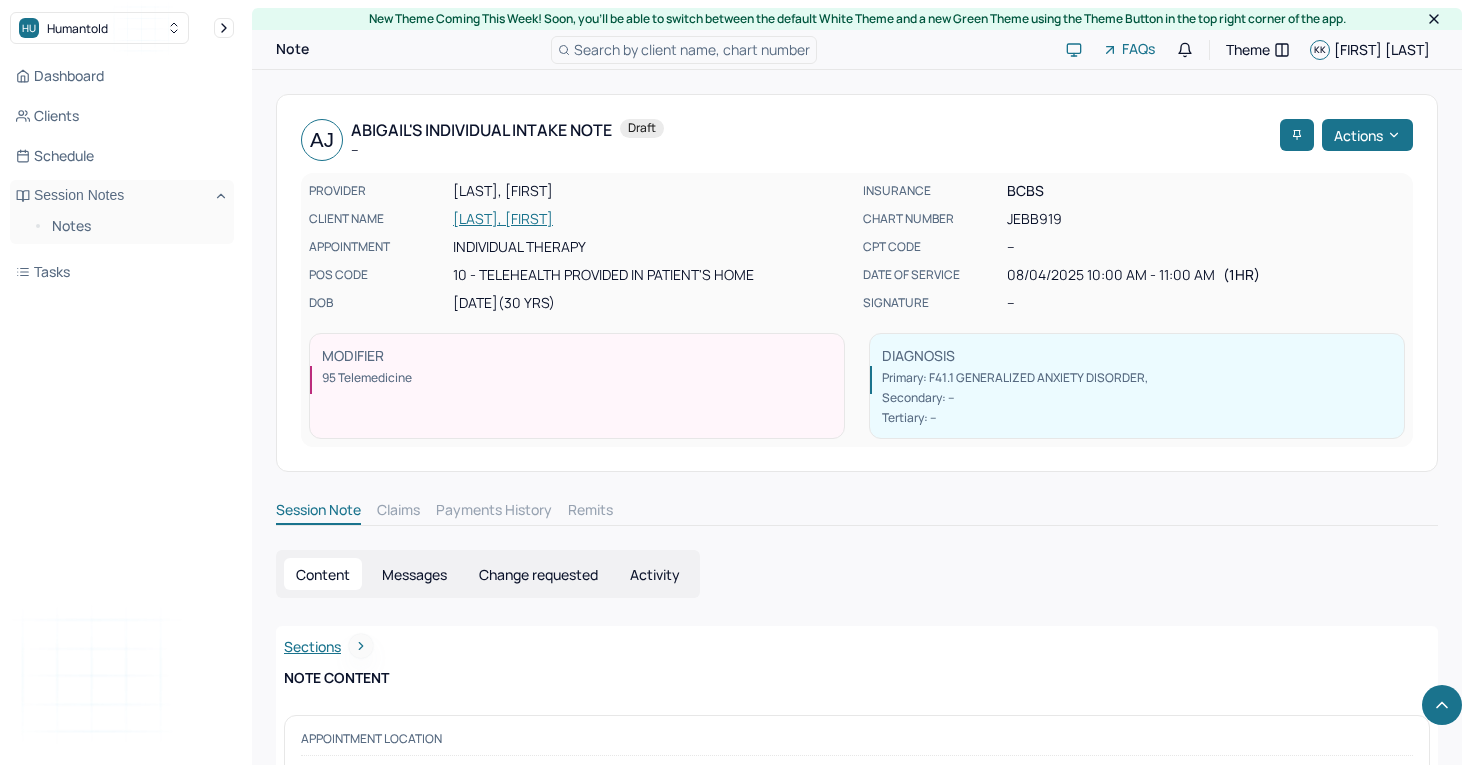 scroll, scrollTop: 1360, scrollLeft: 0, axis: vertical 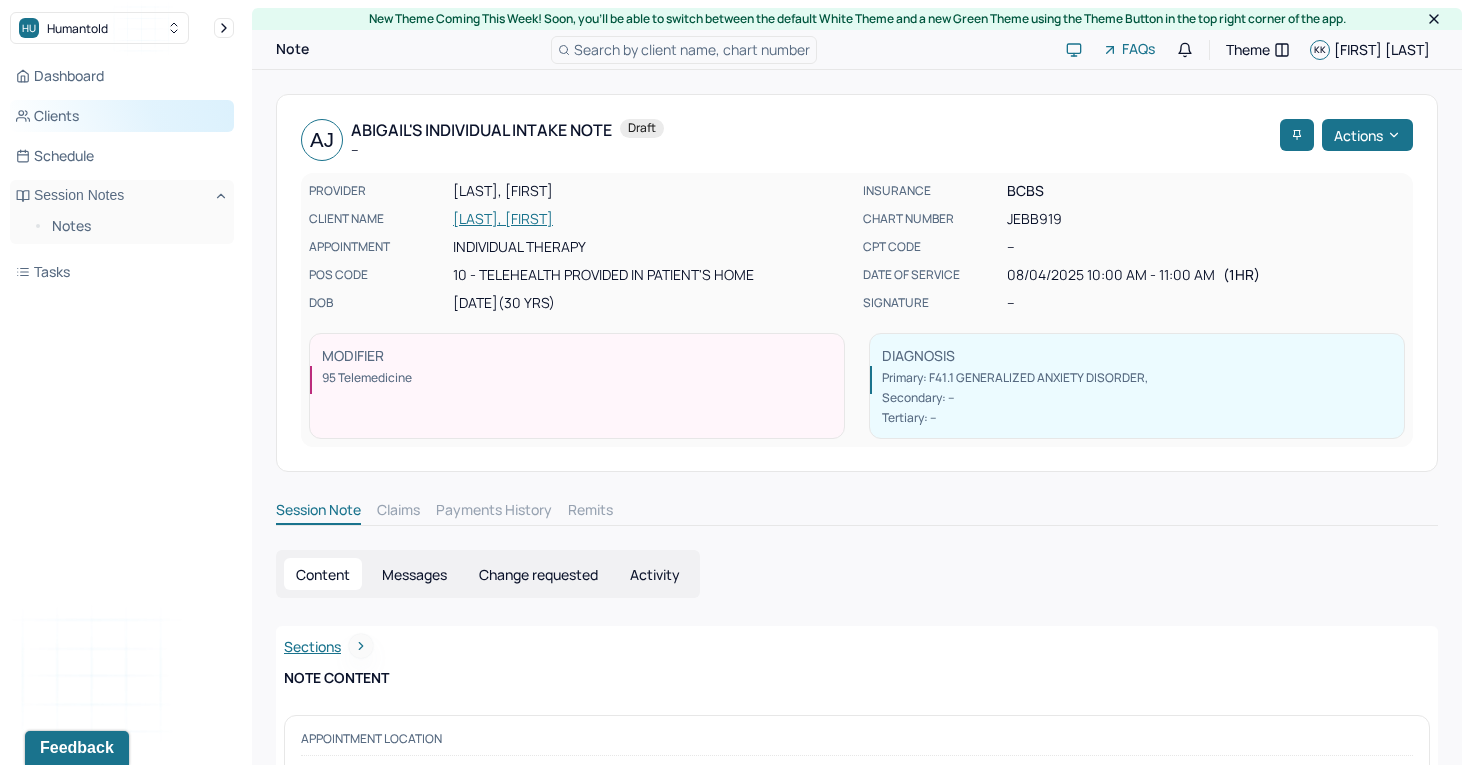 click on "Clients" at bounding box center [122, 116] 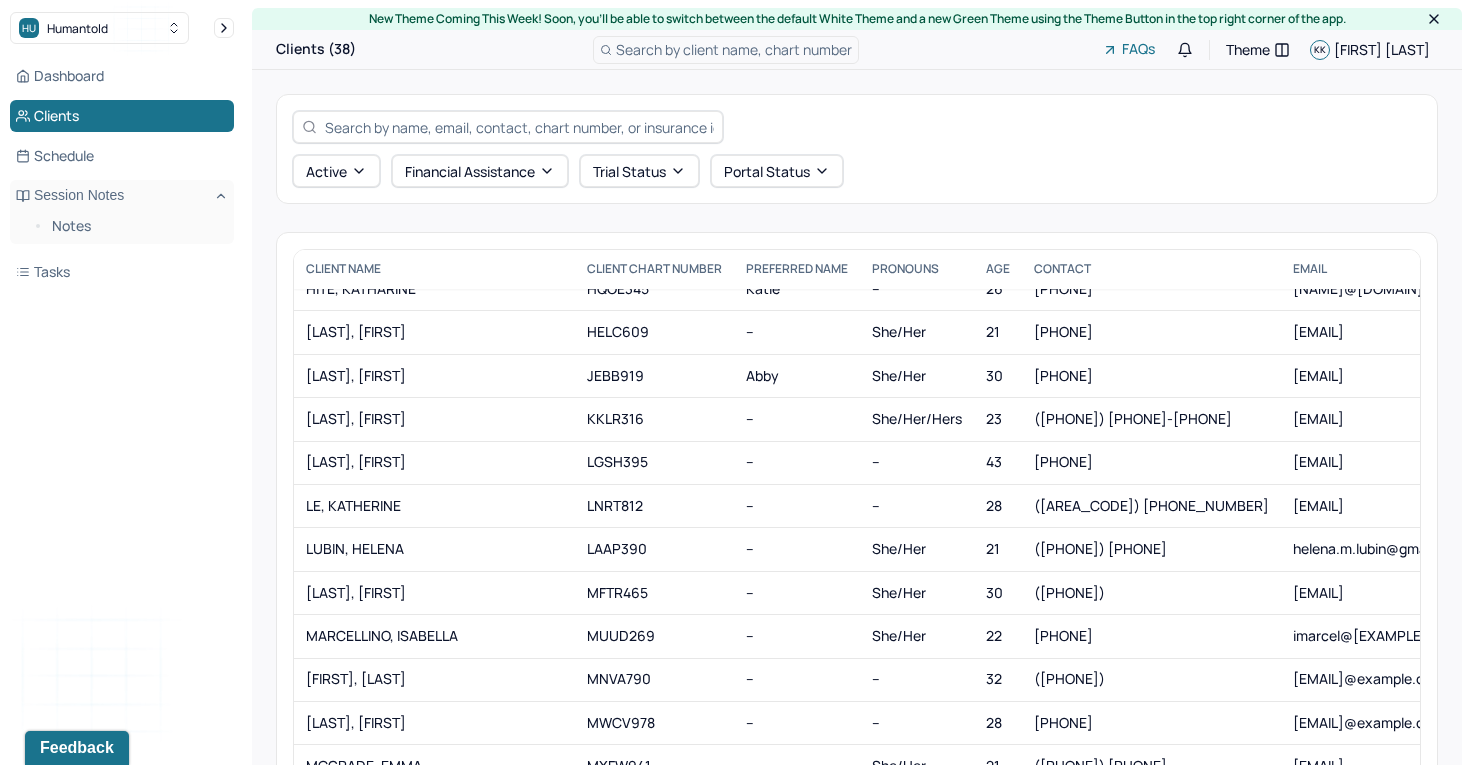 scroll, scrollTop: 501, scrollLeft: 0, axis: vertical 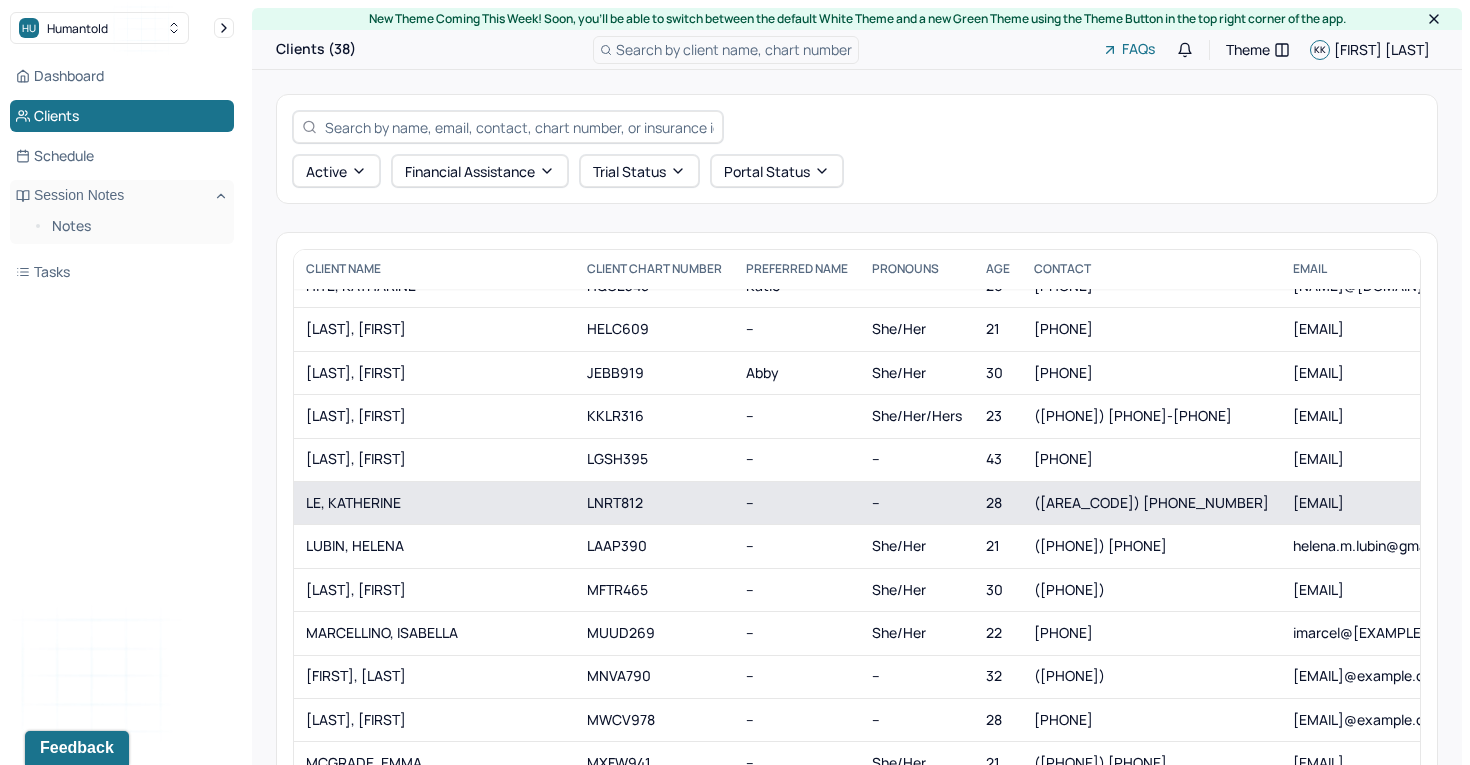 click on "LE, KATHERINE" at bounding box center [434, 503] 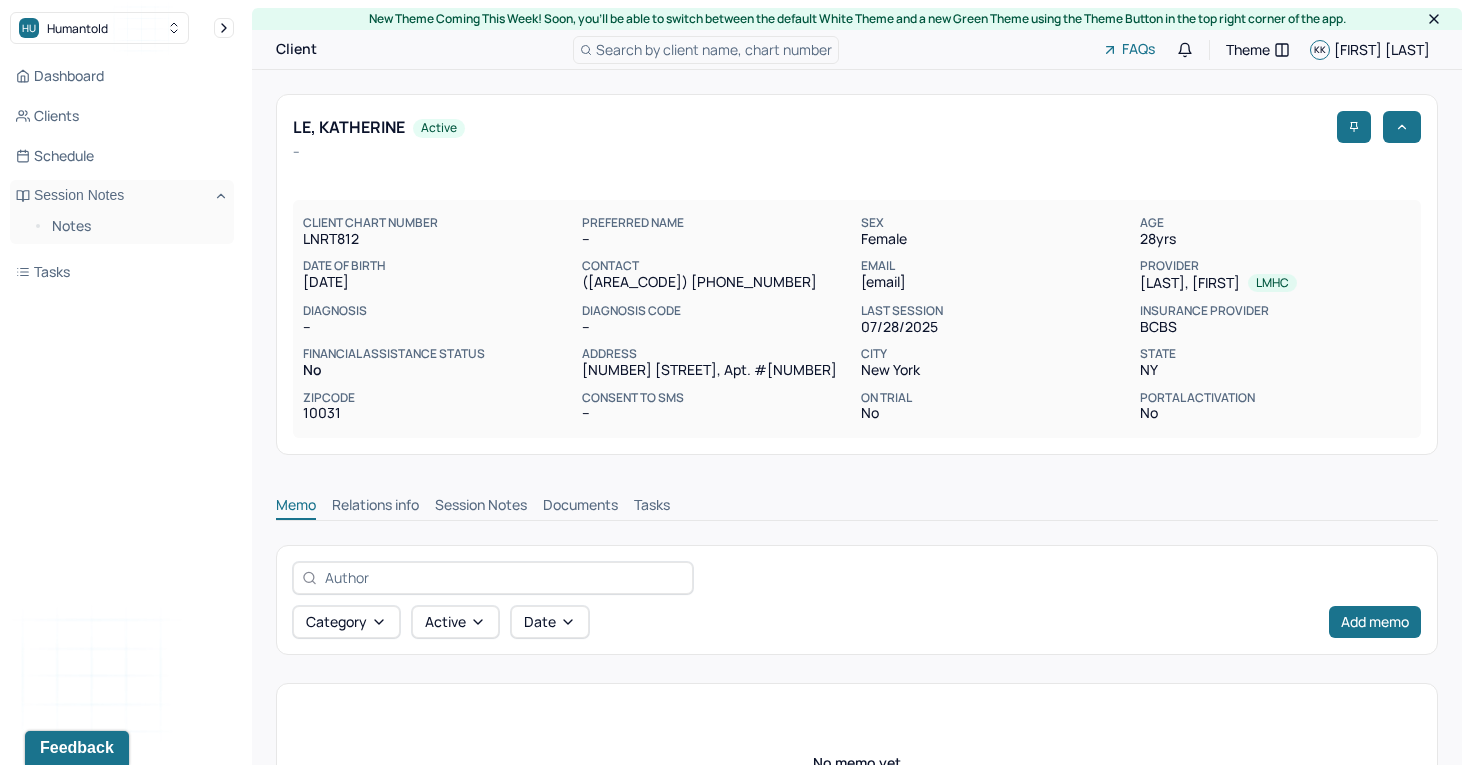 click on "Session Notes" at bounding box center [481, 507] 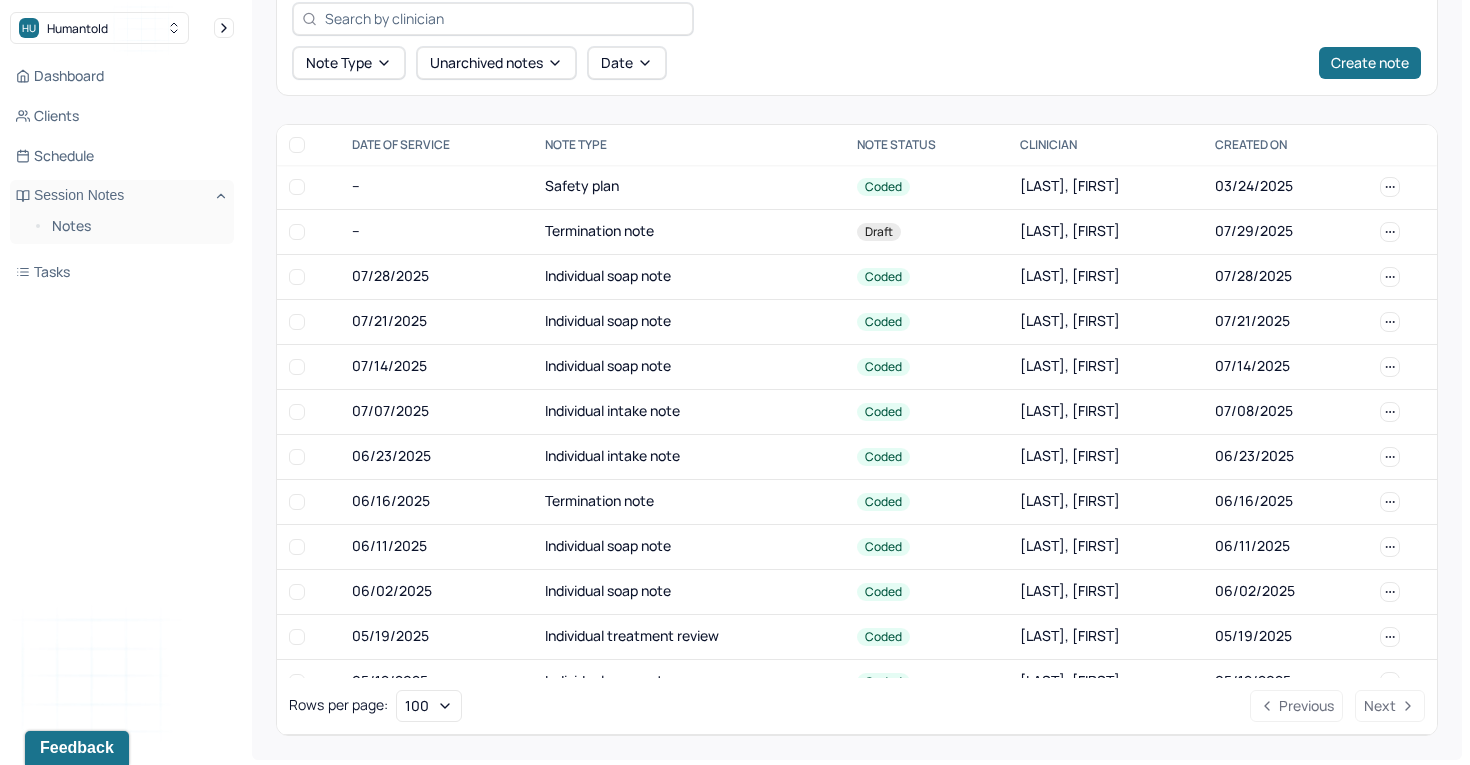 scroll, scrollTop: 560, scrollLeft: 0, axis: vertical 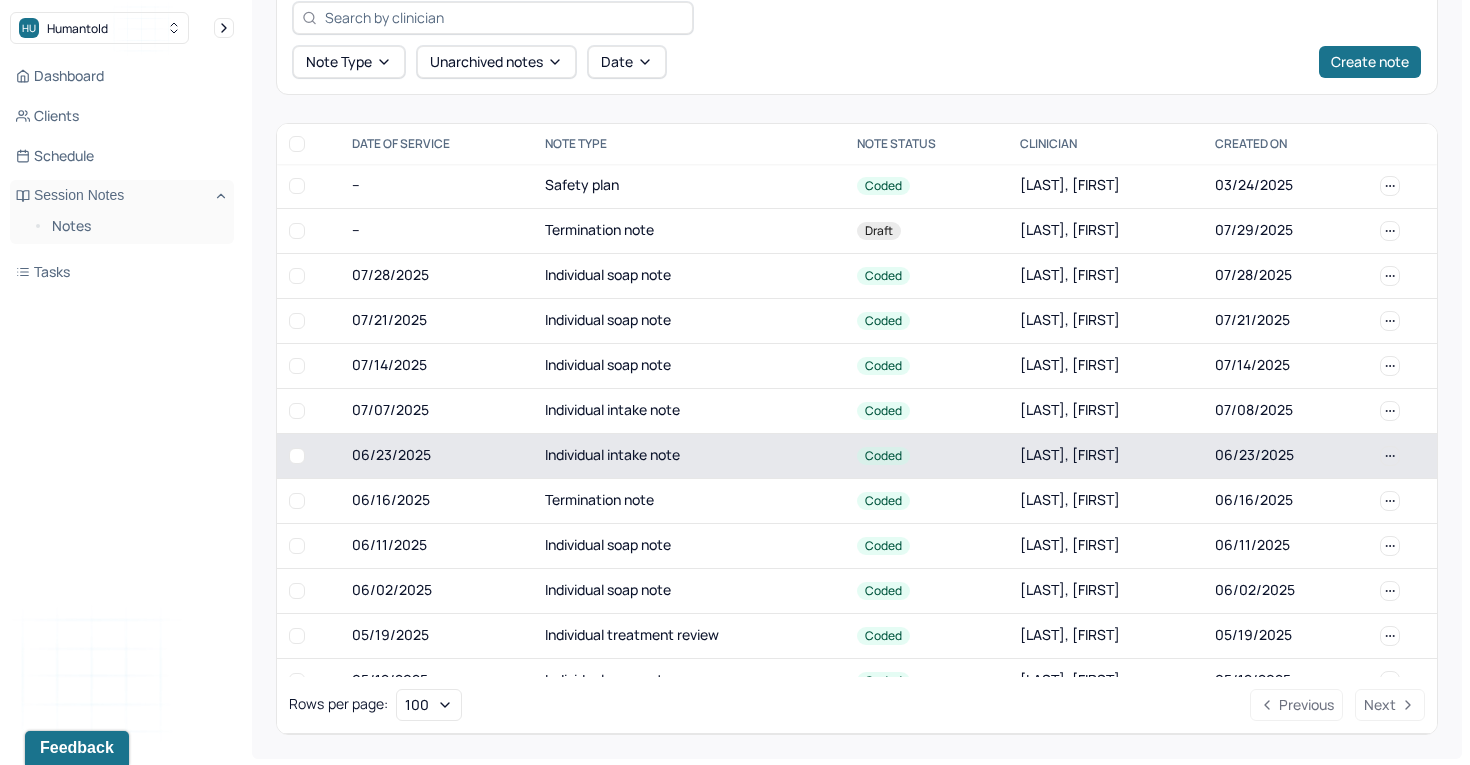 click on "Individual intake note" at bounding box center (689, 455) 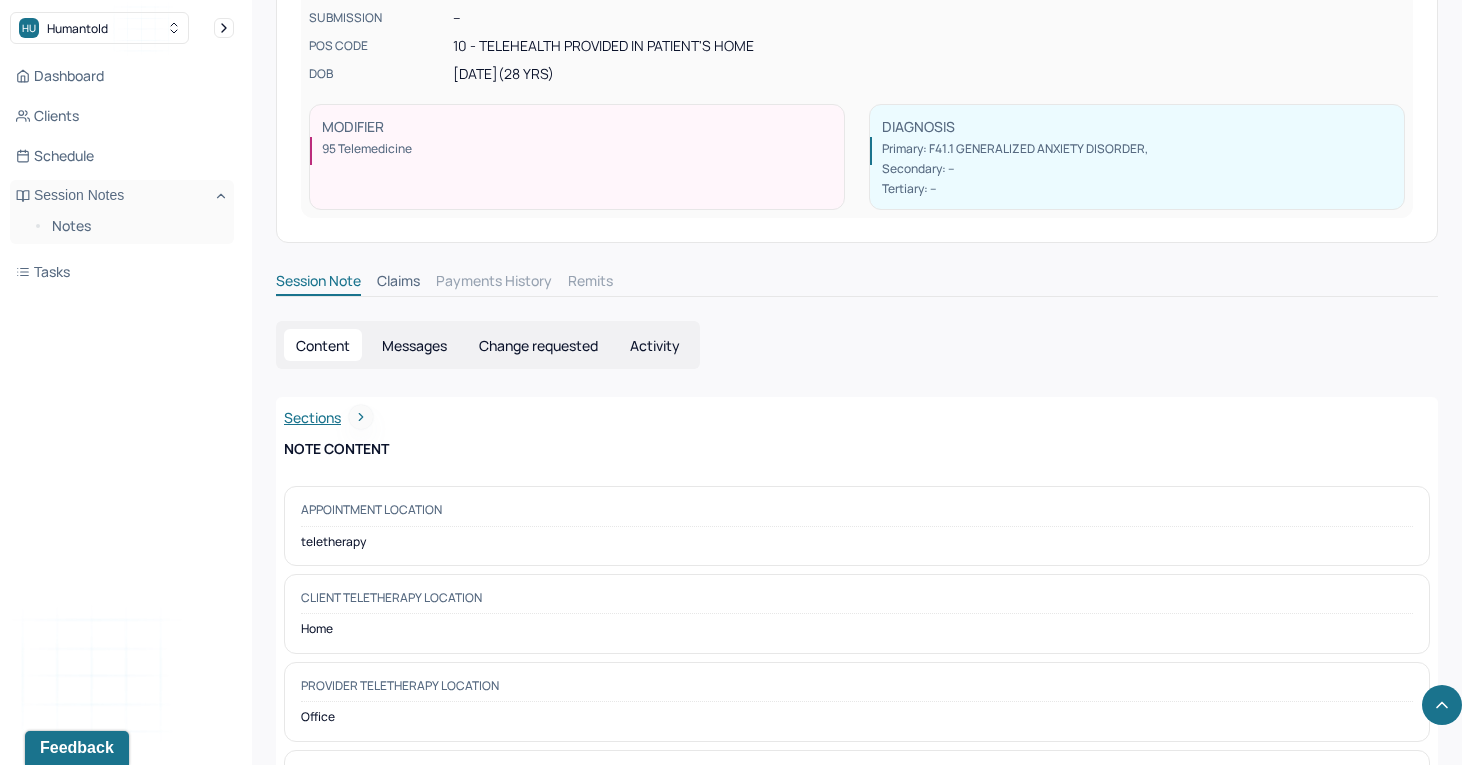 scroll, scrollTop: 0, scrollLeft: 0, axis: both 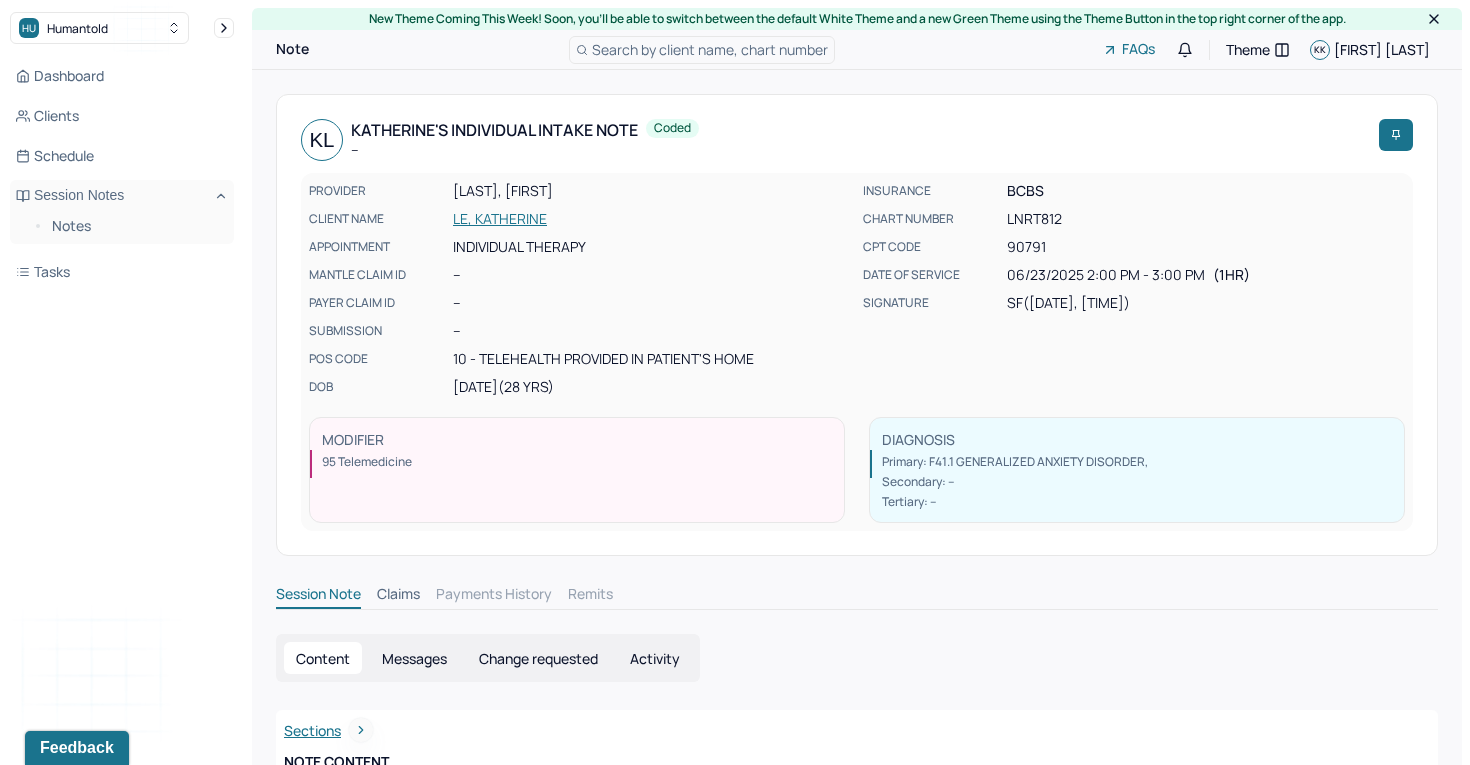click on "LE, KATHERINE" at bounding box center (652, 219) 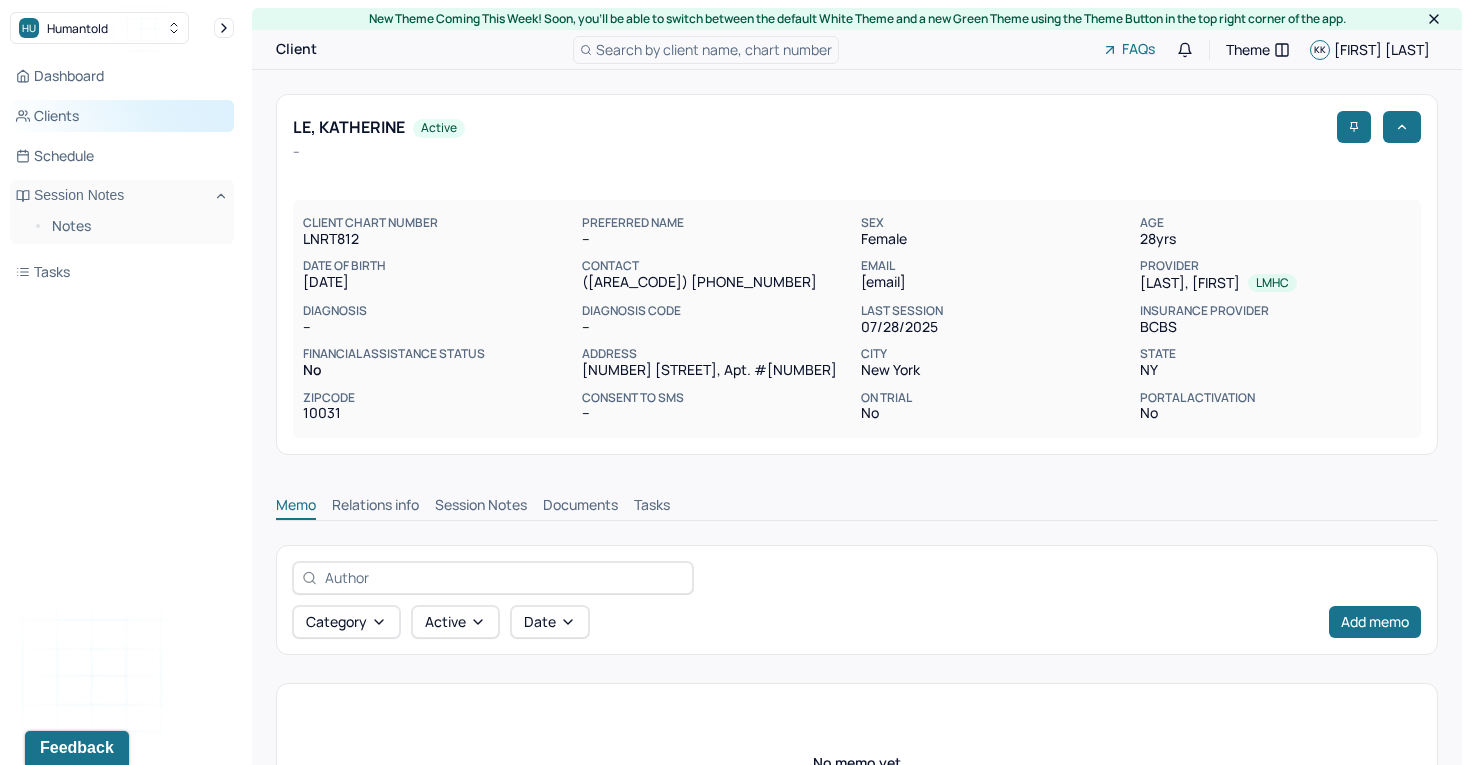 click on "Clients" at bounding box center [122, 116] 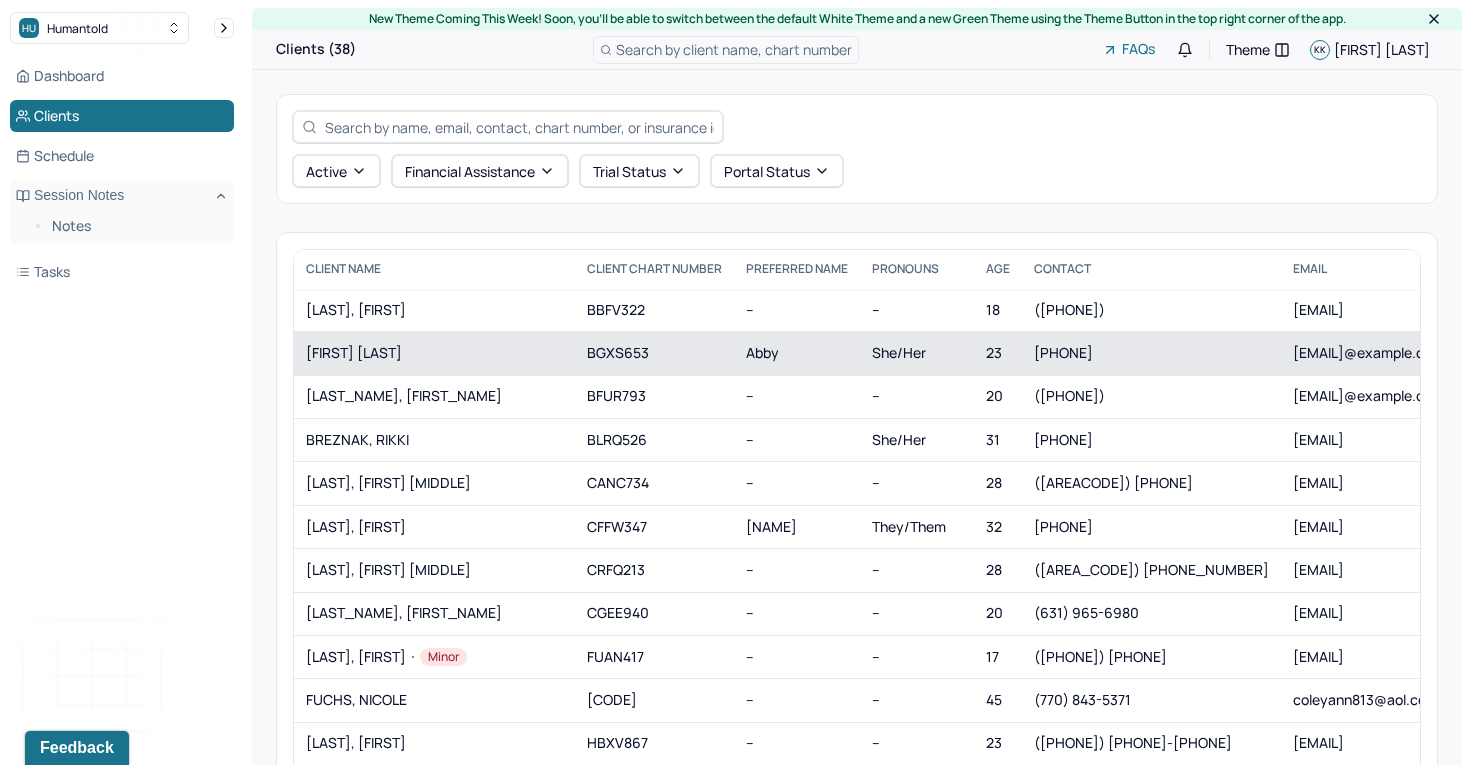 click on "[FIRST] [LAST]" at bounding box center (434, 353) 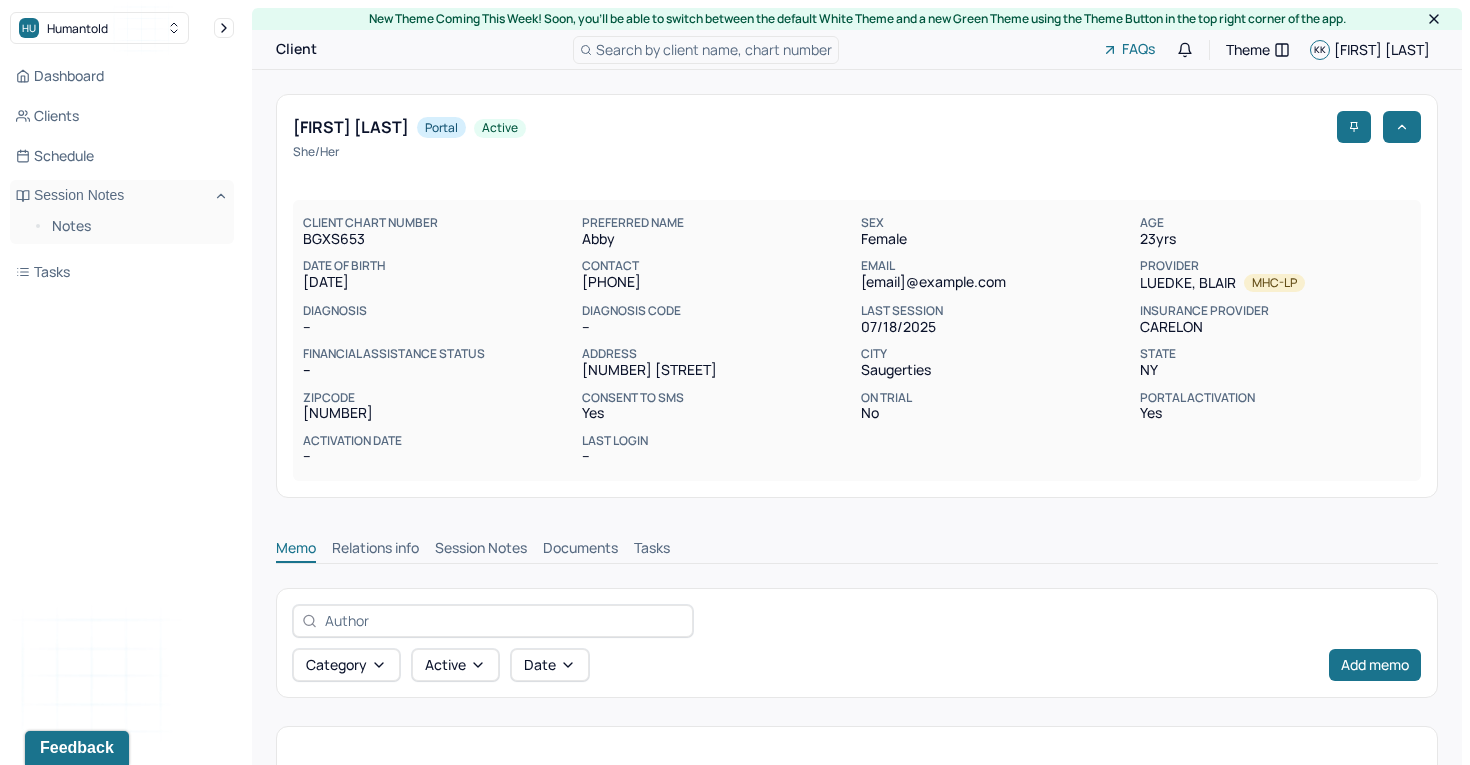 click on "Session Notes" at bounding box center [481, 550] 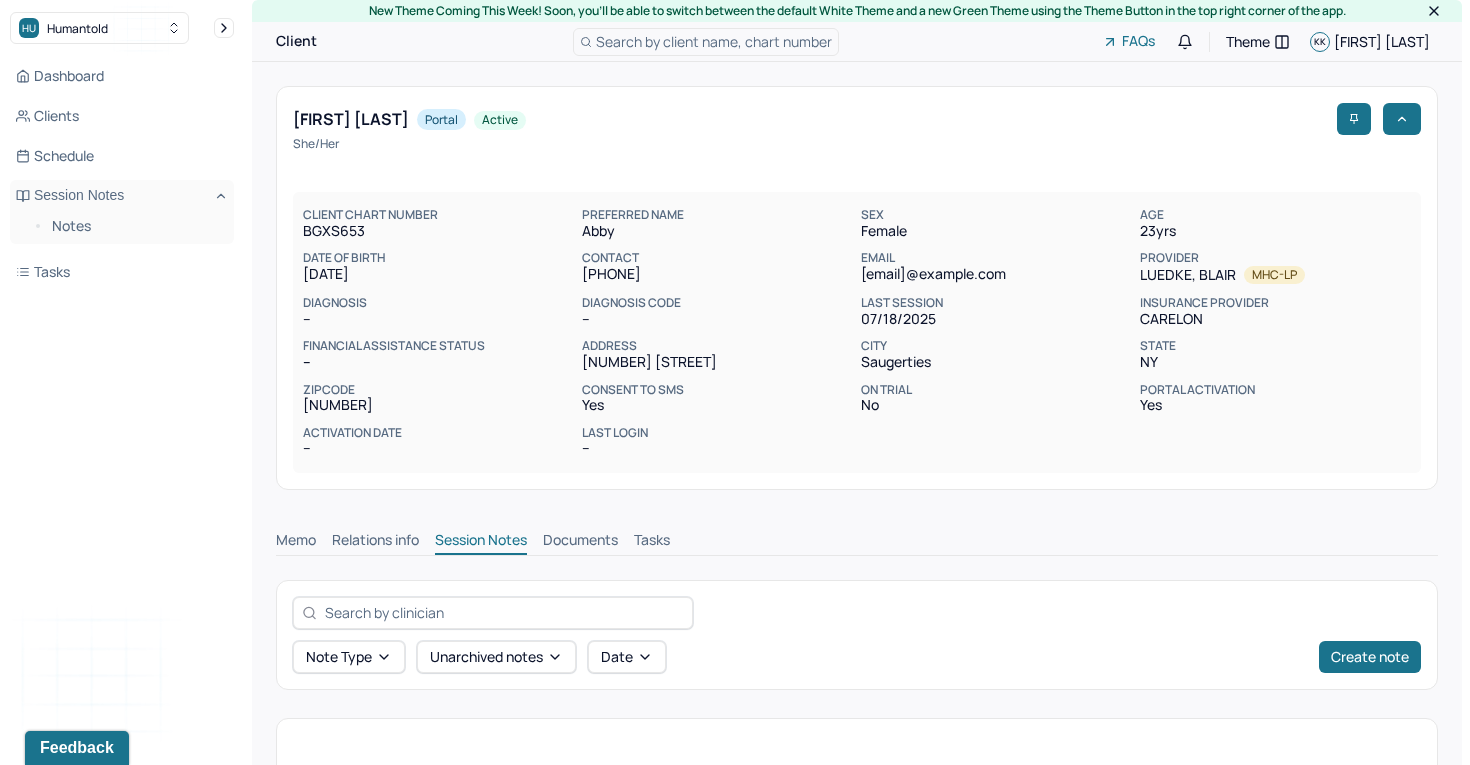 scroll, scrollTop: 10, scrollLeft: 0, axis: vertical 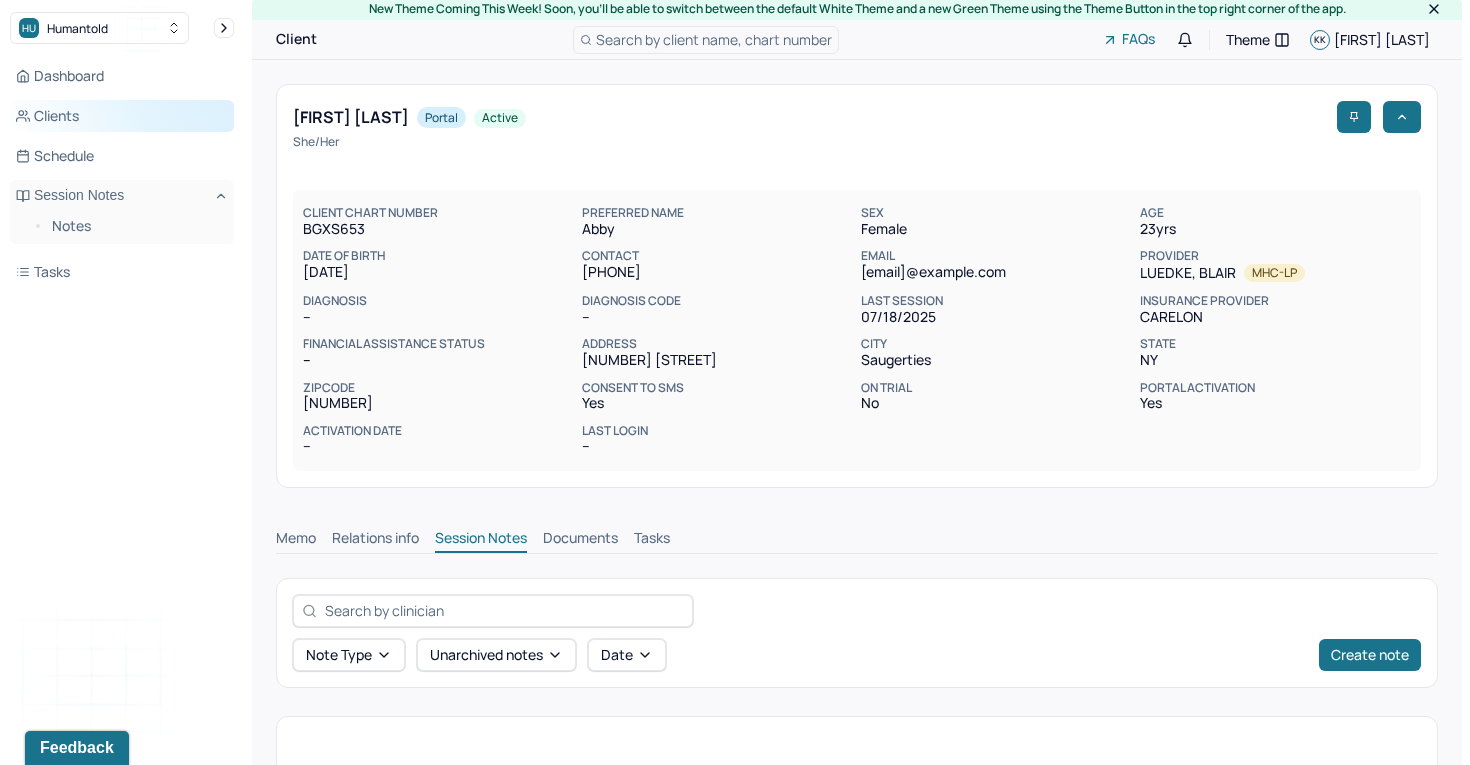 click on "Clients" at bounding box center [122, 116] 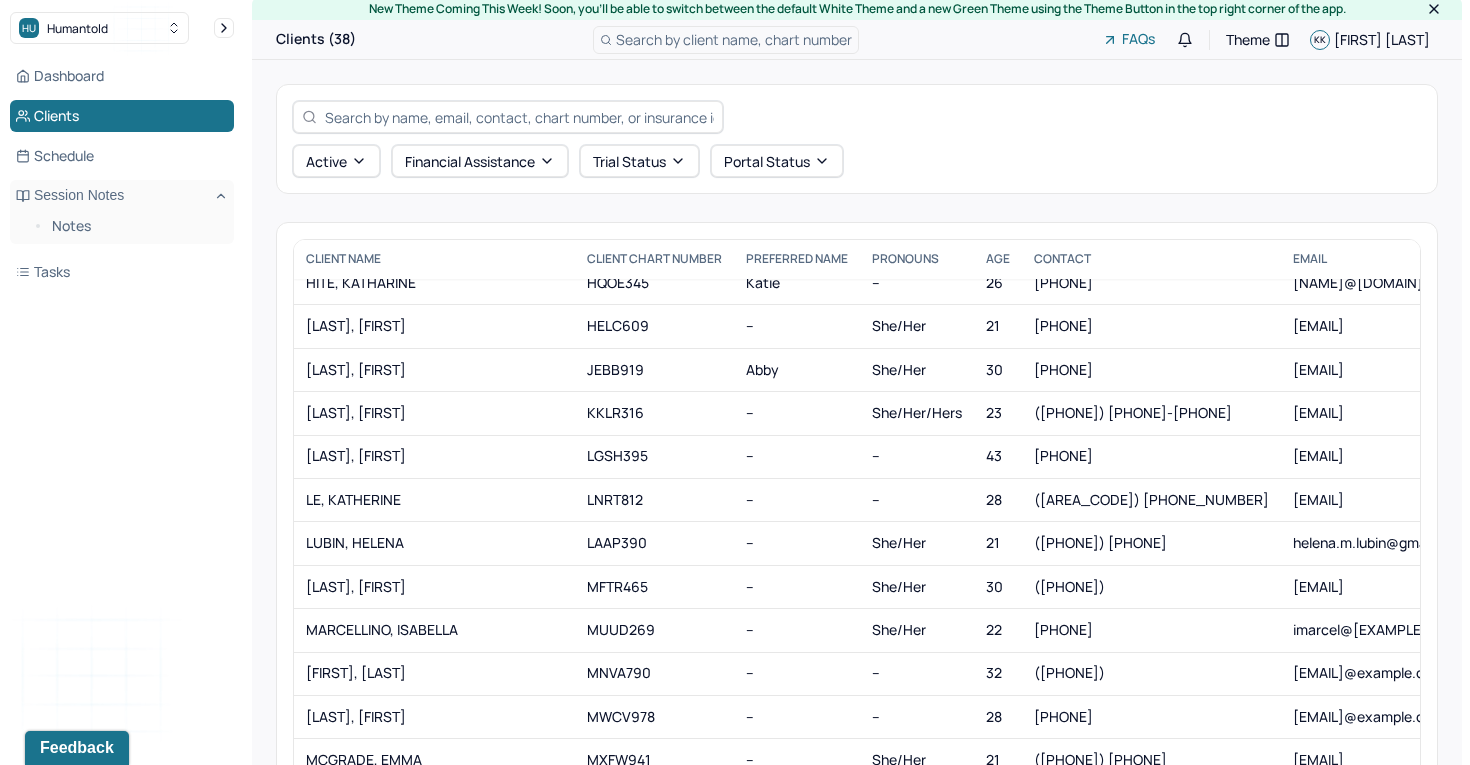 scroll, scrollTop: 492, scrollLeft: 0, axis: vertical 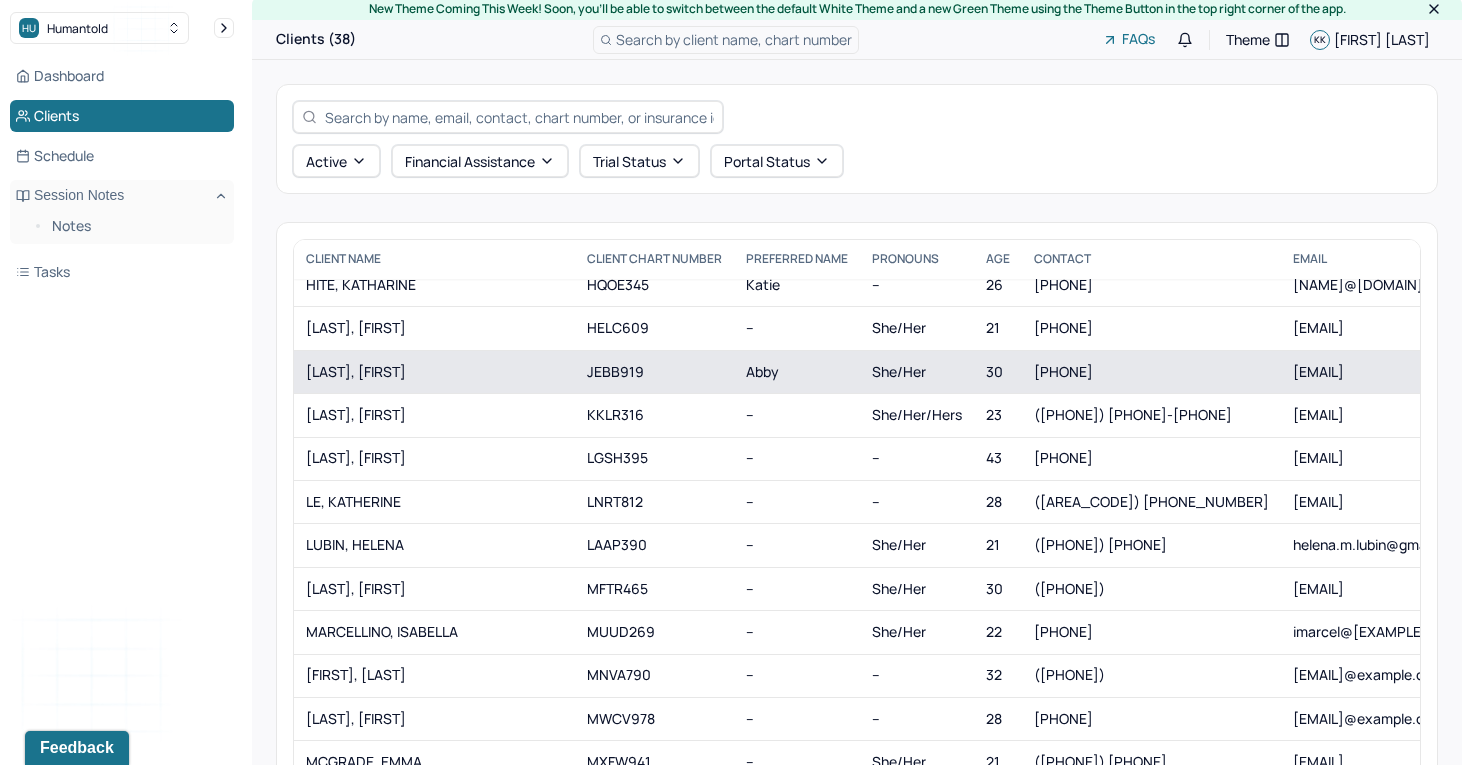 click on "[LAST], [FIRST]" at bounding box center (434, 372) 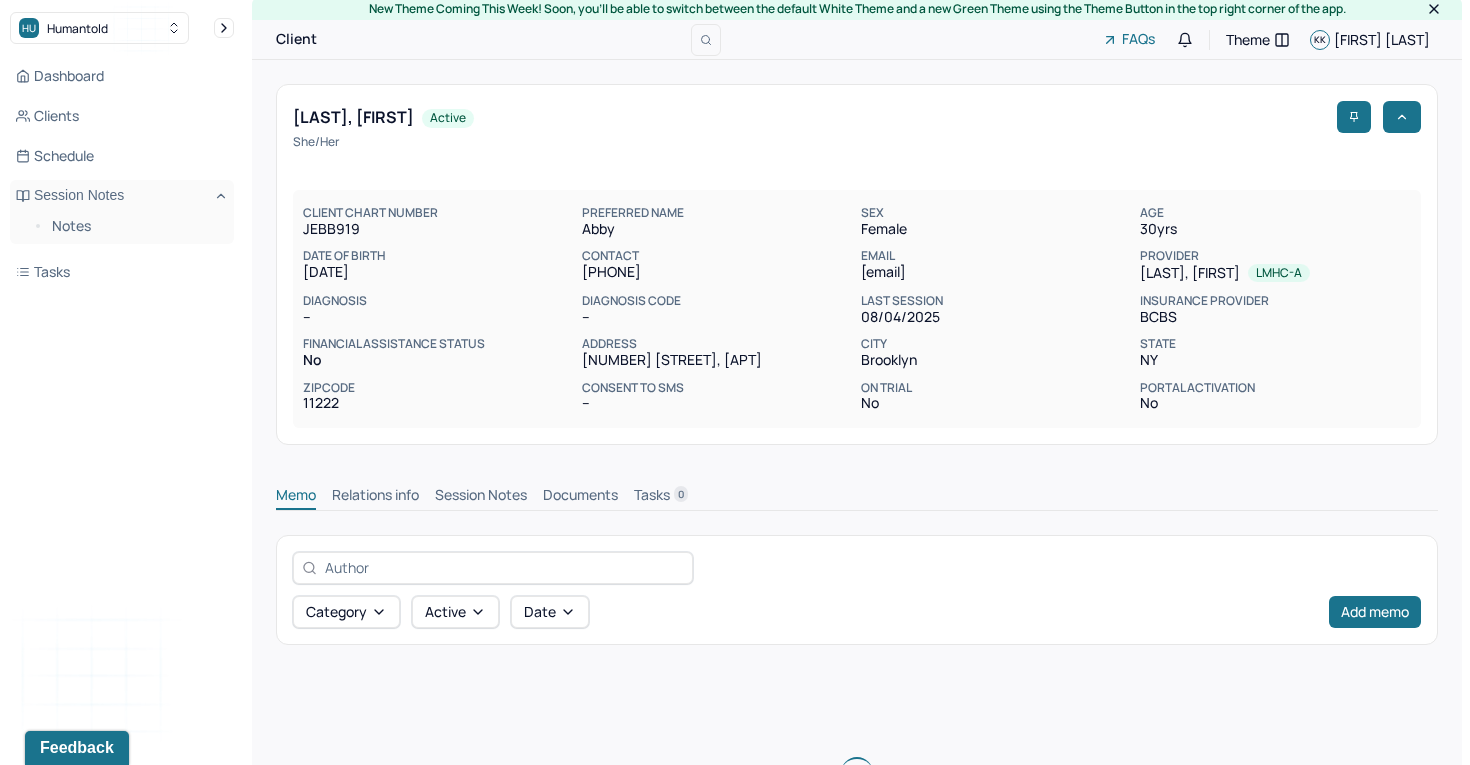 scroll, scrollTop: 0, scrollLeft: 0, axis: both 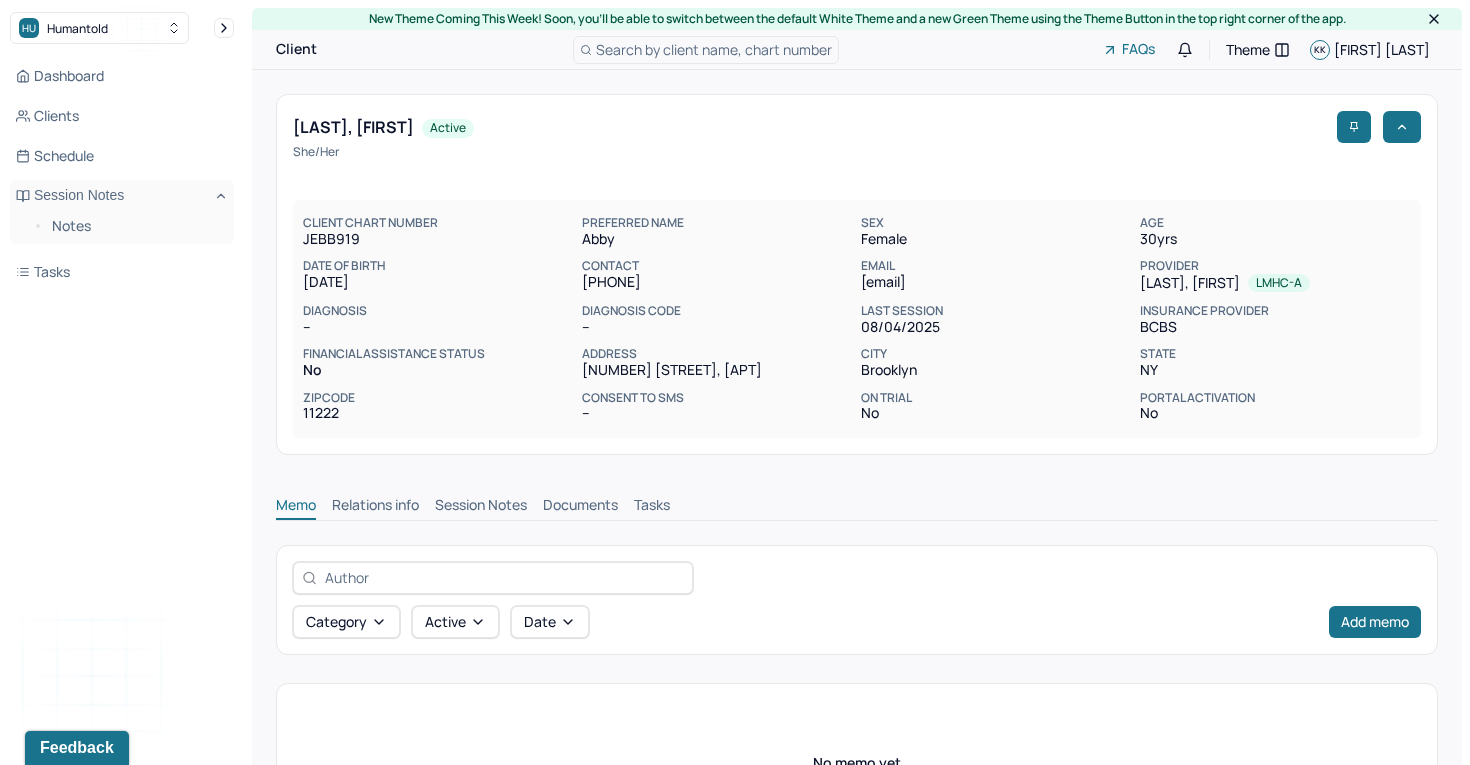 click on "Session Notes" at bounding box center [481, 507] 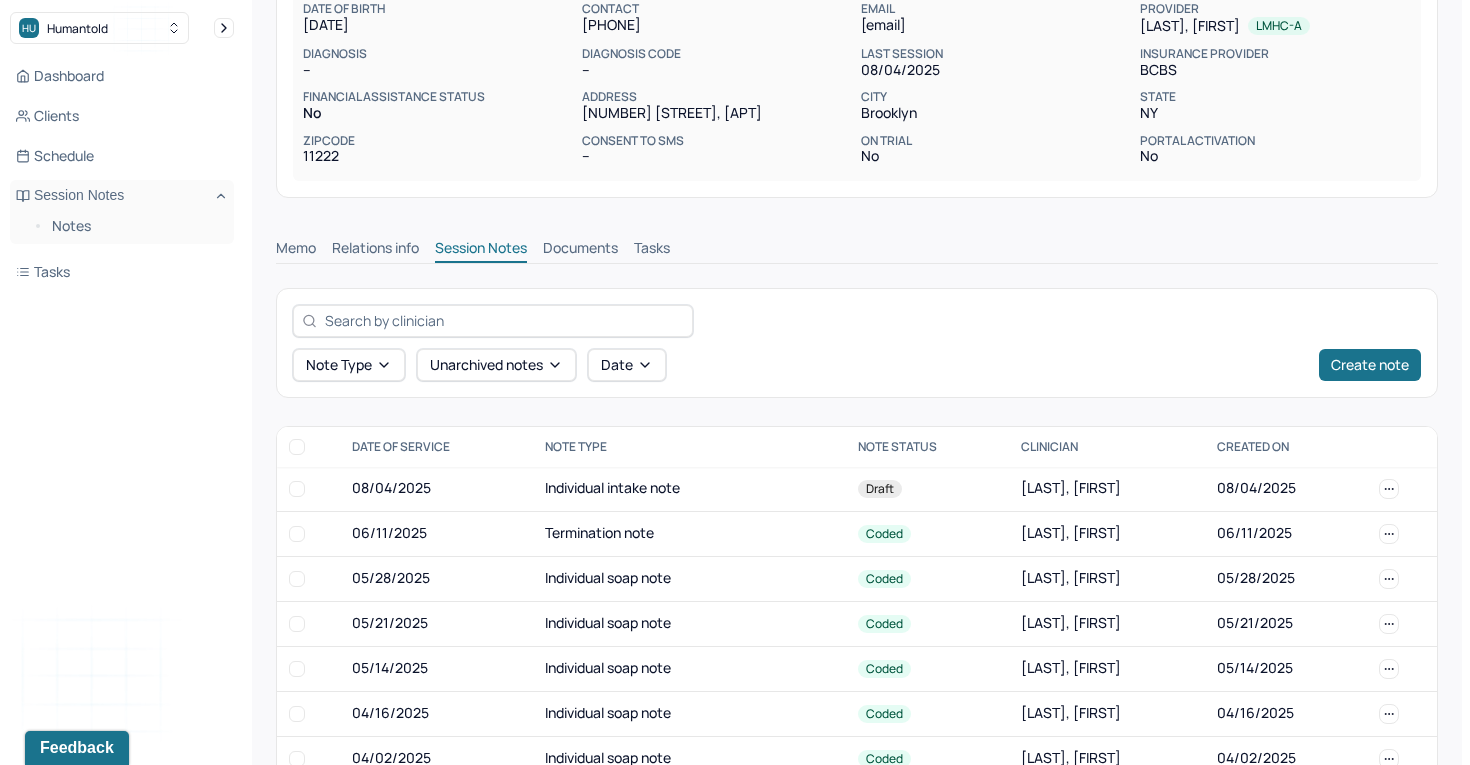 scroll, scrollTop: 263, scrollLeft: 0, axis: vertical 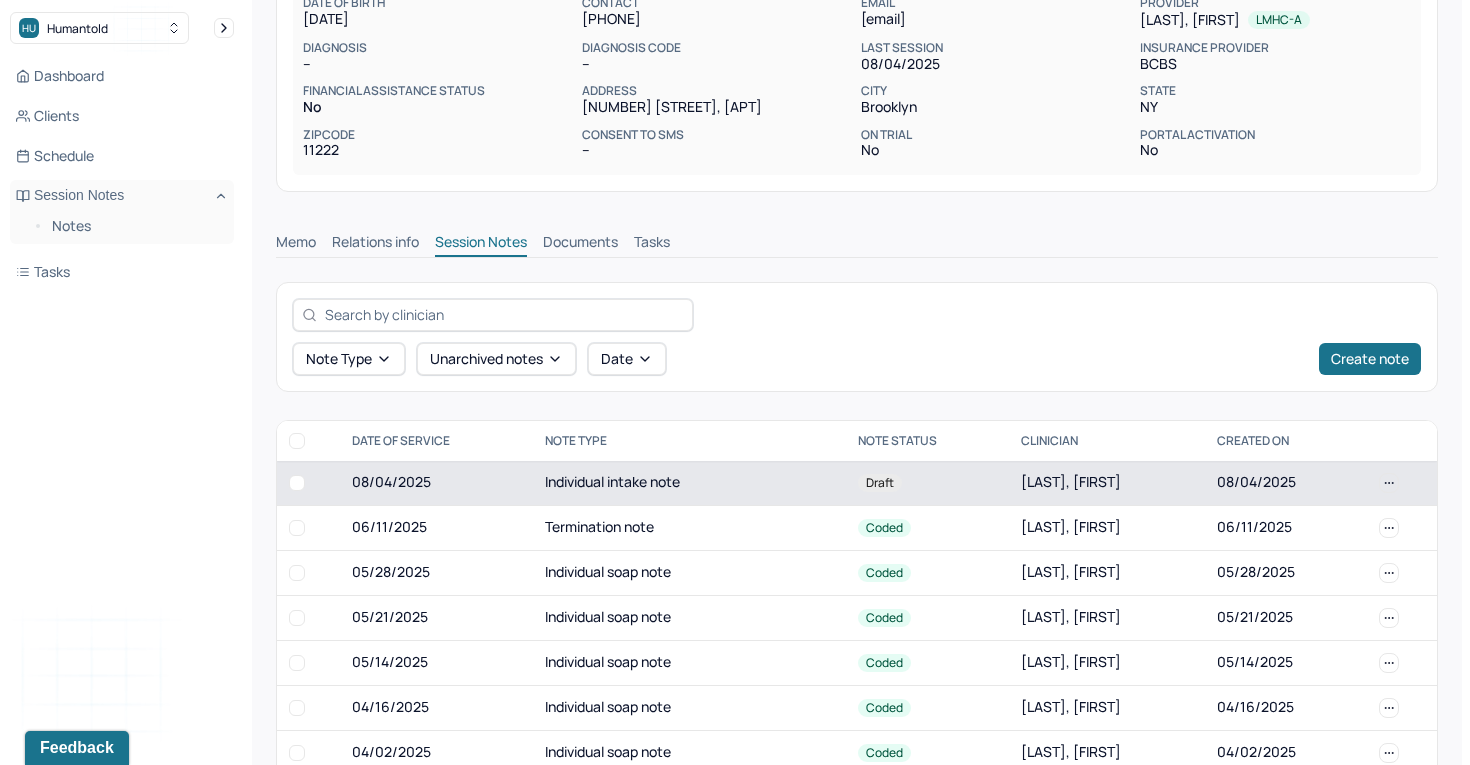click on "Individual intake note" at bounding box center (689, 483) 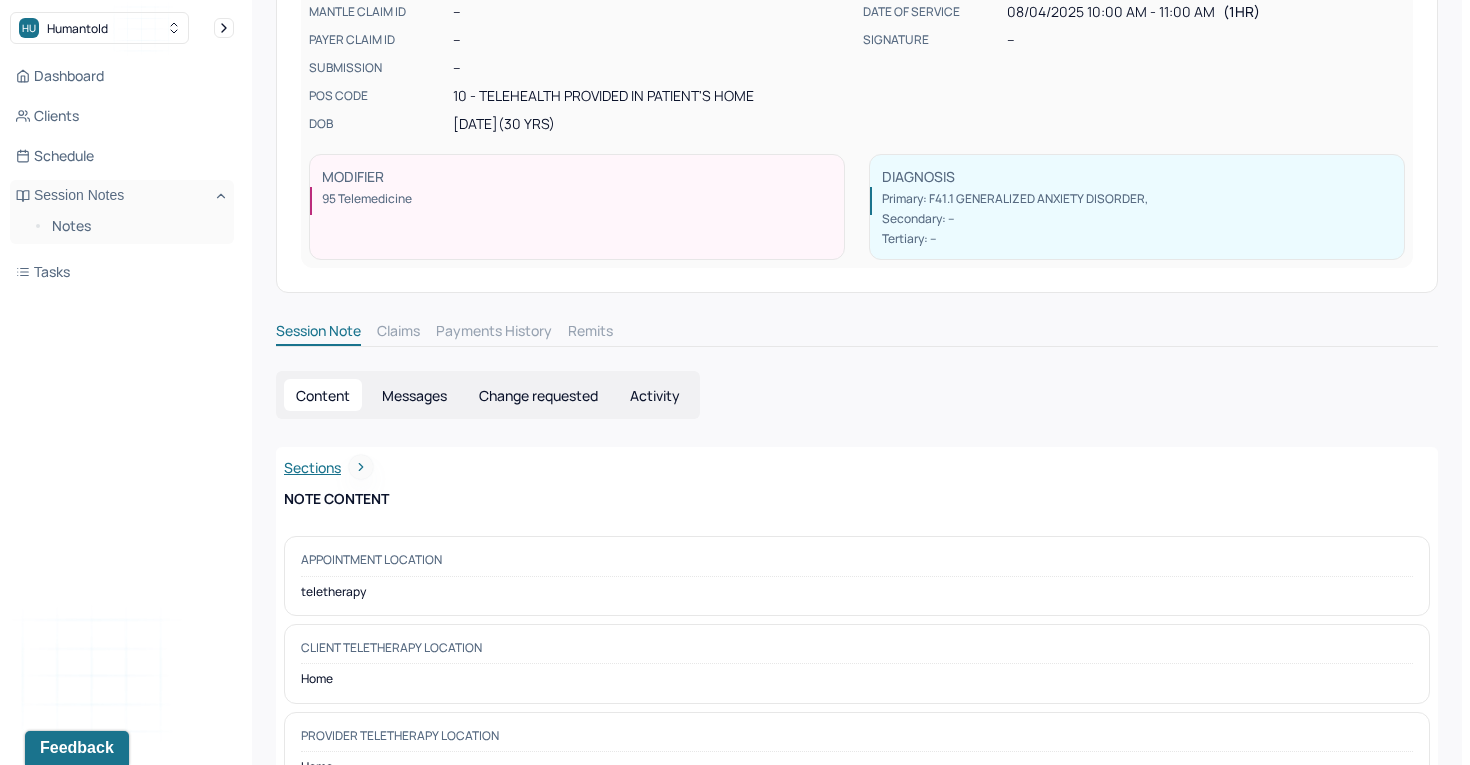scroll, scrollTop: 0, scrollLeft: 0, axis: both 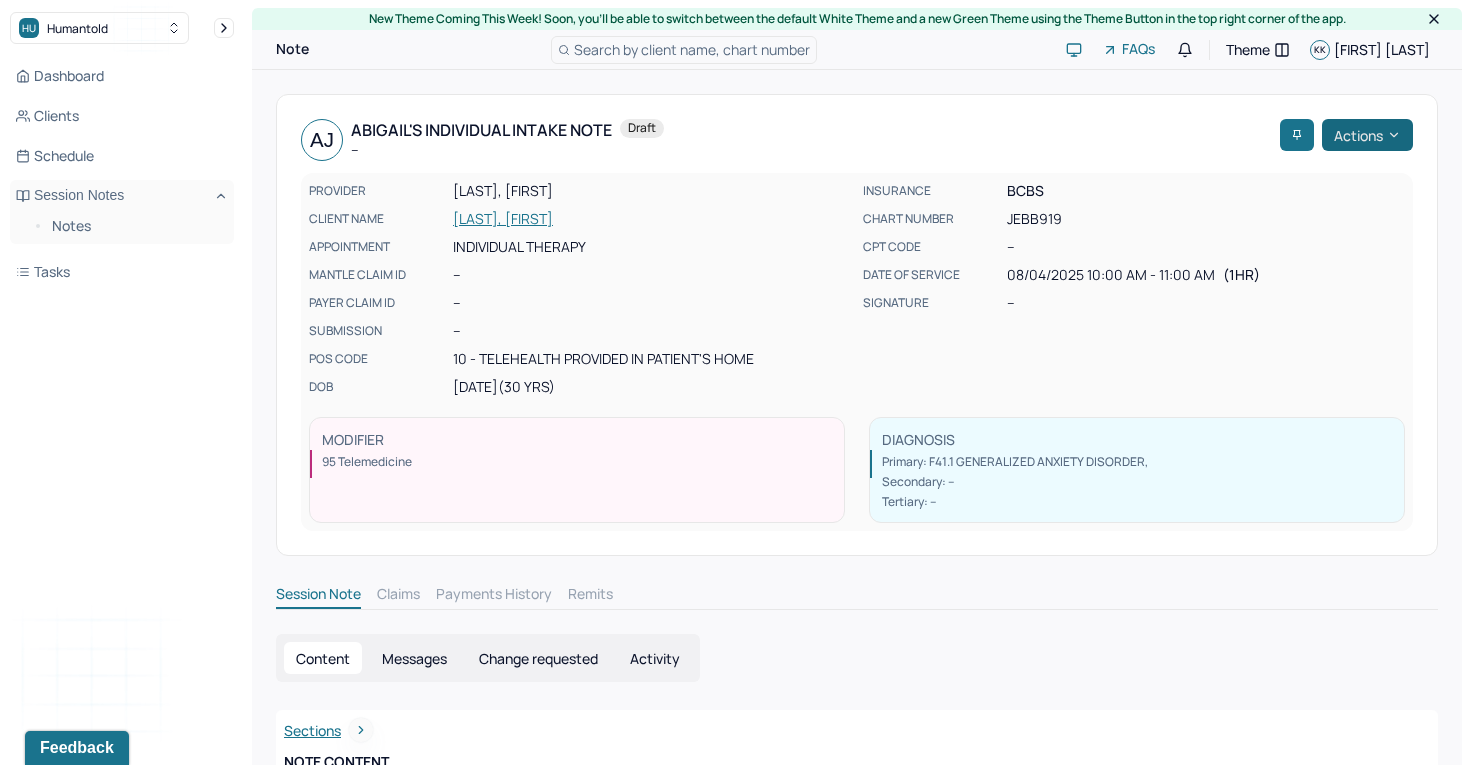 click on "Actions" at bounding box center [1367, 135] 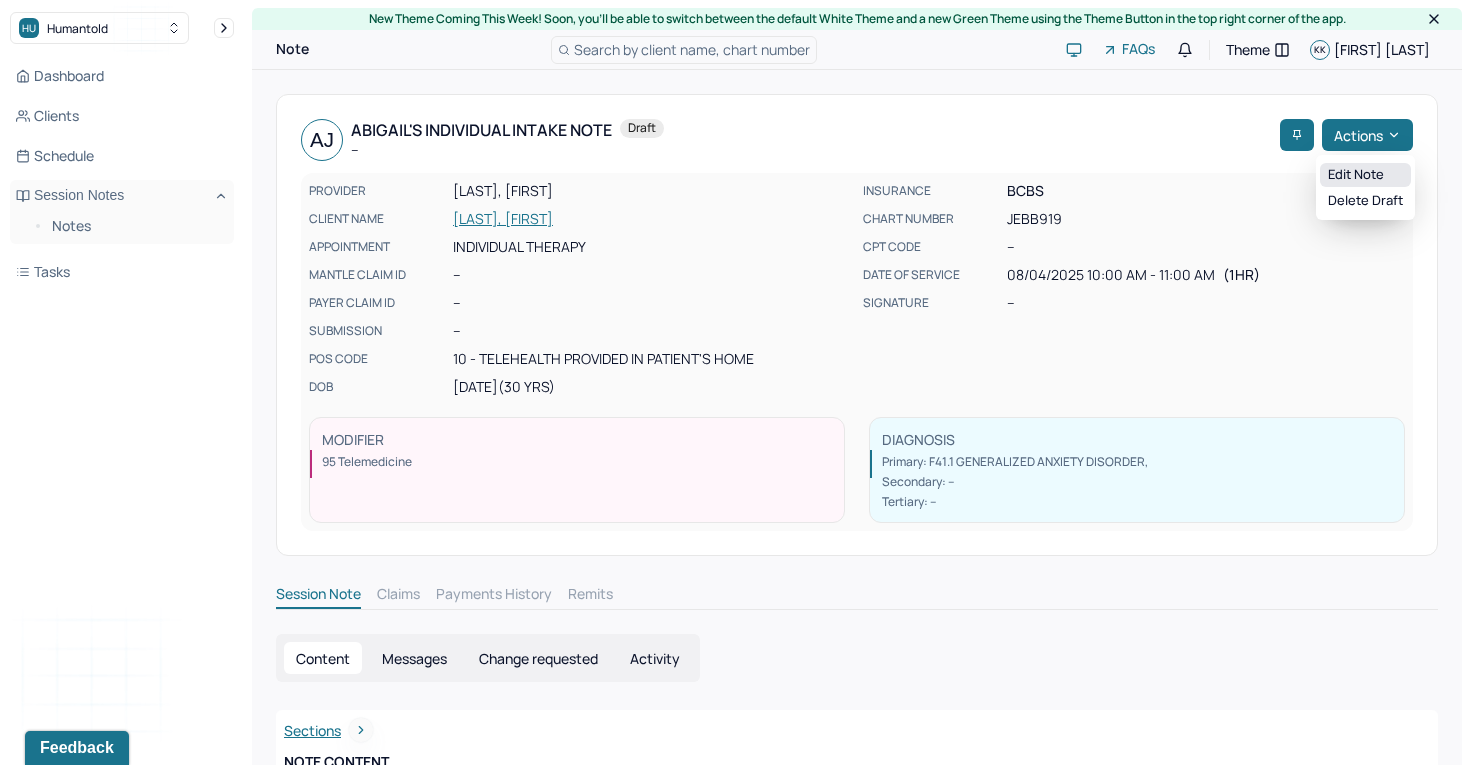 click on "Edit note" at bounding box center [1365, 175] 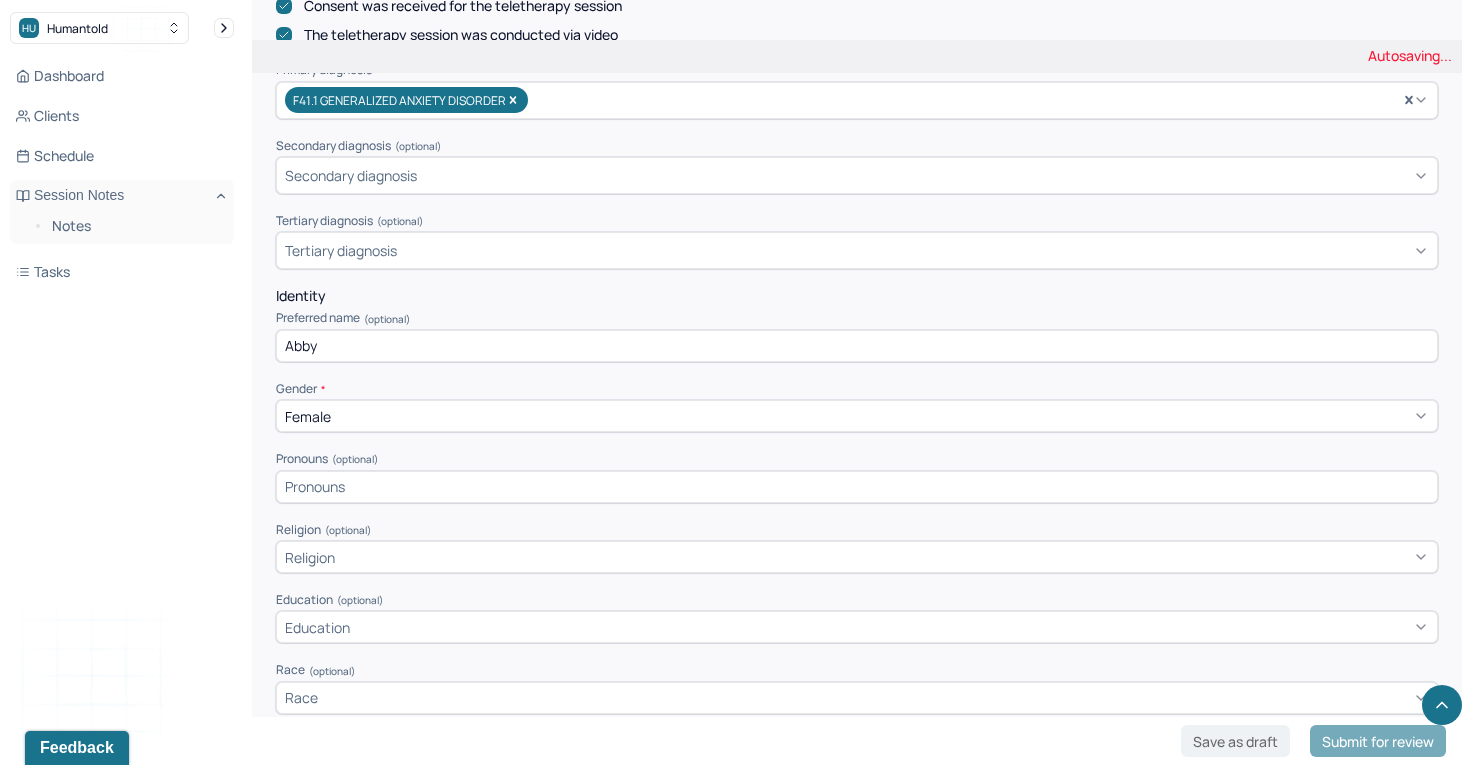 scroll, scrollTop: 619, scrollLeft: 0, axis: vertical 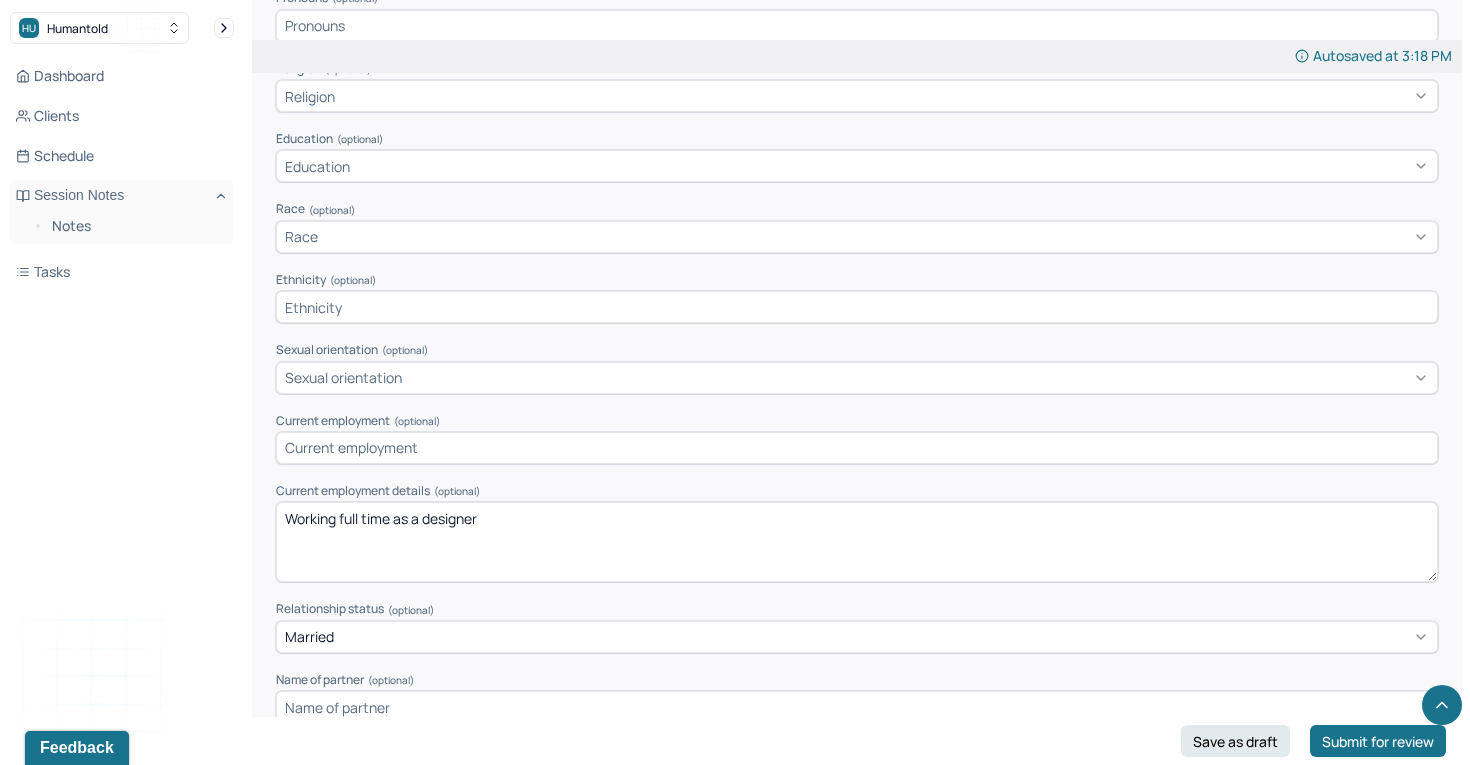 click on "Sexual orientation" at bounding box center [857, 378] 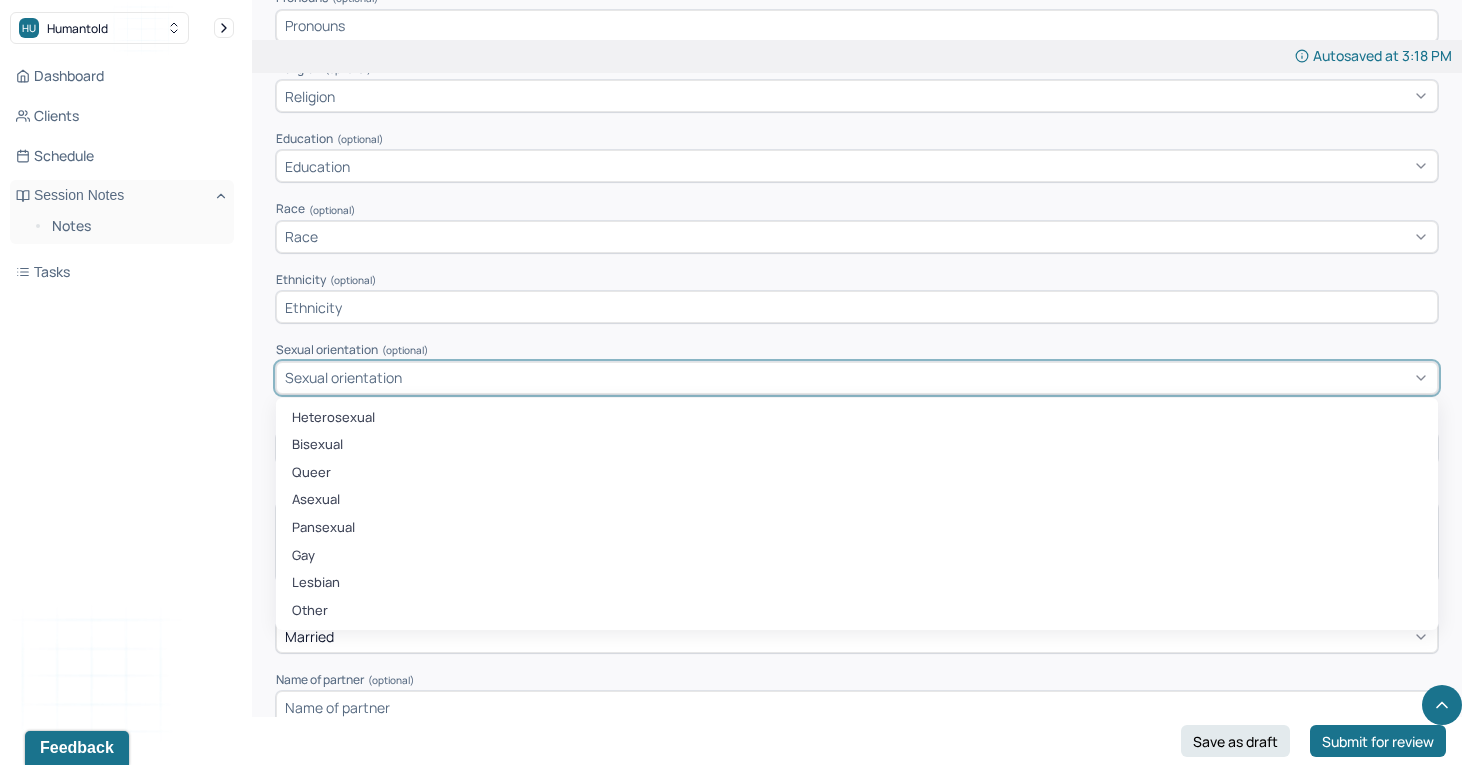 click on "Dashboard Clients Schedule Session Notes Notes Tasks KK Kayla   Kalousdian provider Logout" at bounding box center (122, 402) 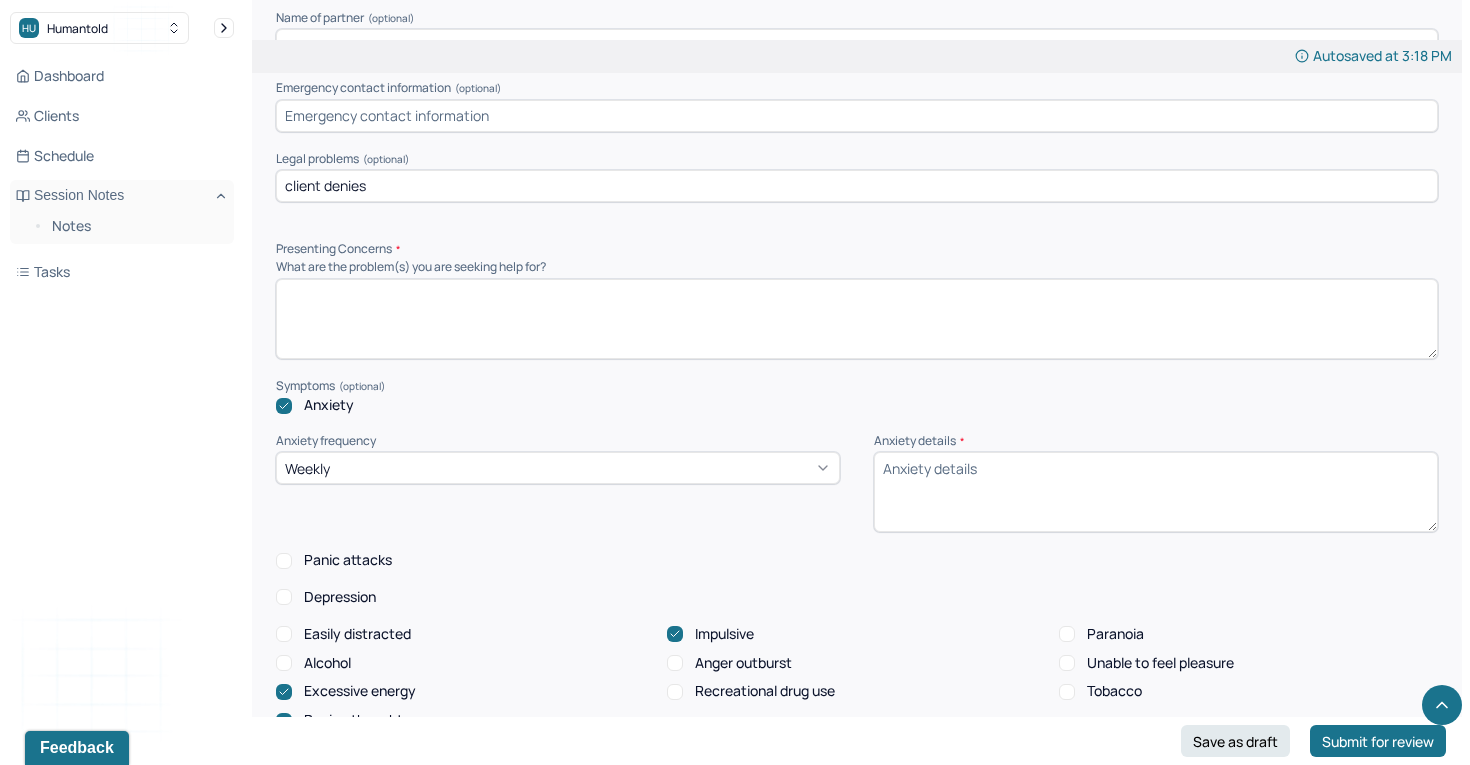 scroll, scrollTop: 1746, scrollLeft: 0, axis: vertical 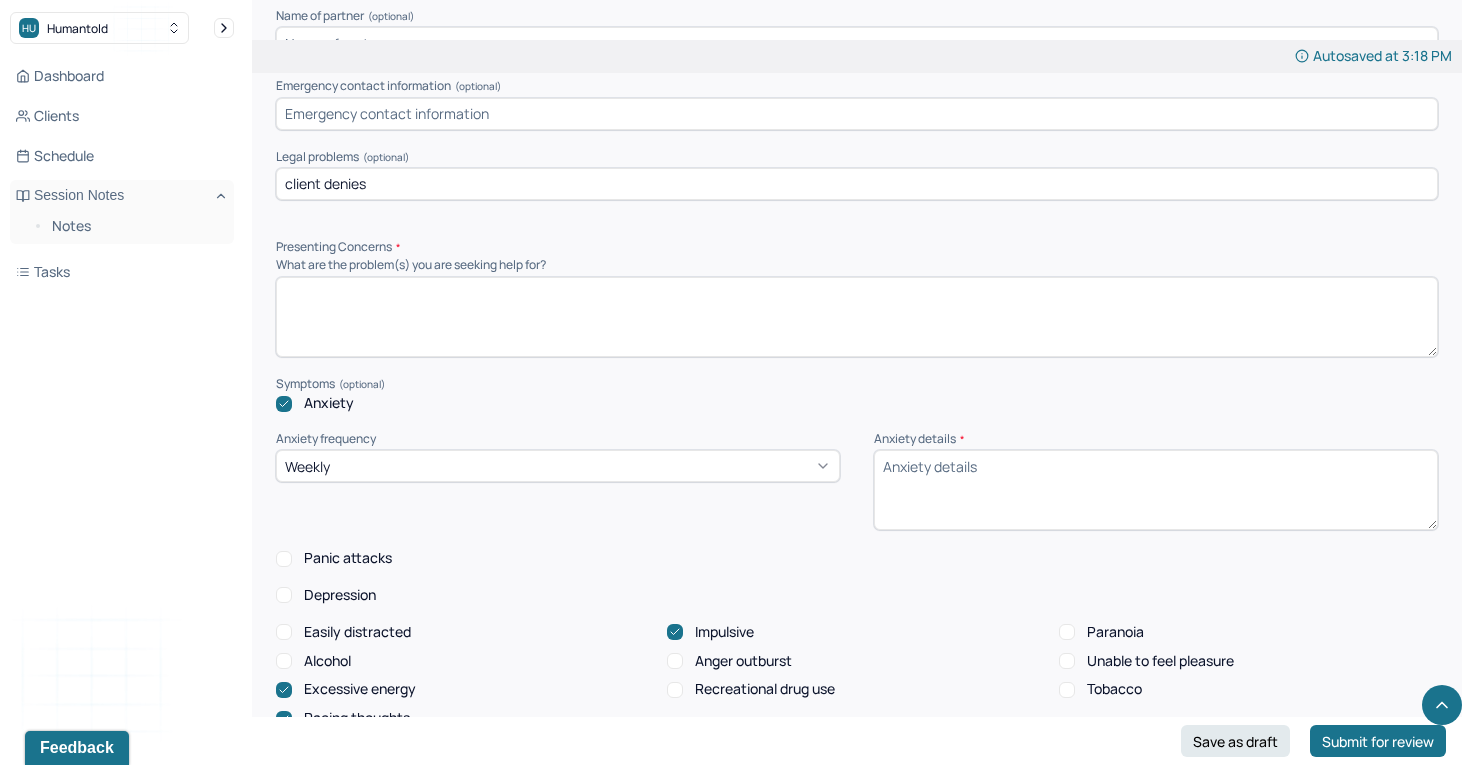 click at bounding box center [857, 317] 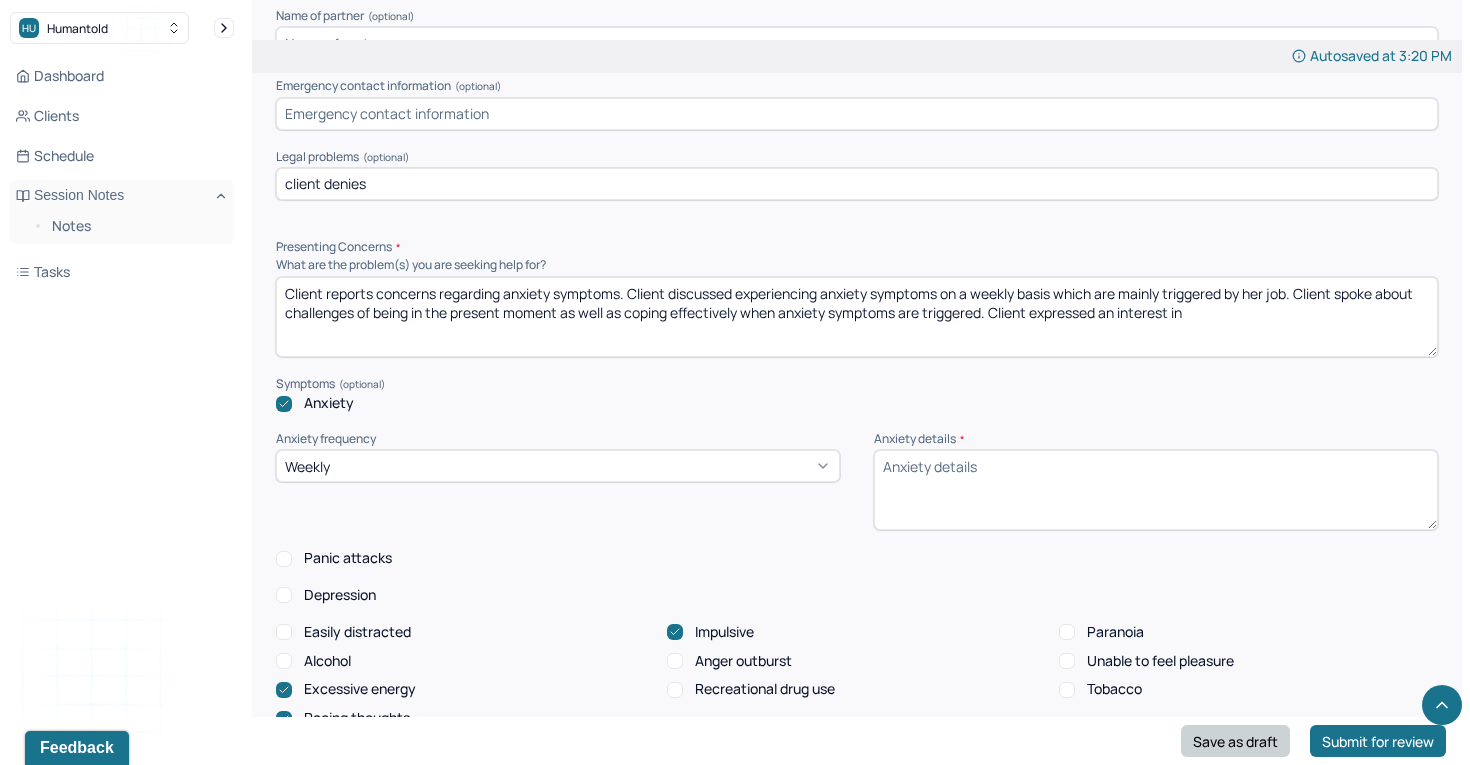 type on "Client reports concerns regarding anxiety symptoms. Client discussed experiencing anxiety symptoms on a weekly basis which are mainly triggered by her job. Client spoke about challenges of being in the present moment as well as coping effectively when anxiety symptoms are triggered. Client expressed an interest in" 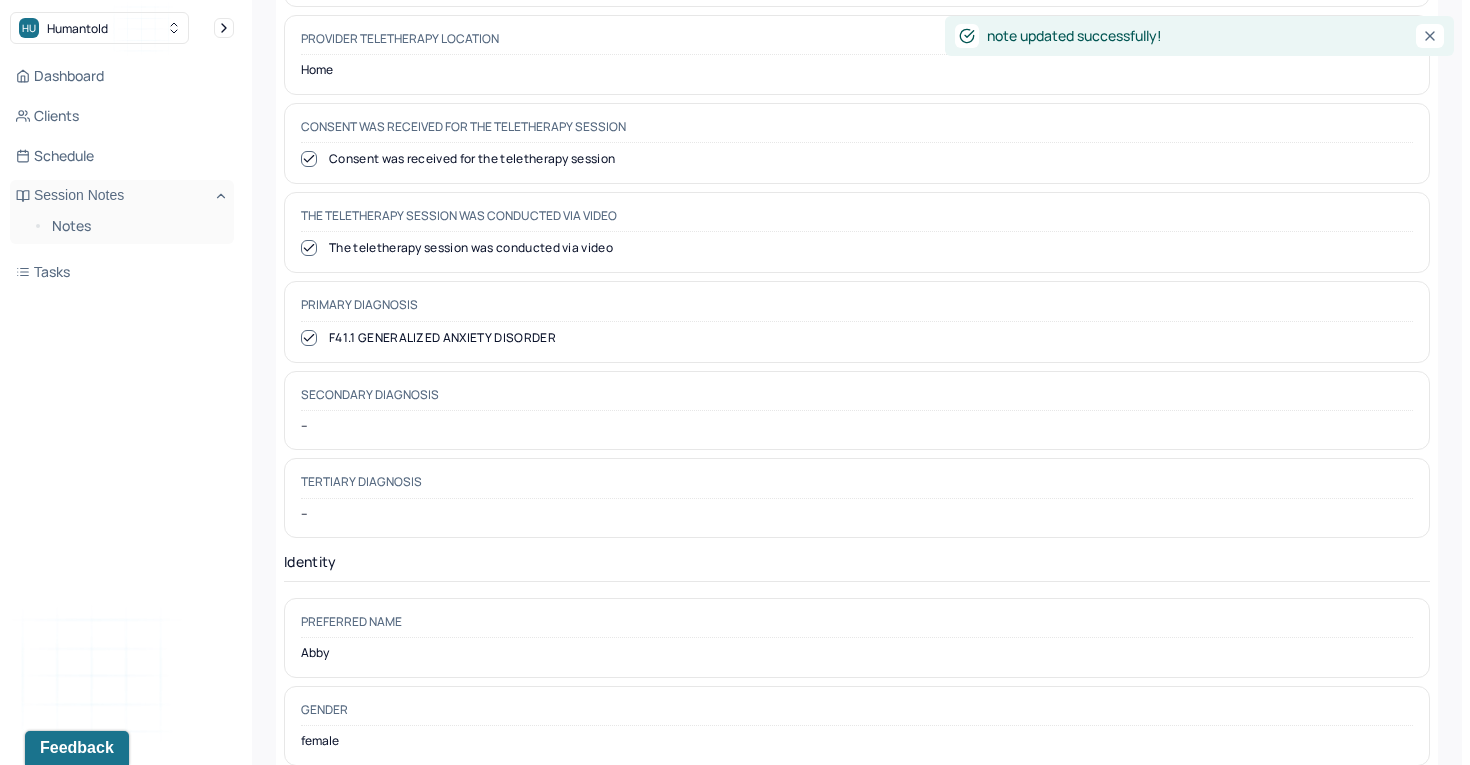 scroll, scrollTop: 0, scrollLeft: 0, axis: both 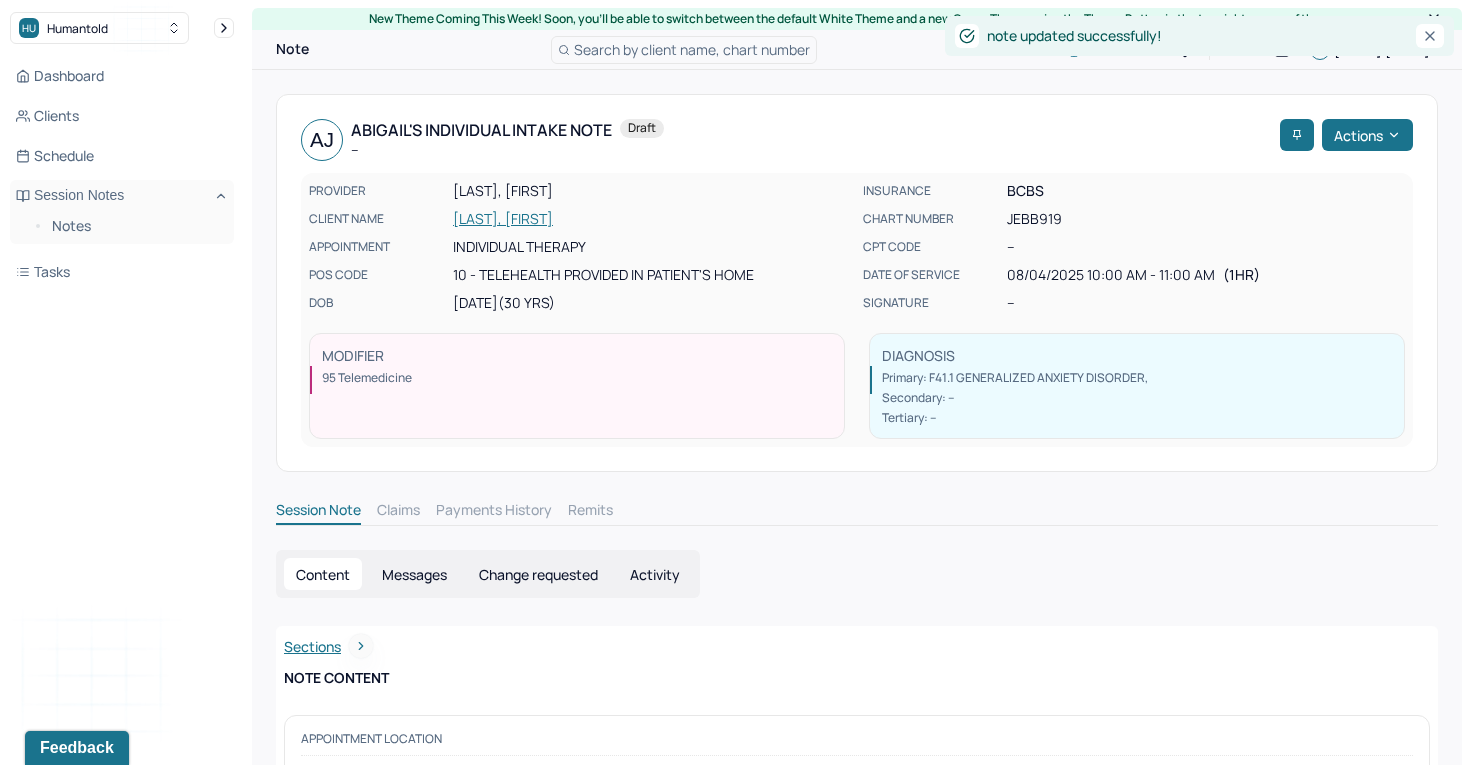 click on "[LAST], [FIRST]" at bounding box center [652, 219] 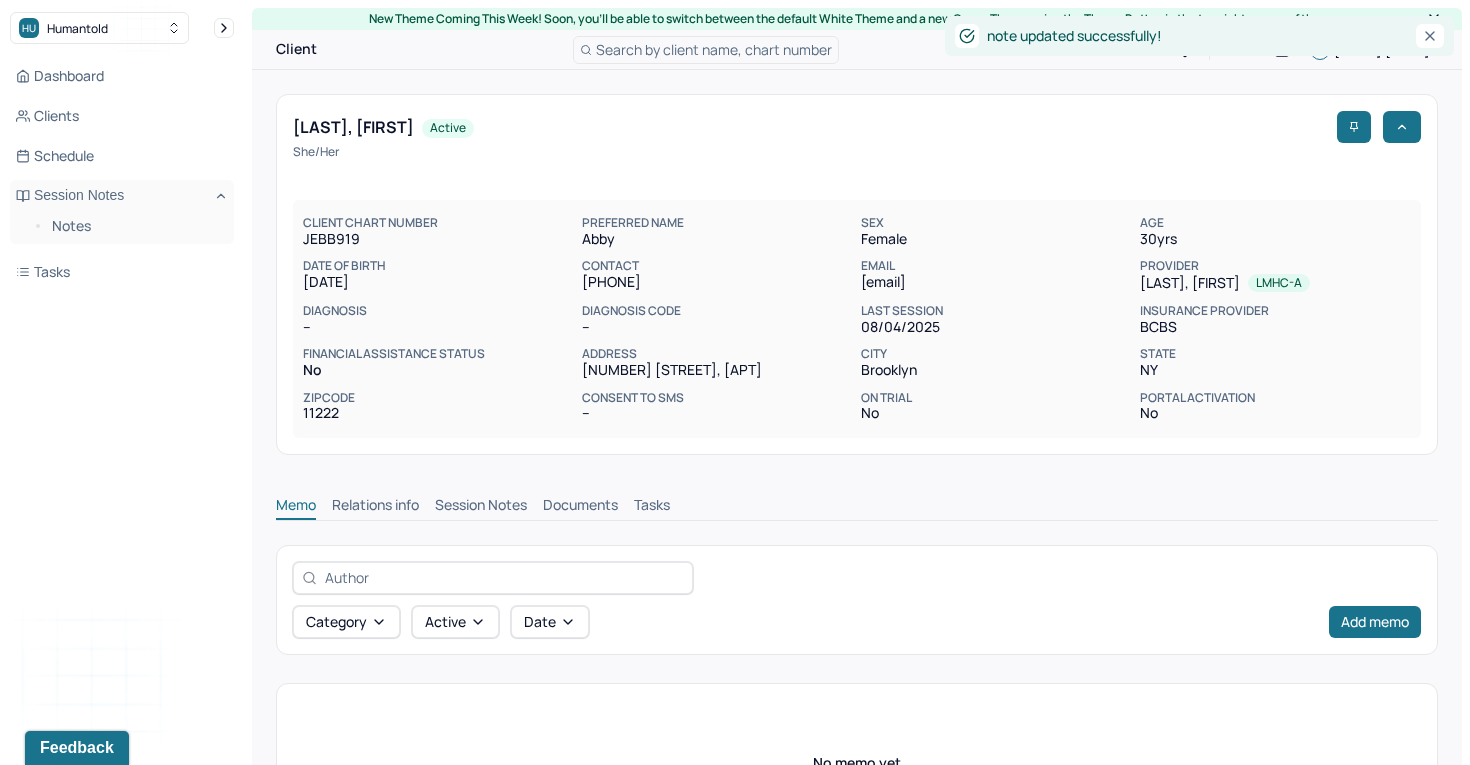 click on "Session Notes" at bounding box center [481, 507] 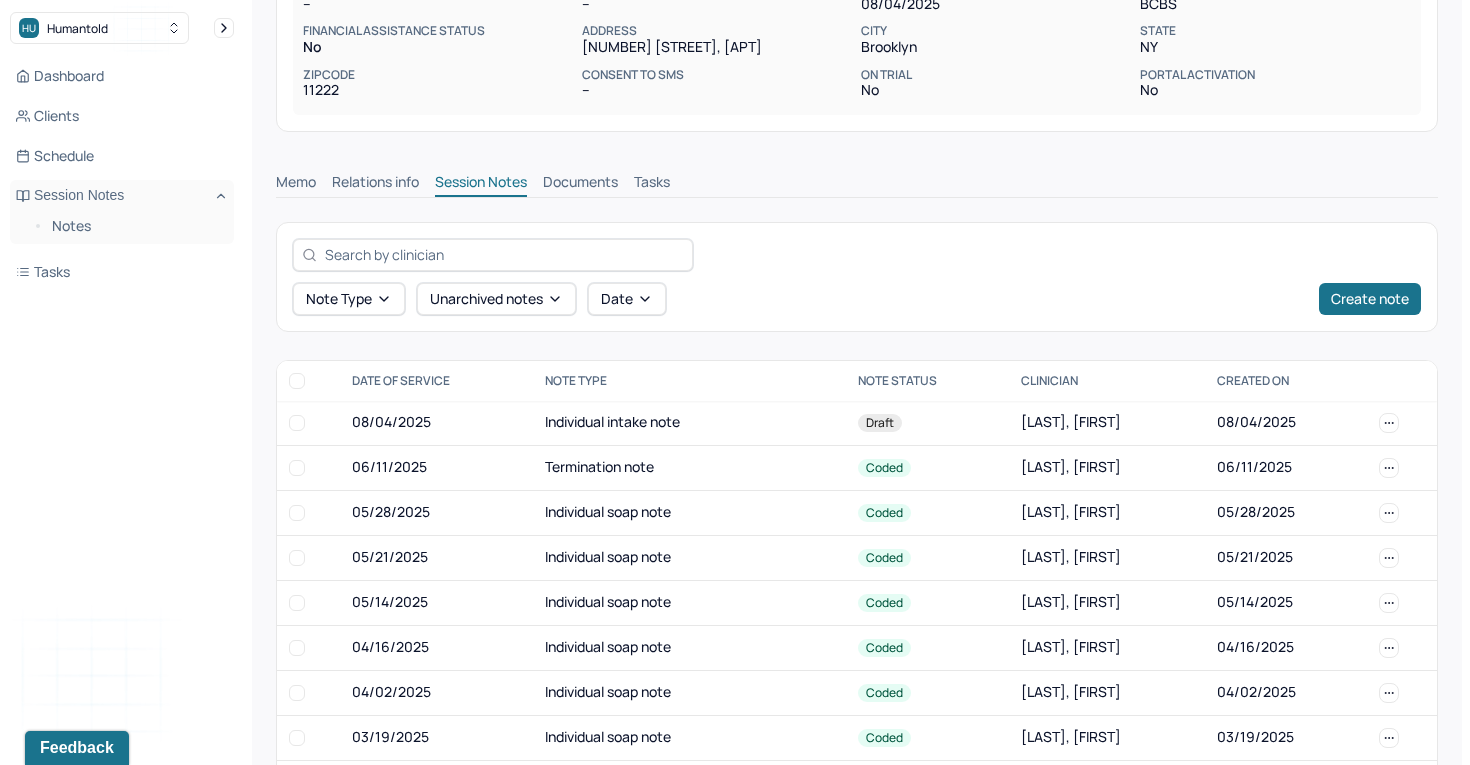 scroll, scrollTop: 322, scrollLeft: 0, axis: vertical 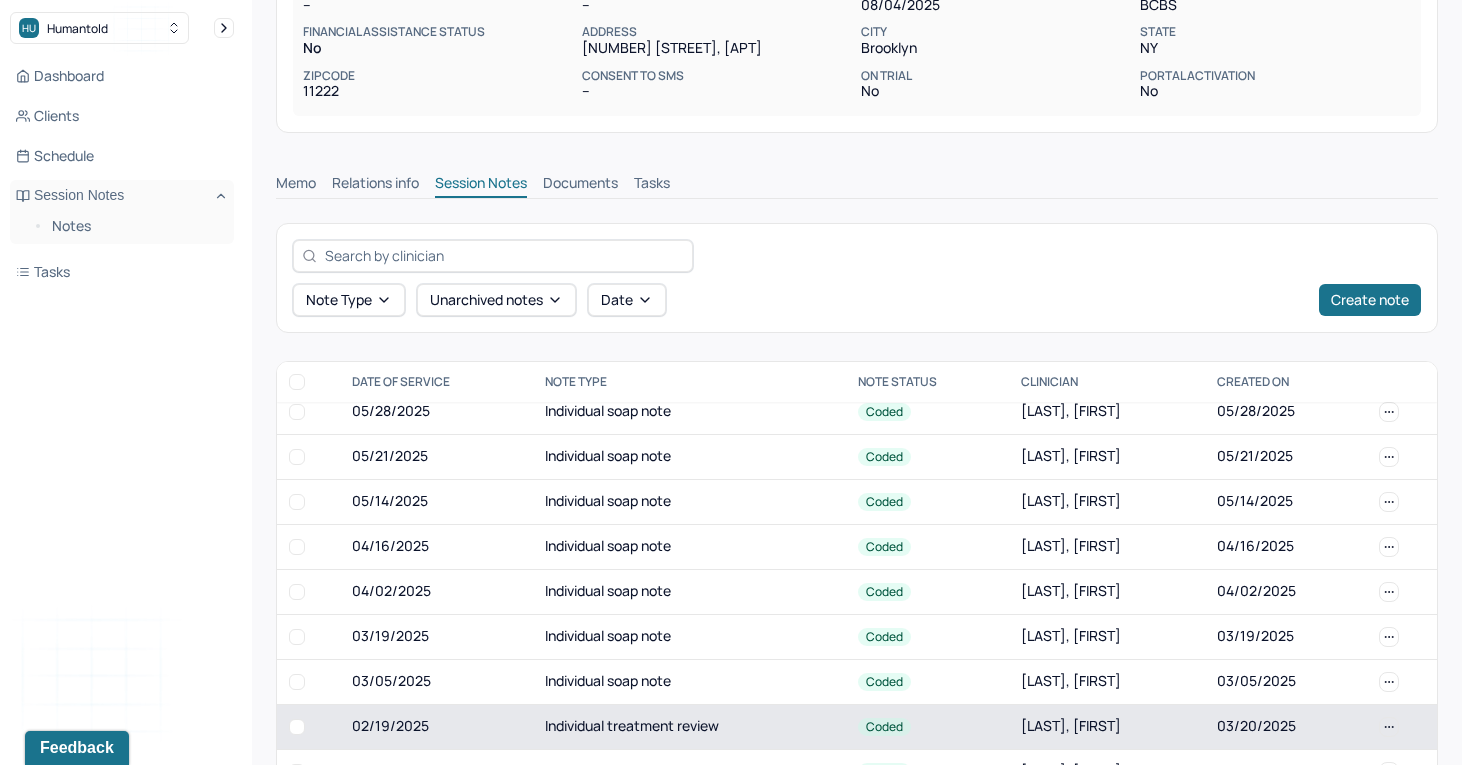 click on "Individual treatment review" at bounding box center (689, 726) 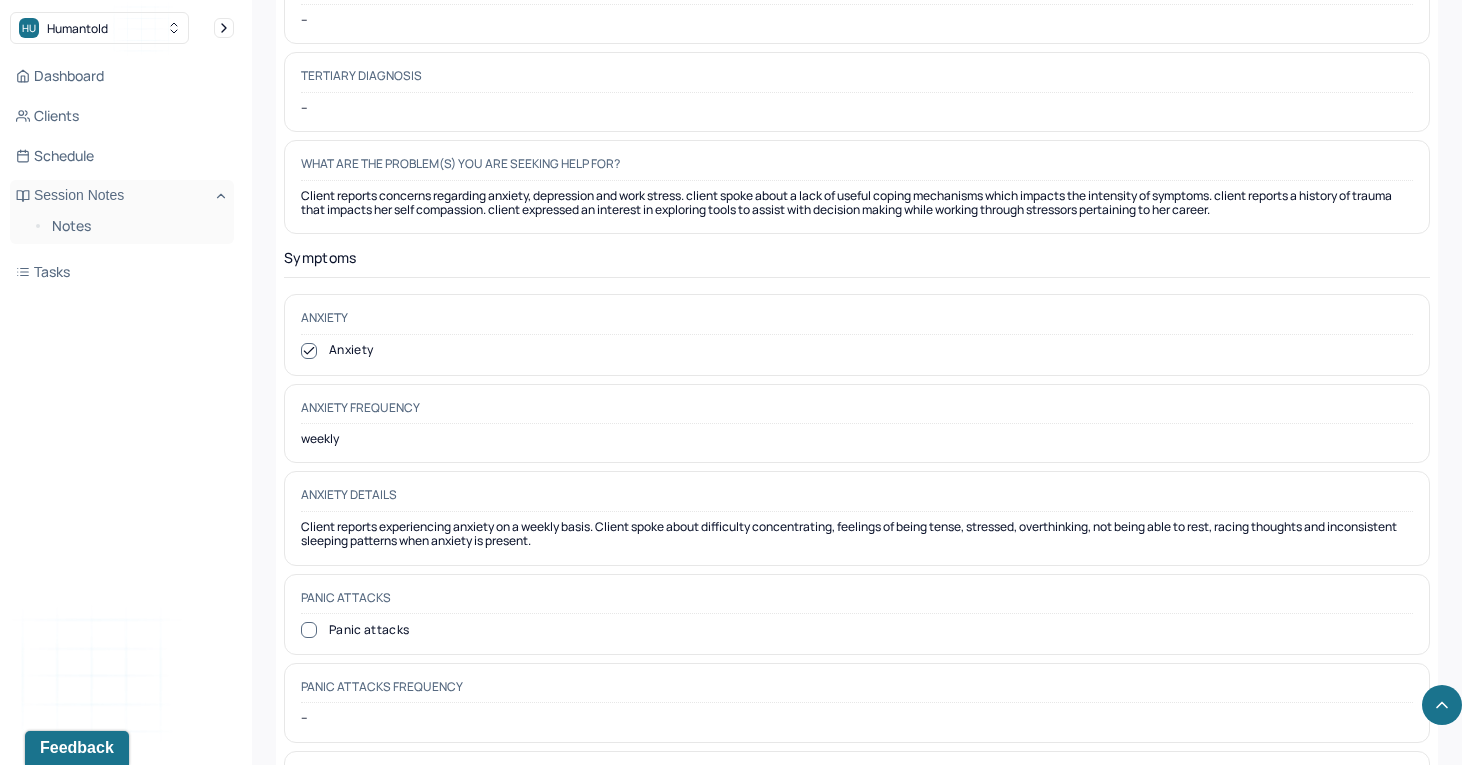 scroll, scrollTop: 1338, scrollLeft: 0, axis: vertical 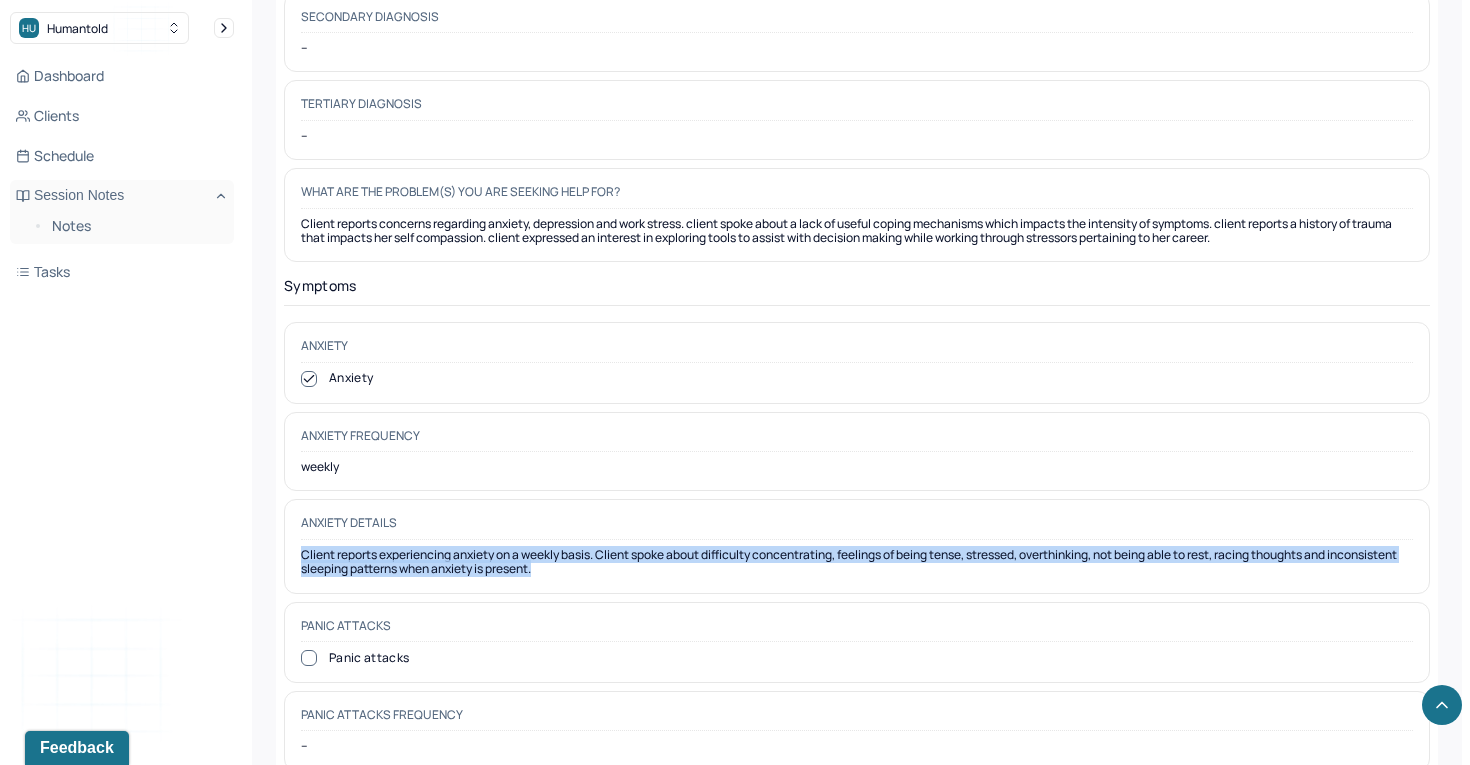 drag, startPoint x: 625, startPoint y: 563, endPoint x: 300, endPoint y: 539, distance: 325.88495 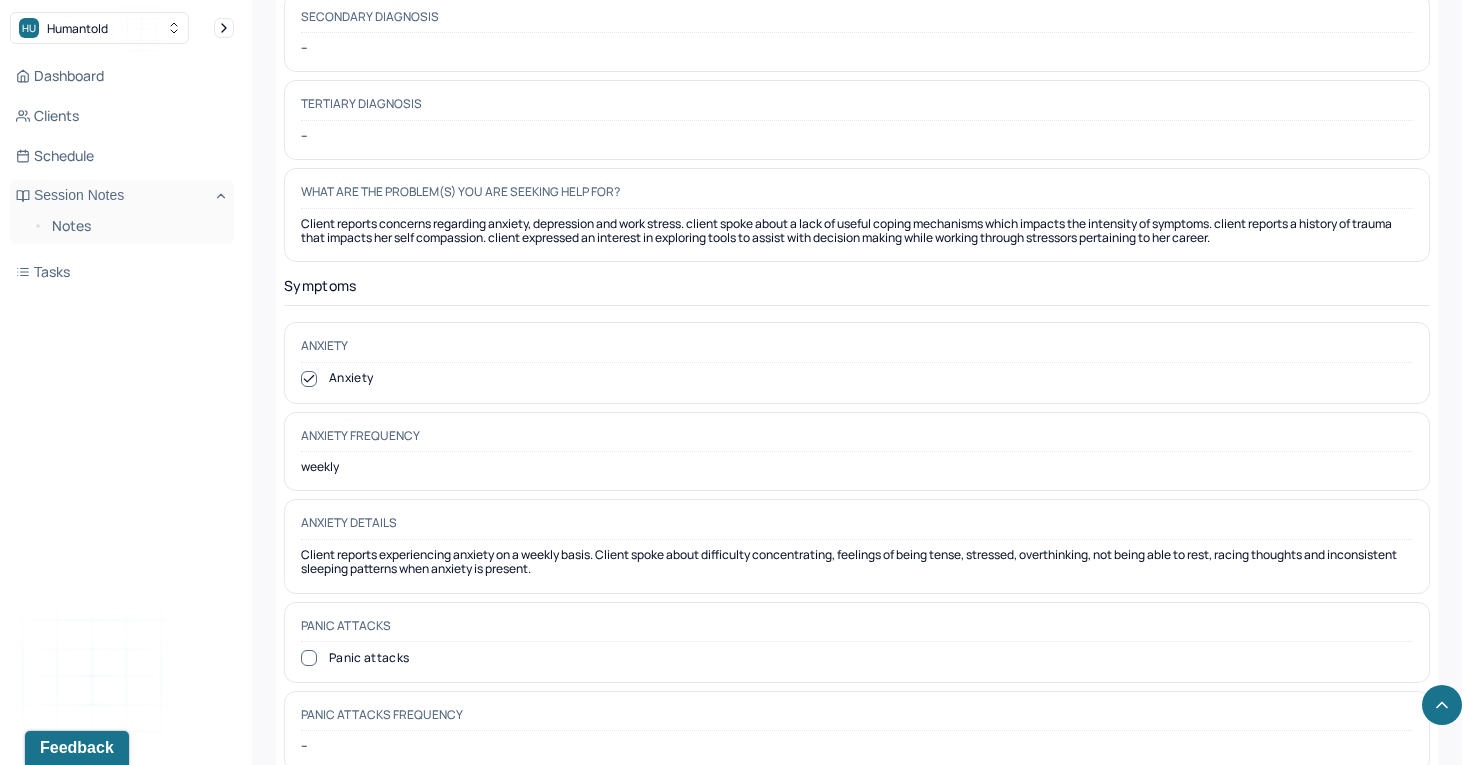 click on "Anxiety frequency" at bounding box center [857, 440] 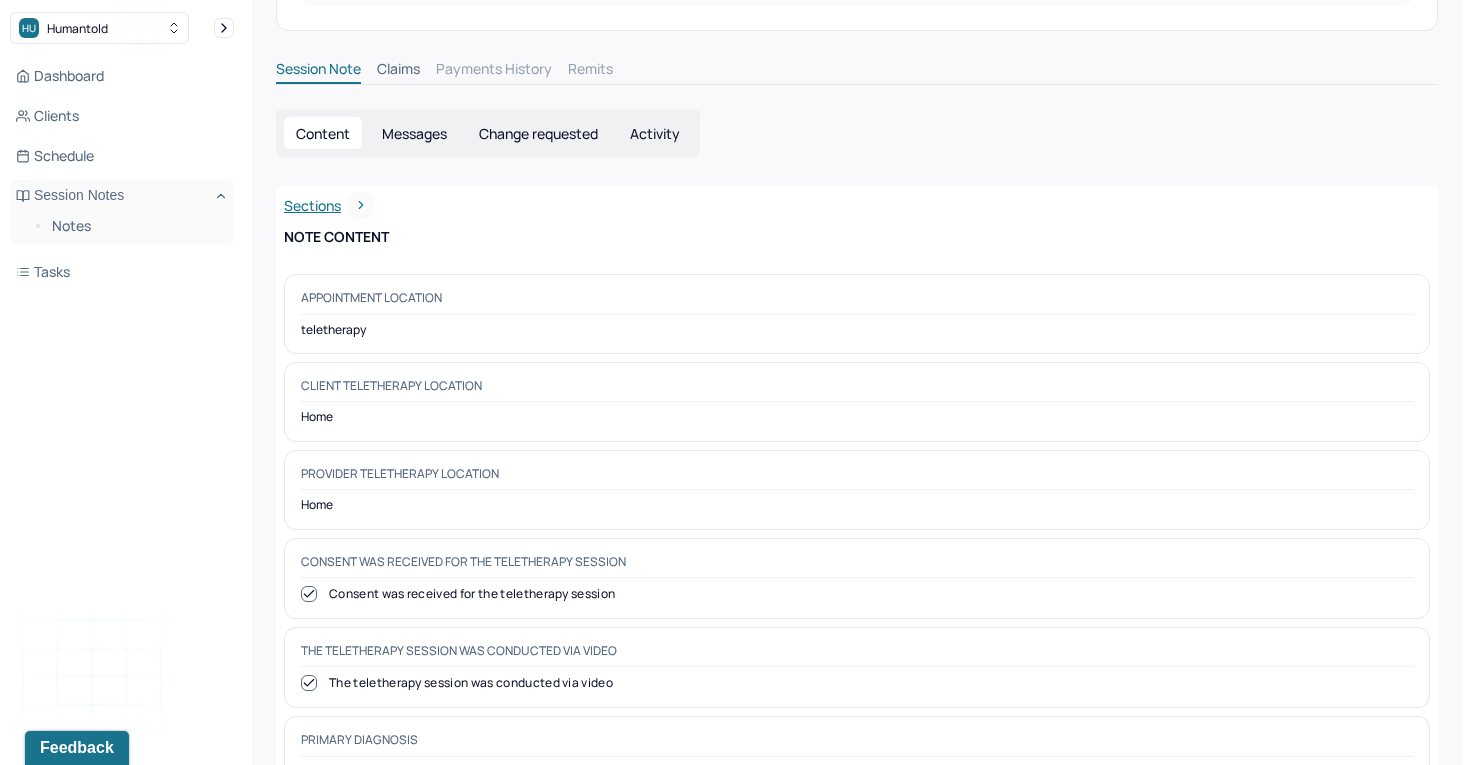 scroll, scrollTop: 0, scrollLeft: 0, axis: both 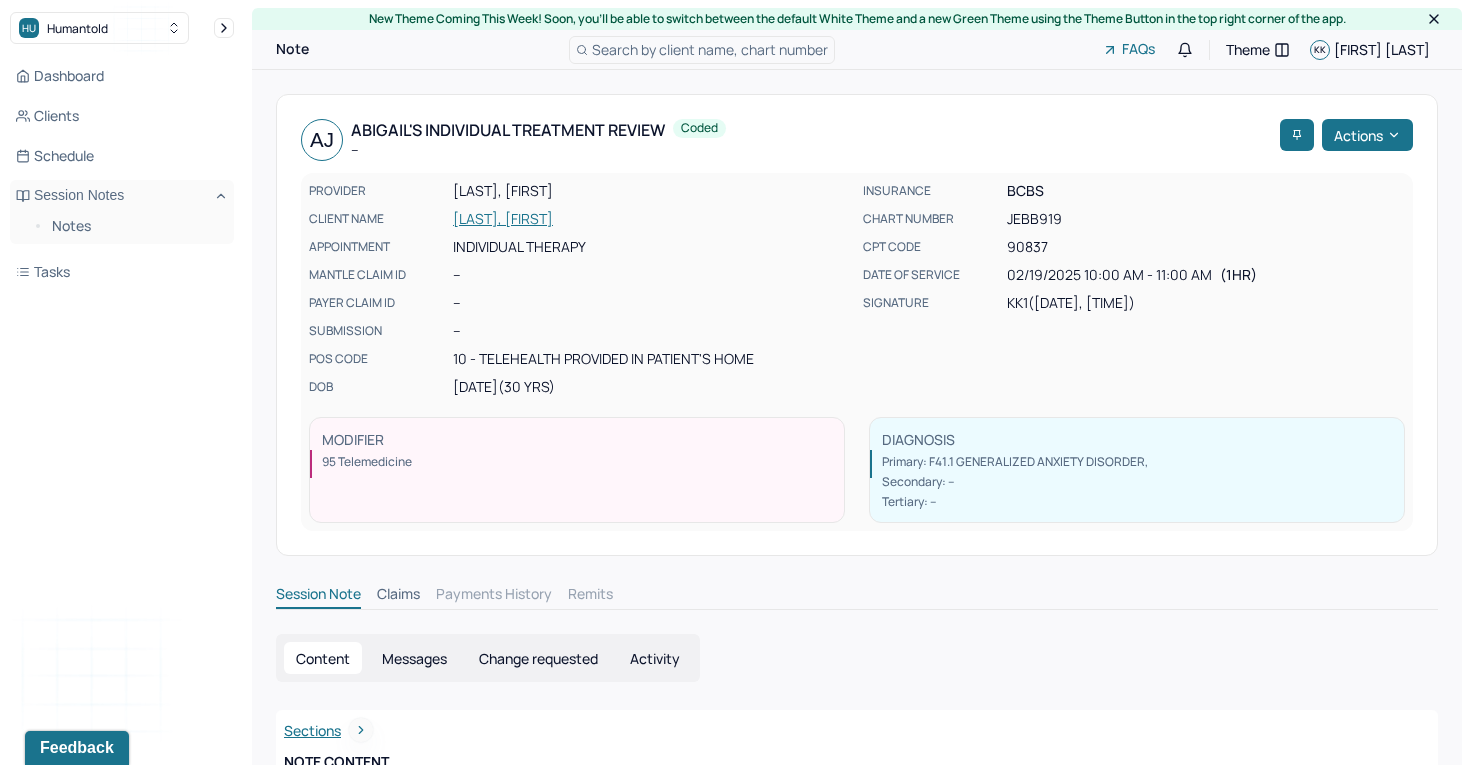 click on "[LAST], [FIRST]" at bounding box center (652, 219) 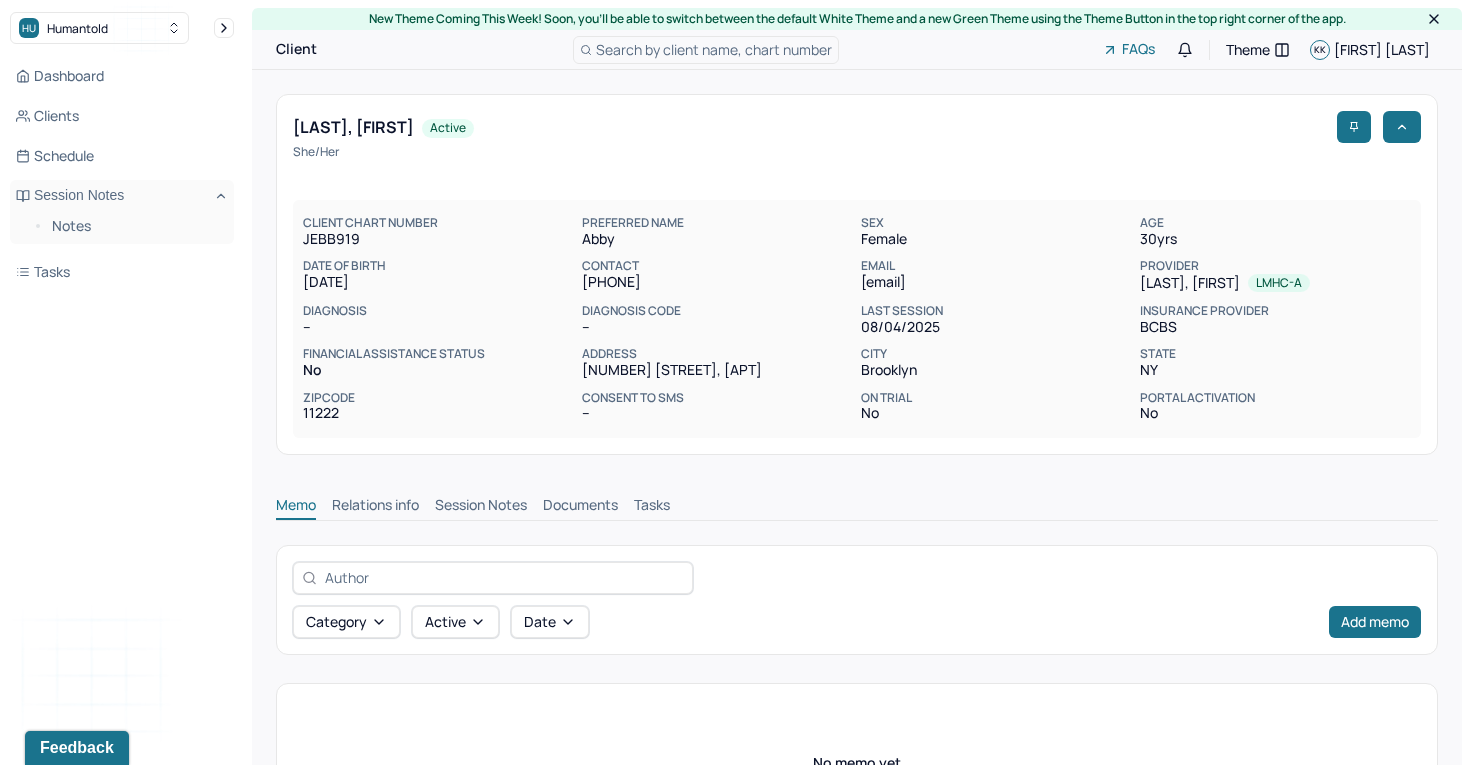 scroll, scrollTop: 179, scrollLeft: 0, axis: vertical 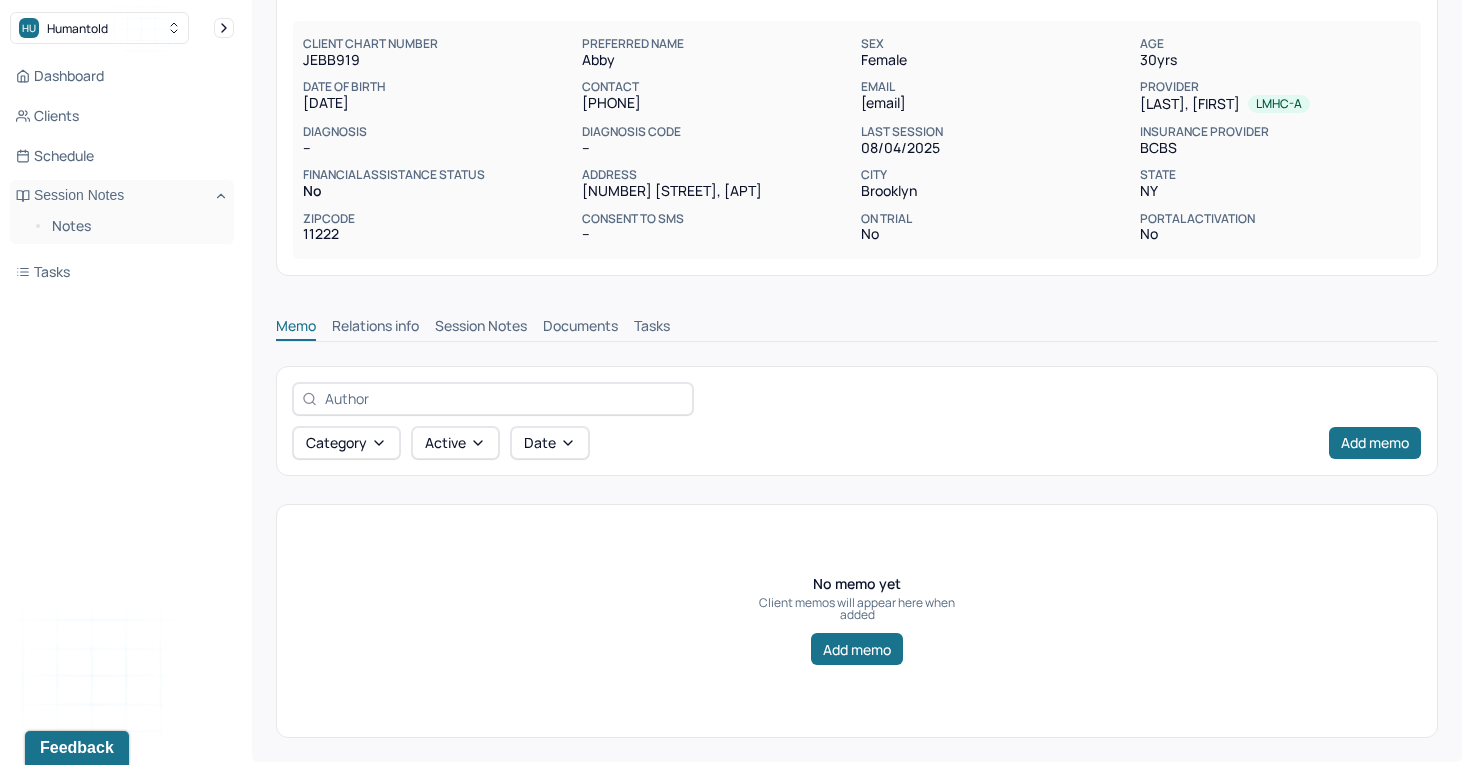 click on "Session Notes" at bounding box center (481, 328) 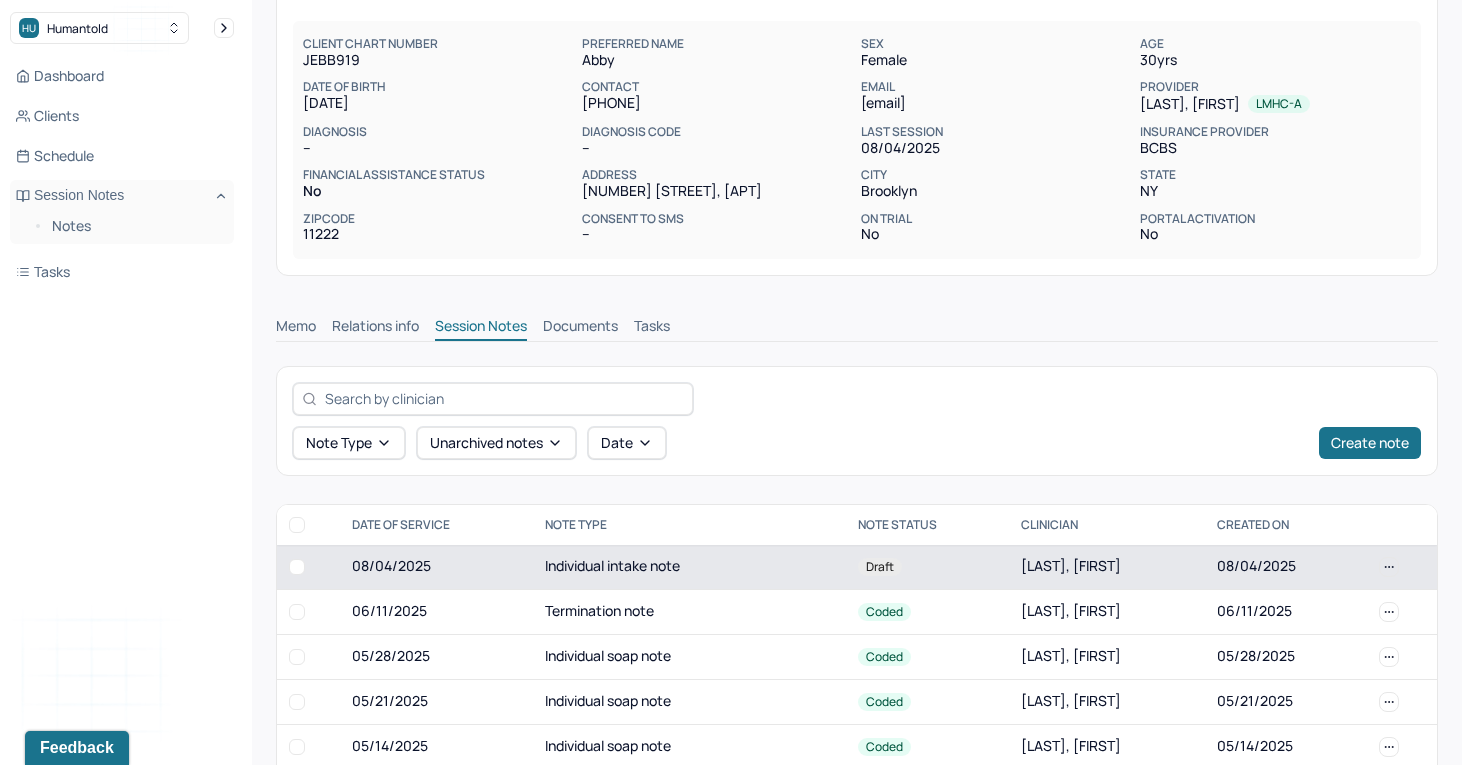 click on "Individual intake note" at bounding box center [689, 567] 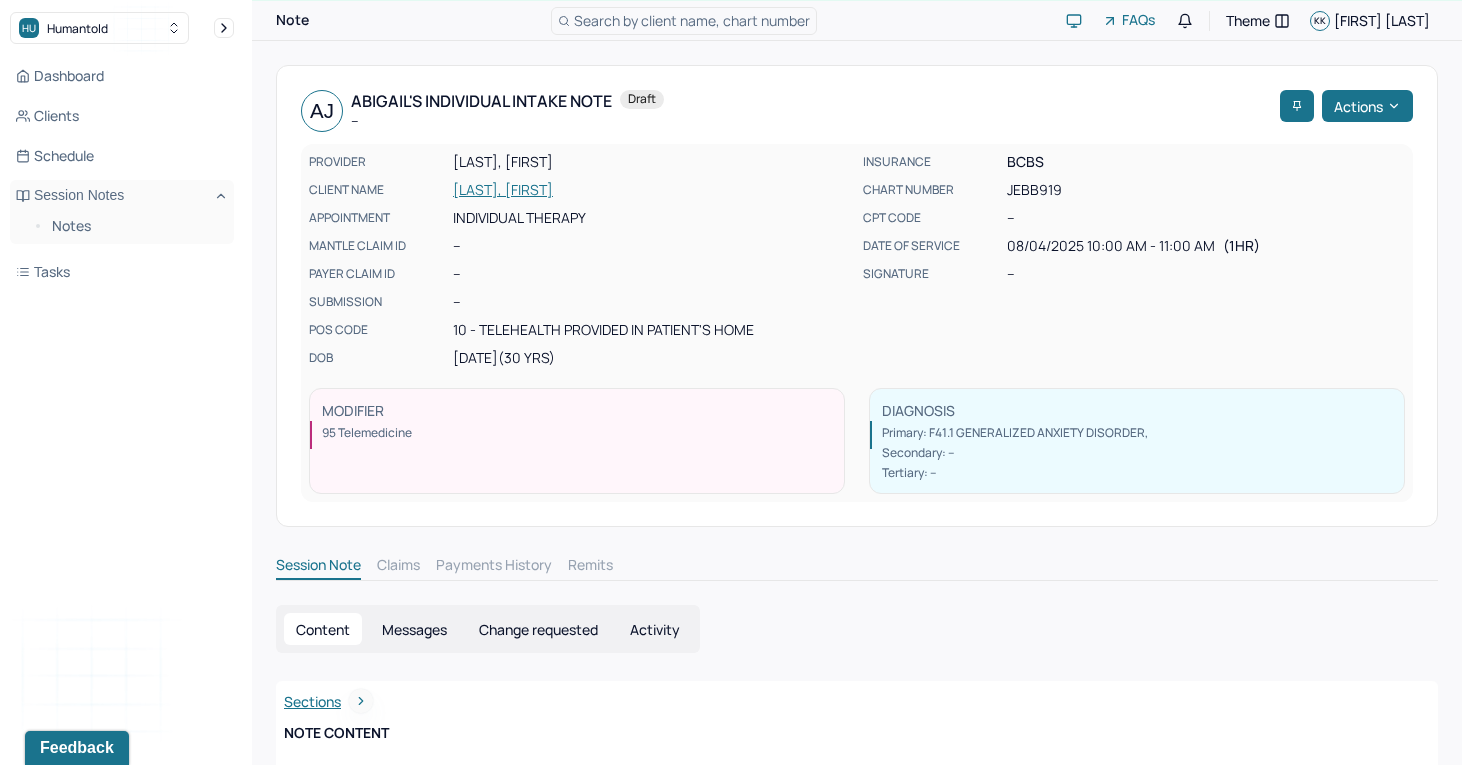 scroll, scrollTop: 0, scrollLeft: 0, axis: both 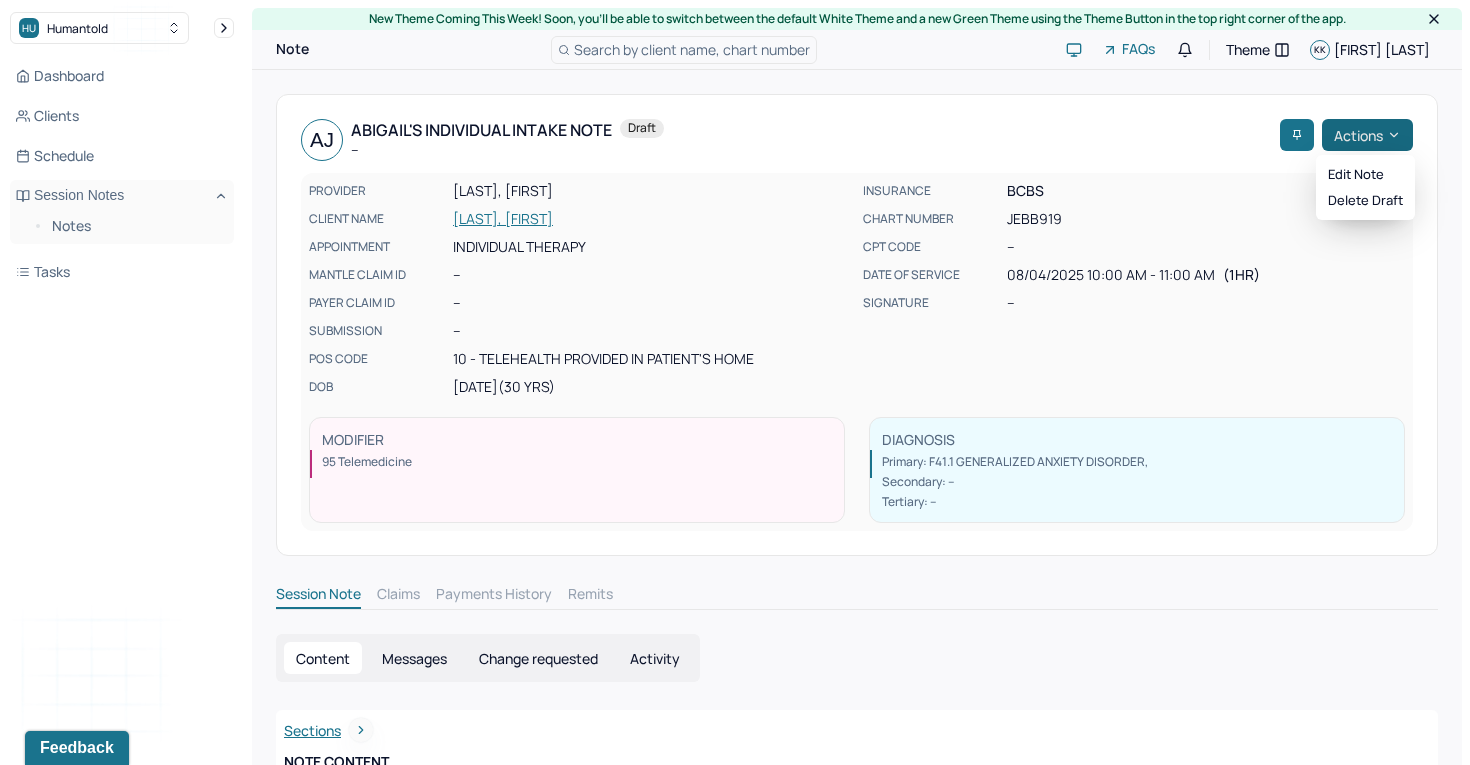 click on "Actions" at bounding box center [1367, 135] 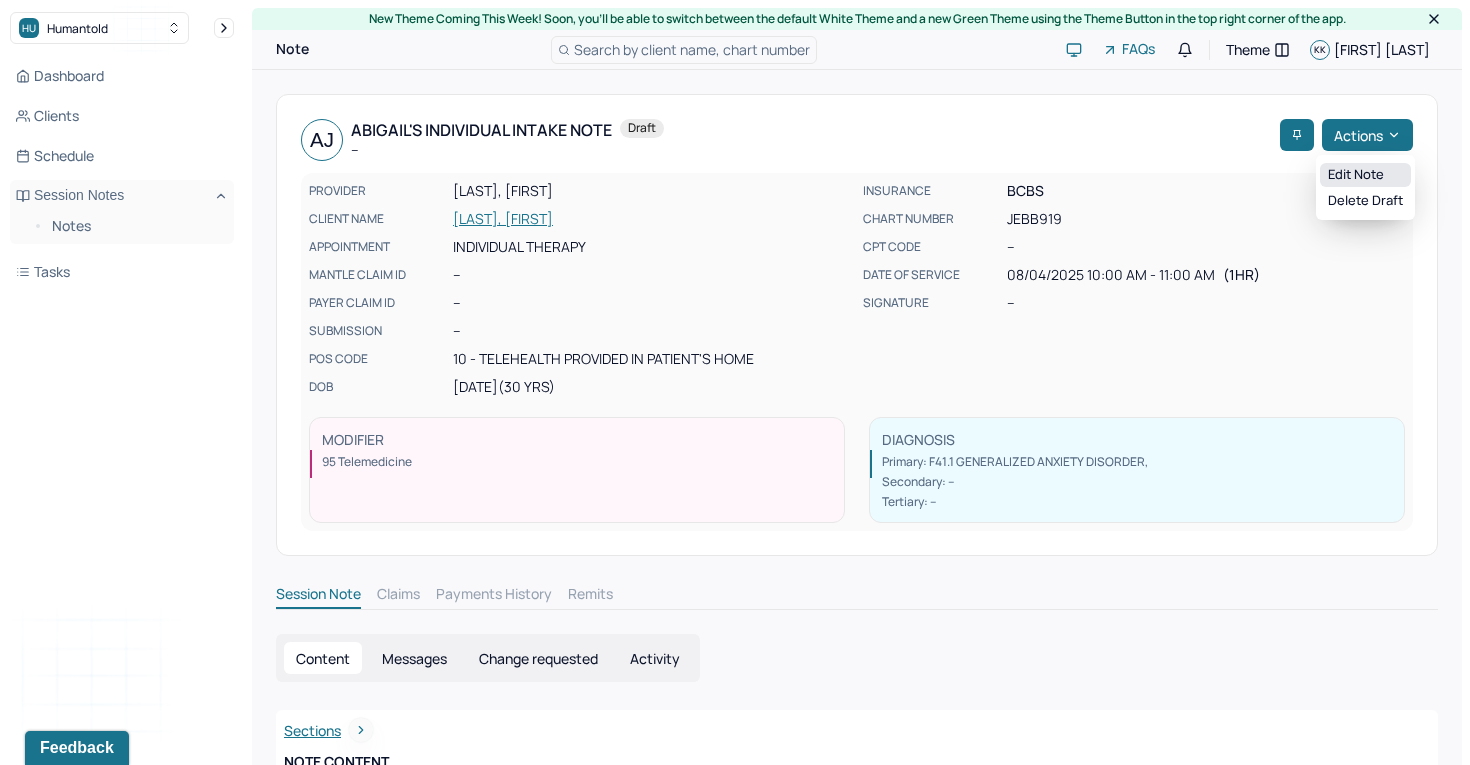 click on "Edit note" at bounding box center (1365, 175) 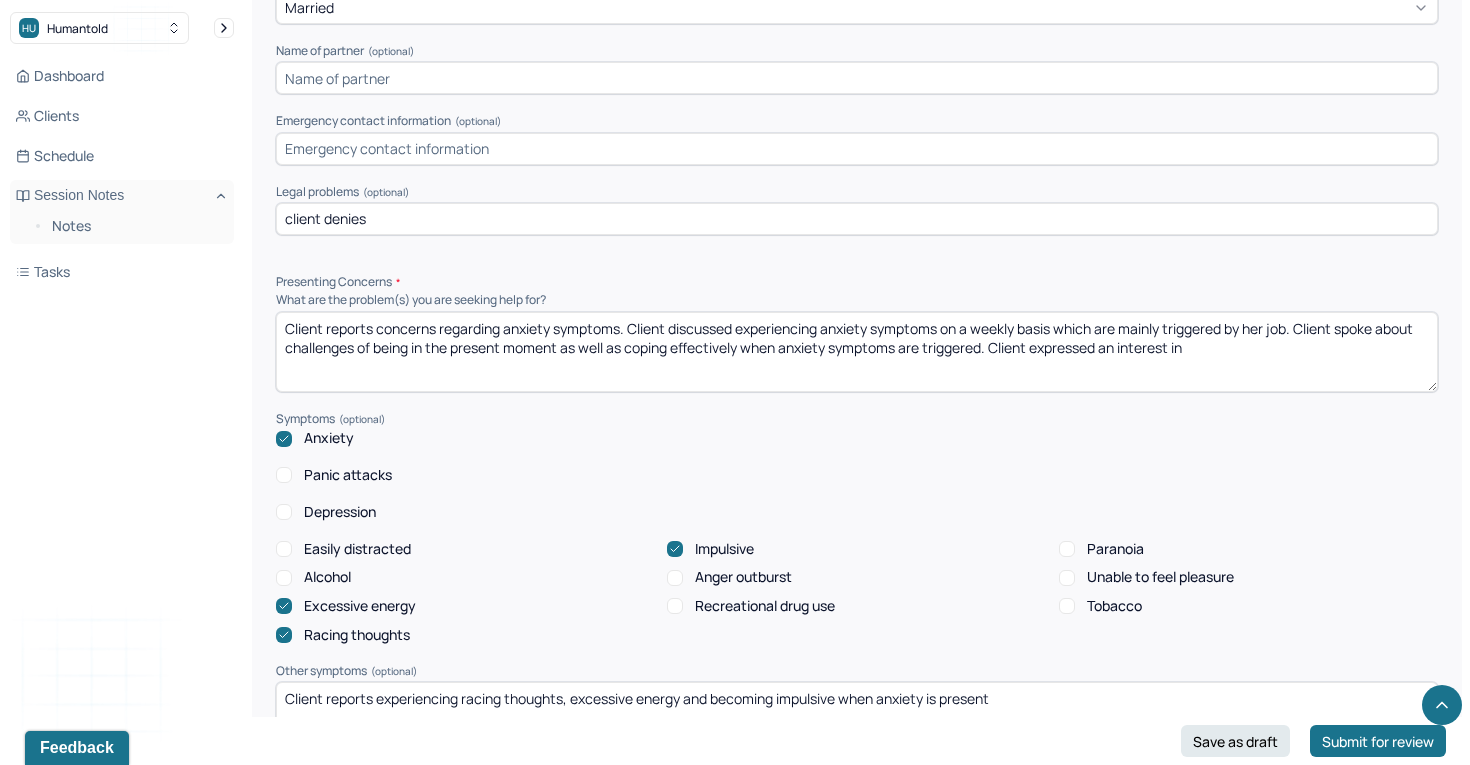 scroll, scrollTop: 1768, scrollLeft: 0, axis: vertical 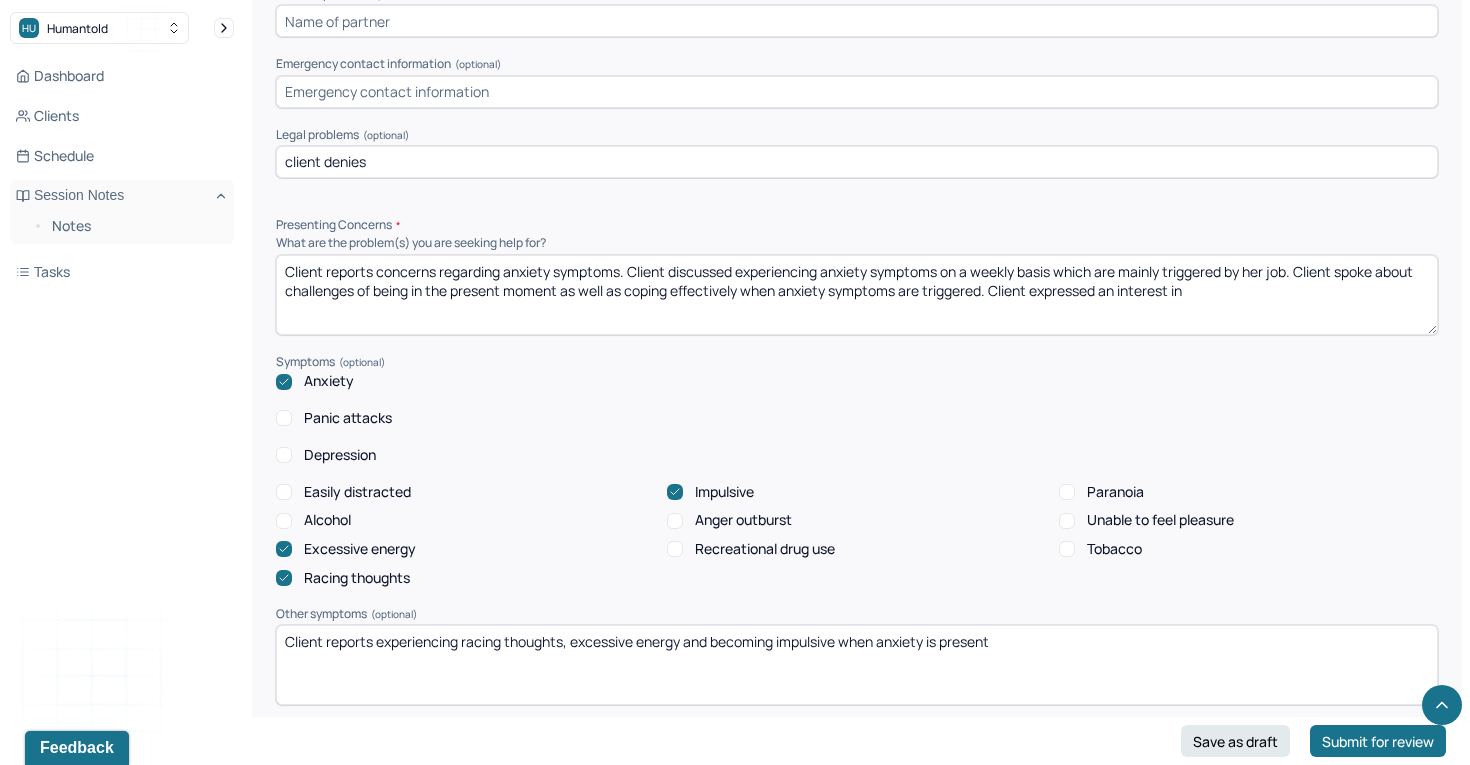 click 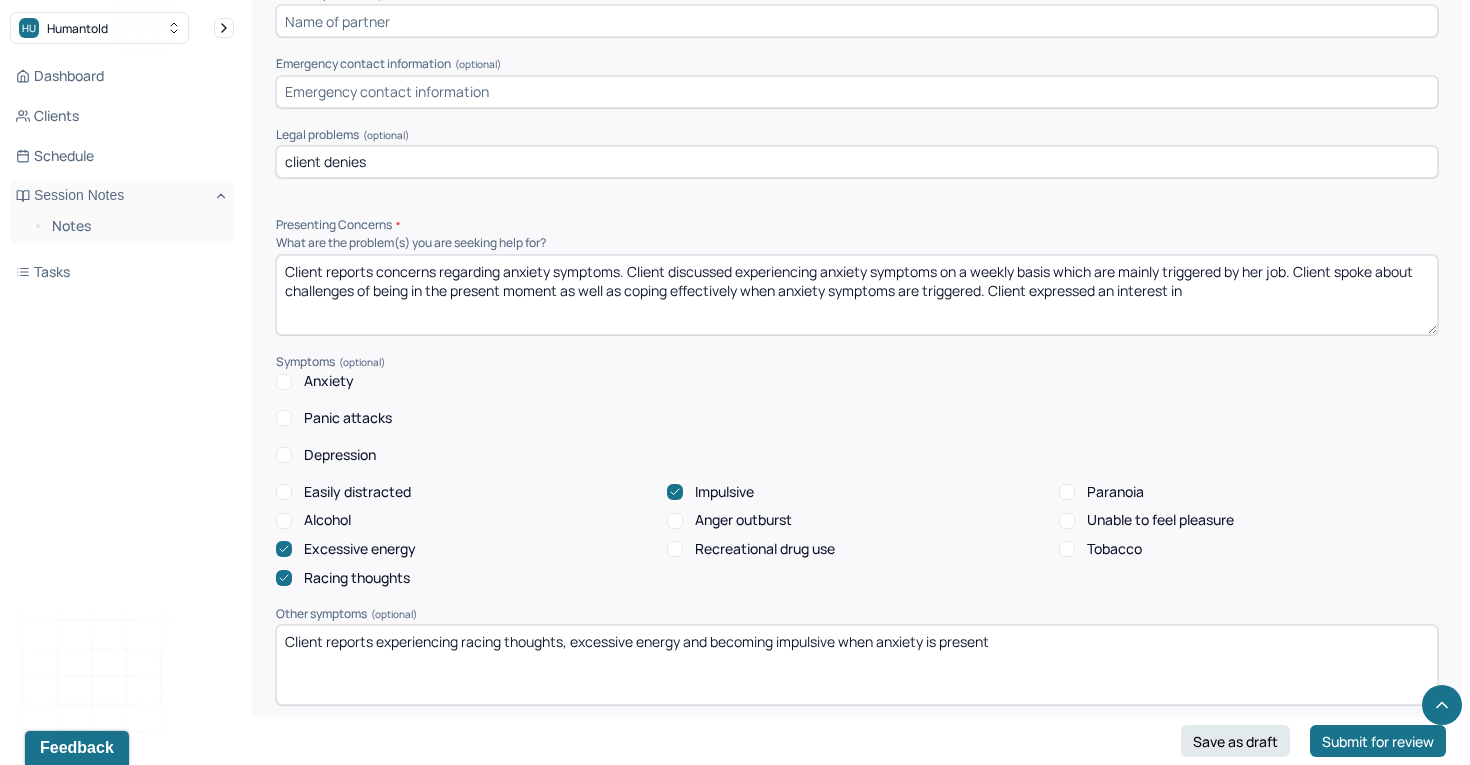 click on "Anxiety" at bounding box center (284, 382) 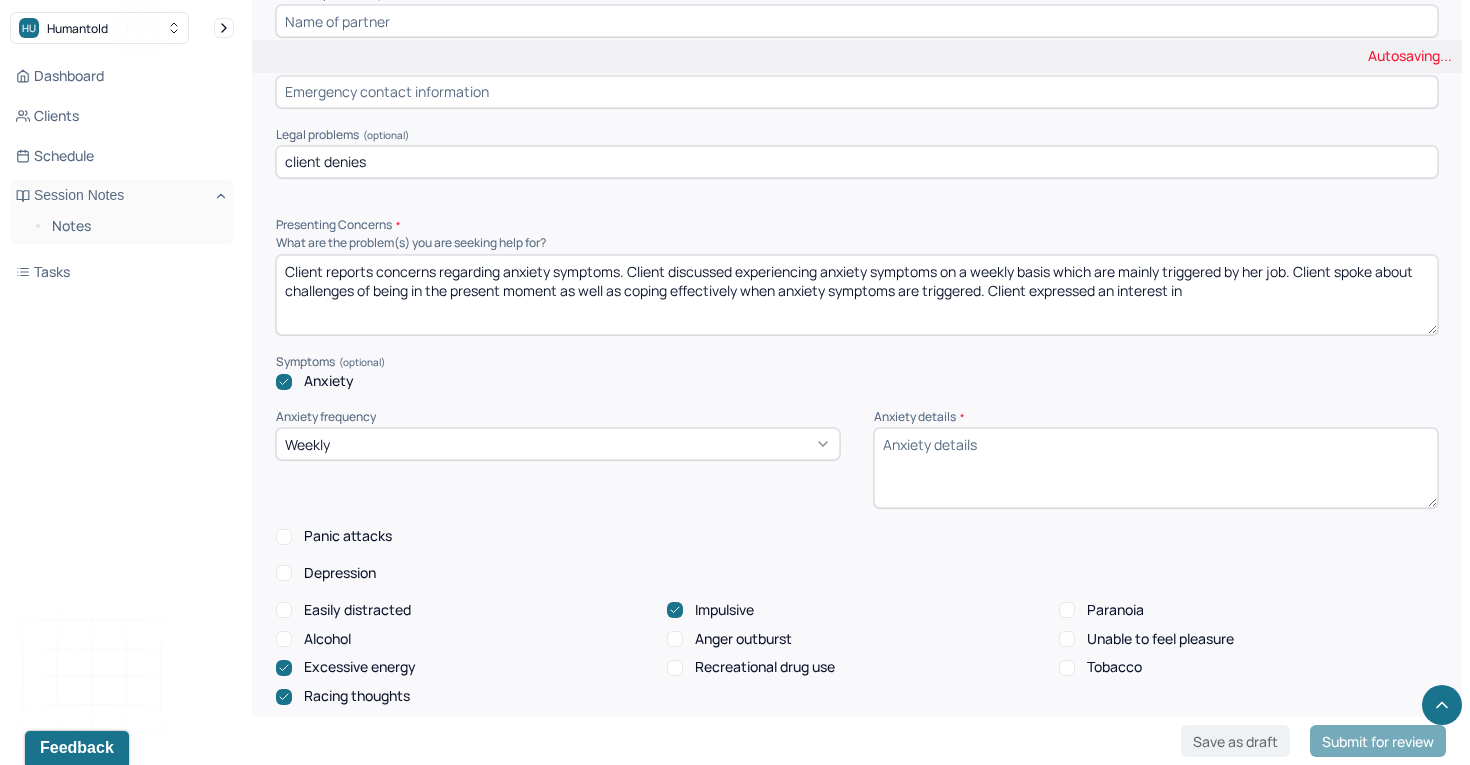 click on "Anxiety details *" at bounding box center [1156, 468] 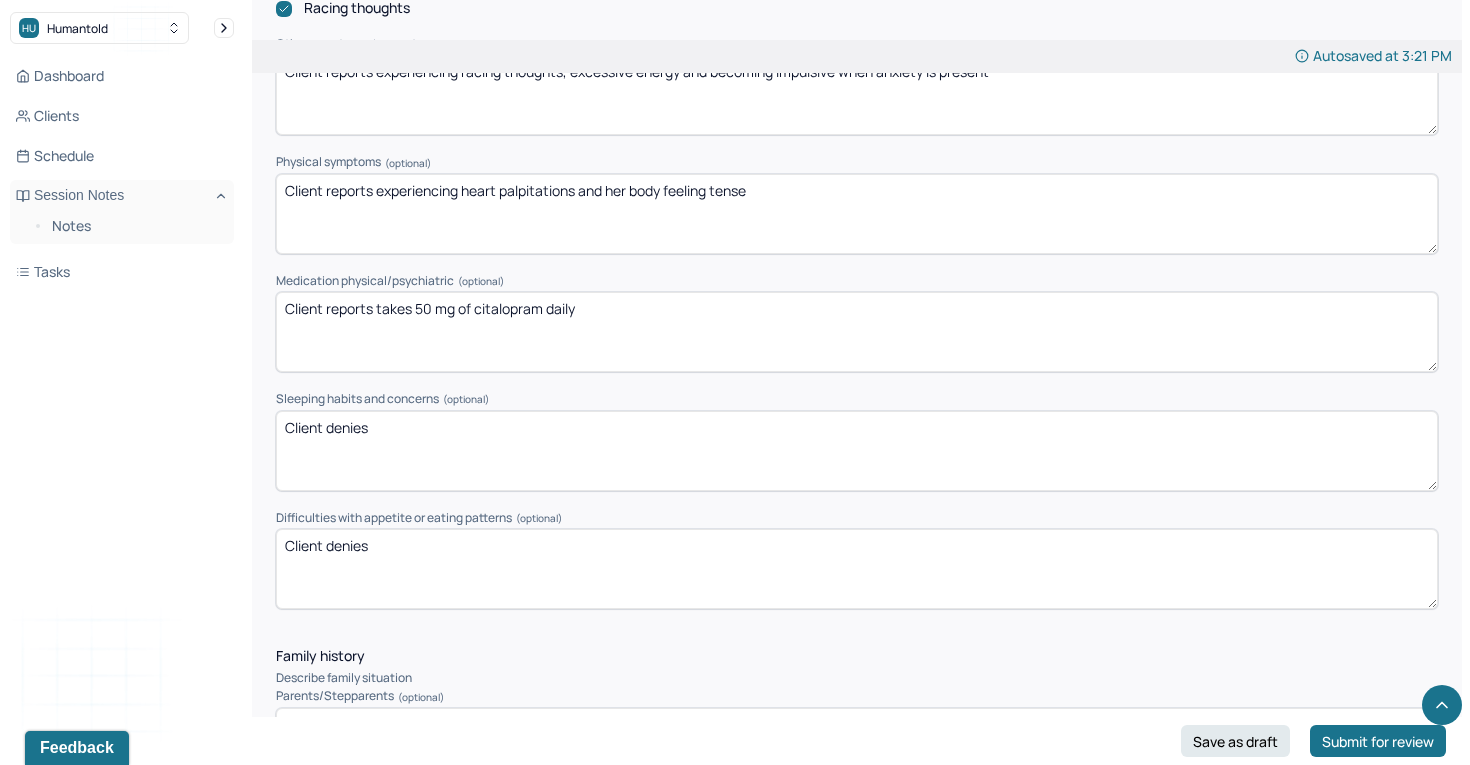 scroll, scrollTop: 2469, scrollLeft: 0, axis: vertical 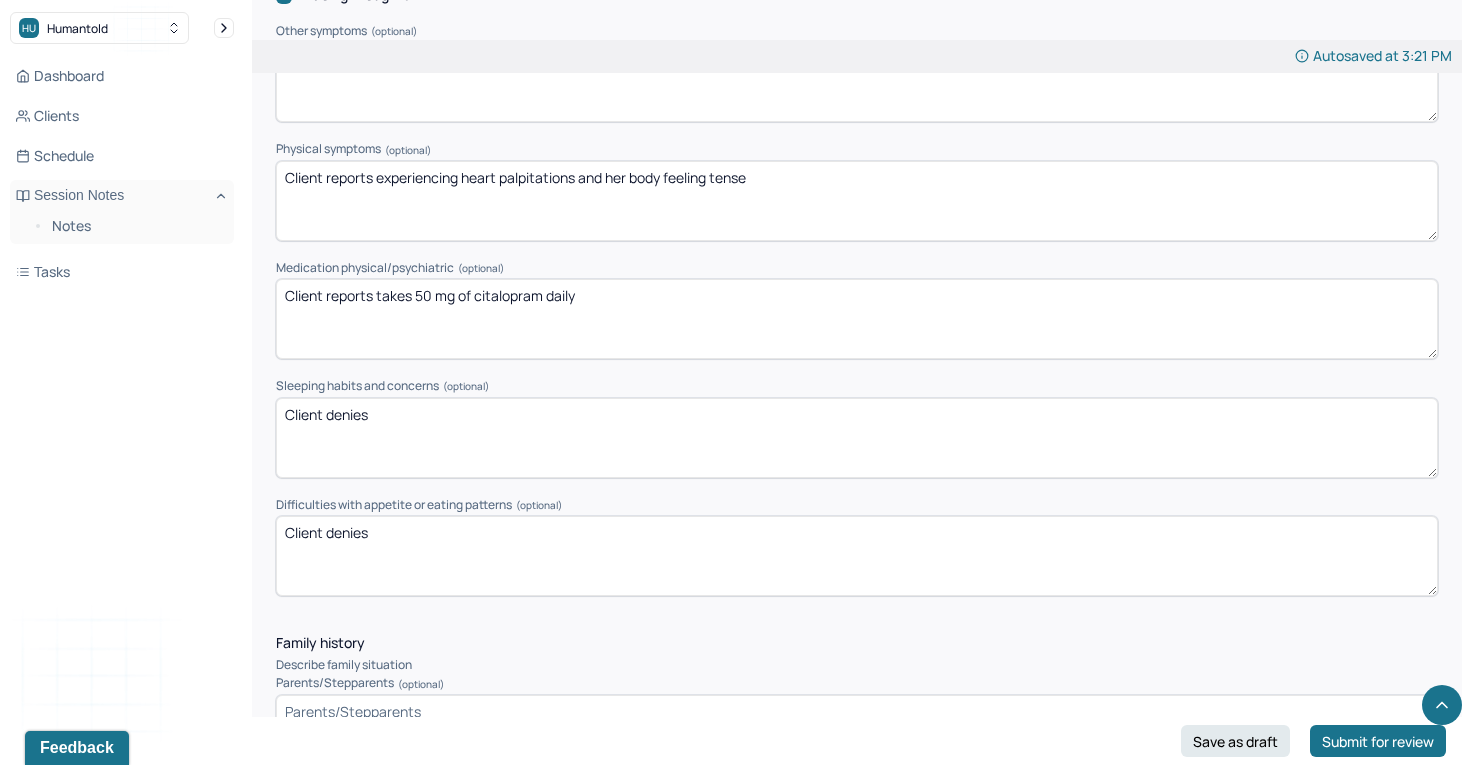 type on "Client reports experiencing anxiety on a weekly basis. Client spoke about difficulty concentrating, feelings of being tense, stressed, overthinking, not being able to rest, racing thoughts and inconsistent sleeping patterns when anxiety is present." 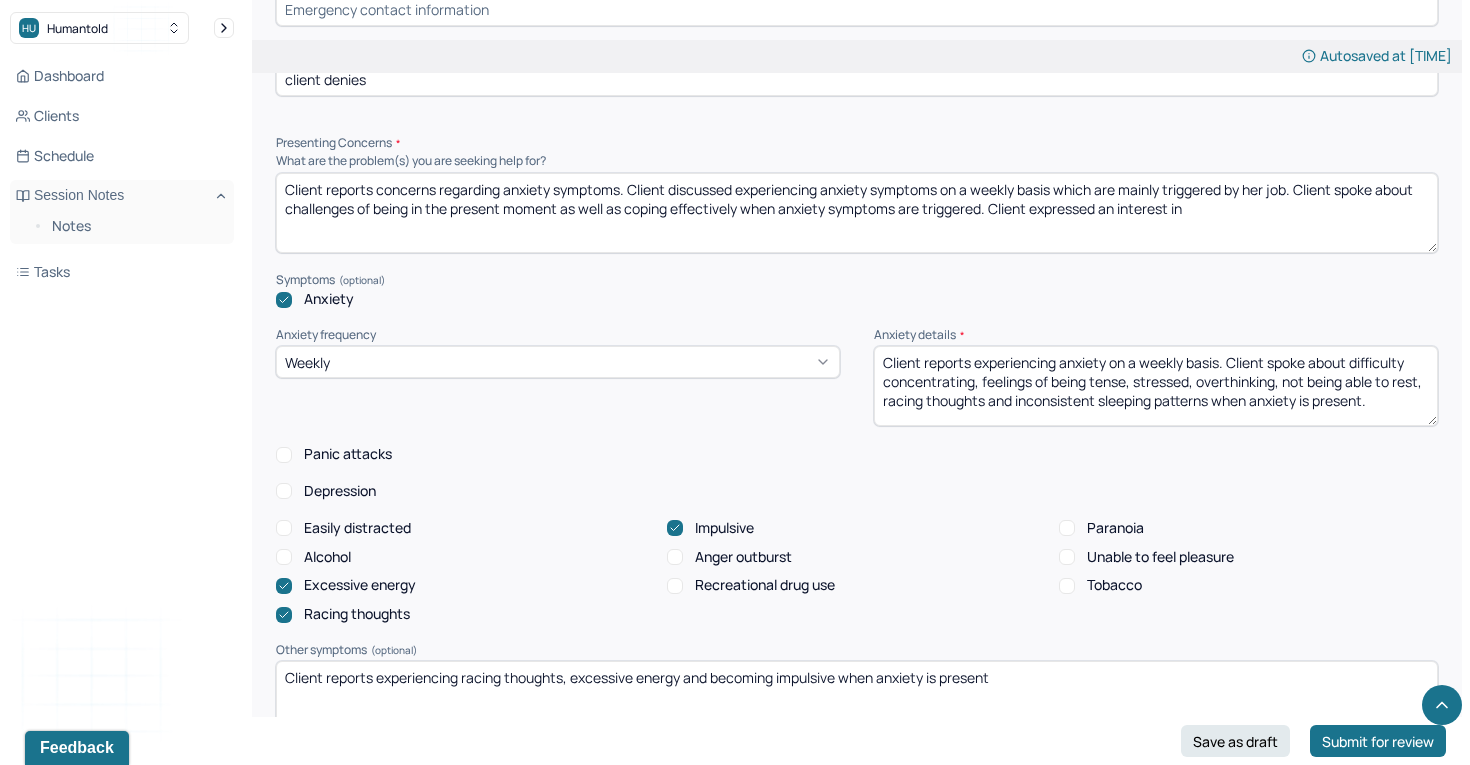 scroll, scrollTop: 1852, scrollLeft: 0, axis: vertical 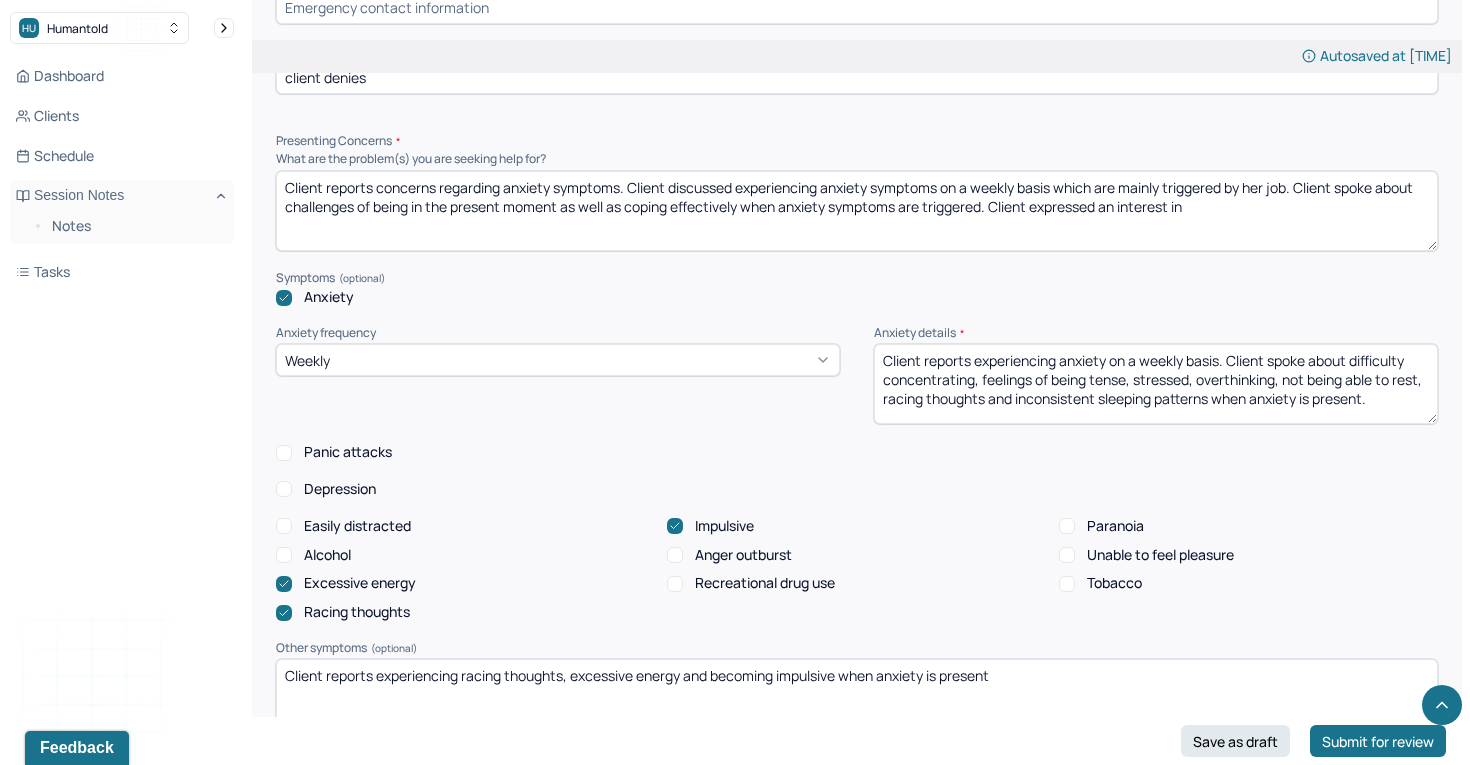type on "Client reports experiencing difficulty of falling asleep when anxiety symptoms are present" 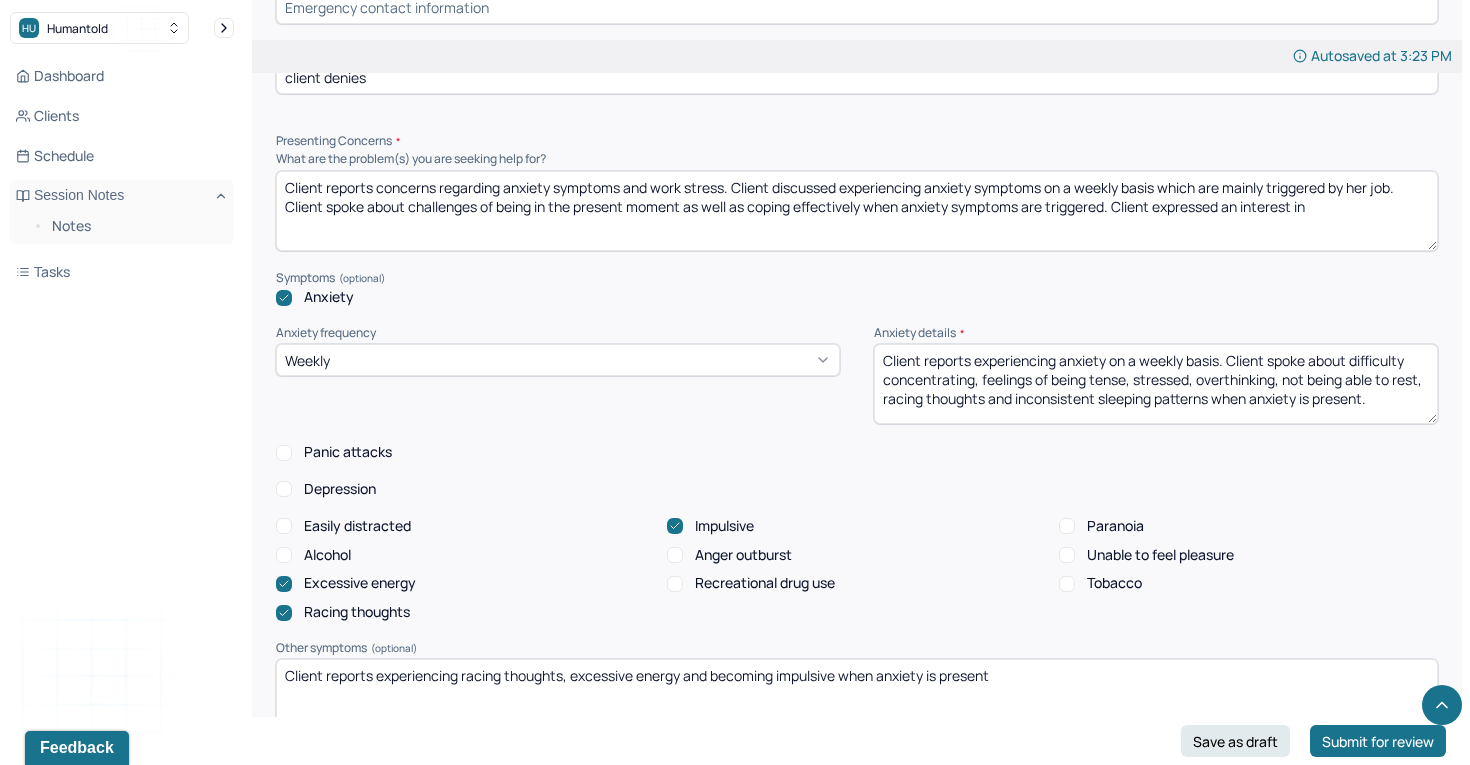 type on "Client reports concerns regarding anxiety symptoms and work stress. Client discussed experiencing anxiety symptoms on a weekly basis which are mainly triggered by her job. Client spoke about challenges of being in the present moment as well as coping effectively when anxiety symptoms are triggered. Client expressed an interest in" 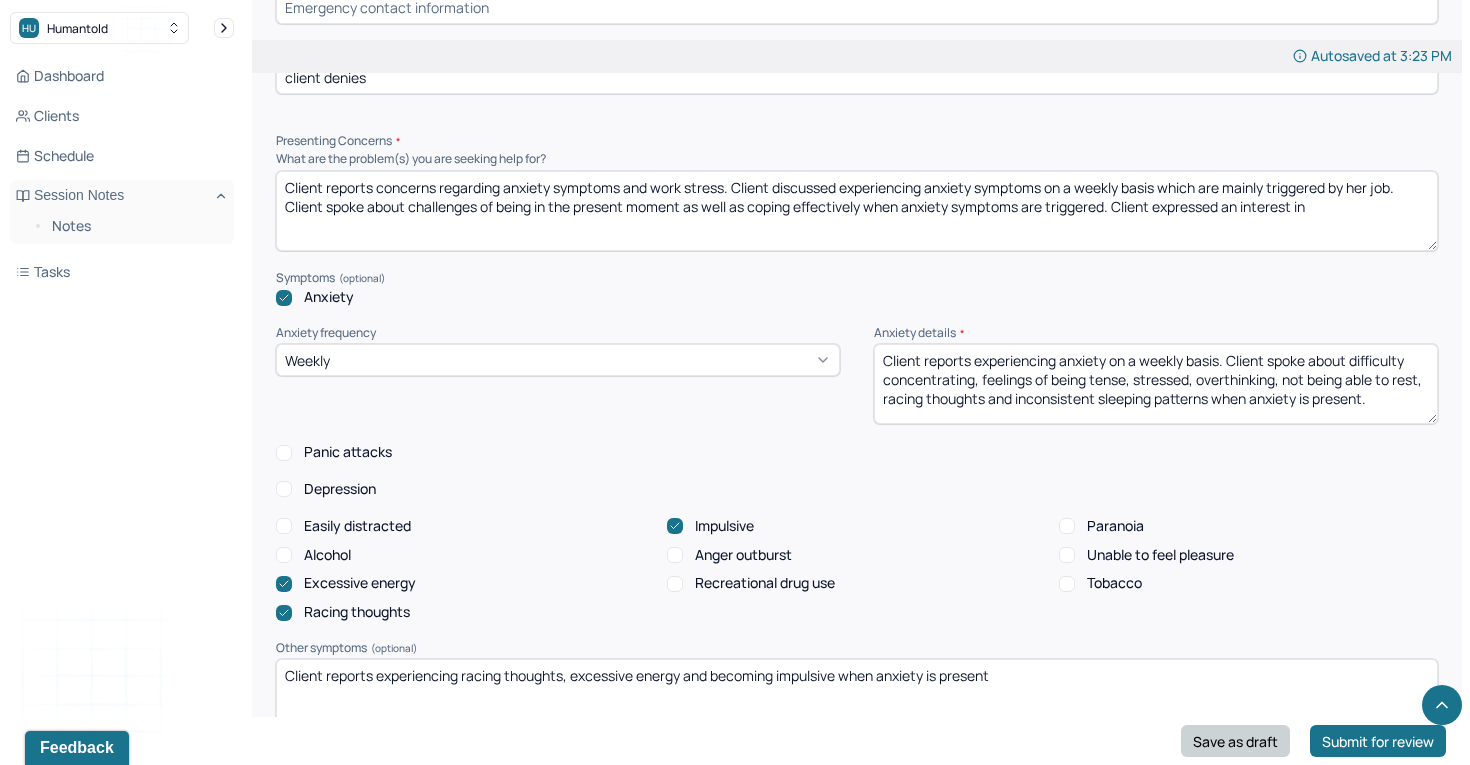 click on "Save as draft" at bounding box center (1235, 741) 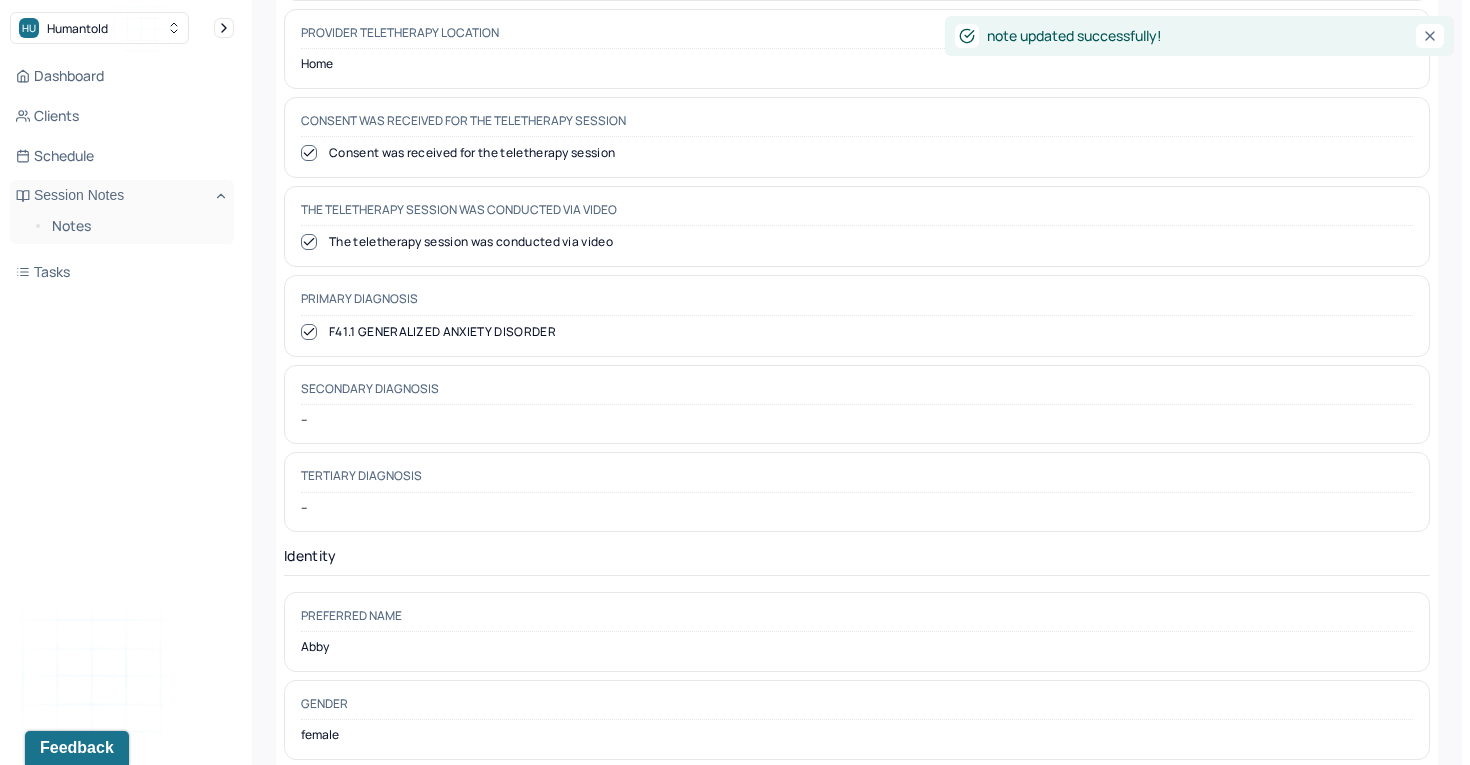 scroll, scrollTop: 0, scrollLeft: 0, axis: both 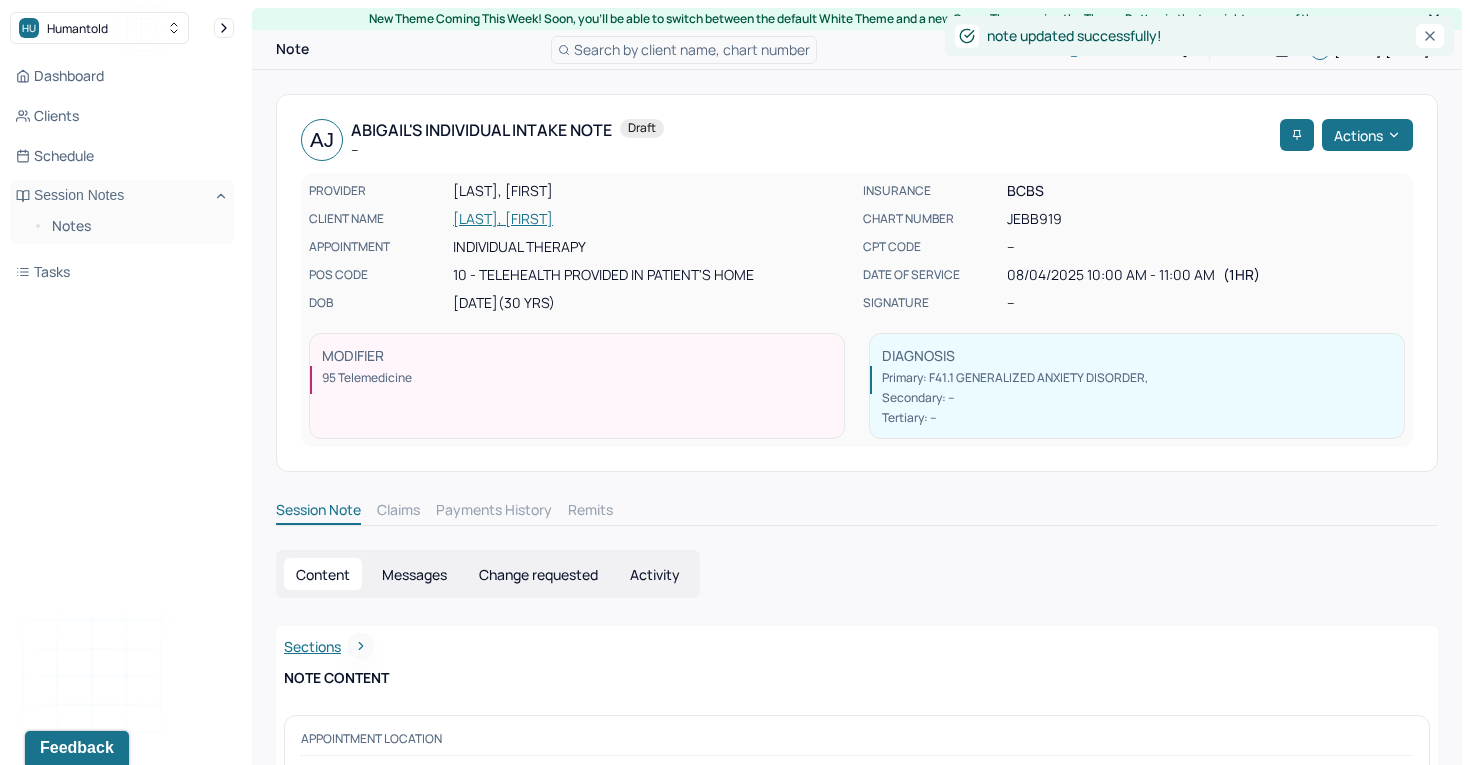 click on "[LAST], [FIRST]" at bounding box center [652, 219] 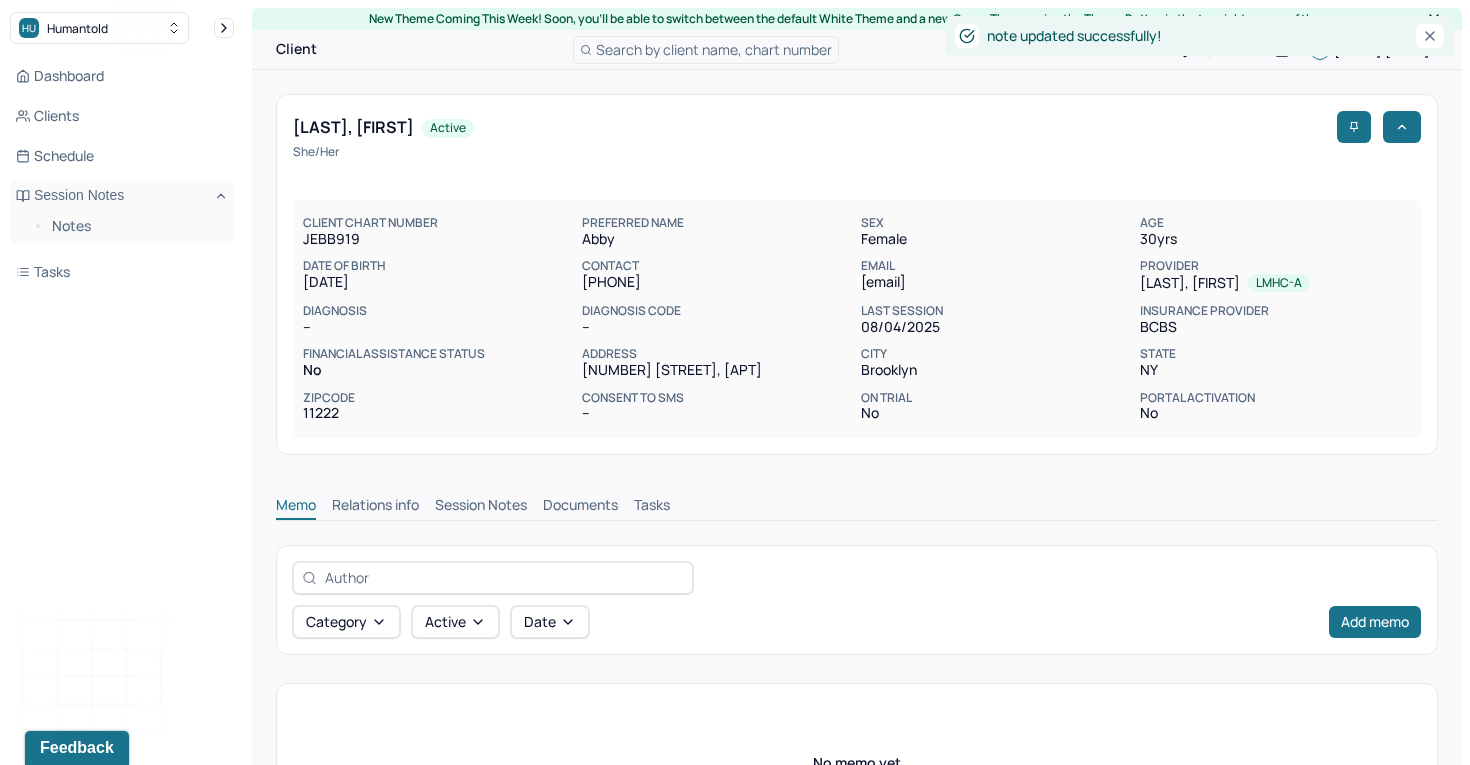 scroll, scrollTop: 12, scrollLeft: 0, axis: vertical 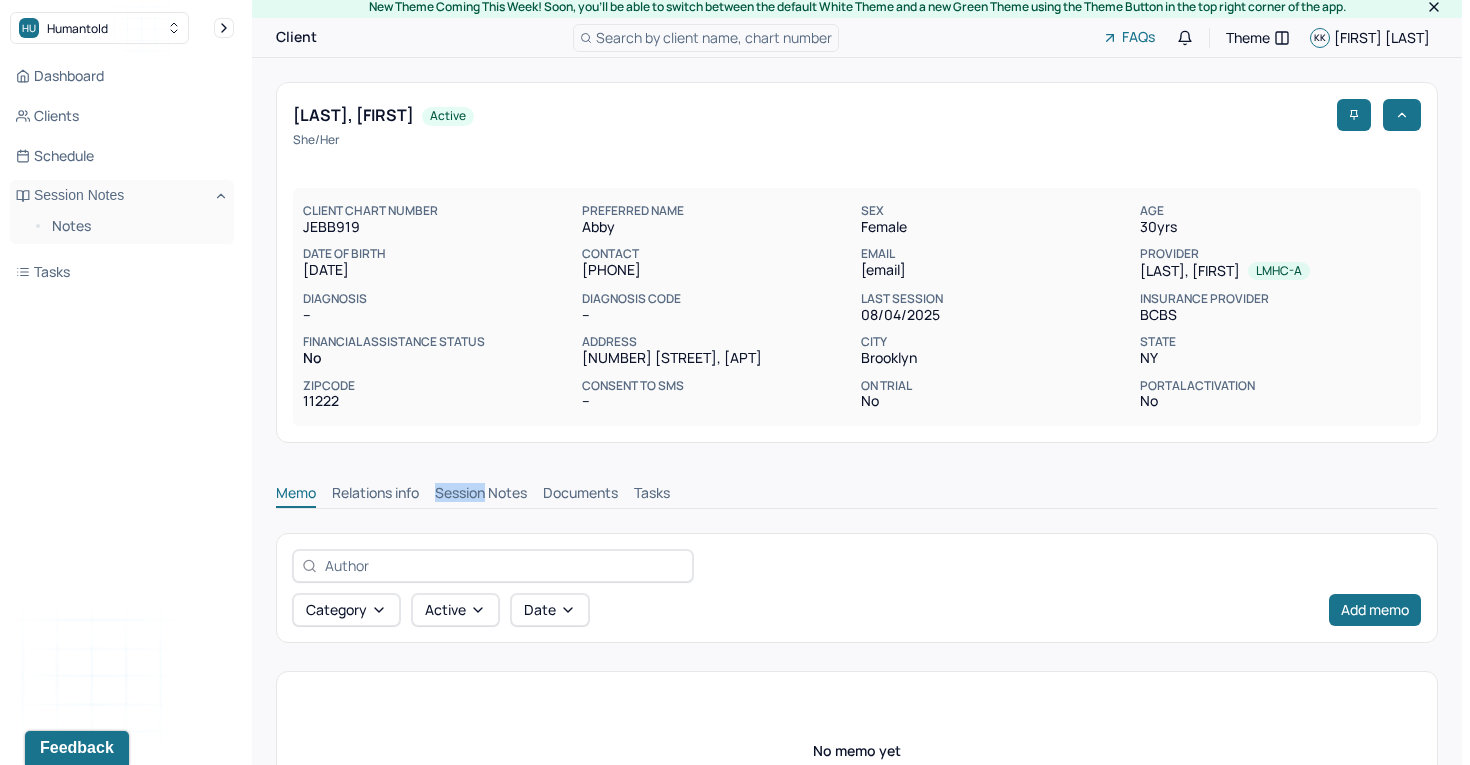 click on "Session Notes" at bounding box center [481, 495] 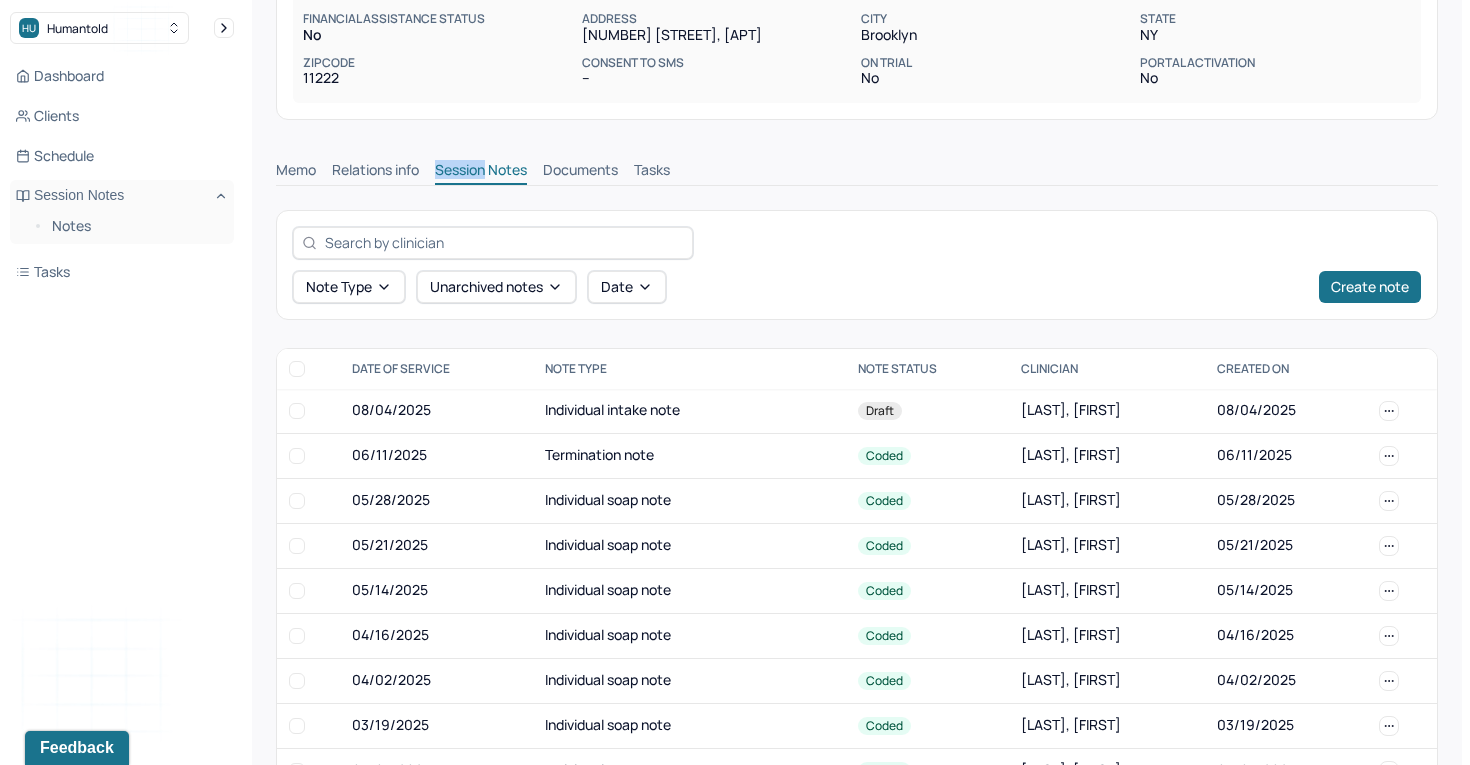 scroll, scrollTop: 360, scrollLeft: 0, axis: vertical 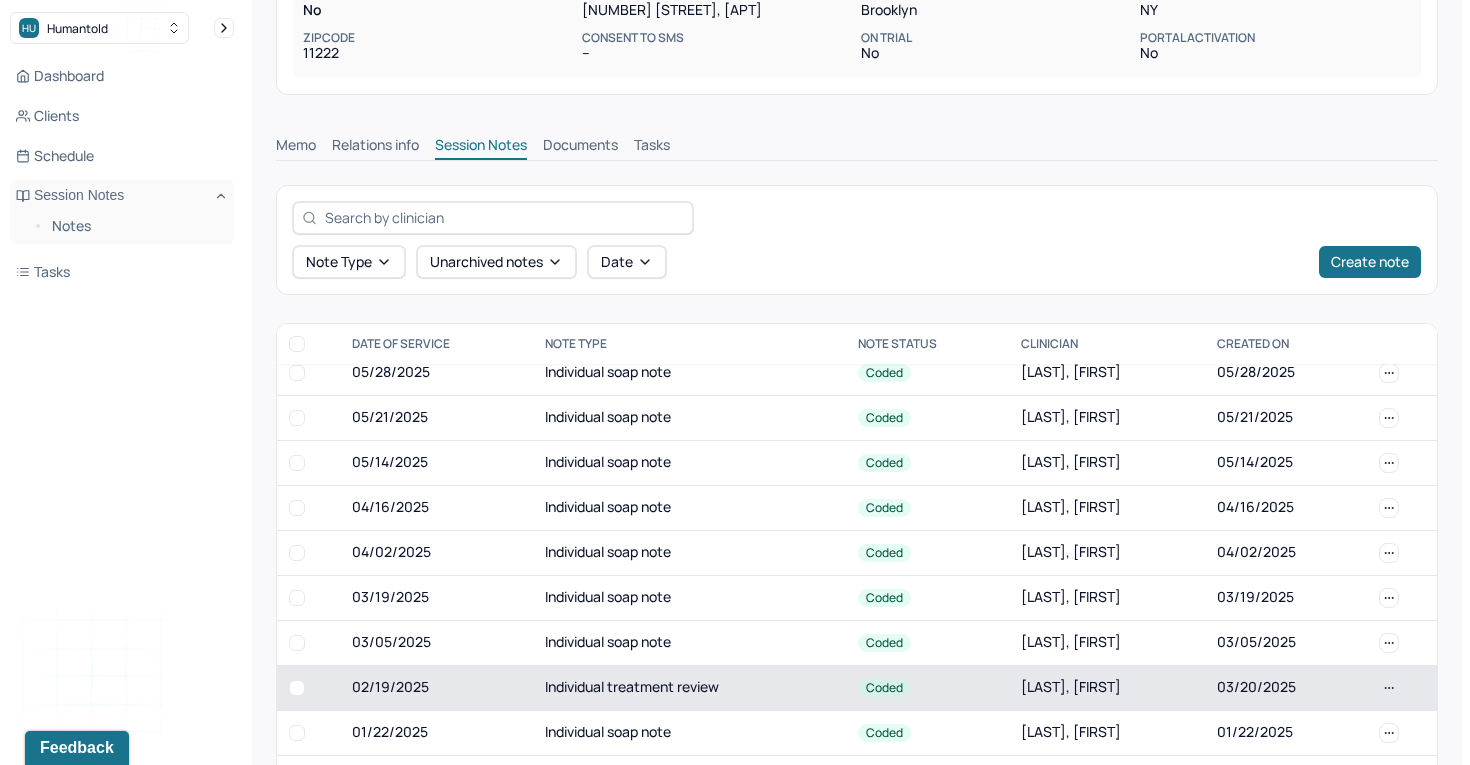 click on "Individual treatment review" at bounding box center [689, 687] 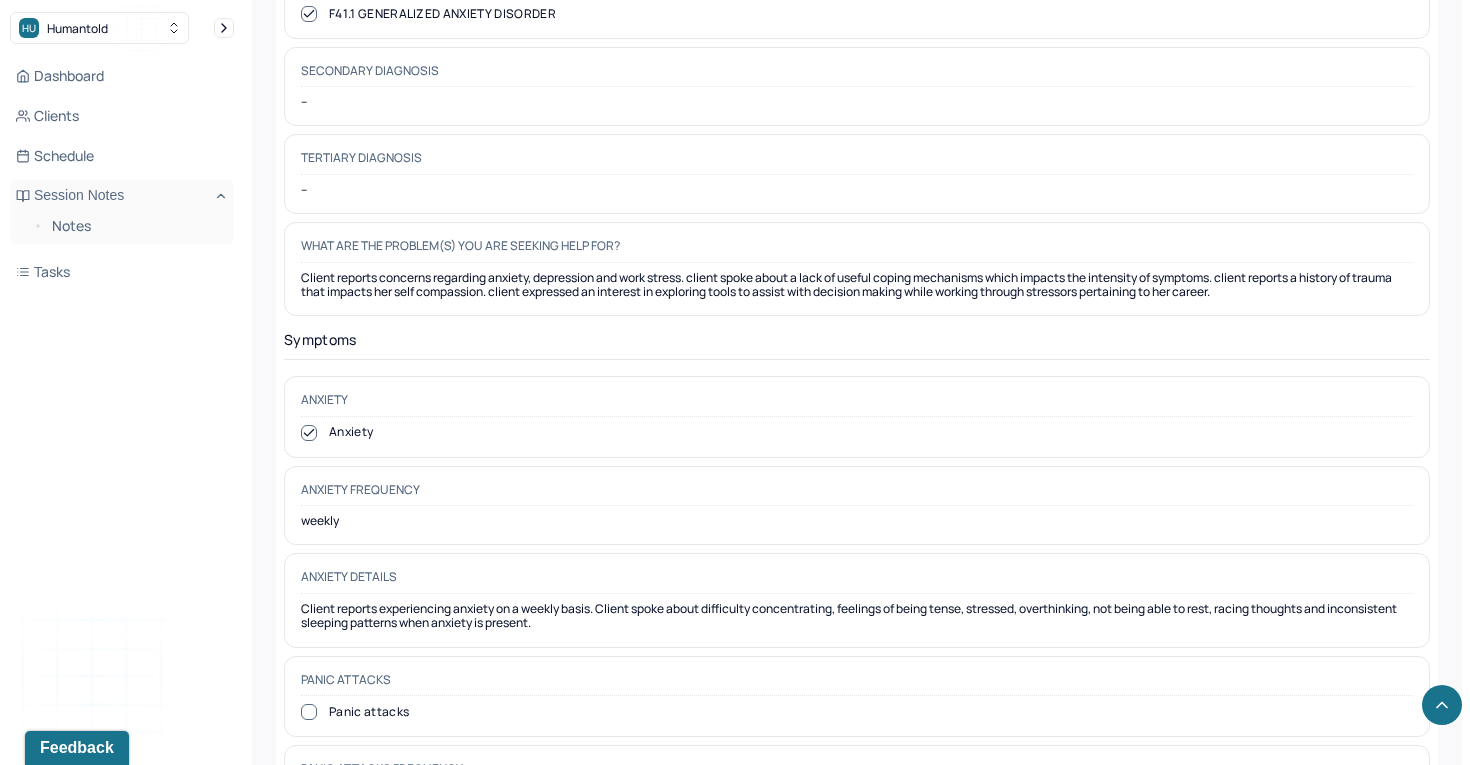 scroll, scrollTop: 1483, scrollLeft: 0, axis: vertical 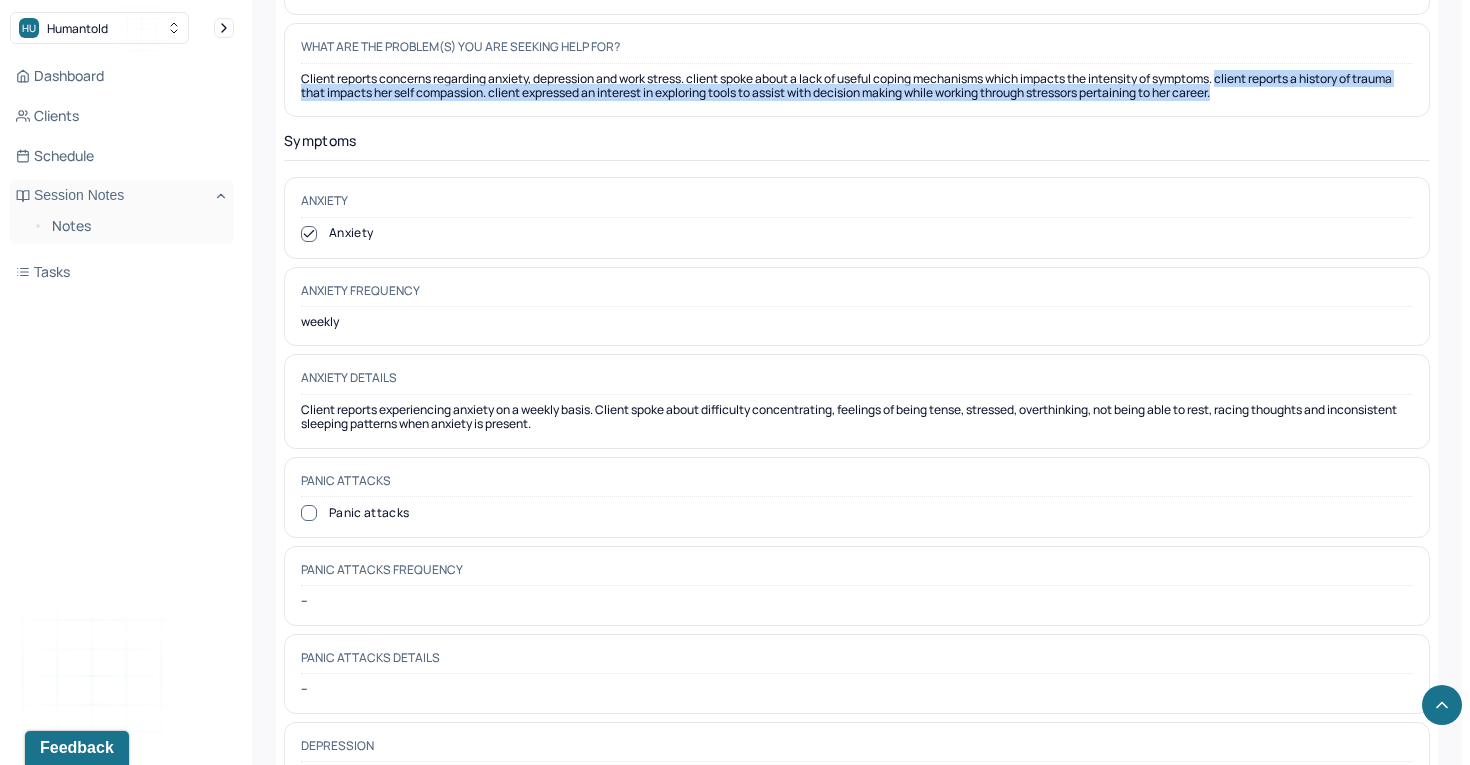 drag, startPoint x: 1304, startPoint y: 83, endPoint x: 1240, endPoint y: 70, distance: 65.30697 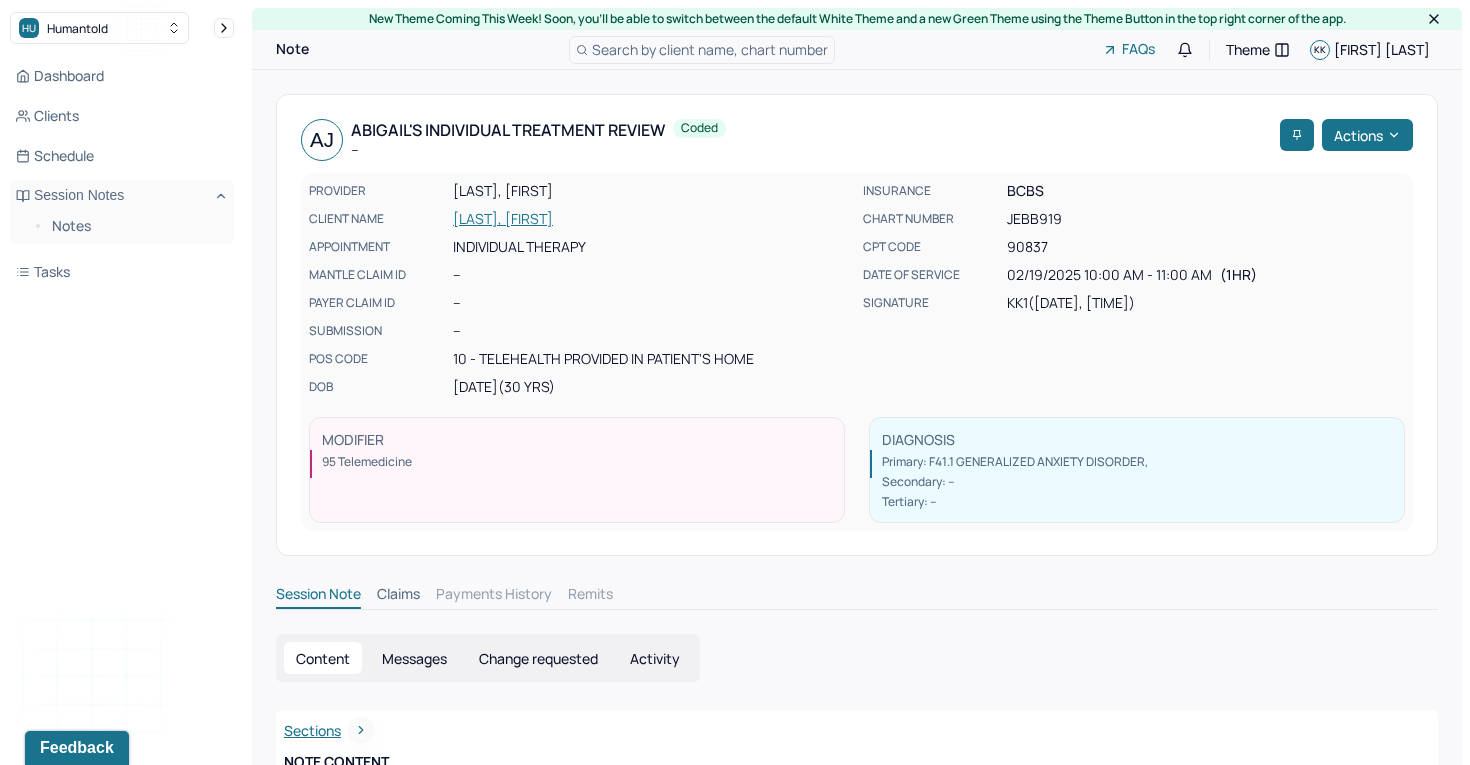 click on "[LAST], [FIRST]" at bounding box center (652, 219) 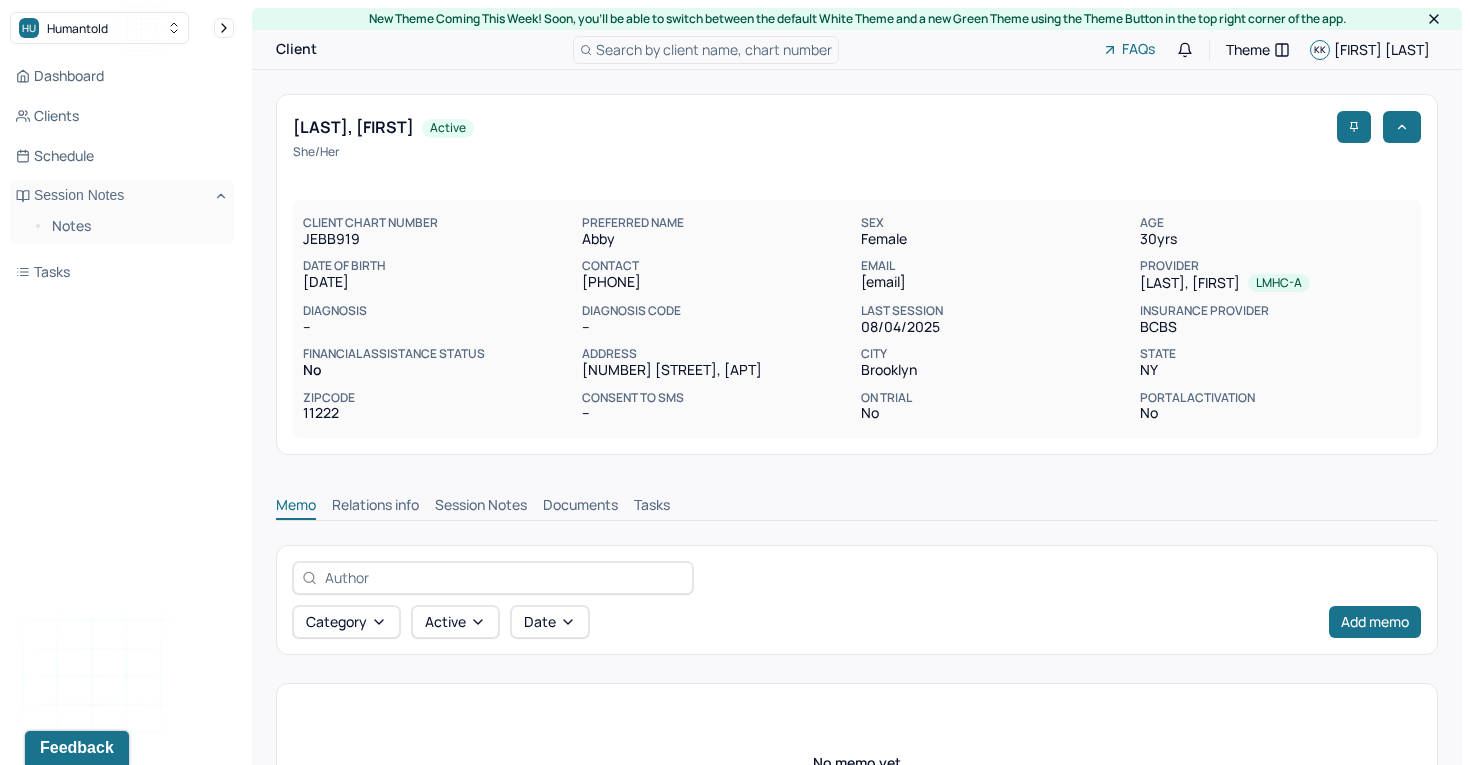 click on "Session Notes" at bounding box center [481, 507] 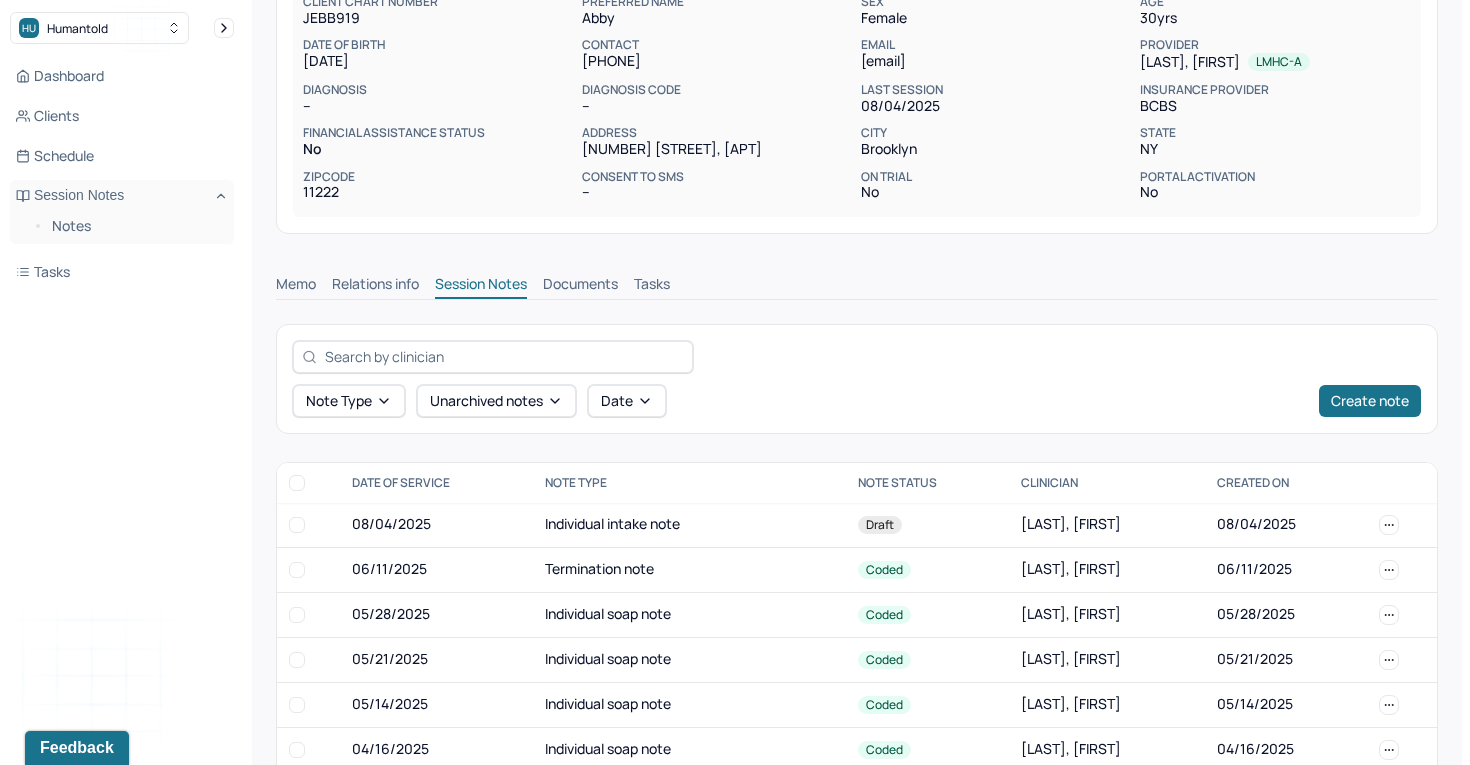 scroll, scrollTop: 320, scrollLeft: 0, axis: vertical 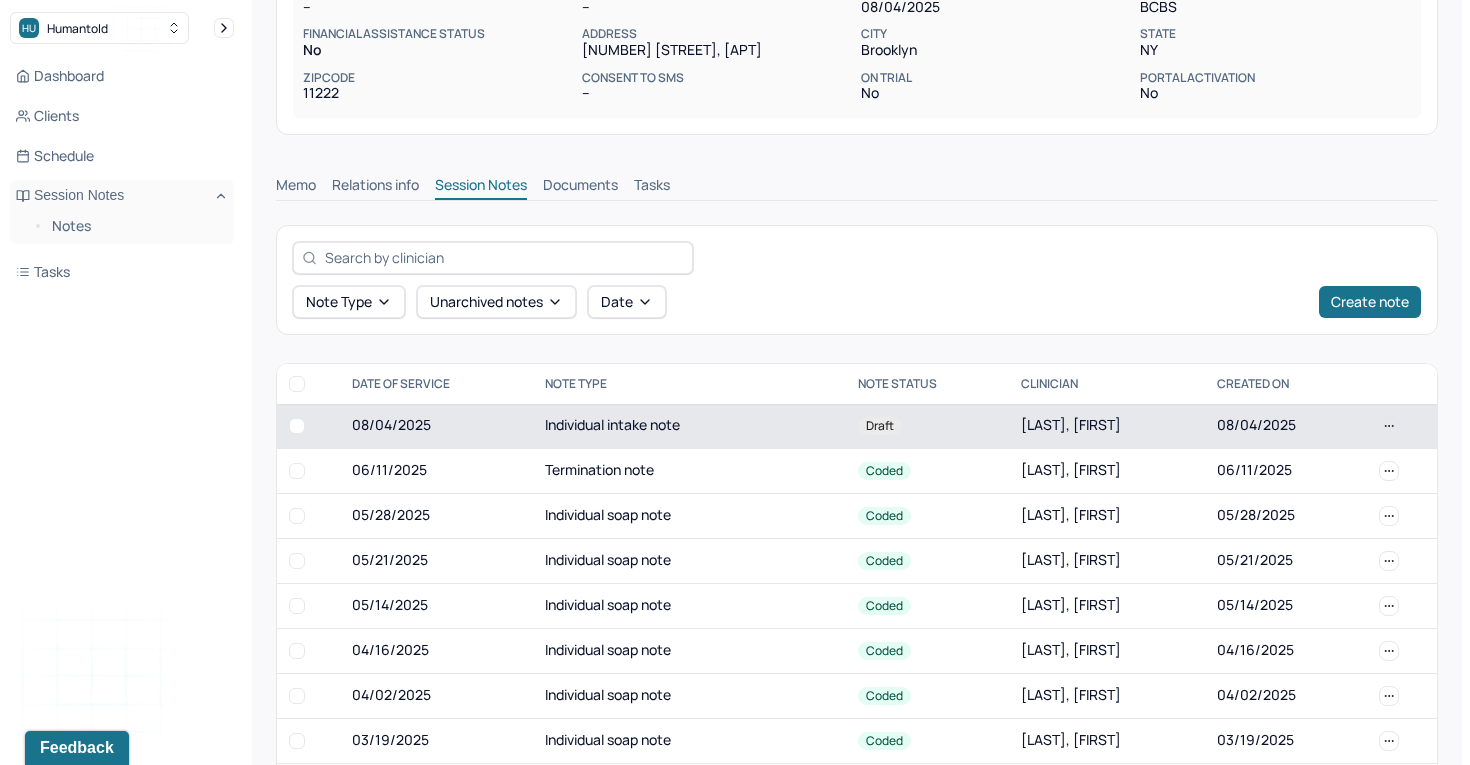 click on "Individual intake note" at bounding box center (689, 426) 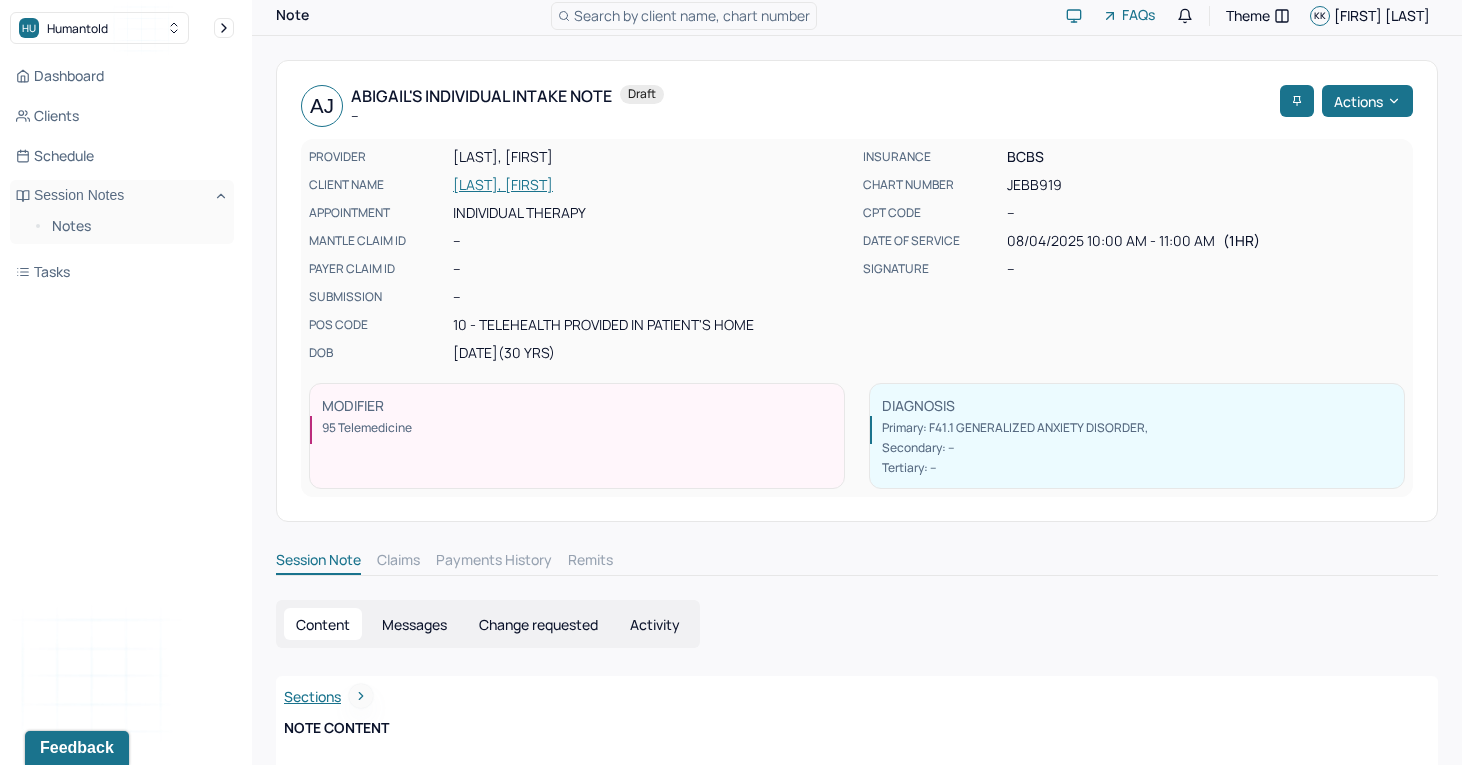 scroll, scrollTop: 0, scrollLeft: 0, axis: both 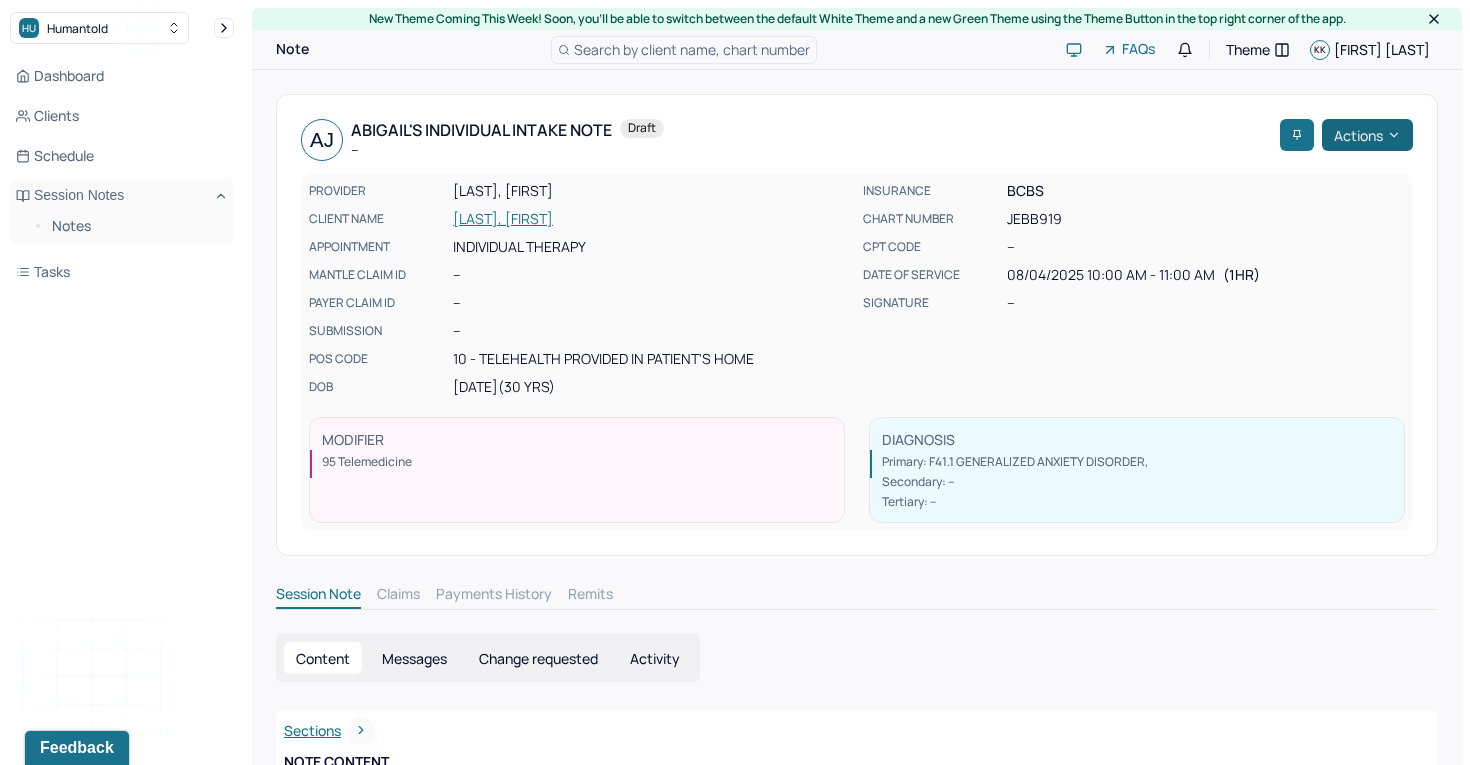 click on "Actions" at bounding box center (1367, 135) 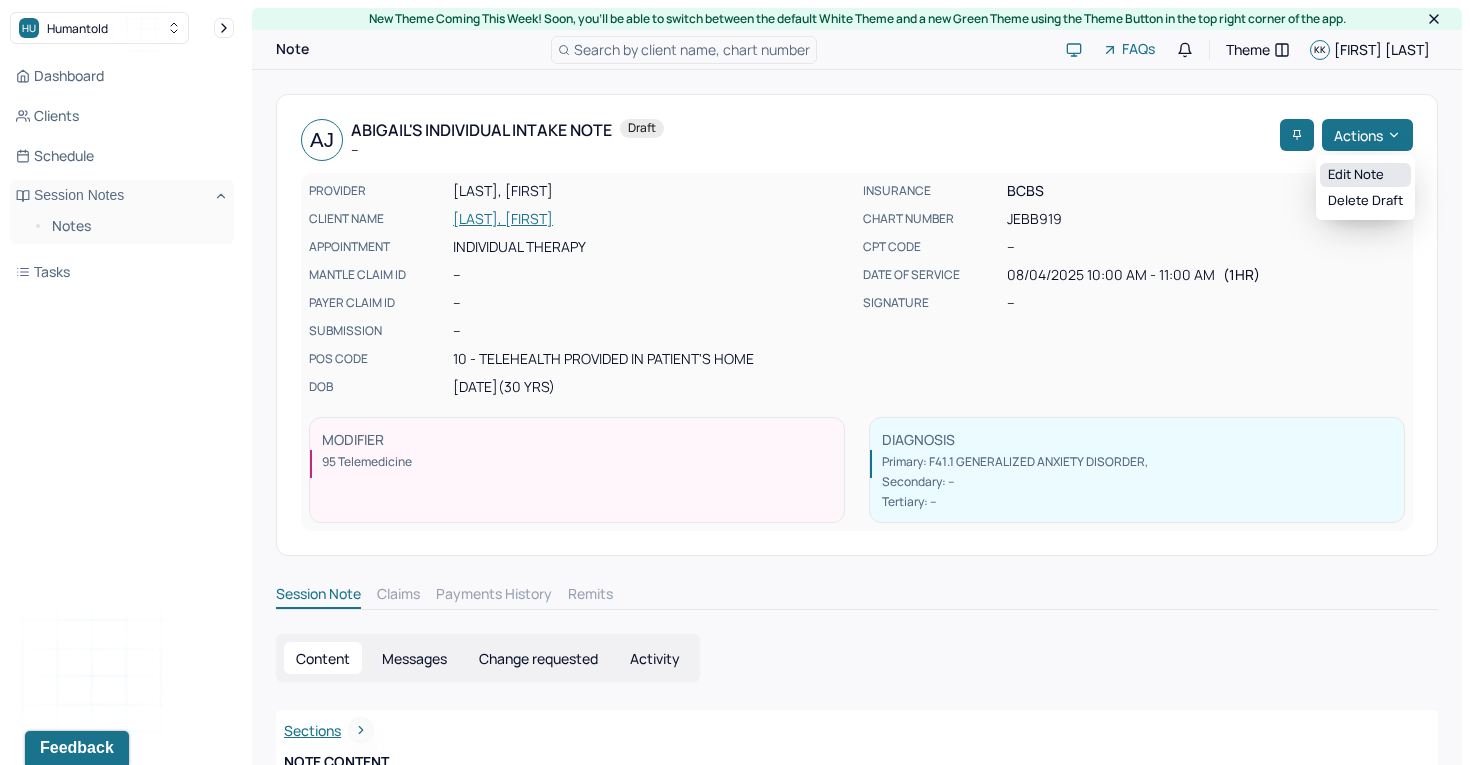 click on "Edit note" at bounding box center [1365, 175] 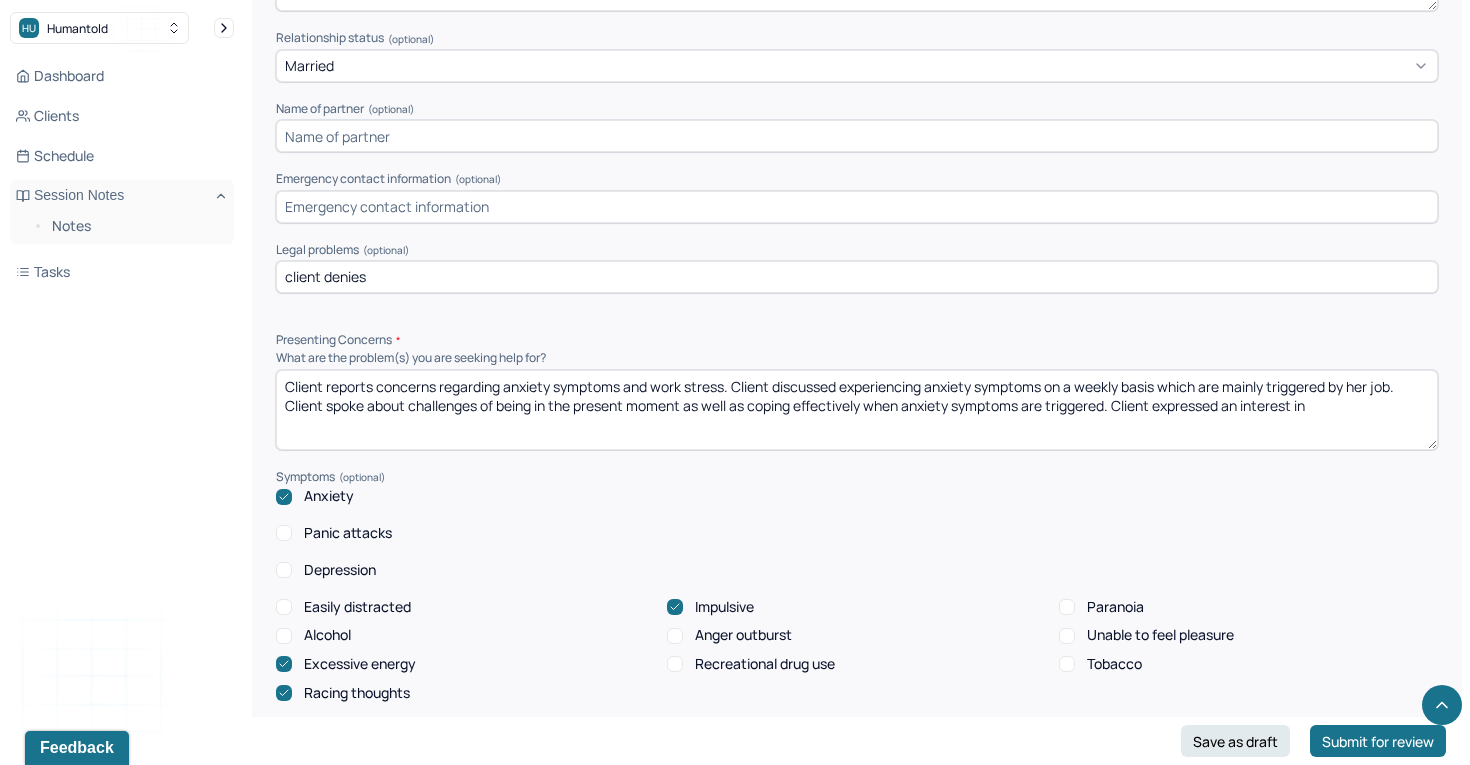 scroll, scrollTop: 1703, scrollLeft: 0, axis: vertical 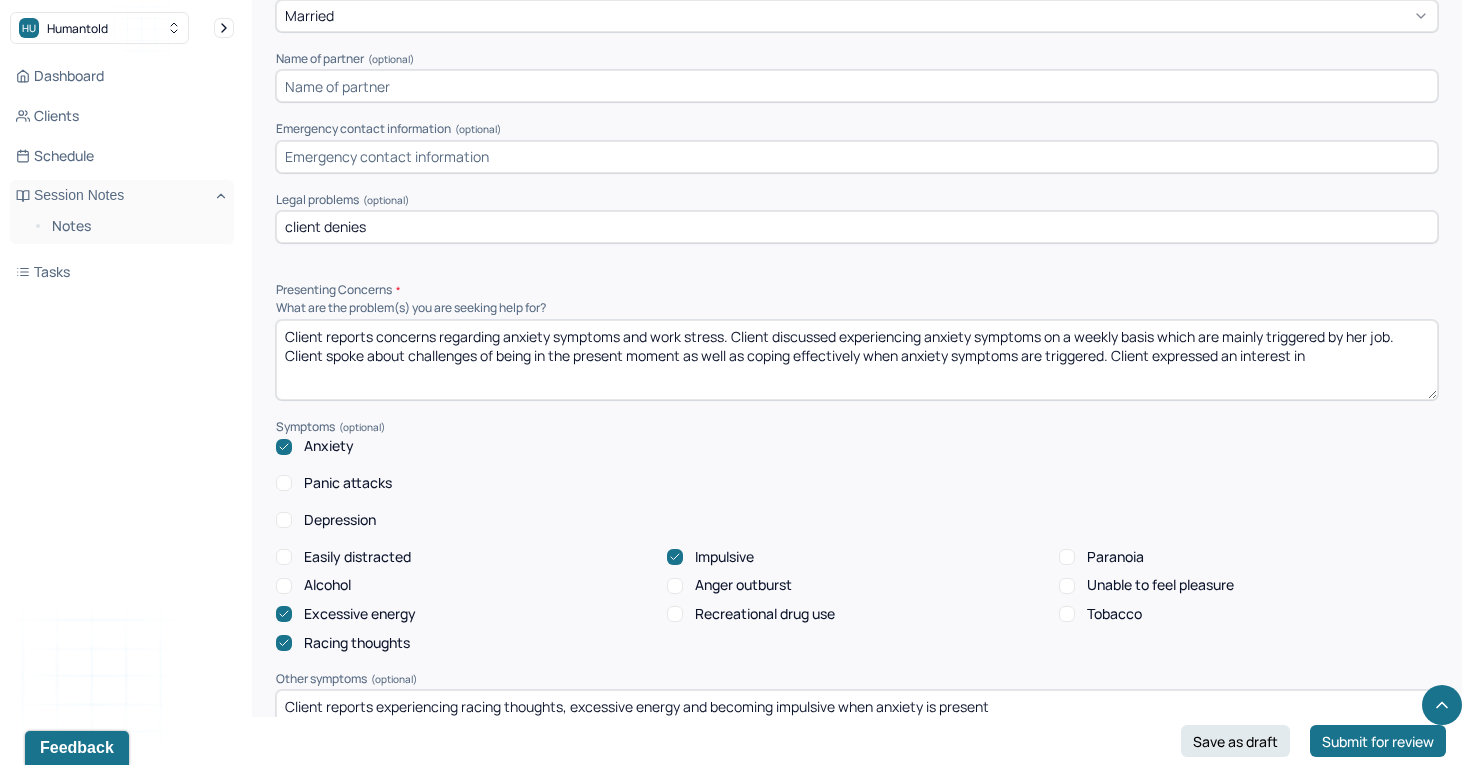 click on "Client reports concerns regarding anxiety symptoms and work stress. Client discussed experiencing anxiety symptoms on a weekly basis which are mainly triggered by her job. Client spoke about challenges of being in the present moment as well as coping effectively when anxiety symptoms are triggered. Client expressed an interest in" at bounding box center [857, 360] 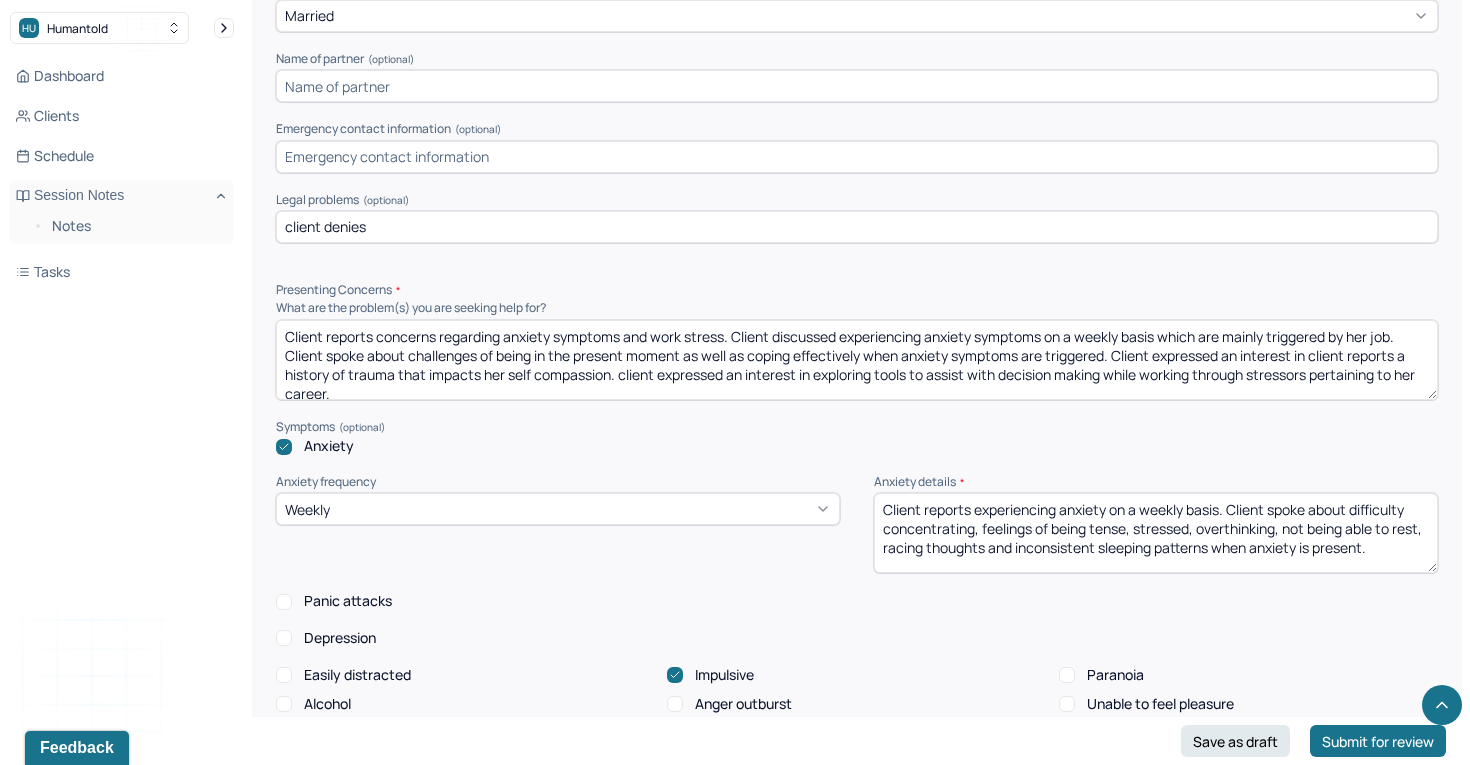 scroll, scrollTop: 3, scrollLeft: 0, axis: vertical 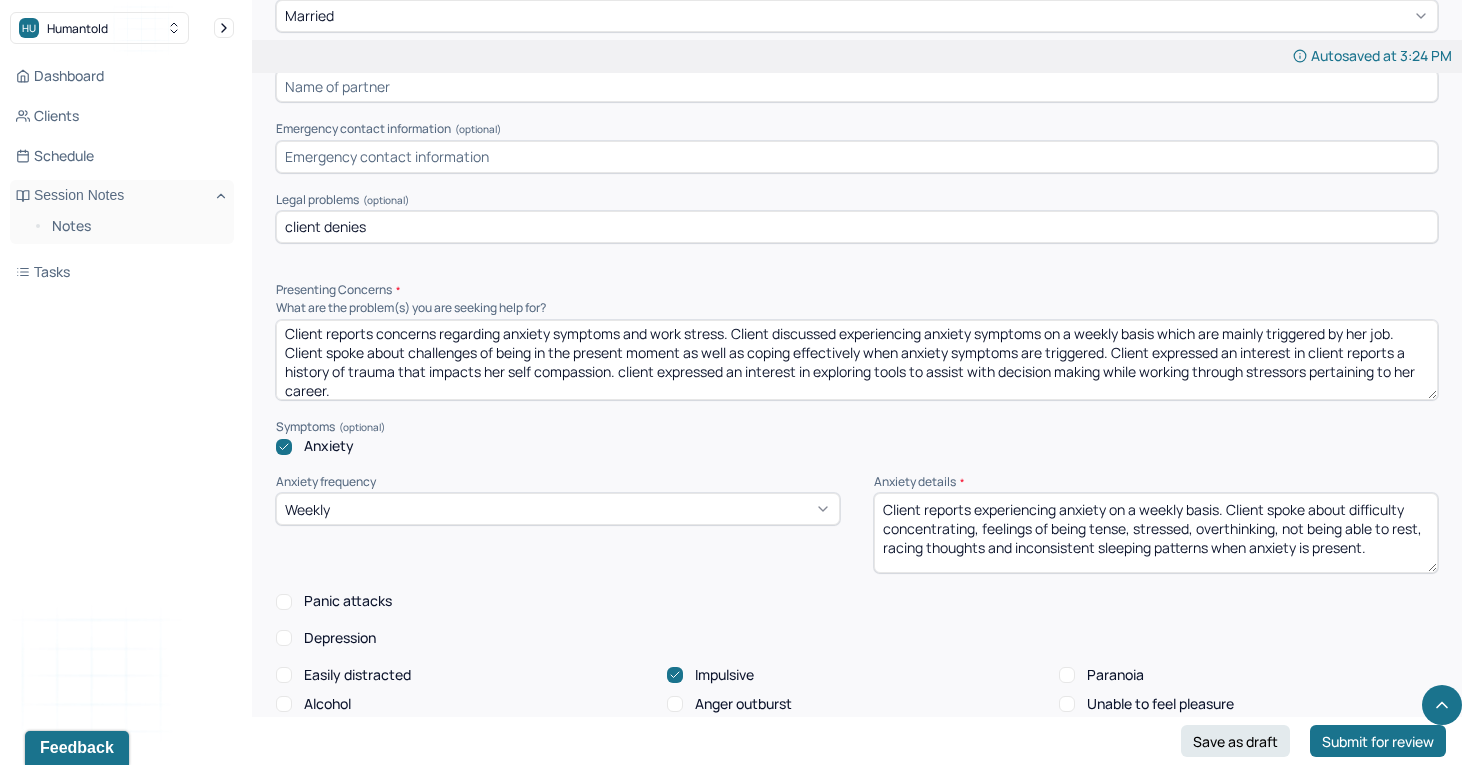 drag, startPoint x: 1355, startPoint y: 351, endPoint x: 1160, endPoint y: 348, distance: 195.02307 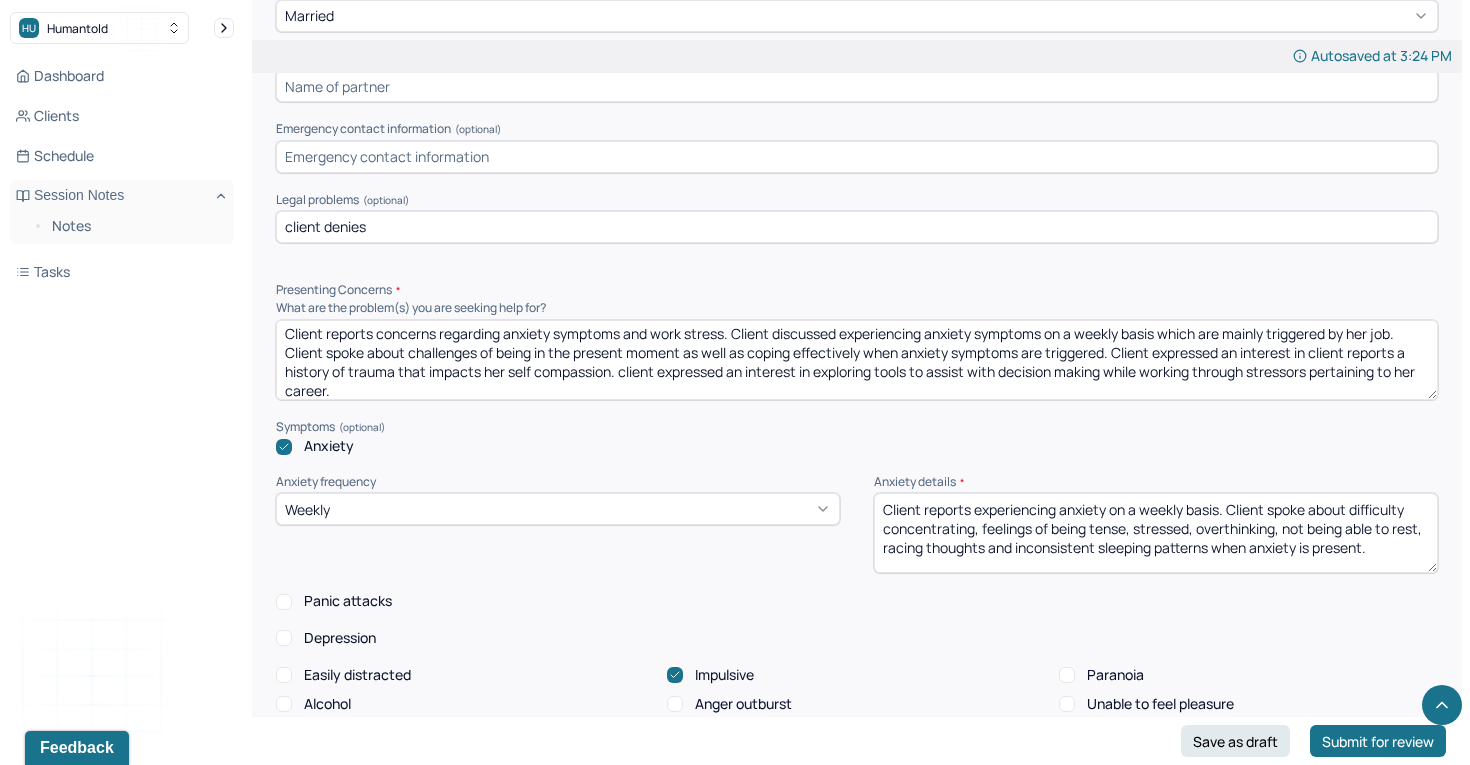 click on "Client reports concerns regarding anxiety symptoms and work stress. Client discussed experiencing anxiety symptoms on a weekly basis which are mainly triggered by her job. Client spoke about challenges of being in the present moment as well as coping effectively when anxiety symptoms are triggered. Client expressed an interest in client reports a history of trauma that impacts her self compassion. client expressed an interest in exploring tools to assist with decision making while working through stressors pertaining to her career." at bounding box center (857, 360) 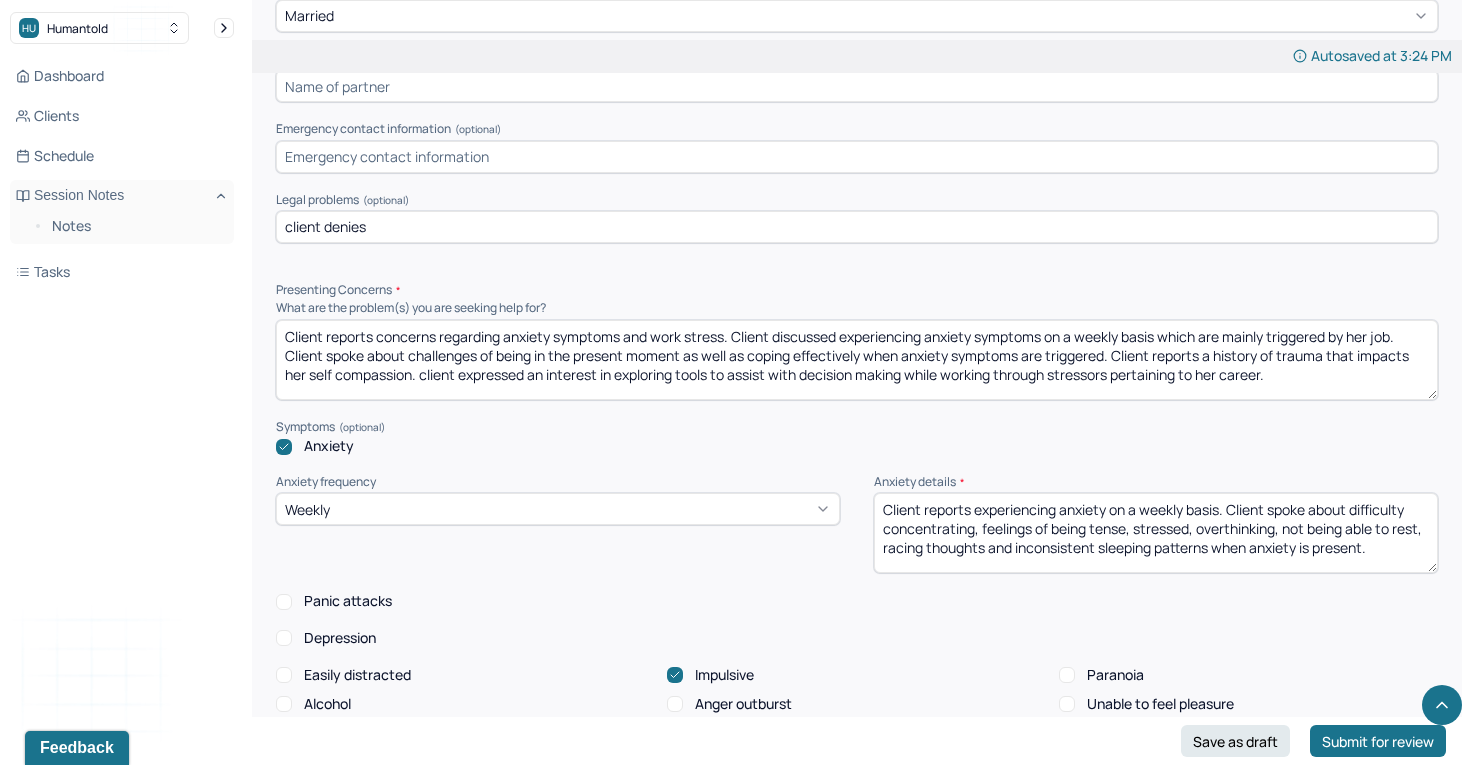 scroll, scrollTop: 0, scrollLeft: 0, axis: both 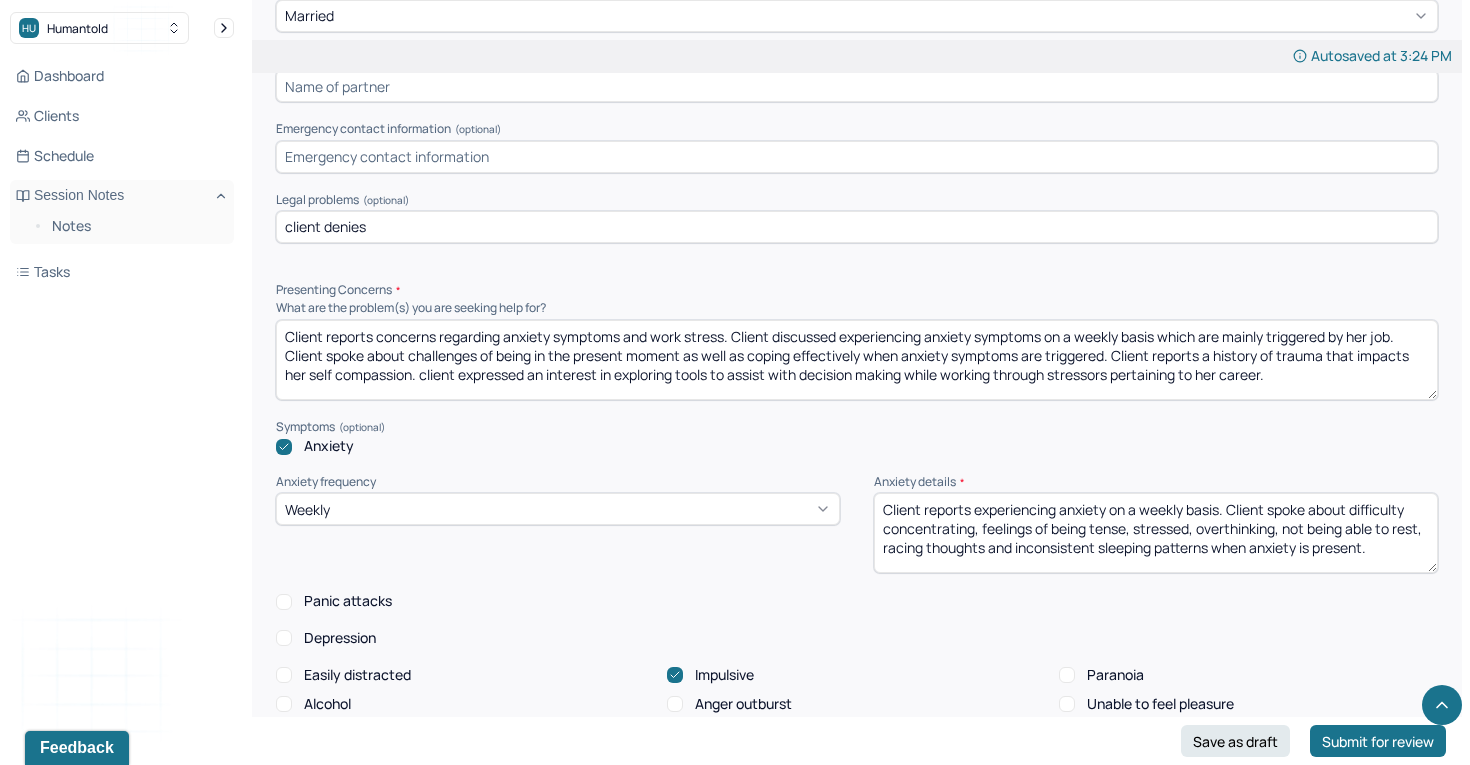 click on "Client reports concerns regarding anxiety symptoms and work stress. Client discussed experiencing anxiety symptoms on a weekly basis which are mainly triggered by her job. Client spoke about challenges of being in the present moment as well as coping effectively when anxiety symptoms are triggered. Client reports a history of trauma that impacts her self compassion. client expressed an interest in exploring tools to assist with decision making while working through stressors pertaining to her career." at bounding box center [857, 360] 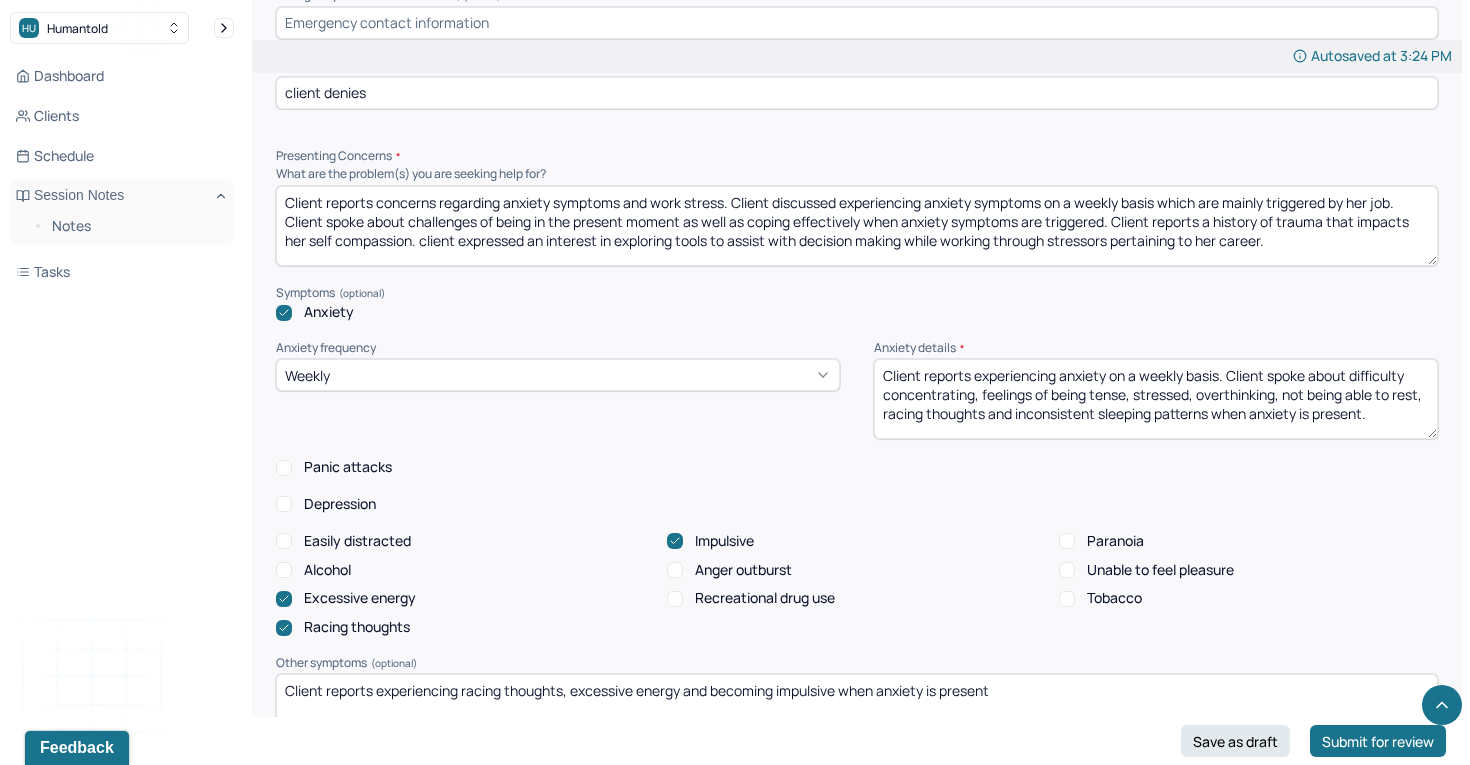 scroll, scrollTop: 1987, scrollLeft: 0, axis: vertical 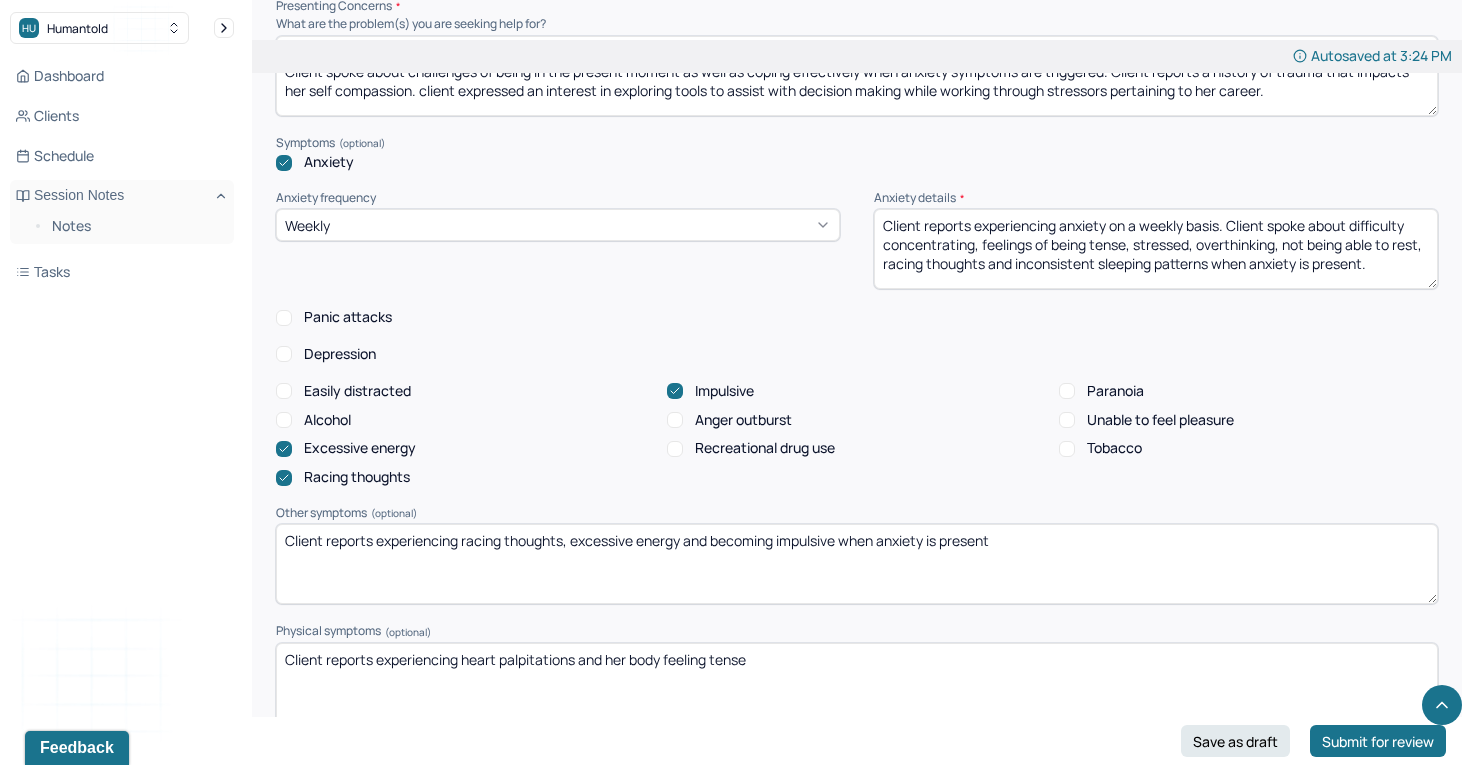 click on "Depression" at bounding box center (284, 354) 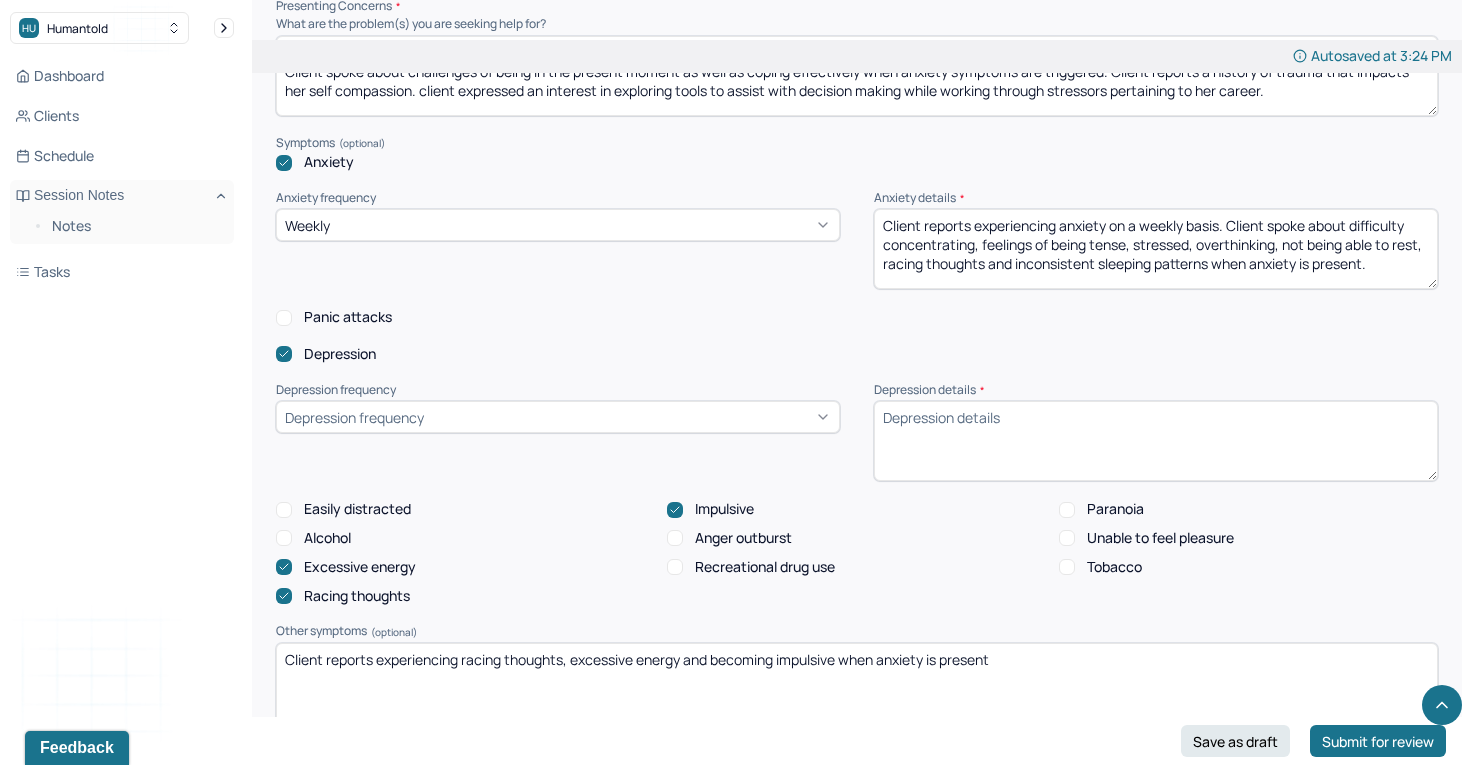 click on "Depression frequency" at bounding box center [558, 417] 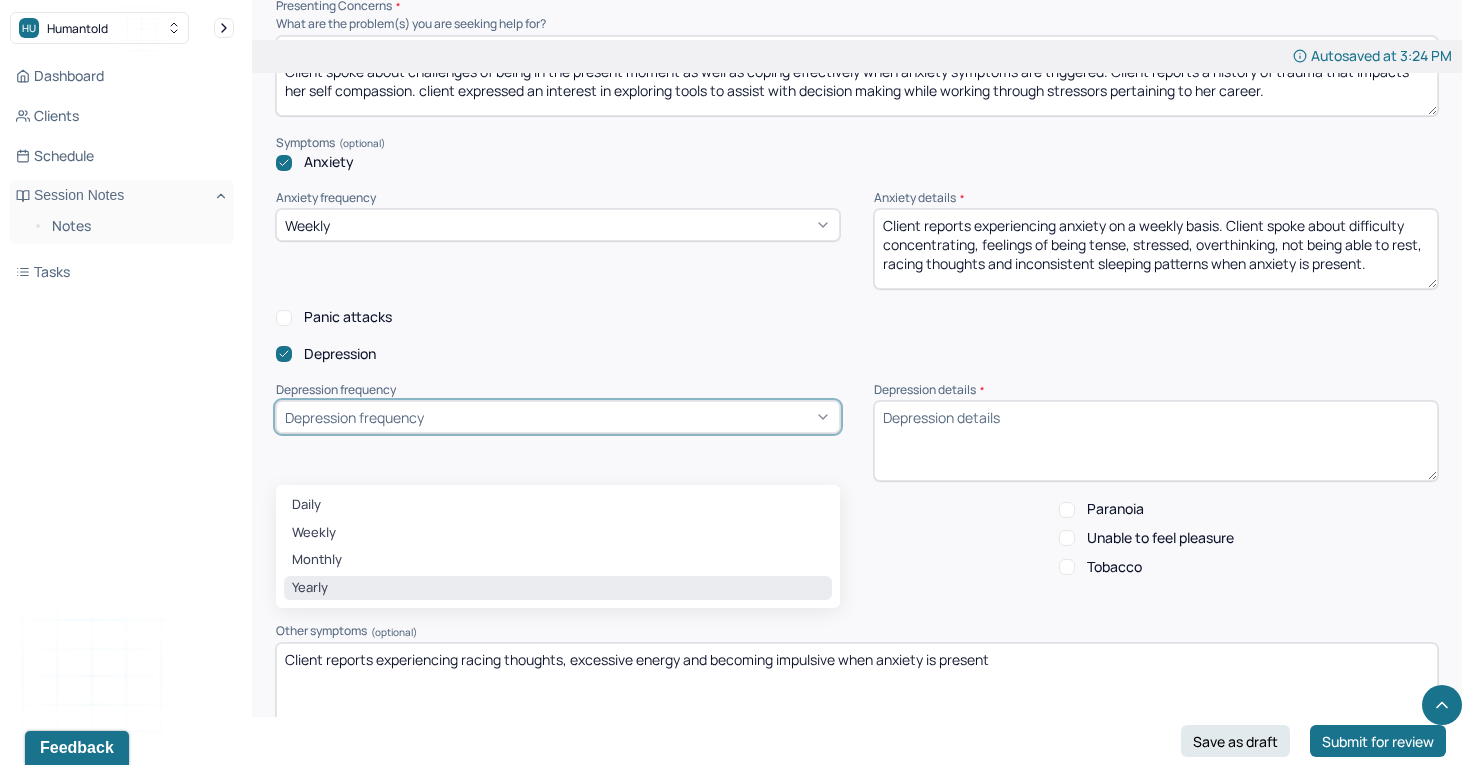 click on "Yearly" at bounding box center (558, 588) 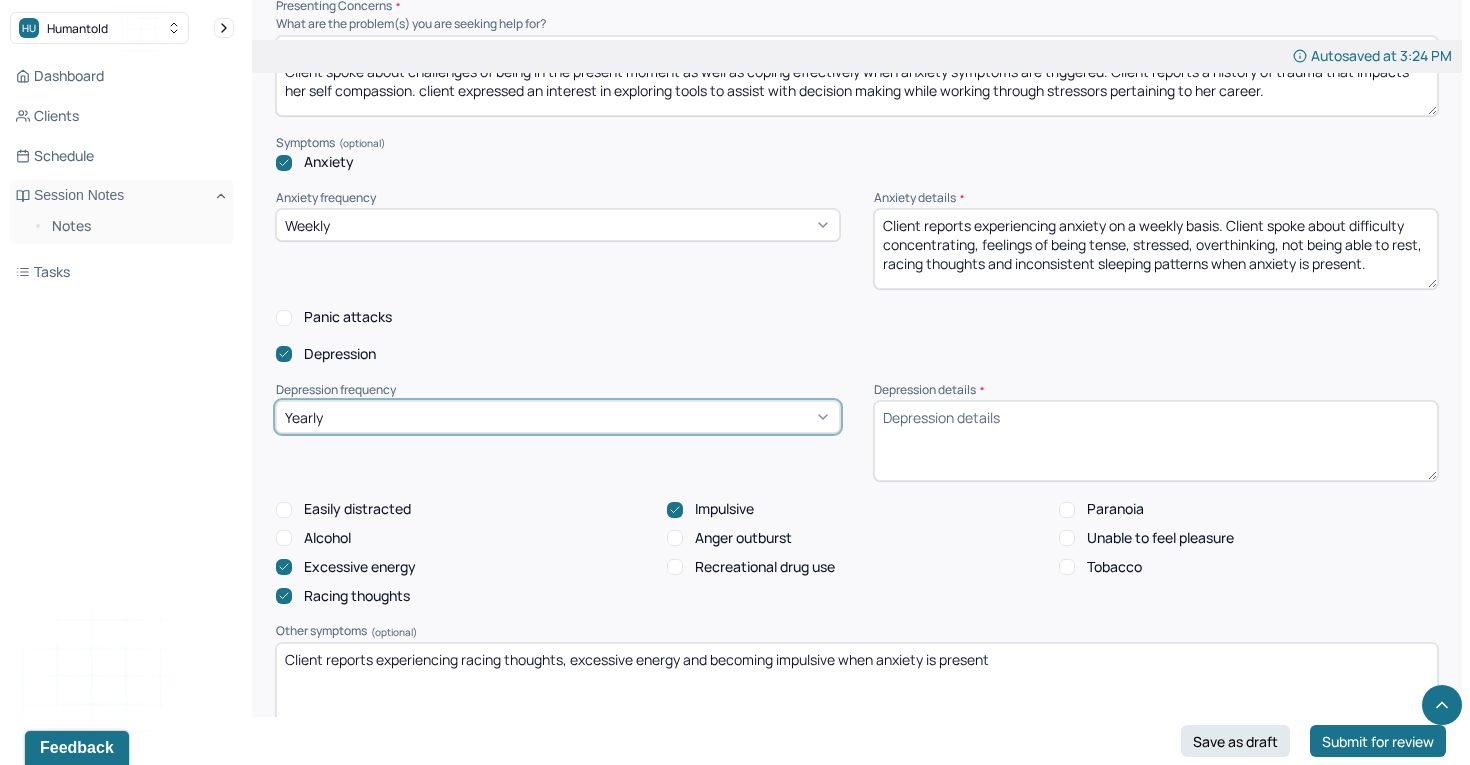 click on "Depression details *" at bounding box center [1156, 441] 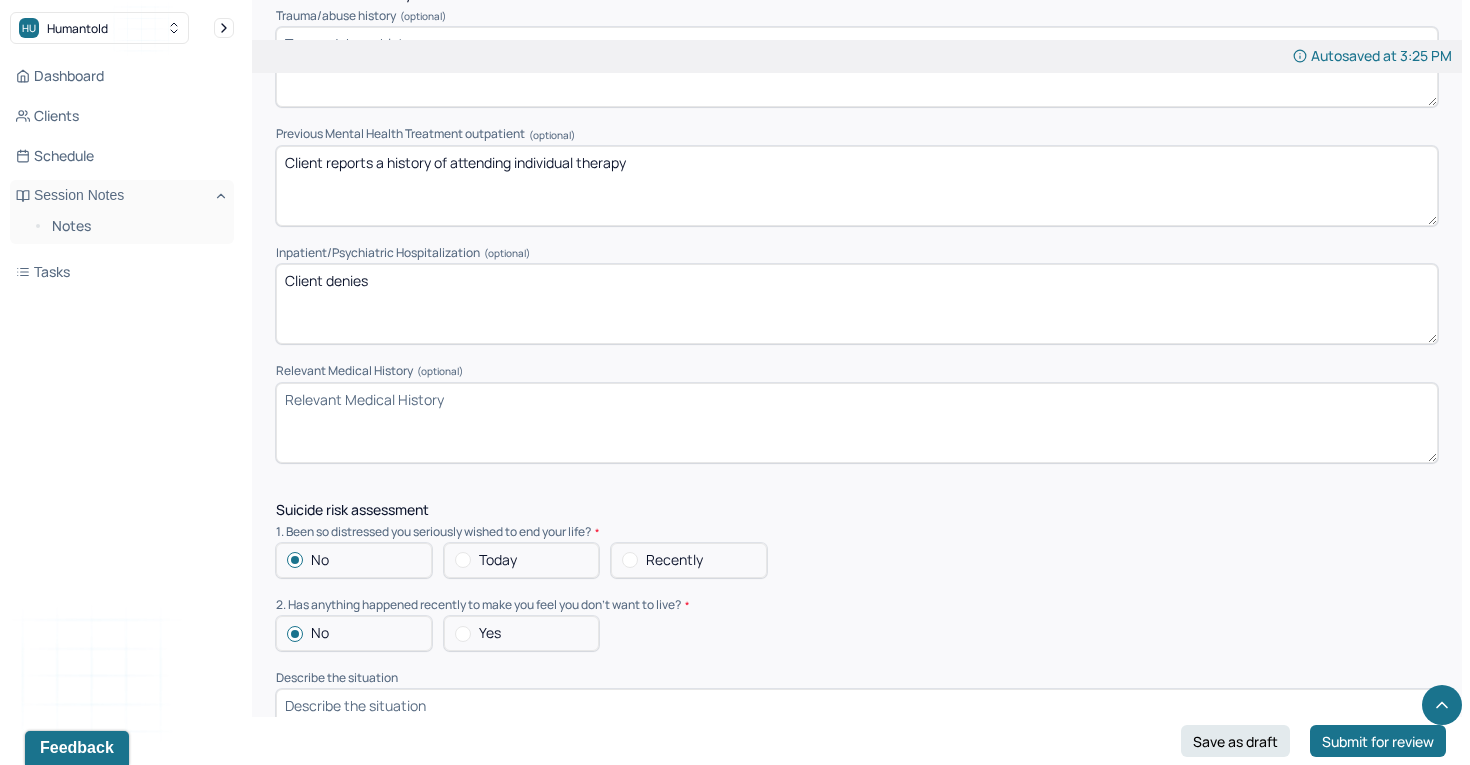 scroll, scrollTop: 4667, scrollLeft: 0, axis: vertical 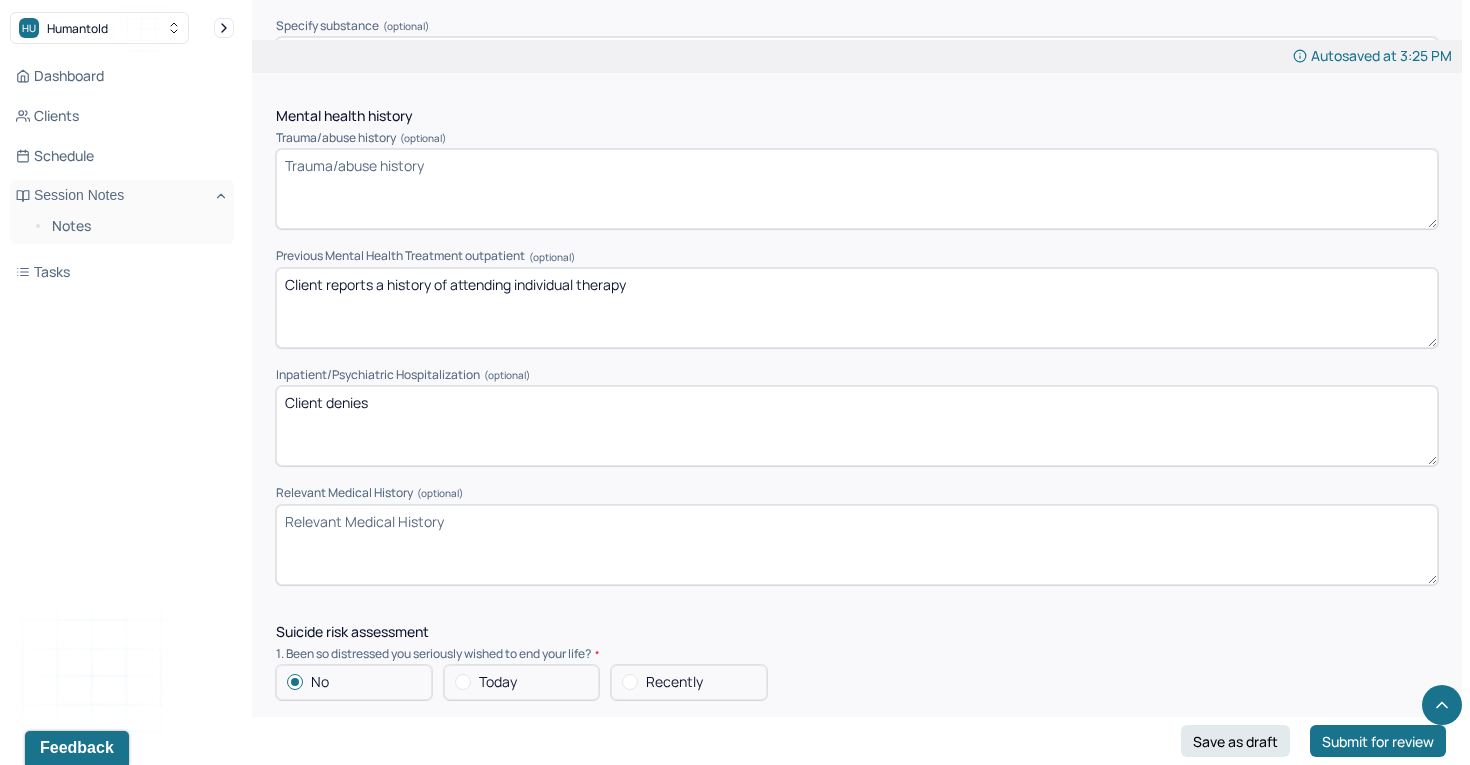 type on "Client reports a history of depressive symptoms. Client described depressive symptoms as sadness, lack of motivation, loss of interest, low energy, irritability and changes within sleeping habits." 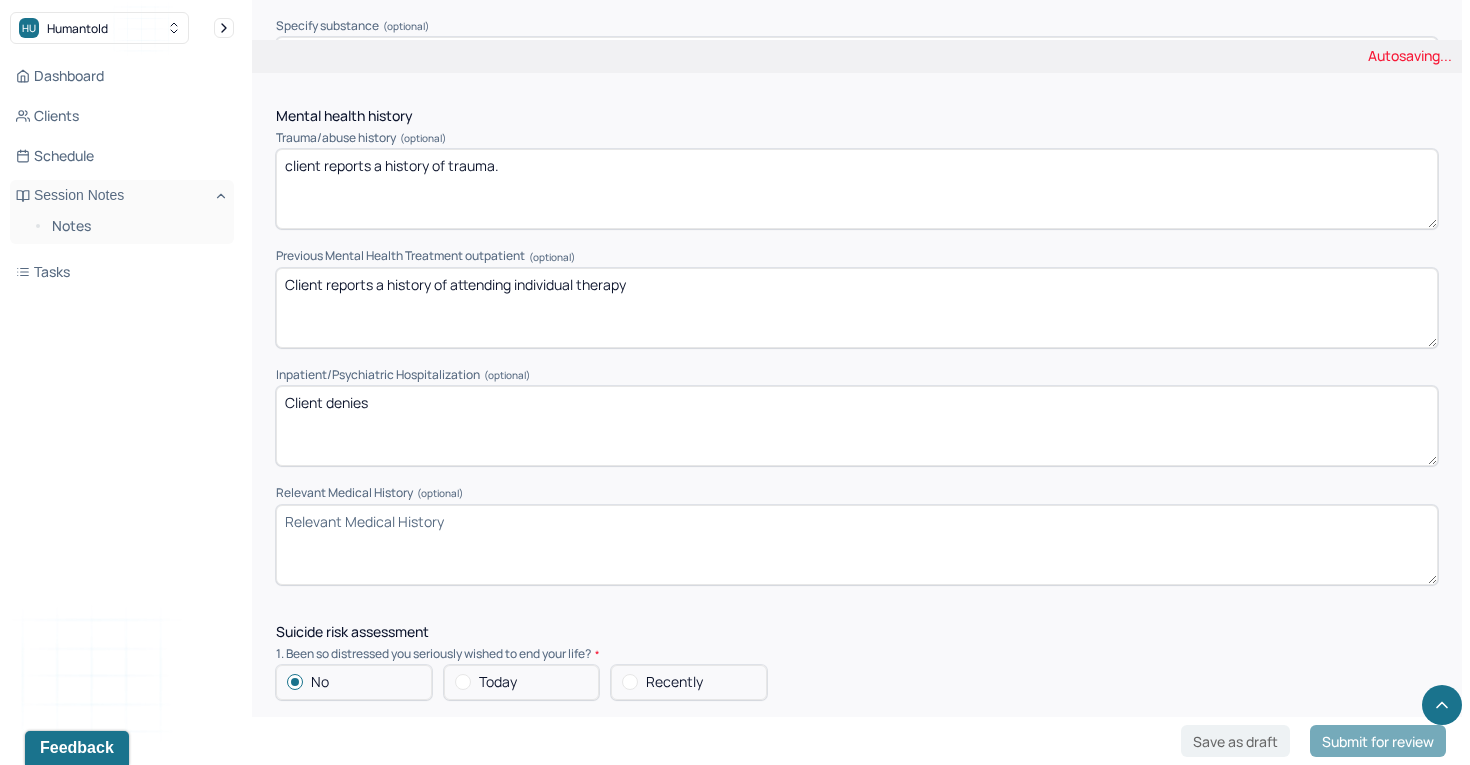 click on "client reports a history of trauma." at bounding box center (857, 189) 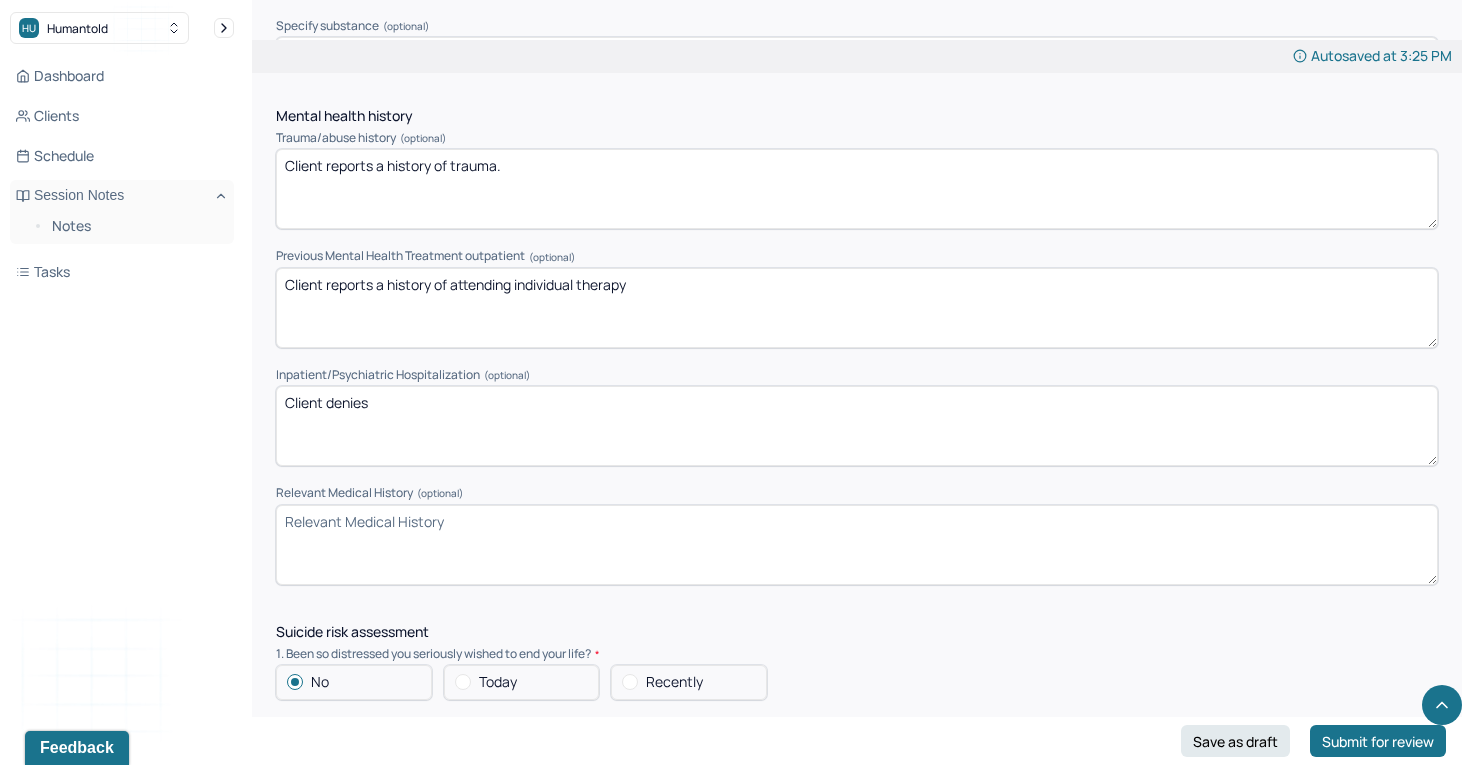 type on "Client reports a history of trauma." 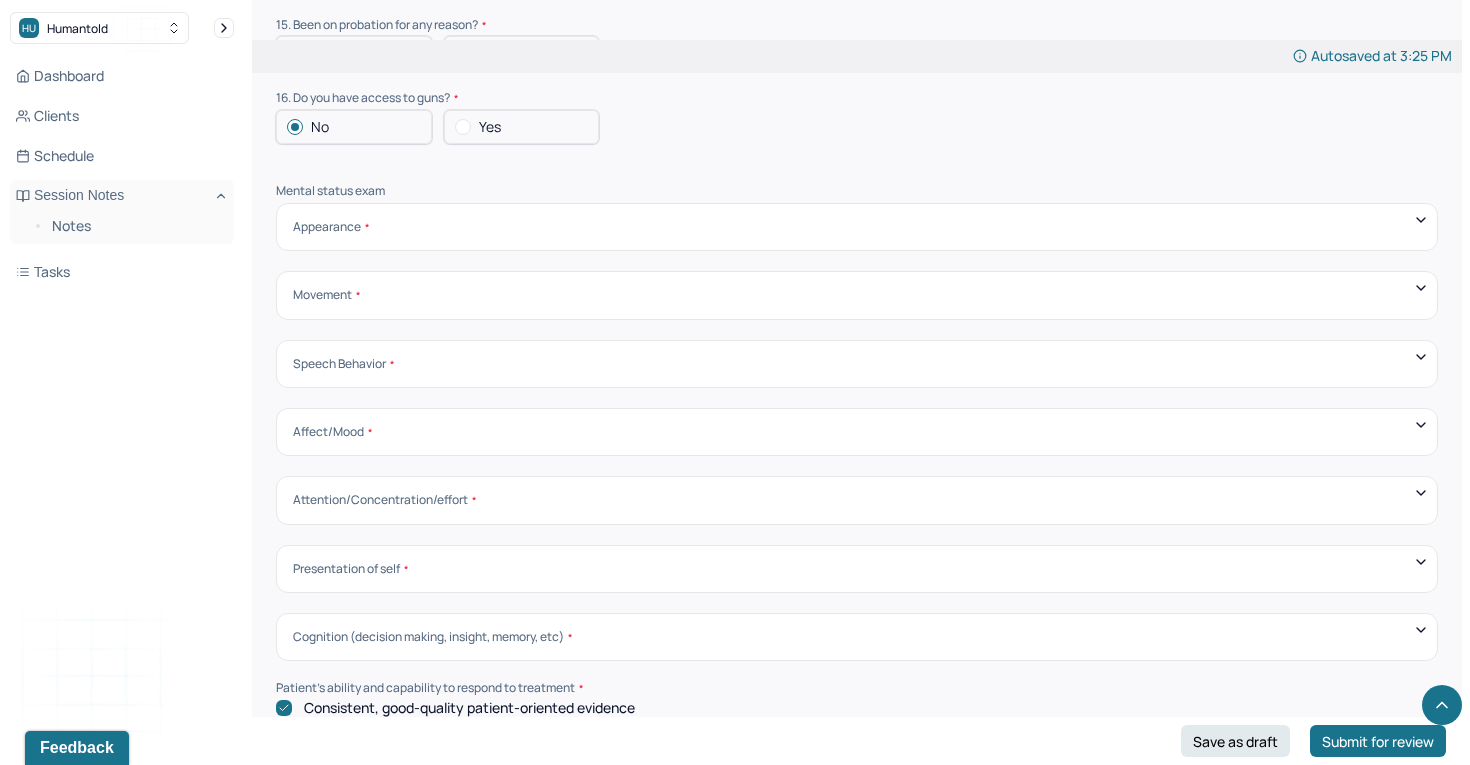 scroll, scrollTop: 6580, scrollLeft: 0, axis: vertical 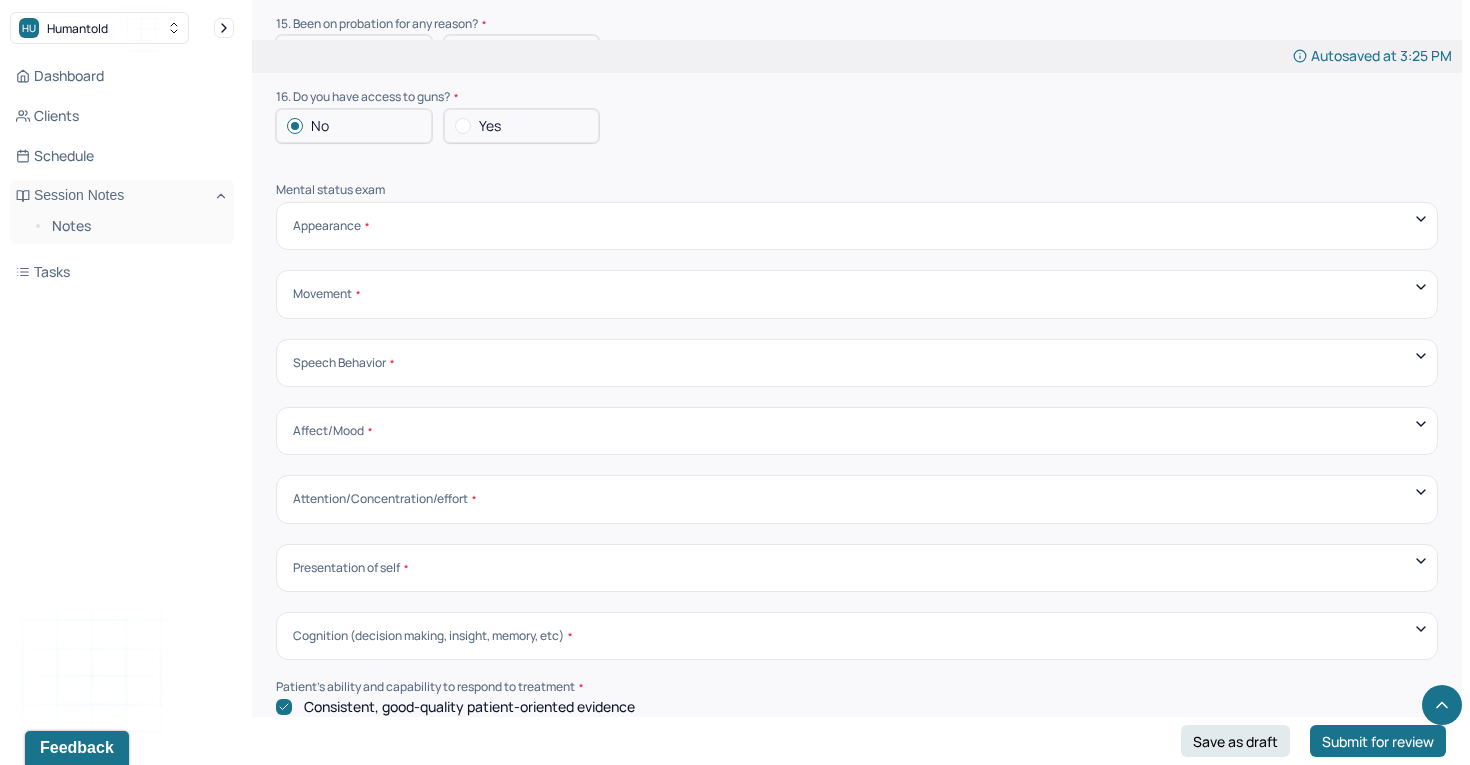 click on "Presentation of self" at bounding box center [857, 568] 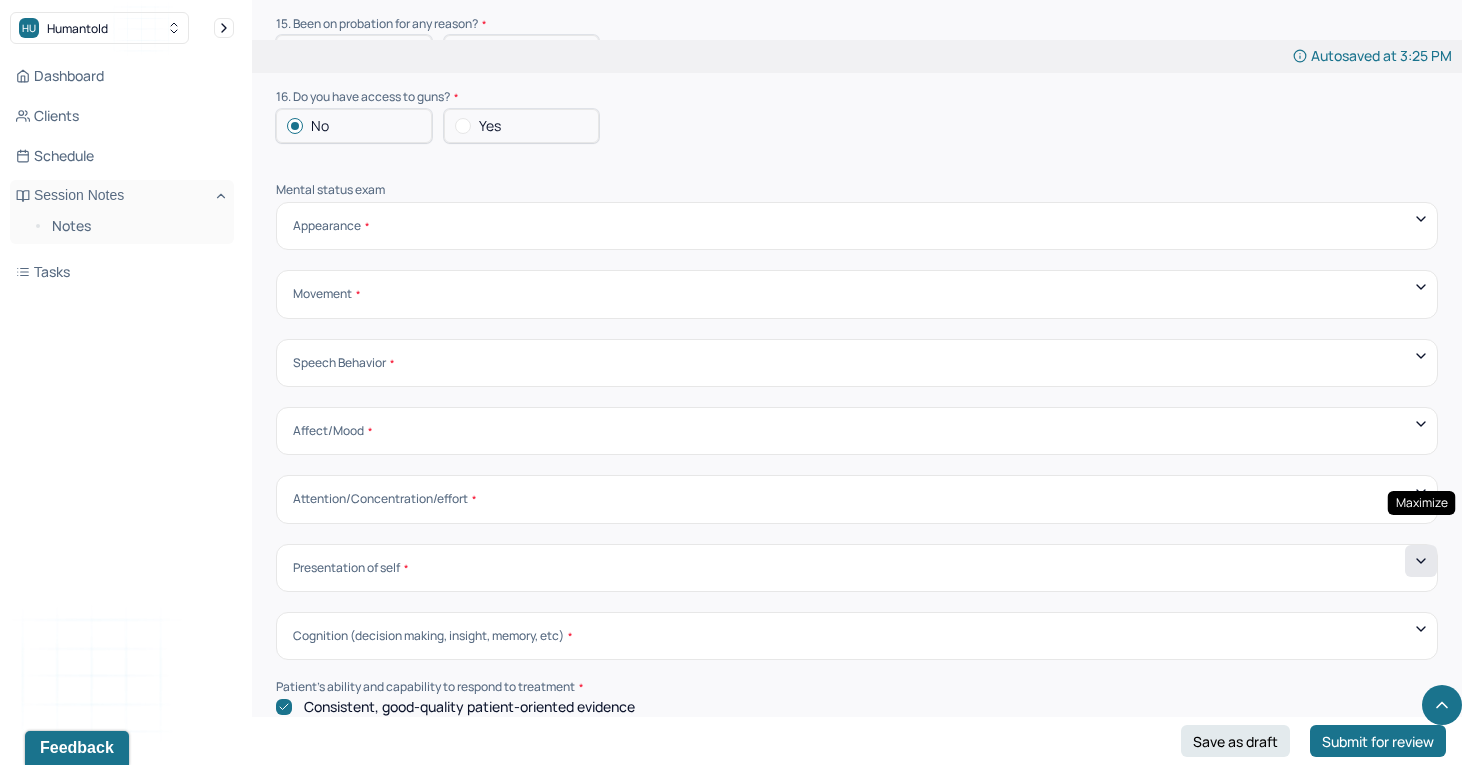 click 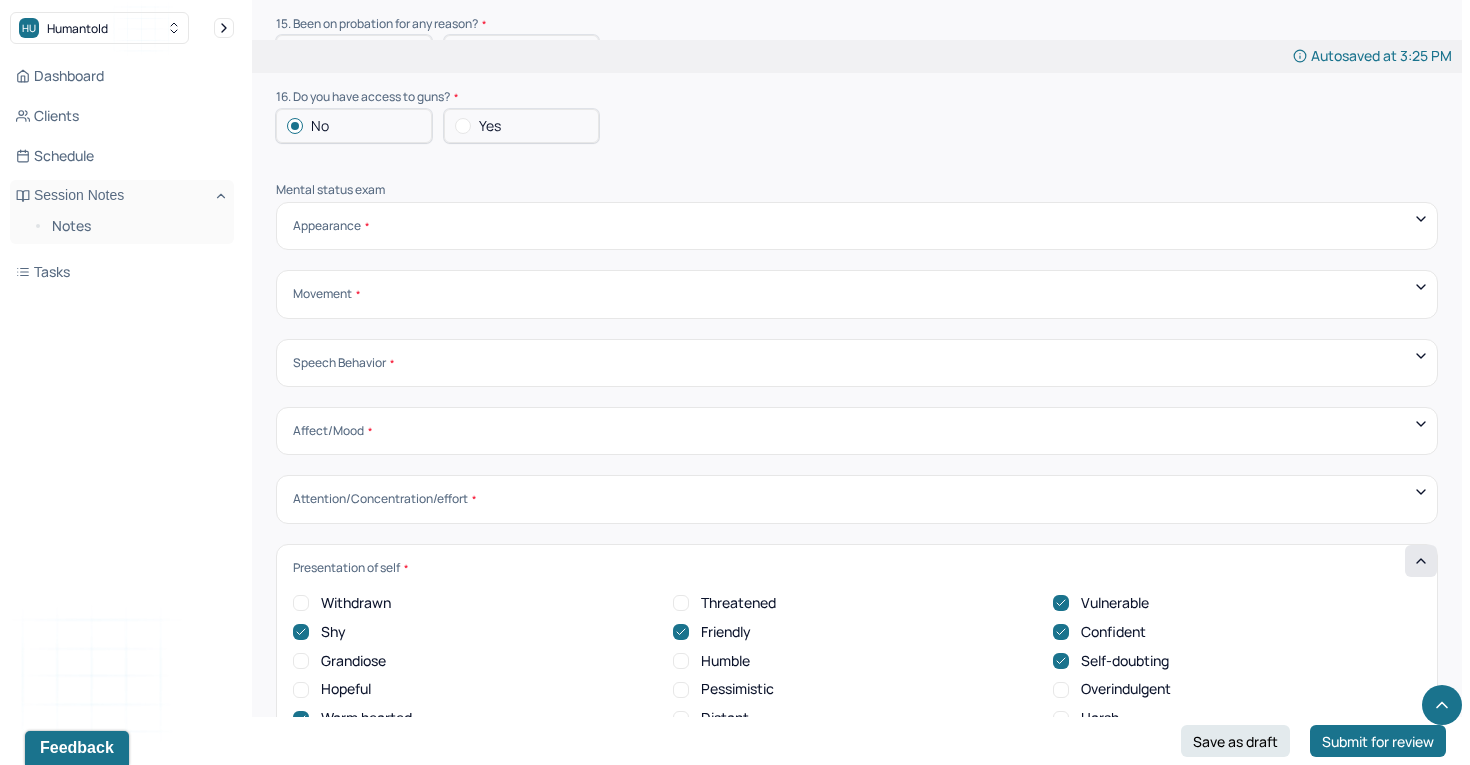click 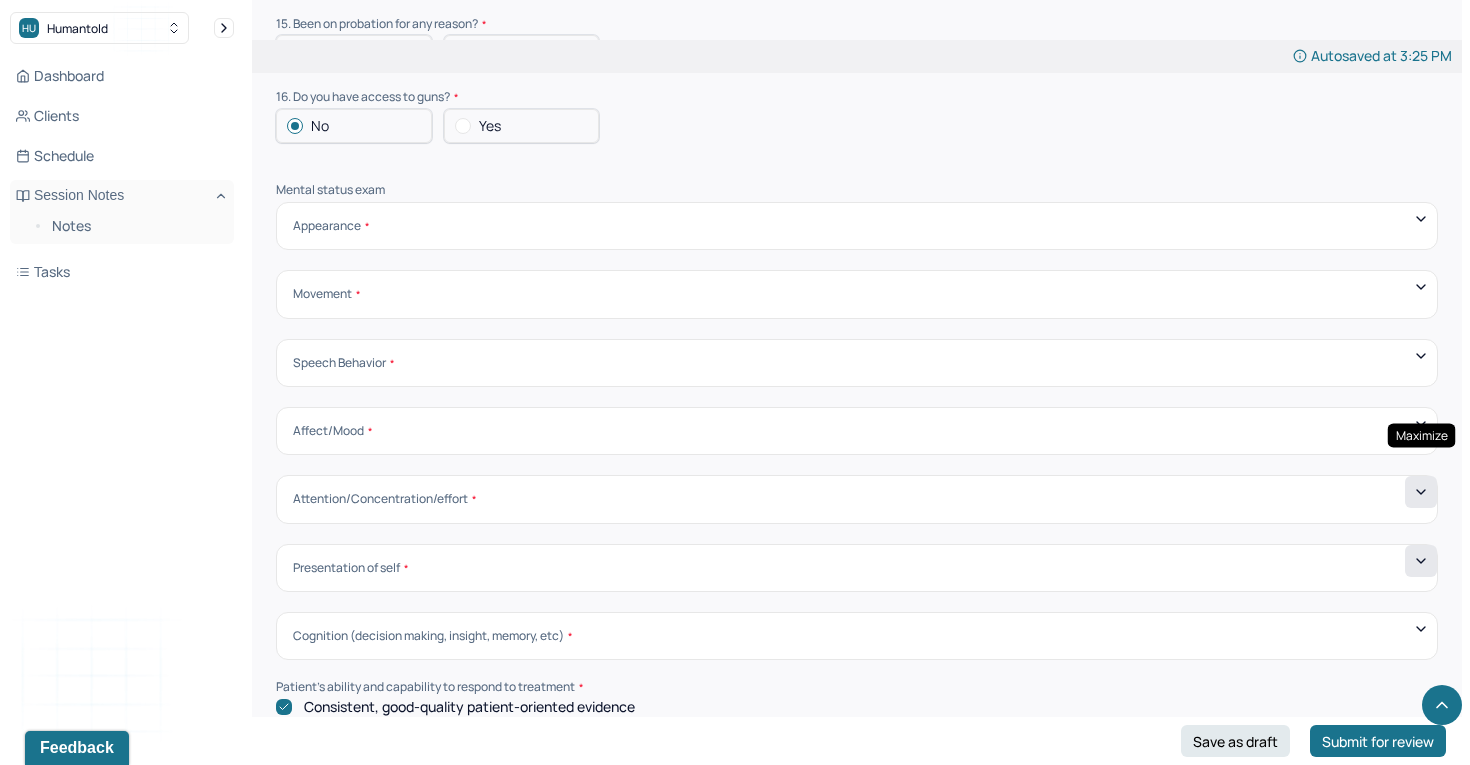 click 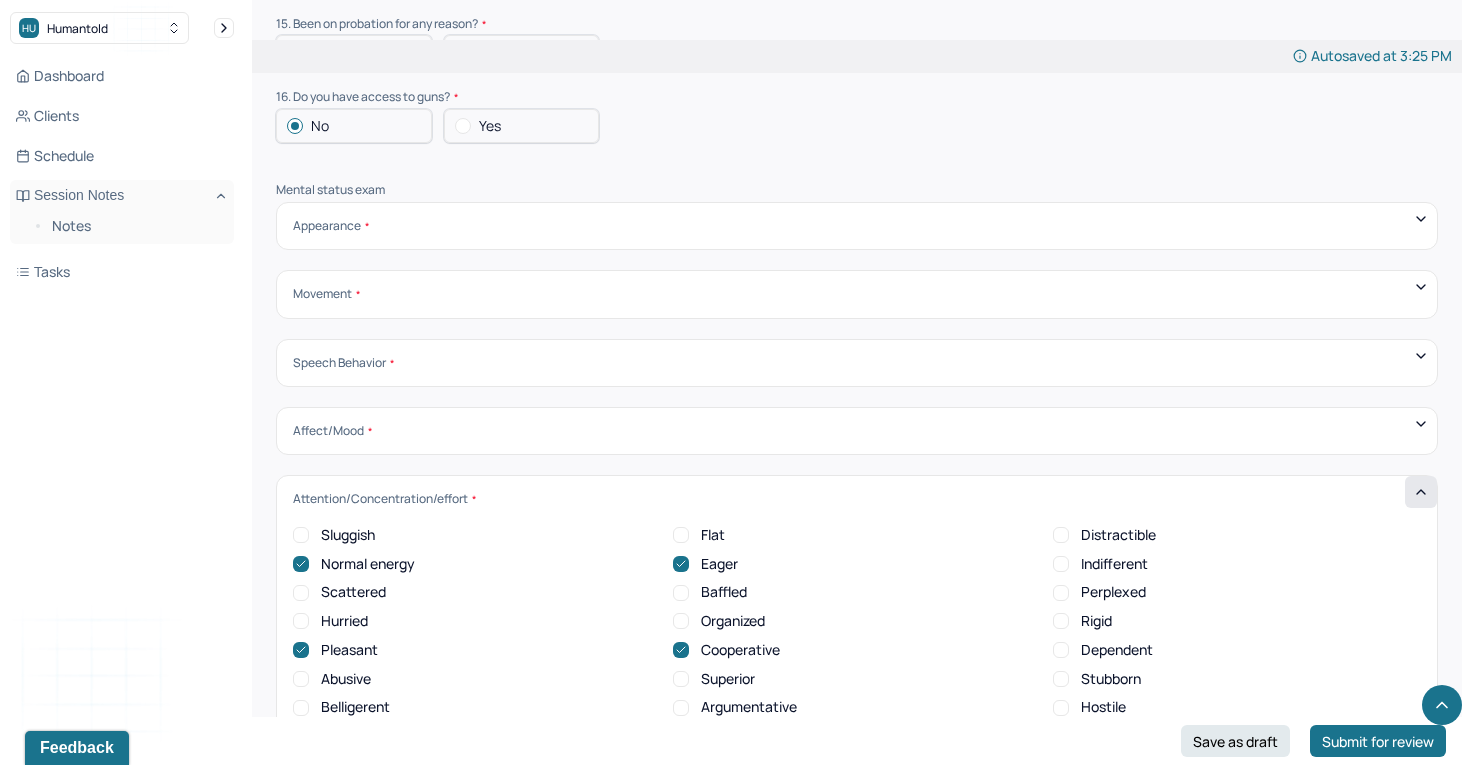 scroll, scrollTop: 0, scrollLeft: 0, axis: both 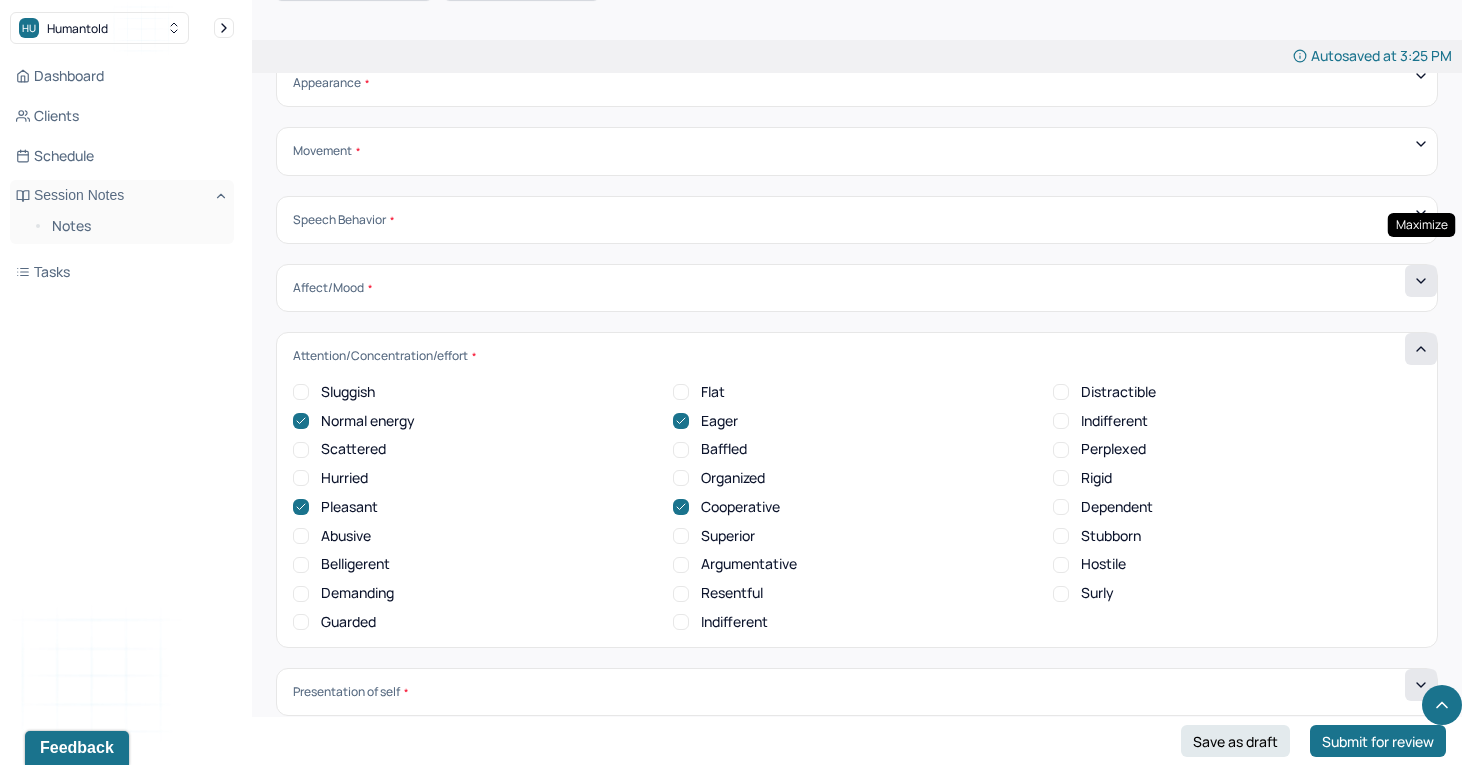 click 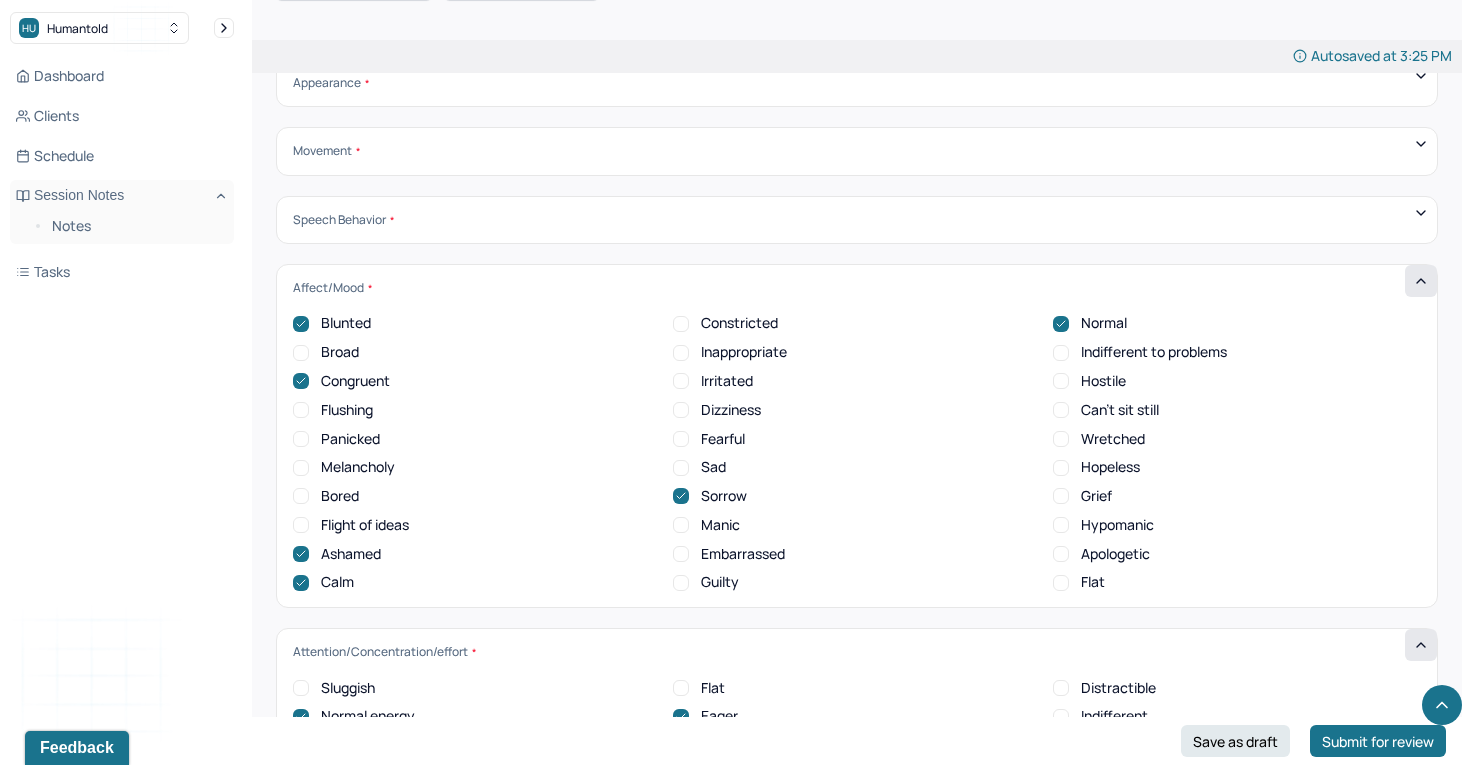 click on "Fearful" at bounding box center [681, 439] 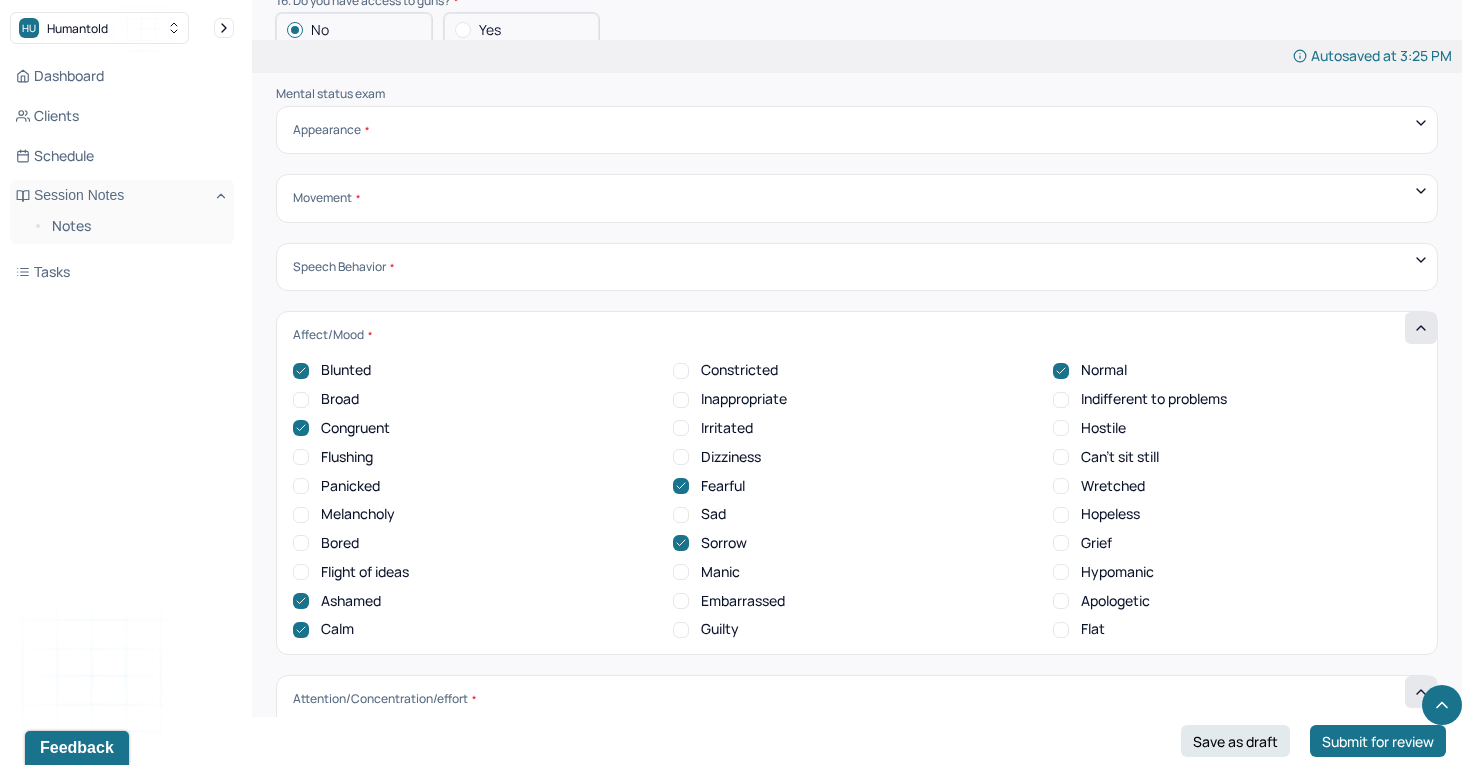 scroll, scrollTop: 6644, scrollLeft: 0, axis: vertical 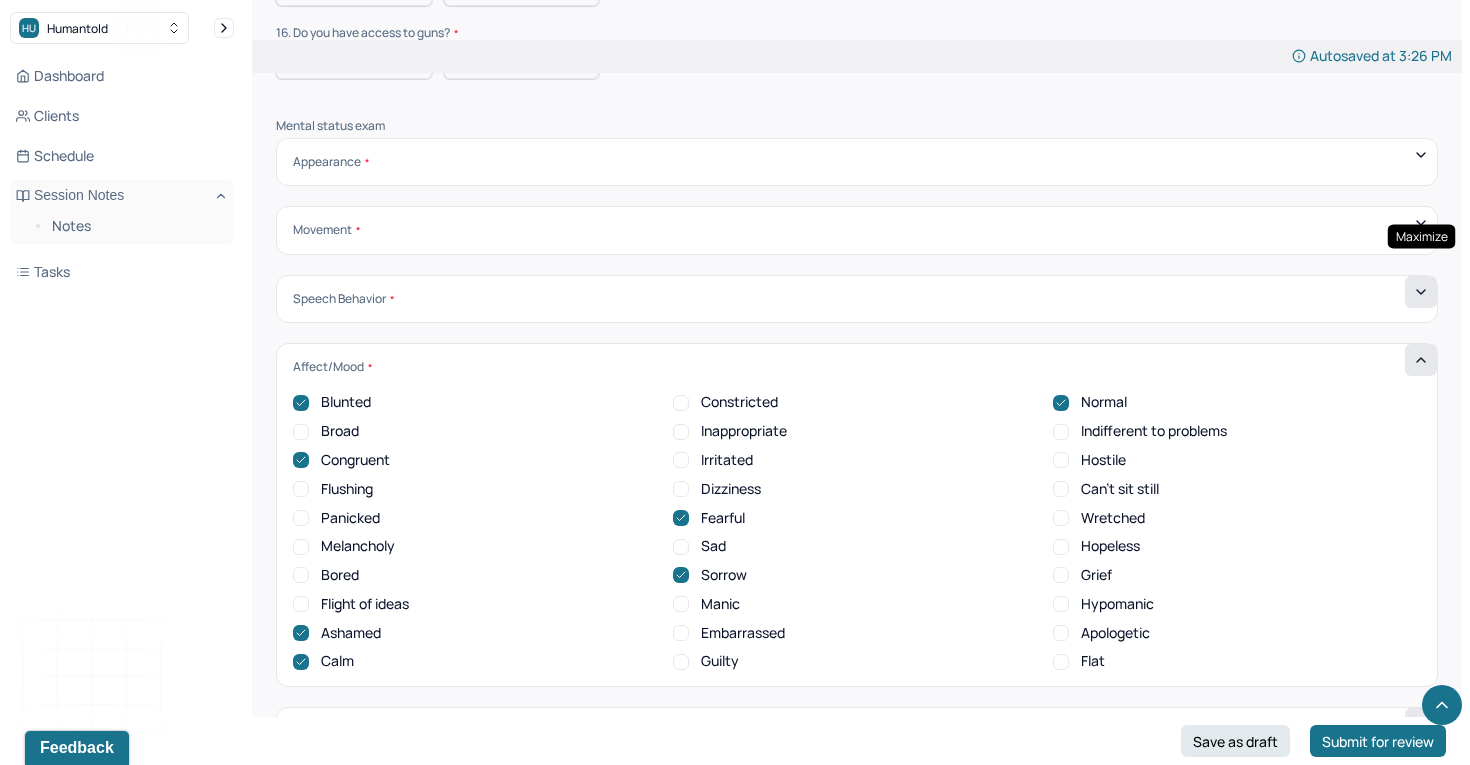 click 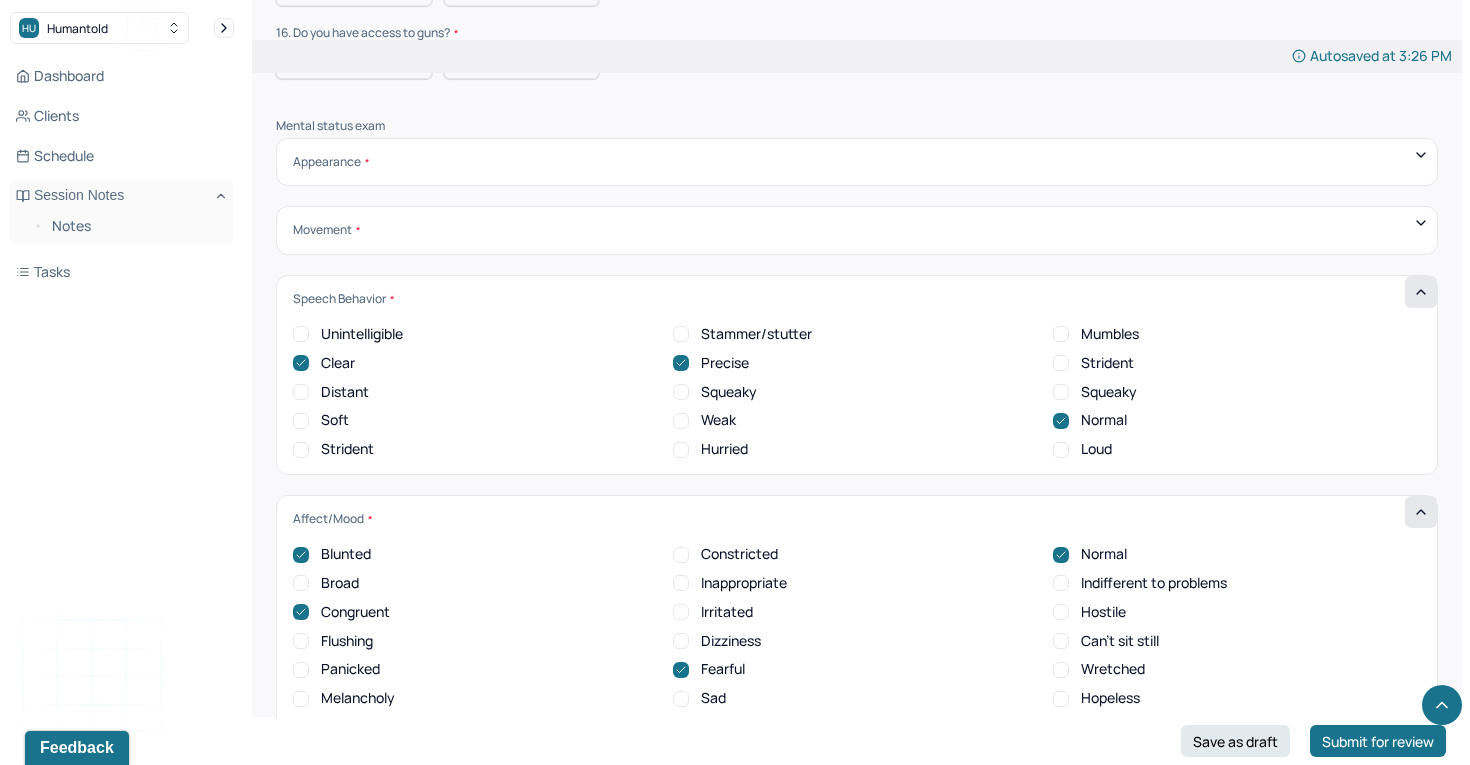 click 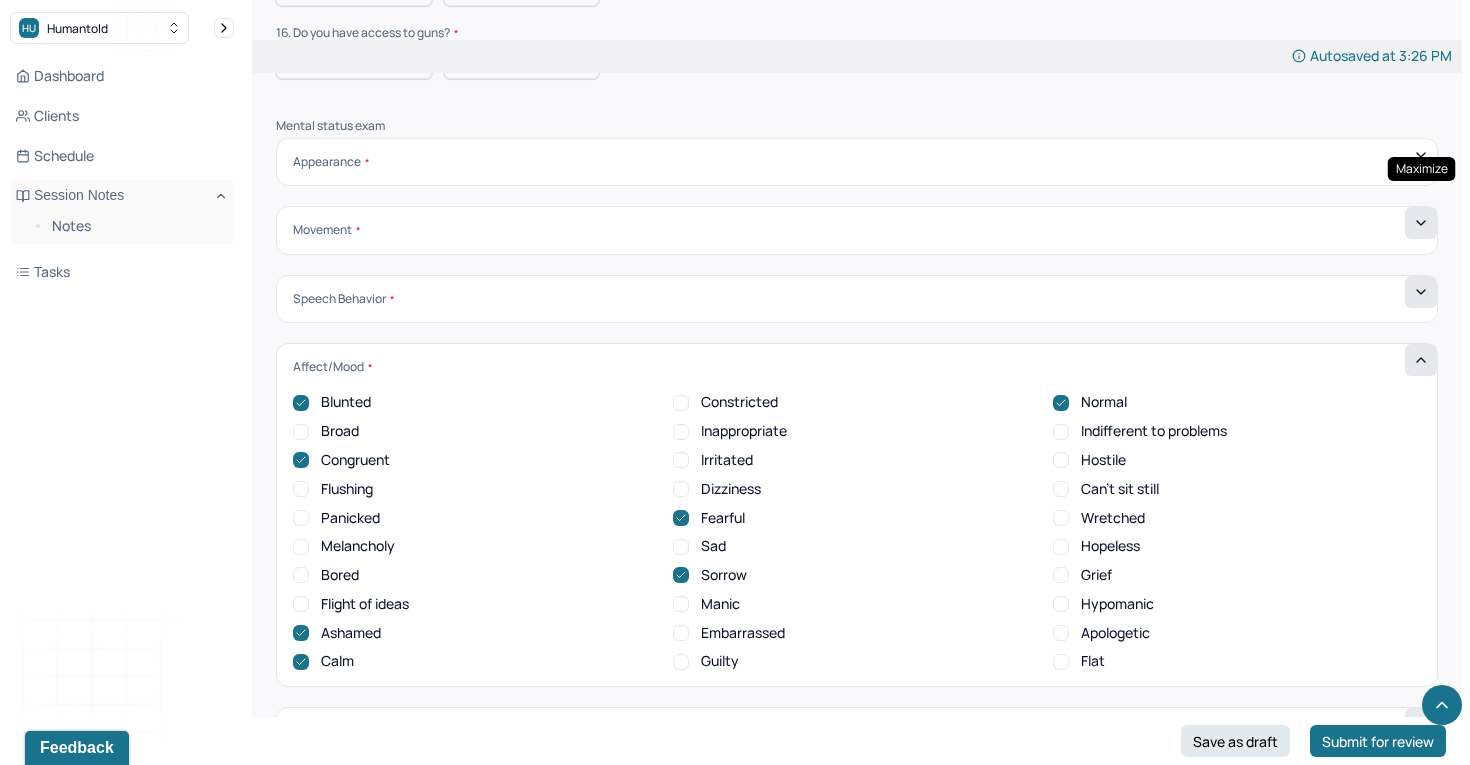 click 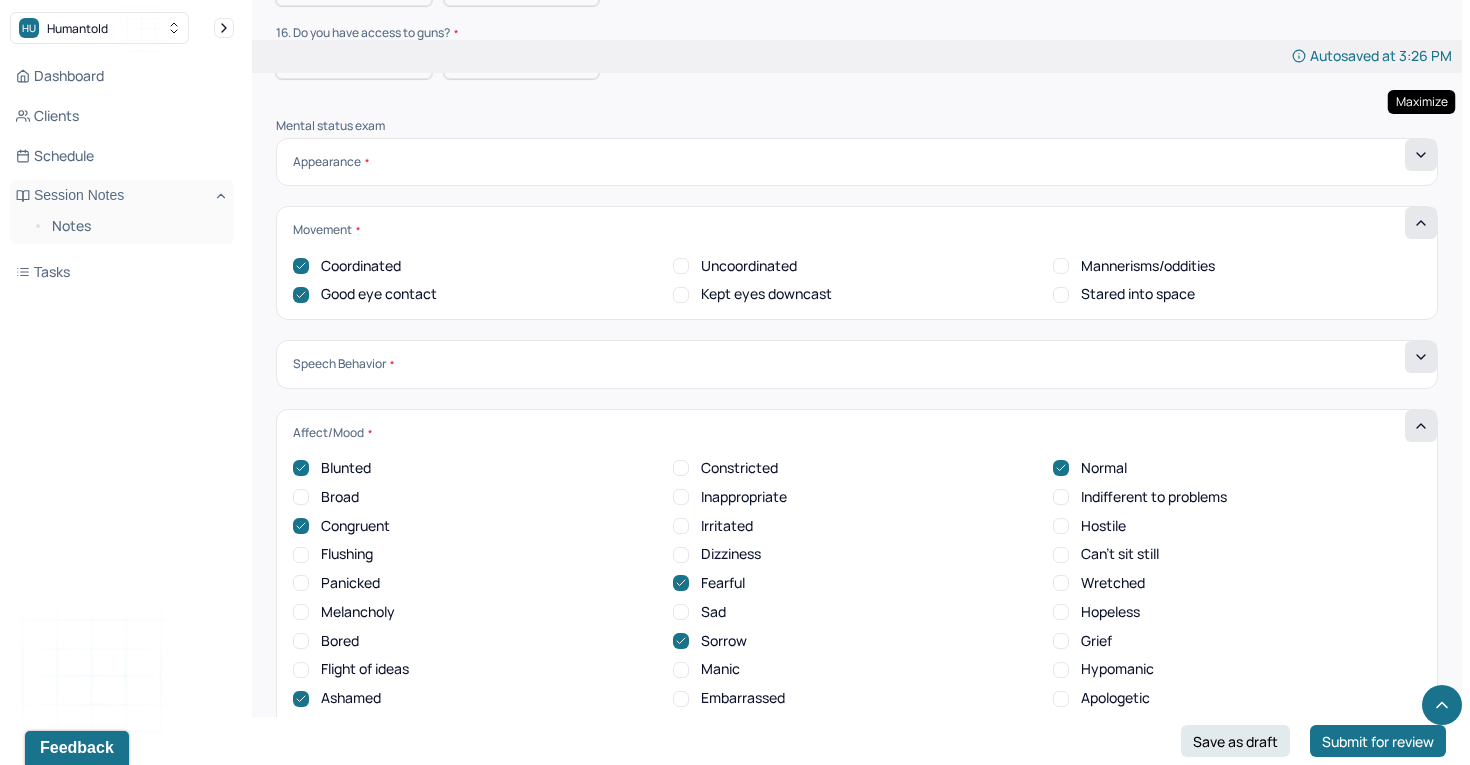 click 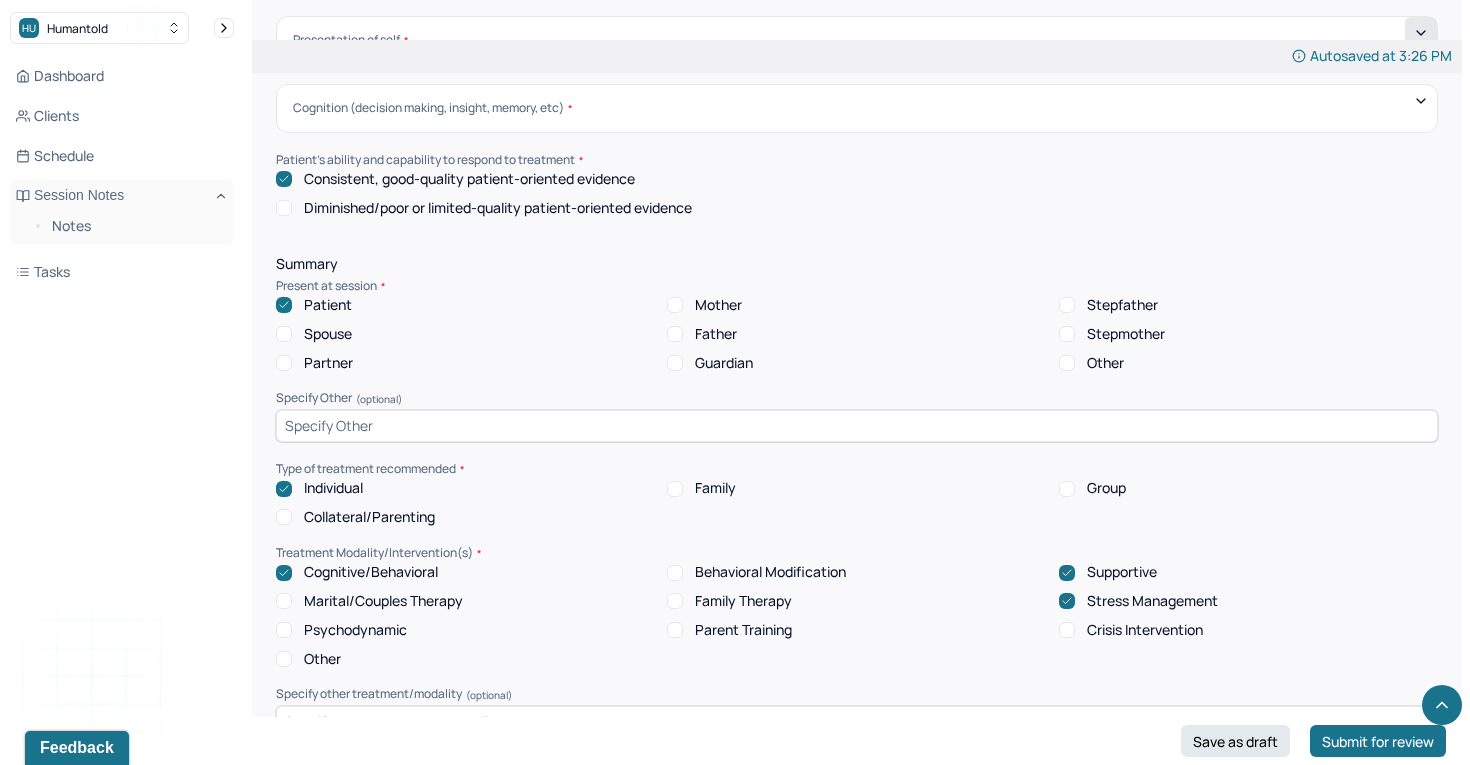 scroll, scrollTop: 7811, scrollLeft: 0, axis: vertical 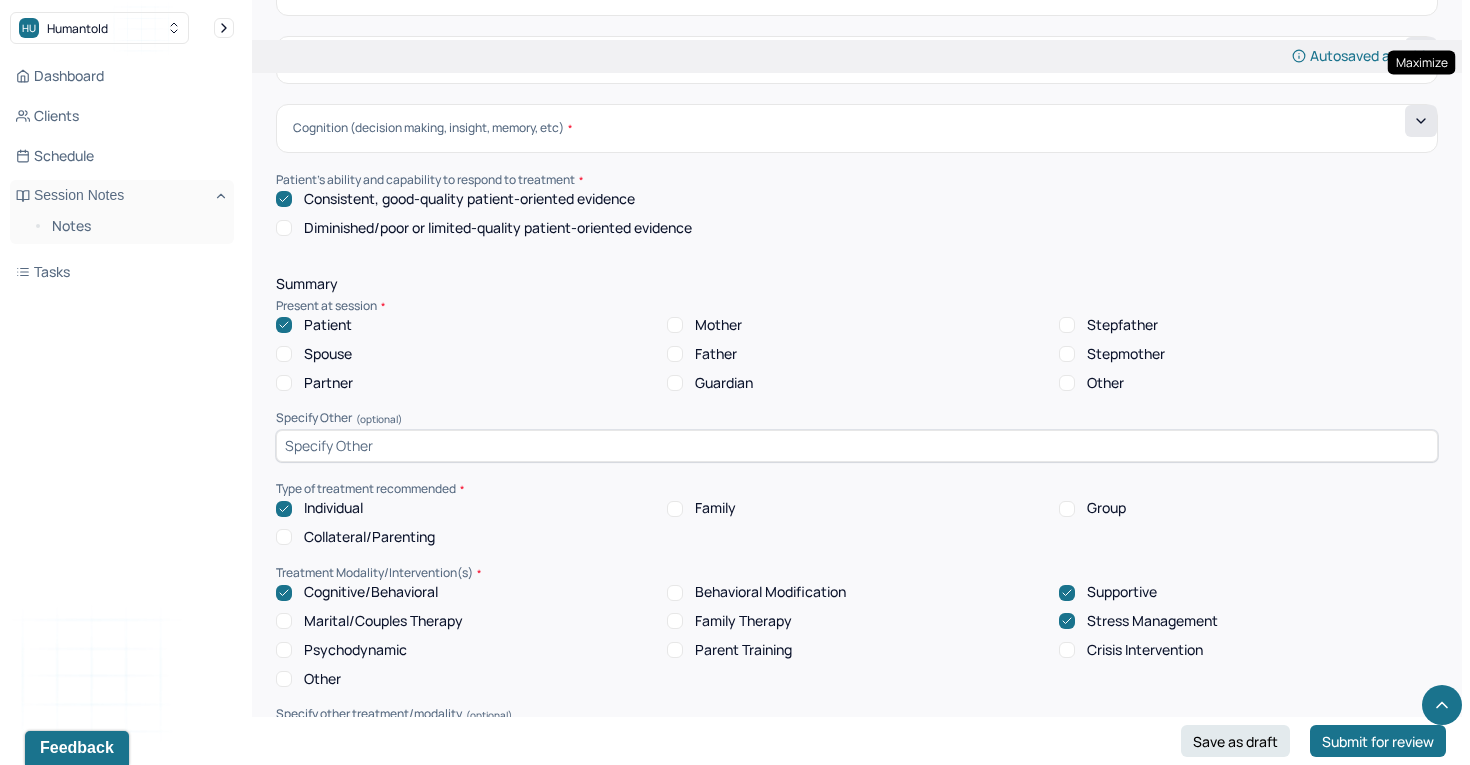 click 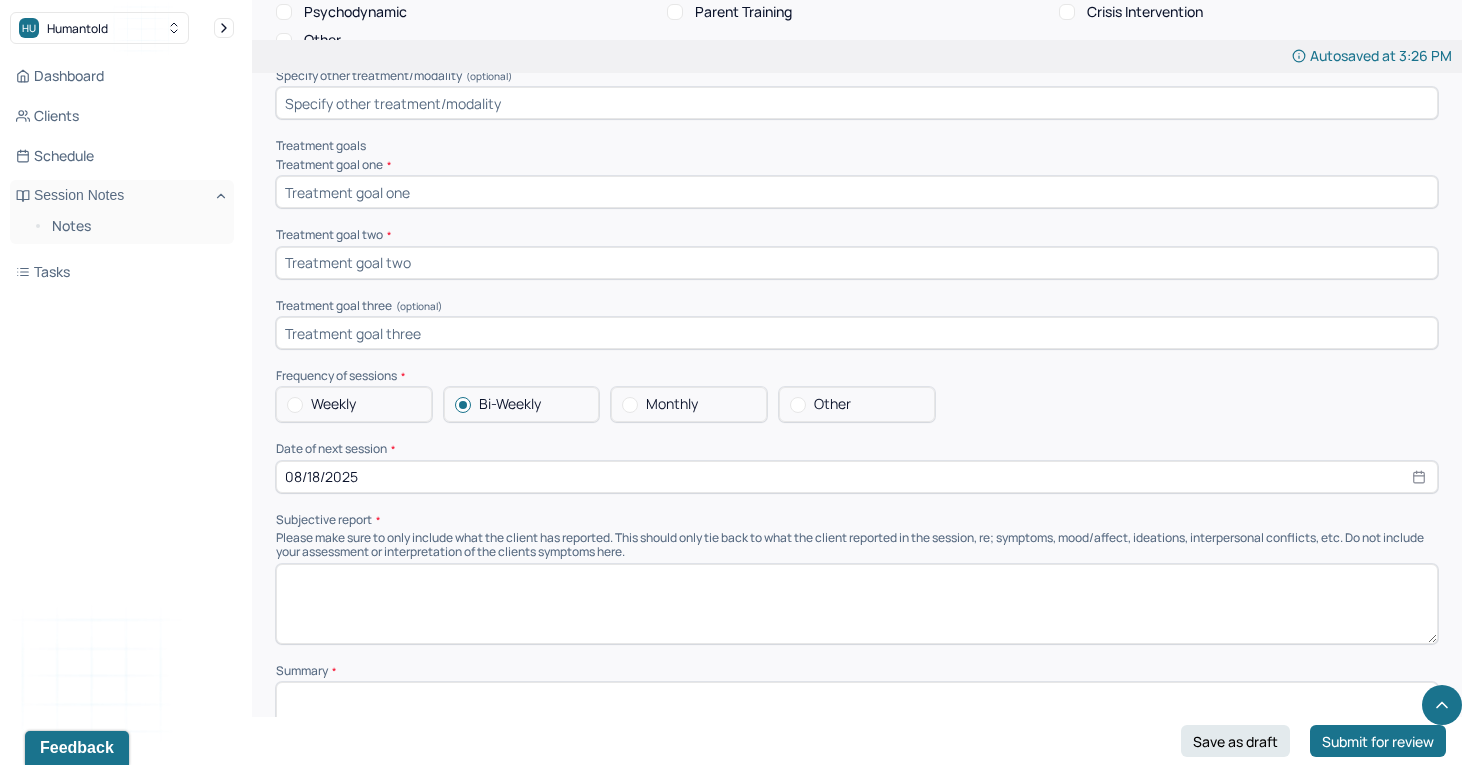 scroll, scrollTop: 8888, scrollLeft: 0, axis: vertical 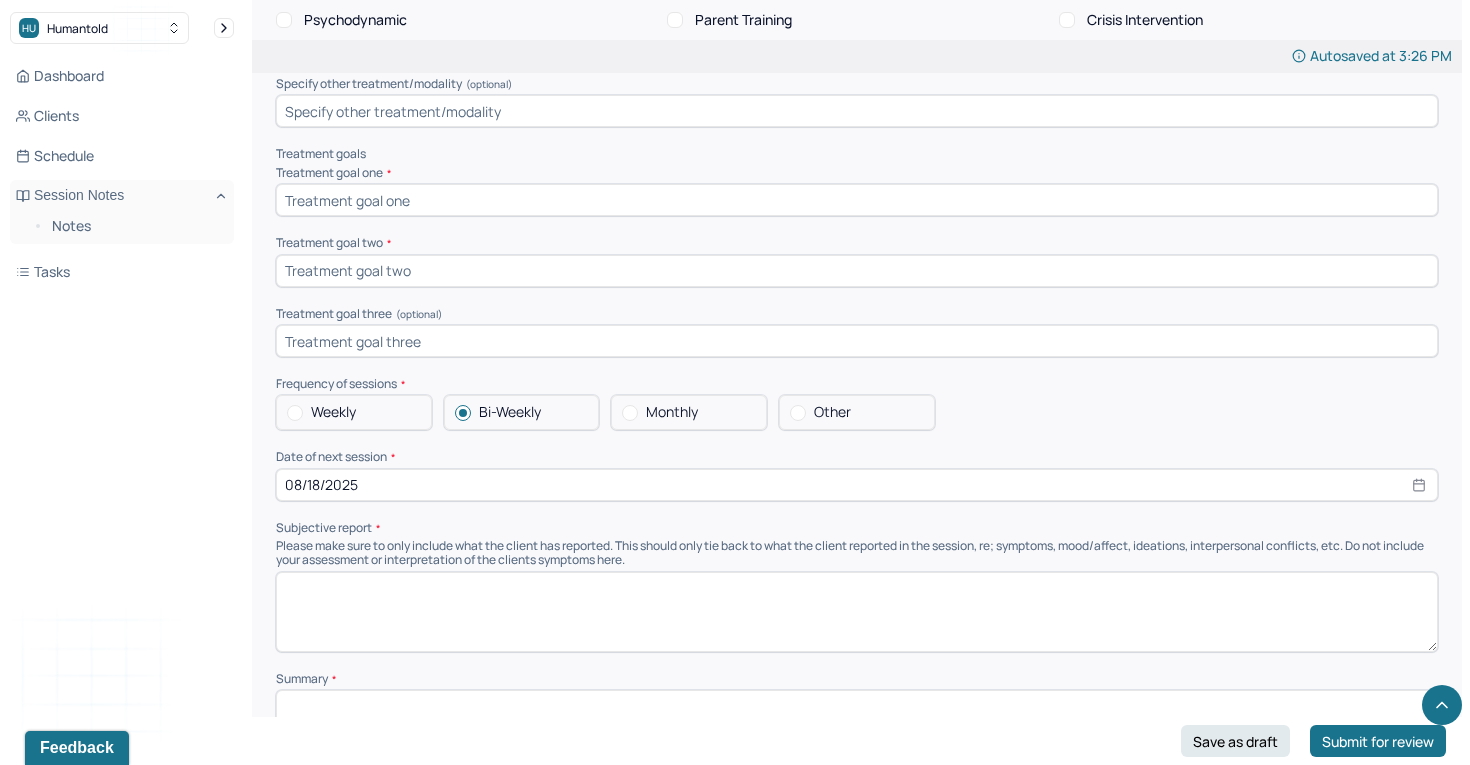 click at bounding box center (857, 341) 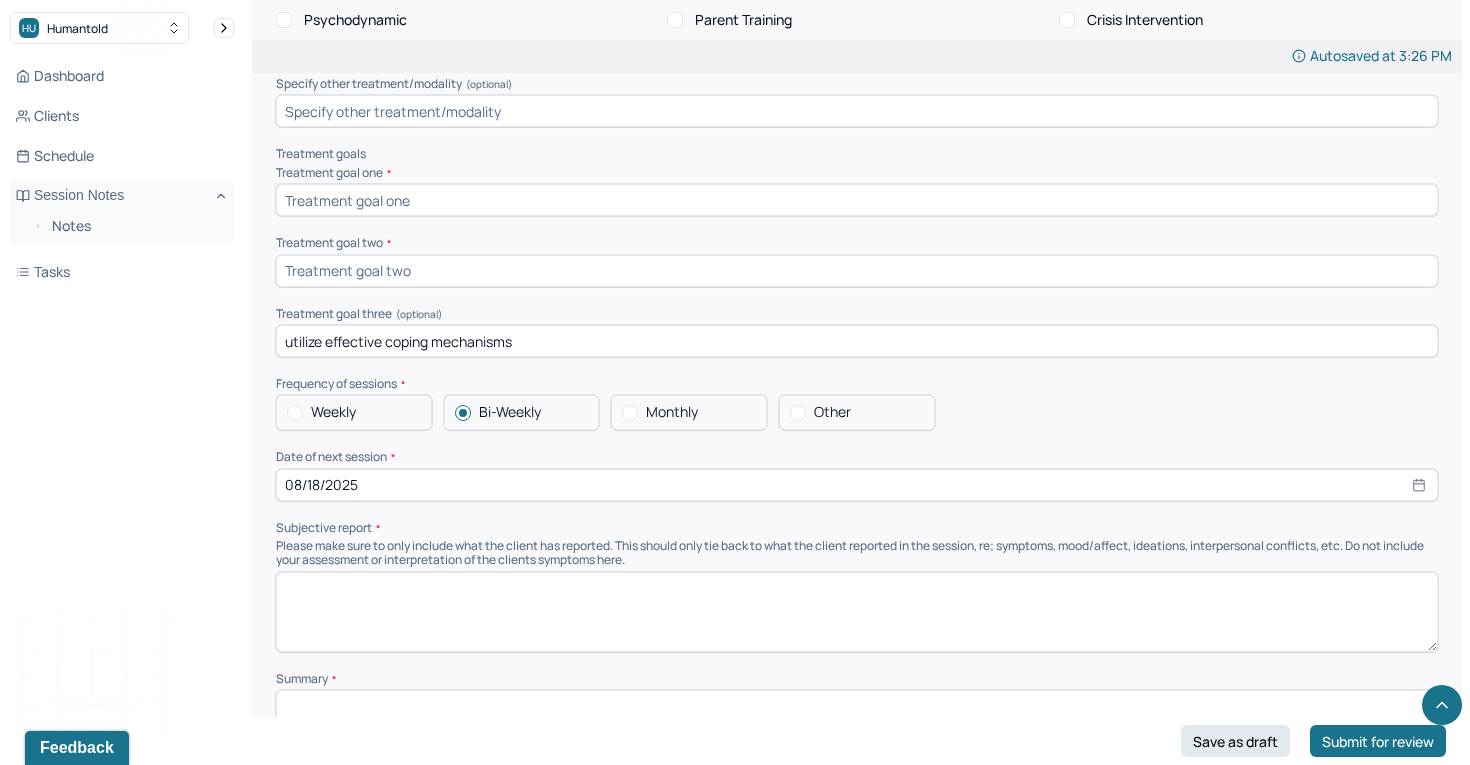 type on "utilize effective coping mechanisms" 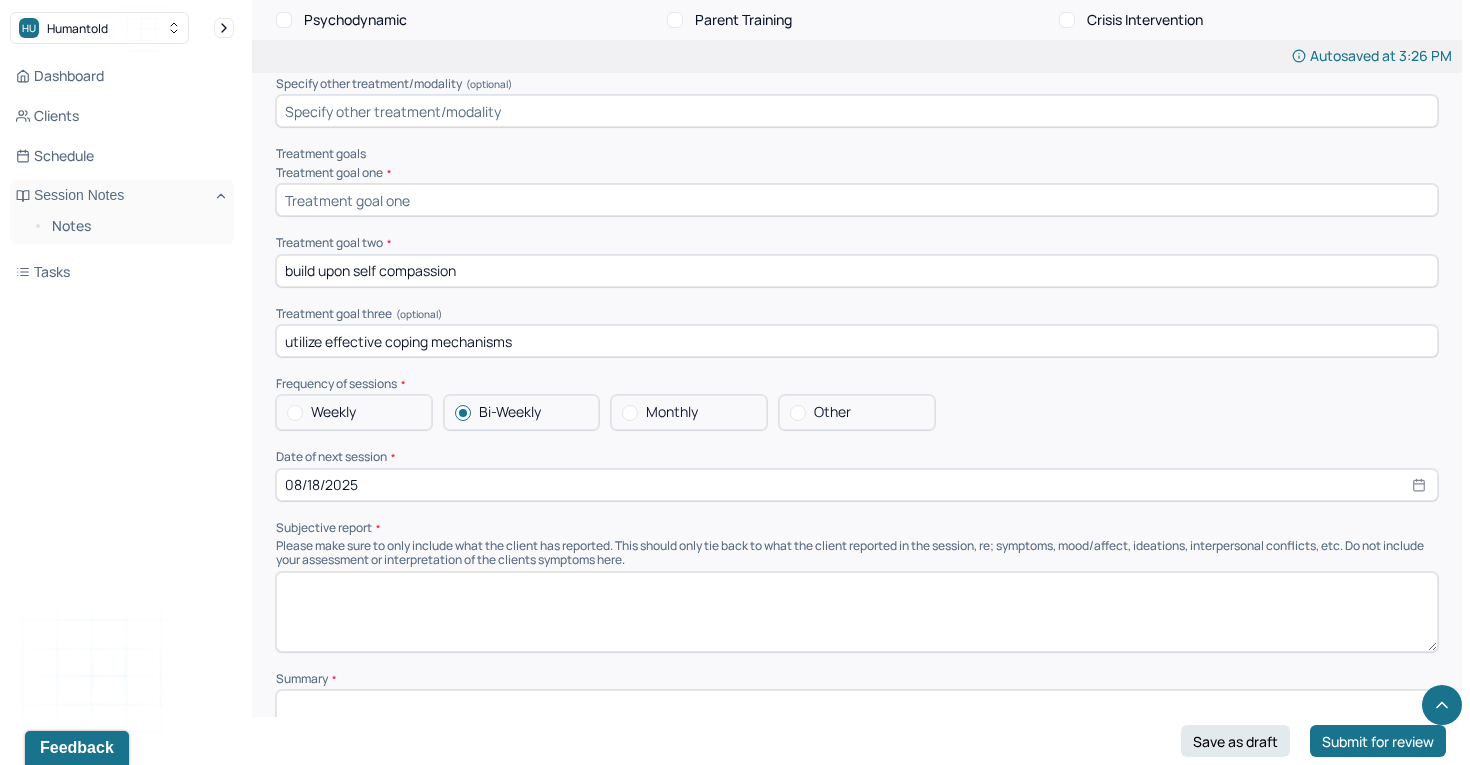 type on "build upon self compassion" 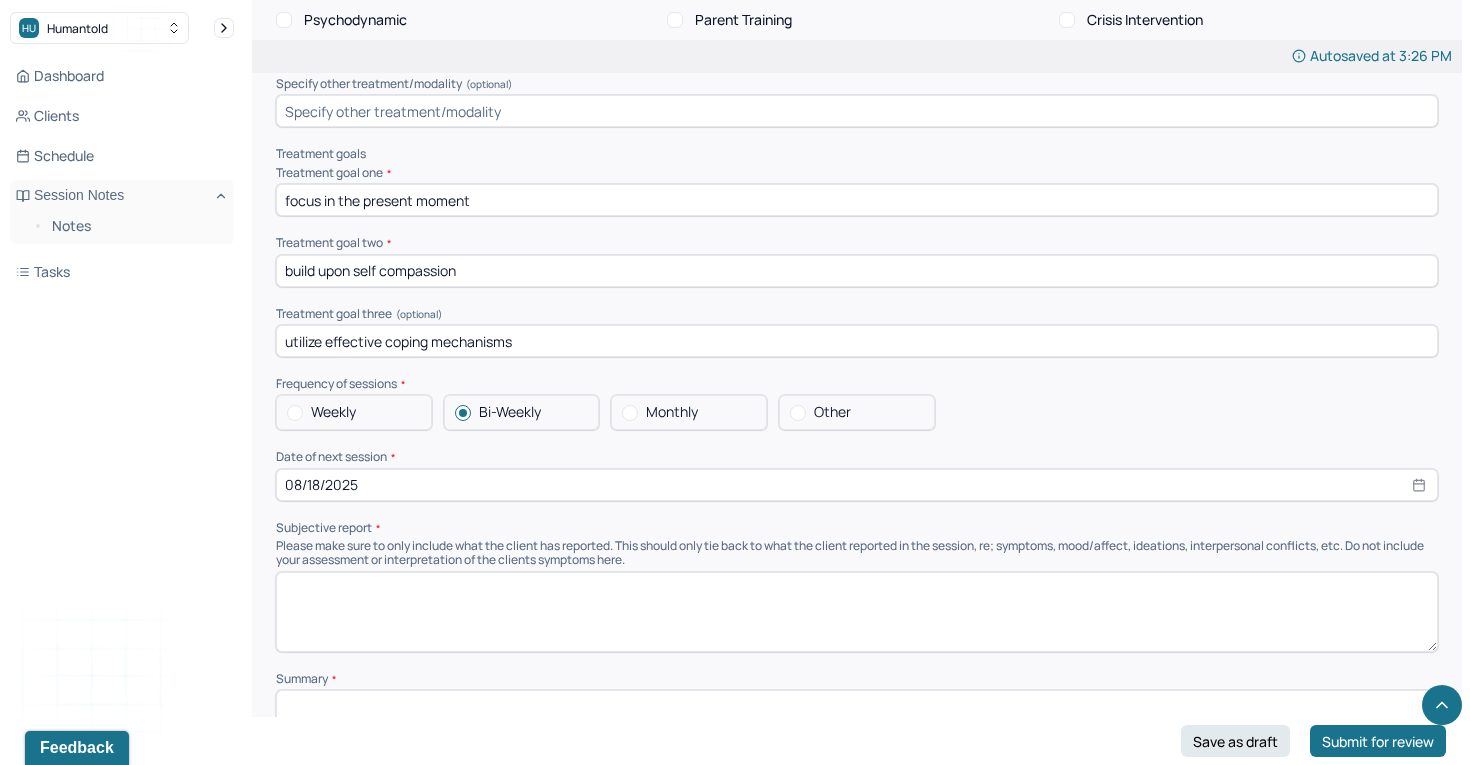 type on "focus in the present moment" 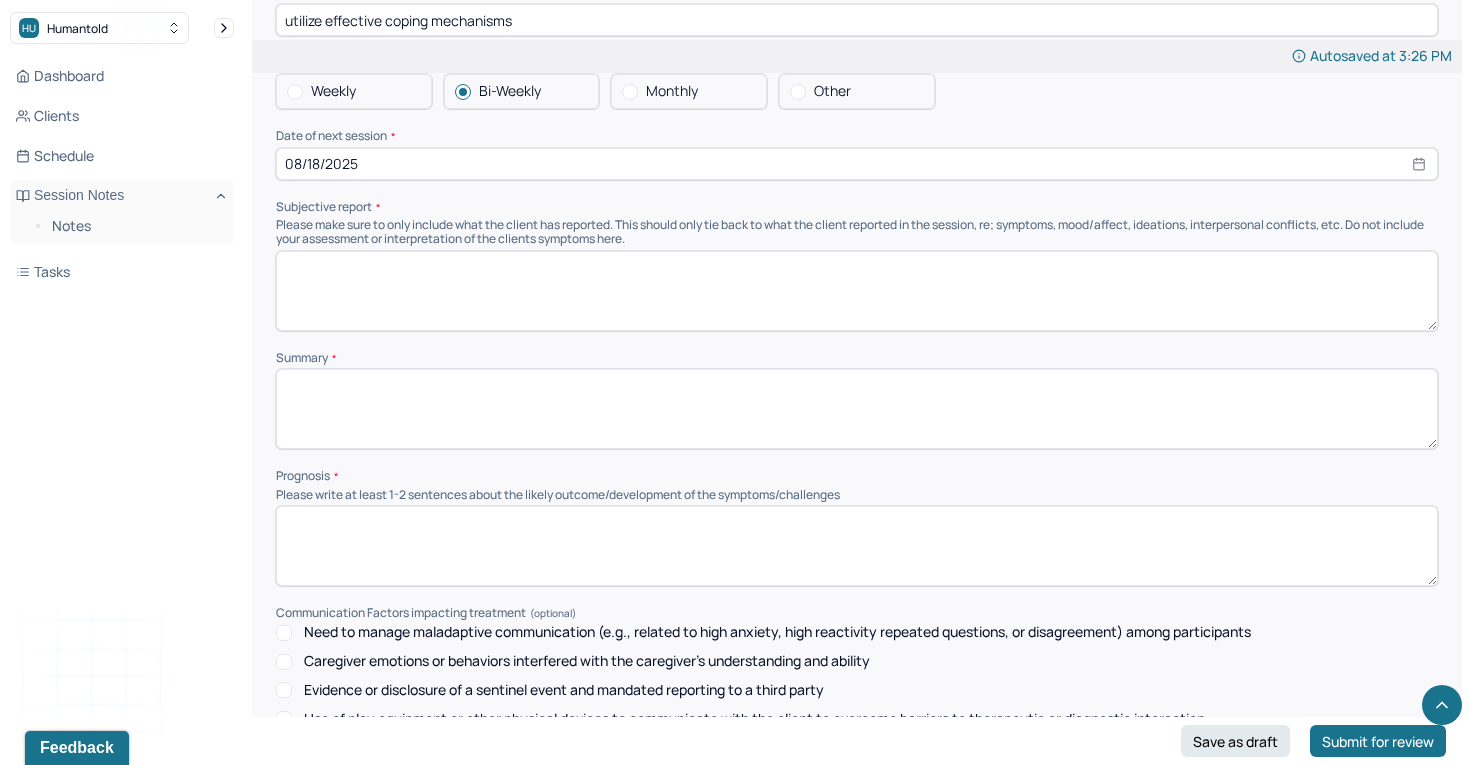 scroll, scrollTop: 9206, scrollLeft: 0, axis: vertical 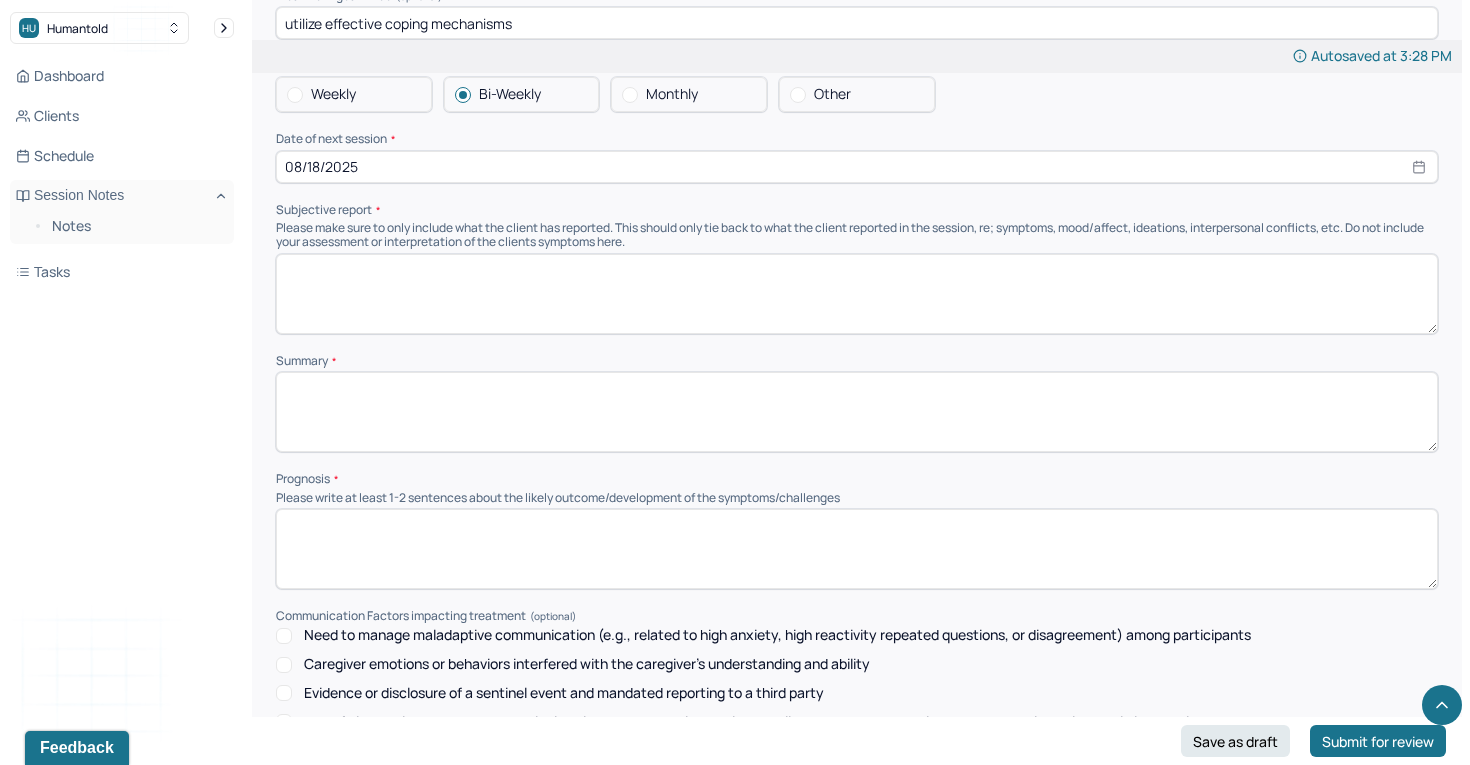 click at bounding box center [857, 412] 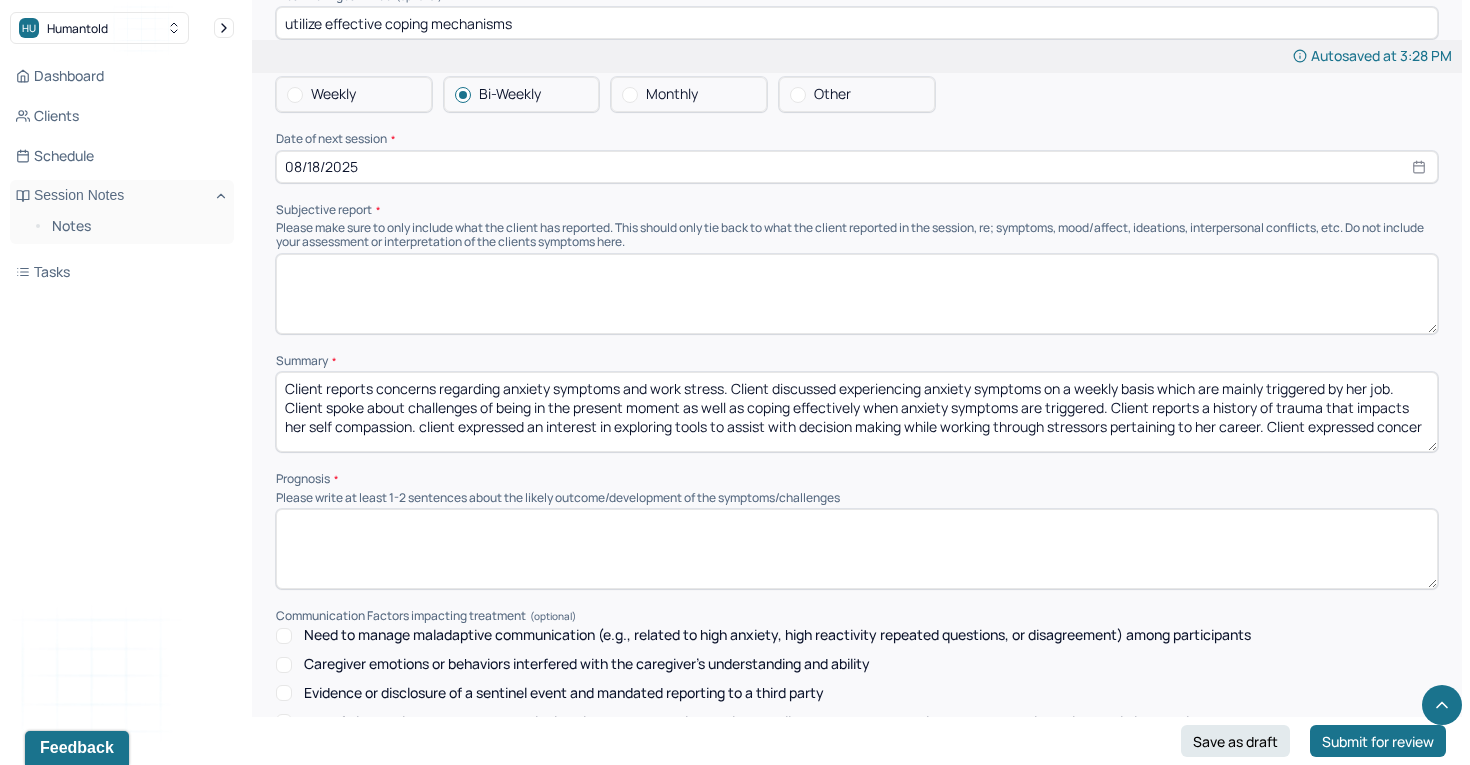 scroll, scrollTop: 3, scrollLeft: 0, axis: vertical 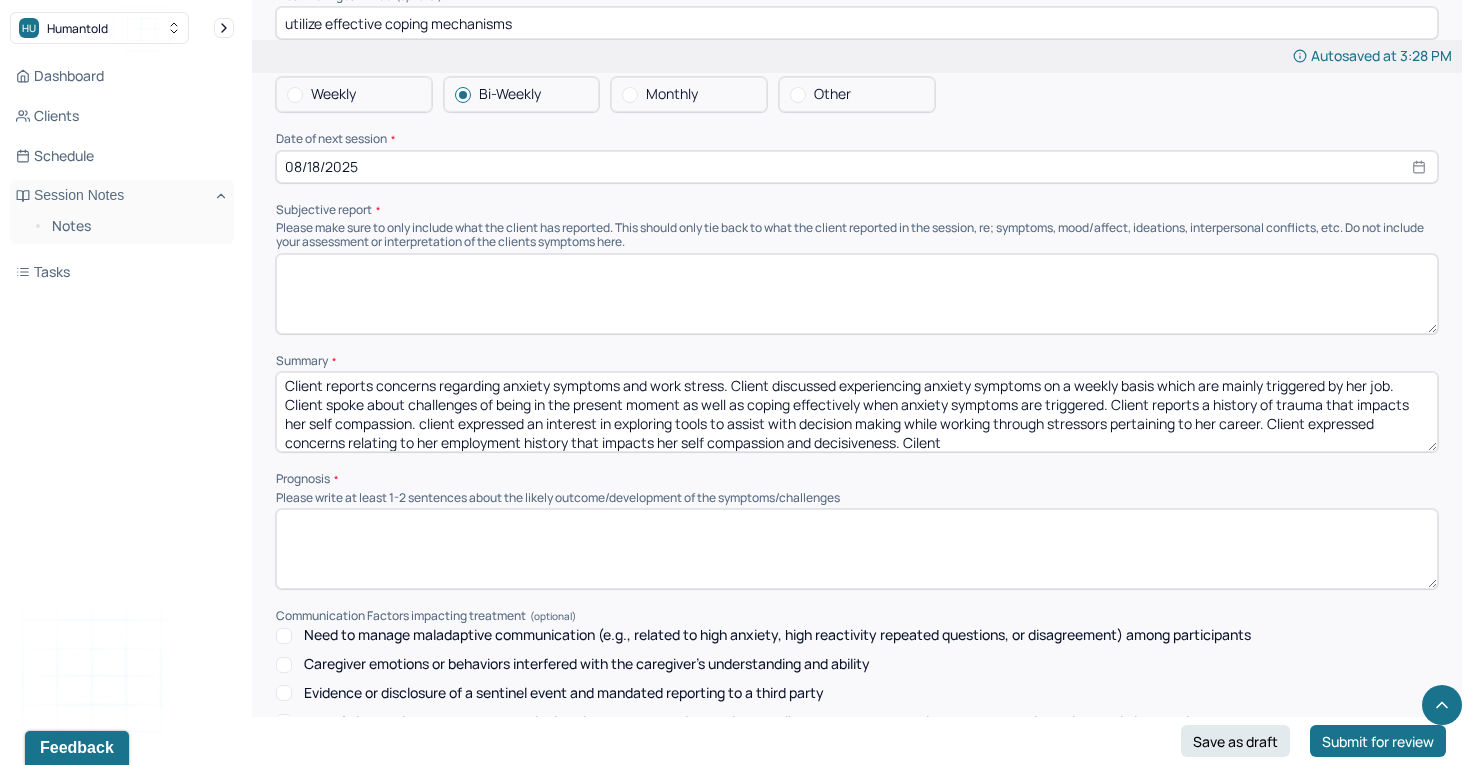 type on "Client reports concerns regarding anxiety symptoms and work stress. Client discussed experiencing anxiety symptoms on a weekly basis which are mainly triggered by her job. Client spoke about challenges of being in the present moment as well as coping effectively when anxiety symptoms are triggered. Client reports a history of trauma that impacts her self compassion. client expressed an interest in exploring tools to assist with decision making while working through stressors pertaining to her career. Client expressed concerns relating to her employment history that impacts her self compassion and decisiveness. Cilent" 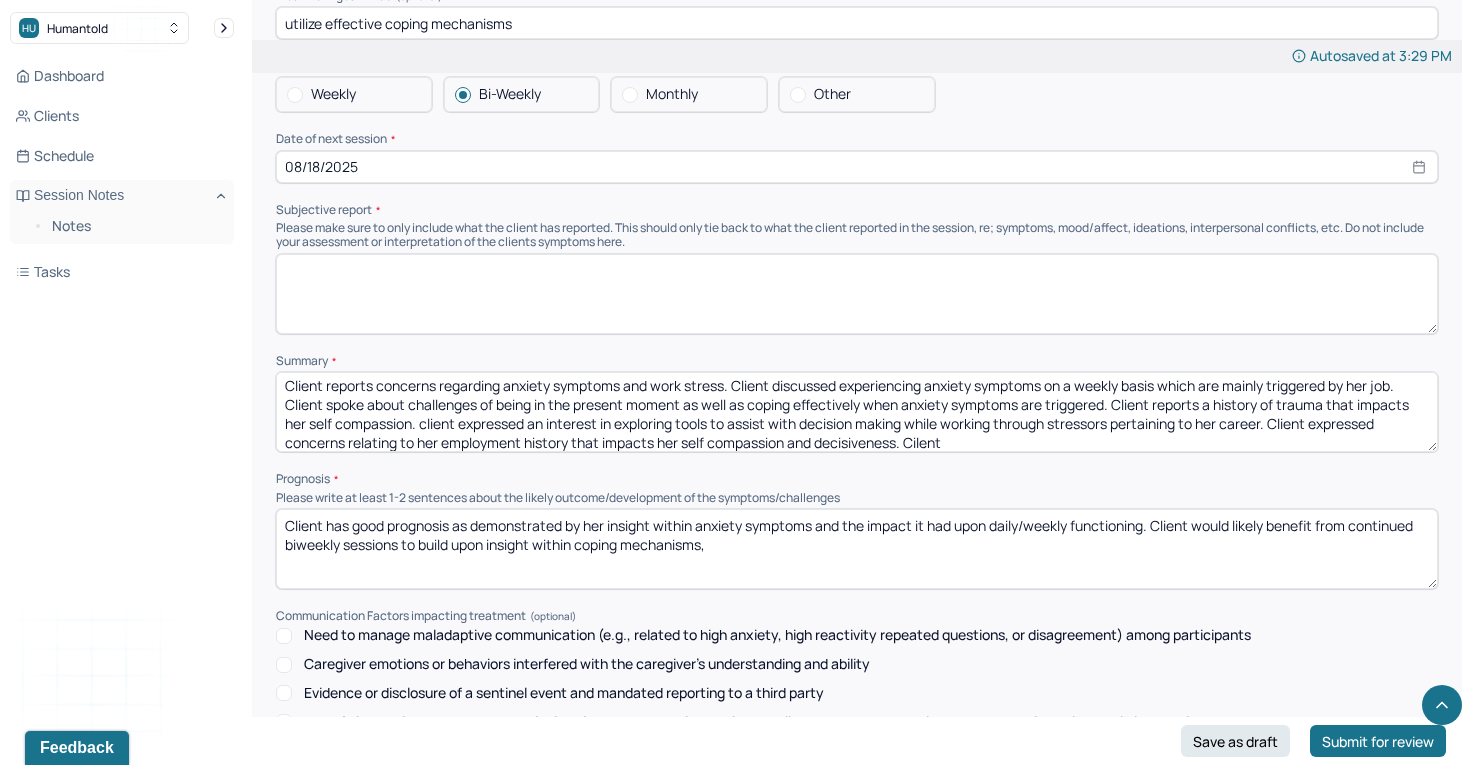 drag, startPoint x: 576, startPoint y: 518, endPoint x: 422, endPoint y: 518, distance: 154 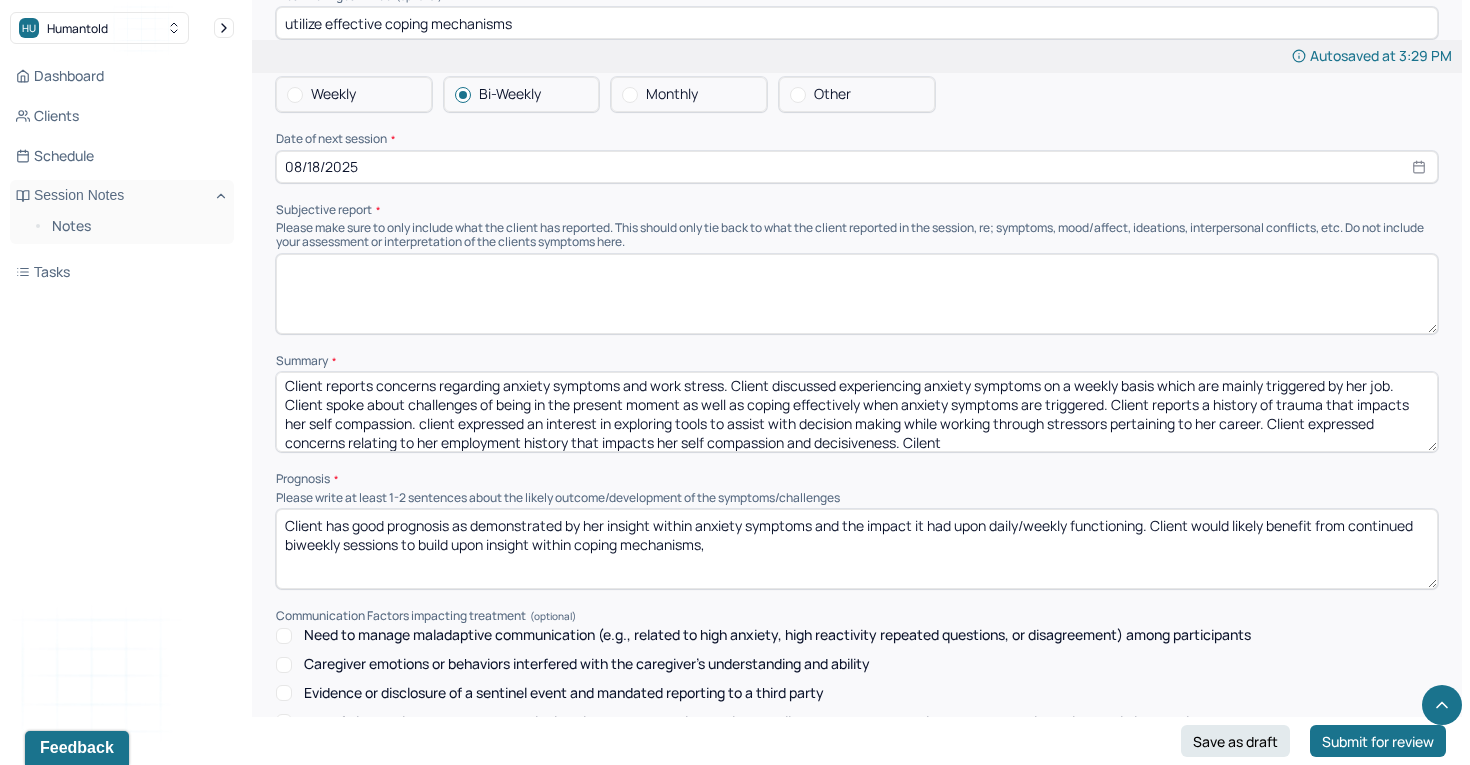 click on "Client has good prognosis as demonstrated by her insight within anxiety symptoms and the impact it had upon daily/weekly functioning. Client would likely benefit from continued biweekly sessions to build upon insight within coping mechanis" at bounding box center [857, 549] 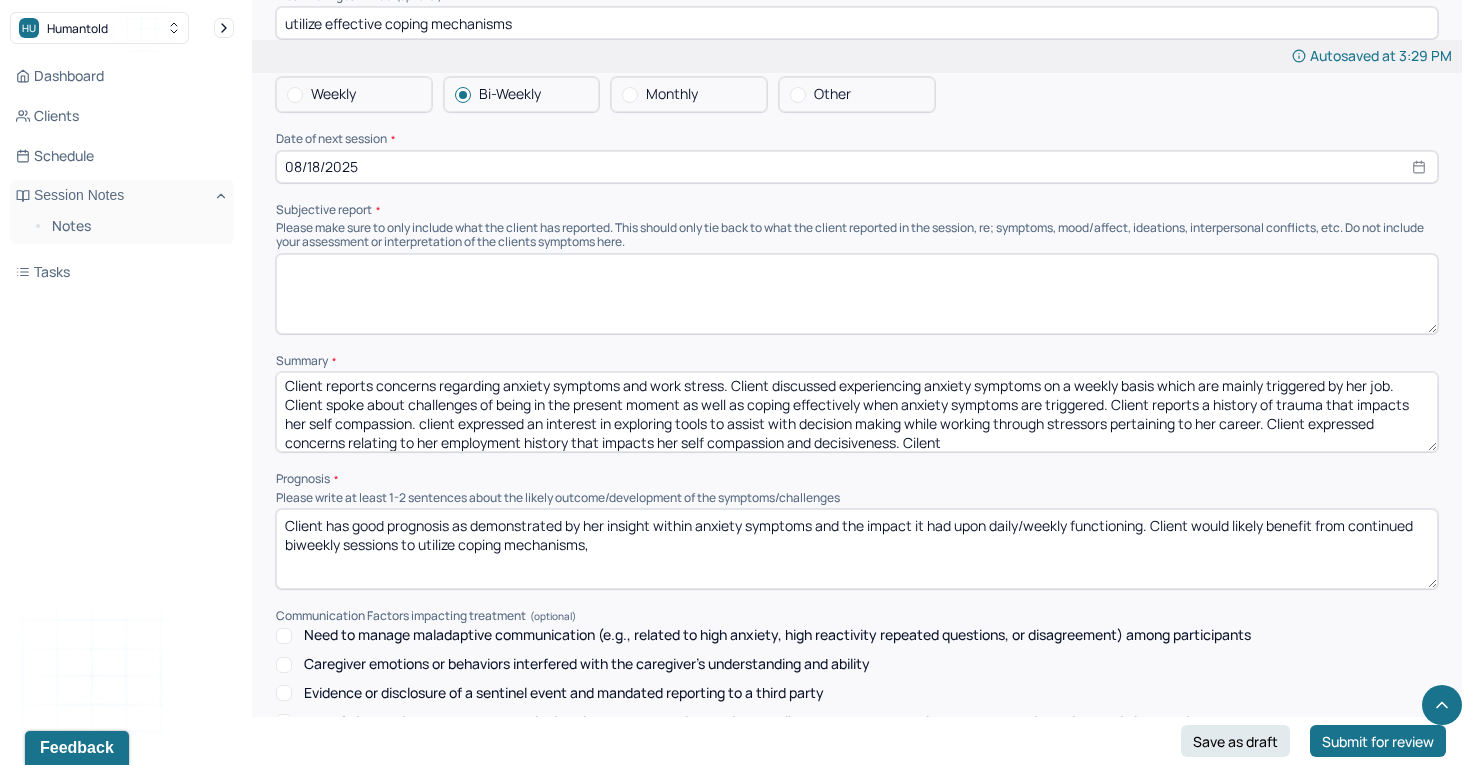 click on "Client has good prognosis as demonstrated by her insight within anxiety symptoms and the impact it had upon daily/weekly functioning. Client would likely benefit from continued biweekly sessions to utilize coping mechanisms," at bounding box center [857, 549] 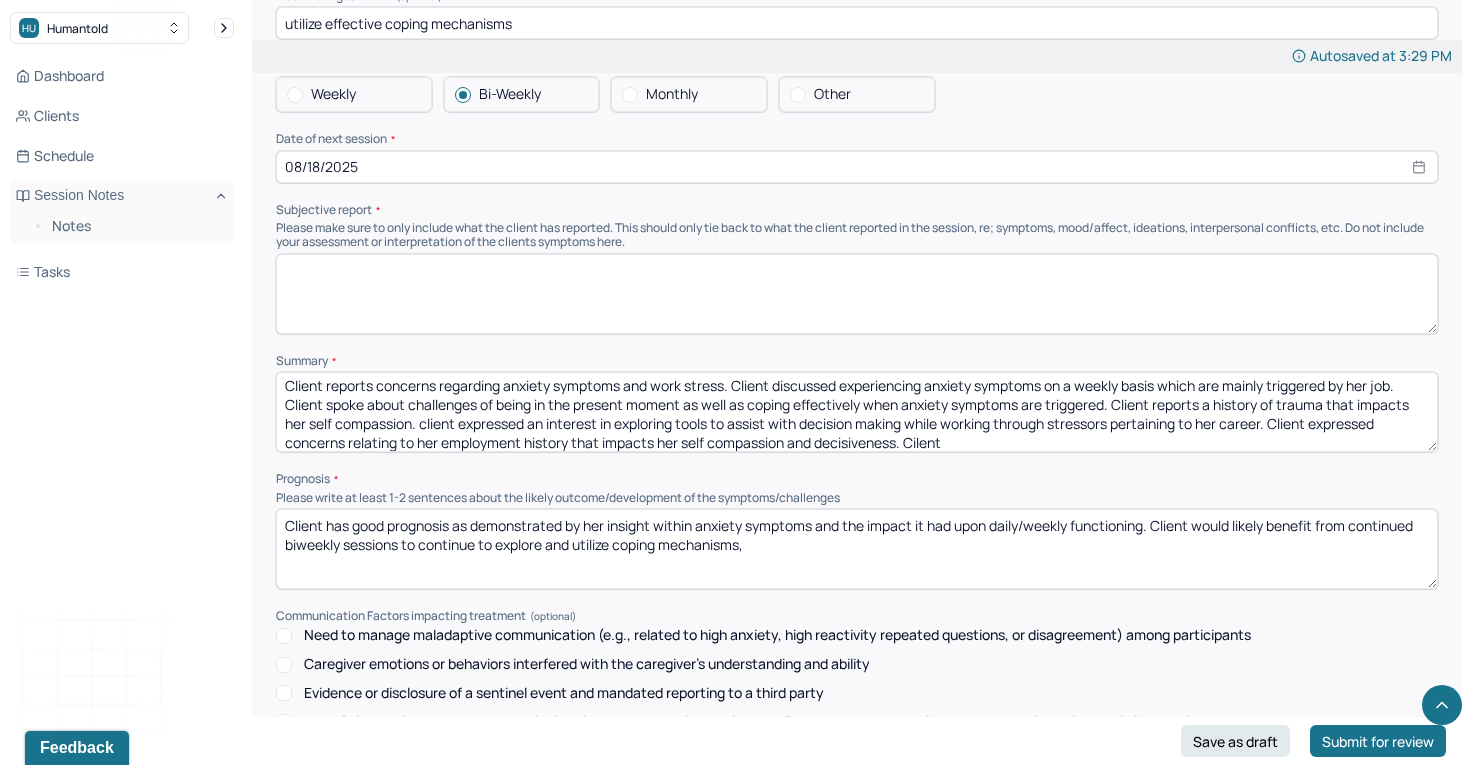 click on "Client has good prognosis as demonstrated by her insight within anxiety symptoms and the impact it had upon daily/weekly functioning. Client would likely benefit from continued biweekly sessions to utilize coping mechanisms," at bounding box center (857, 549) 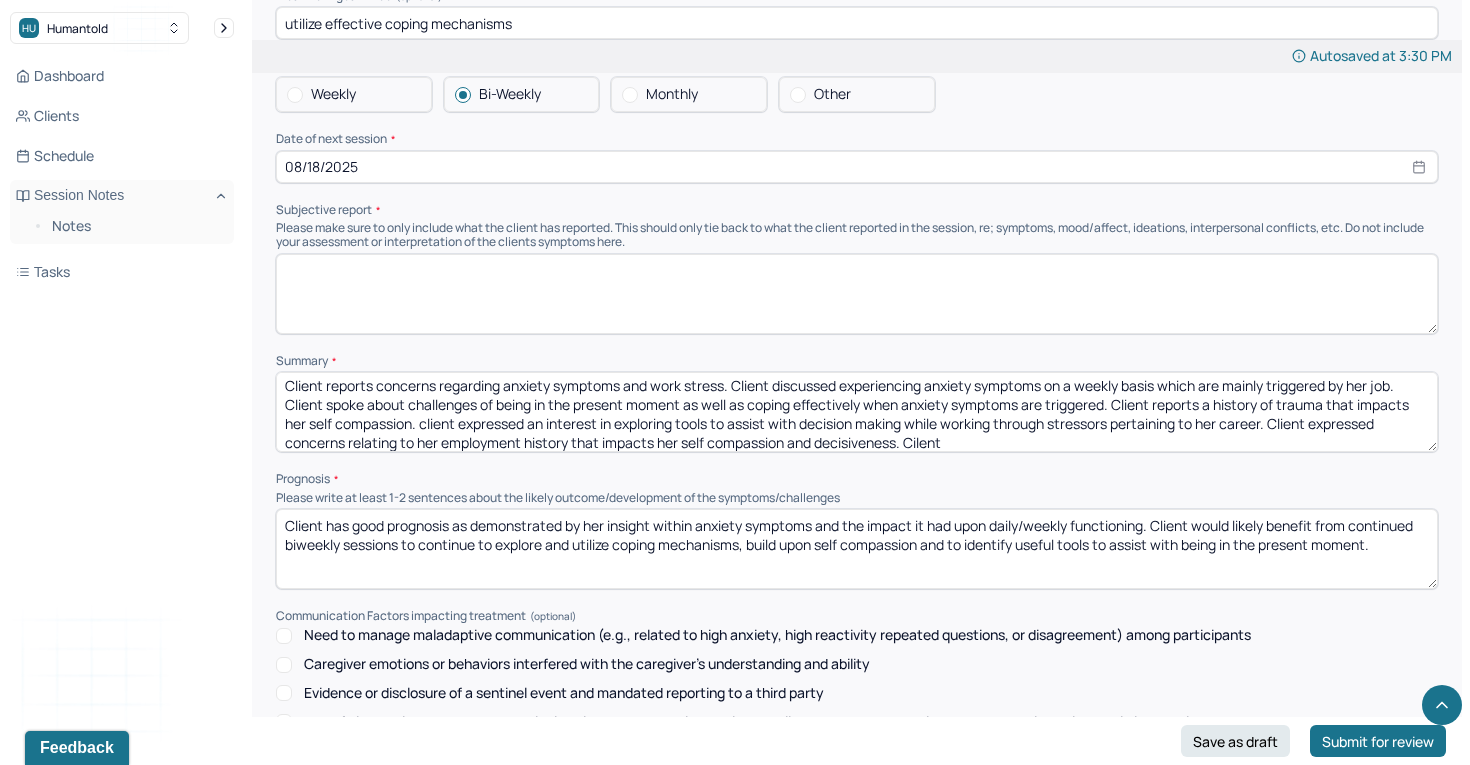 type on "Client has good prognosis as demonstrated by her insight within anxiety symptoms and the impact it had upon daily/weekly functioning. Client would likely benefit from continued biweekly sessions to continue to explore and utilize coping mechanisms, build upon self compassion and to identify useful tools to assist with being in the present moment." 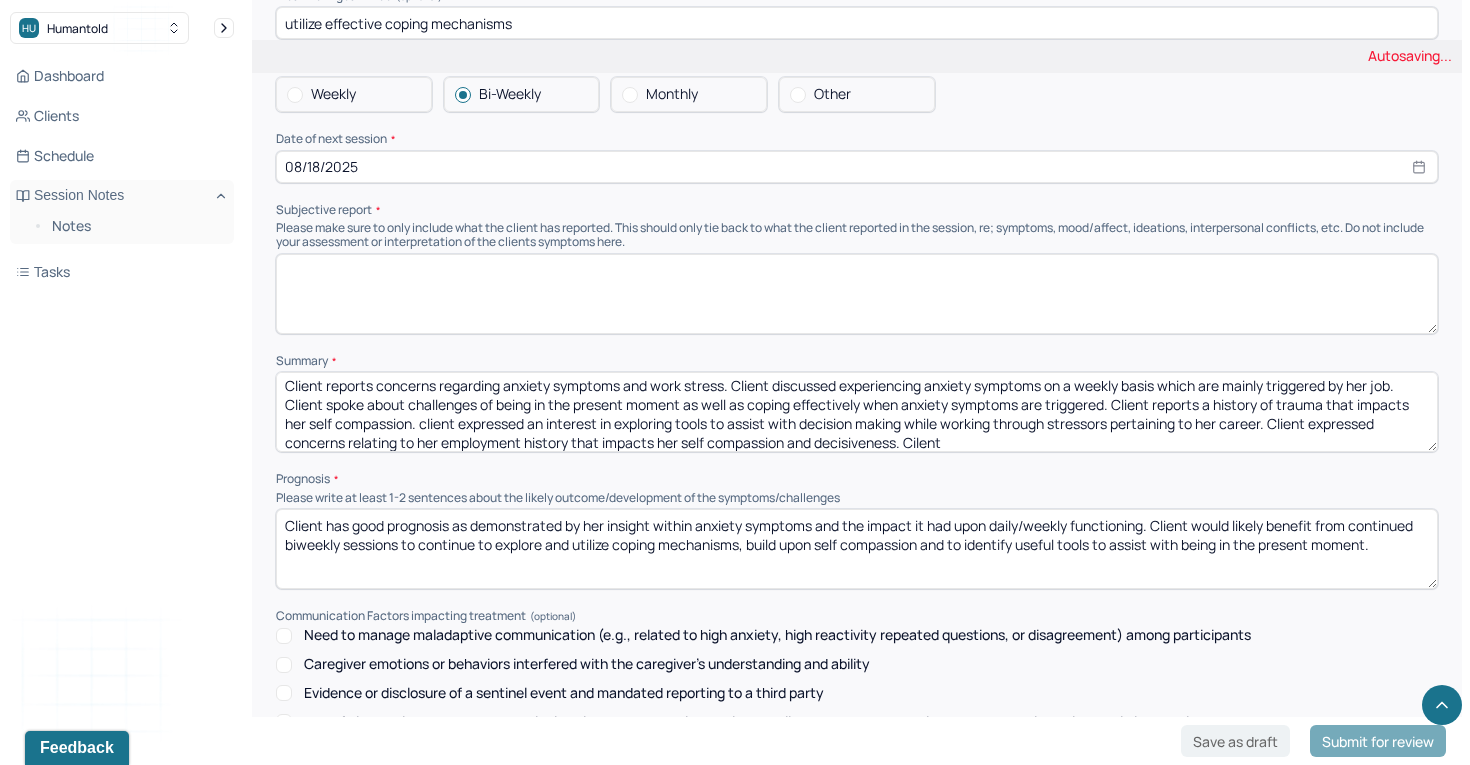 click on "Client reports concerns regarding anxiety symptoms and work stress. Client discussed experiencing anxiety symptoms on a weekly basis which are mainly triggered by her job. Client spoke about challenges of being in the present moment as well as coping effectively when anxiety symptoms are triggered. Client reports a history of trauma that impacts her self compassion. client expressed an interest in exploring tools to assist with decision making while working through stressors pertaining to her career. Client expressed concerns relating to her employment history that impacts her self compassion and decisiveness. Cilent" at bounding box center [857, 412] 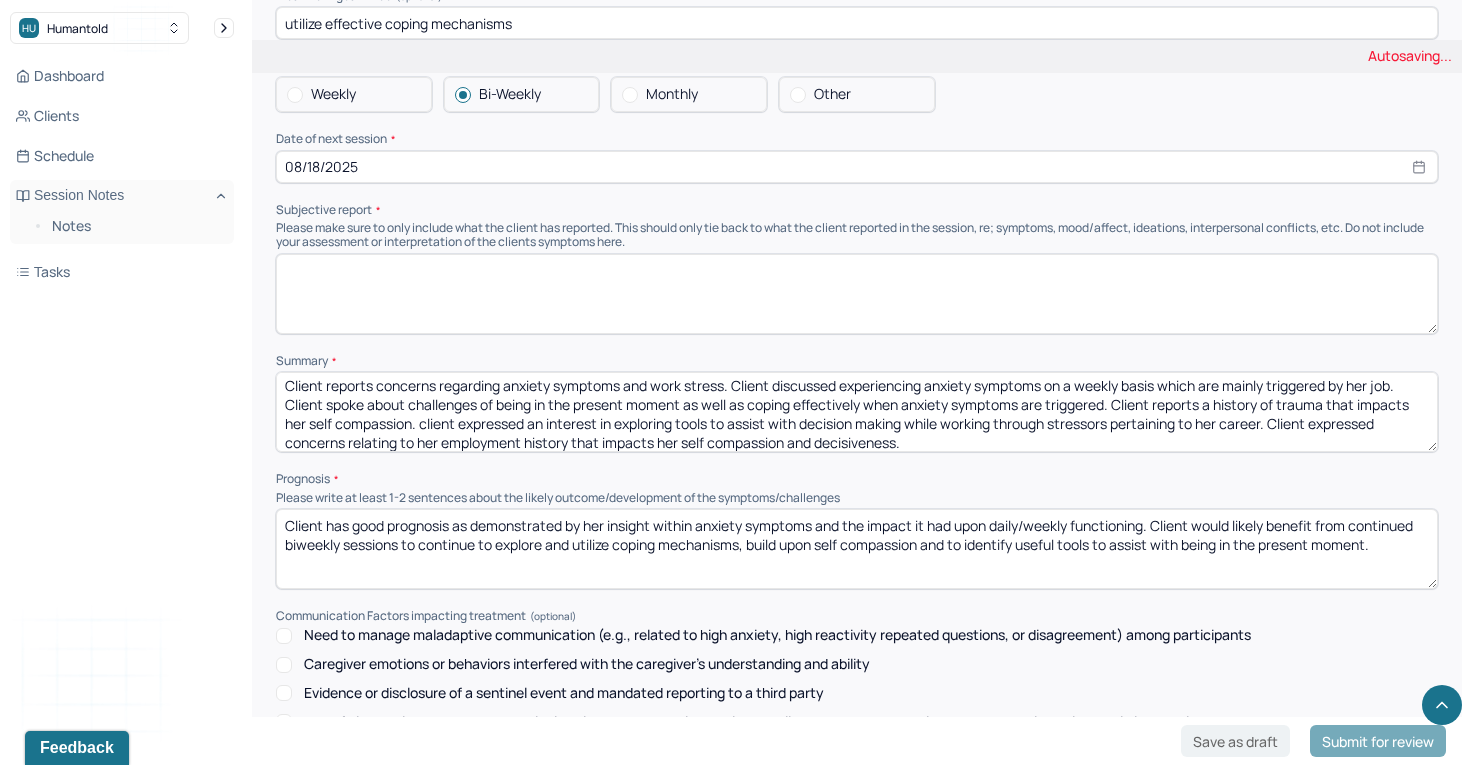 type on "Client reports concerns regarding anxiety symptoms and work stress. Client discussed experiencing anxiety symptoms on a weekly basis which are mainly triggered by her job. Client spoke about challenges of being in the present moment as well as coping effectively when anxiety symptoms are triggered. Client reports a history of trauma that impacts her self compassion. client expressed an interest in exploring tools to assist with decision making while working through stressors pertaining to her career. Client expressed concerns relating to her employment history that impacts her self compassion and decisiveness." 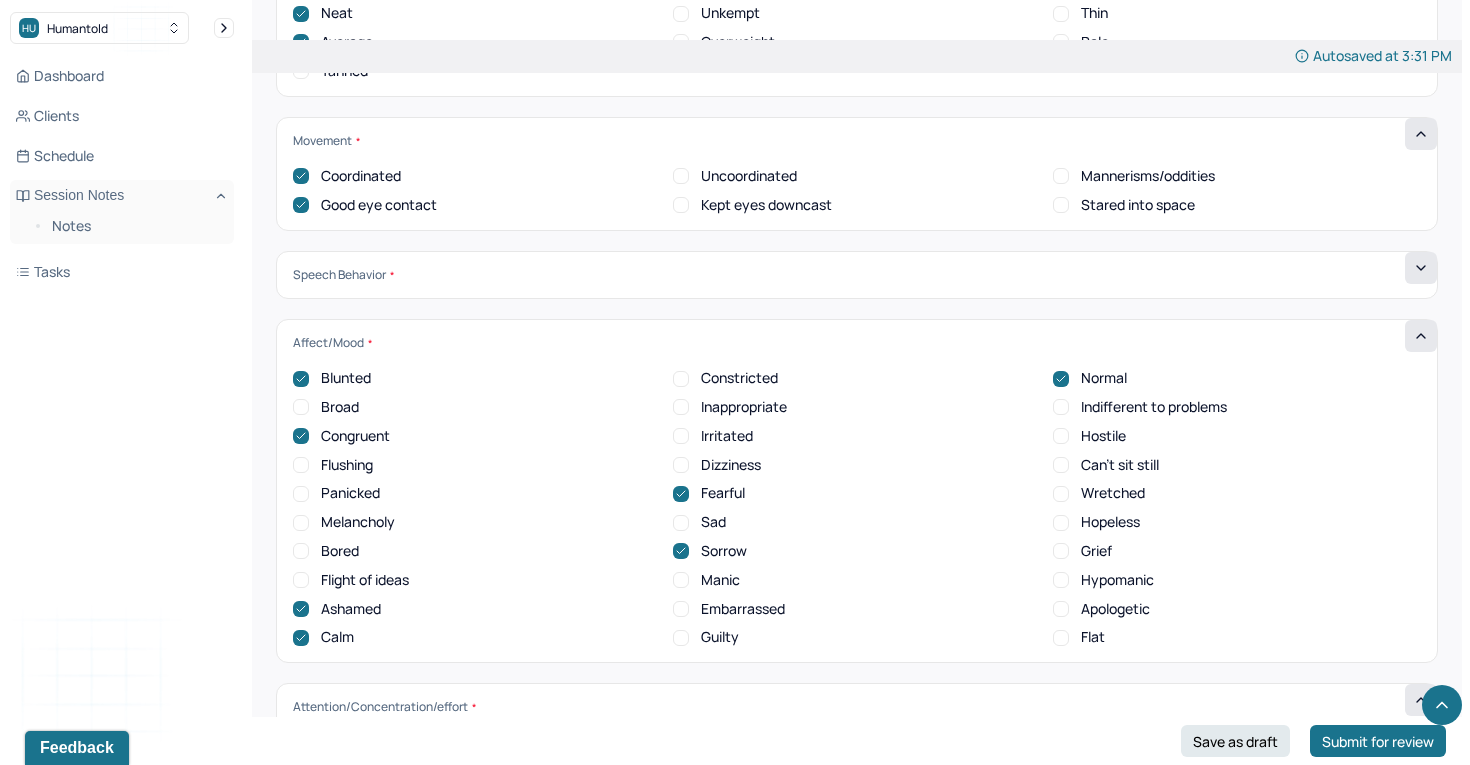 scroll, scrollTop: 6921, scrollLeft: 0, axis: vertical 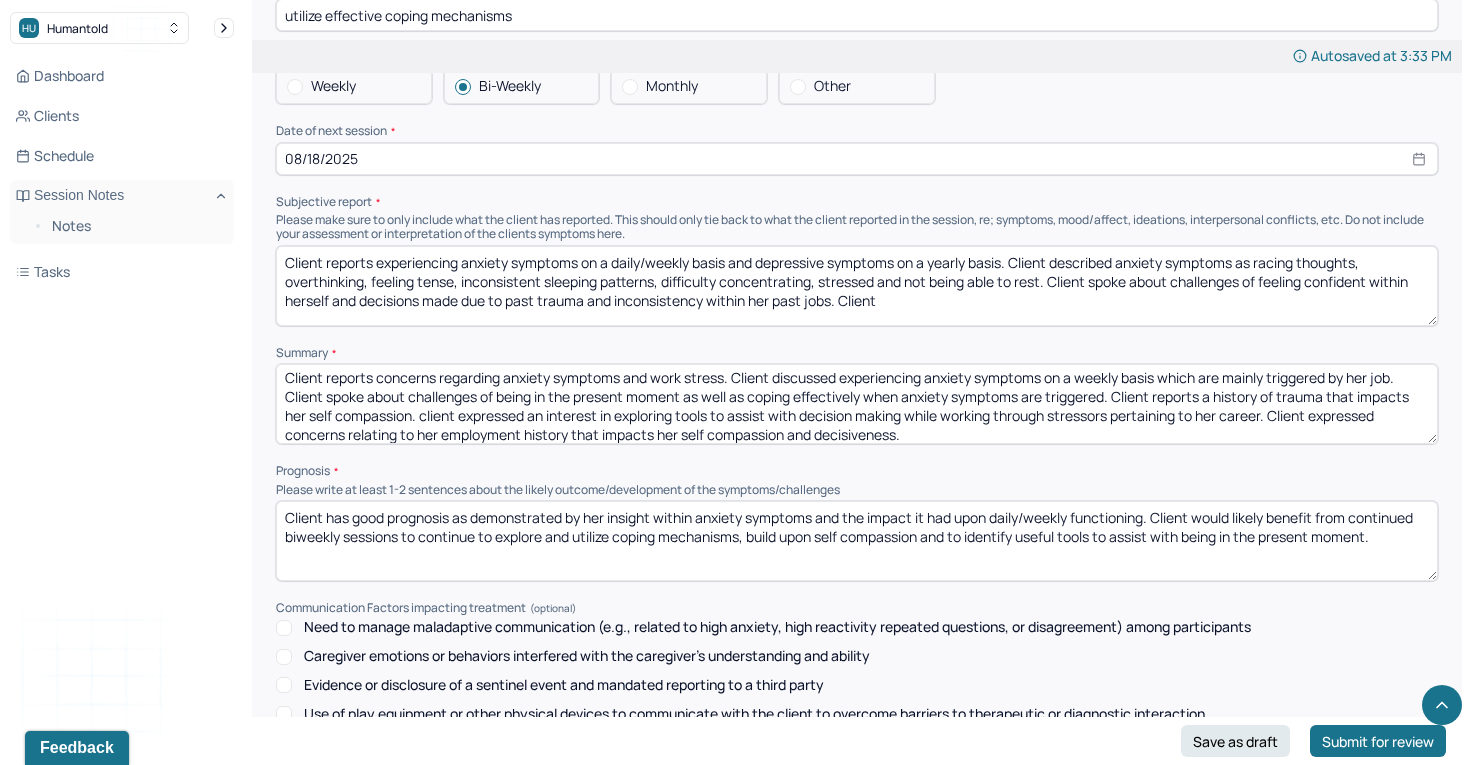 drag, startPoint x: 705, startPoint y: 270, endPoint x: 617, endPoint y: 269, distance: 88.005684 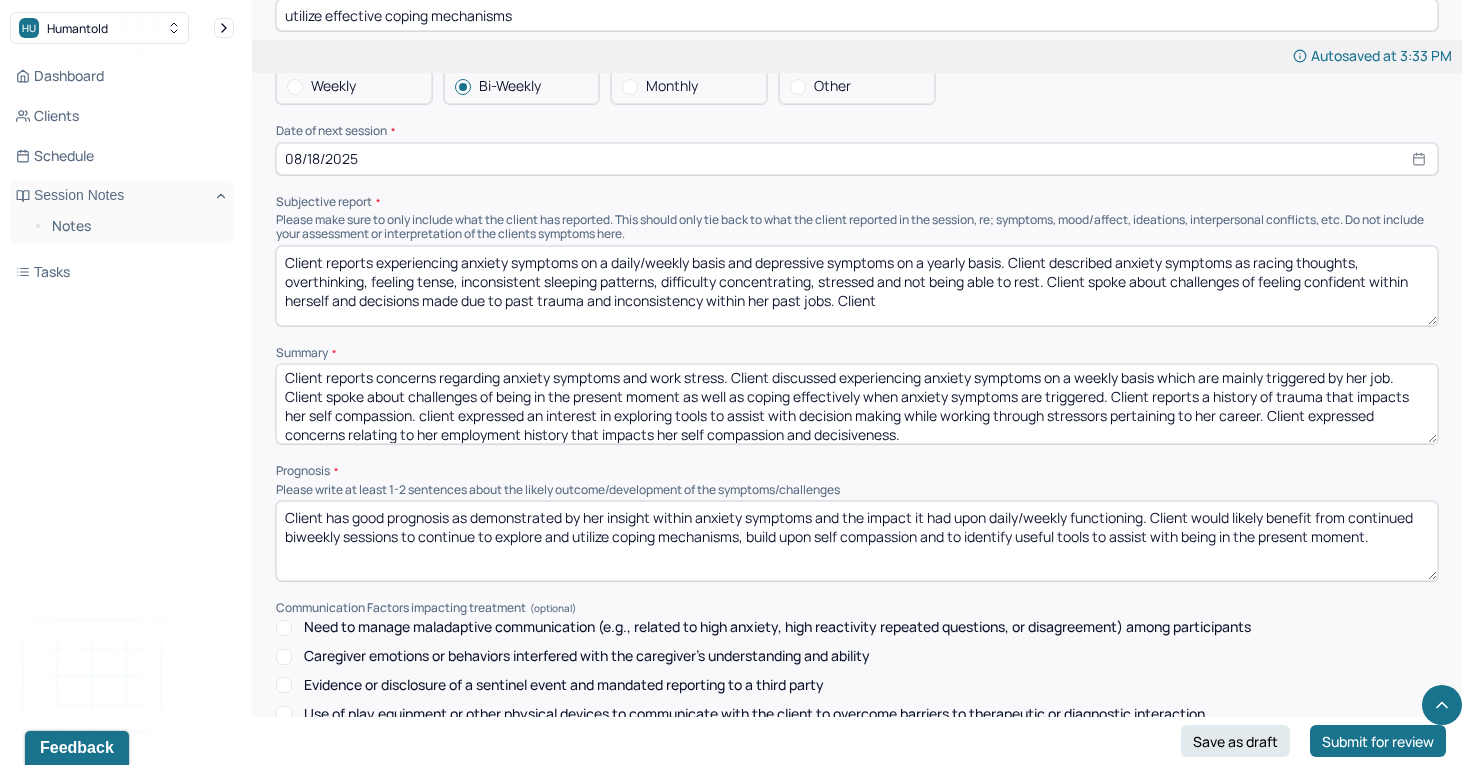 click on "Client reports experiencing anxiety symptoms on a daily/weekly basis and depressive symptoms on a yearly basis. Client described anxiety symptoms as racing thoughts, overthinking, feeling tense, inconsistent sleeping patterns, difficulty concentrating, stressed and not being able to rest. Client spoke about challenges of feeling confident within herself and decisions made due to past trauma and inconsistency within her past jobs. Client" at bounding box center [857, 286] 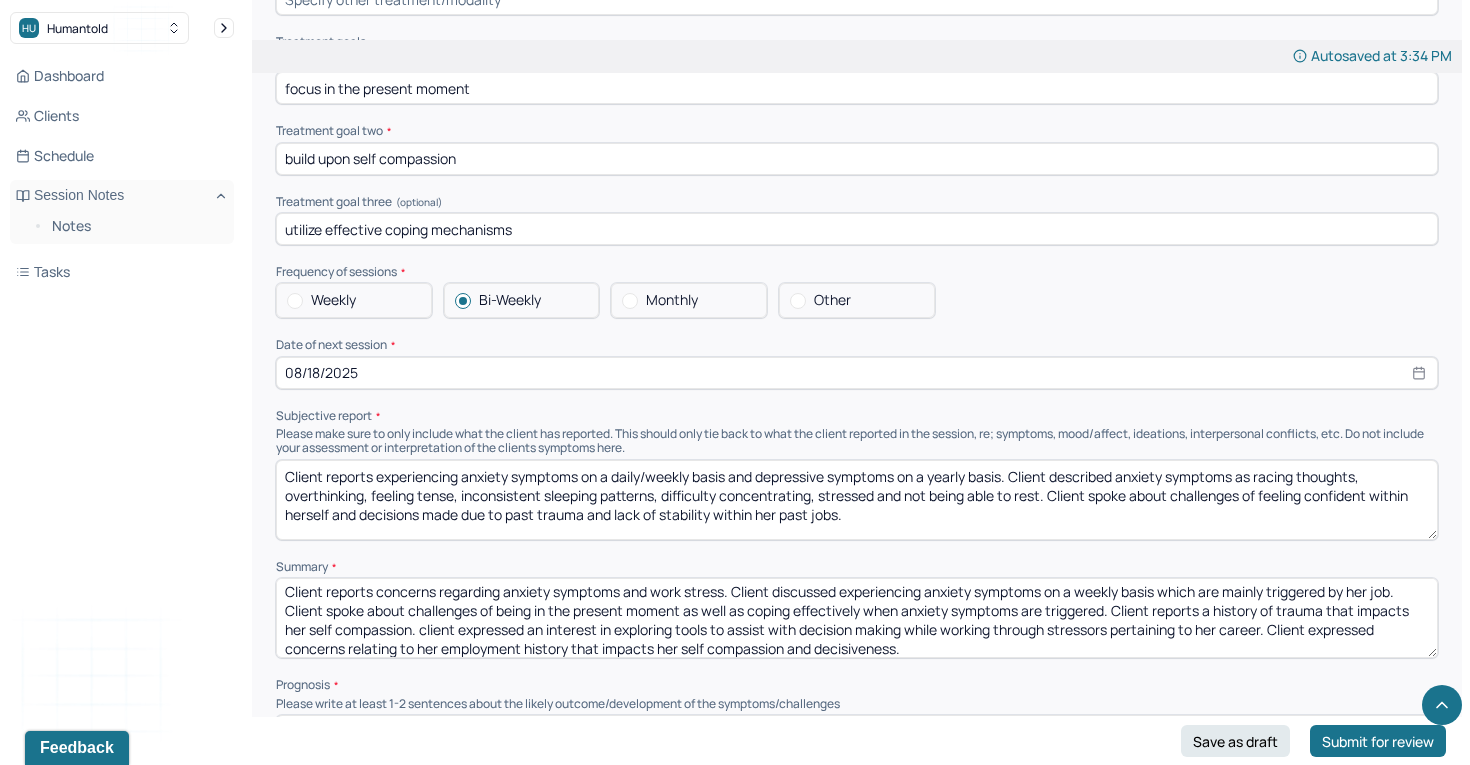 scroll, scrollTop: 9163, scrollLeft: 0, axis: vertical 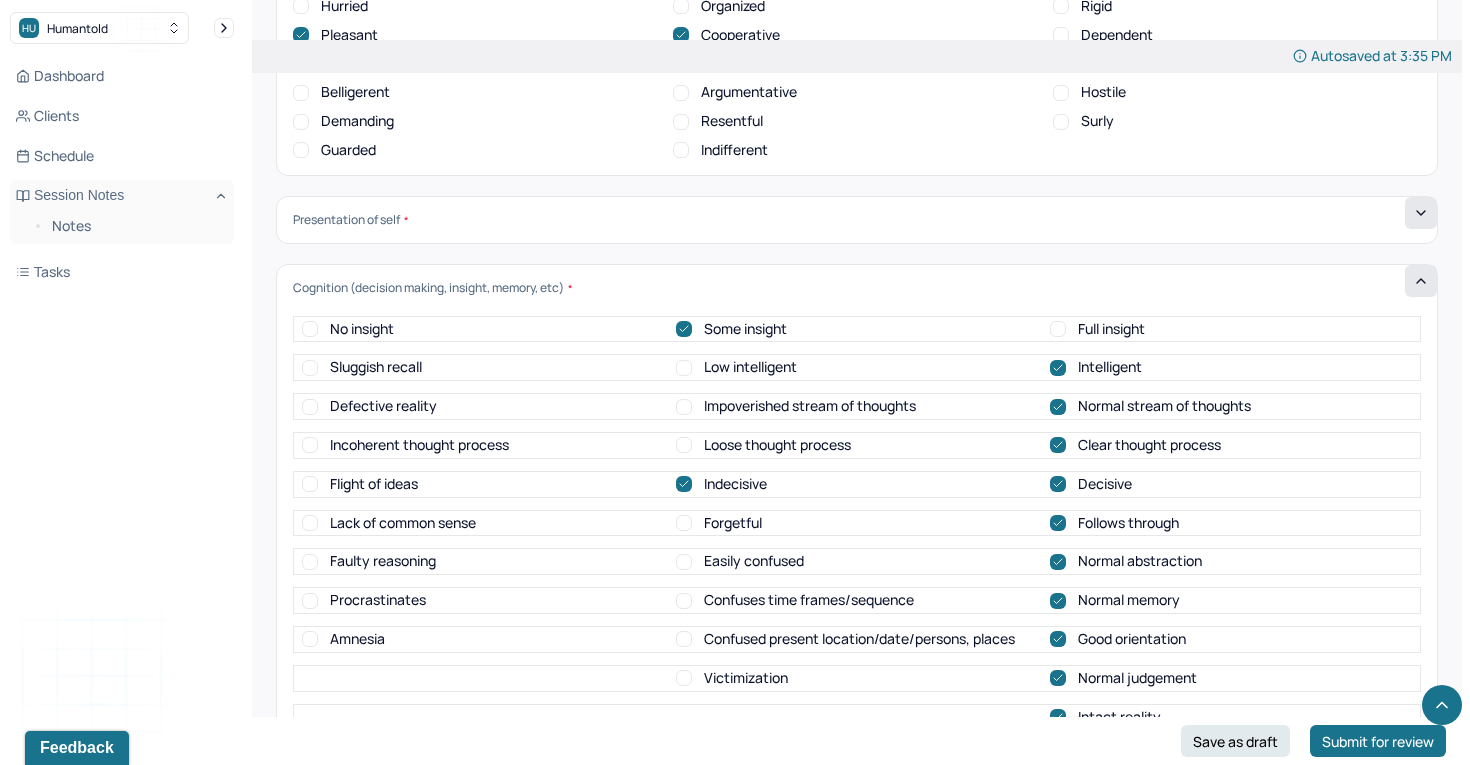 type on "Client reports experiencing anxiety symptoms on a daily/weekly basis and depressive symptoms on a yearly basis. Client described anxiety symptoms as racing thoughts, overthinking, feeling tense, inconsistent sleeping patterns, difficulty concentrating, stressed and not being able to rest. Client spoke about challenges of feeling confident within herself and decisions made due to past trauma and lack of stability within her past jobs." 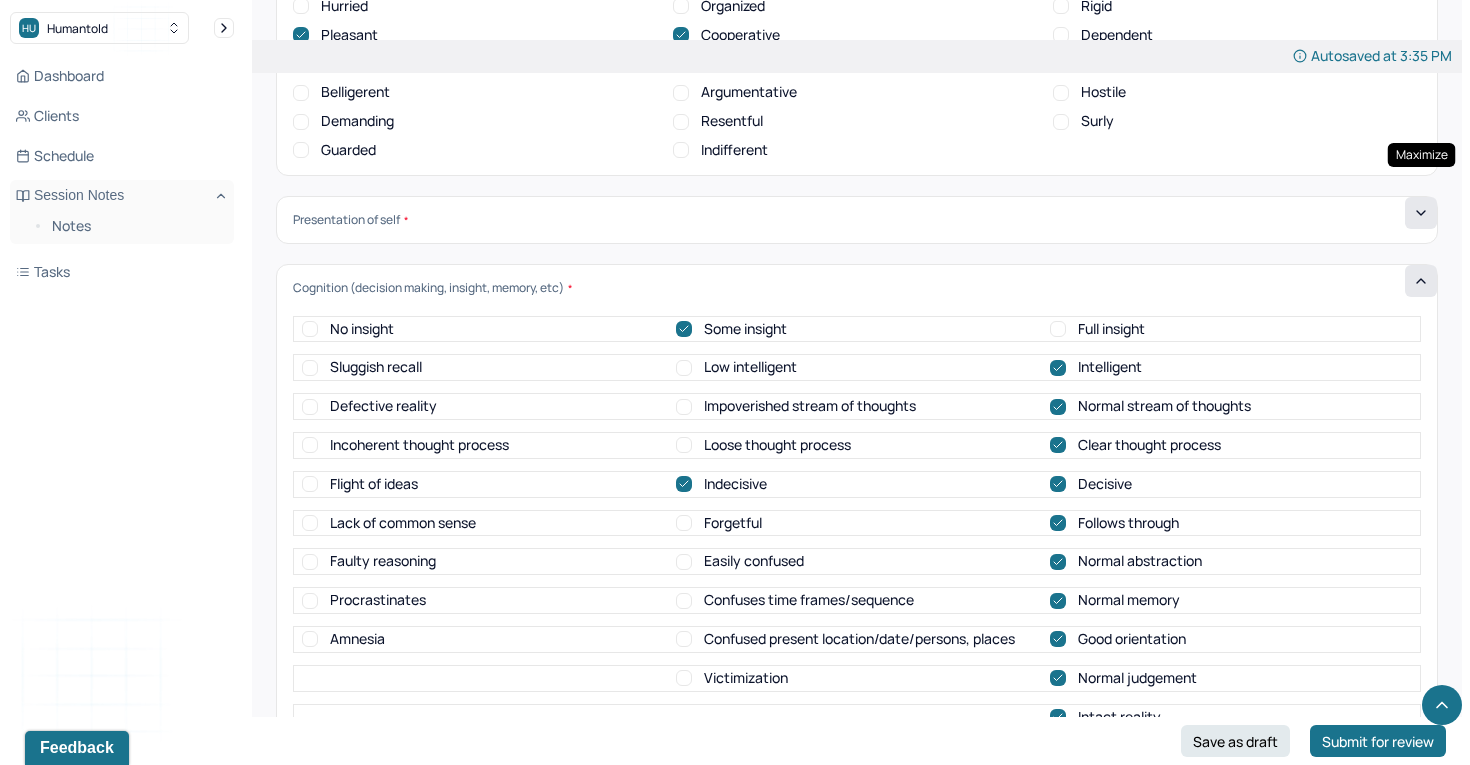 click 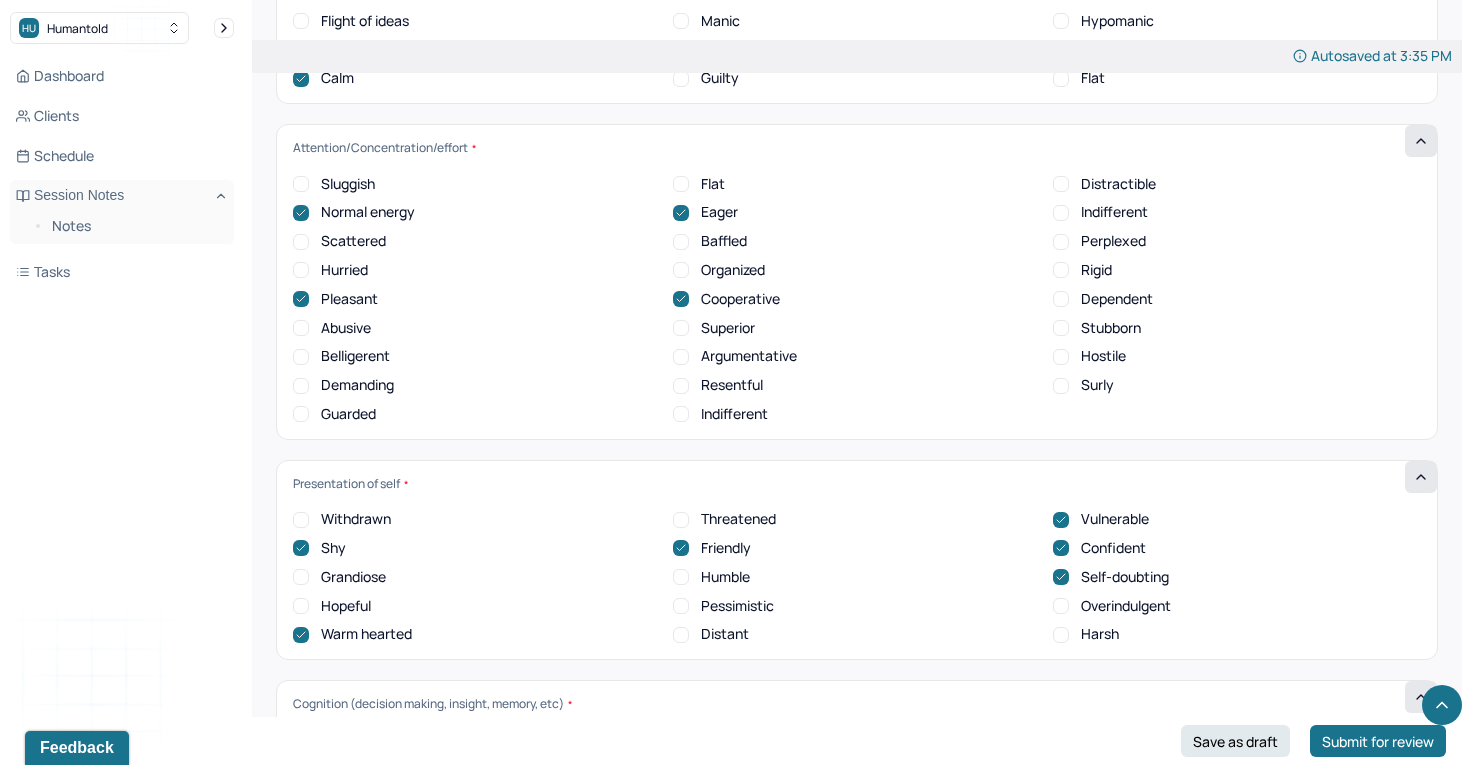 scroll, scrollTop: 7285, scrollLeft: 0, axis: vertical 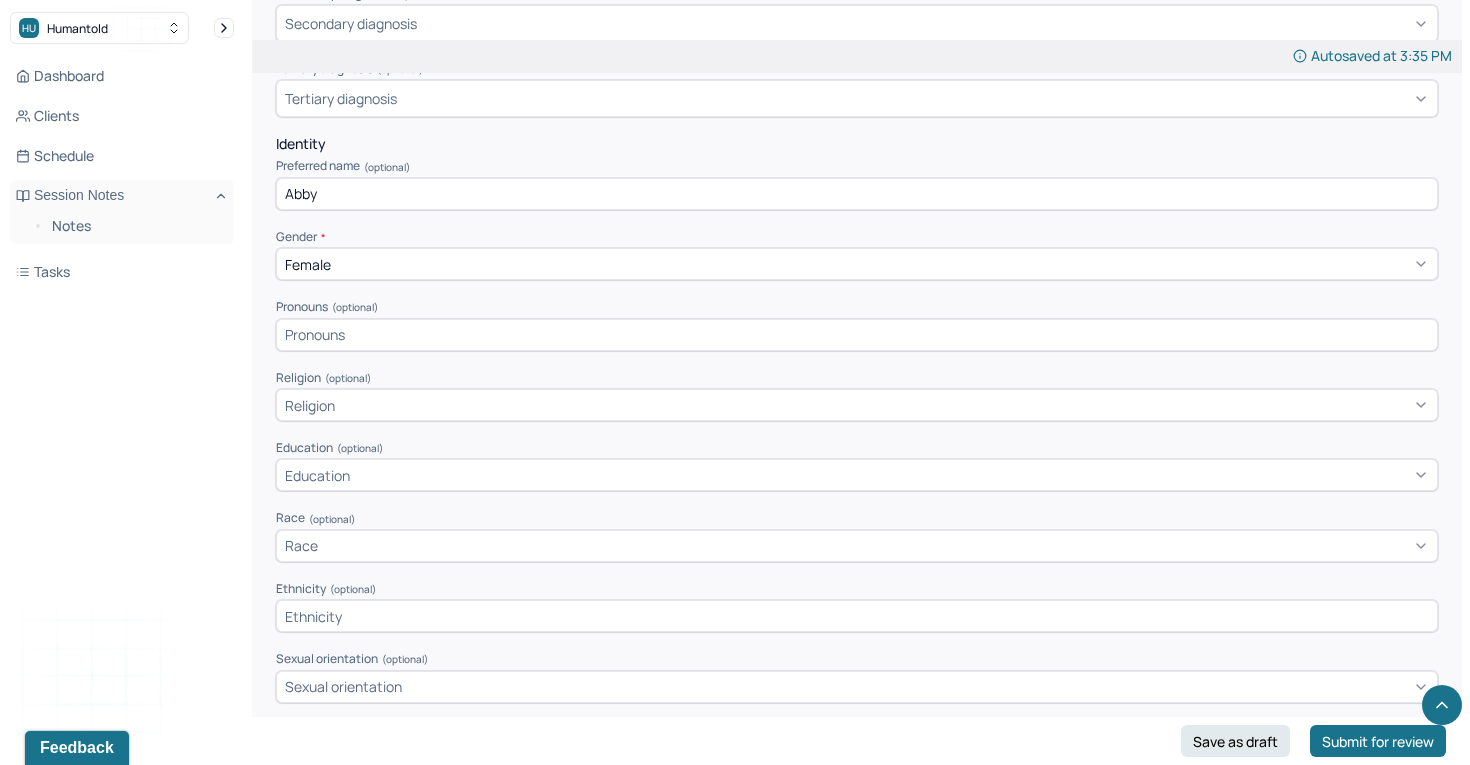 click at bounding box center (857, 335) 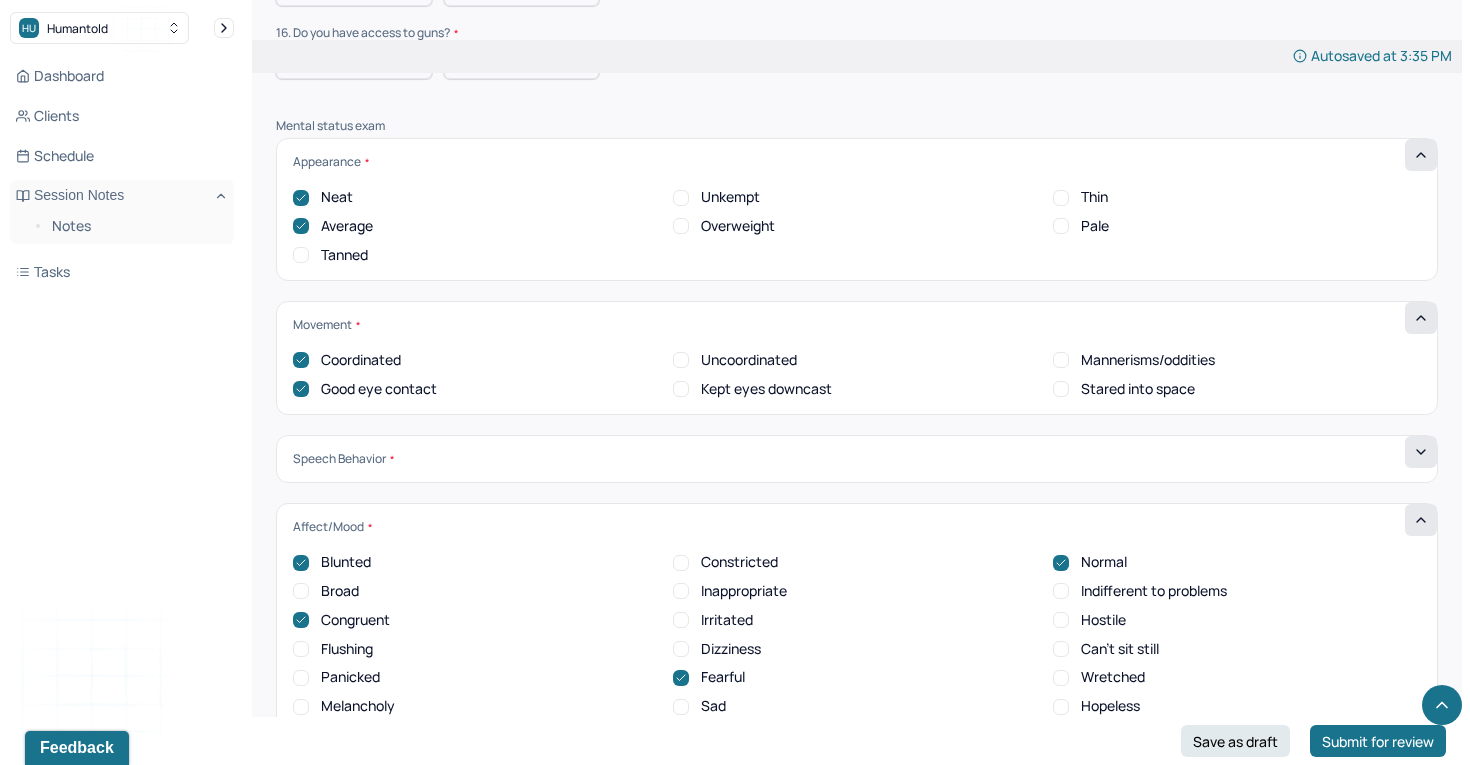 scroll, scrollTop: 7107, scrollLeft: 0, axis: vertical 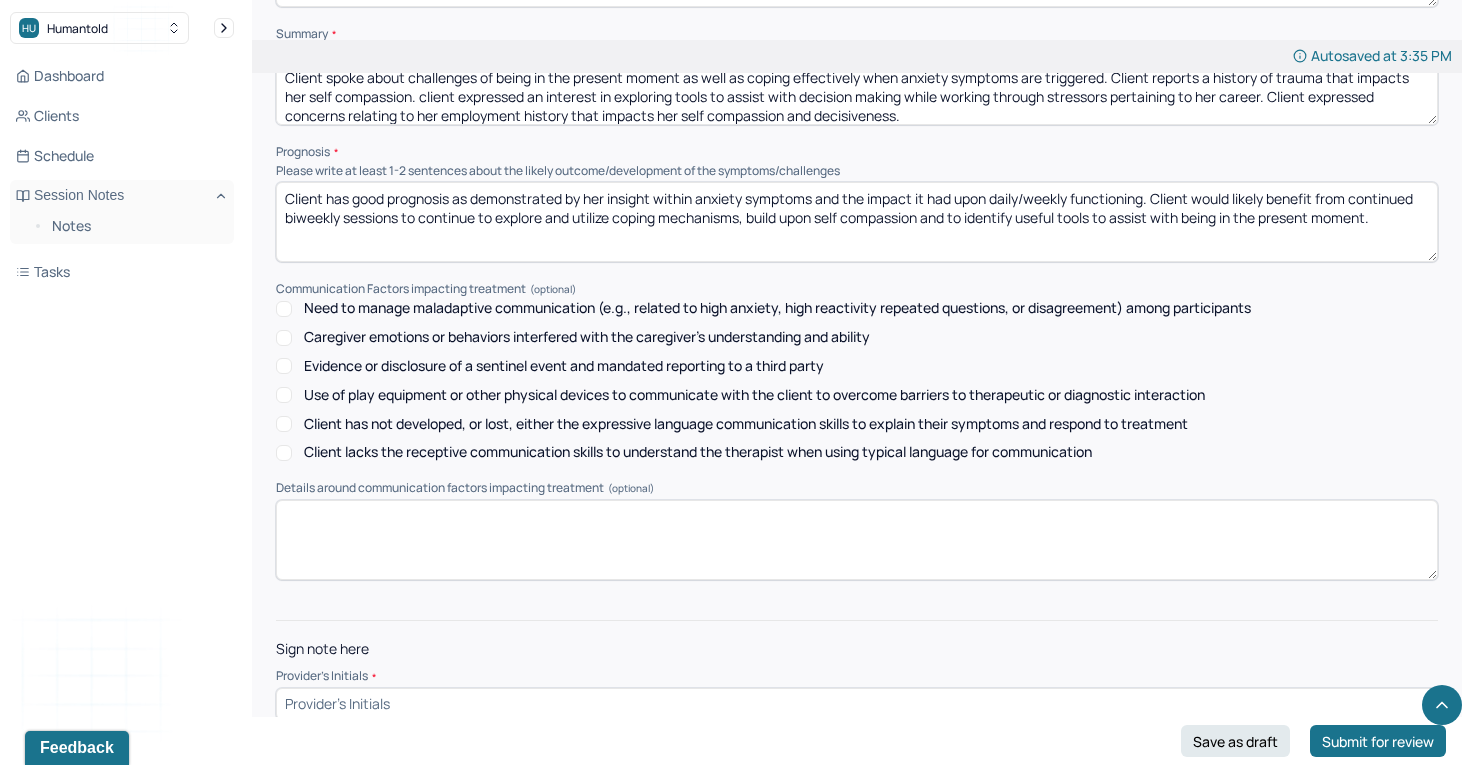 click at bounding box center [857, 704] 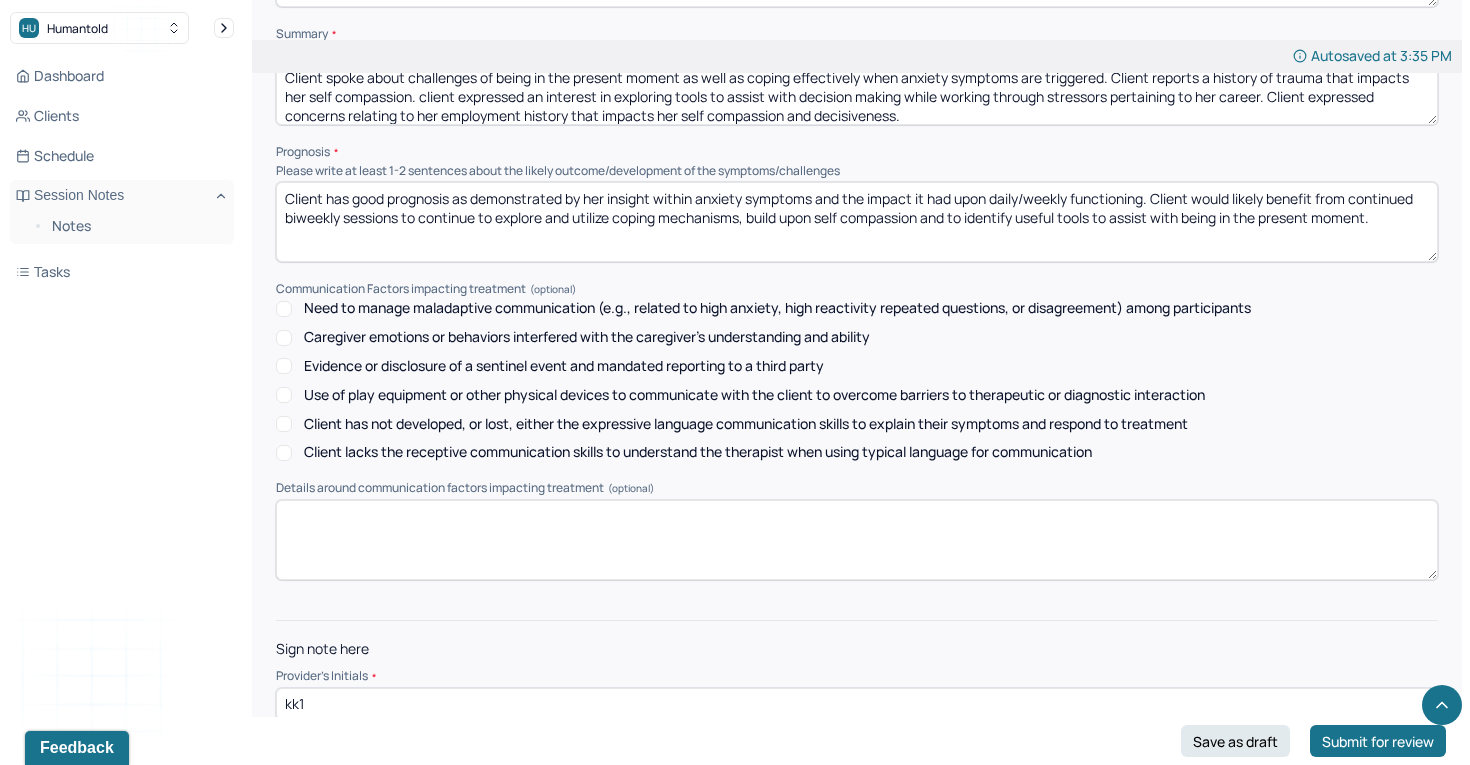 type on "kk1" 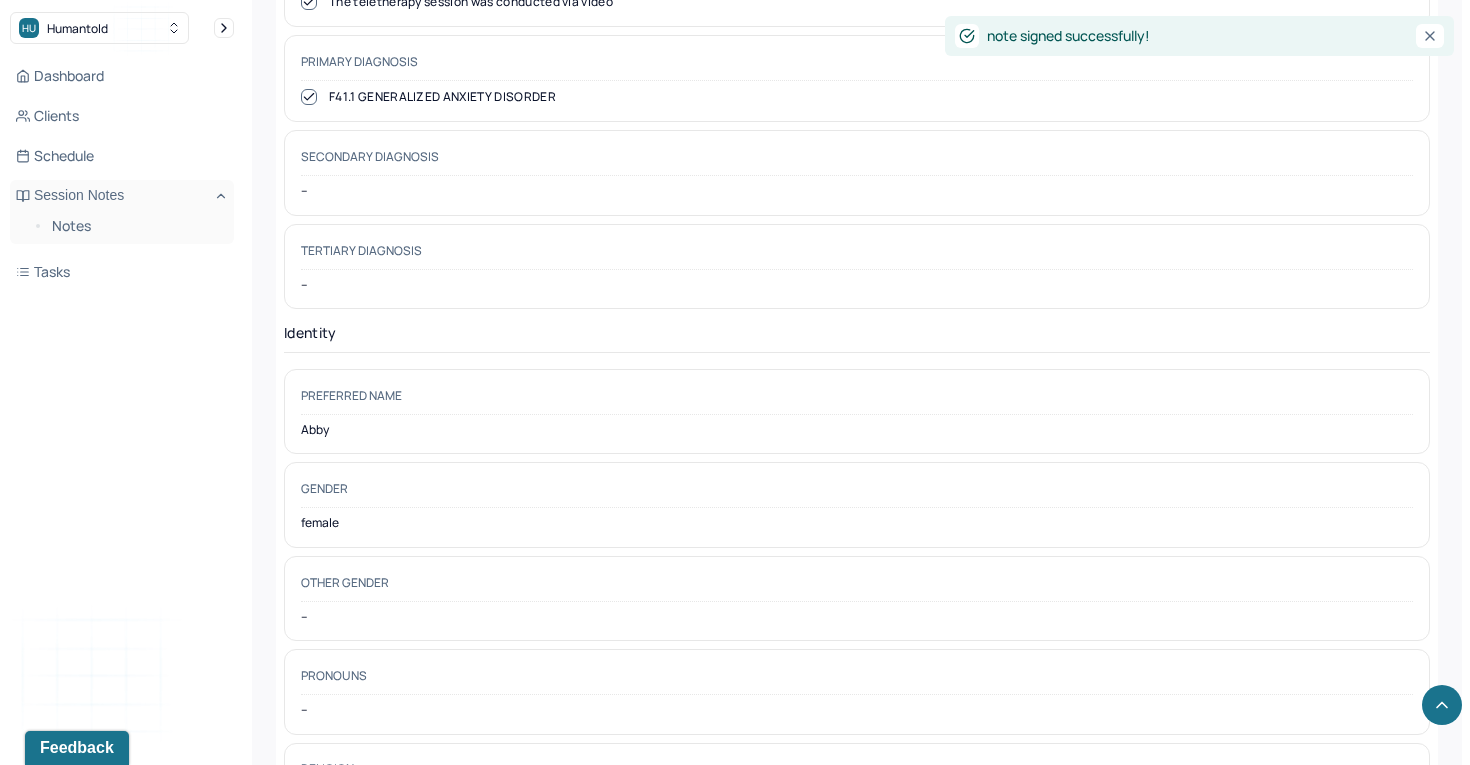 scroll, scrollTop: 0, scrollLeft: 0, axis: both 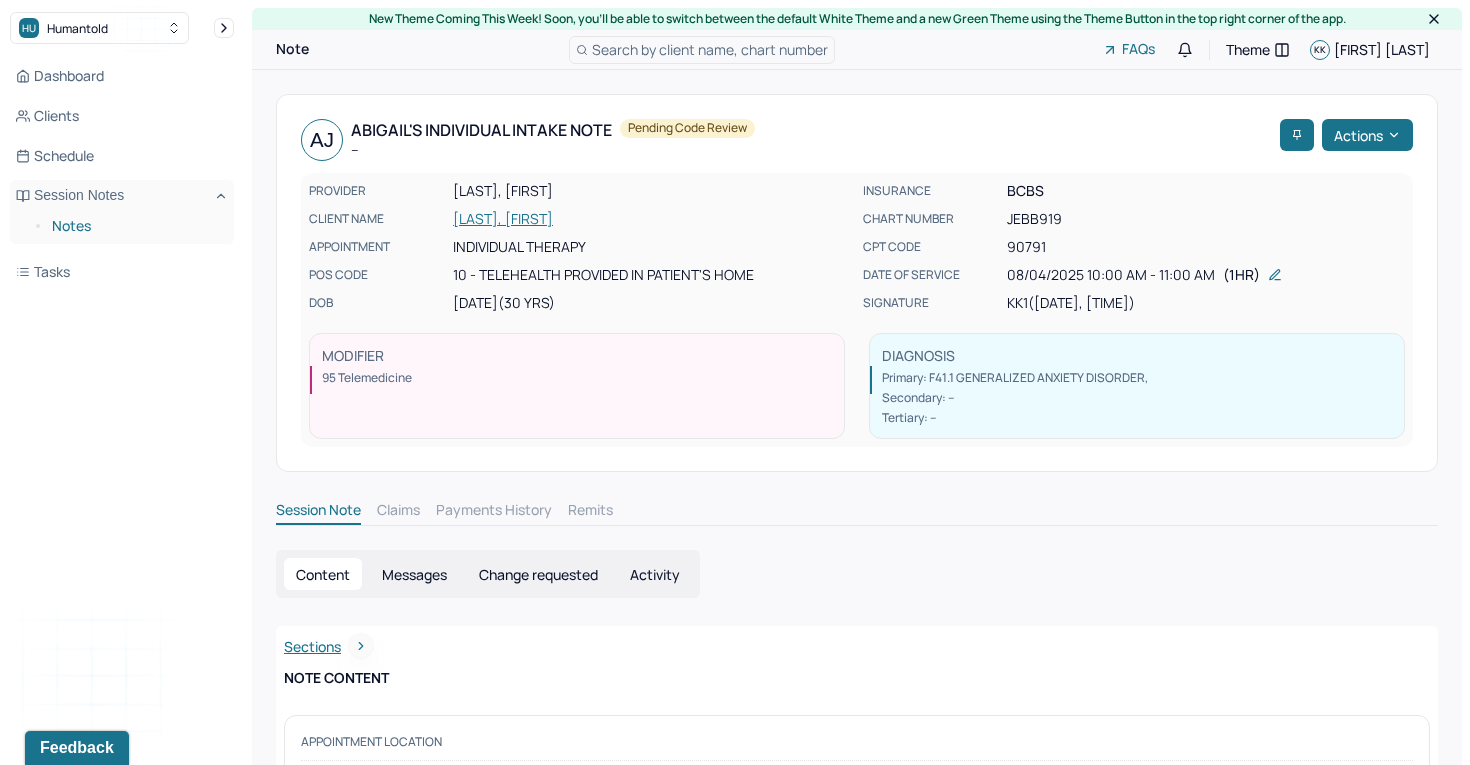 click on "Notes" at bounding box center [135, 226] 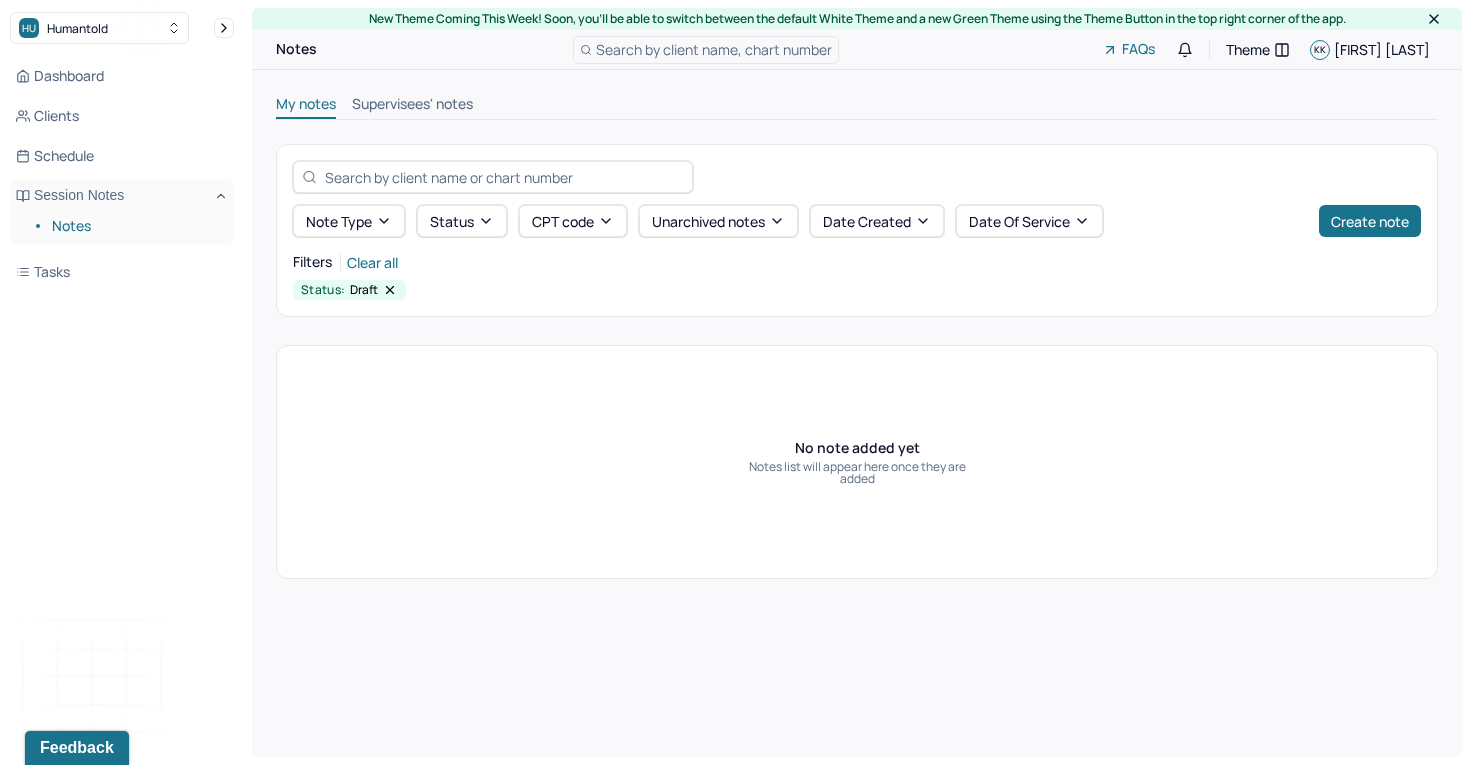 click on "Supervisees' notes" at bounding box center (412, 106) 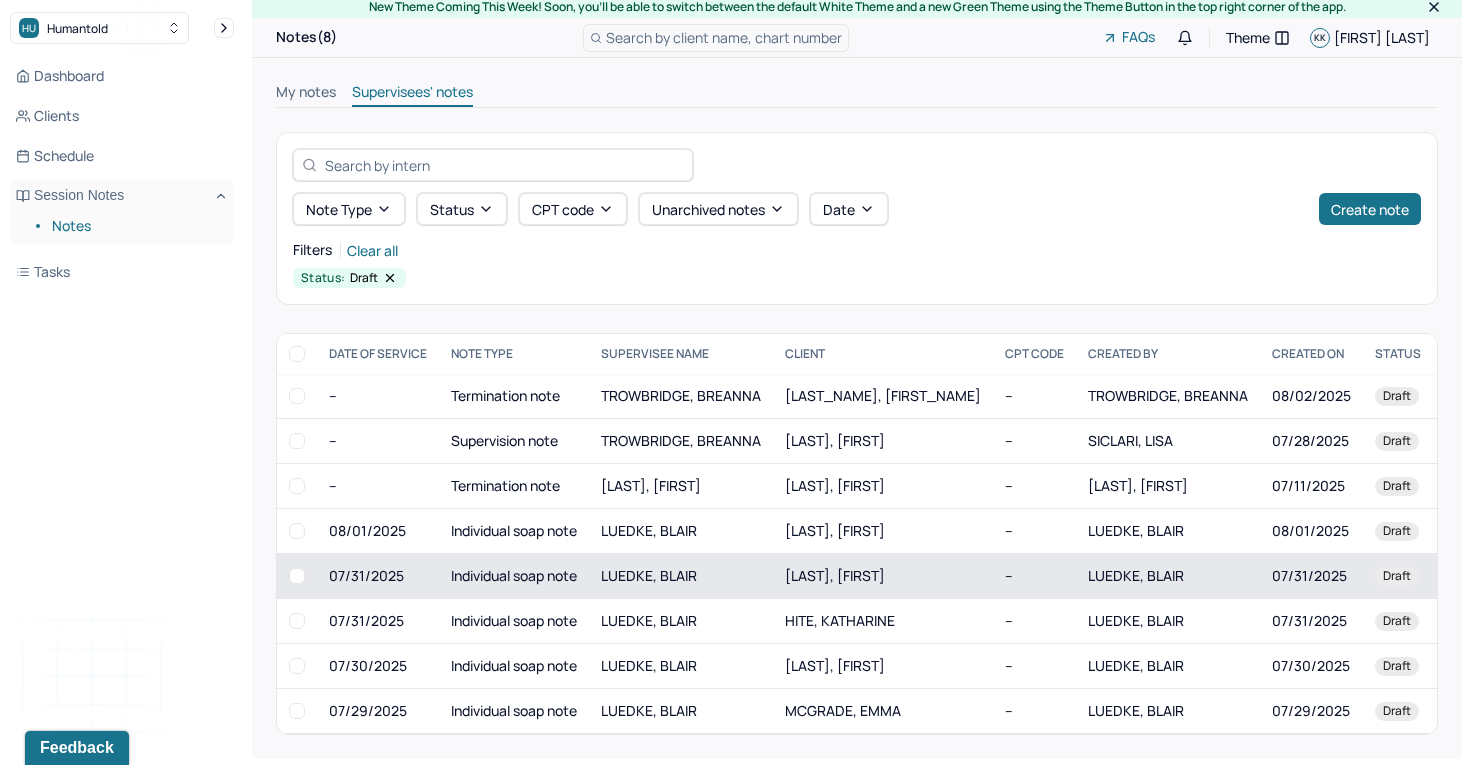 scroll, scrollTop: 12, scrollLeft: 0, axis: vertical 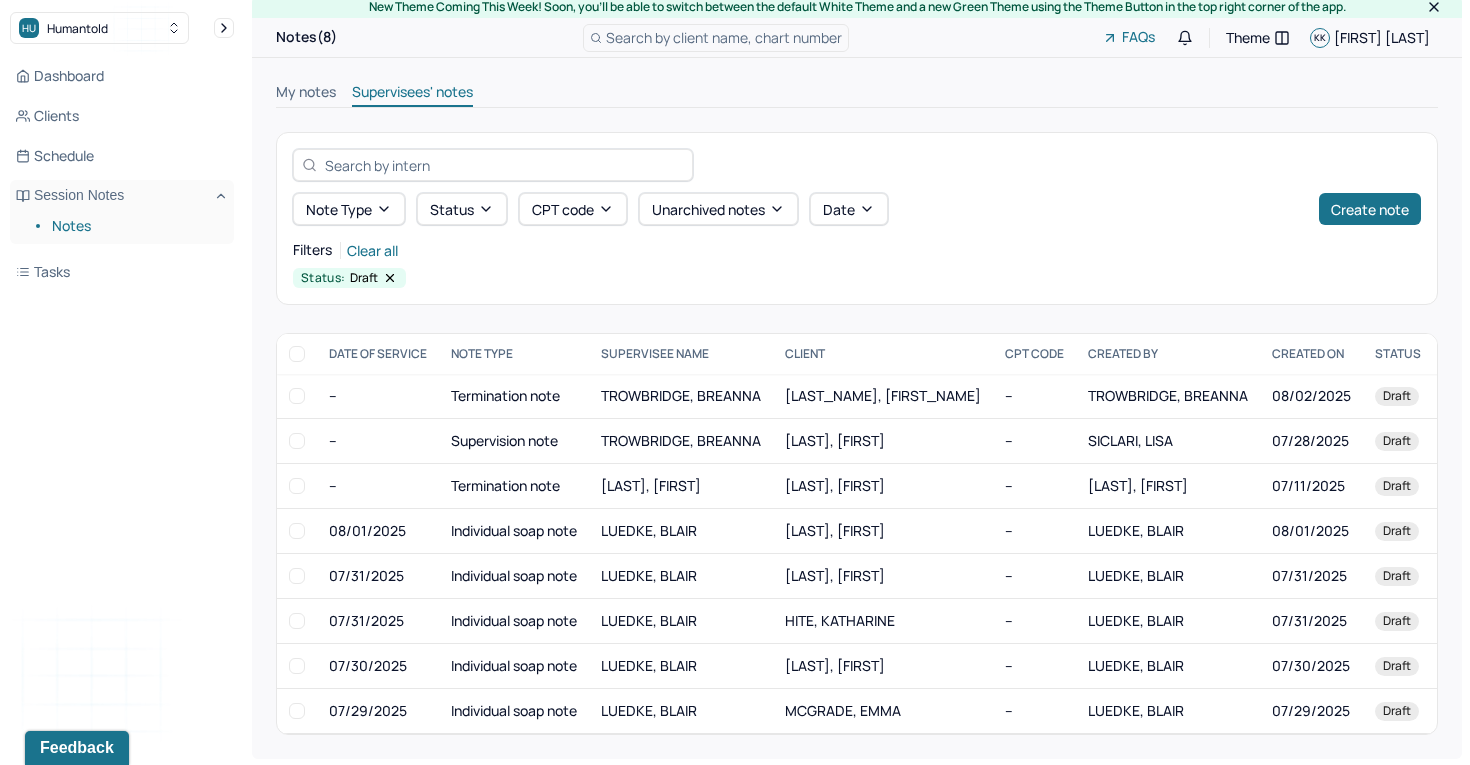 click on "Notes" at bounding box center (135, 226) 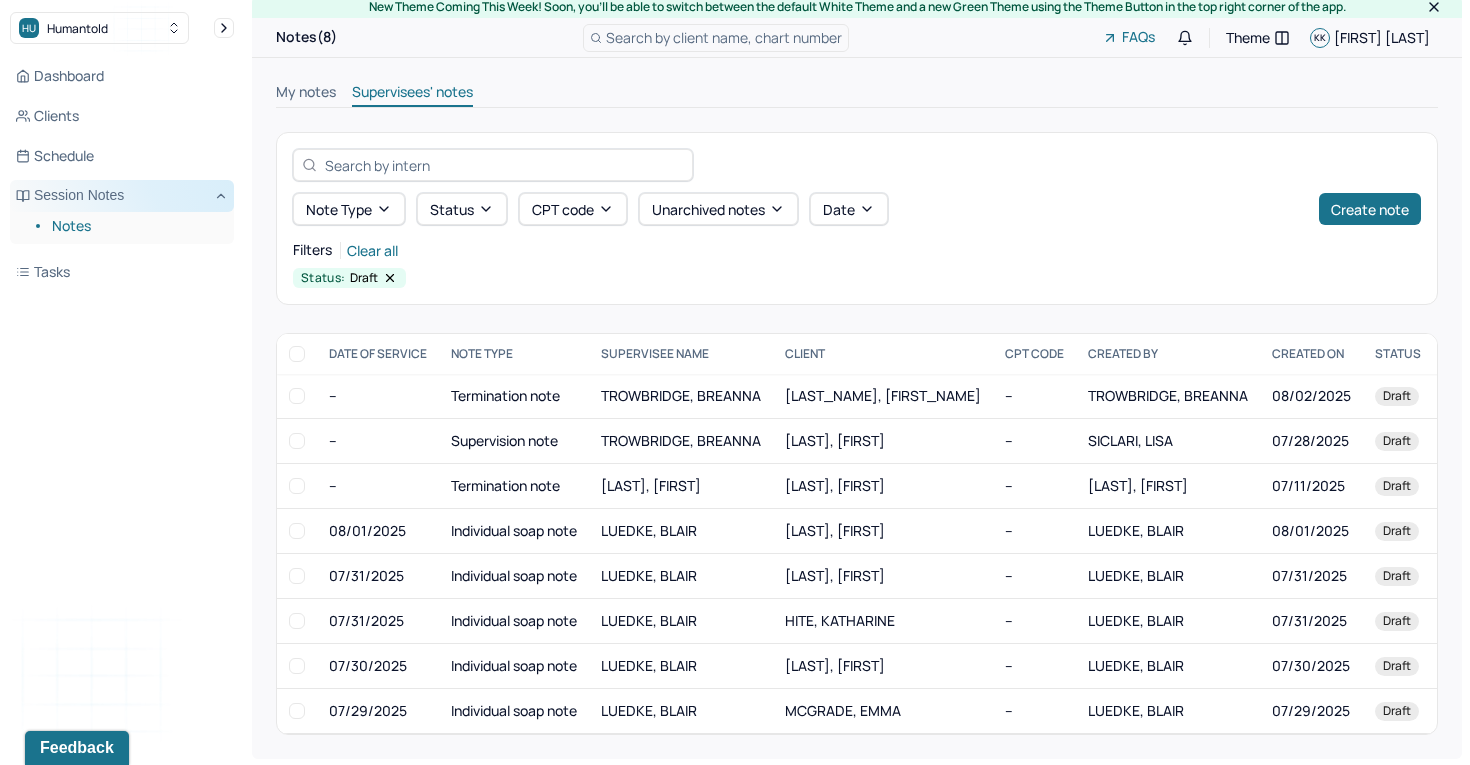 click on "Session Notes" at bounding box center [122, 196] 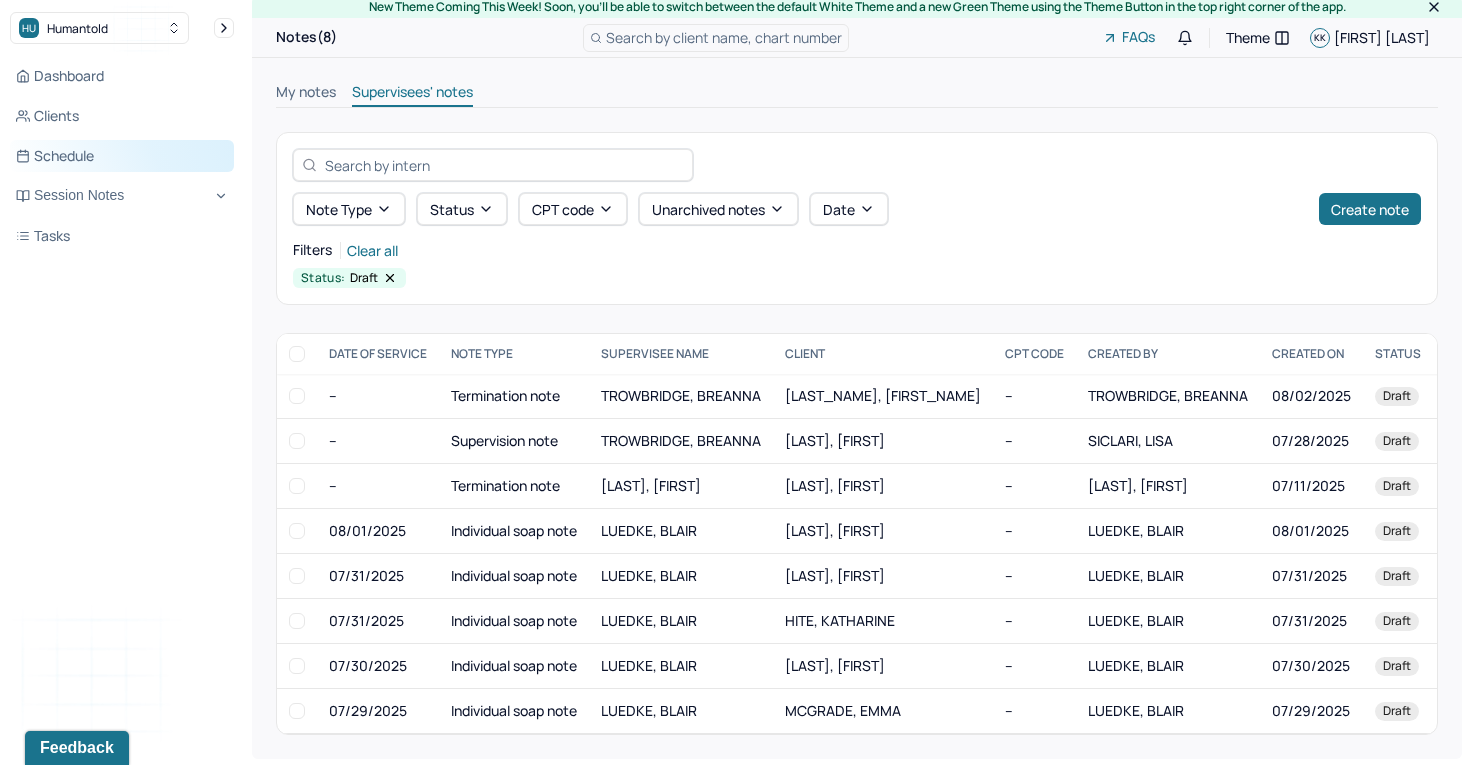 click on "Schedule" at bounding box center [122, 156] 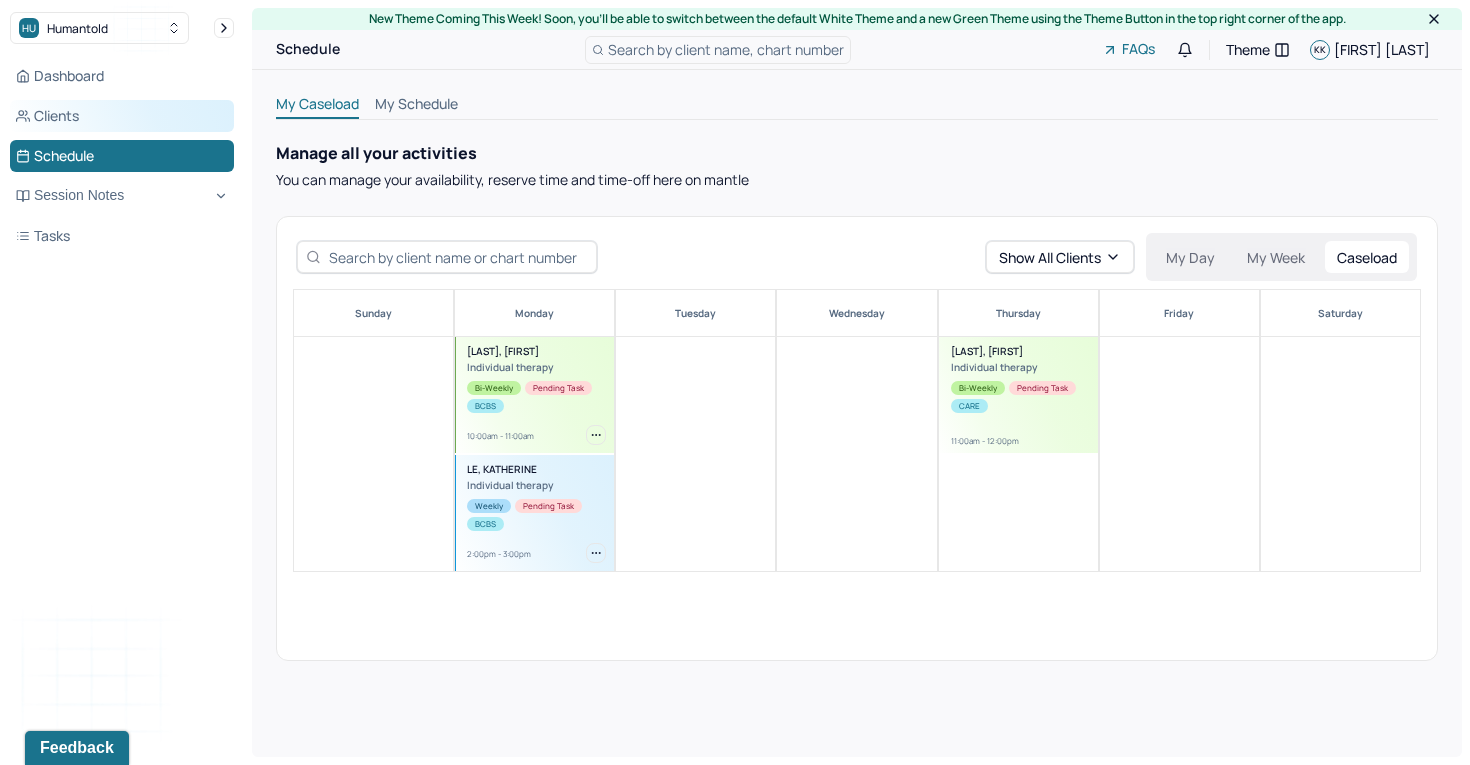 click on "Clients" at bounding box center [122, 116] 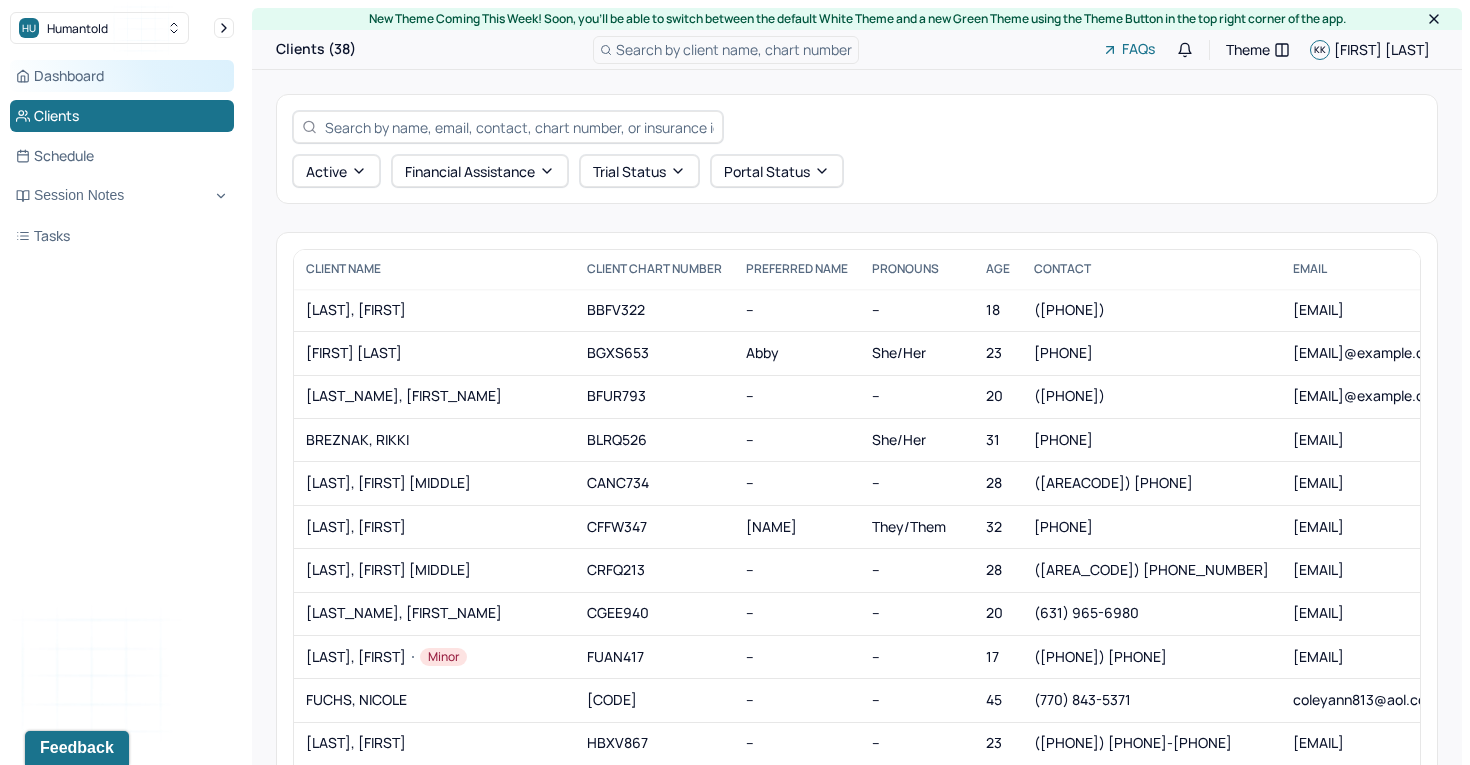 click on "Dashboard" at bounding box center [122, 76] 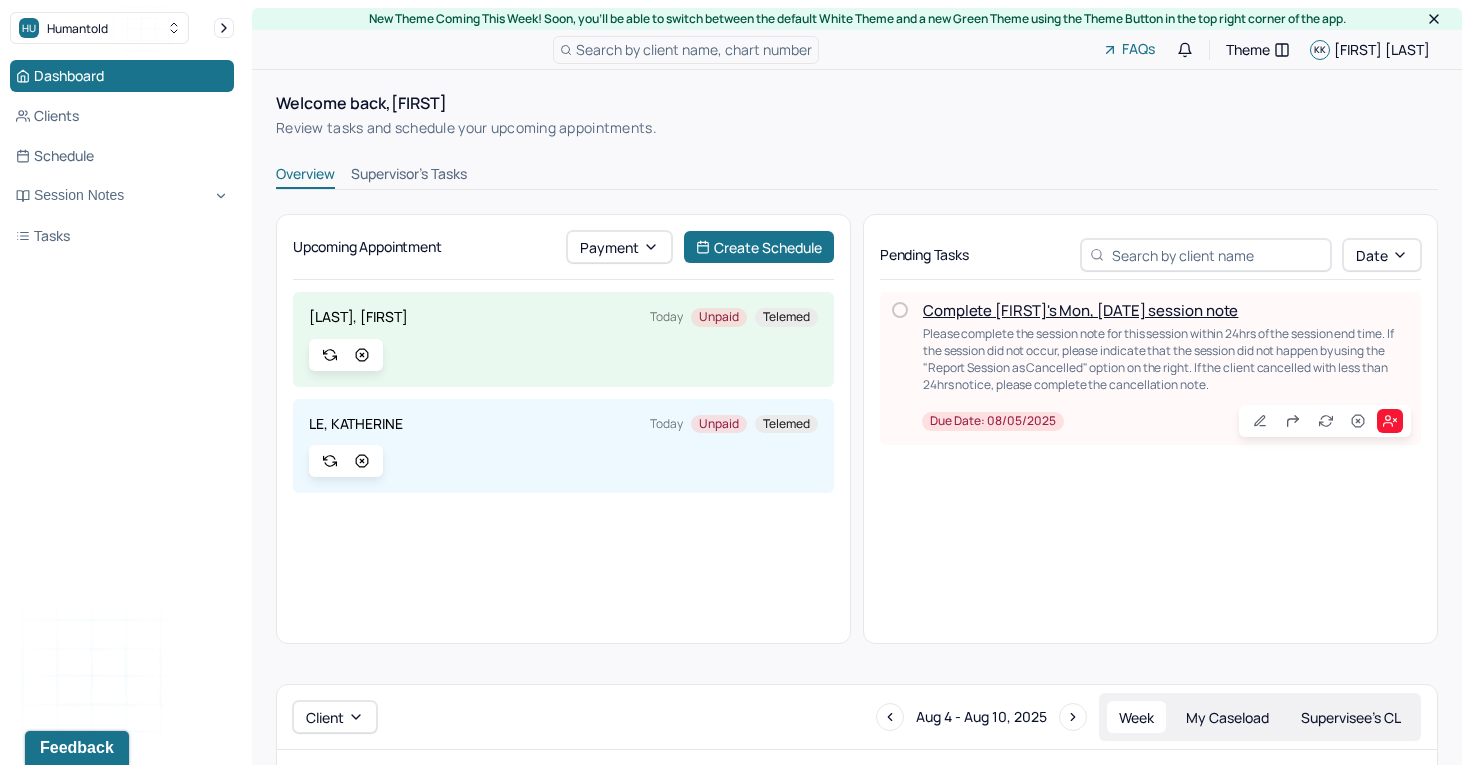 click on "Complete Katherine's Mon, 08/04 session note" at bounding box center [1080, 310] 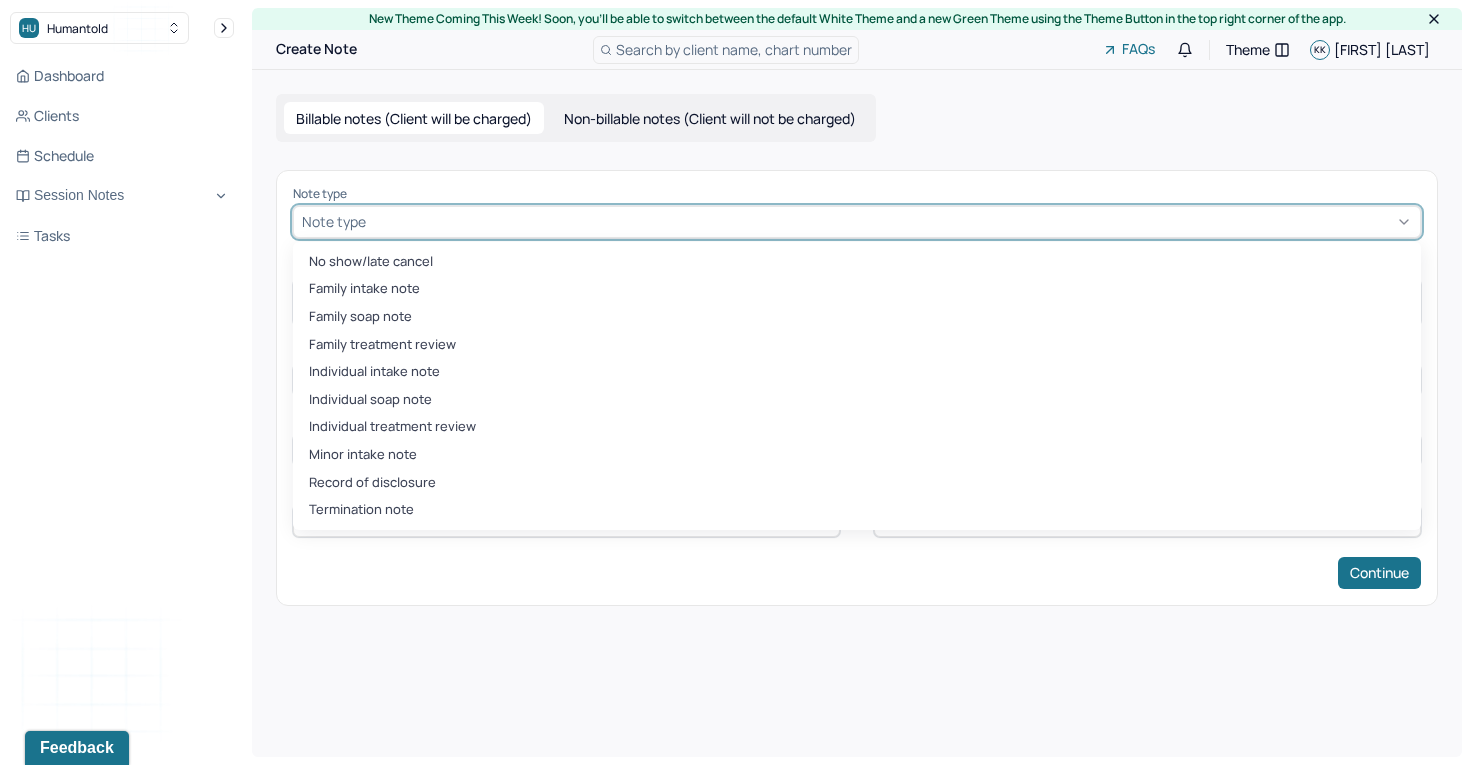 click at bounding box center [891, 221] 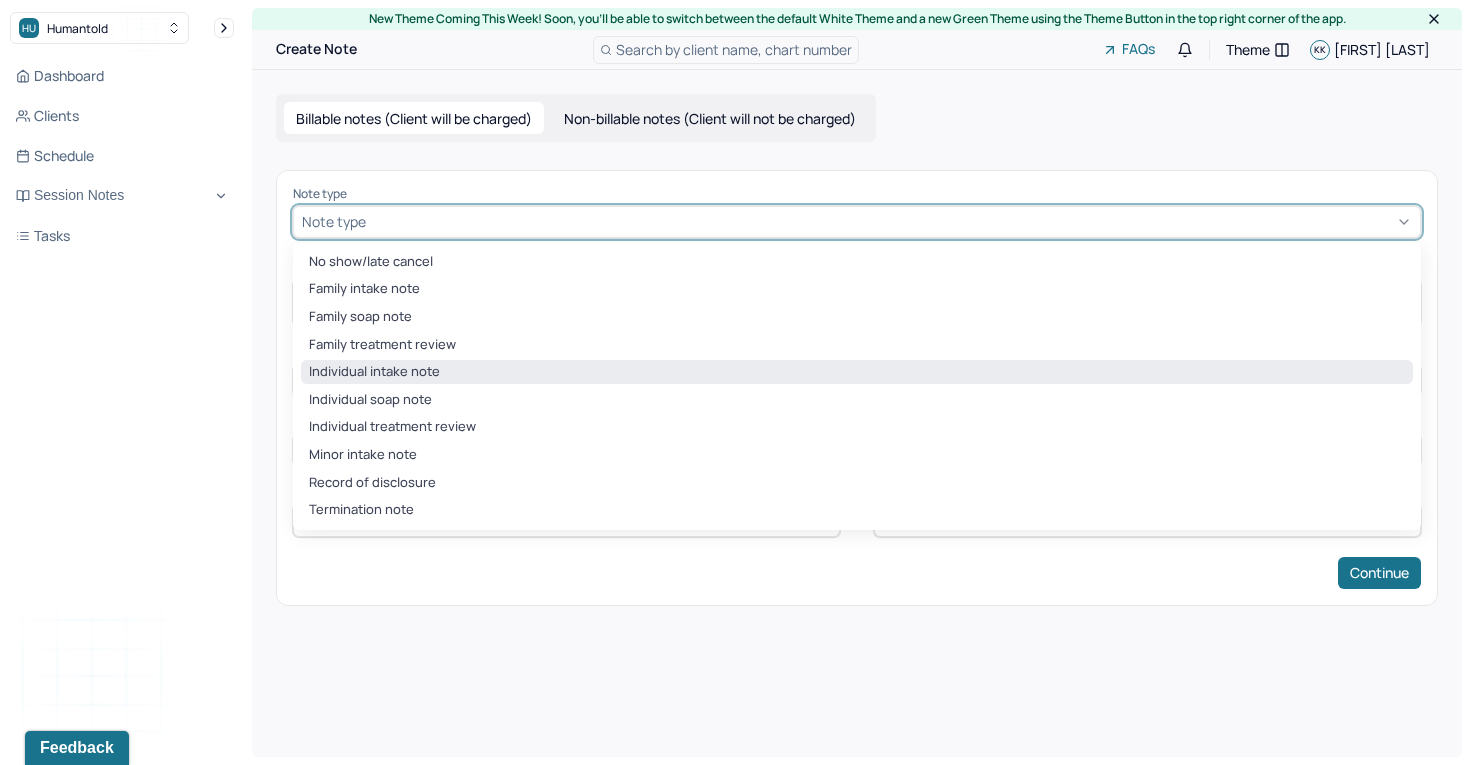 click on "Individual intake note" at bounding box center [857, 372] 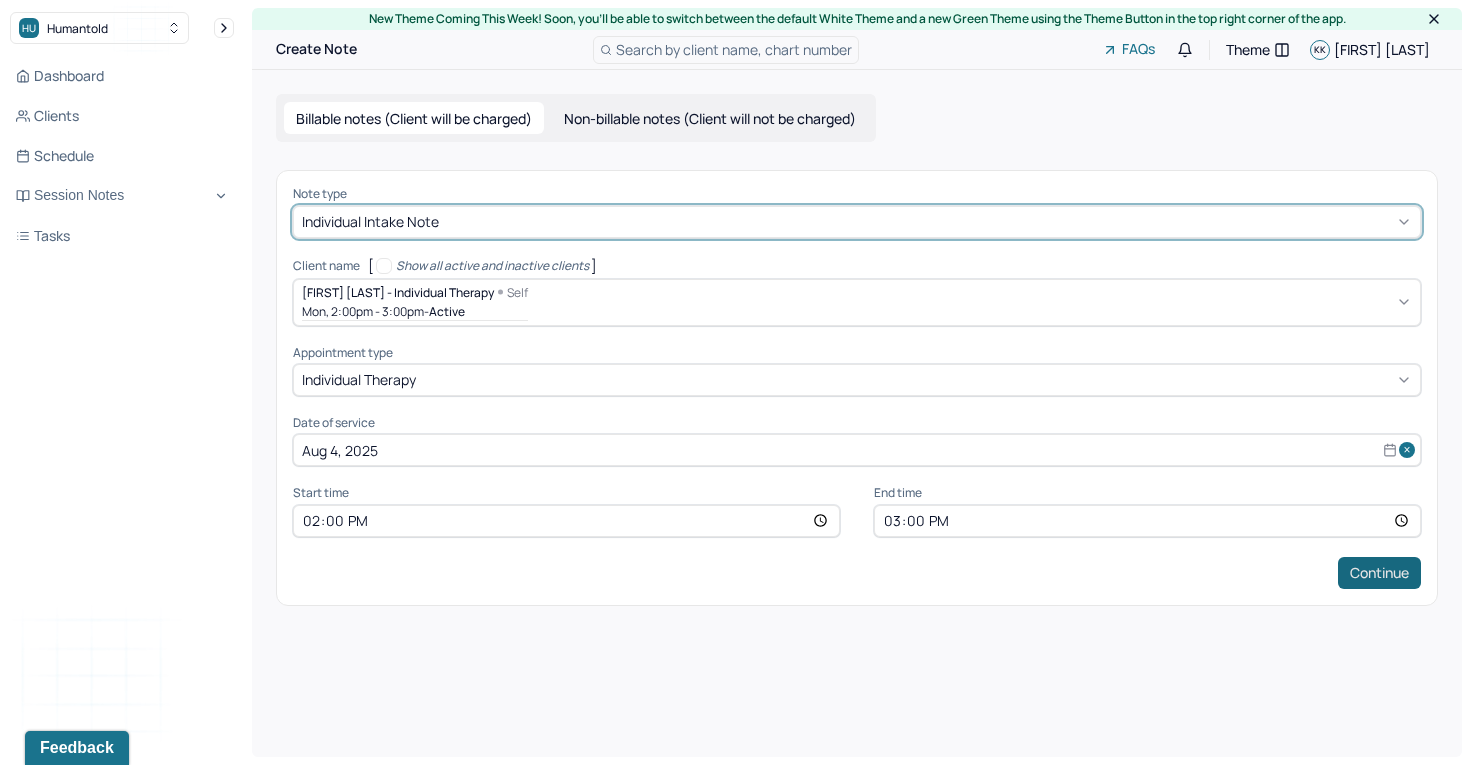 click on "Continue" at bounding box center (1379, 573) 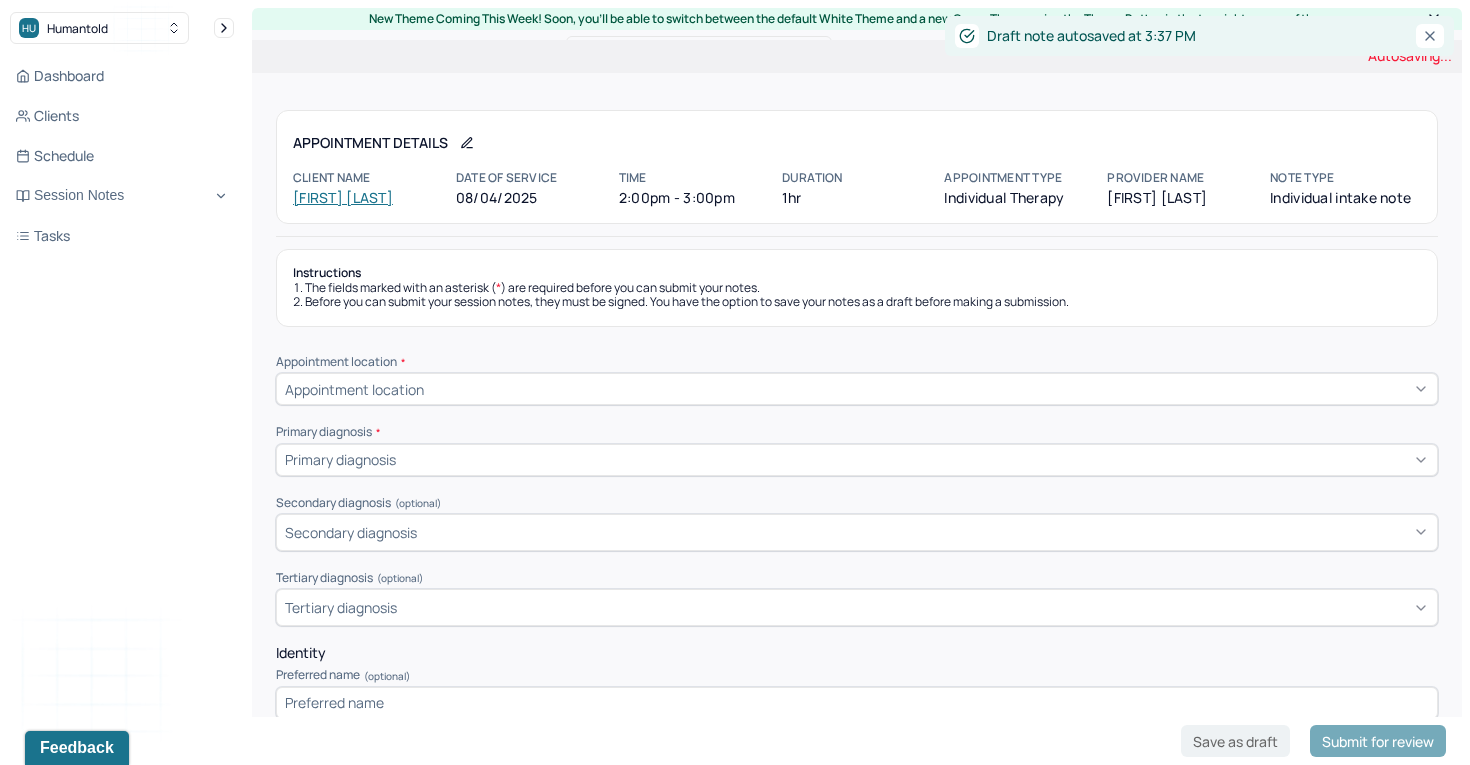 click on "Appointment location" at bounding box center (857, 389) 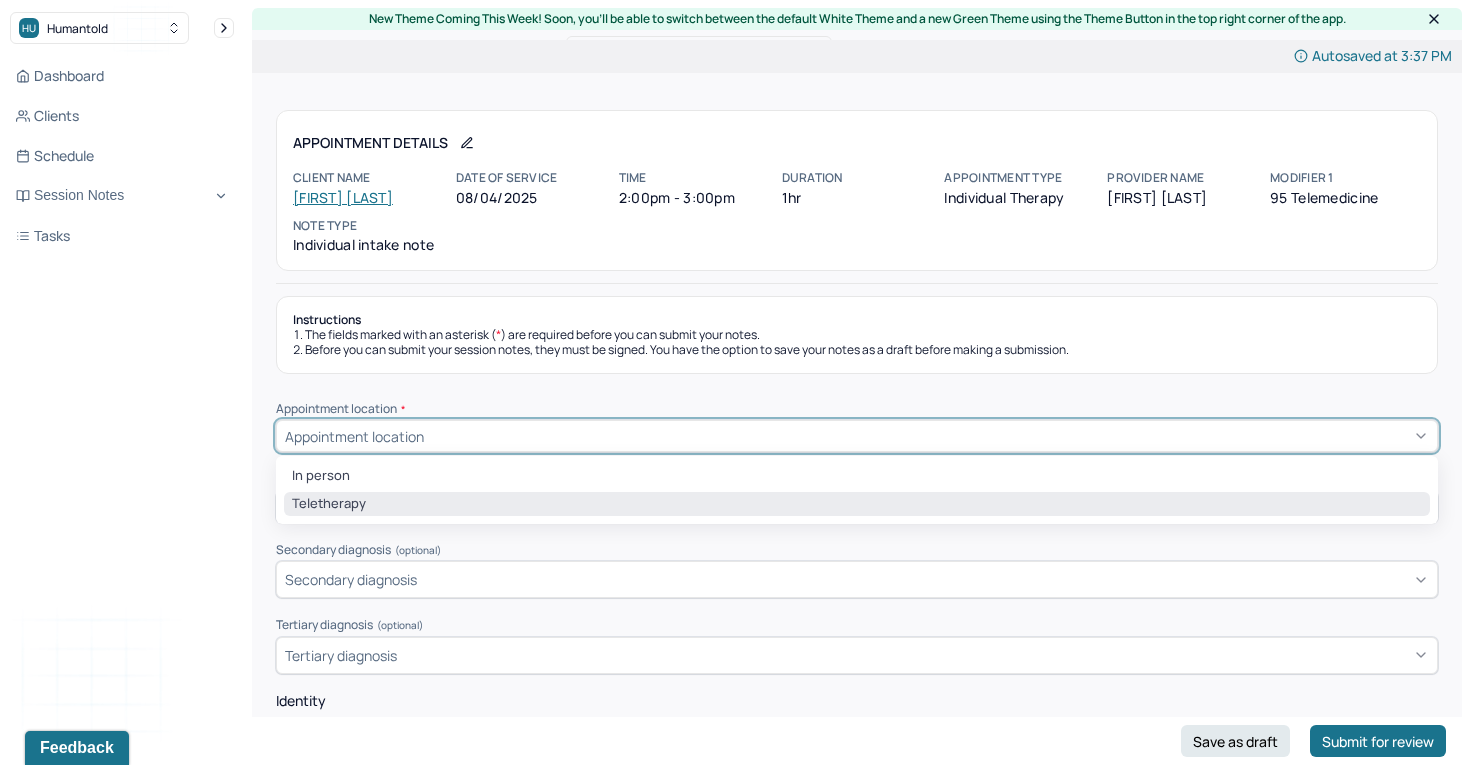 click on "Teletherapy" at bounding box center [857, 504] 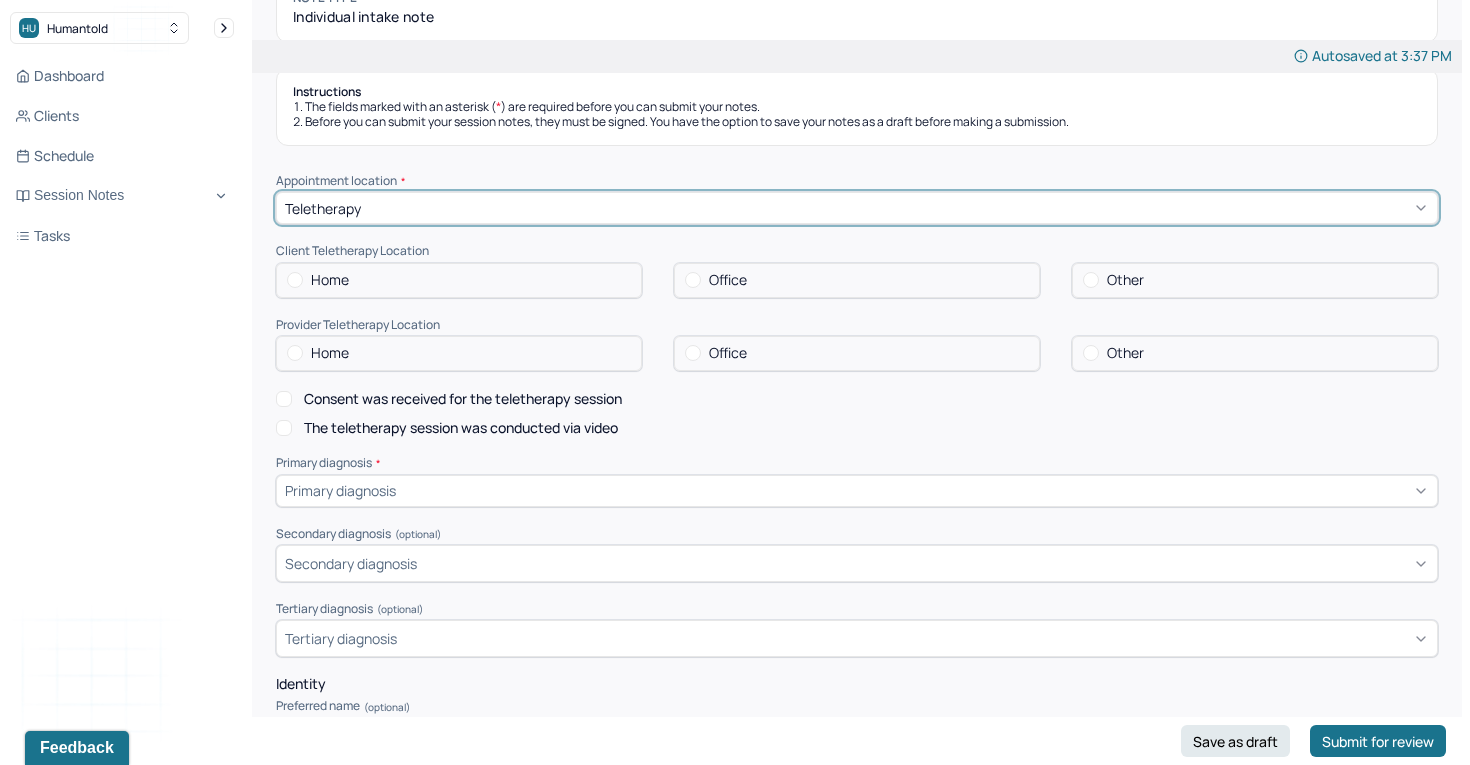 scroll, scrollTop: 231, scrollLeft: 0, axis: vertical 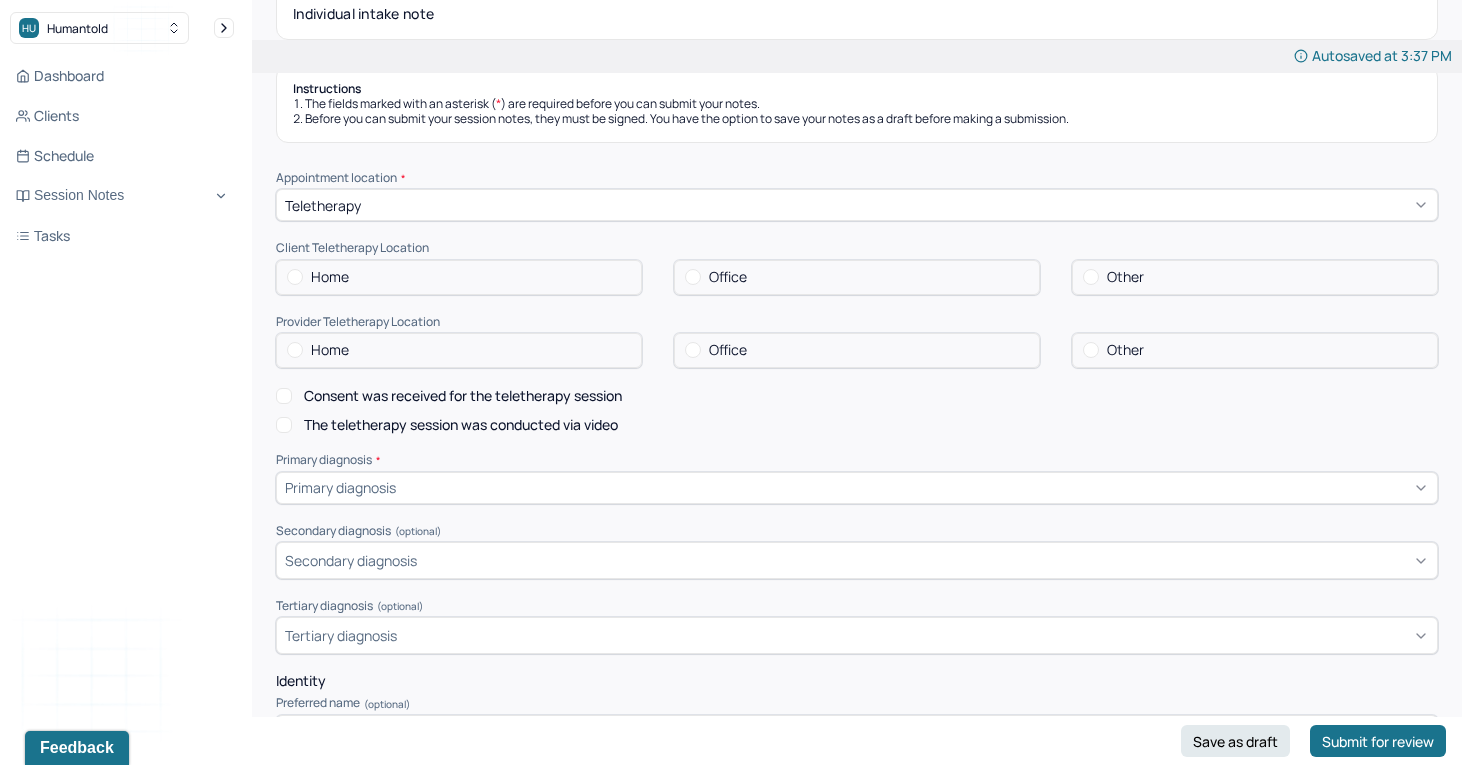 click on "Home" at bounding box center [459, 277] 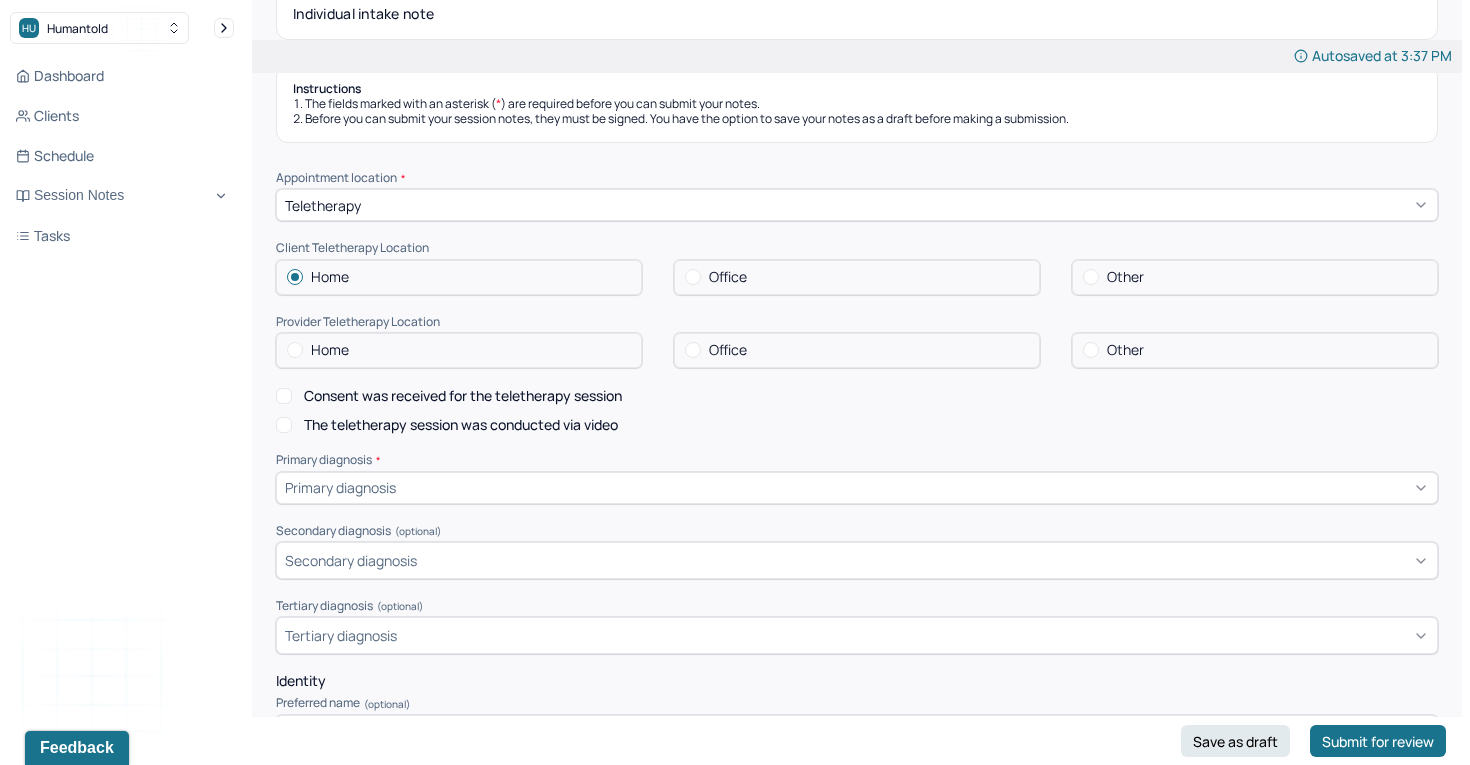click on "Home" at bounding box center (459, 350) 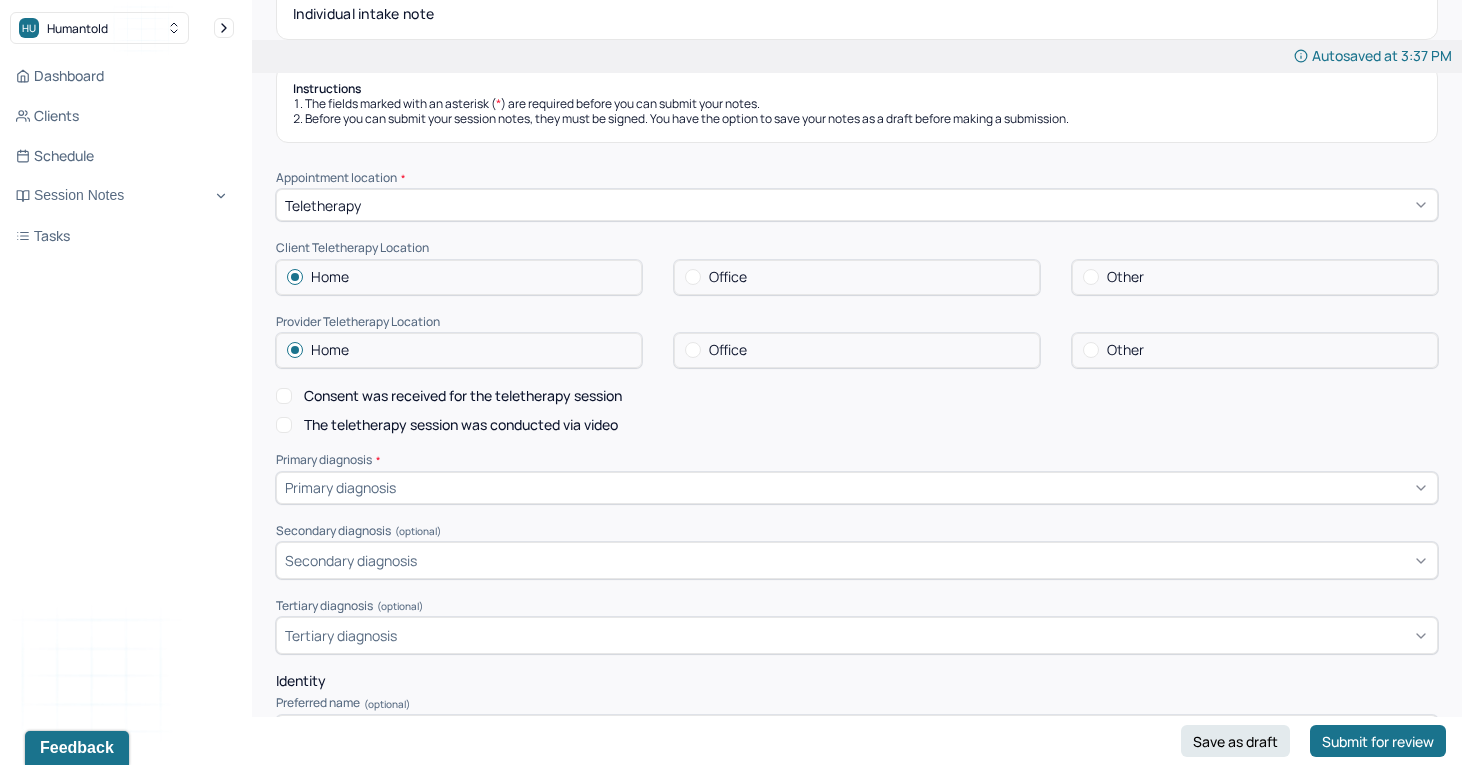 click on "Consent was received for the teletherapy session The teletherapy session was conducted via video" at bounding box center (857, 411) 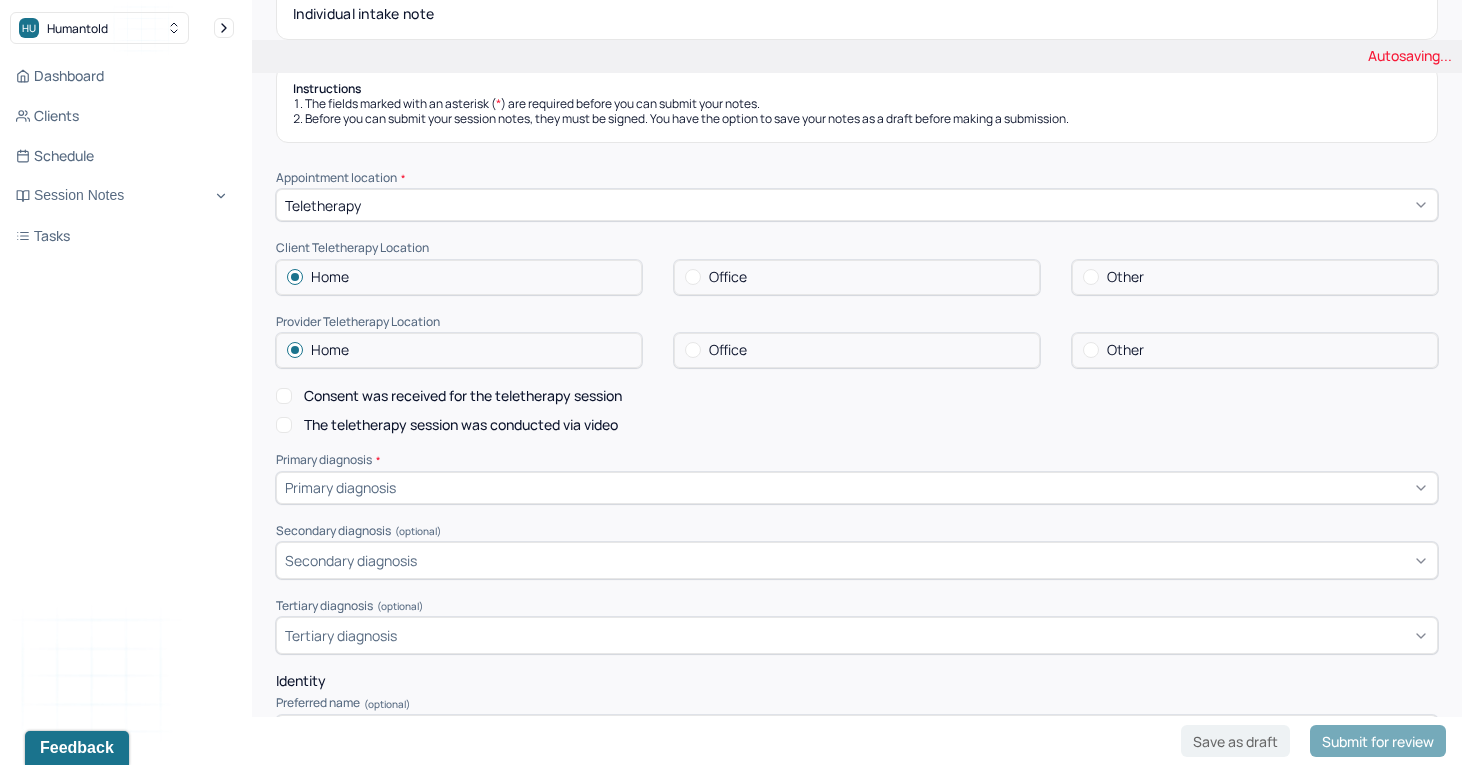 click on "Consent was received for the teletherapy session" at bounding box center (284, 396) 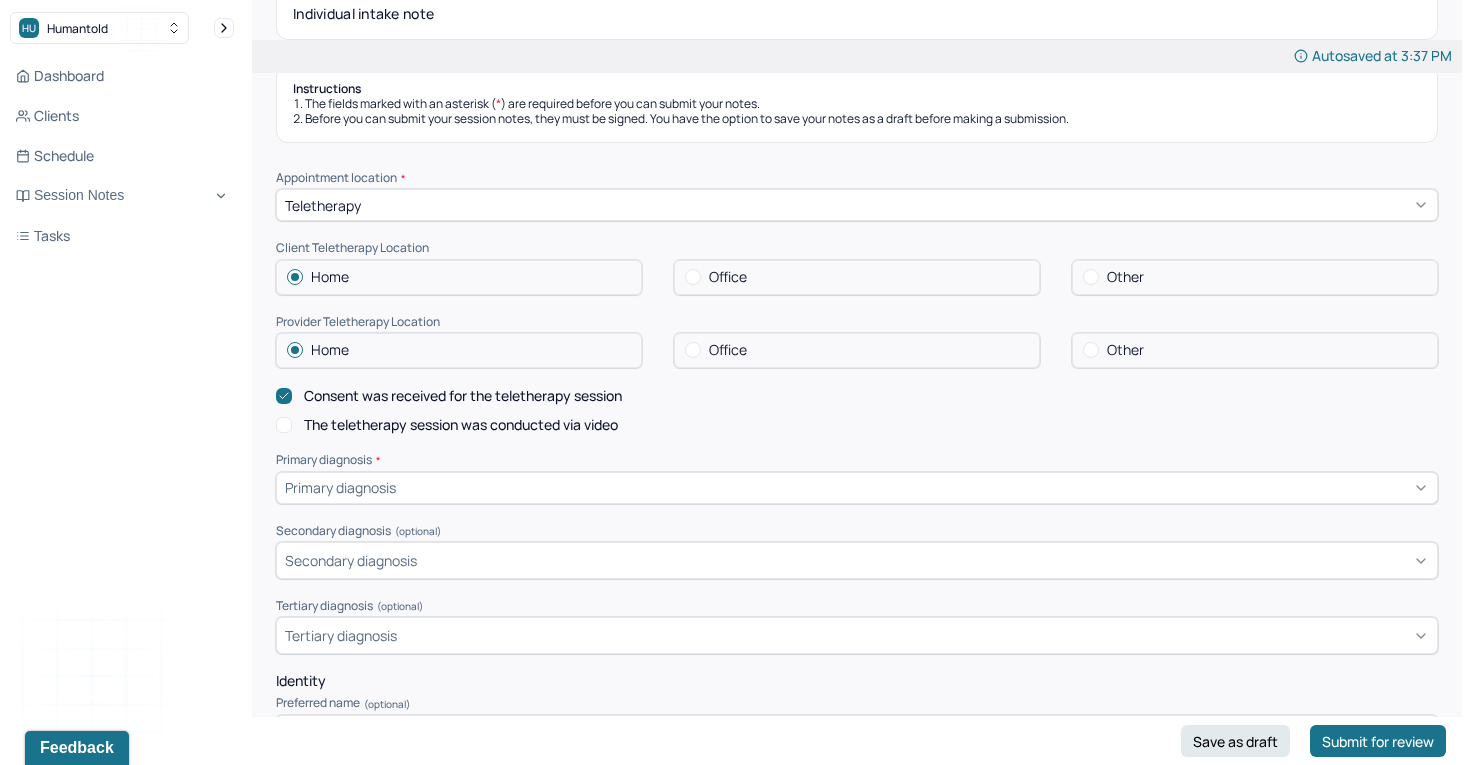click on "The teletherapy session was conducted via video" at bounding box center (284, 425) 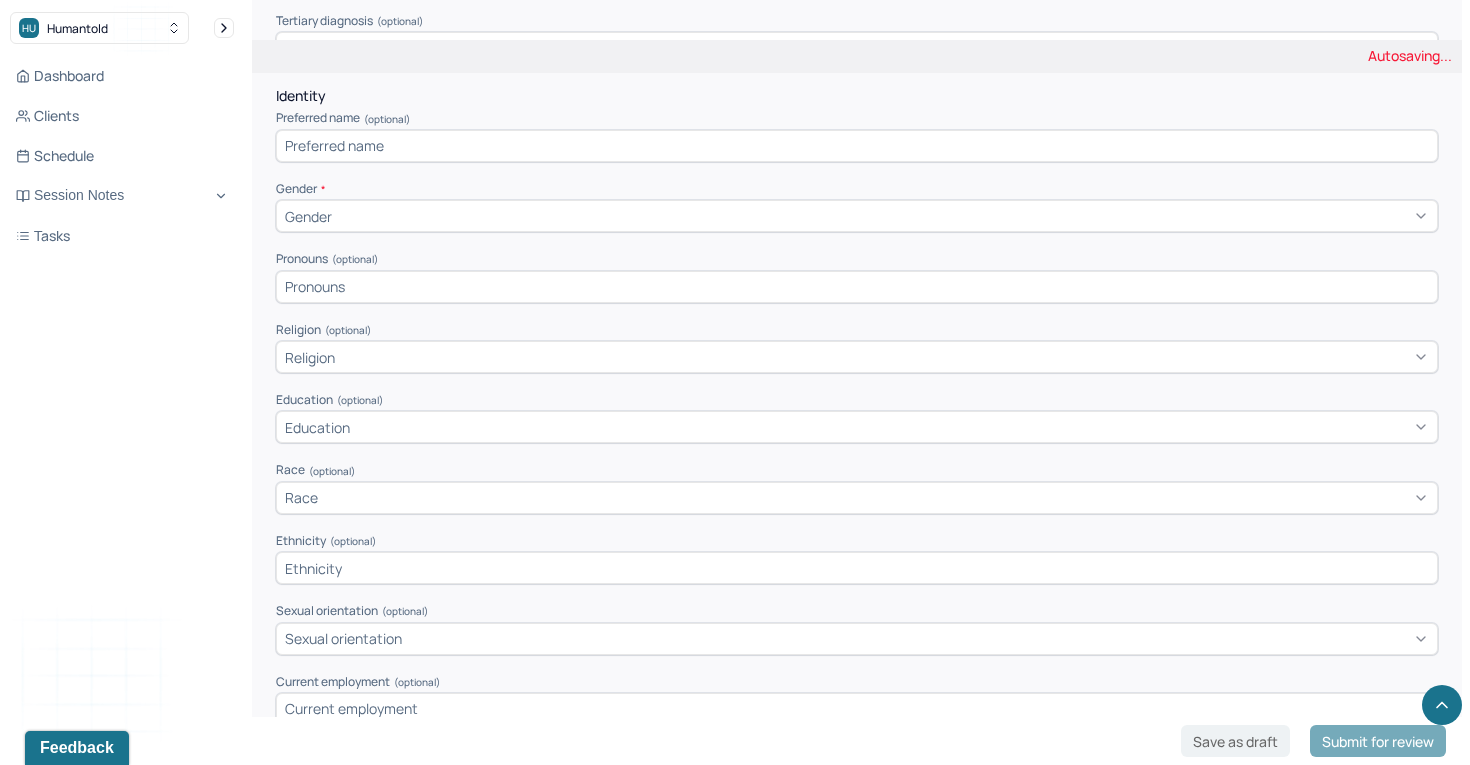 scroll, scrollTop: 835, scrollLeft: 0, axis: vertical 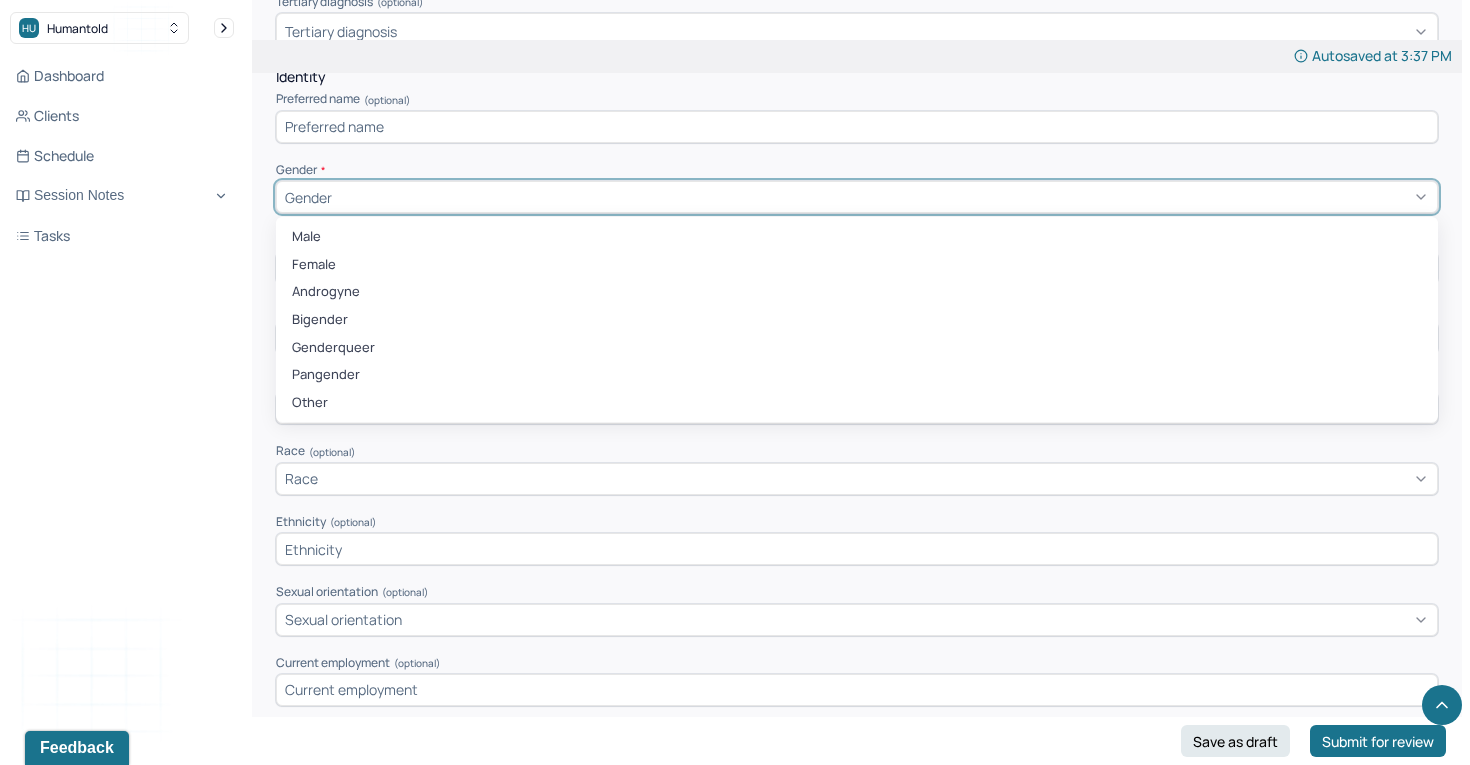 click on "Gender" at bounding box center [857, 197] 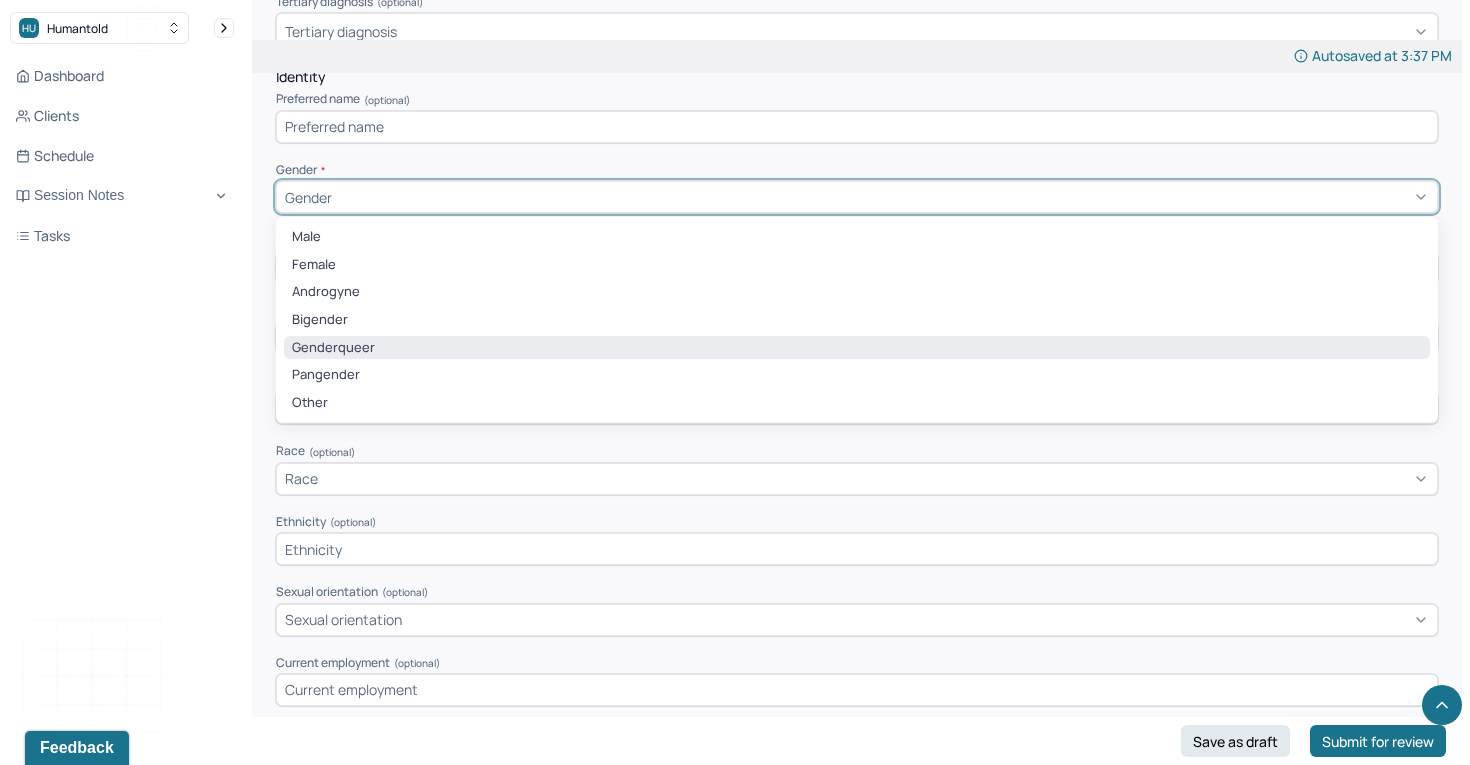 click on "Genderqueer" at bounding box center [857, 348] 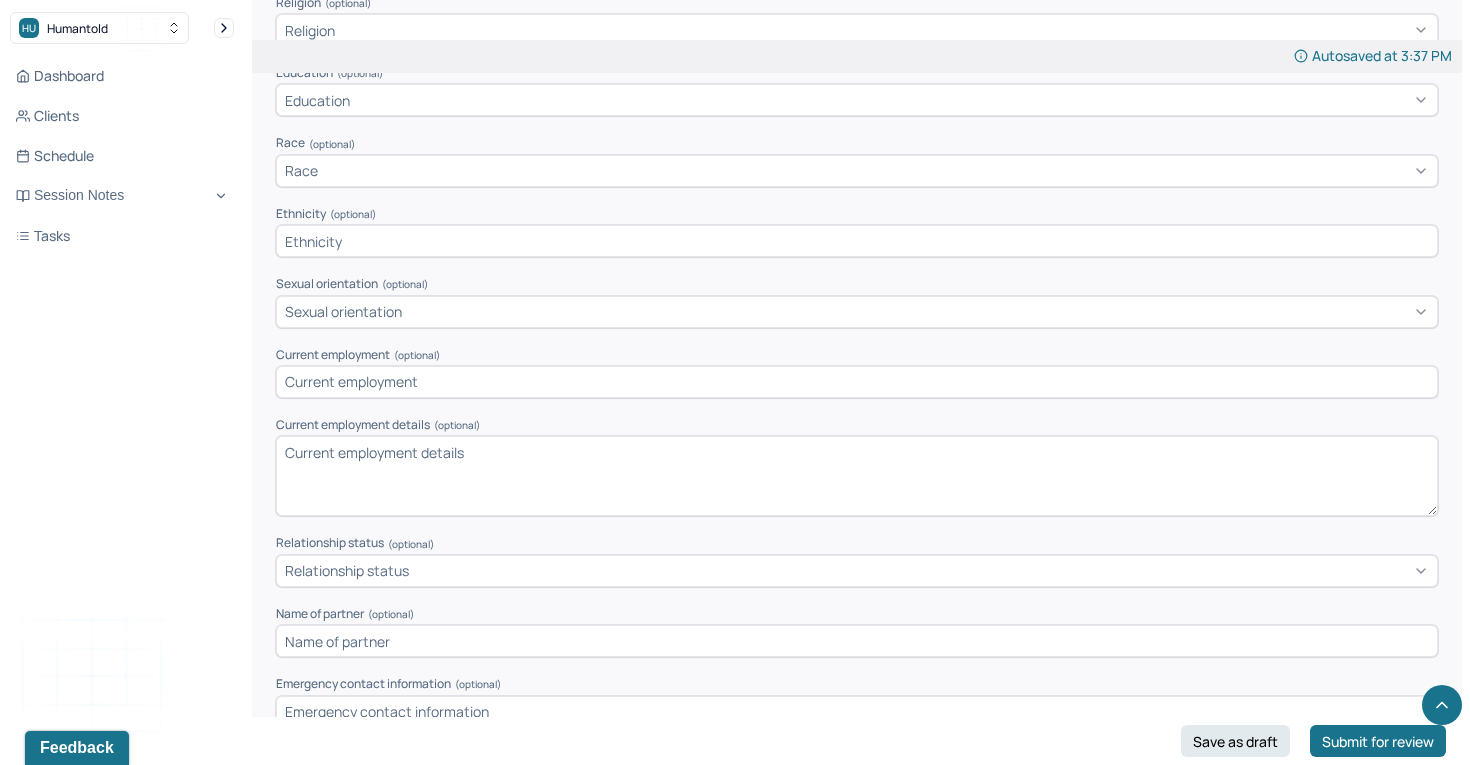 scroll, scrollTop: 1144, scrollLeft: 0, axis: vertical 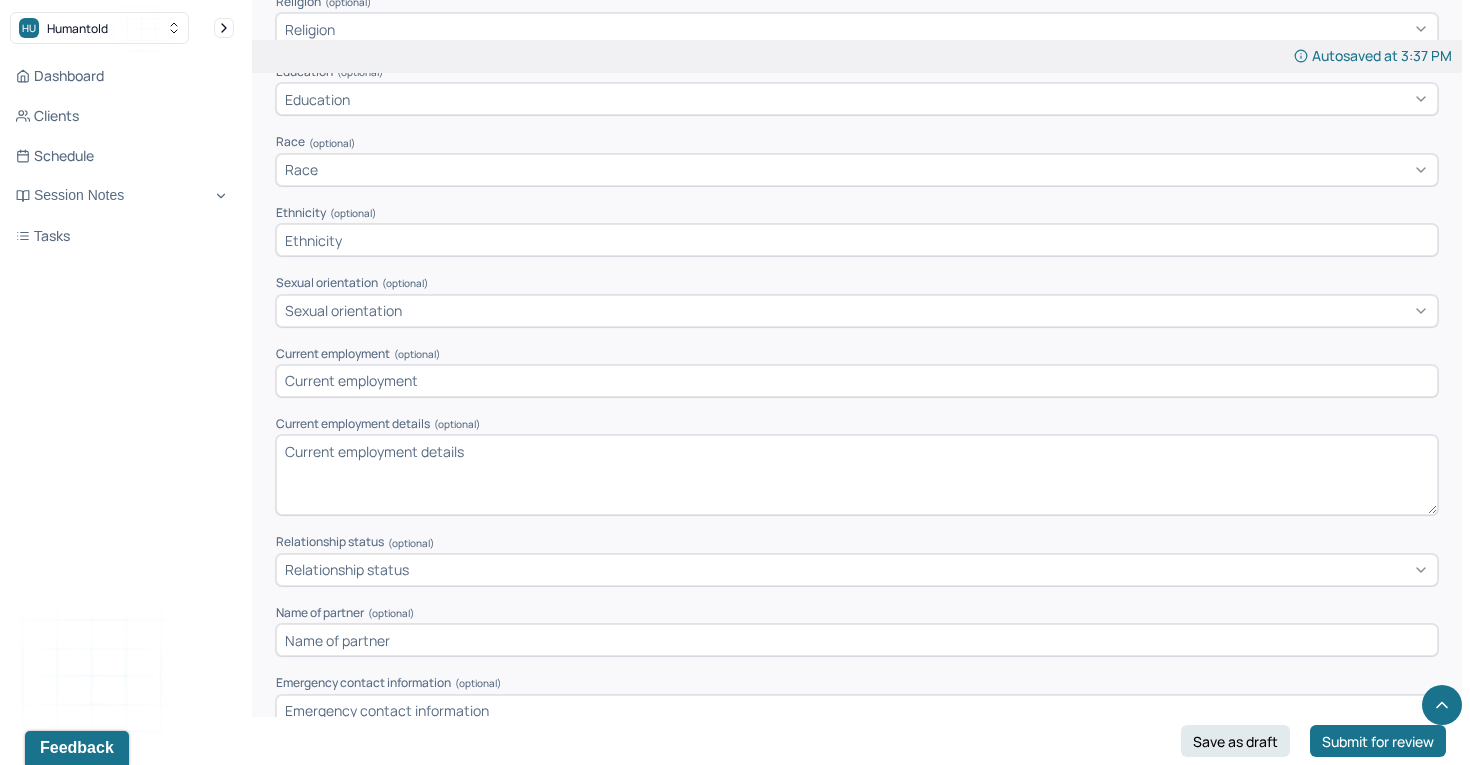 click on "Sexual orientation" at bounding box center (857, 311) 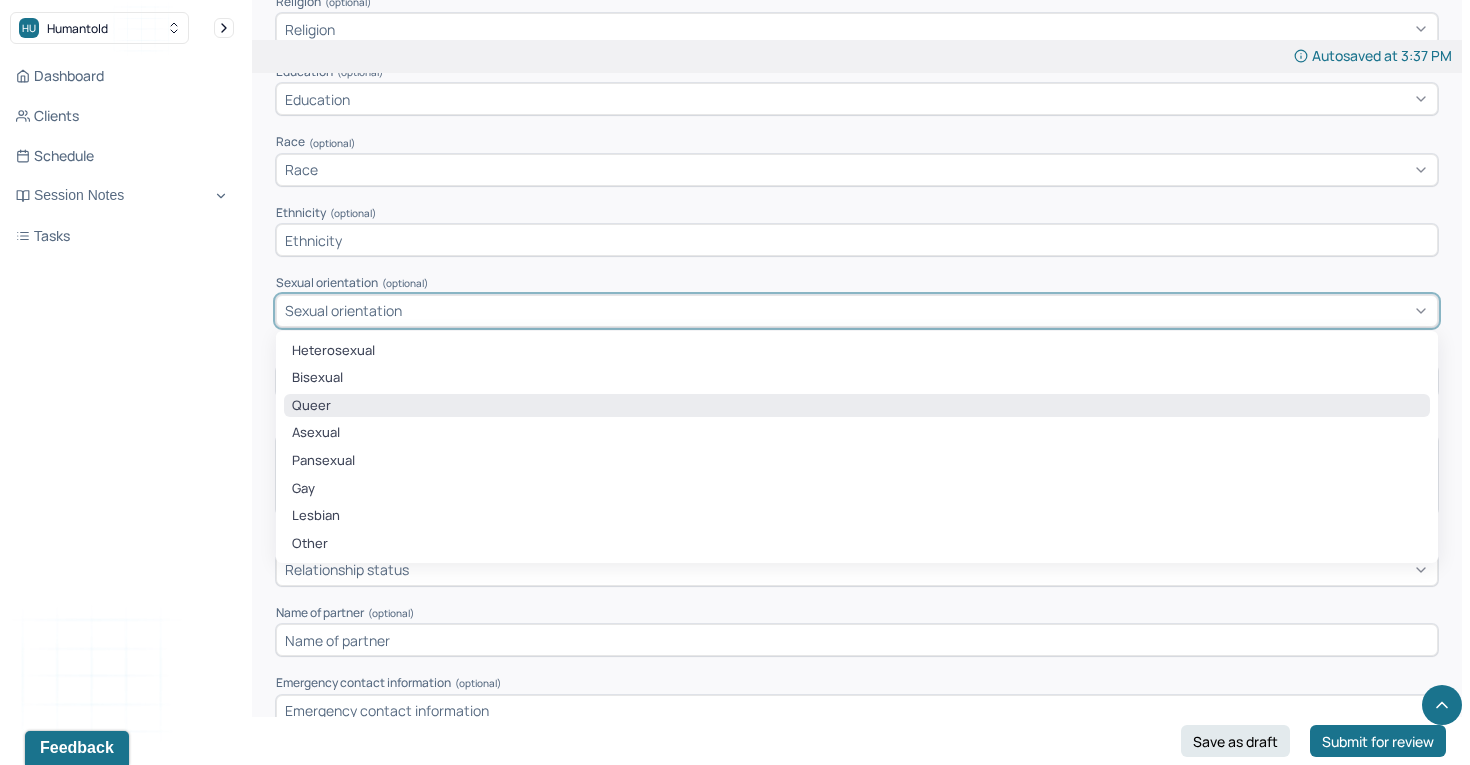 click on "Queer" at bounding box center (857, 406) 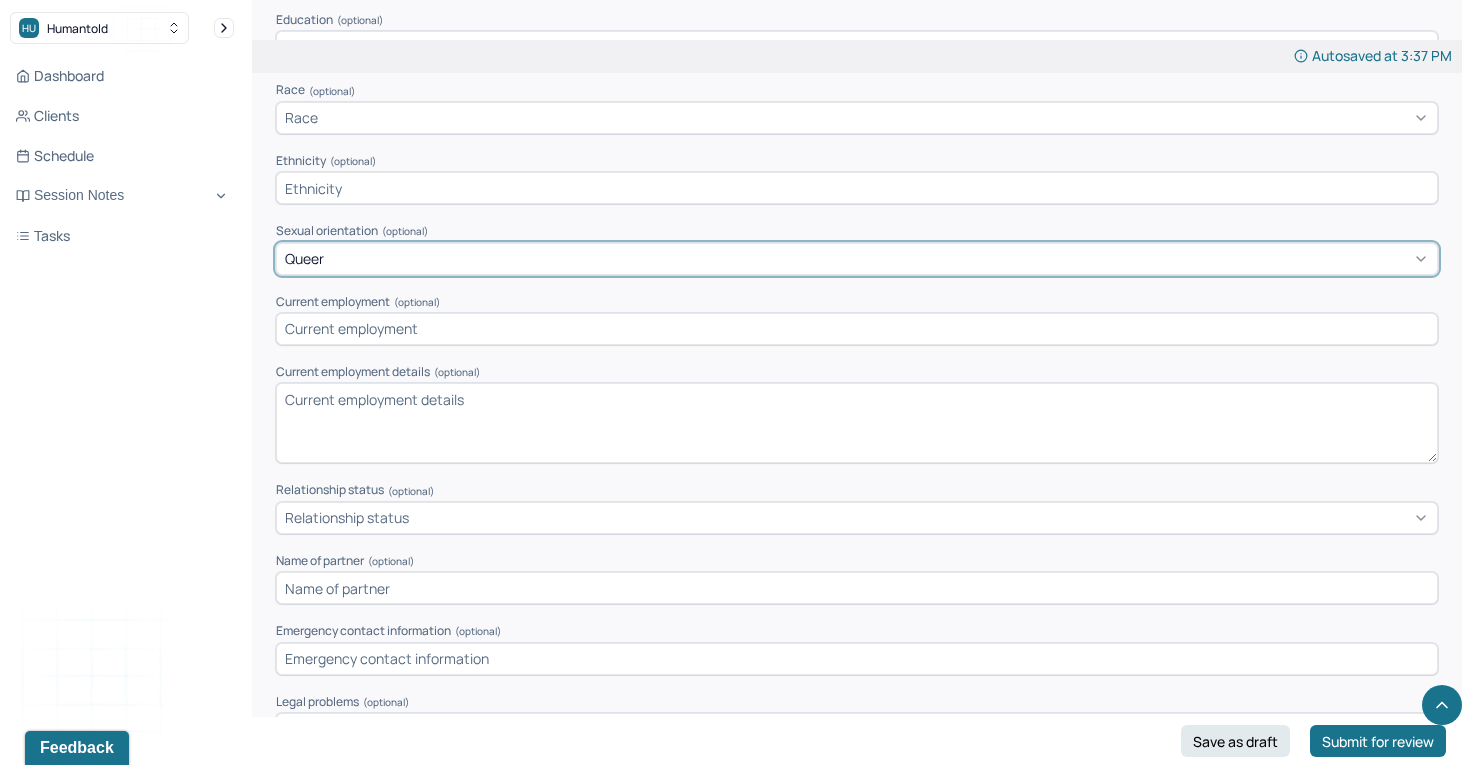 click on "Relationship status" at bounding box center [857, 518] 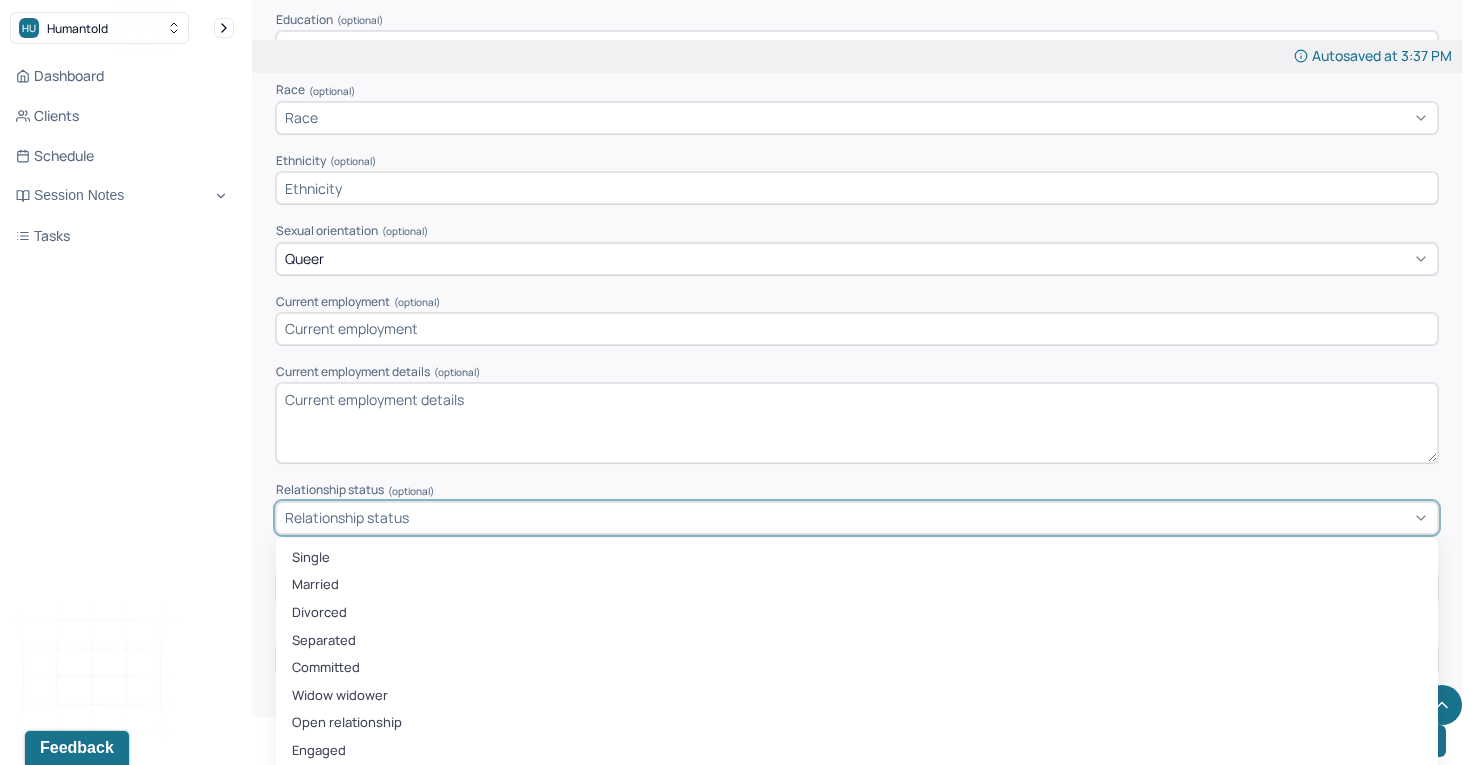 scroll, scrollTop: 1203, scrollLeft: 0, axis: vertical 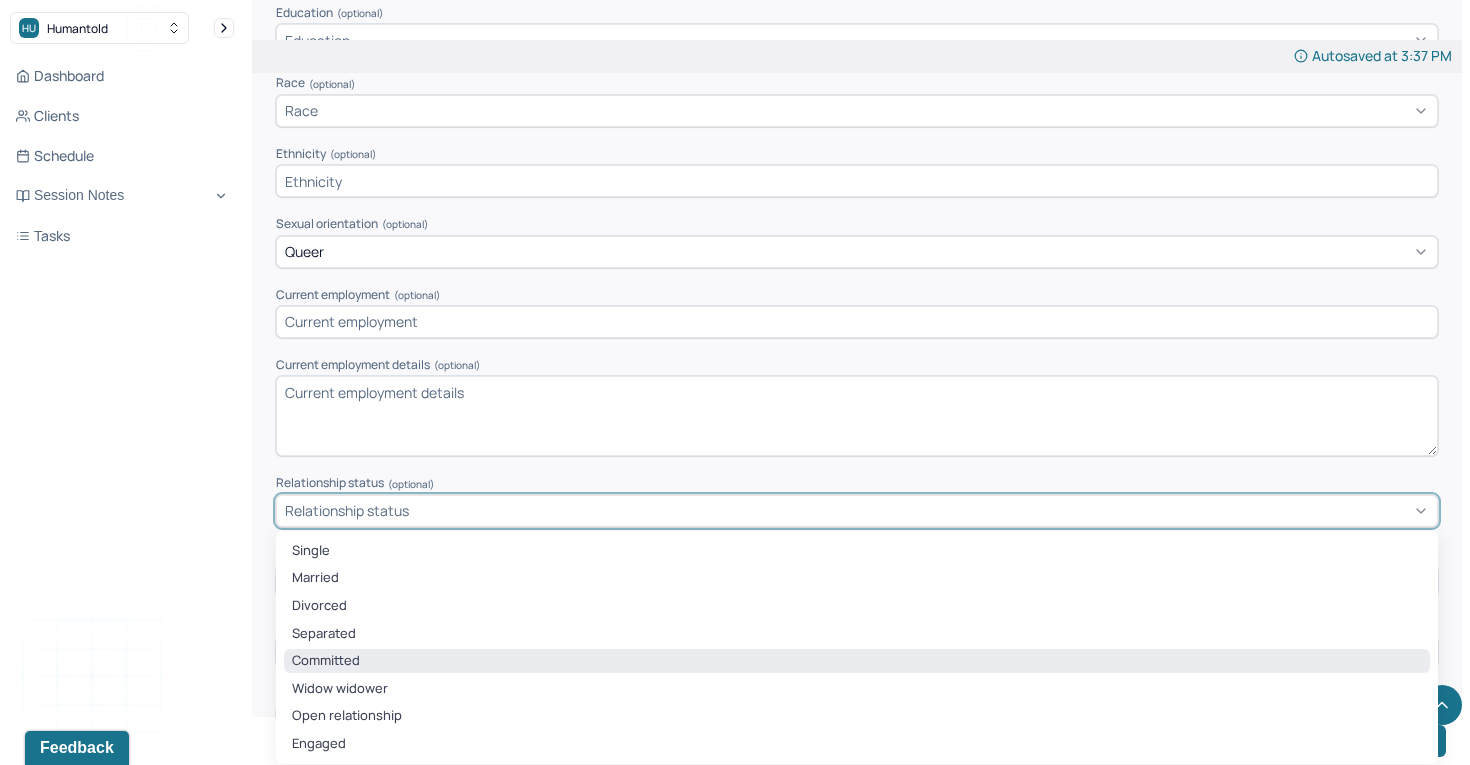 click on "Committed" at bounding box center (857, 661) 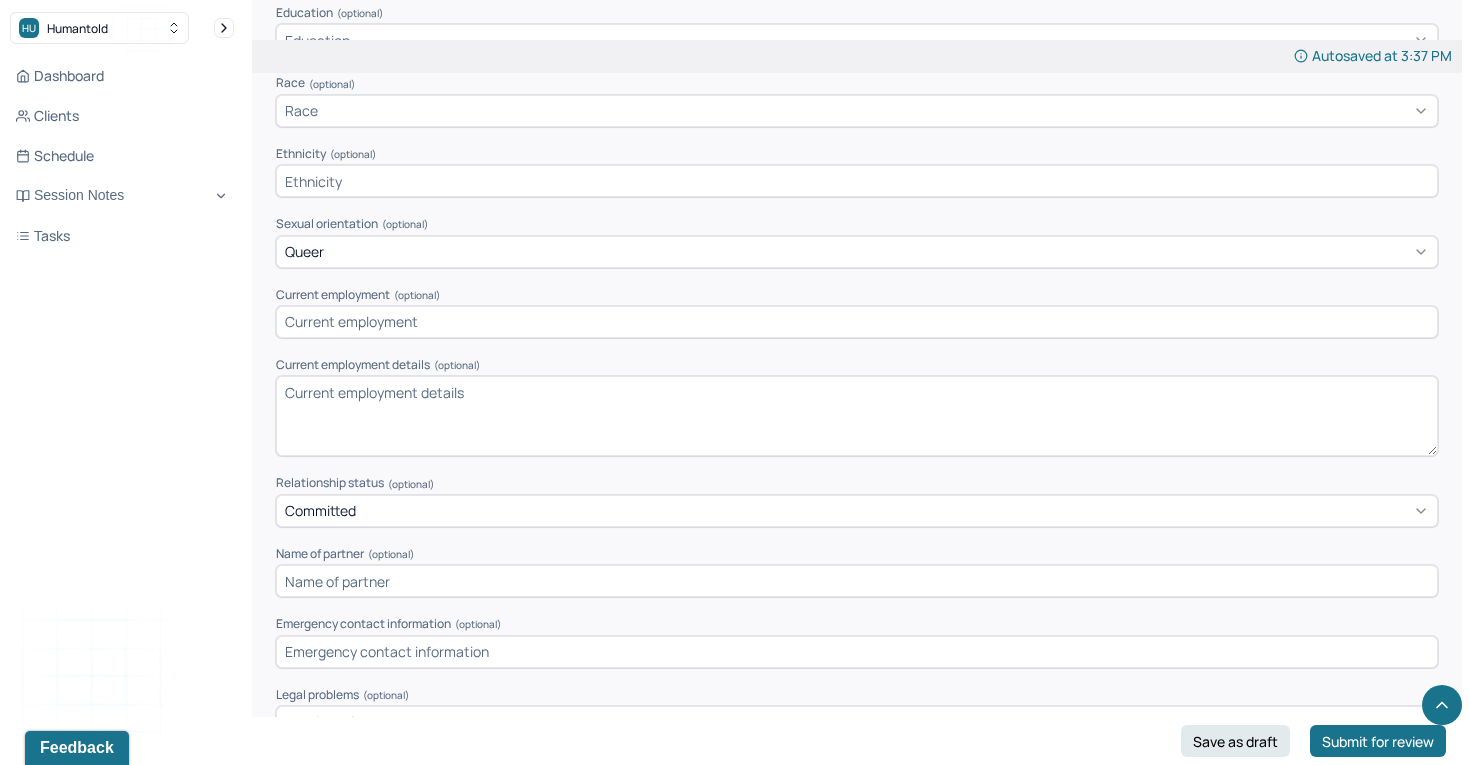 click at bounding box center (857, 581) 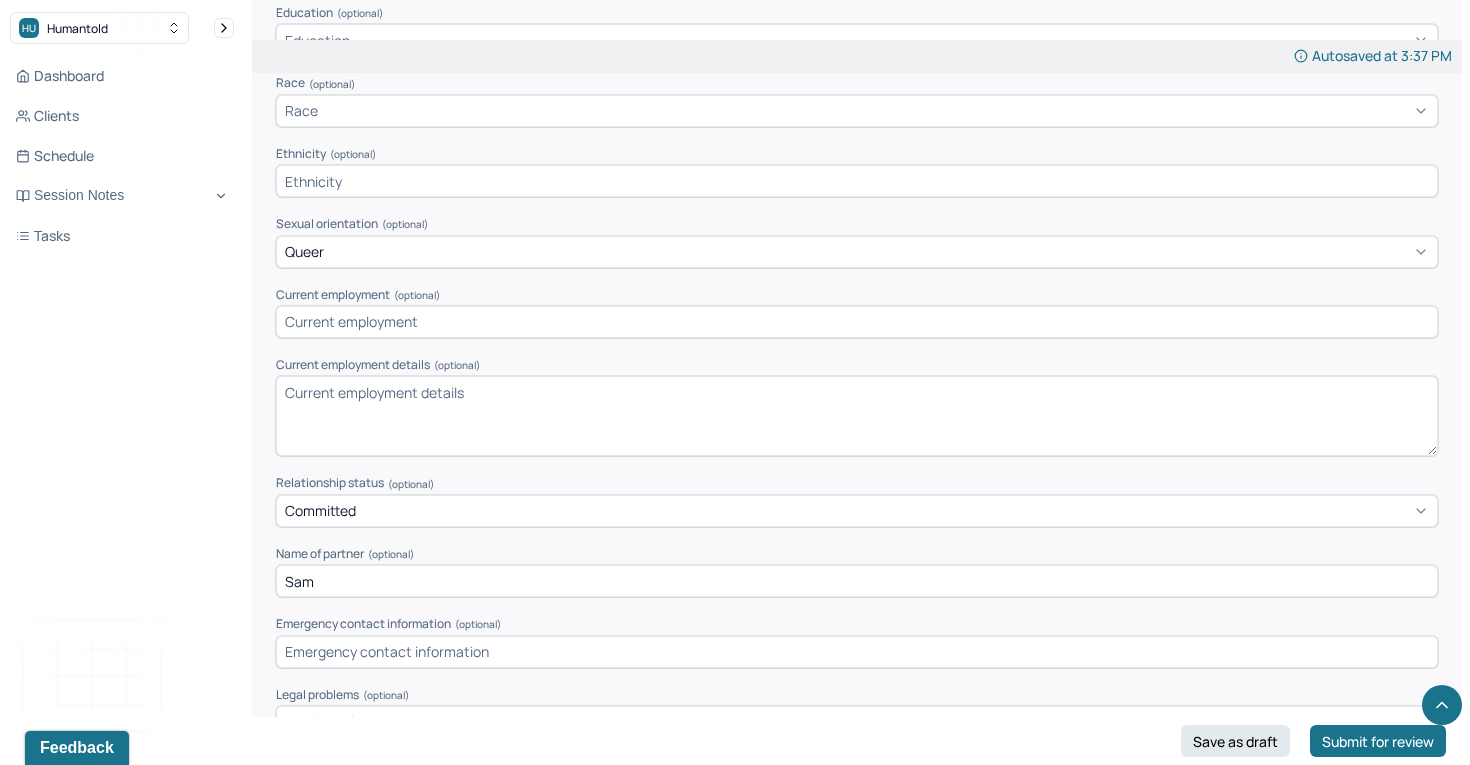 type on "Sam" 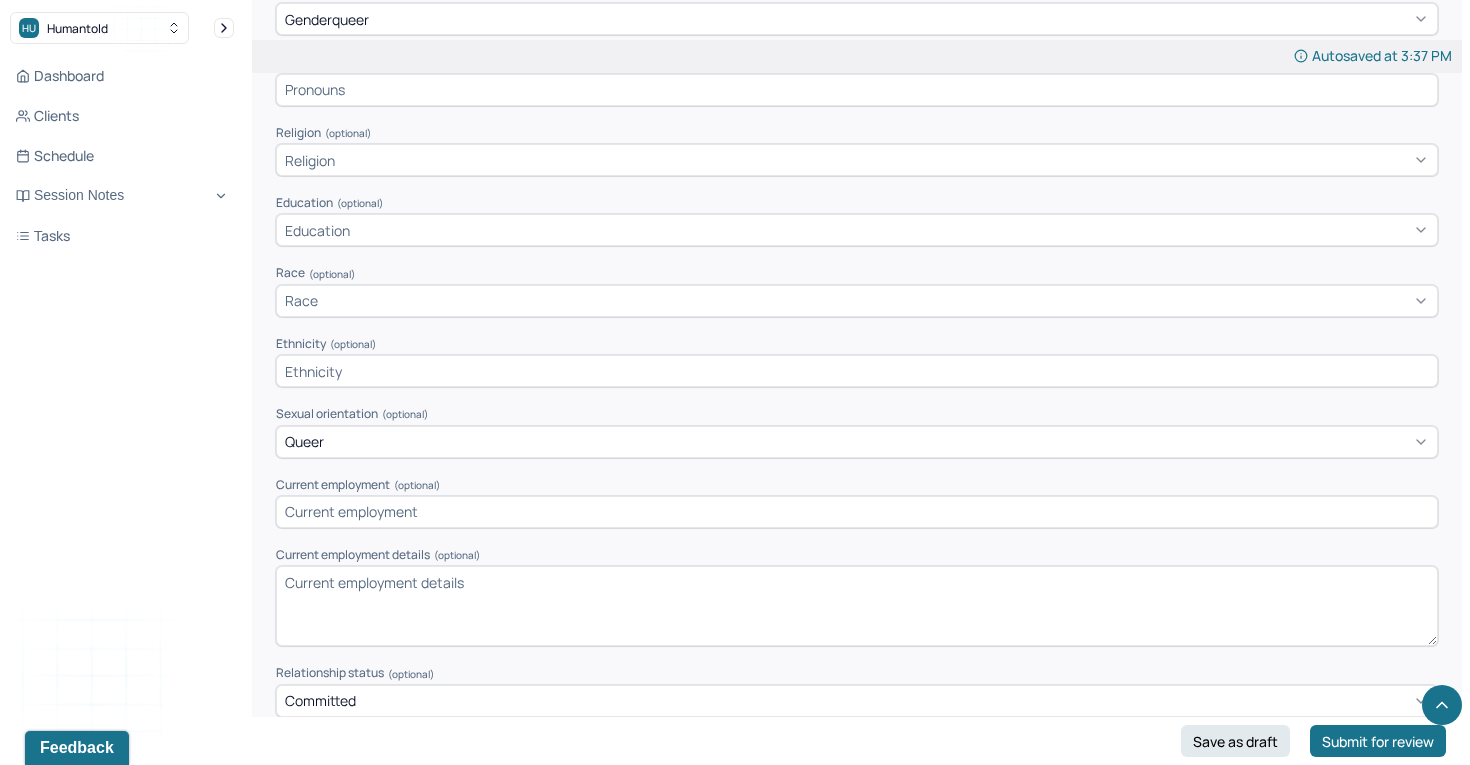 scroll, scrollTop: 1043, scrollLeft: 0, axis: vertical 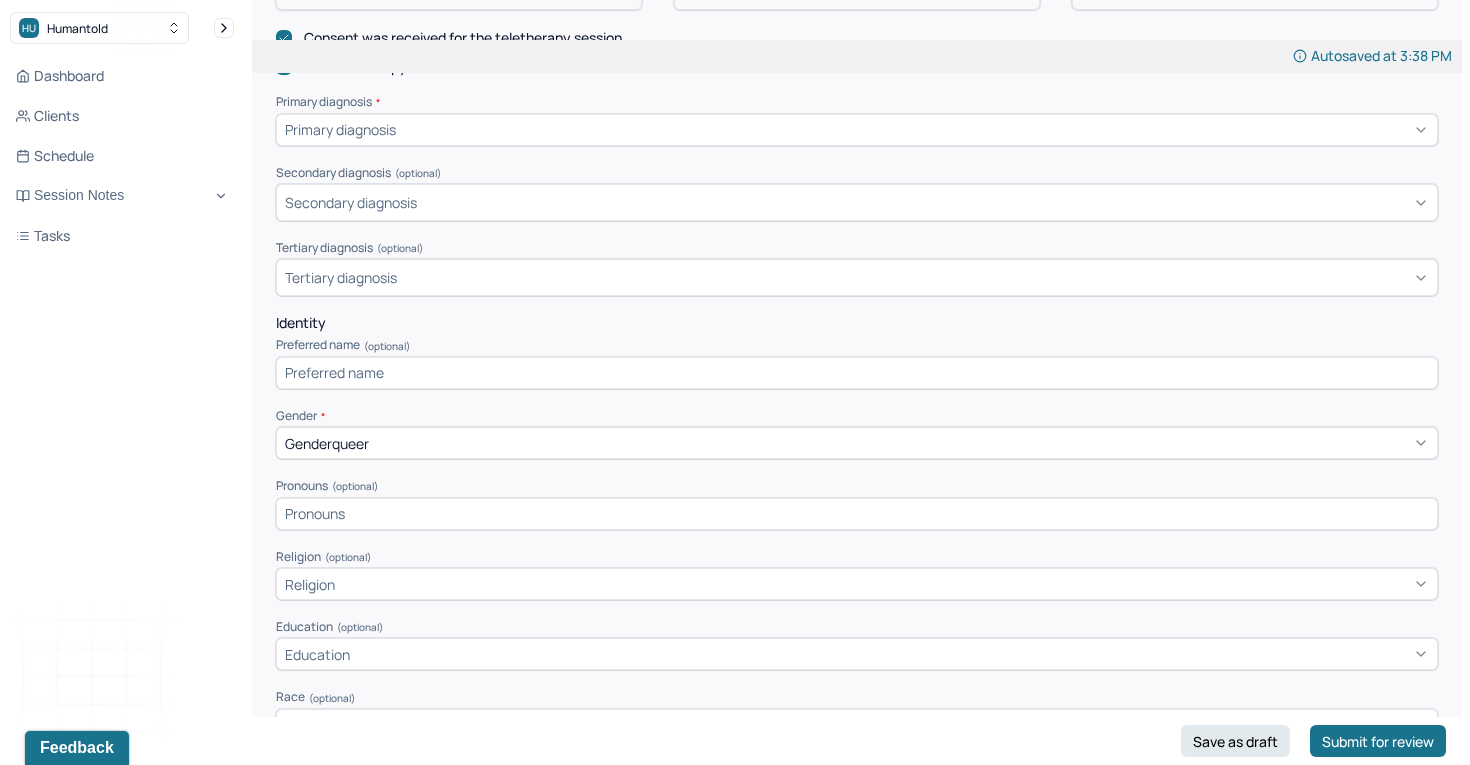 type on "Software Engineer" 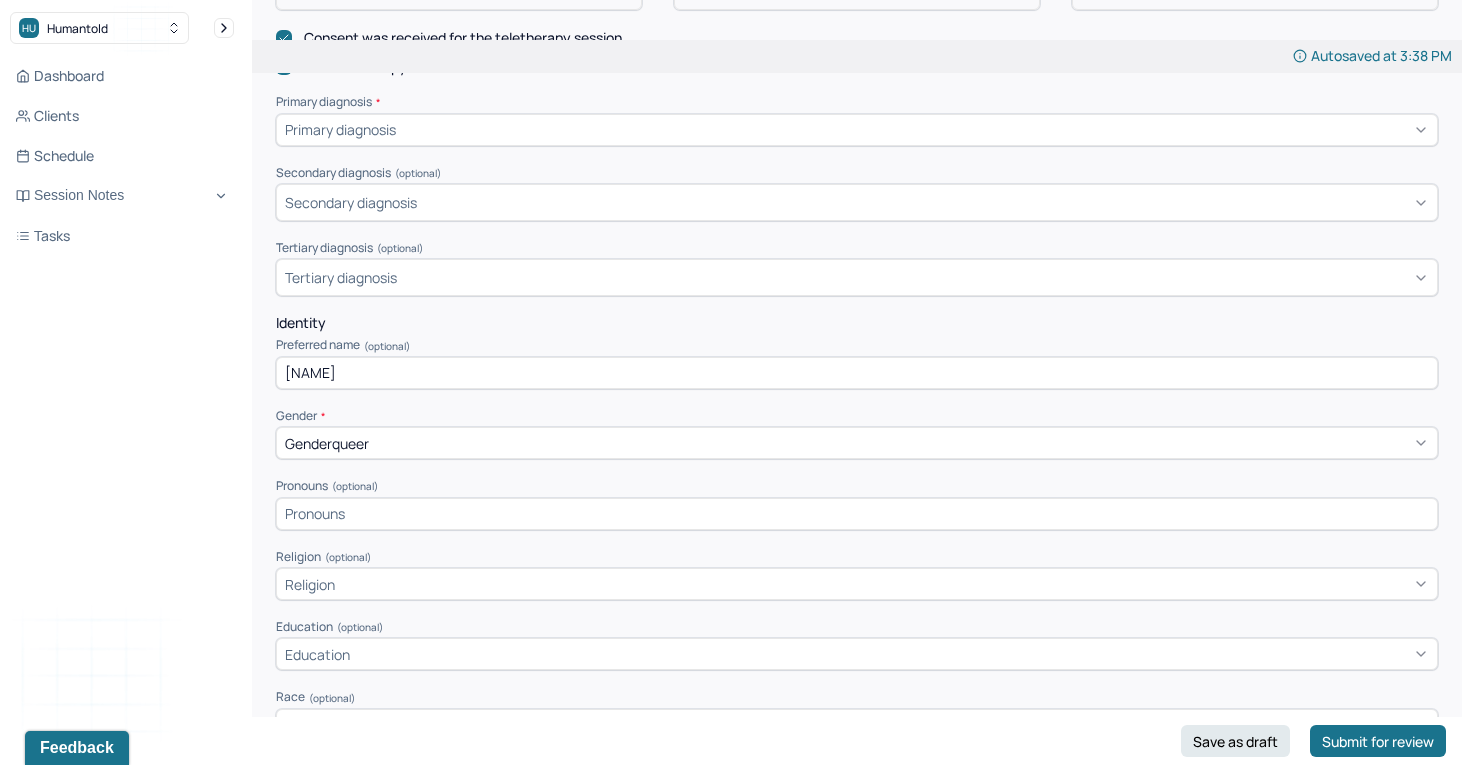 type on "[FIRST]" 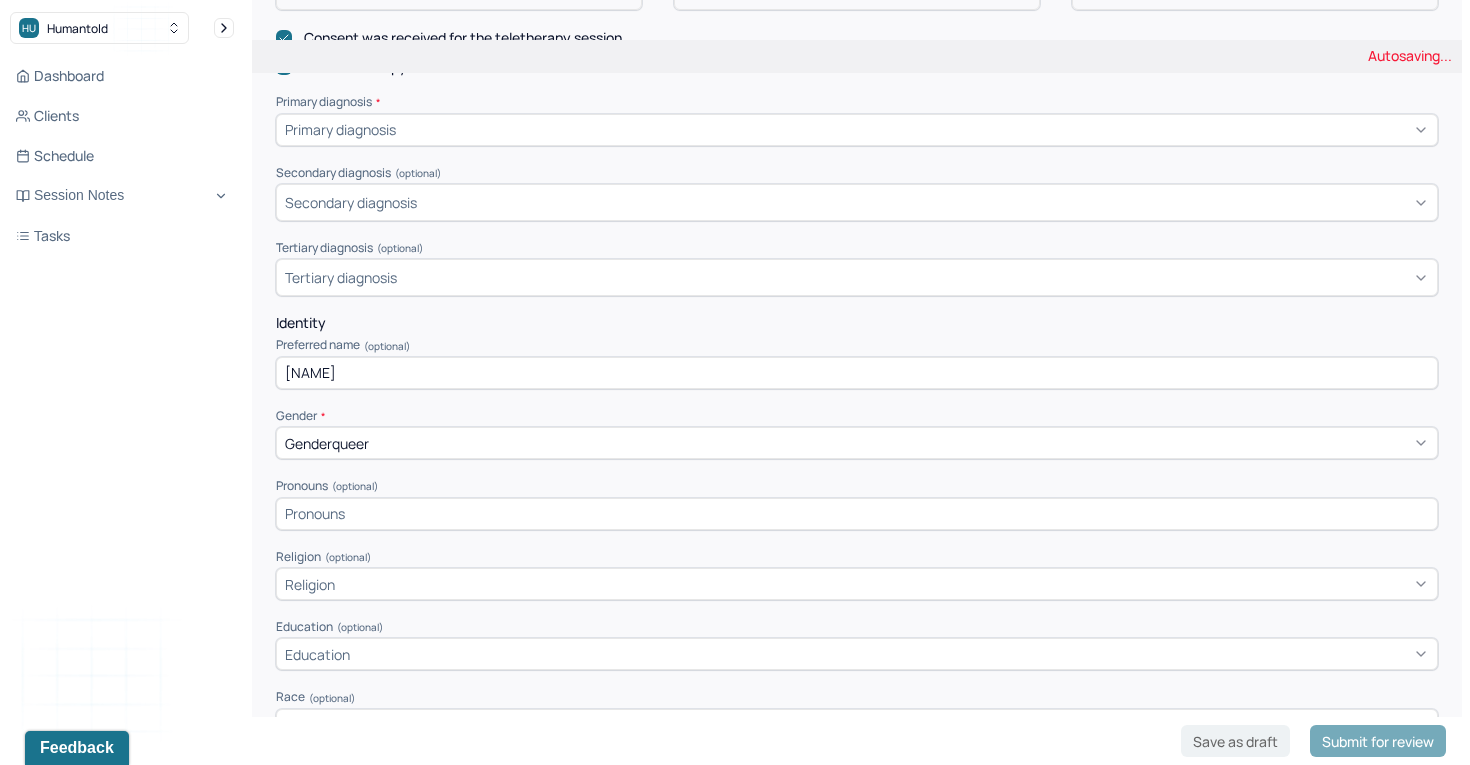 click on "Identity" at bounding box center (857, 323) 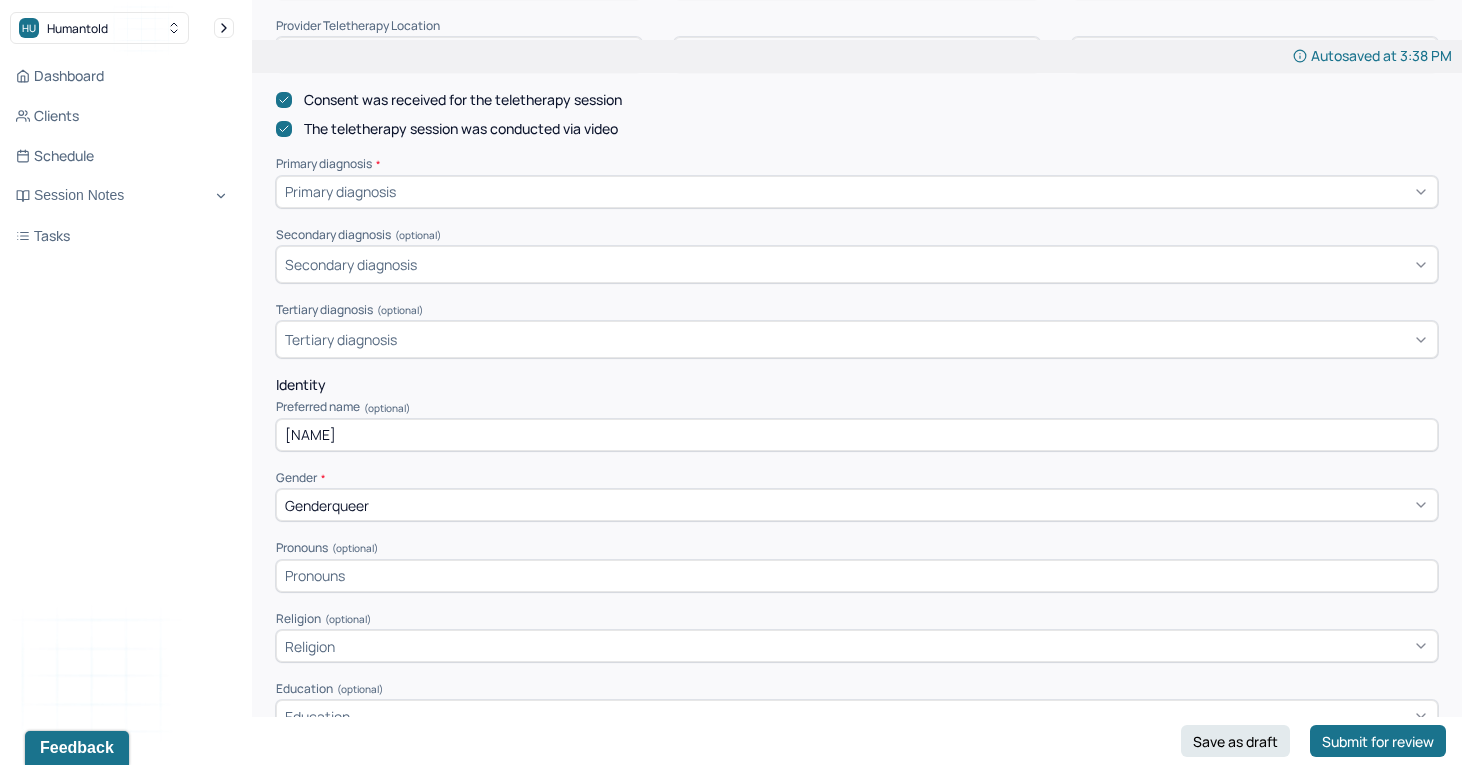 scroll, scrollTop: 519, scrollLeft: 0, axis: vertical 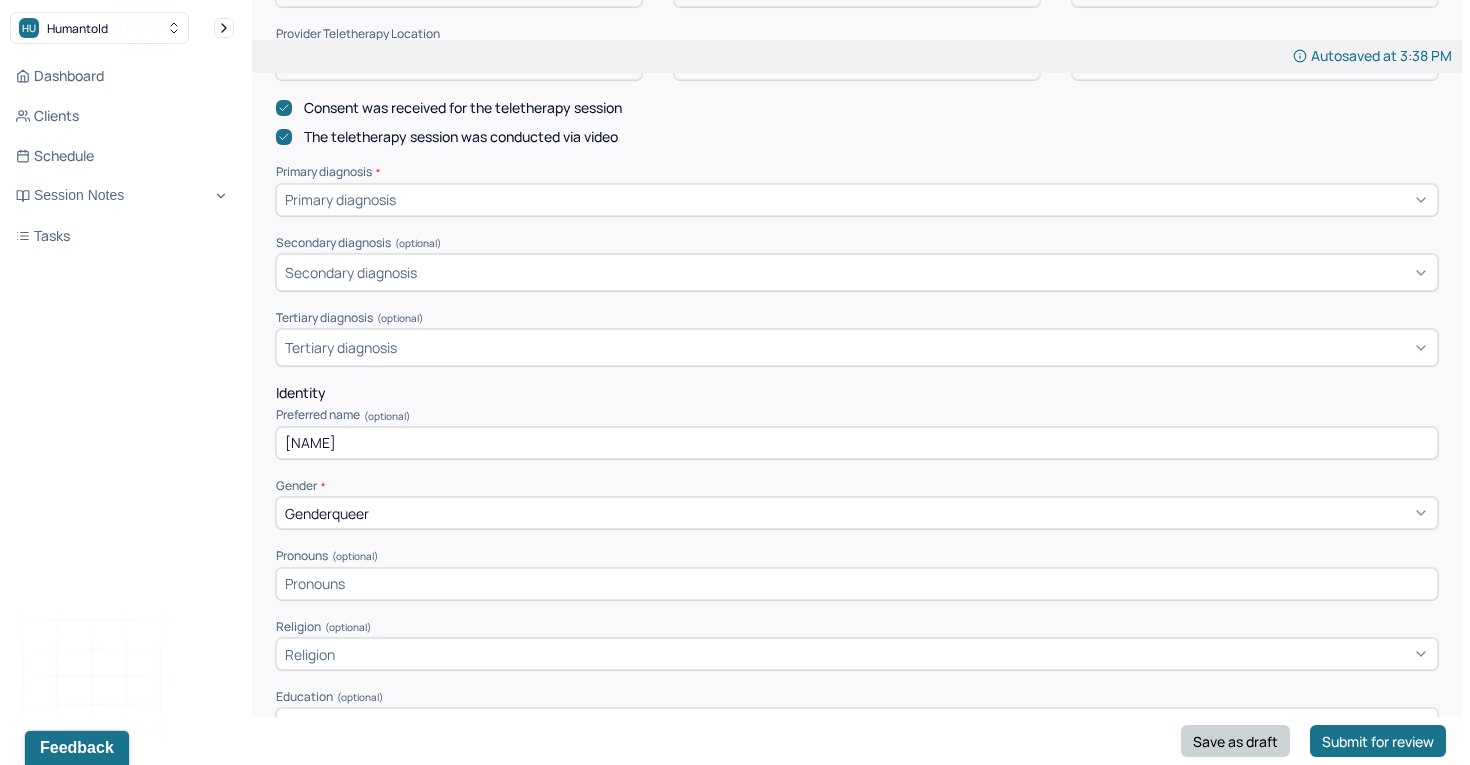click on "Save as draft" at bounding box center [1235, 741] 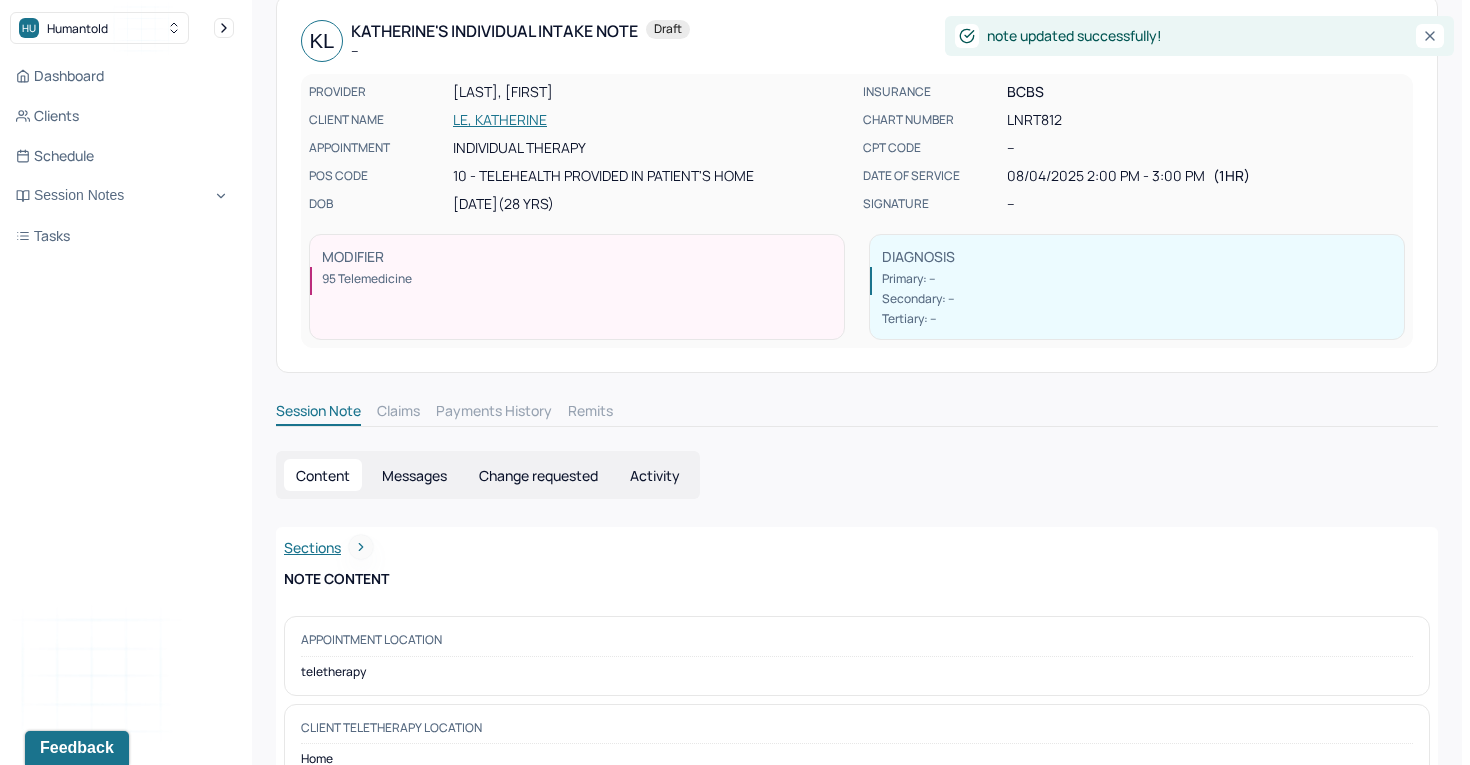 scroll, scrollTop: 57, scrollLeft: 0, axis: vertical 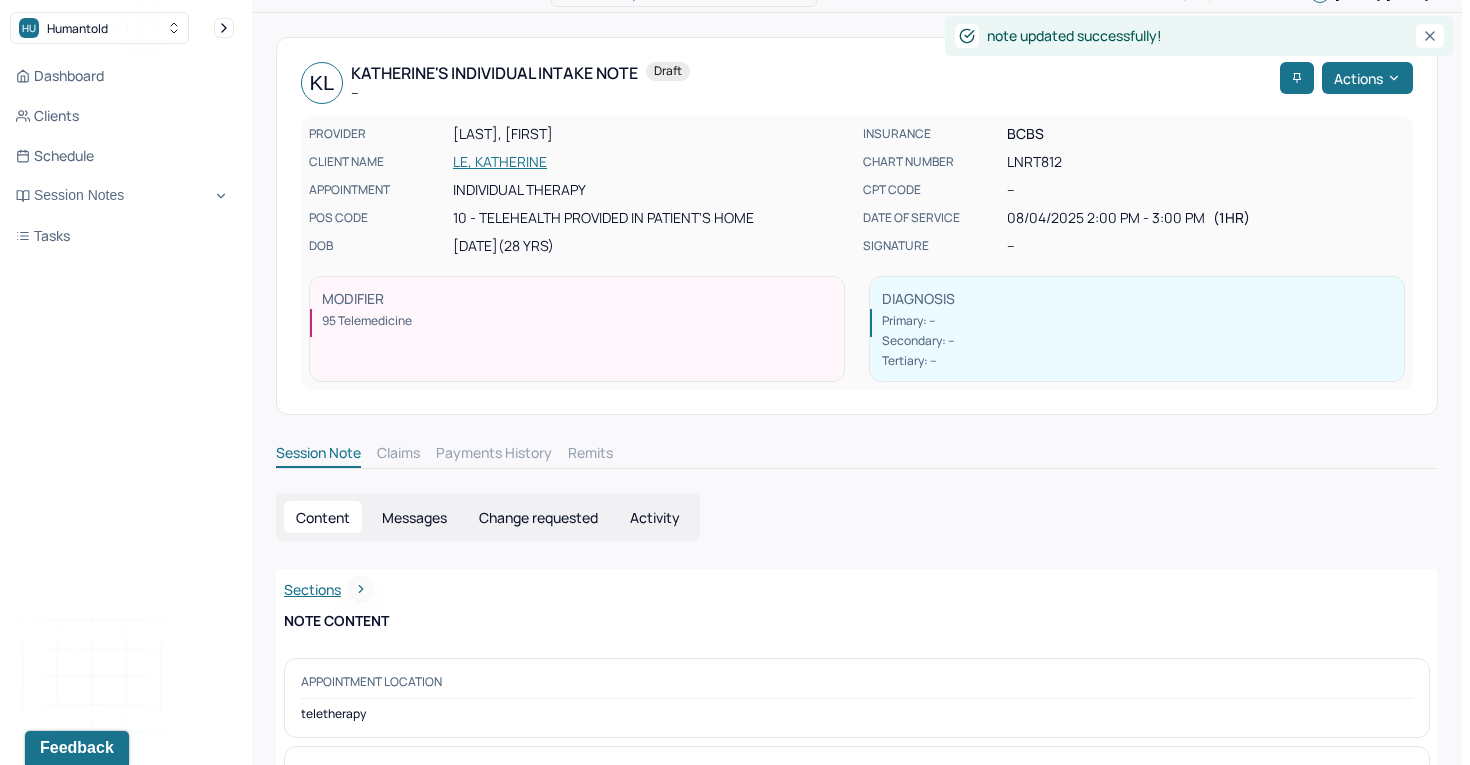 click on "LE, KATHERINE" at bounding box center (652, 162) 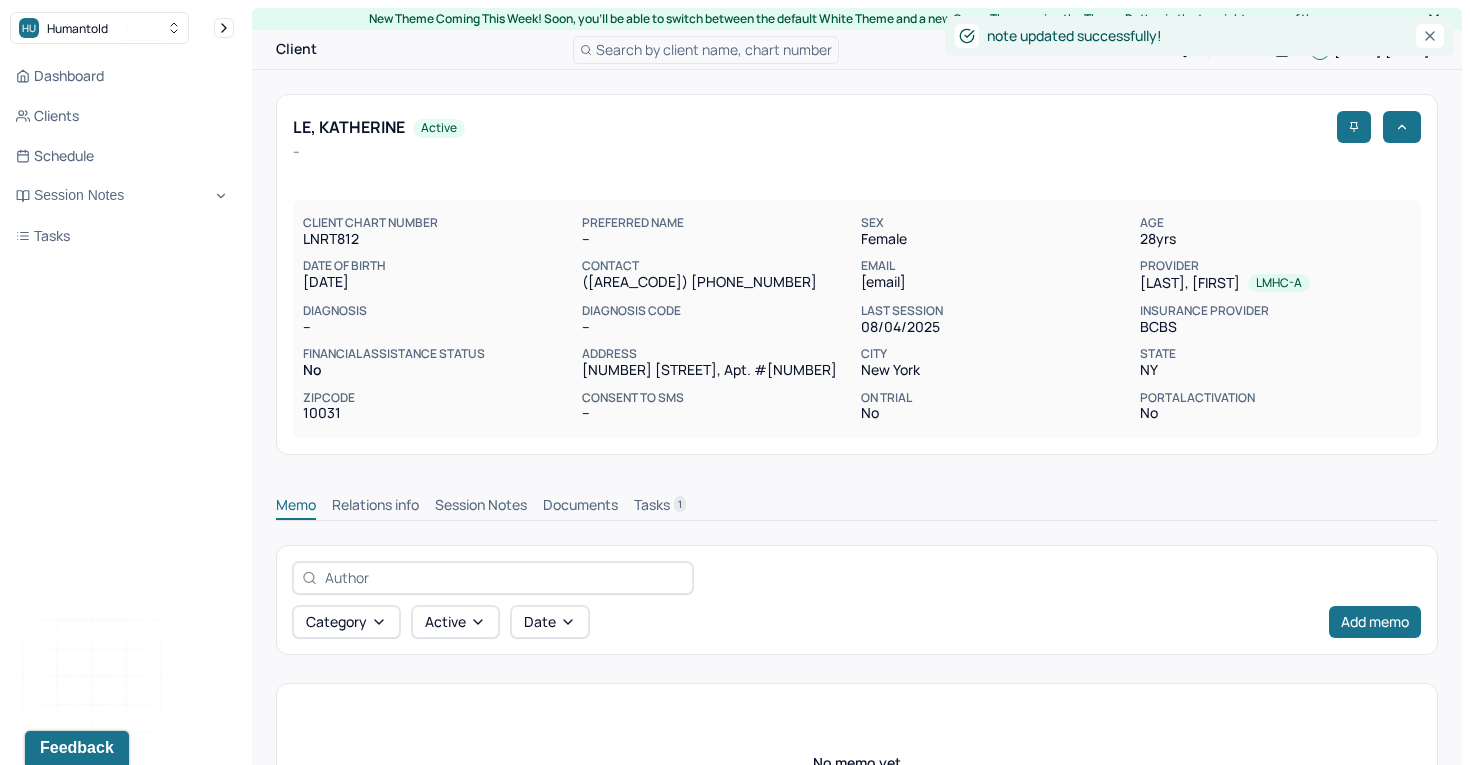 scroll, scrollTop: 181, scrollLeft: 0, axis: vertical 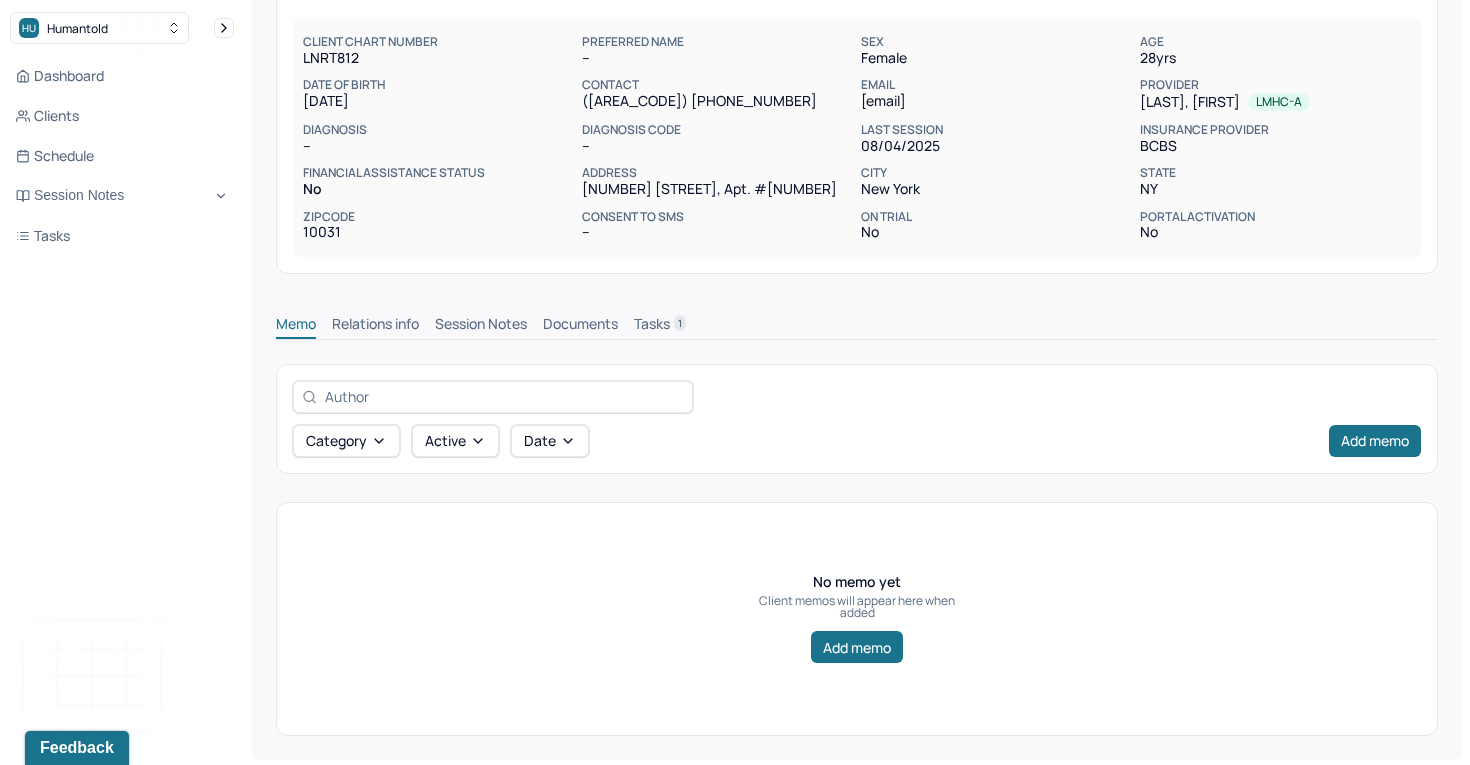 click on "Session Notes" at bounding box center [481, 326] 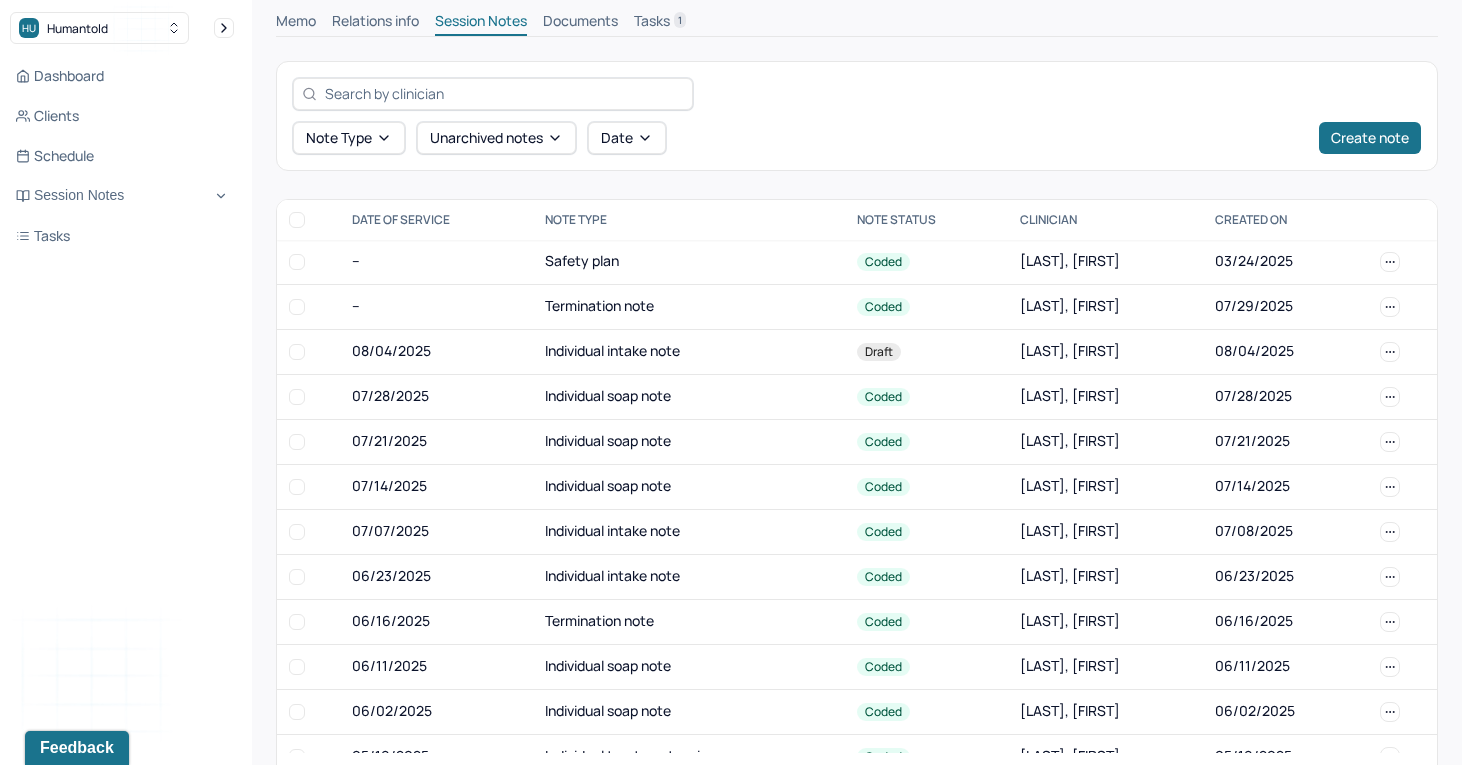 scroll, scrollTop: 483, scrollLeft: 0, axis: vertical 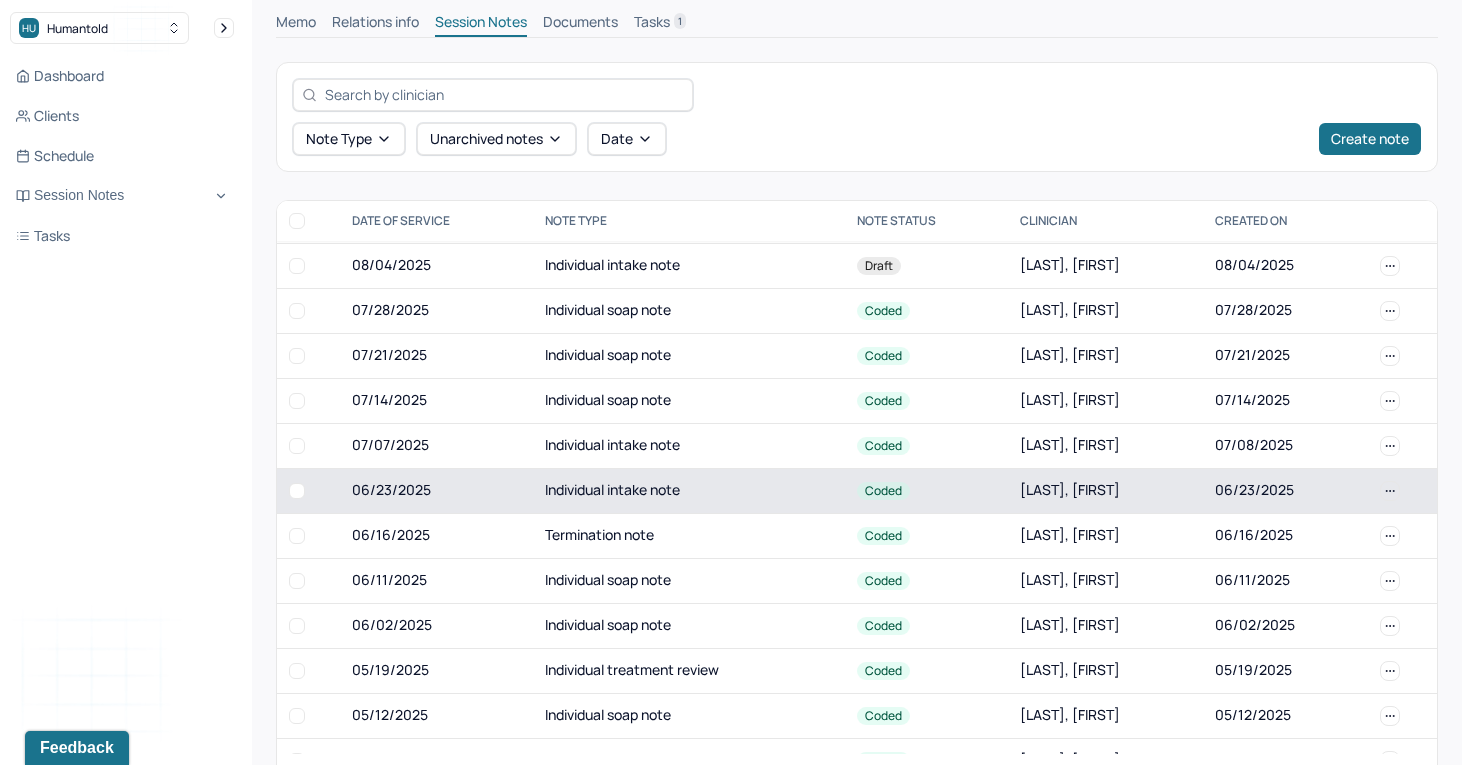 click on "Individual intake note" at bounding box center (689, 490) 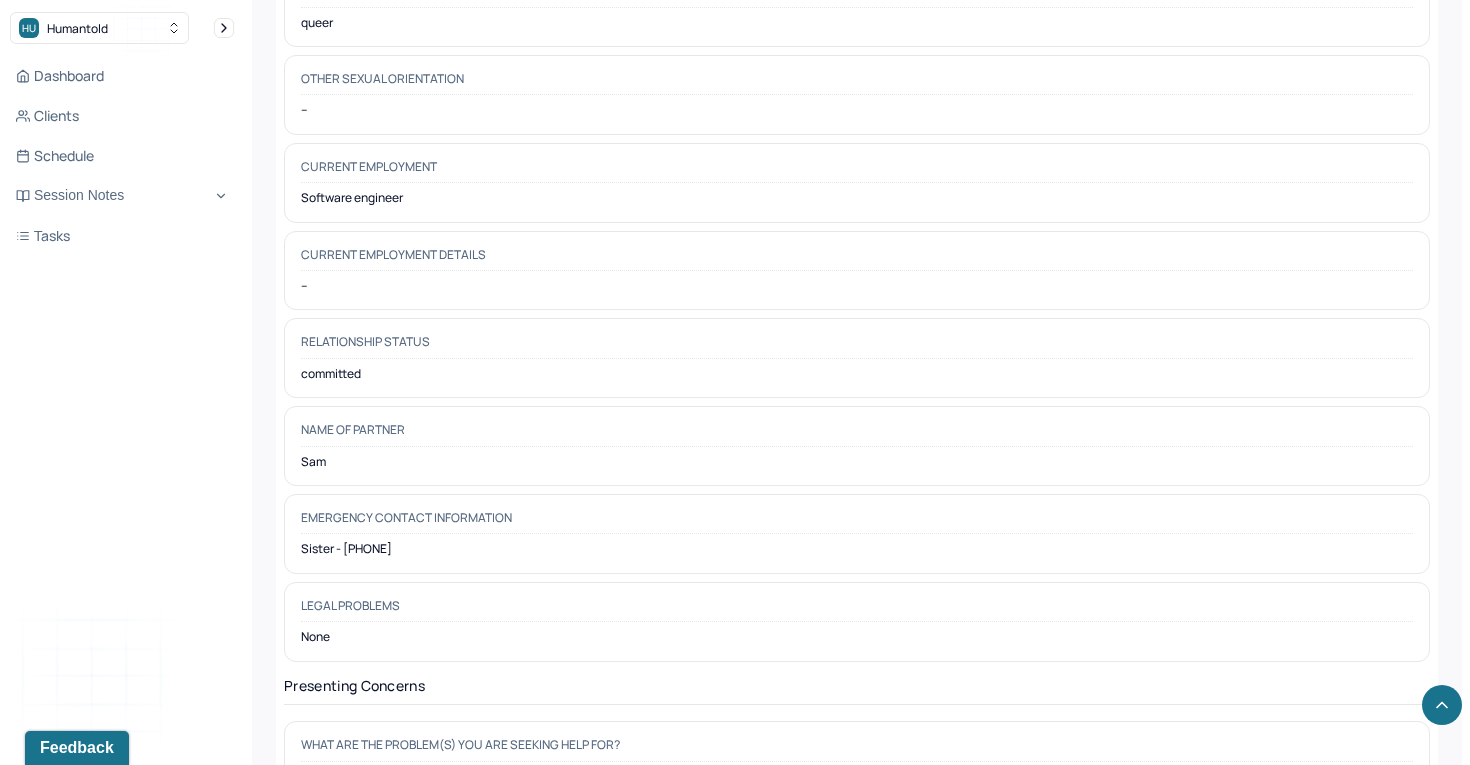scroll, scrollTop: 2372, scrollLeft: 0, axis: vertical 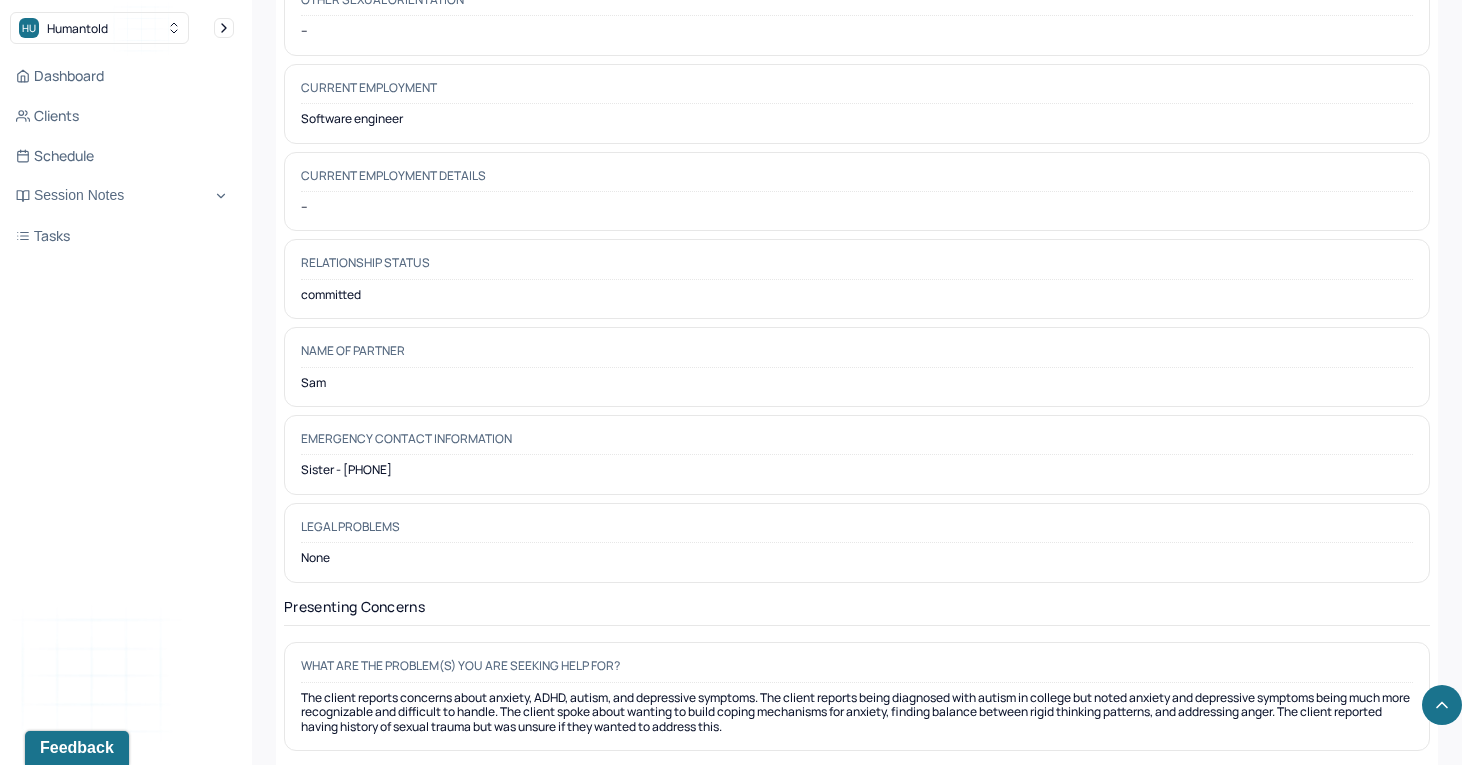 drag, startPoint x: 448, startPoint y: 454, endPoint x: 316, endPoint y: 442, distance: 132.54433 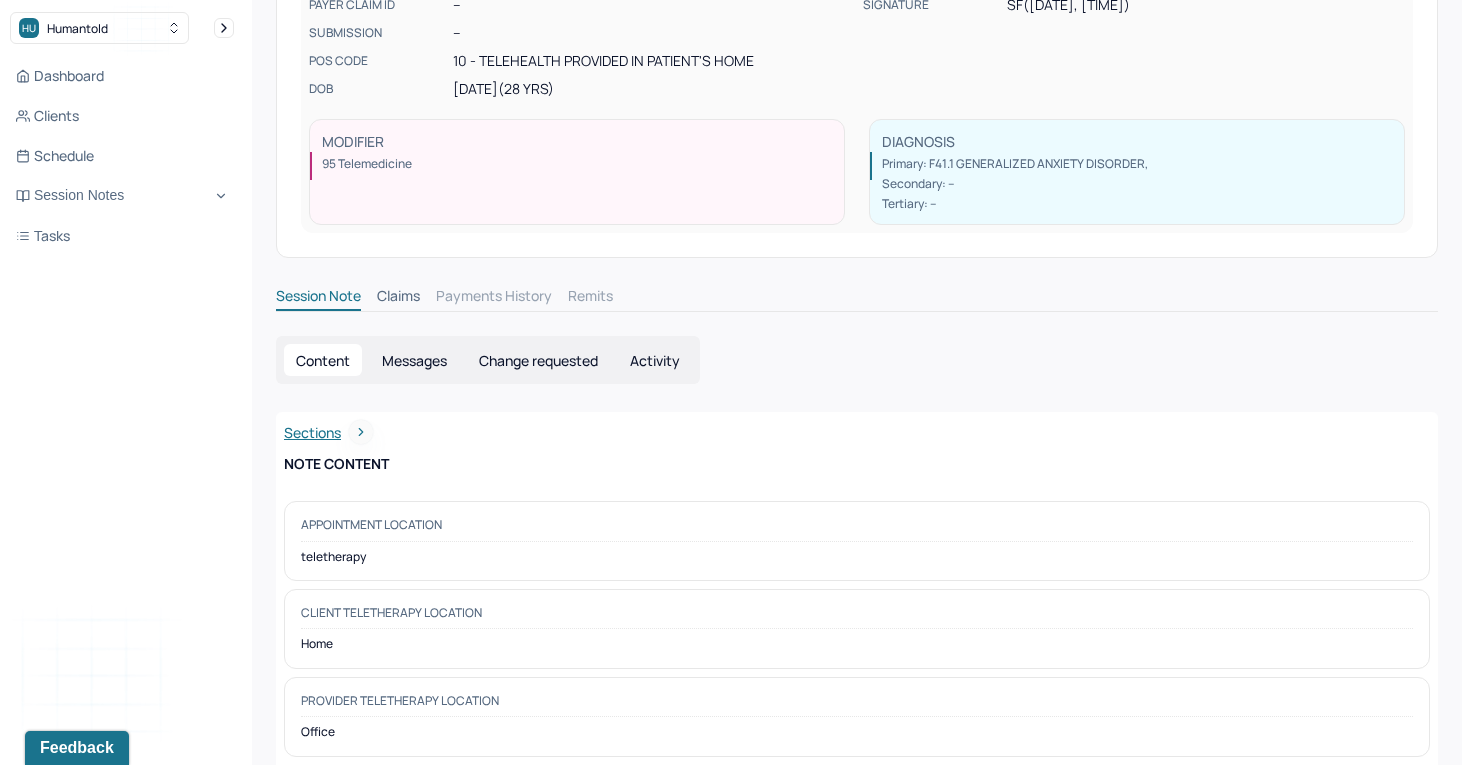 scroll, scrollTop: 0, scrollLeft: 0, axis: both 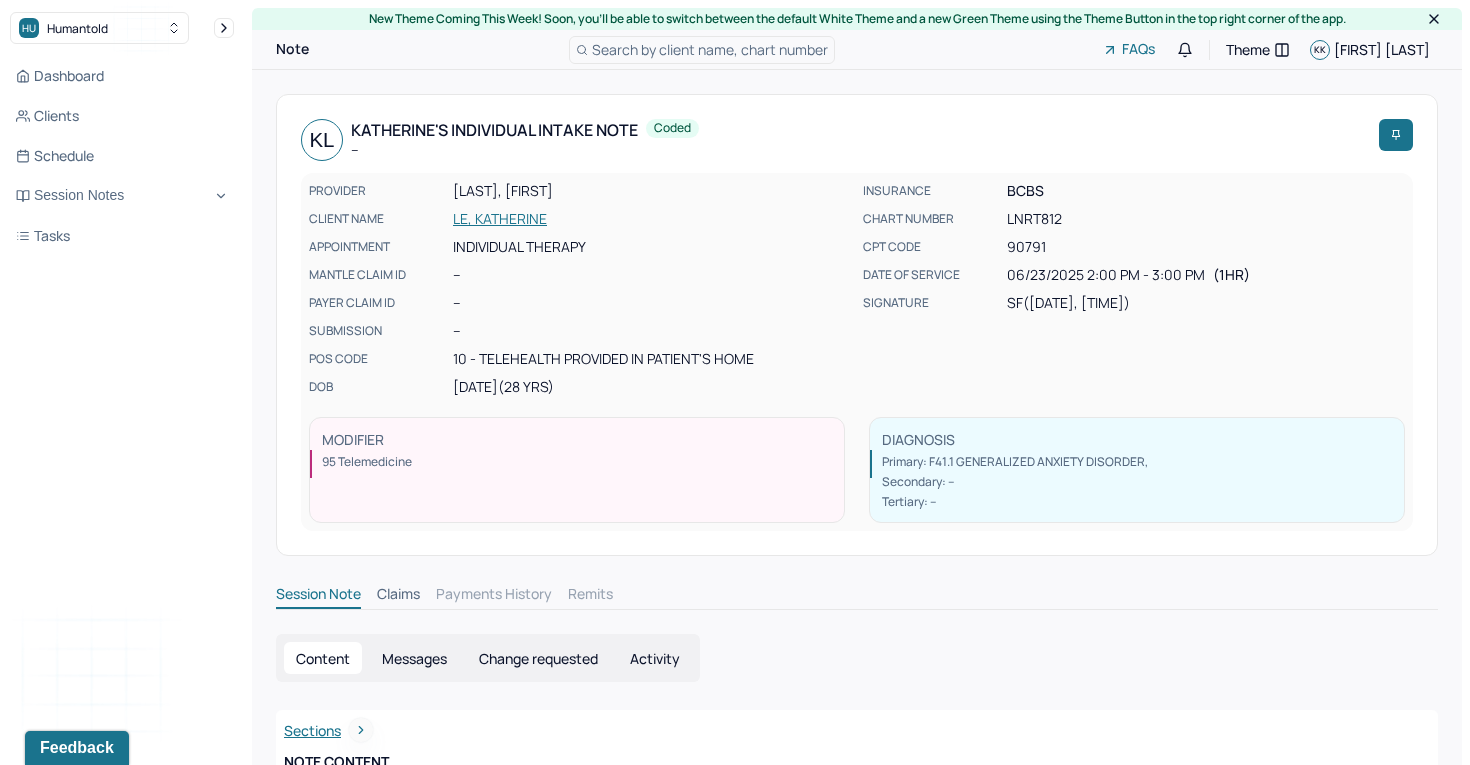 click on "LE, KATHERINE" at bounding box center (652, 219) 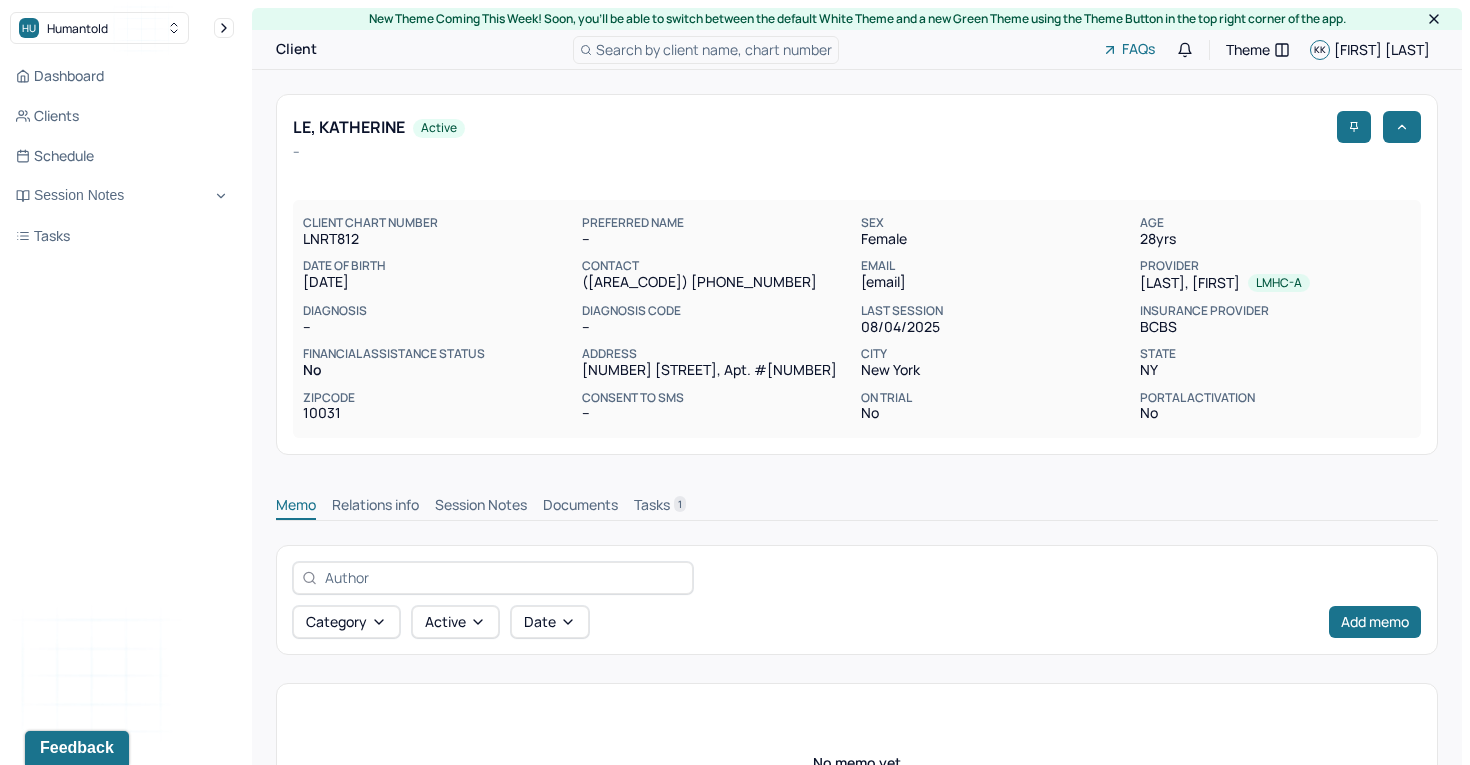 click on "Session Notes" at bounding box center (481, 507) 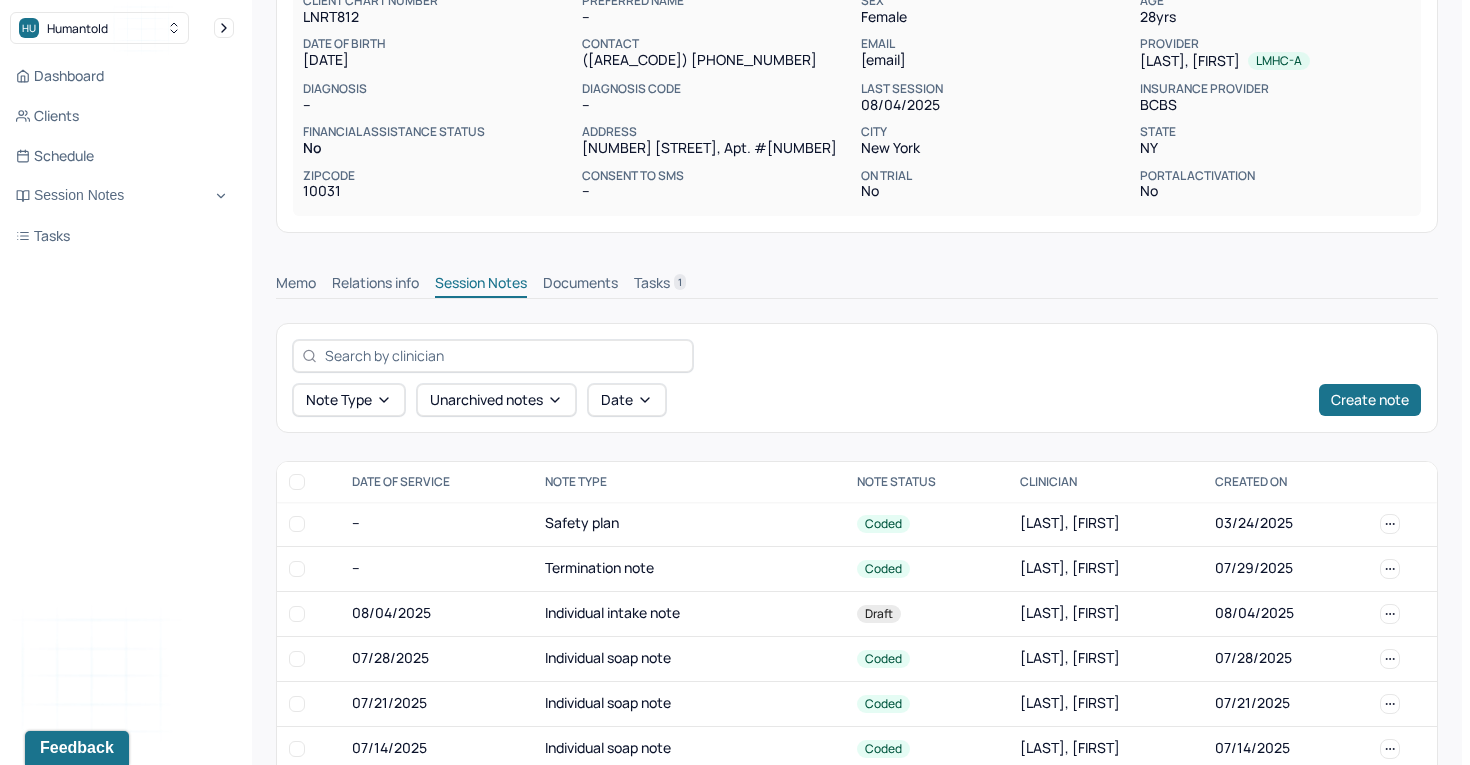 scroll, scrollTop: 229, scrollLeft: 0, axis: vertical 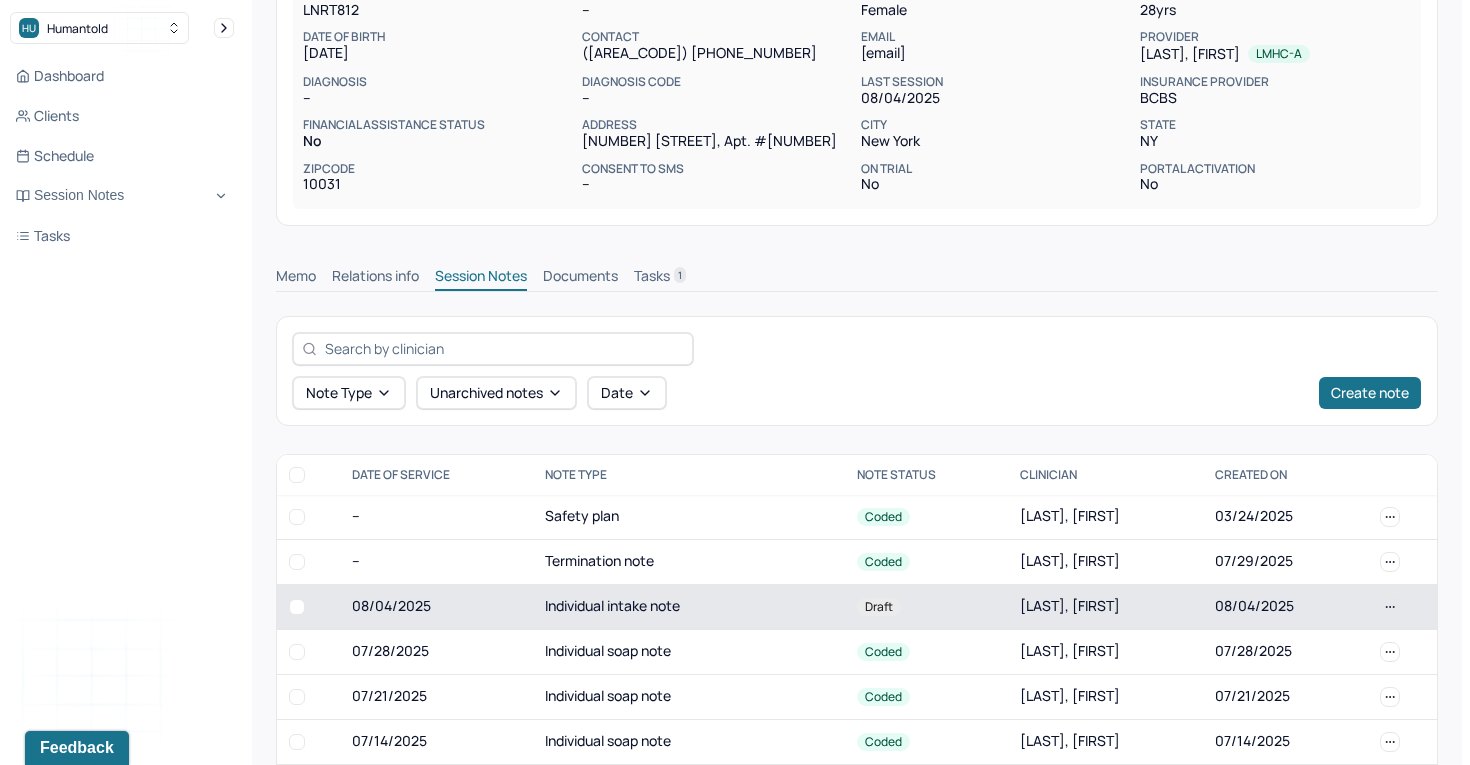 click on "Individual intake note" at bounding box center [689, 606] 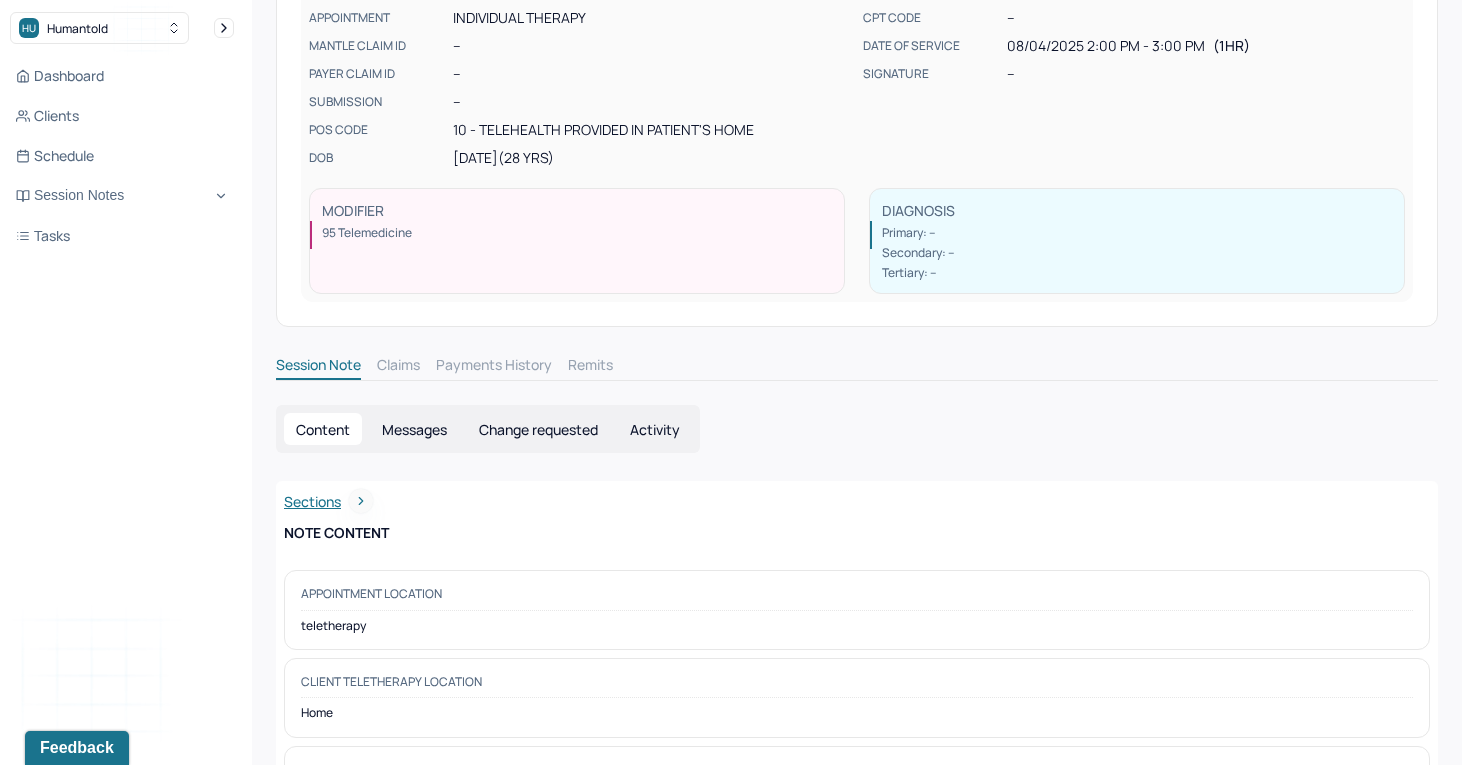 scroll, scrollTop: 0, scrollLeft: 0, axis: both 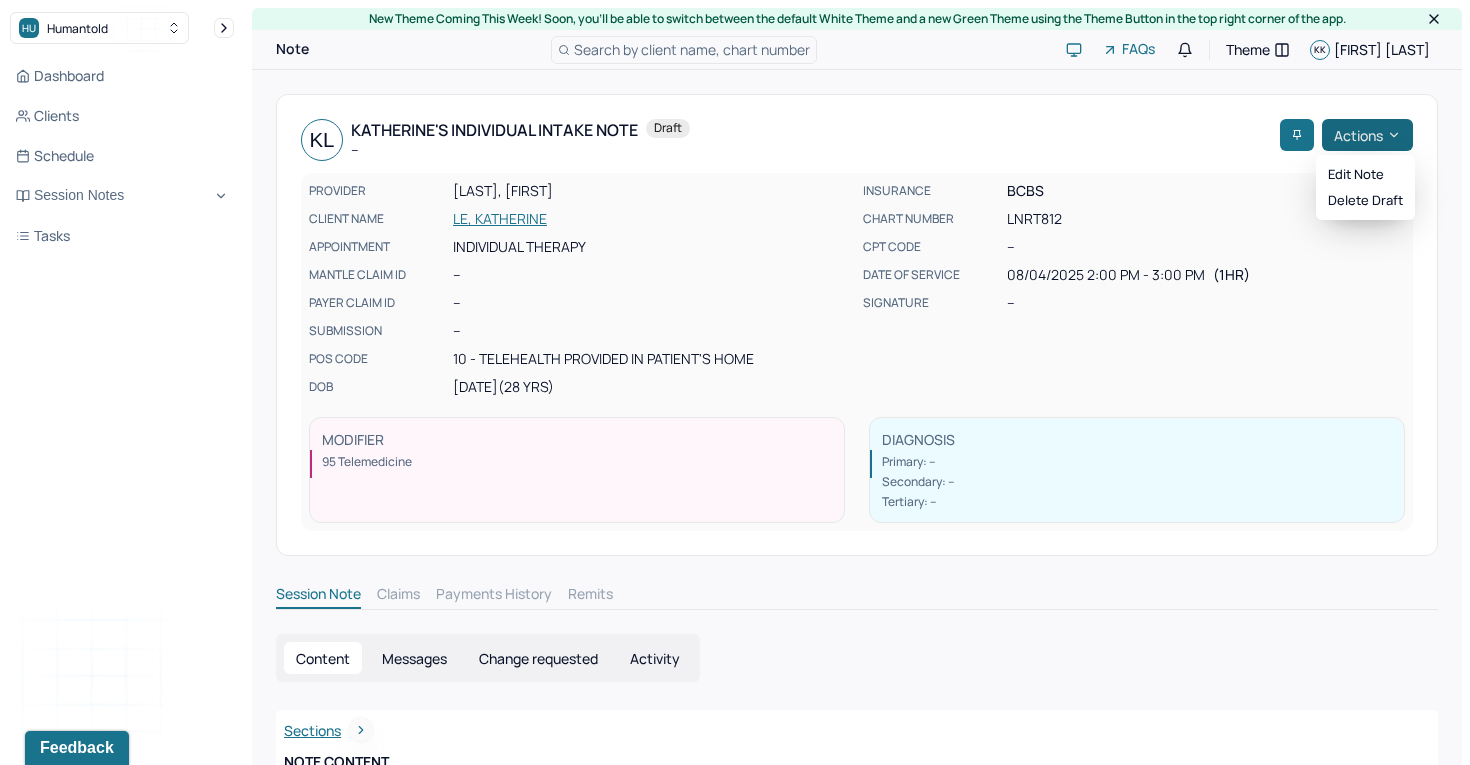click on "HU Humantold Dashboard Clients Schedule Session Notes Tasks KK Kayla   Kalousdian provider Logout   New Theme Coming This Week! Soon, you’ll be able to switch between the default White Theme and a new Green Theme using the Theme Button in the top right corner of the app.  Note Search by client name, chart number  FAQs Theme KK Kayla   Kalousdian KL Katherine's   Individual intake note -- Draft Actions PROVIDER KALOUSDIAN, KAYLA CLIENT NAME LE, KATHERINE APPOINTMENT Individual therapy   MANTLE CLAIM ID -- PAYER CLAIM ID -- SUBMISSION -- POS CODE 10 - Telehealth Provided in Patient's Home DOB 01/10/1997  (28 Yrs) INSURANCE BCBS CHART NUMBER LNRT812 CPT CODE -- DATE OF SERVICE 08/04/2025   2:00 PM   -   3:00 PM ( 1hr ) SIGNATURE -- MODIFIER 95 Telemedicine DIAGNOSIS Primary:   -- Secondary:   -- Tertiary:   -- Session Note Claims Payments History Remits Content Messages Change requested Activity Sections Identity Presenting concerns Symptoms Family history Mental health history --" at bounding box center (735, 5067) 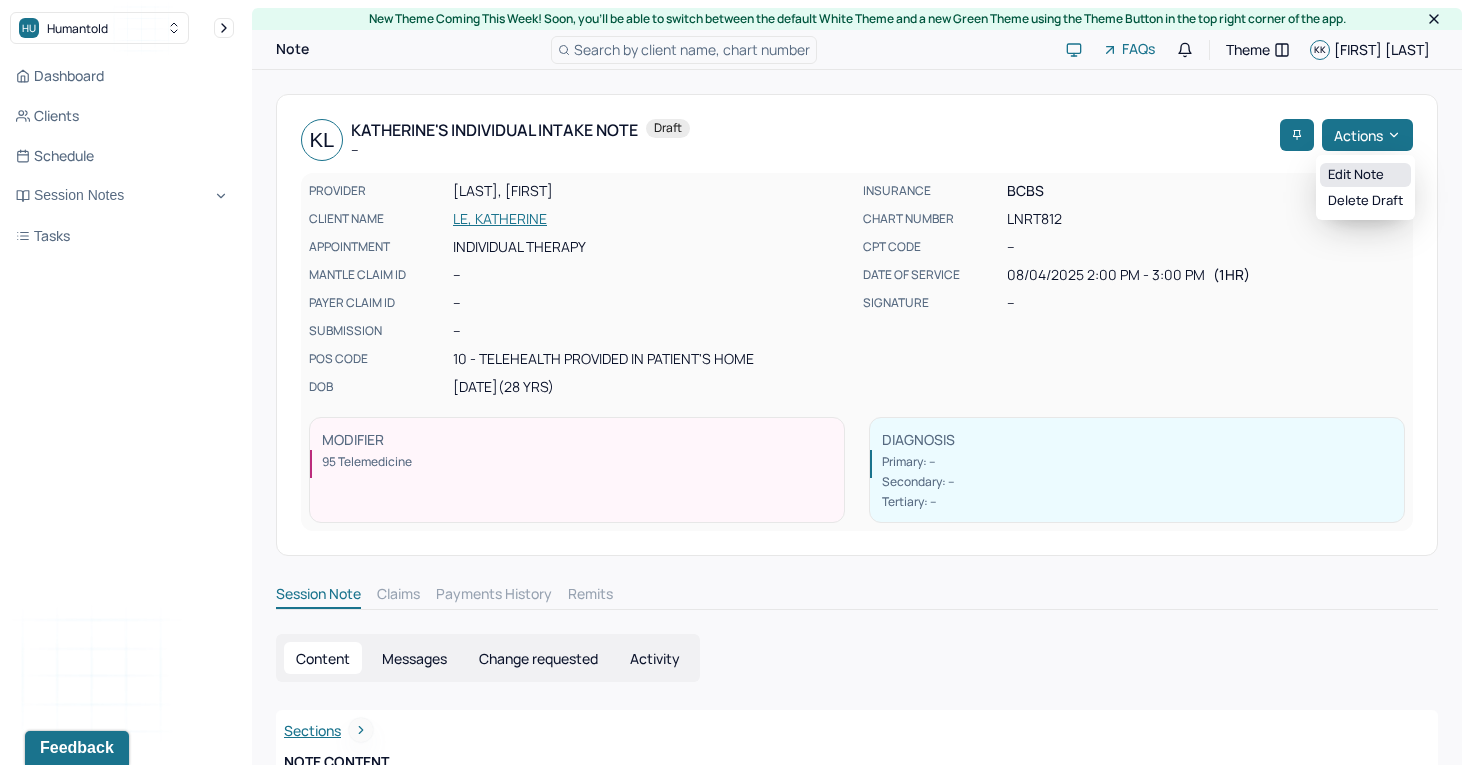 click on "Edit note" at bounding box center [1365, 175] 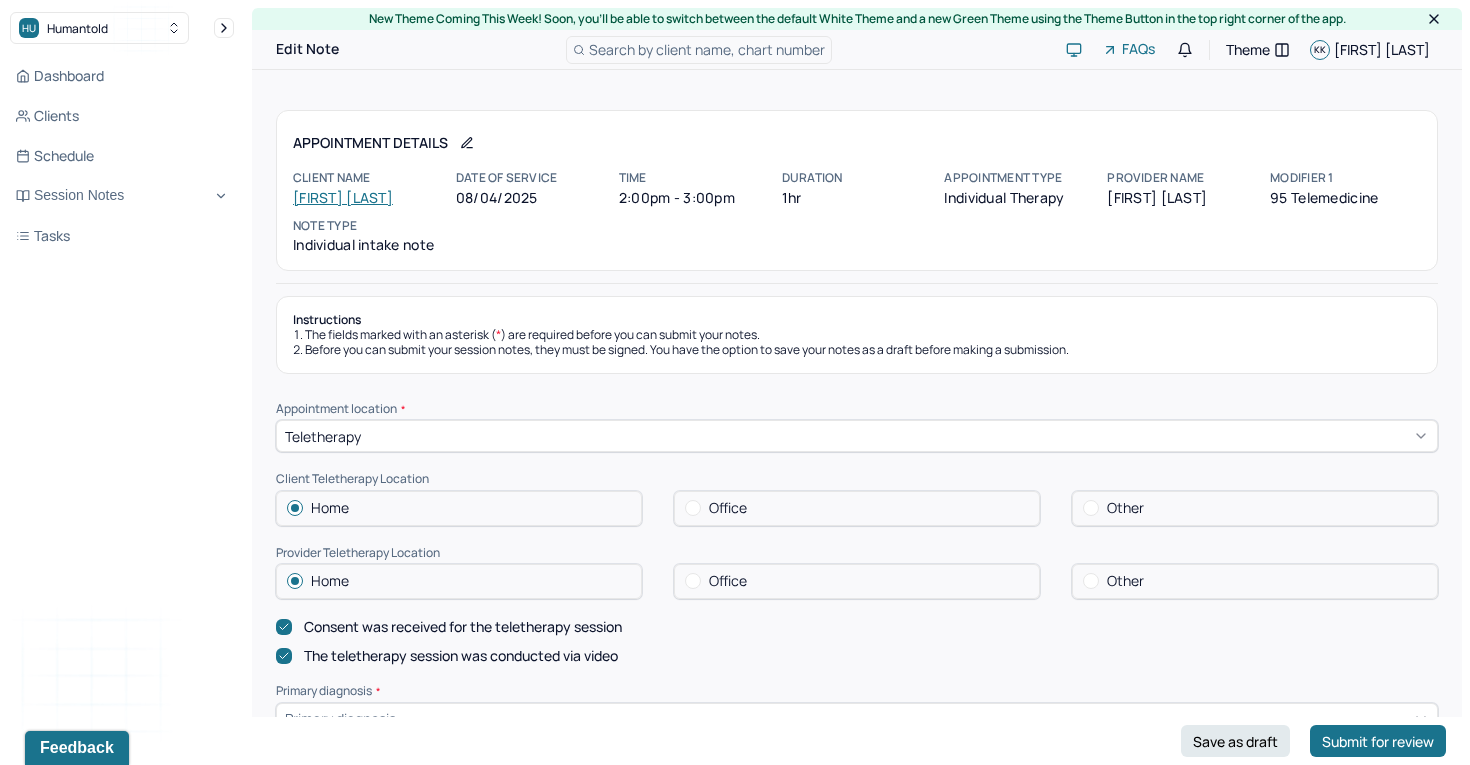 scroll, scrollTop: 849, scrollLeft: 0, axis: vertical 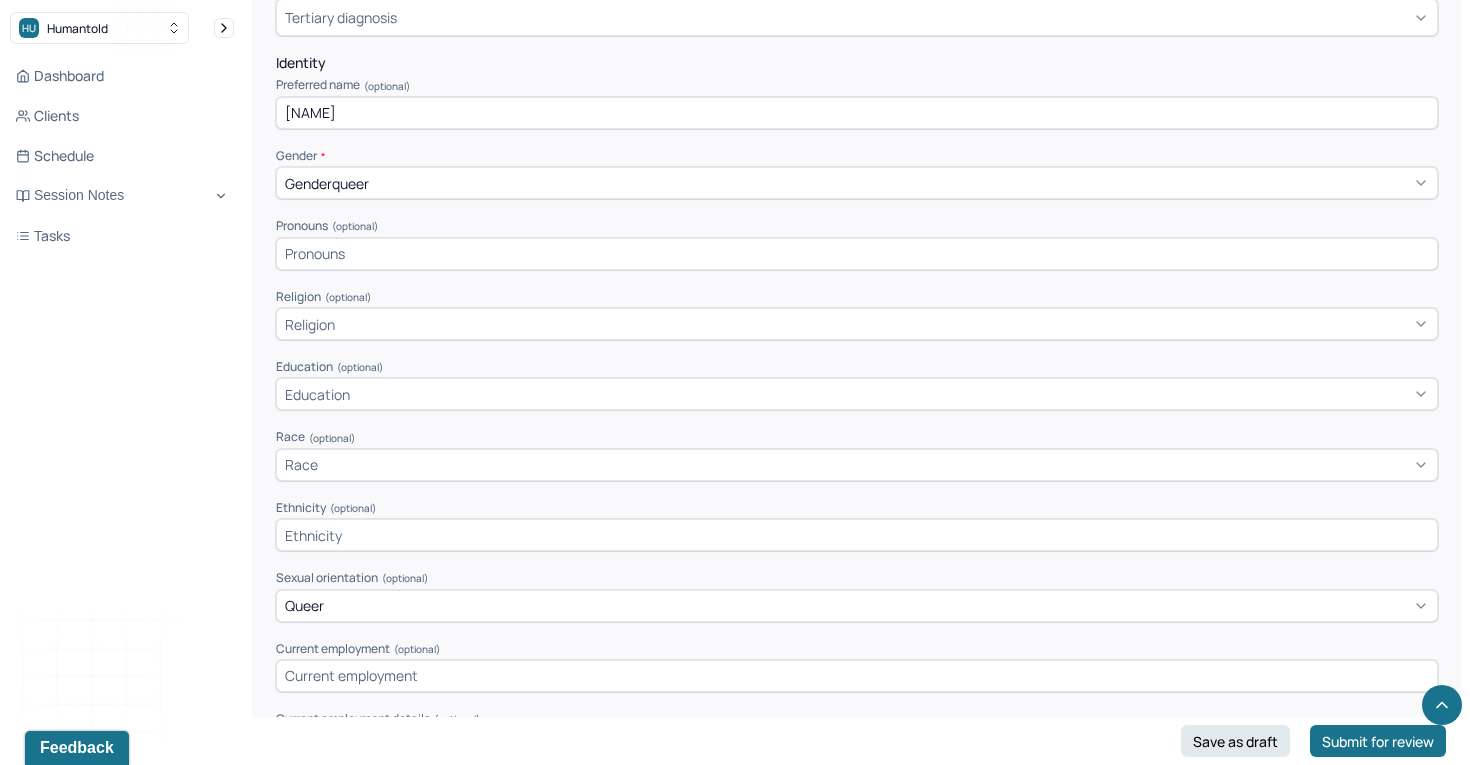click on "Education" at bounding box center [857, 394] 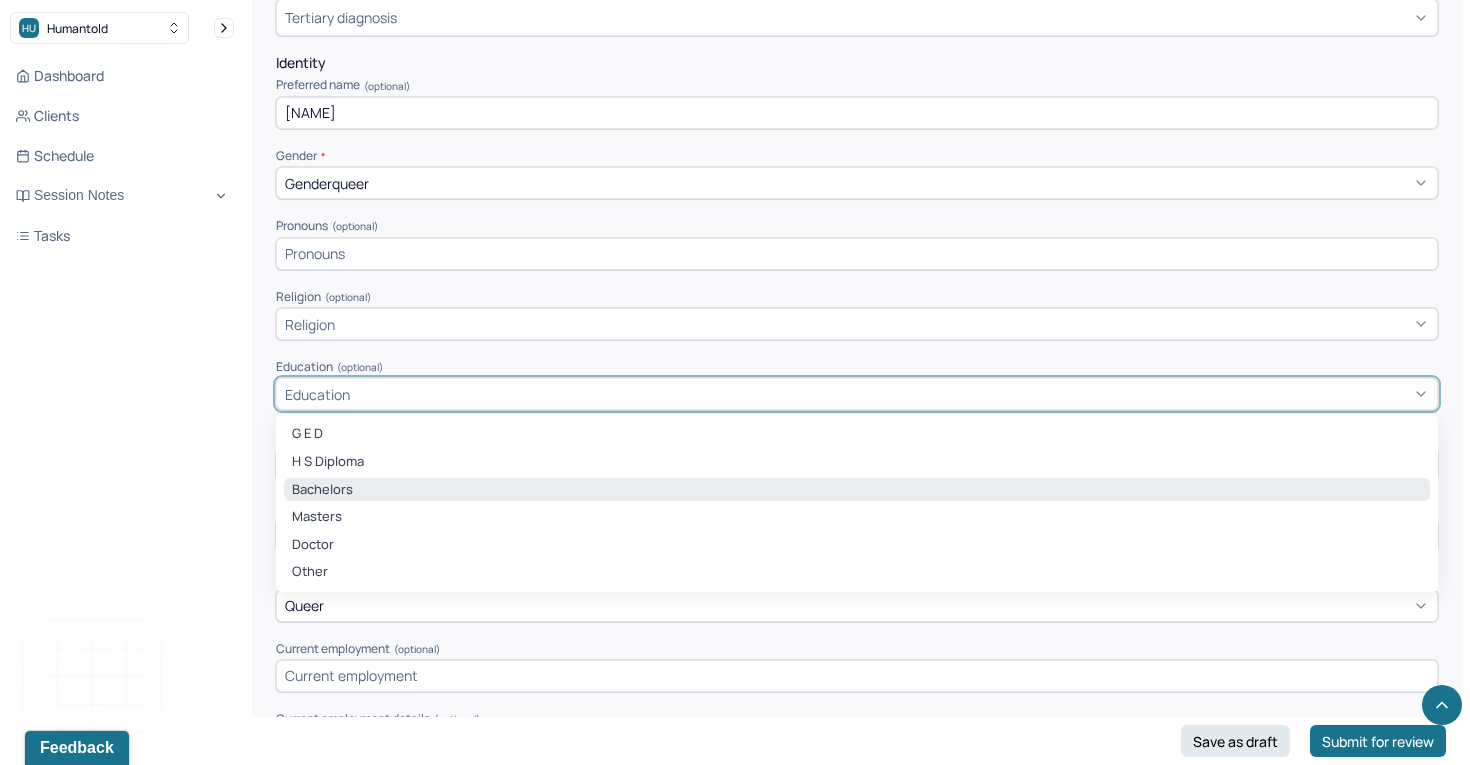 click on "Bachelors" at bounding box center (857, 490) 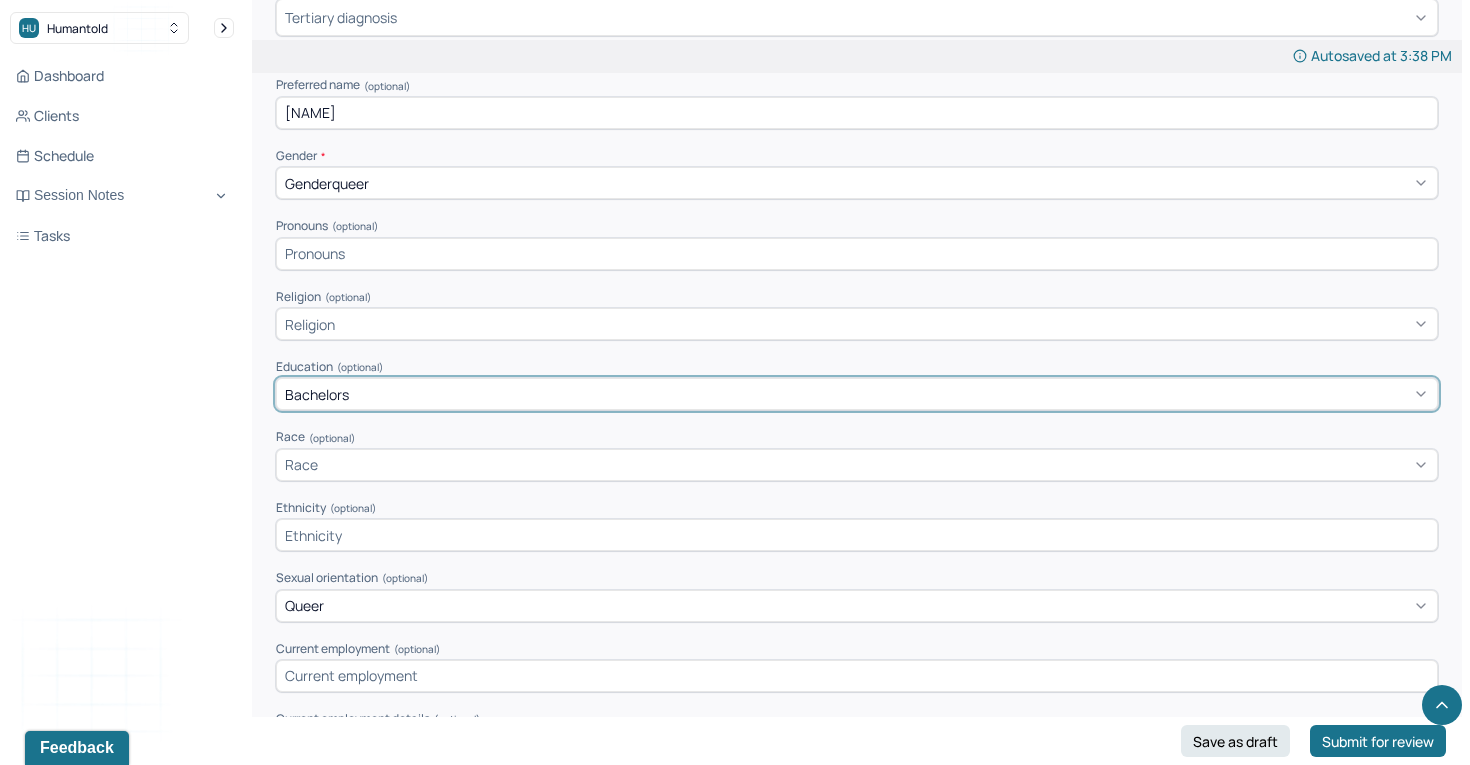 click at bounding box center [857, 254] 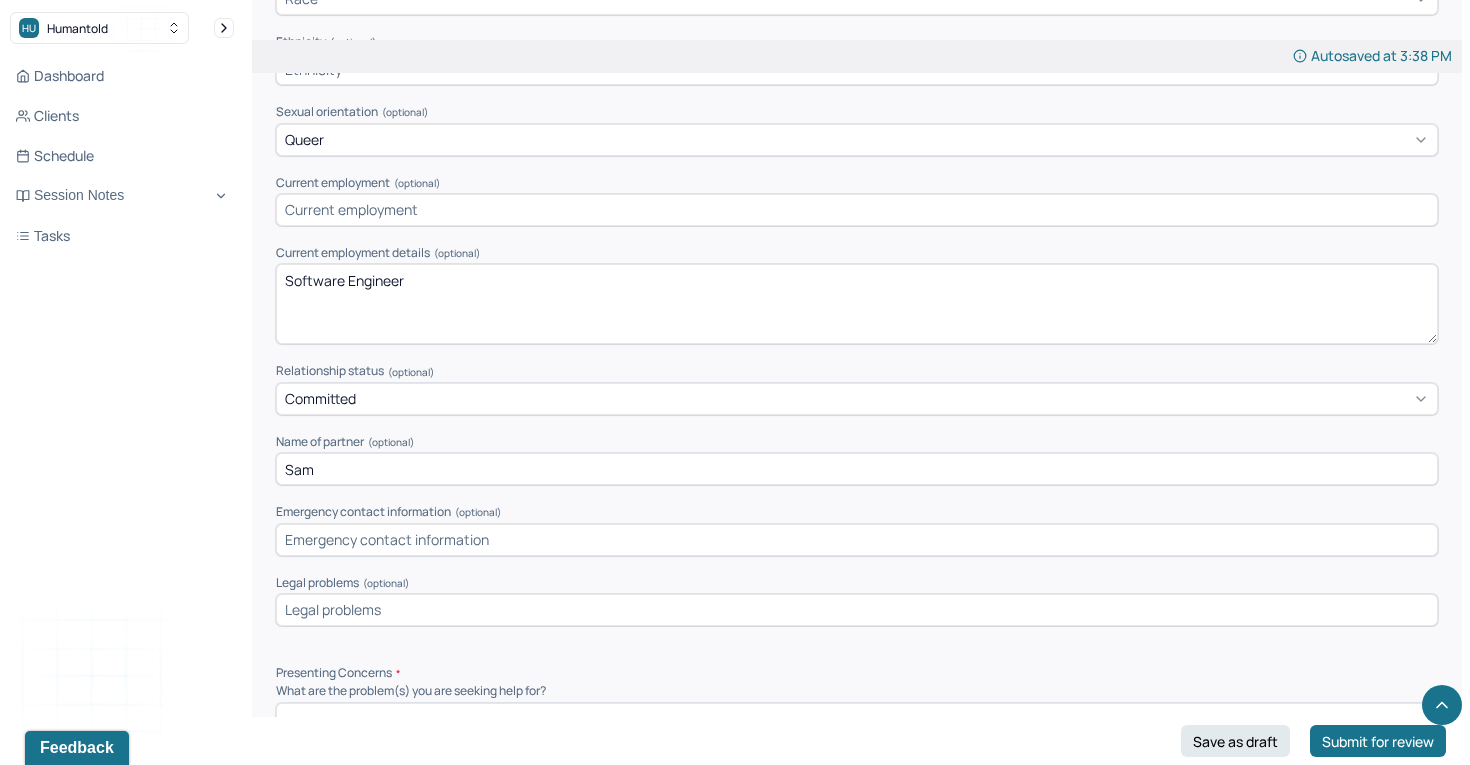 scroll, scrollTop: 1316, scrollLeft: 0, axis: vertical 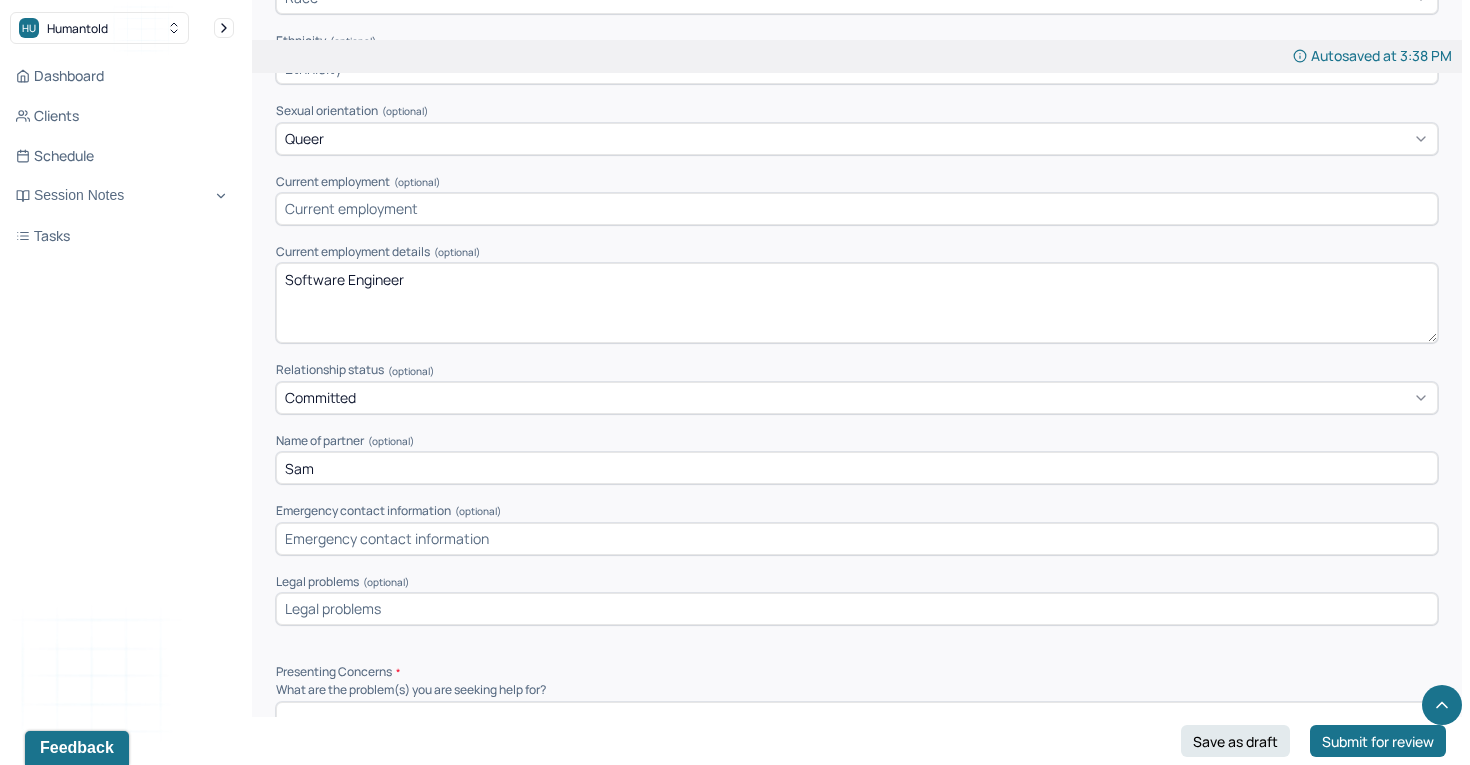 type on "They/Them" 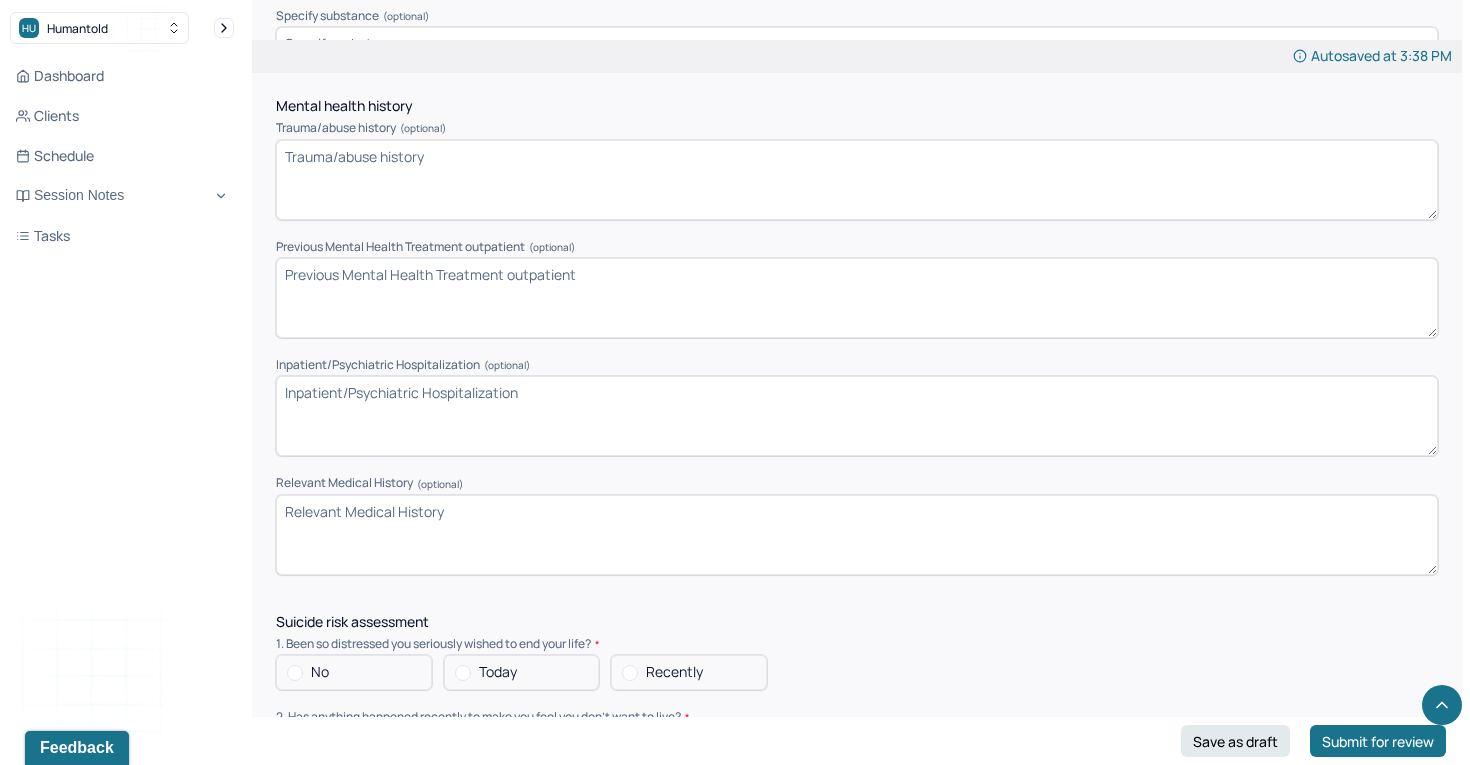 scroll, scrollTop: 4439, scrollLeft: 0, axis: vertical 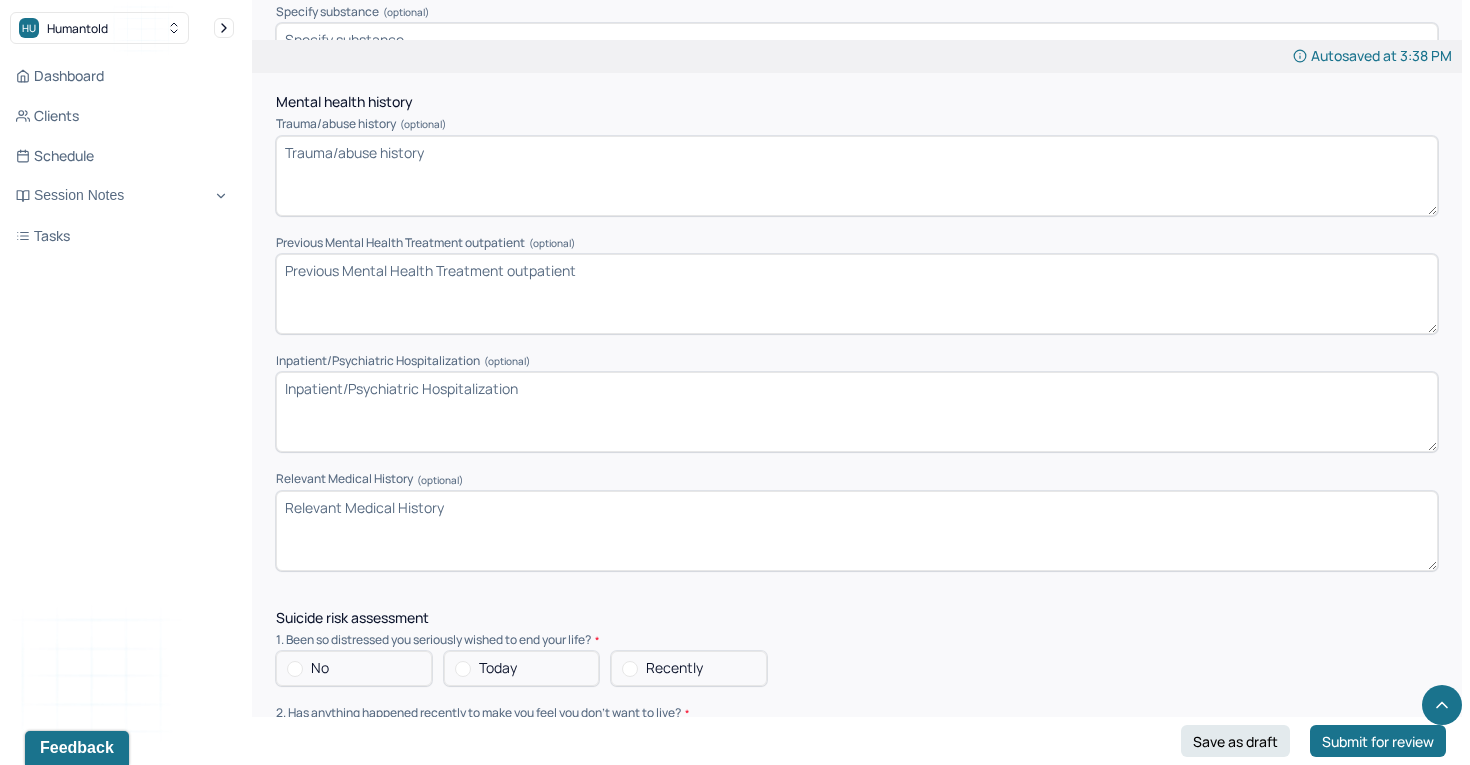 type on "Sister - [PHONE]" 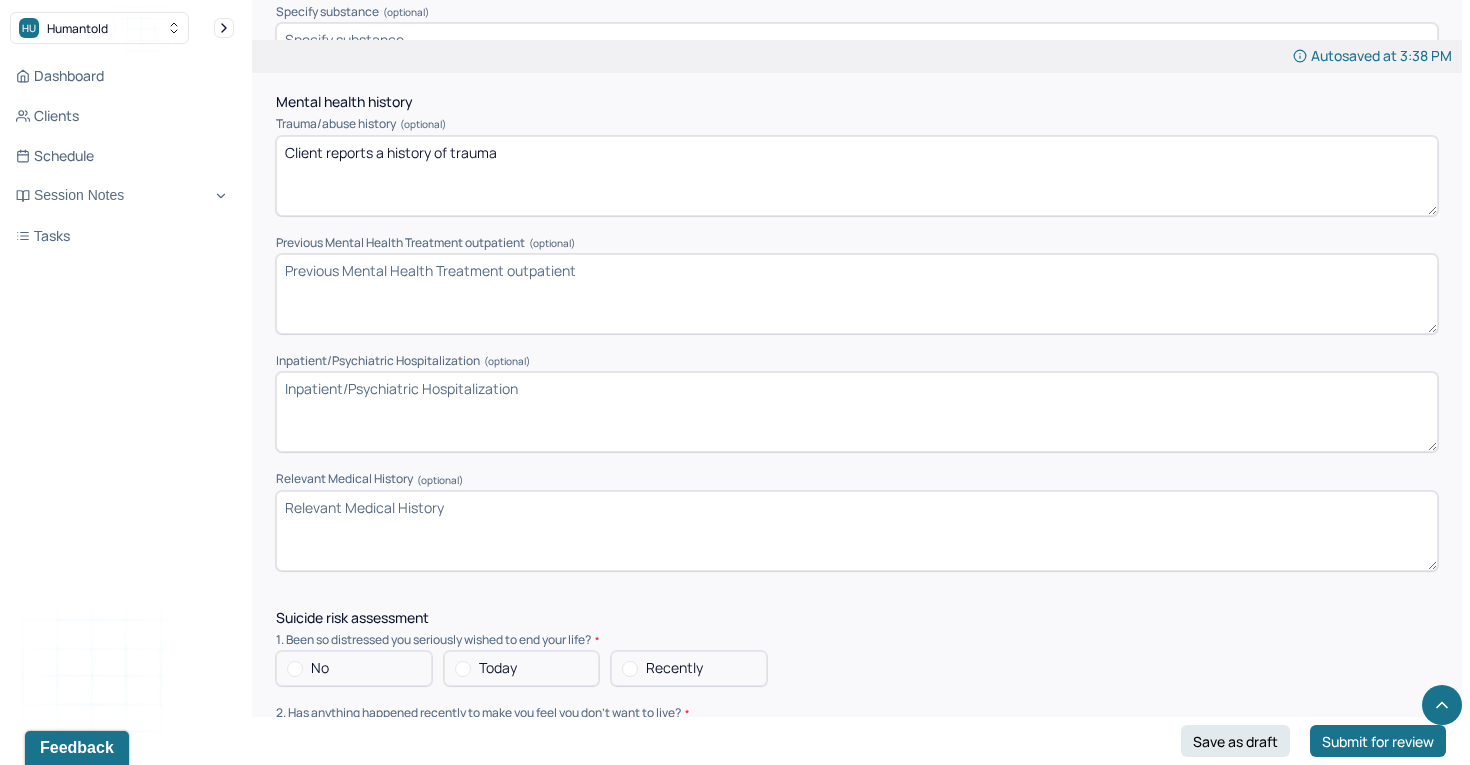 type on "Client reports a history of trauma" 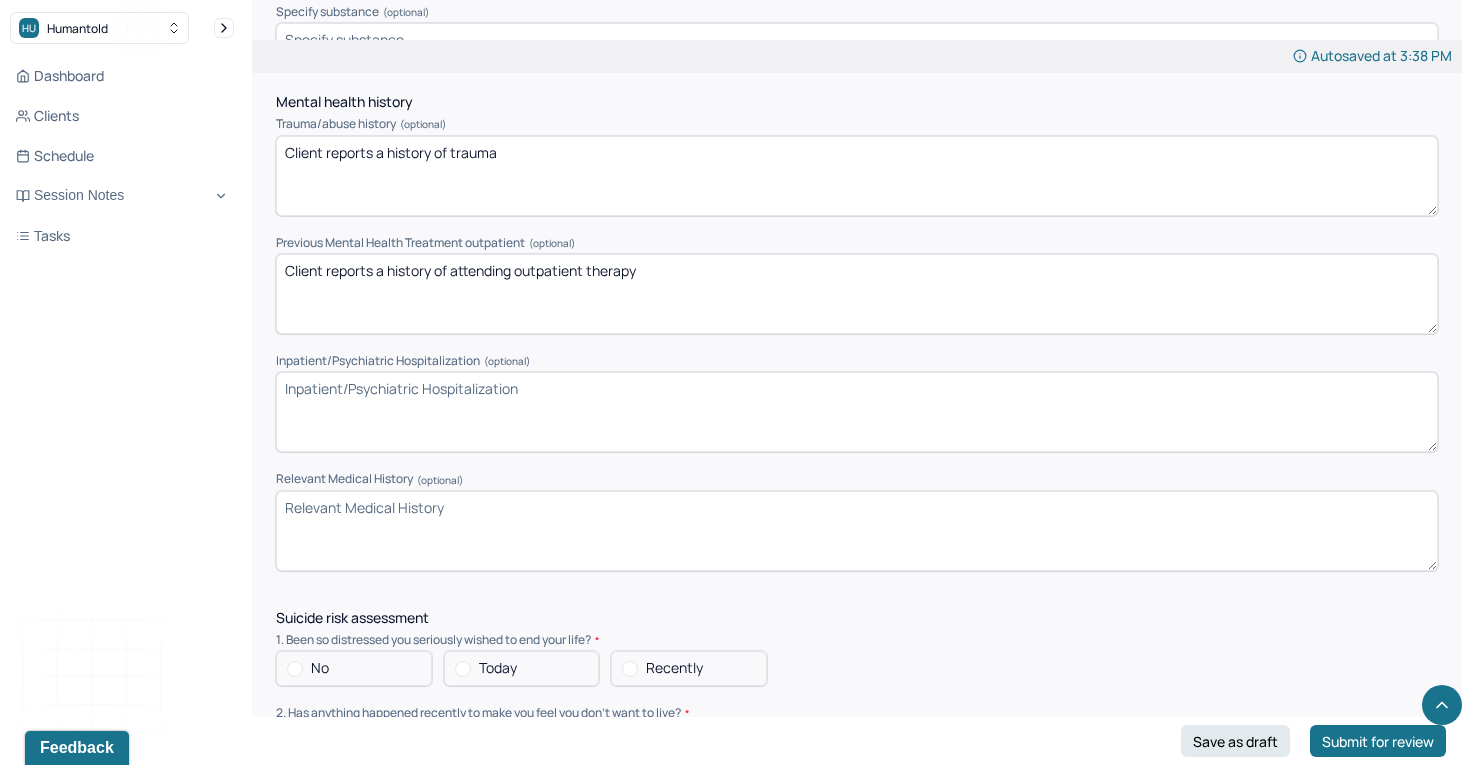 type on "Client reports a history of attending outpatient therapy" 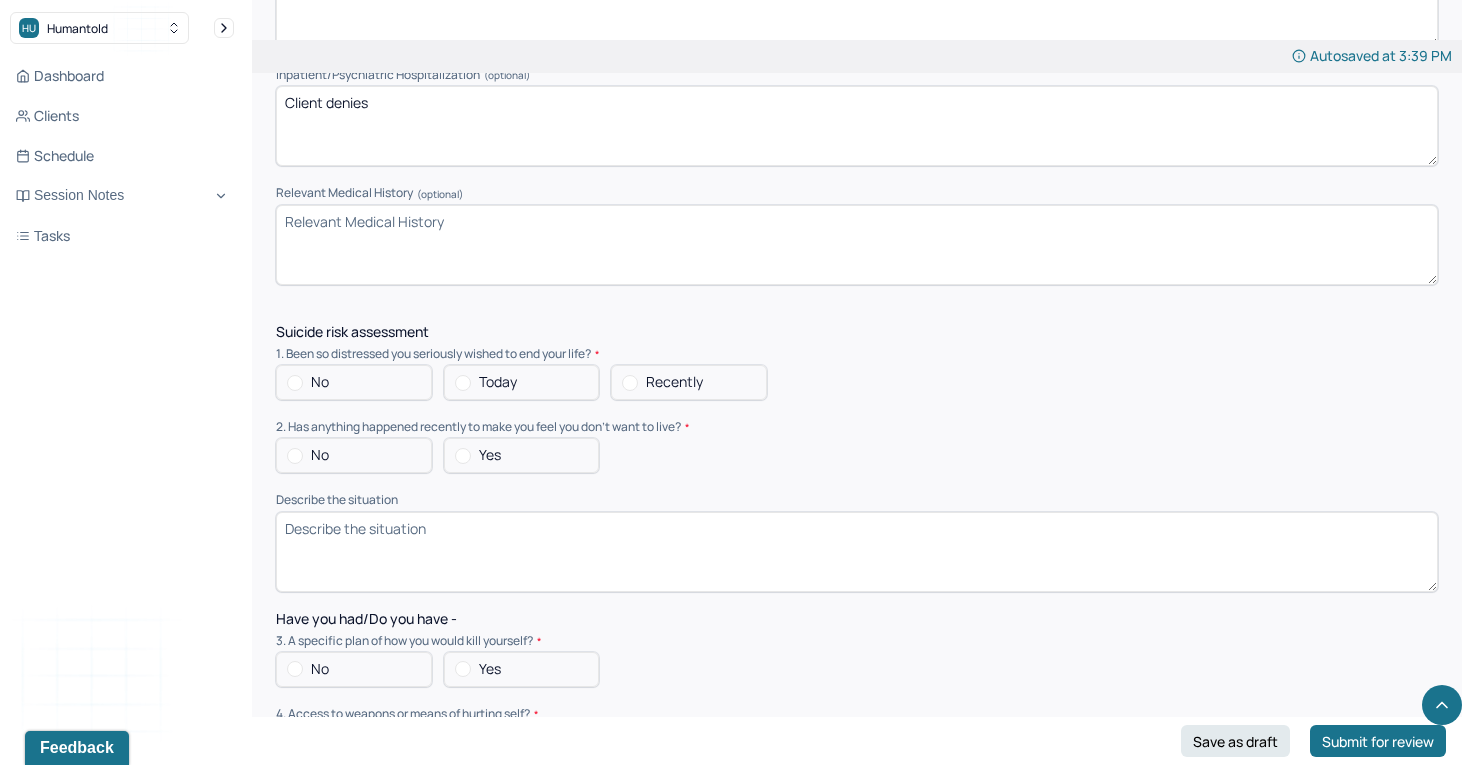 scroll, scrollTop: 4726, scrollLeft: 0, axis: vertical 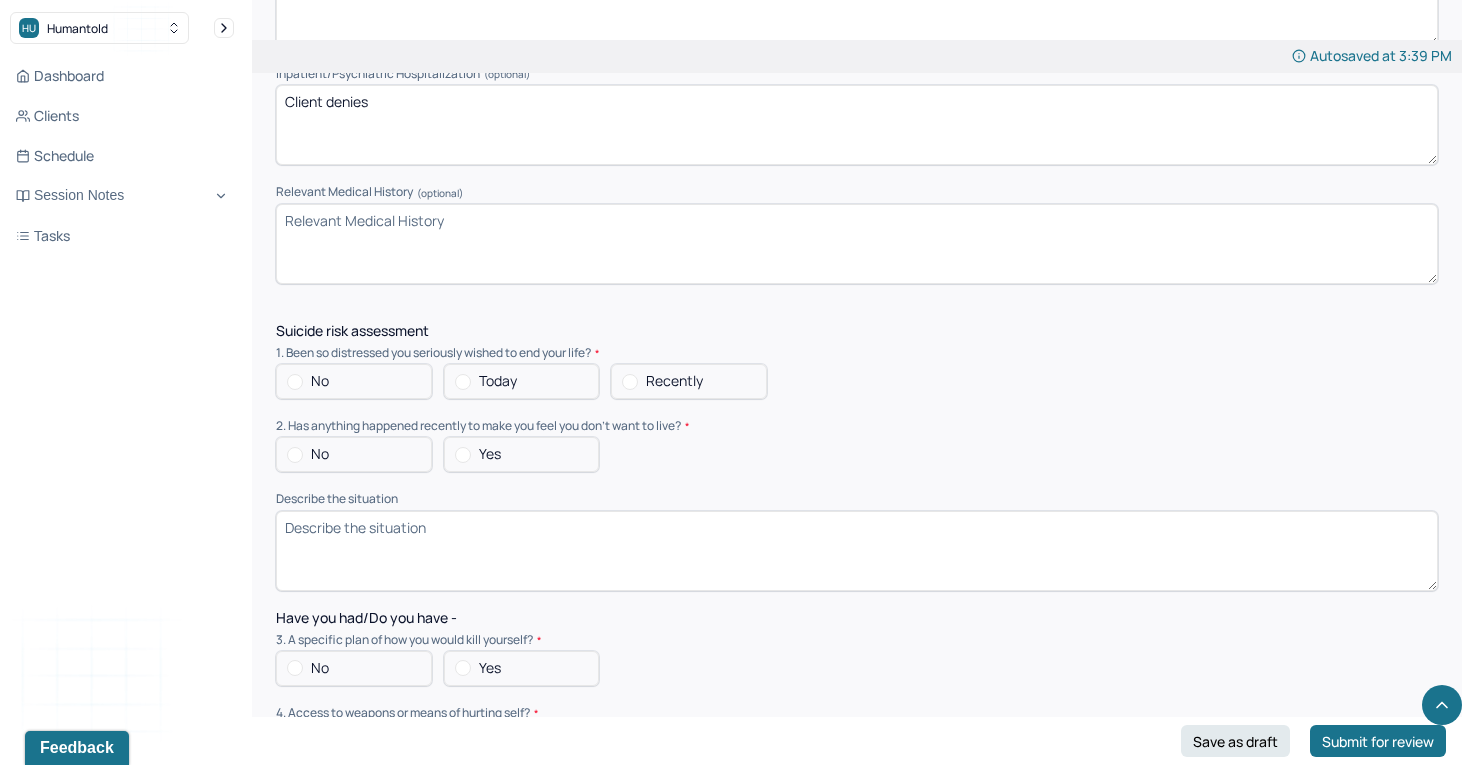 type on "Client denies" 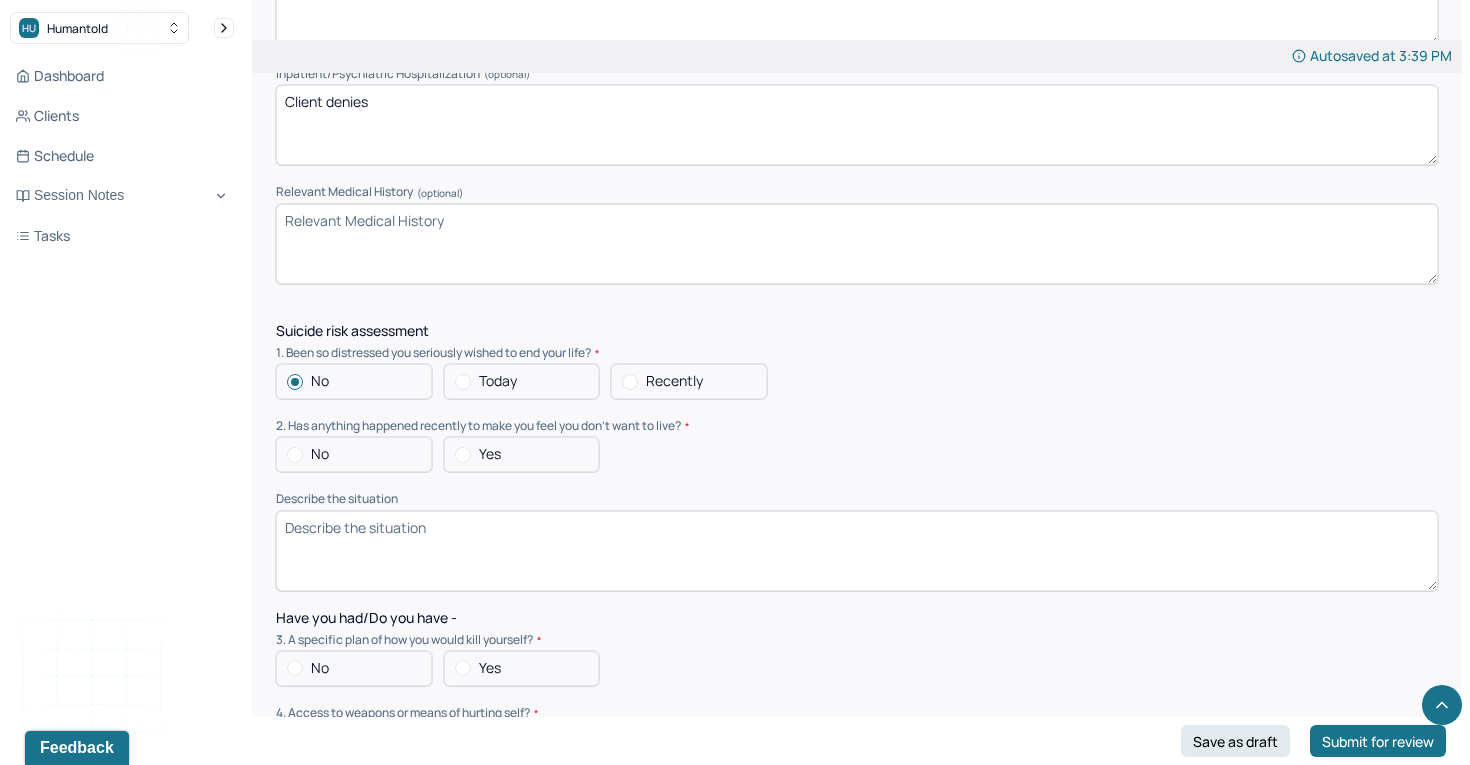 click on "No" at bounding box center [354, 454] 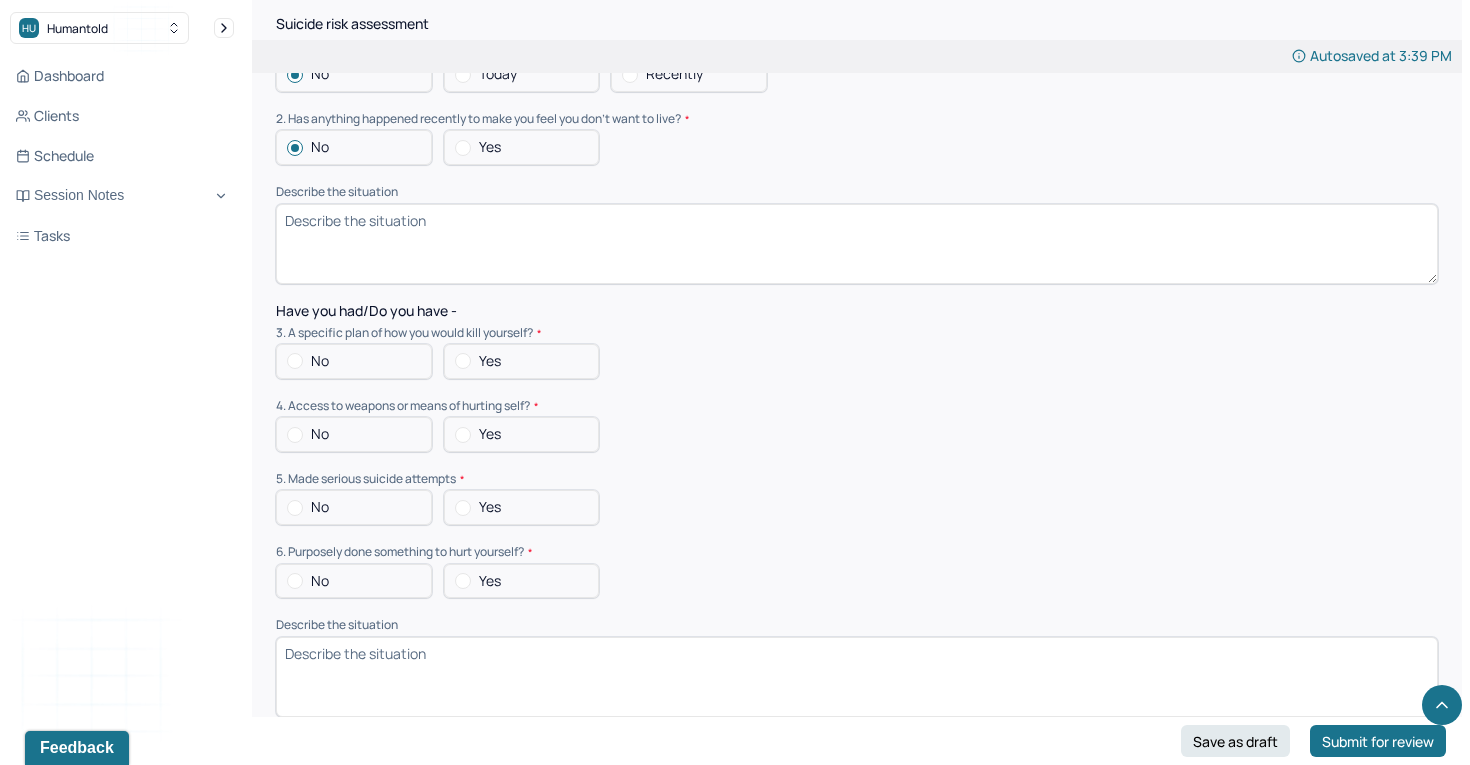 scroll, scrollTop: 5039, scrollLeft: 0, axis: vertical 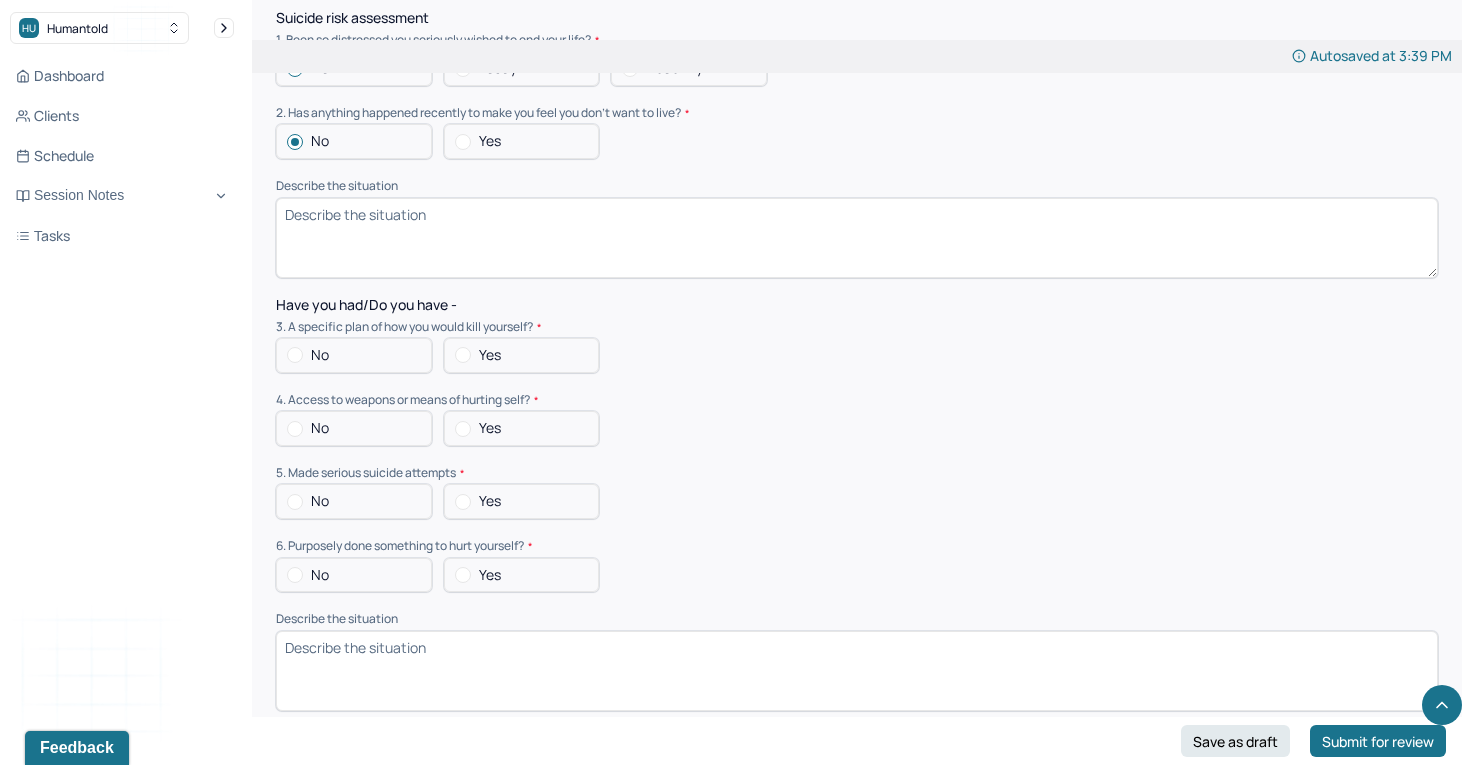 click at bounding box center [295, 355] 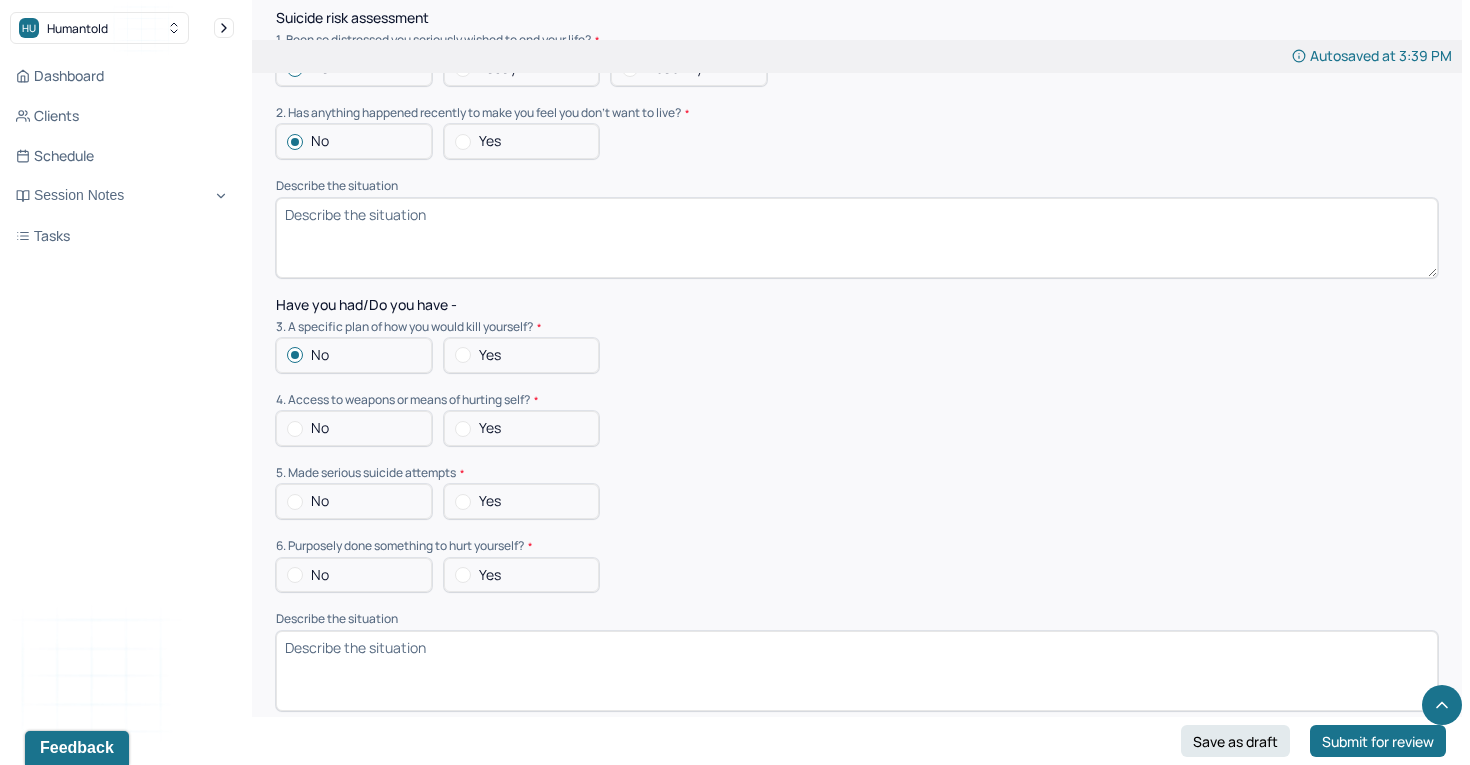 click at bounding box center [295, 429] 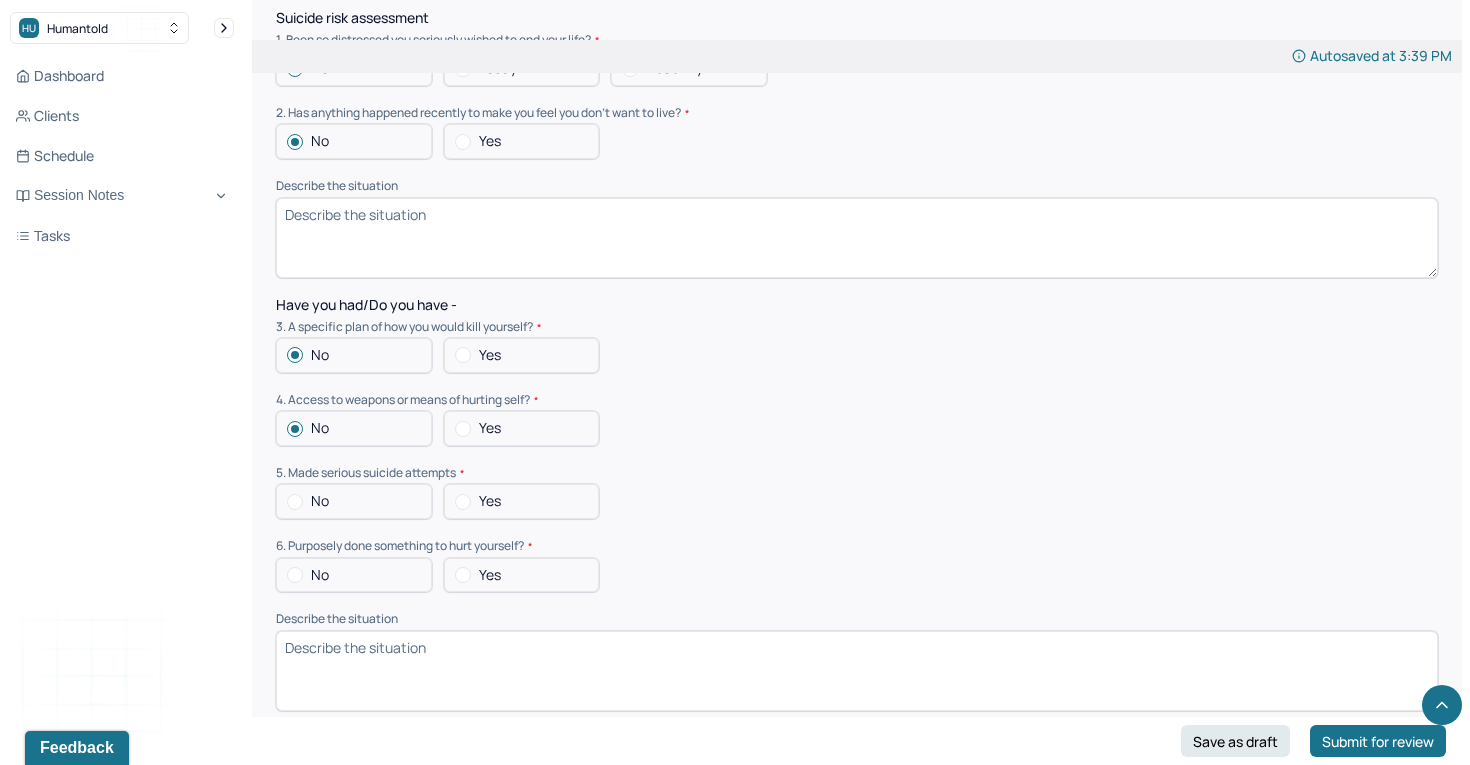 click at bounding box center [295, 502] 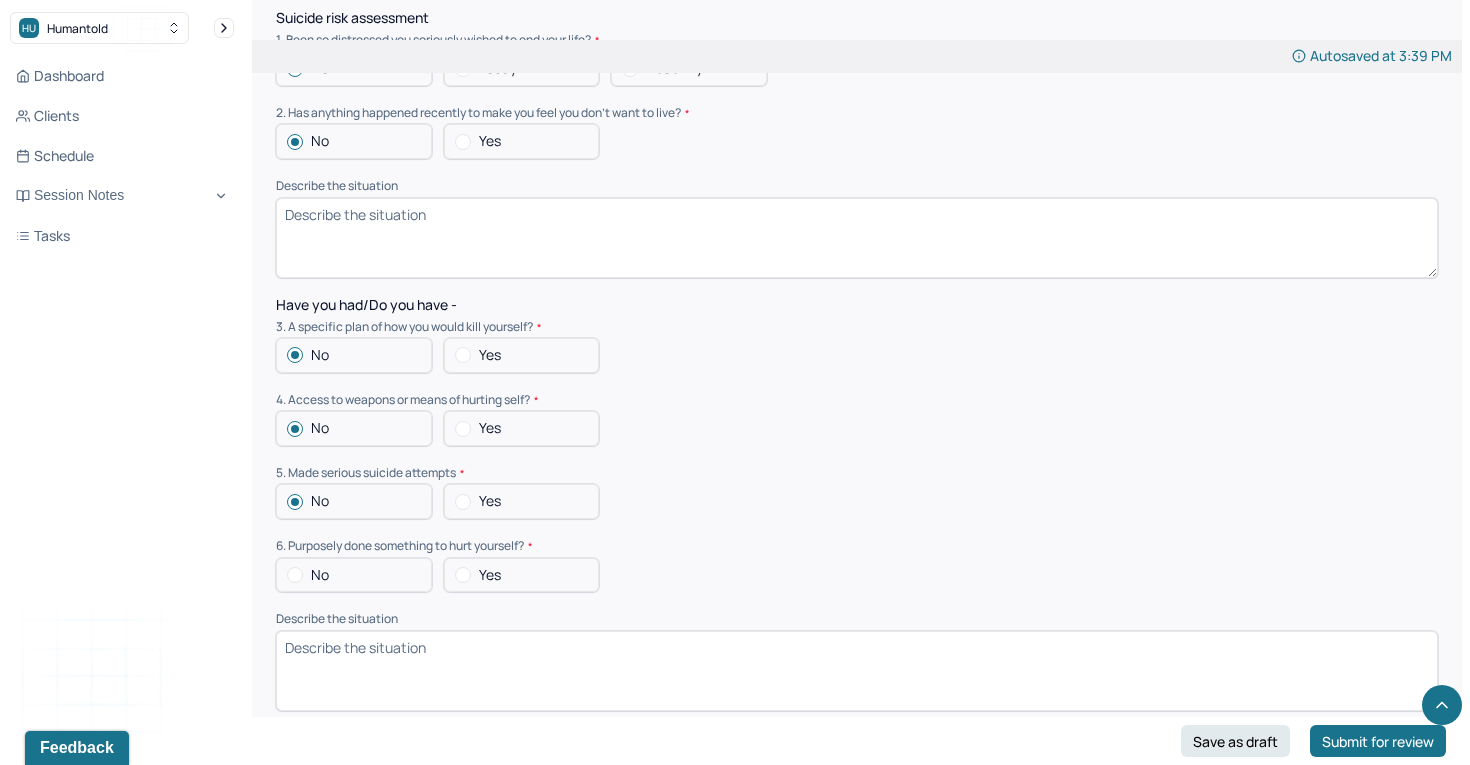 click at bounding box center [463, 575] 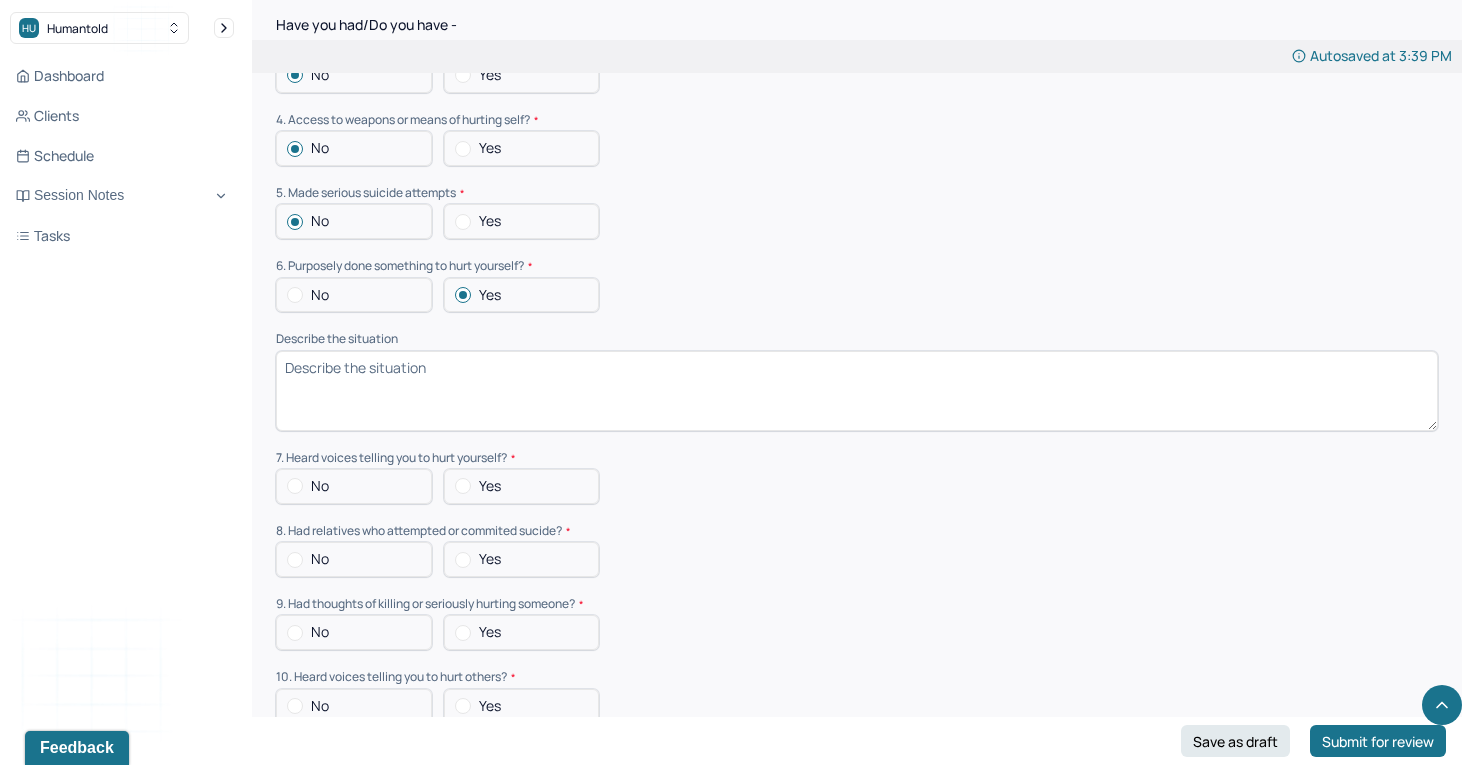 scroll, scrollTop: 5335, scrollLeft: 0, axis: vertical 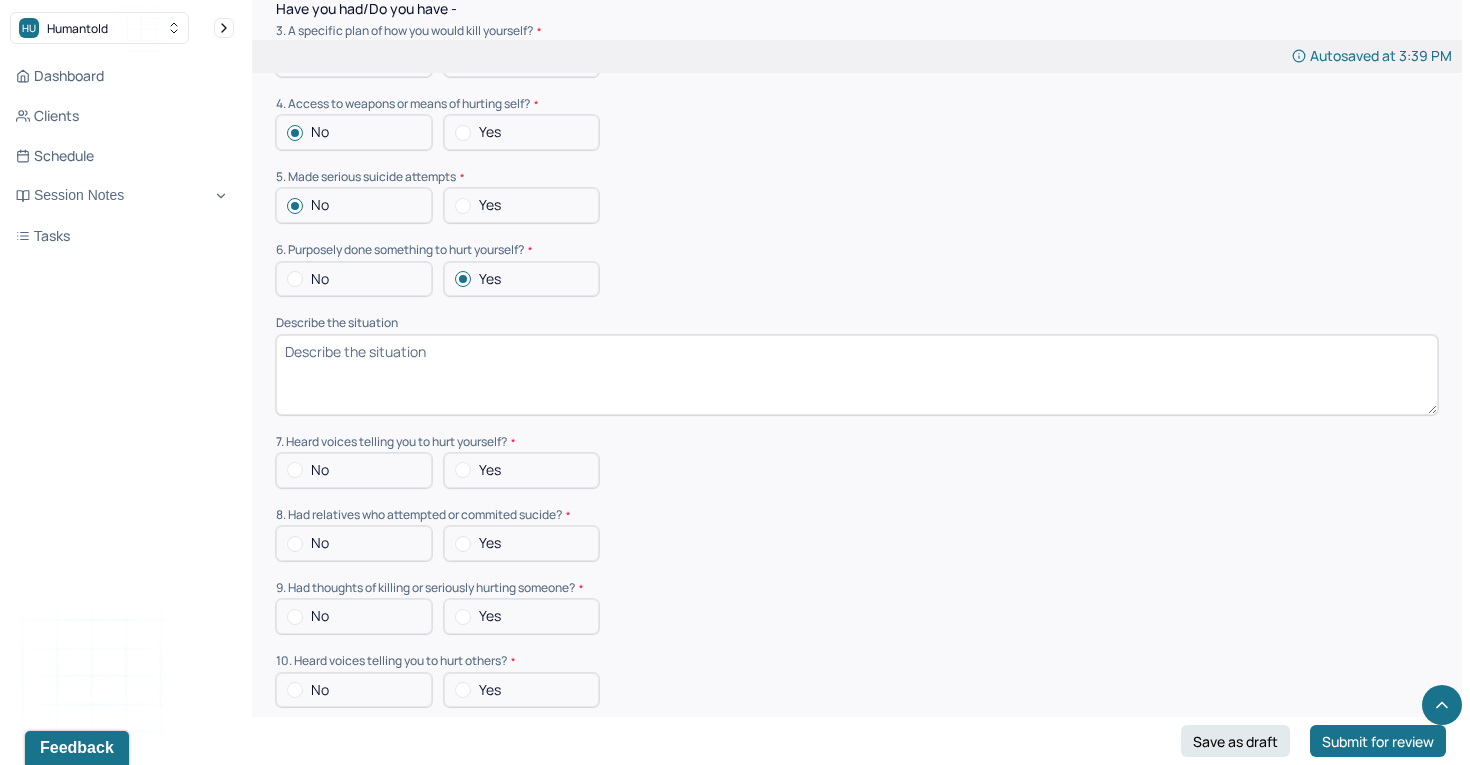 click at bounding box center (295, 470) 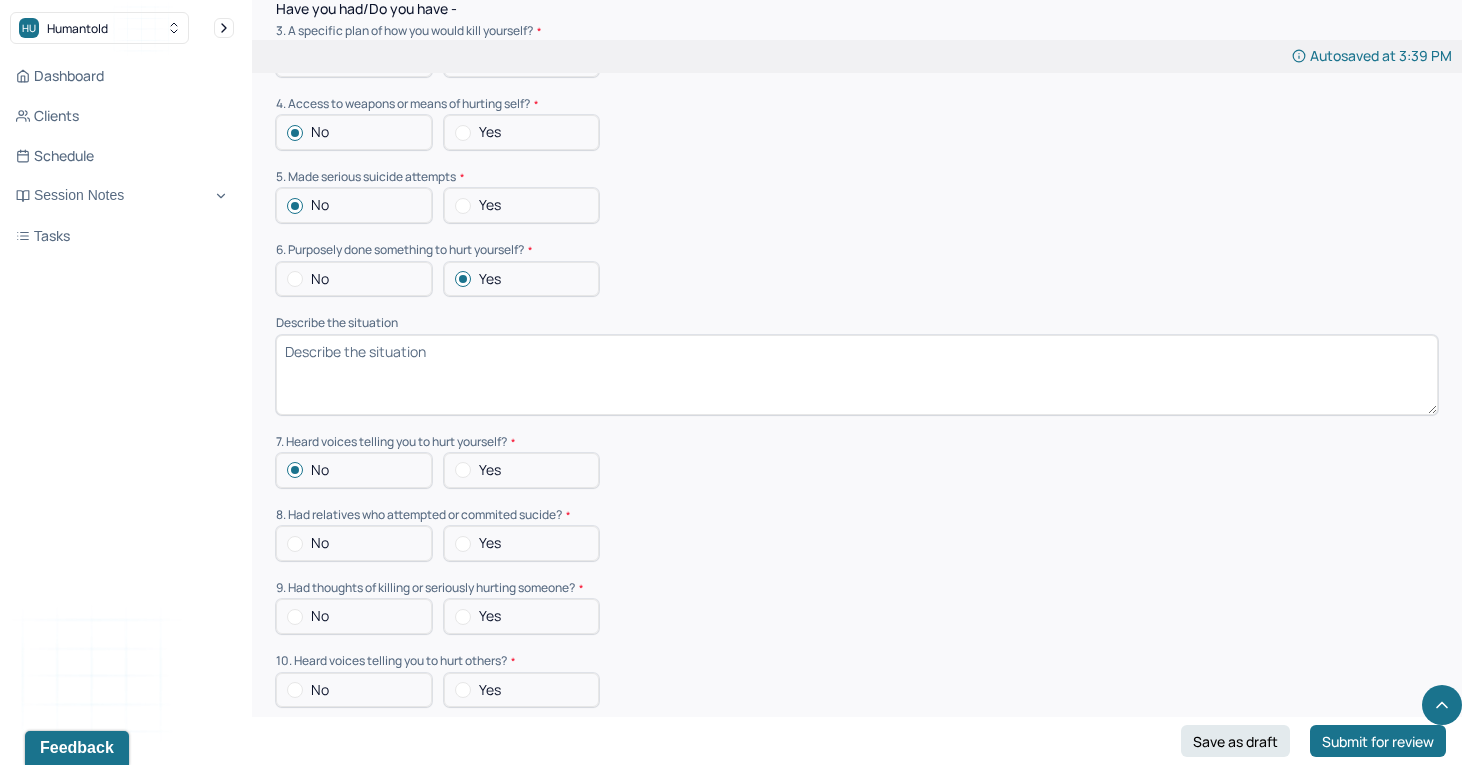 click on "No" at bounding box center (354, 543) 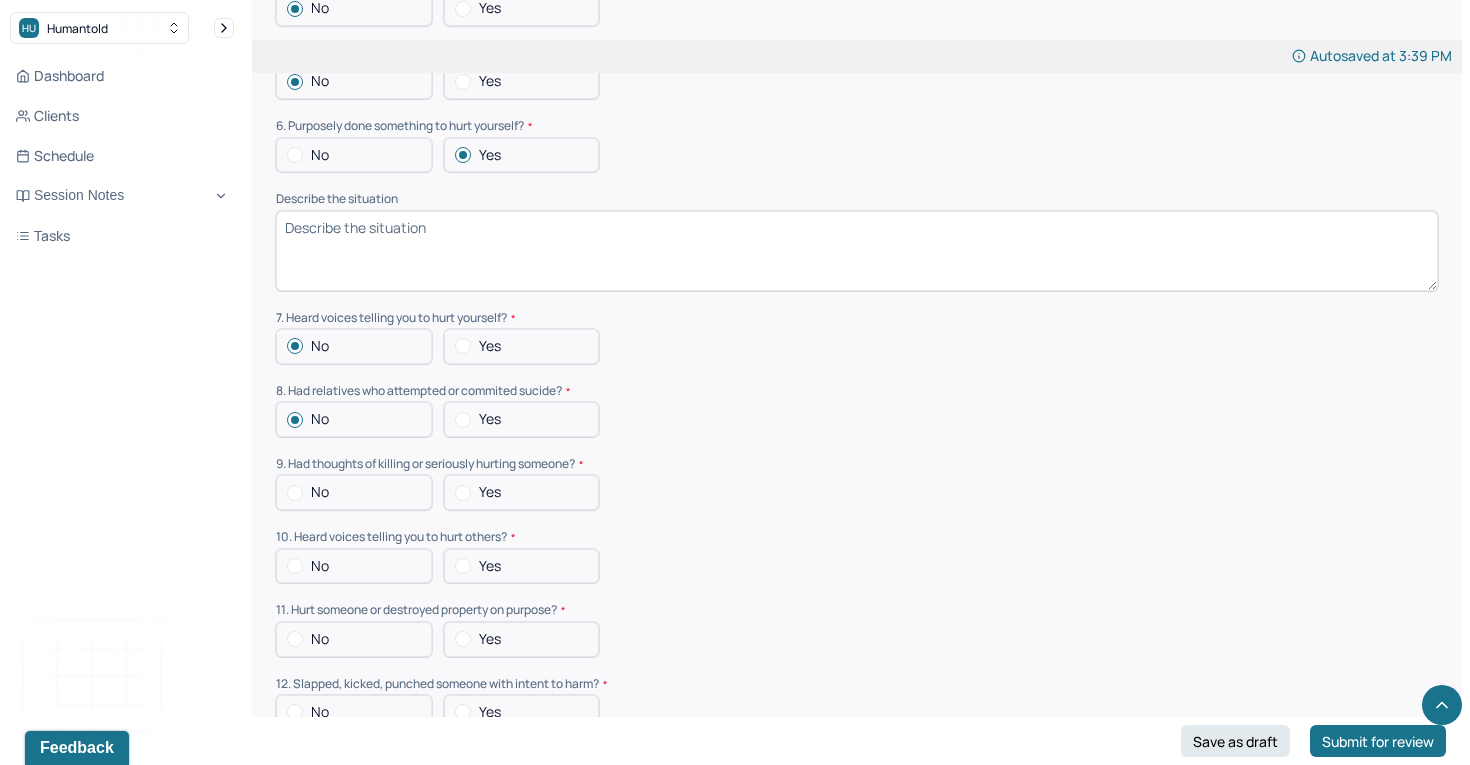 scroll, scrollTop: 5534, scrollLeft: 0, axis: vertical 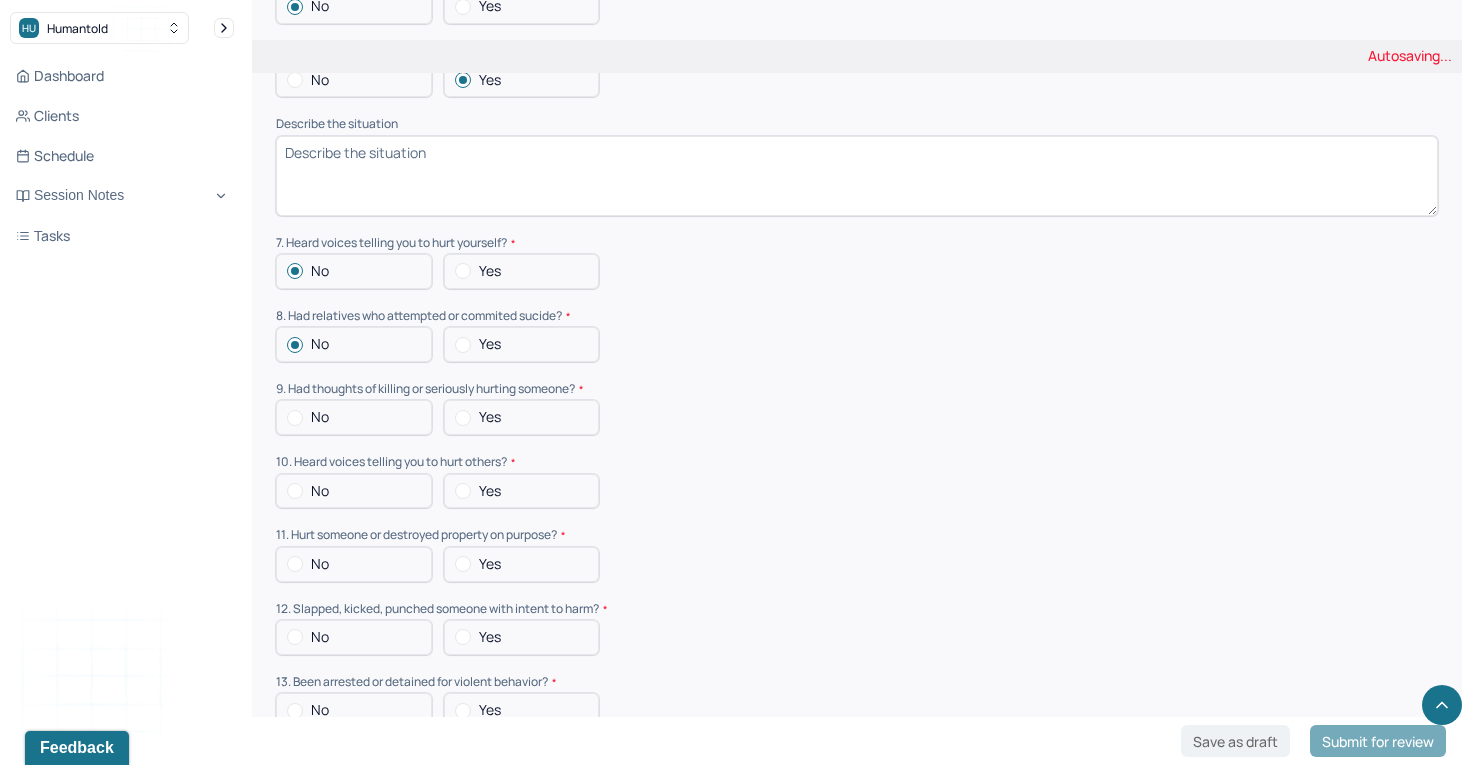 click at bounding box center [295, 418] 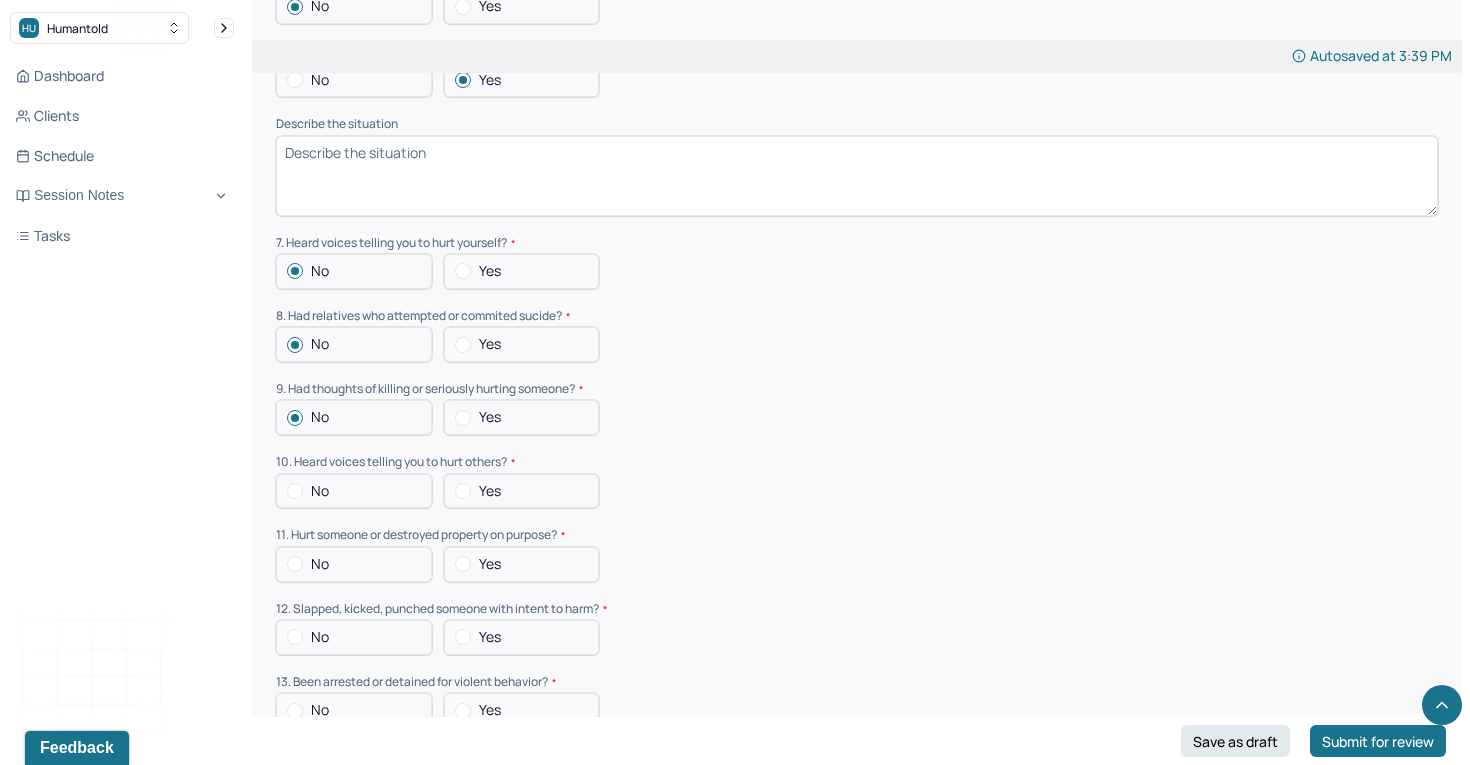 click at bounding box center [295, 491] 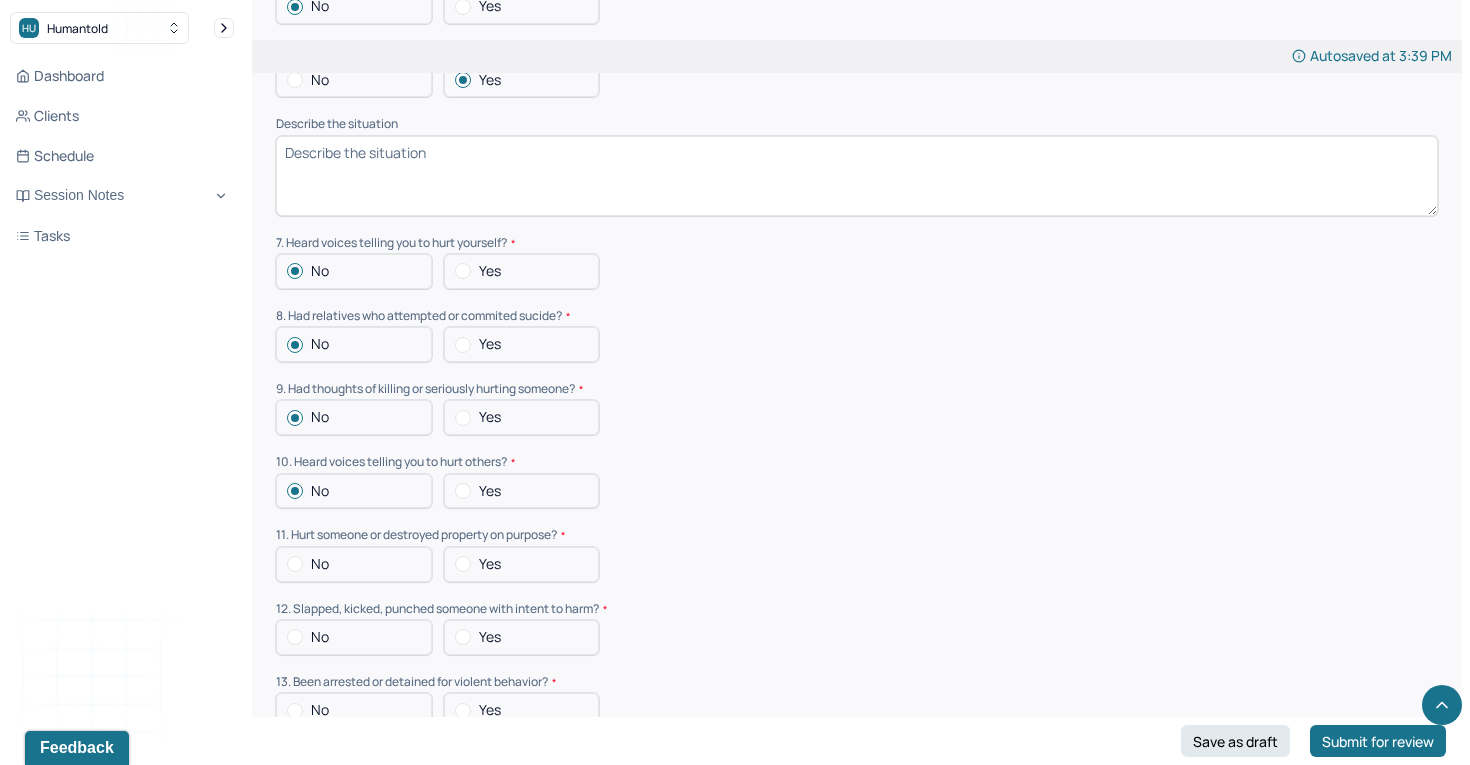click at bounding box center [295, 564] 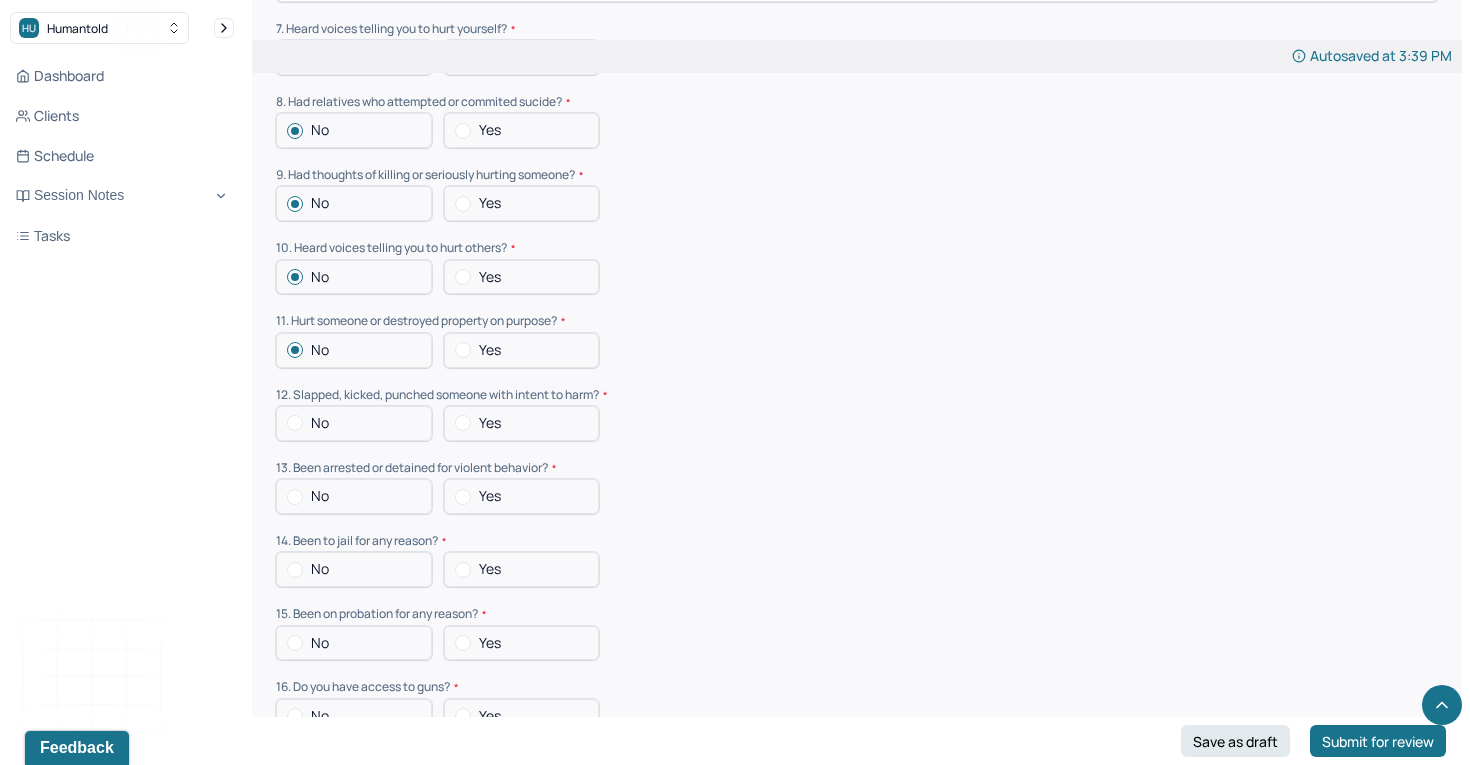 scroll, scrollTop: 5749, scrollLeft: 0, axis: vertical 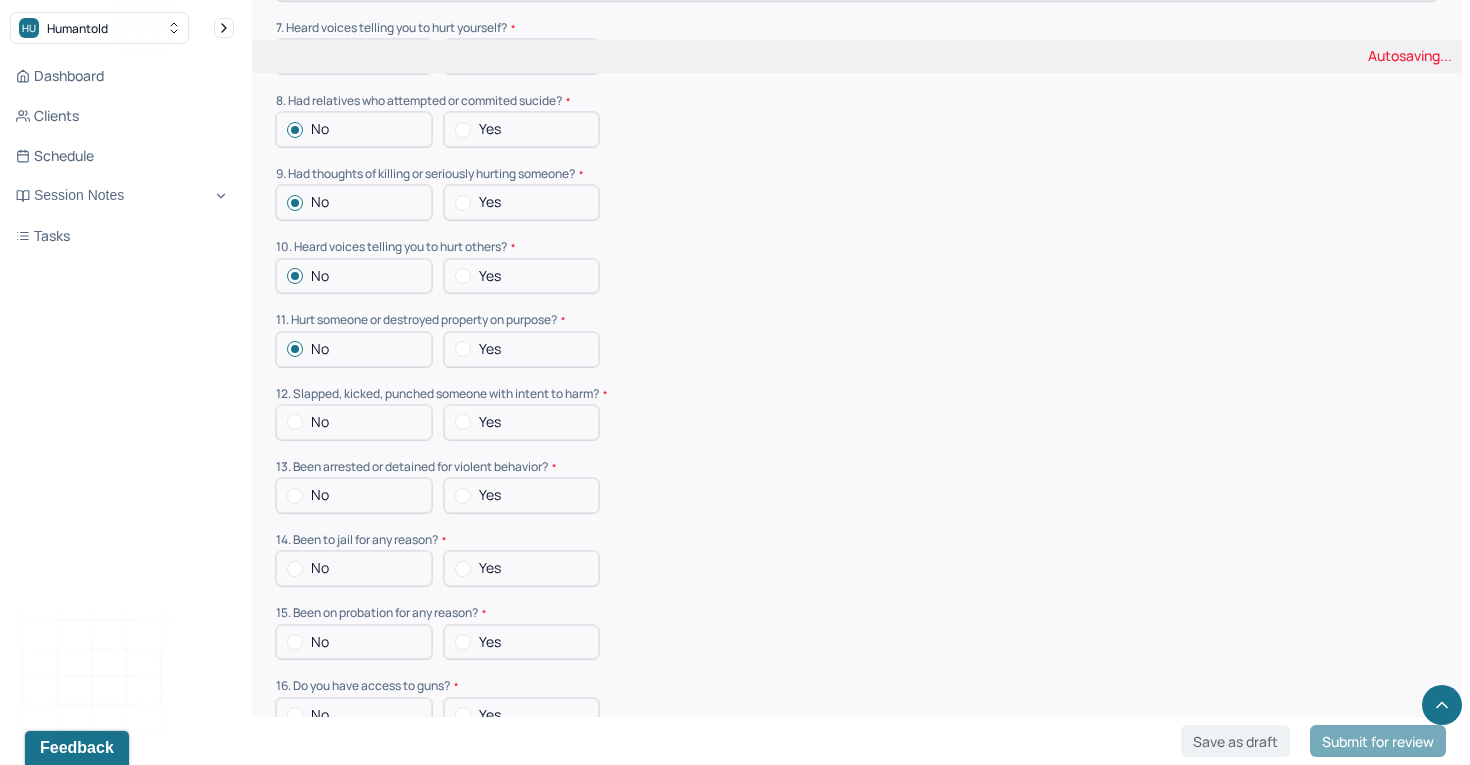 click at bounding box center (295, 422) 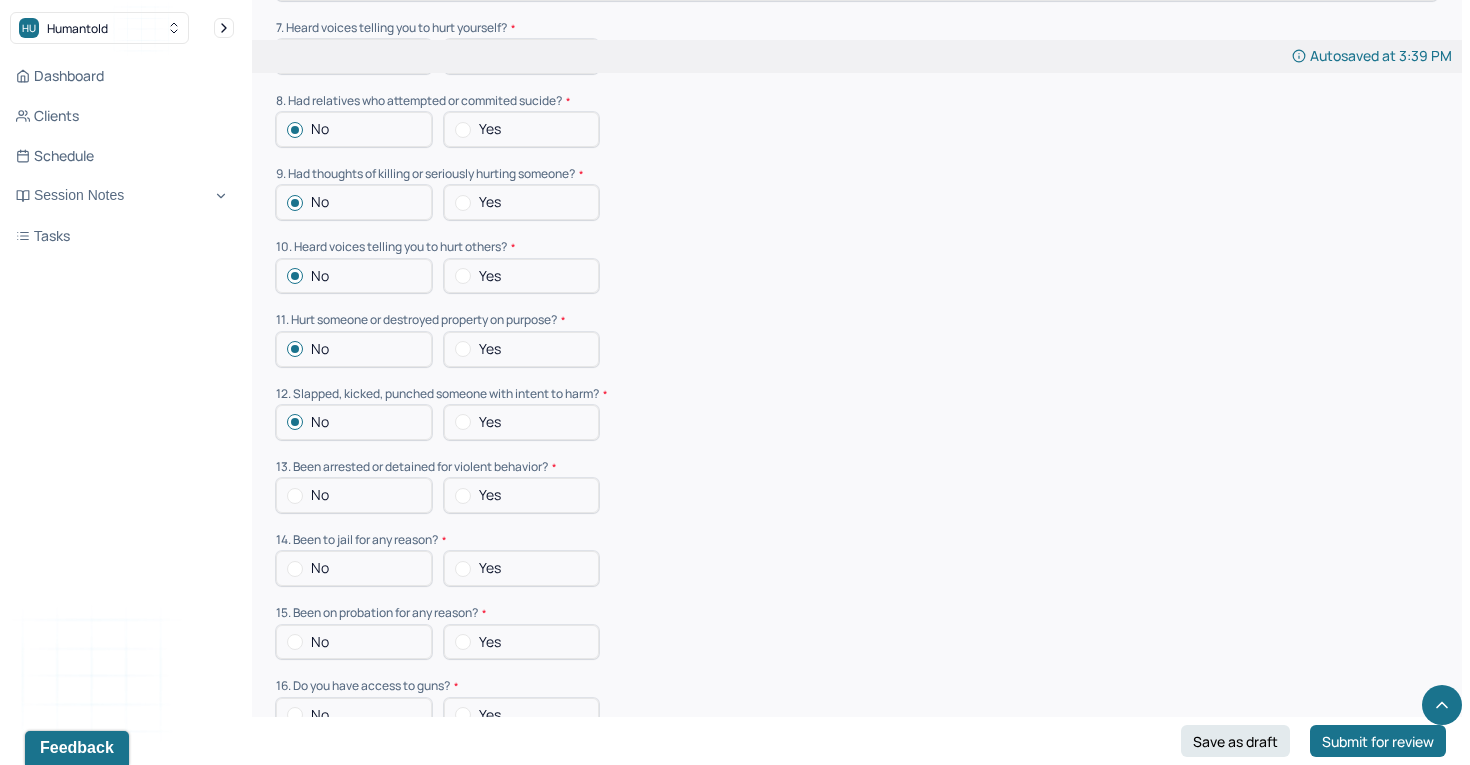 click at bounding box center [295, 496] 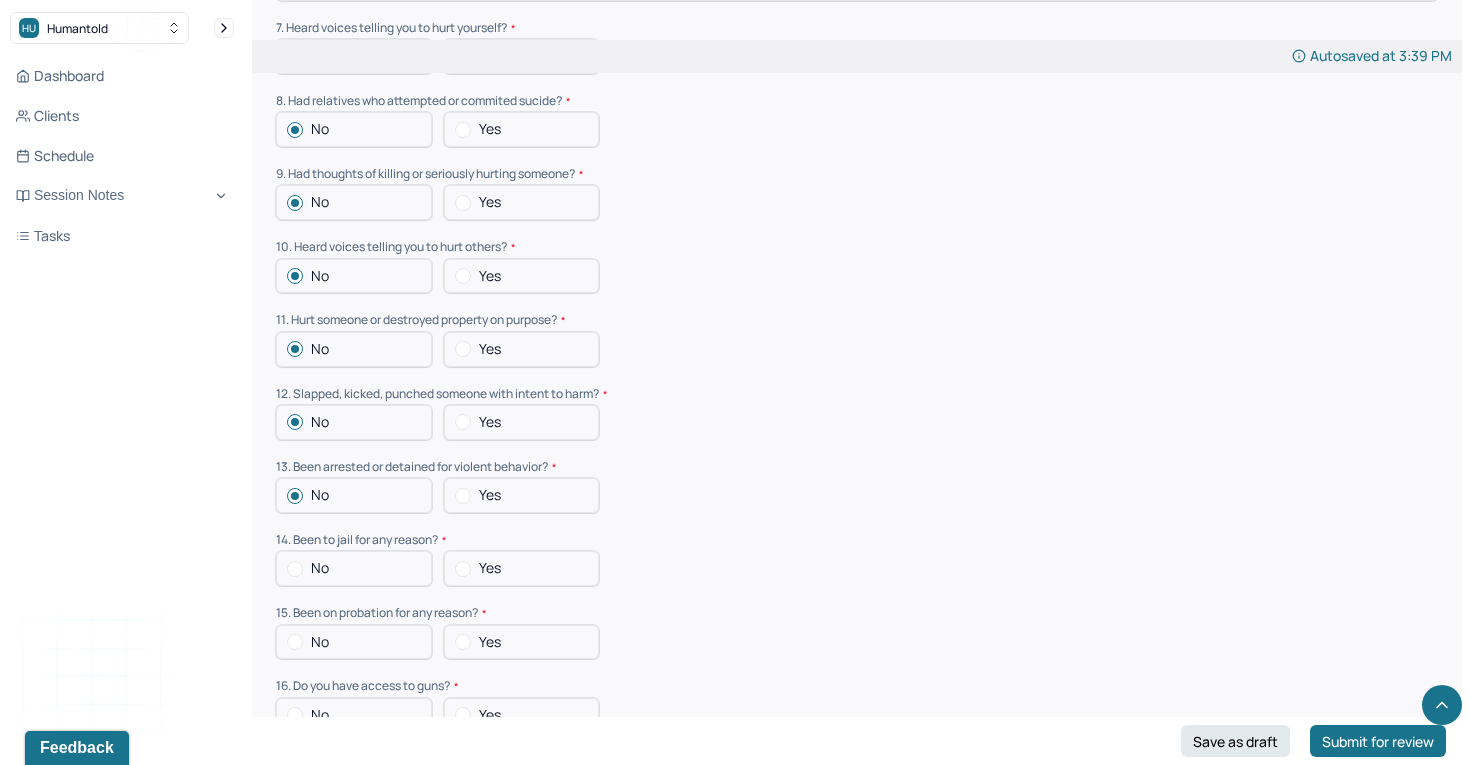 click on "No" at bounding box center (354, 568) 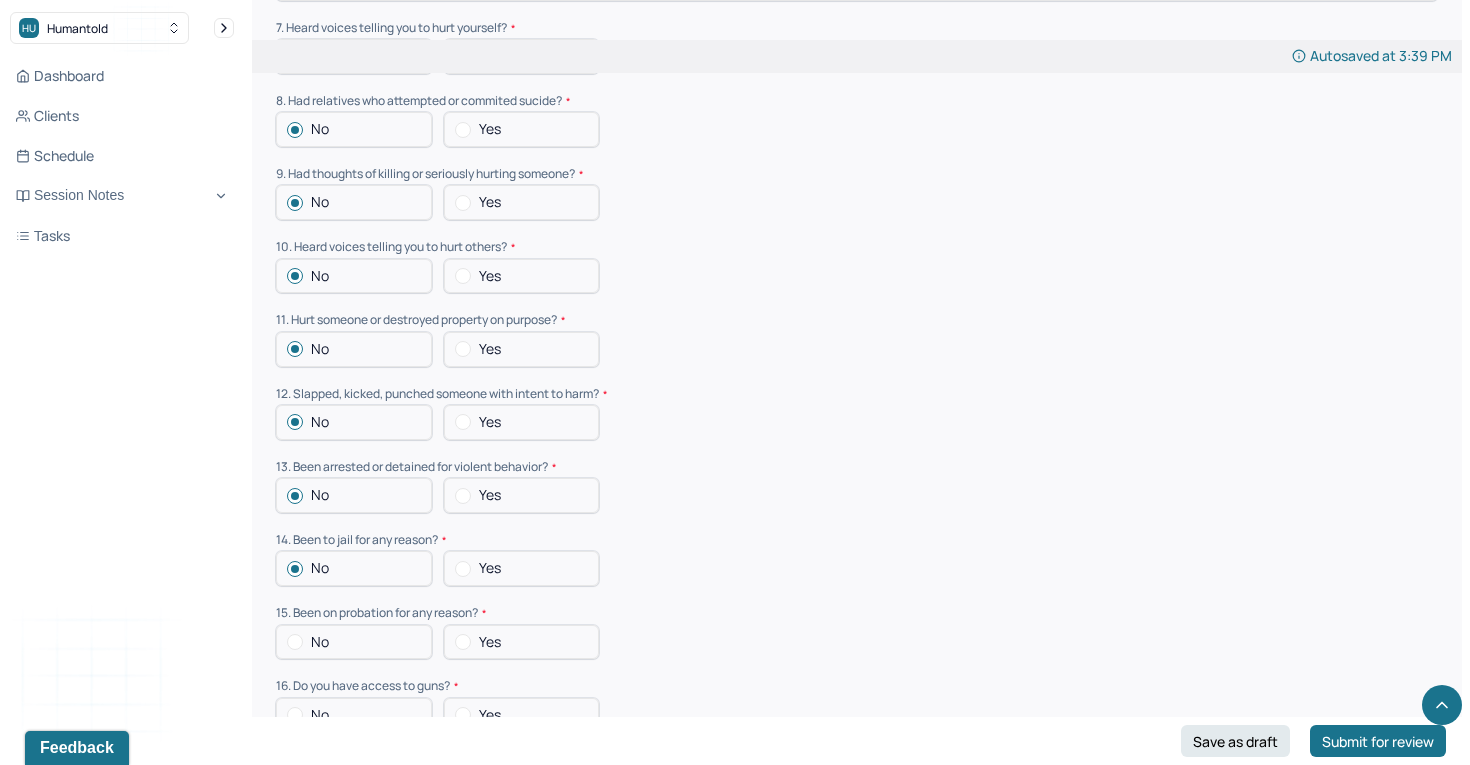 click at bounding box center (295, 642) 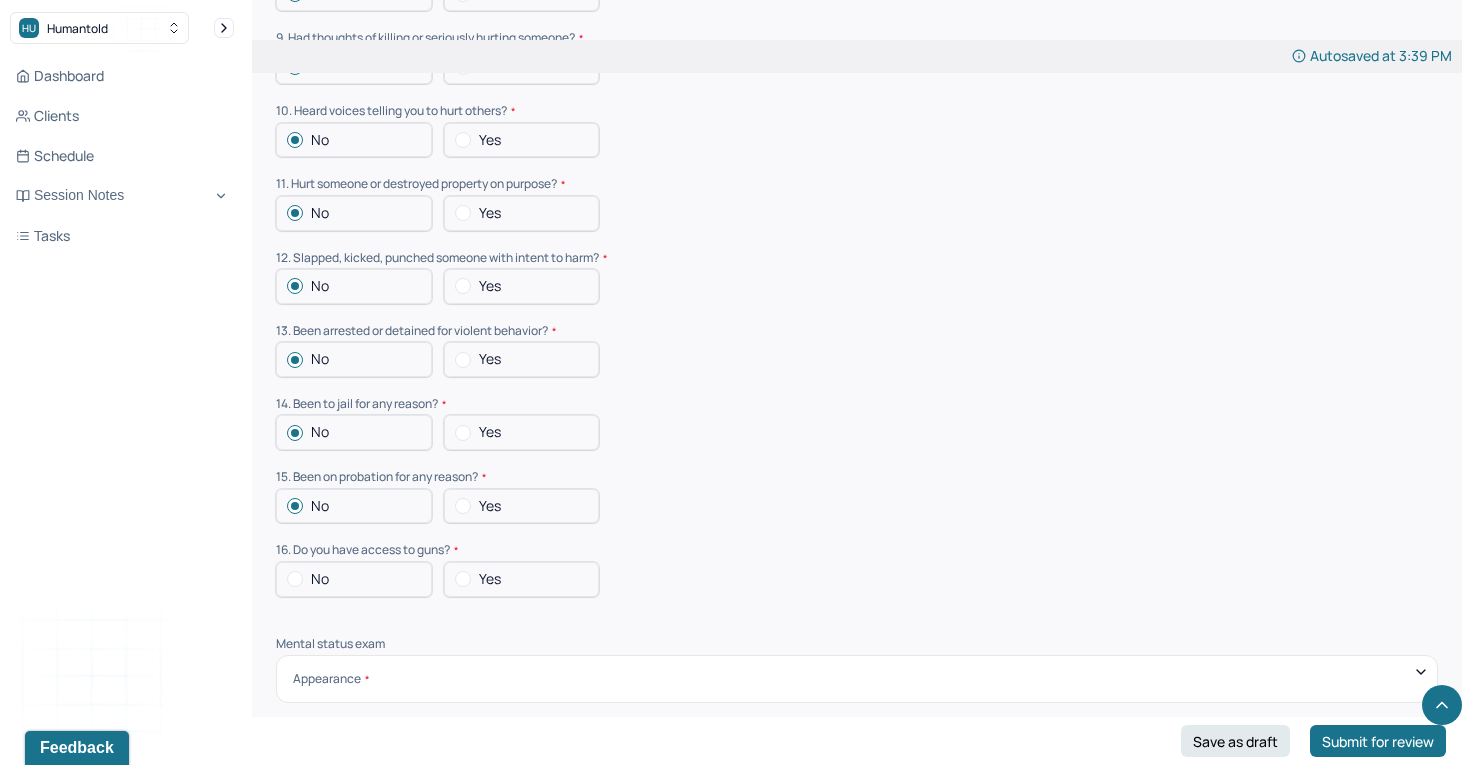 scroll, scrollTop: 5962, scrollLeft: 0, axis: vertical 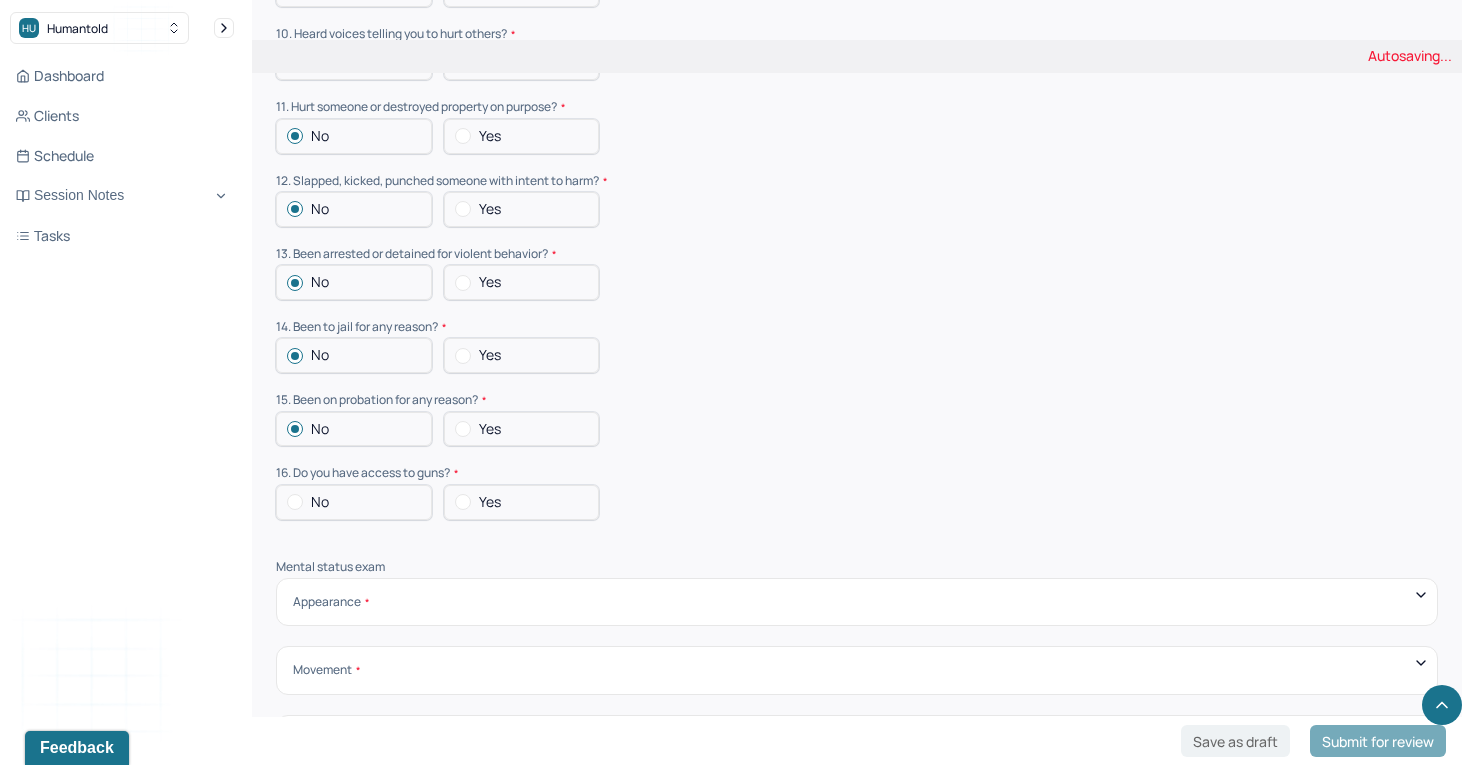 click at bounding box center [295, 502] 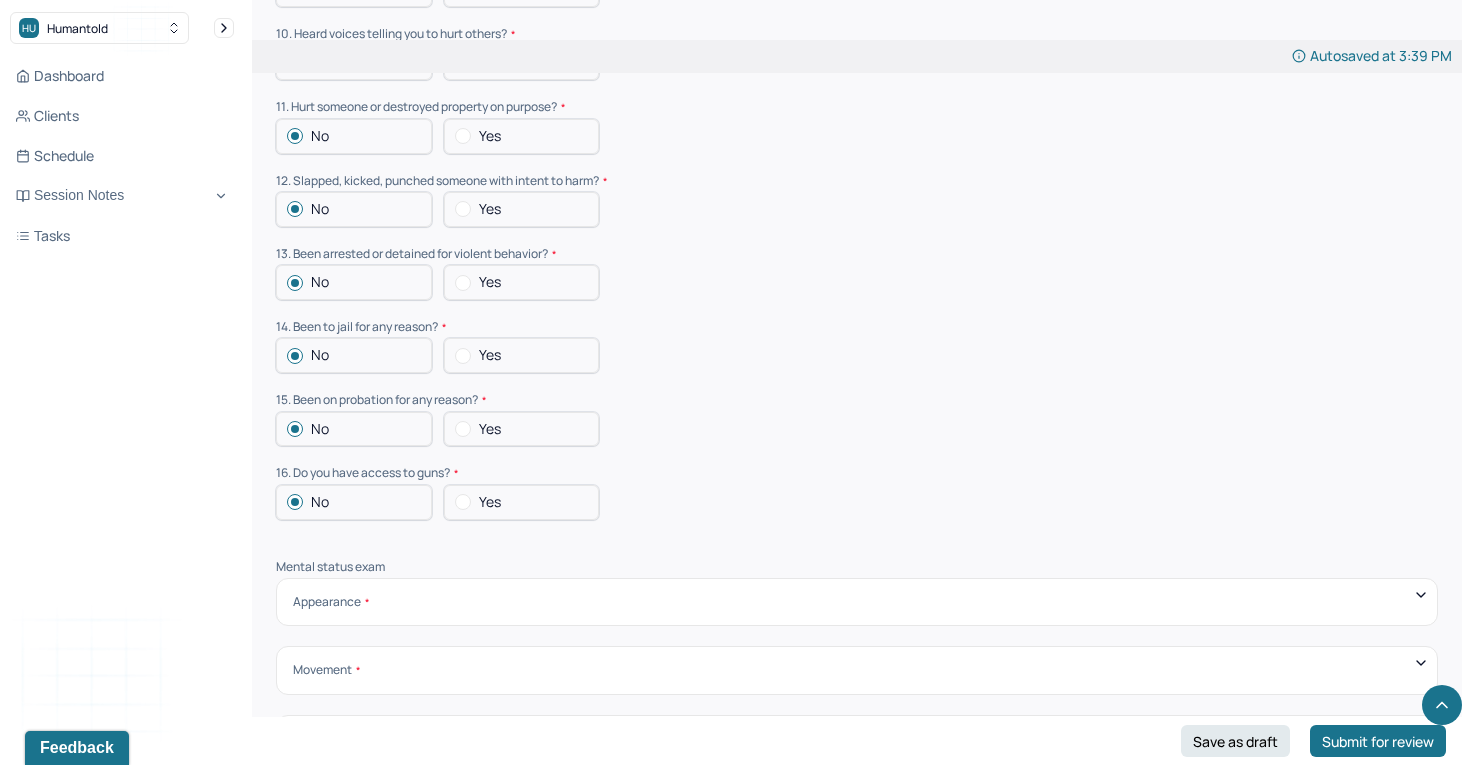 click on "Appearance Neat Unkempt Thin Average Overweight Pale Tanned" at bounding box center [857, 602] 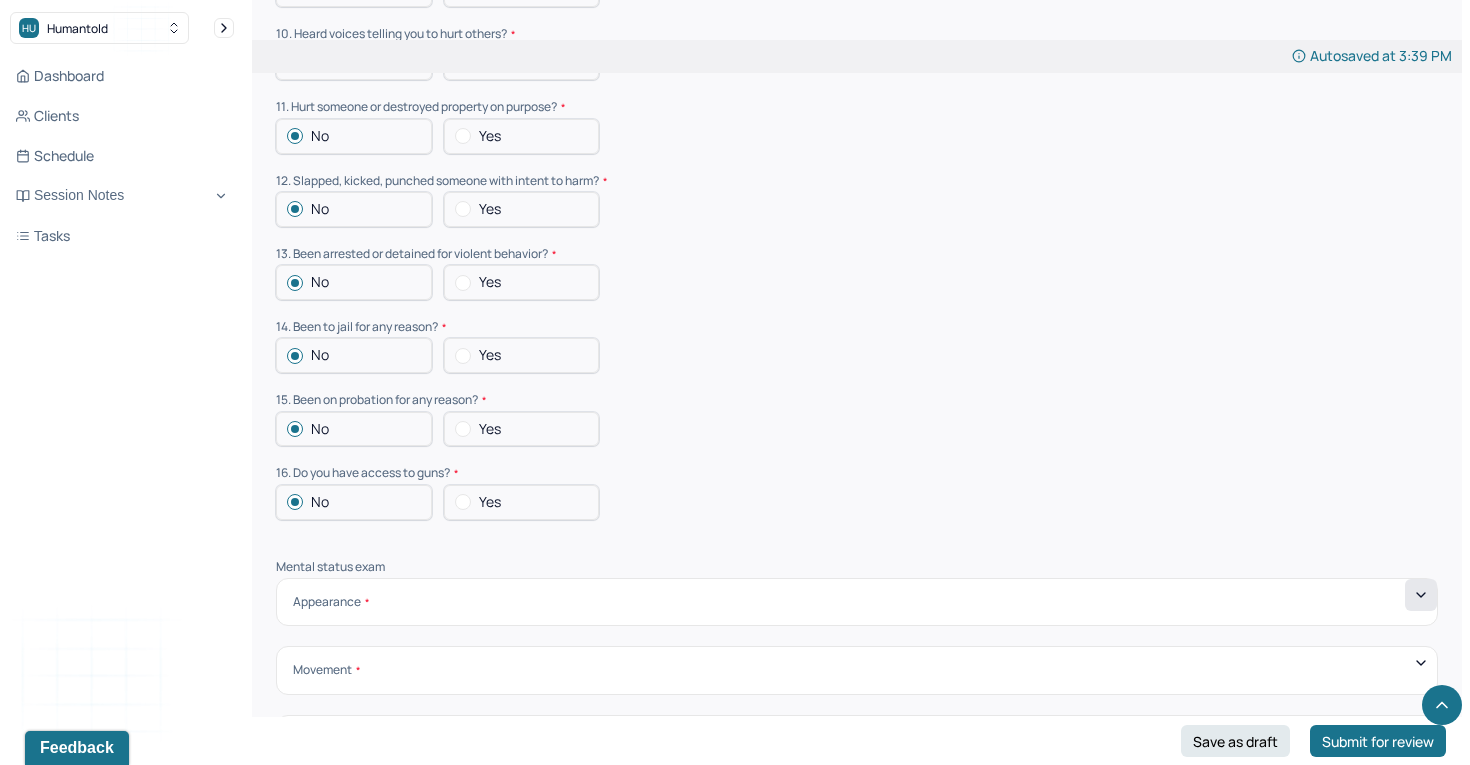 click 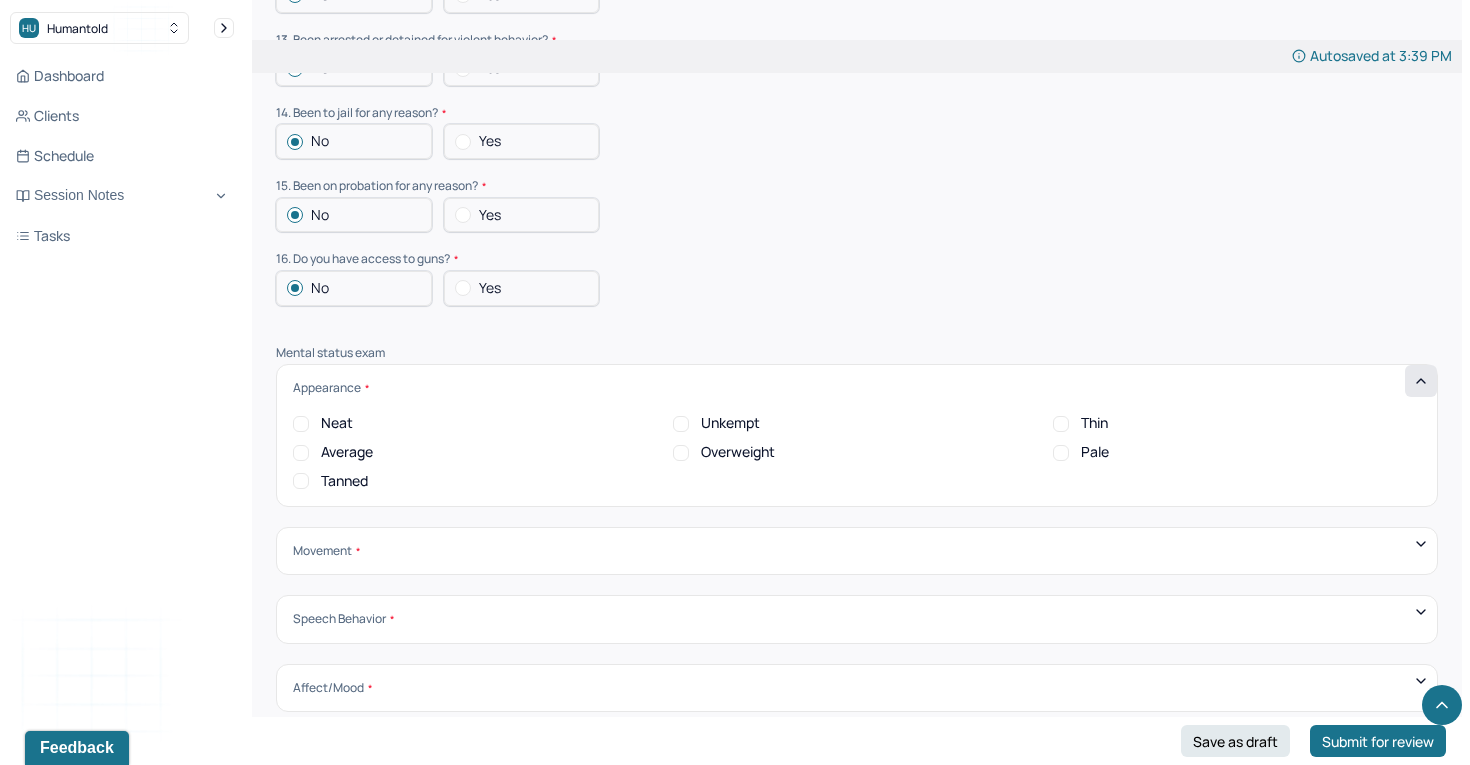 scroll, scrollTop: 6247, scrollLeft: 0, axis: vertical 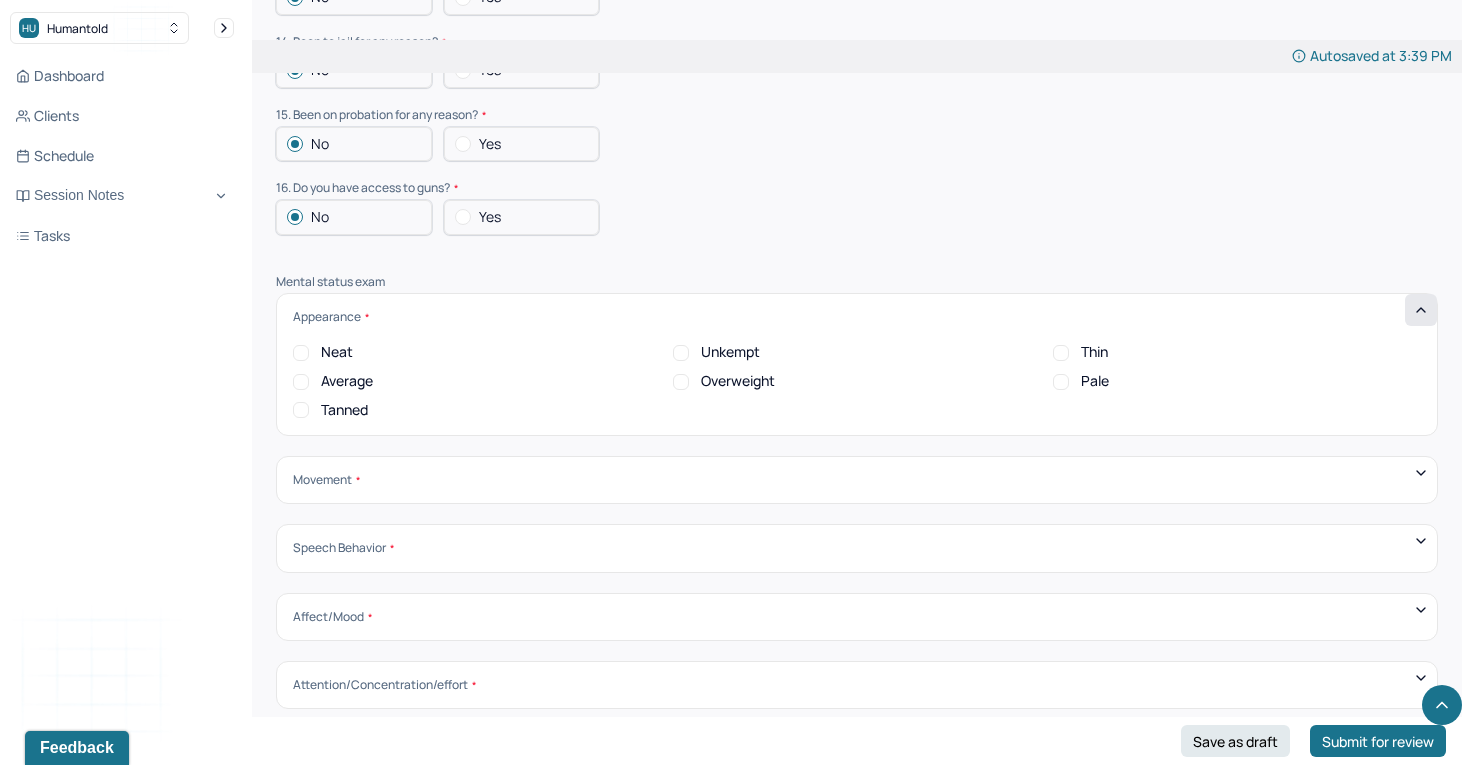click on "Neat" at bounding box center (301, 353) 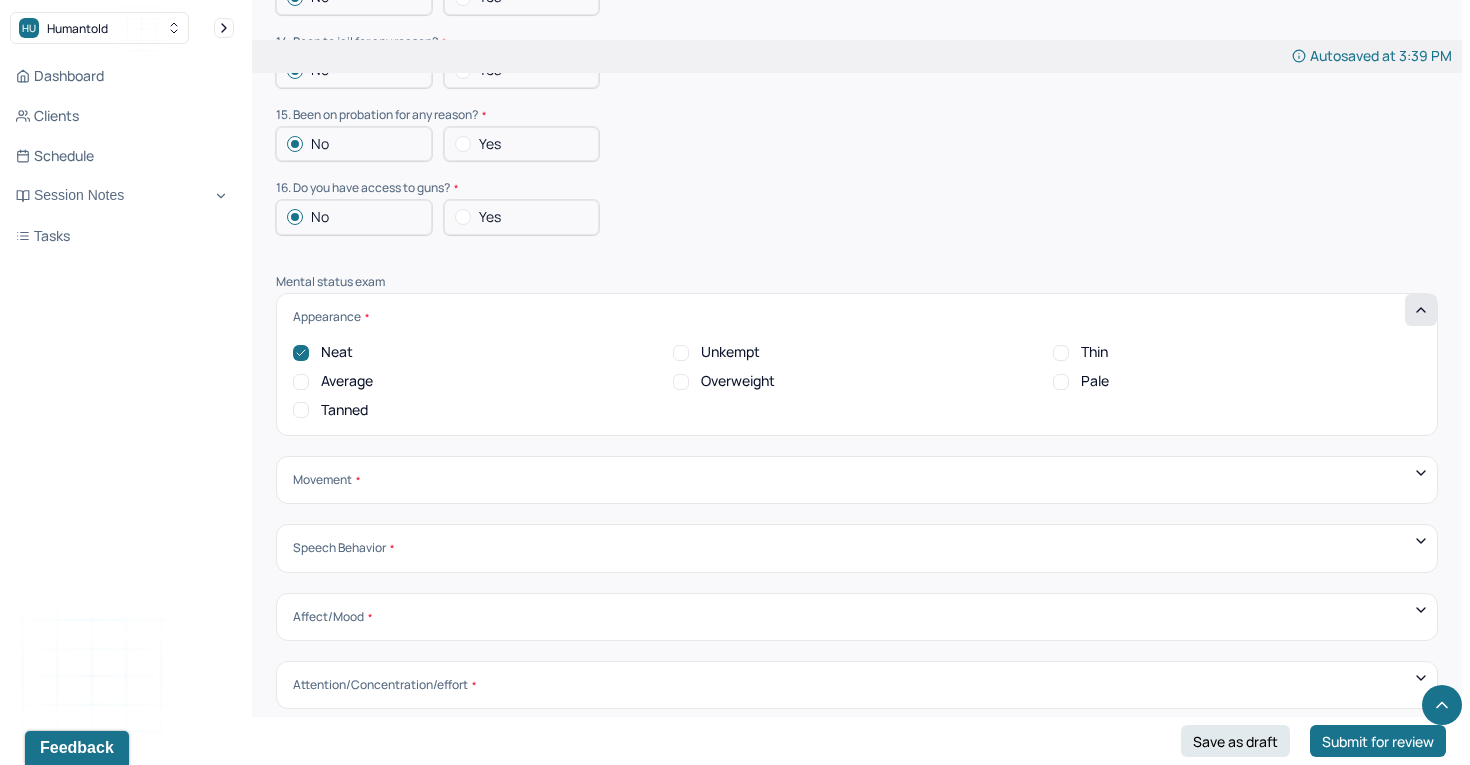 click on "Average" at bounding box center (301, 382) 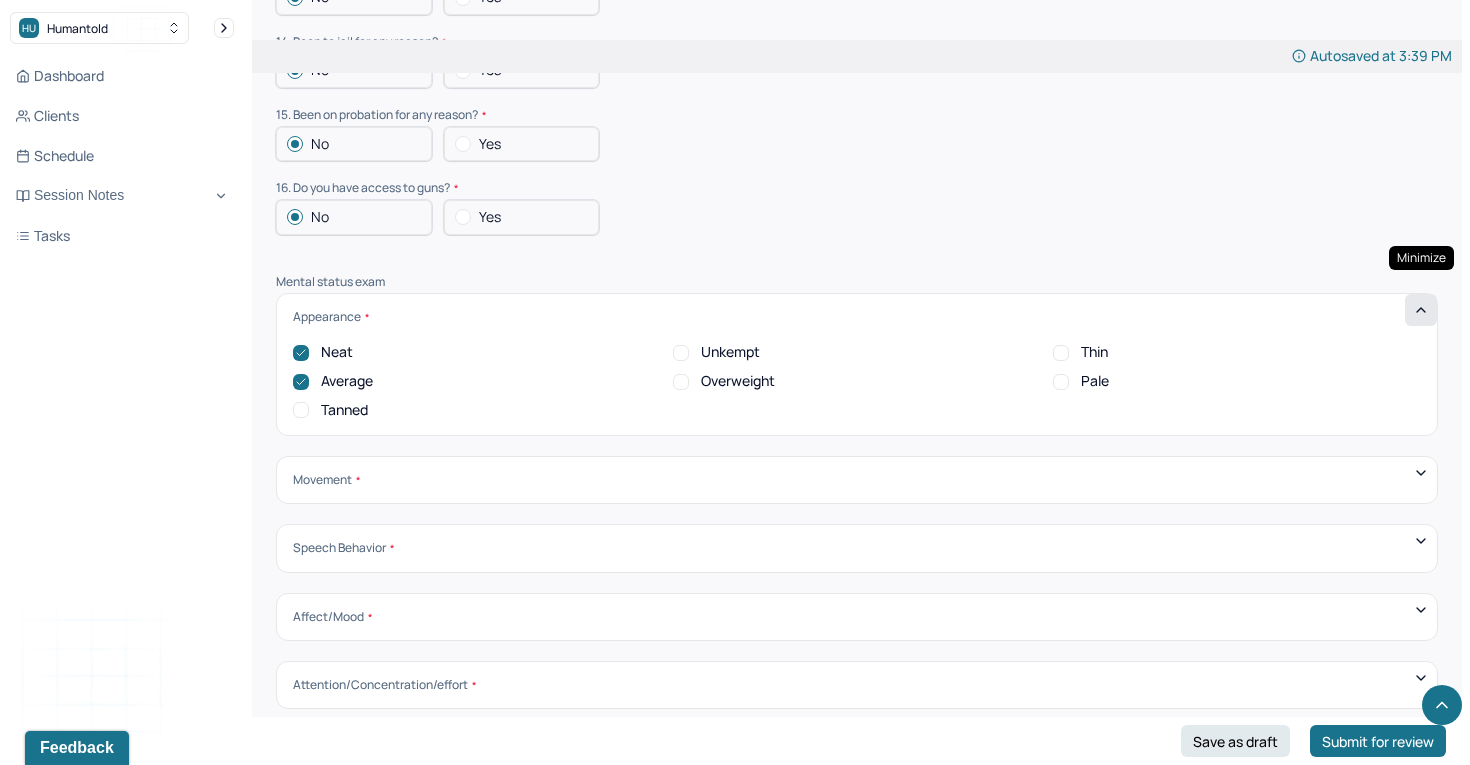 click 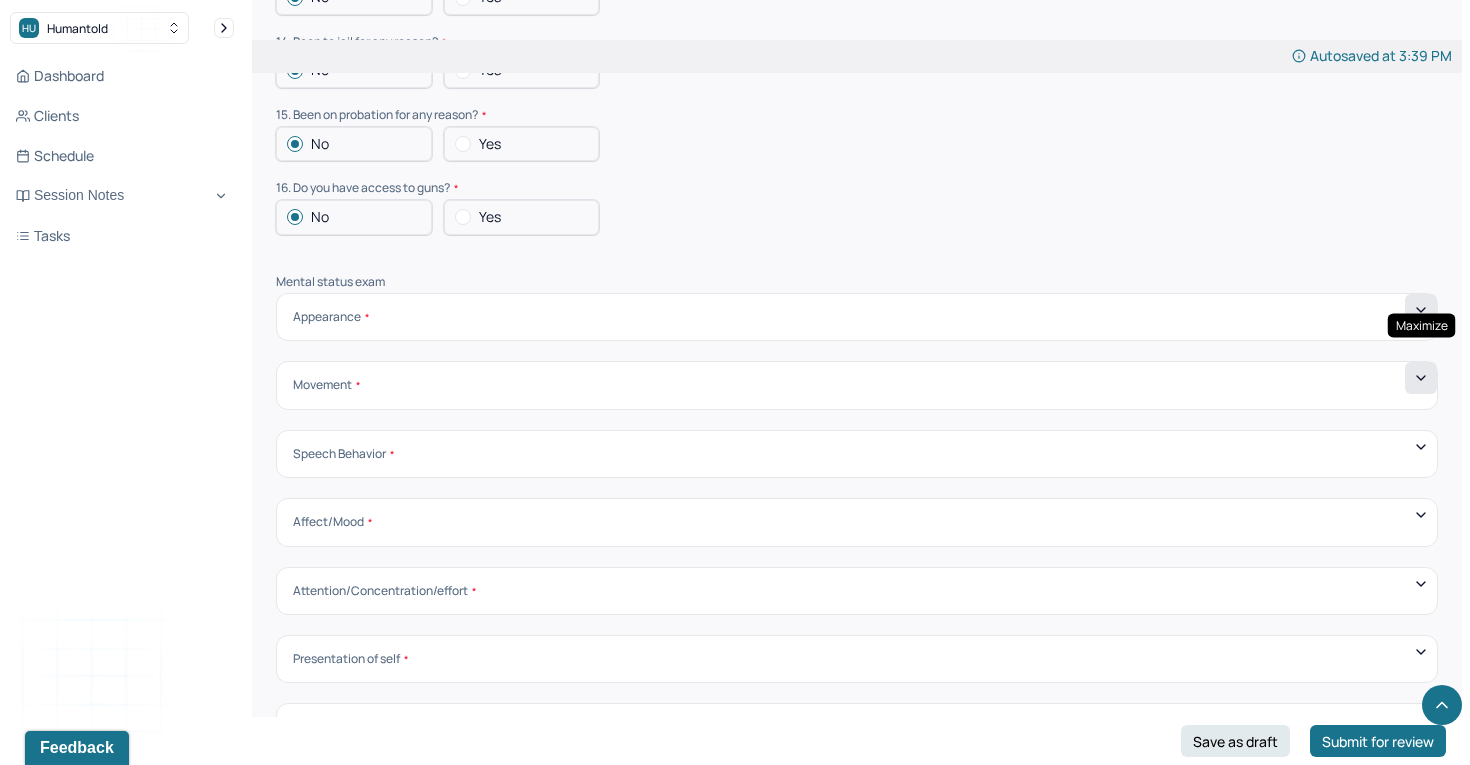 click 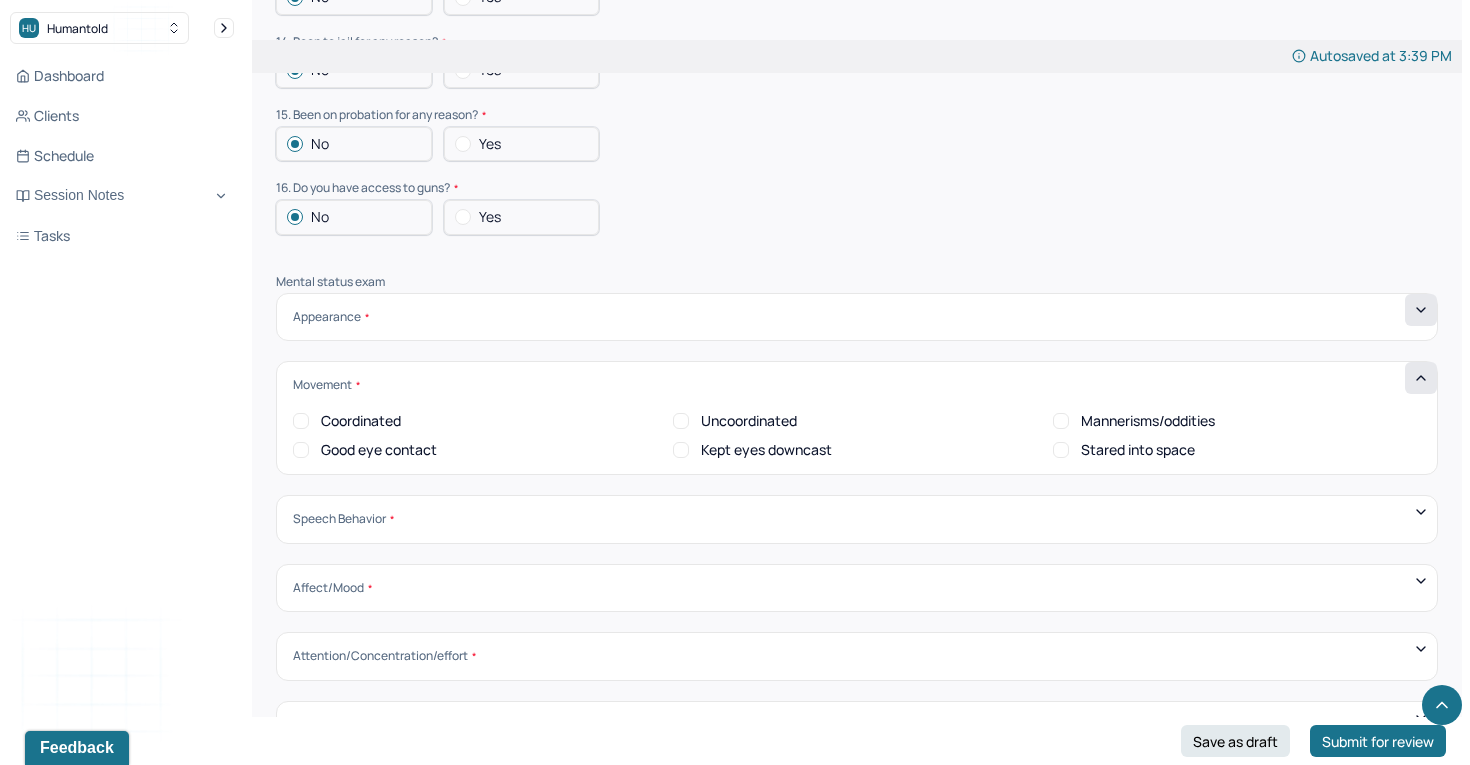 click on "Coordinated" at bounding box center (301, 421) 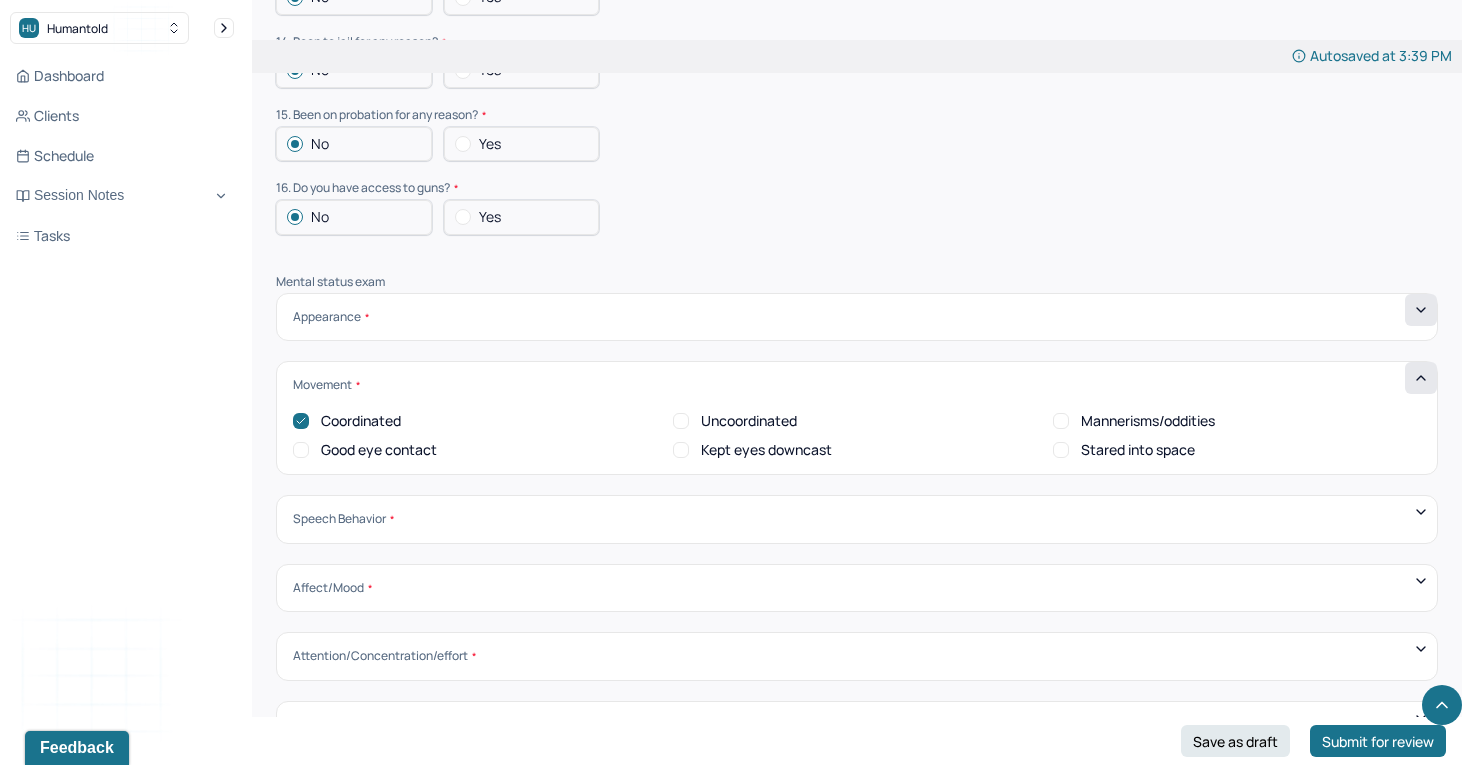 click on "Good eye contact" at bounding box center (301, 450) 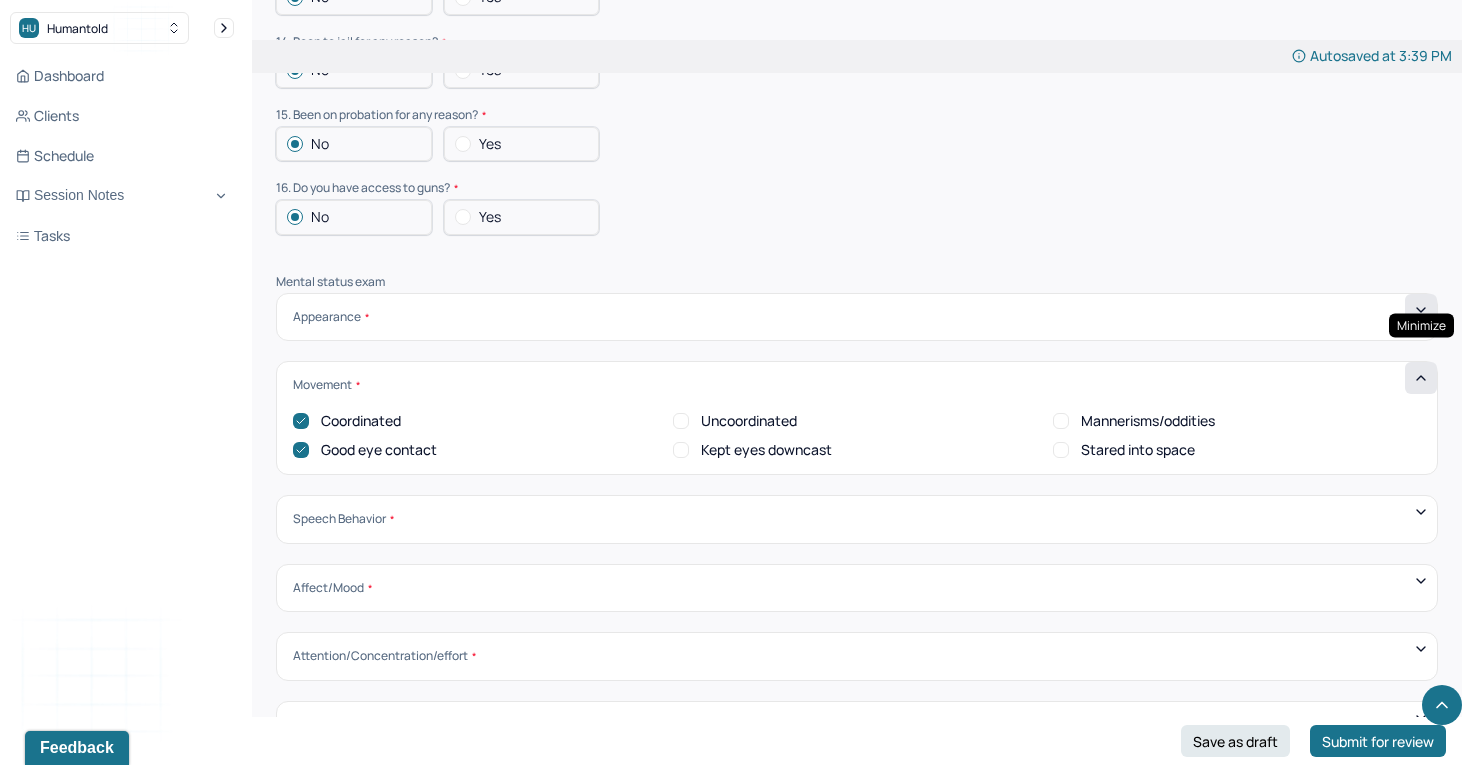 click 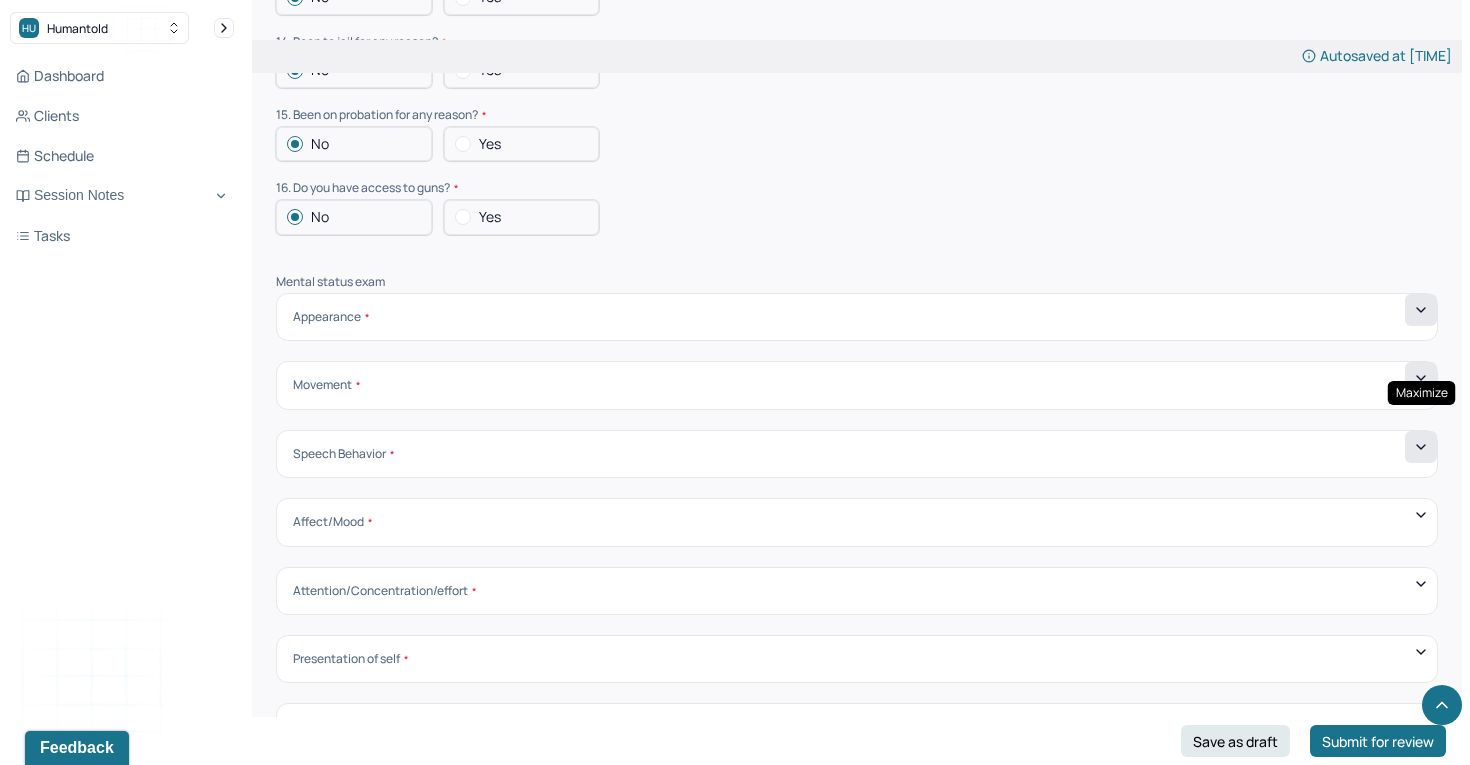 click 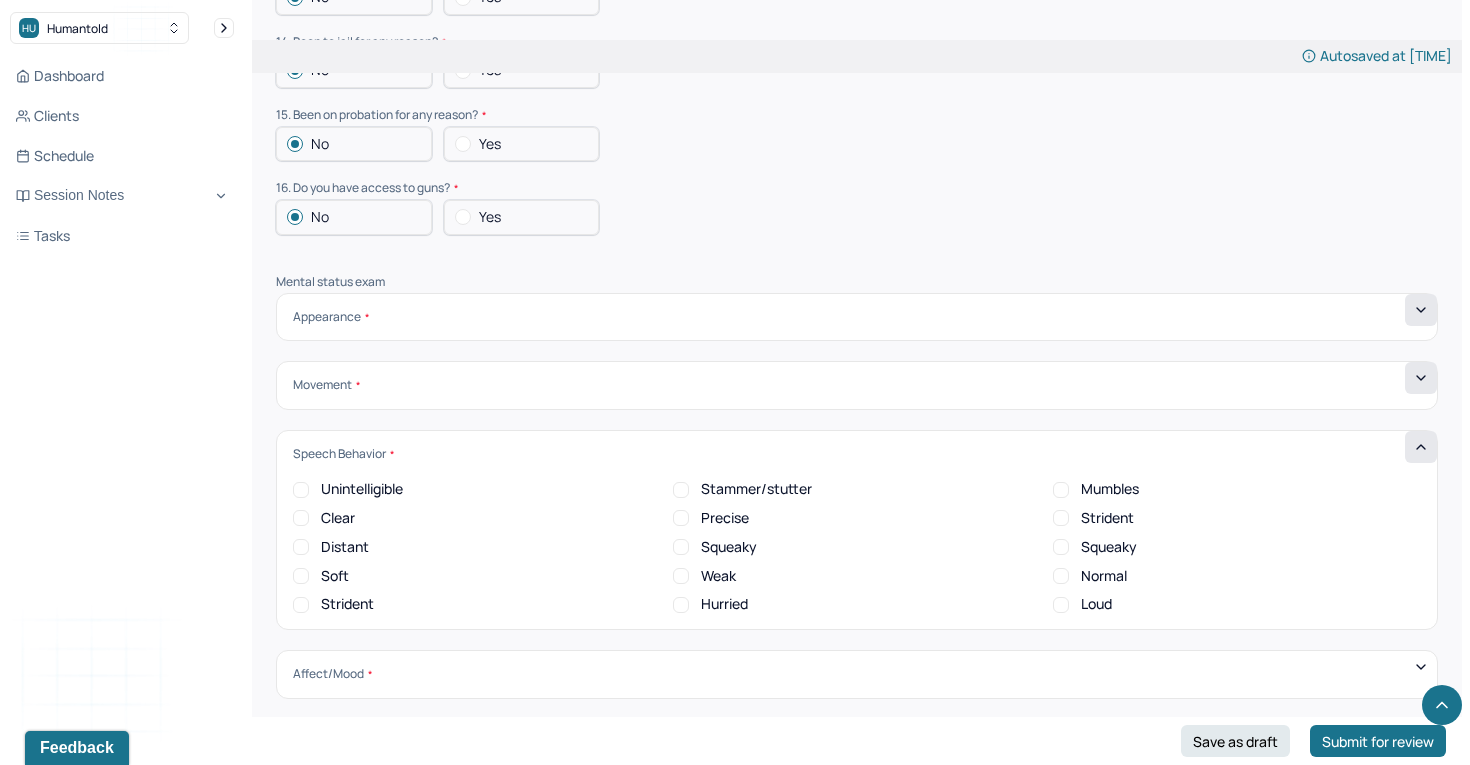 scroll, scrollTop: 0, scrollLeft: 0, axis: both 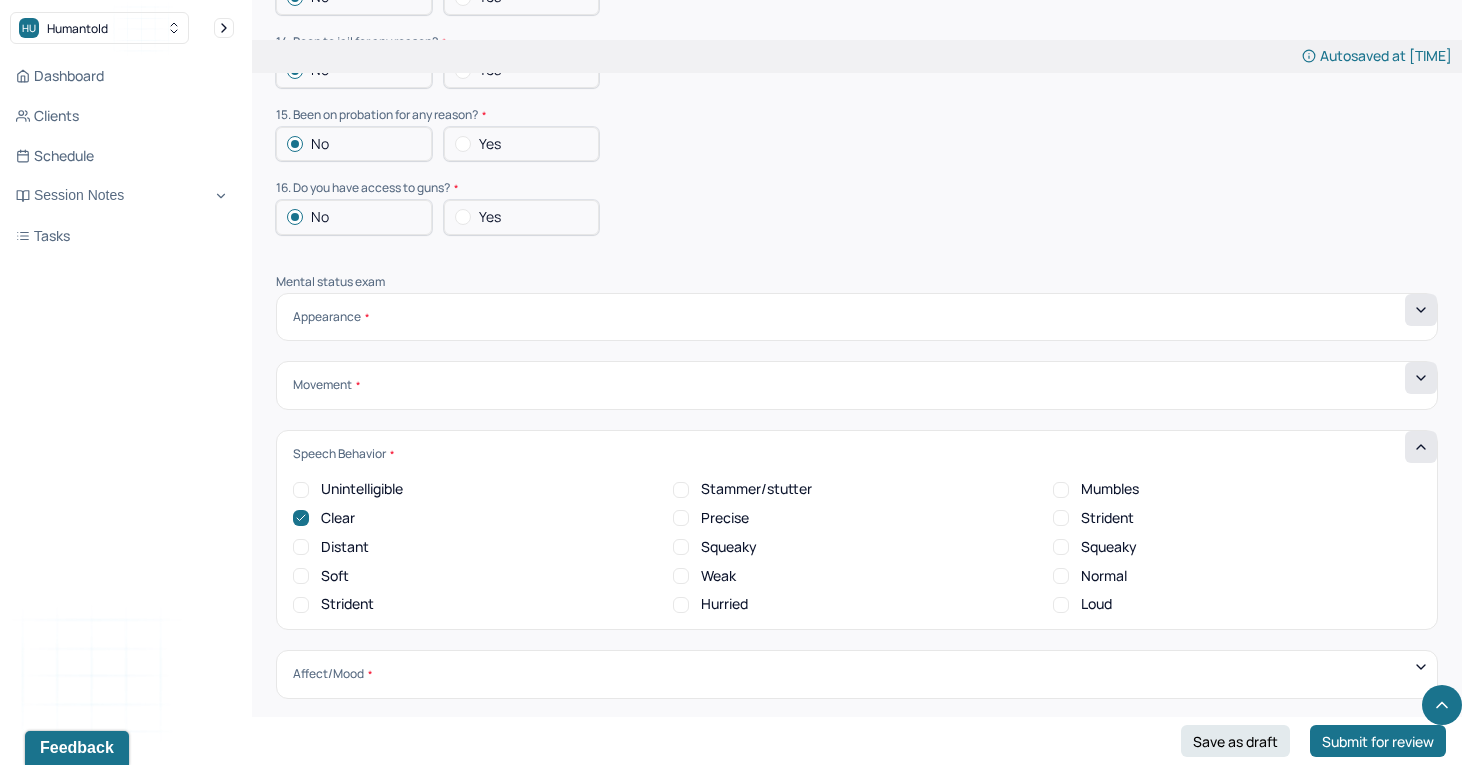 click on "Soft" at bounding box center [301, 576] 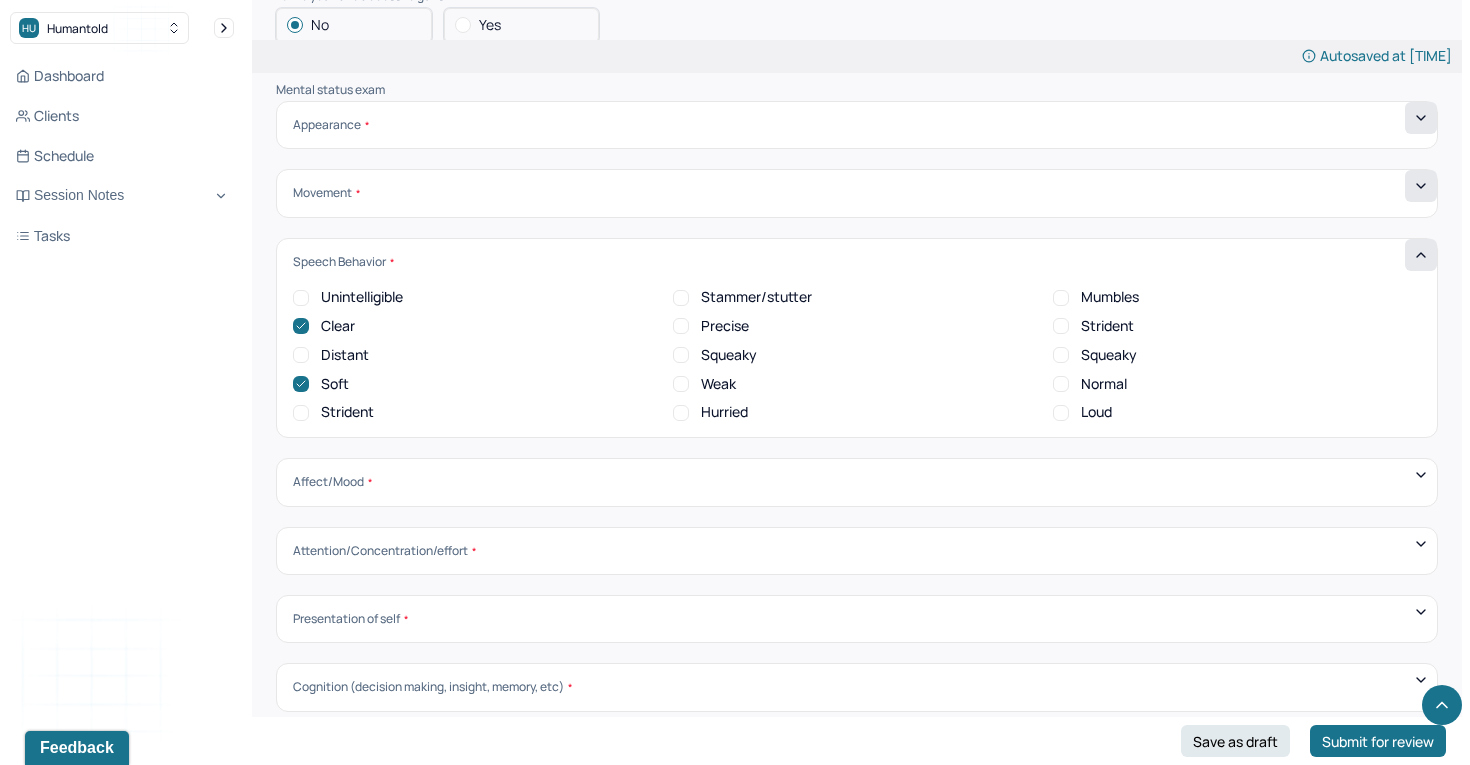scroll, scrollTop: 6440, scrollLeft: 0, axis: vertical 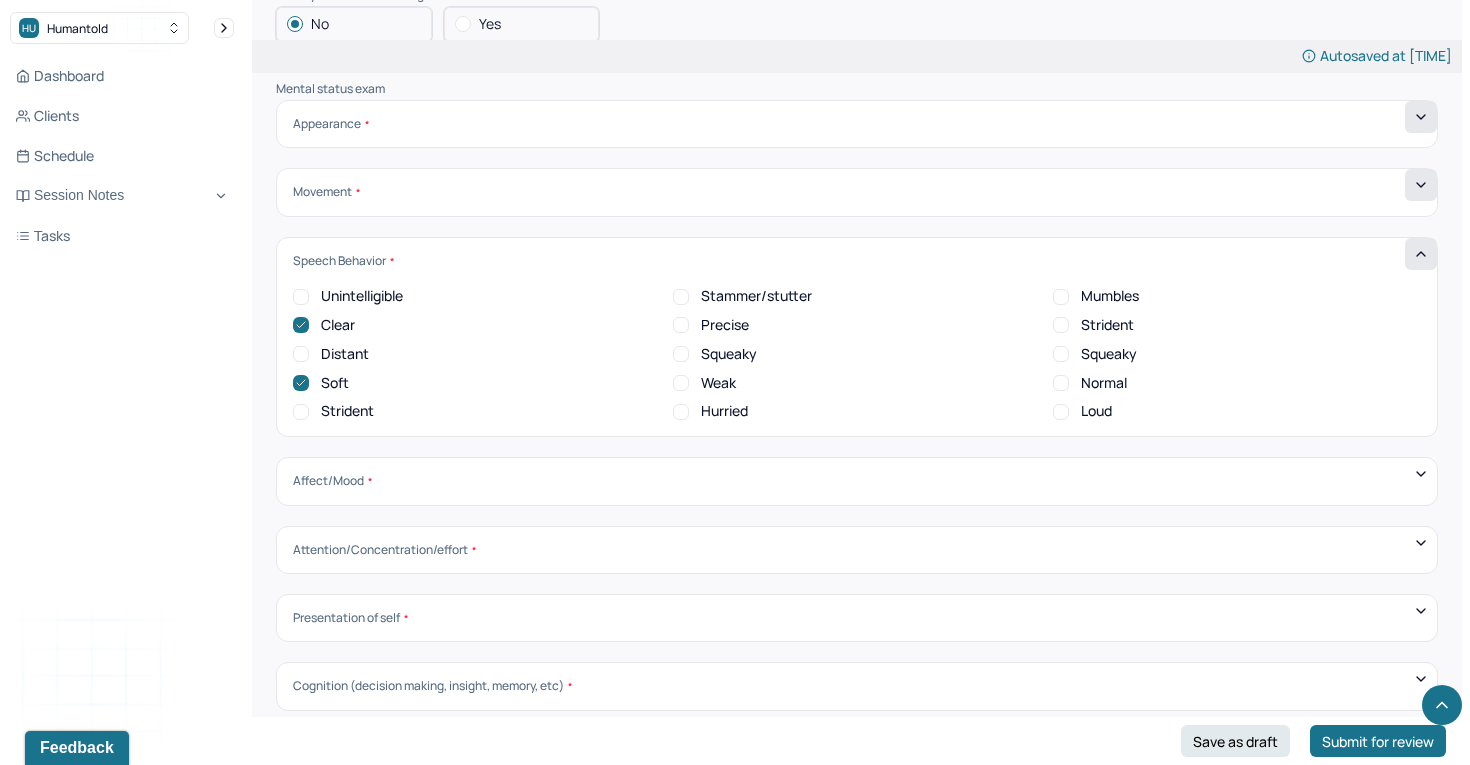 click on "Normal" at bounding box center (1061, 383) 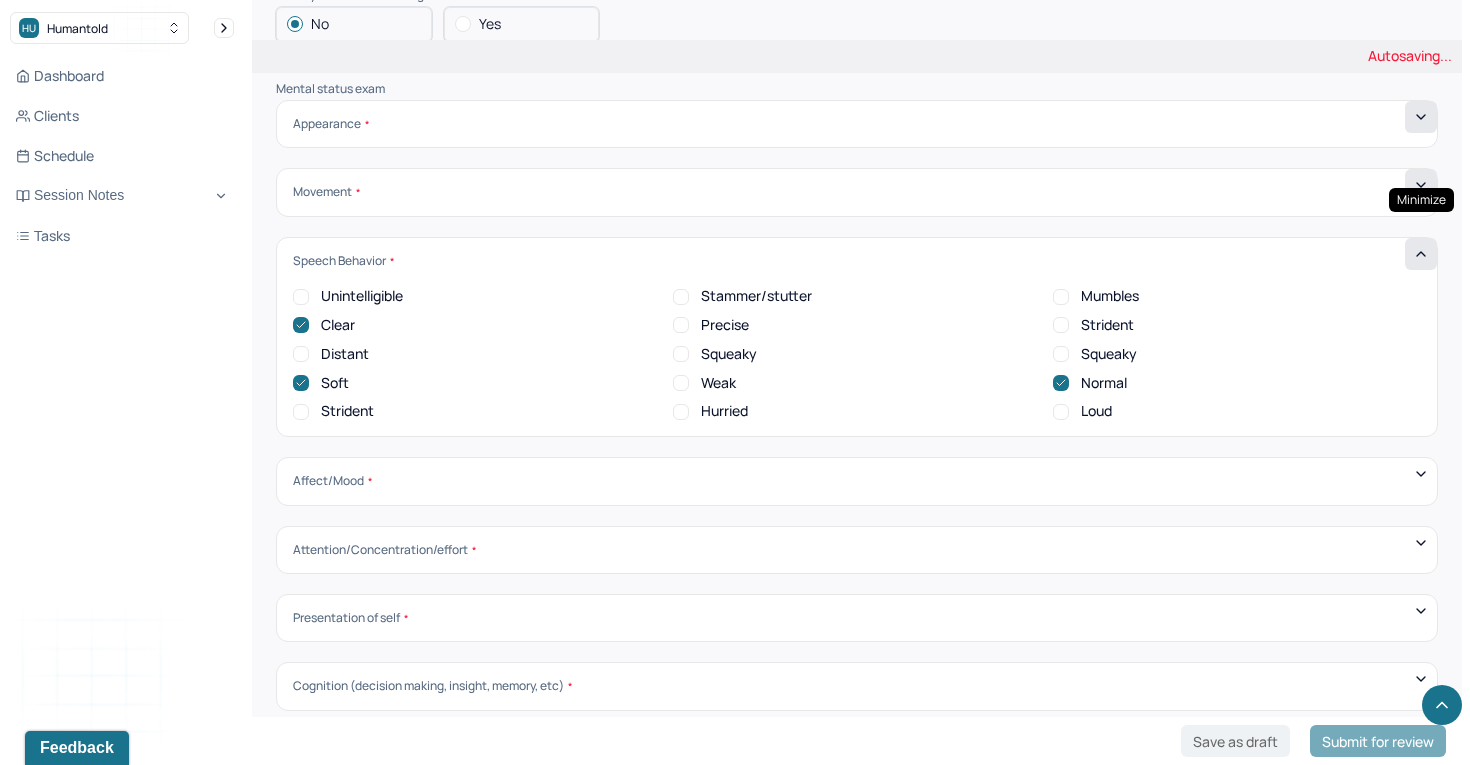 click 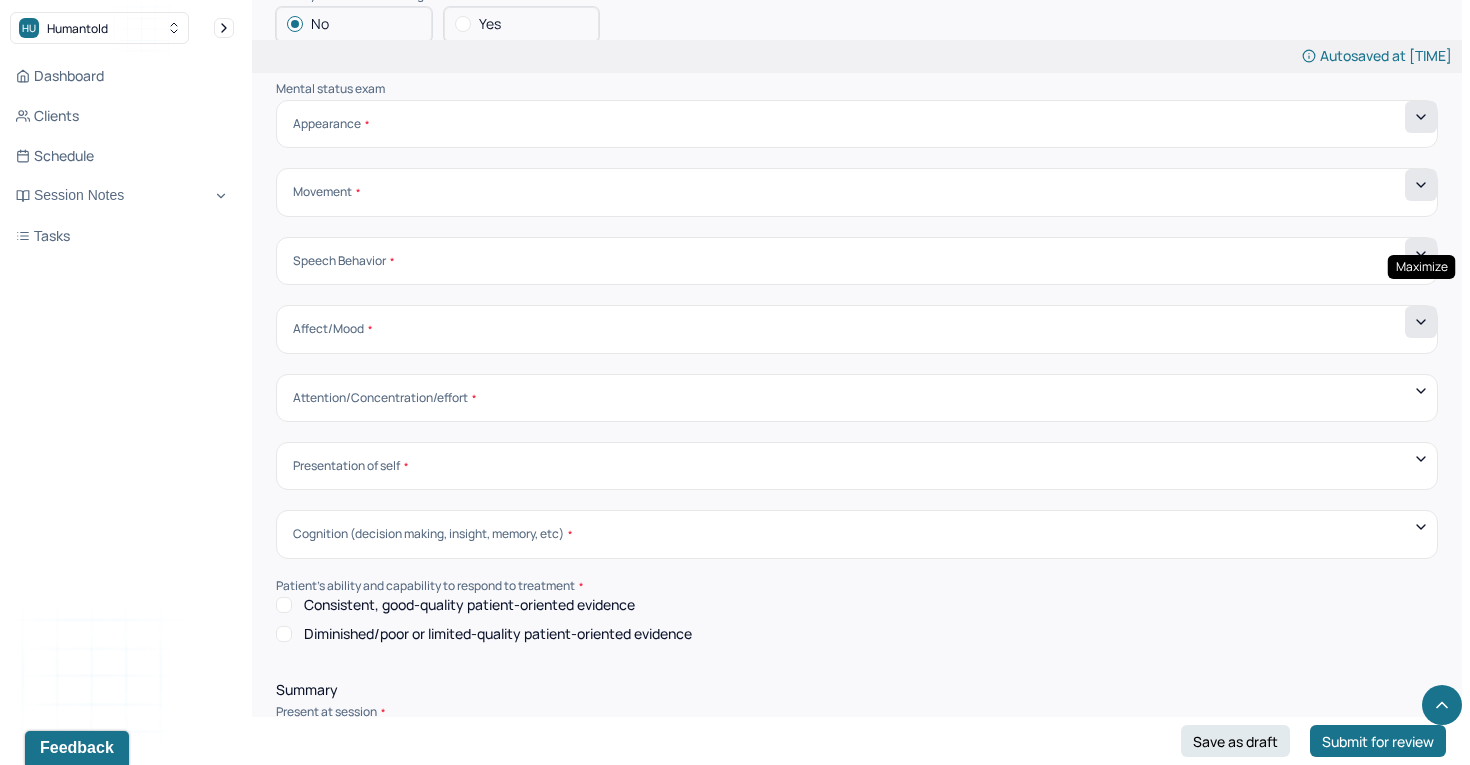 click at bounding box center (1421, 322) 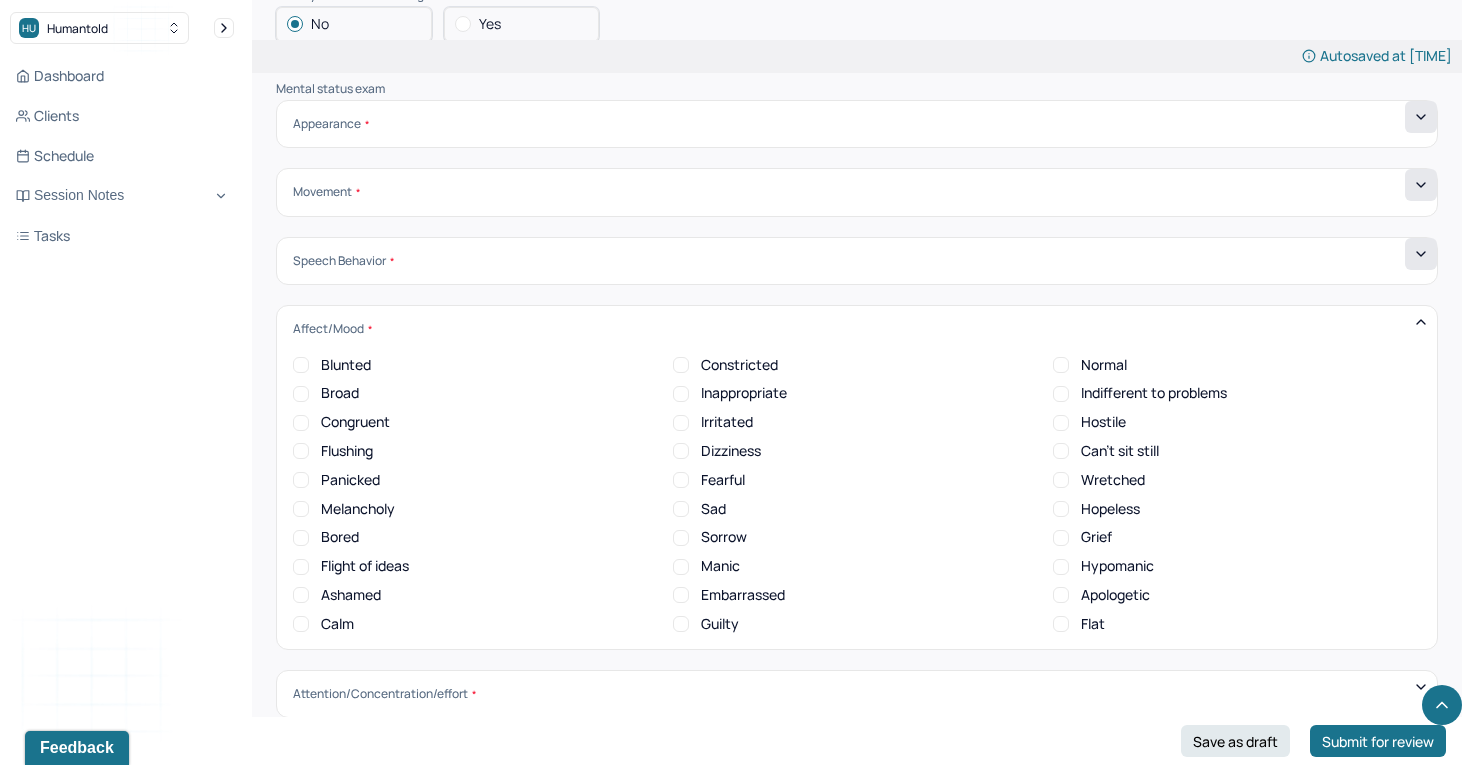 click on "Blunted" at bounding box center (301, 365) 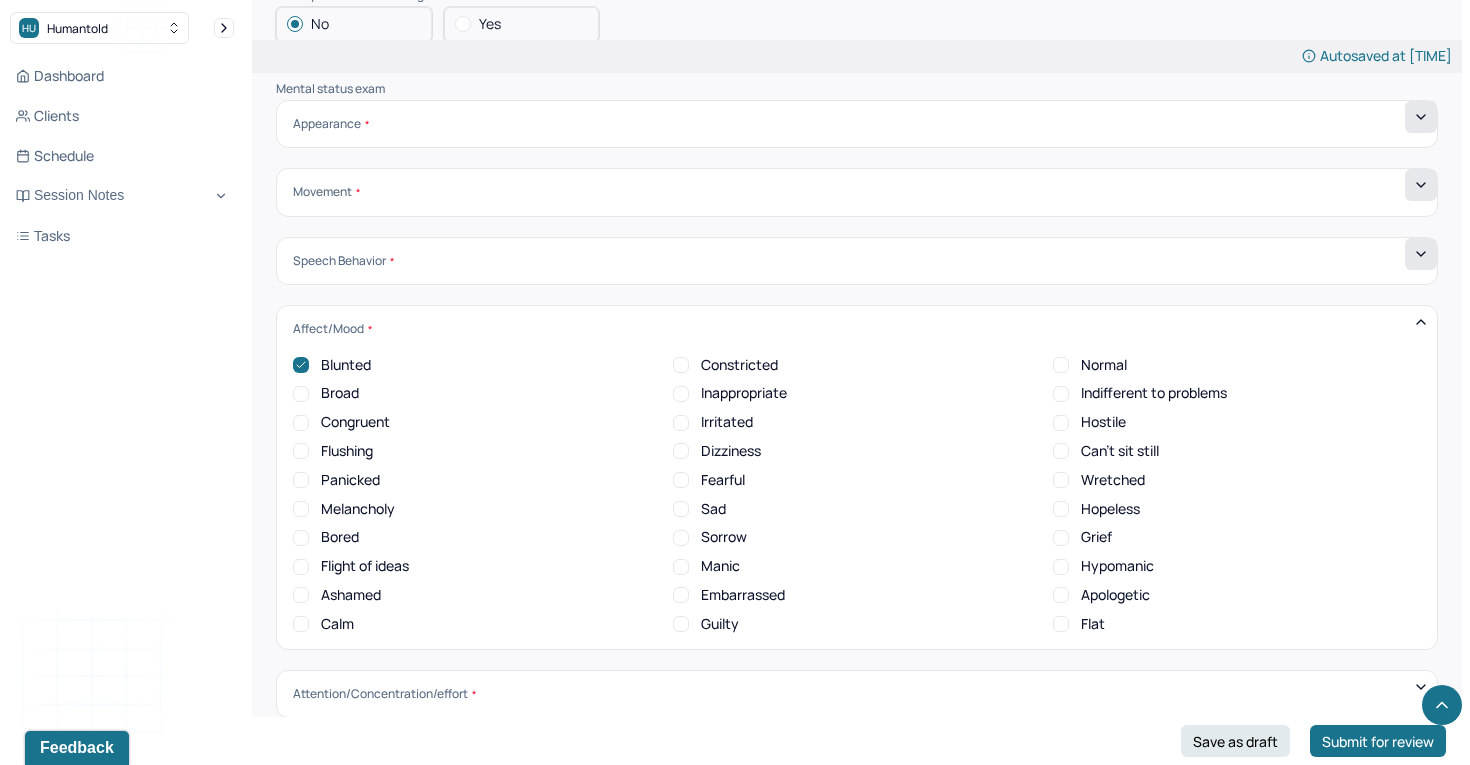 click on "Congruent" at bounding box center (301, 423) 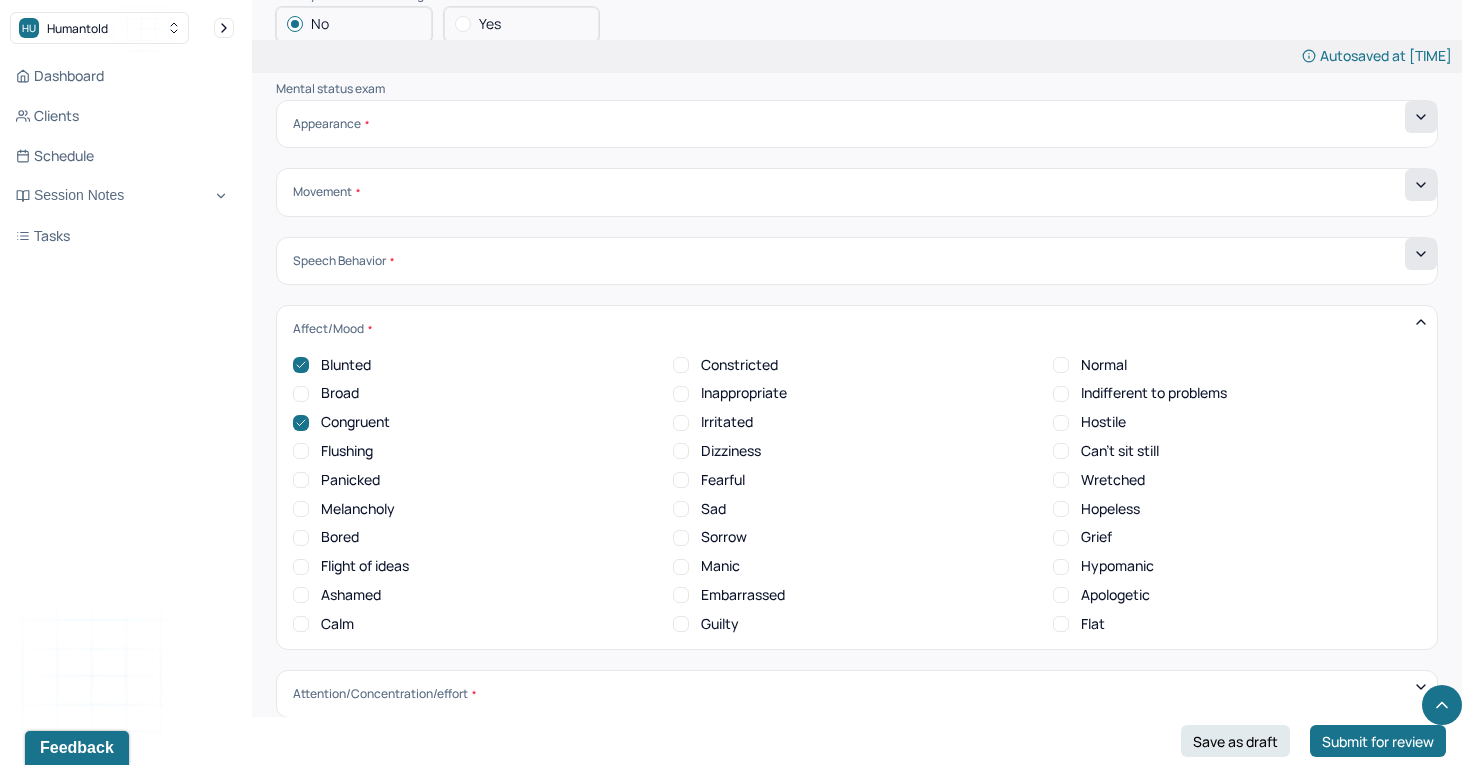 click on "Calm" at bounding box center (301, 624) 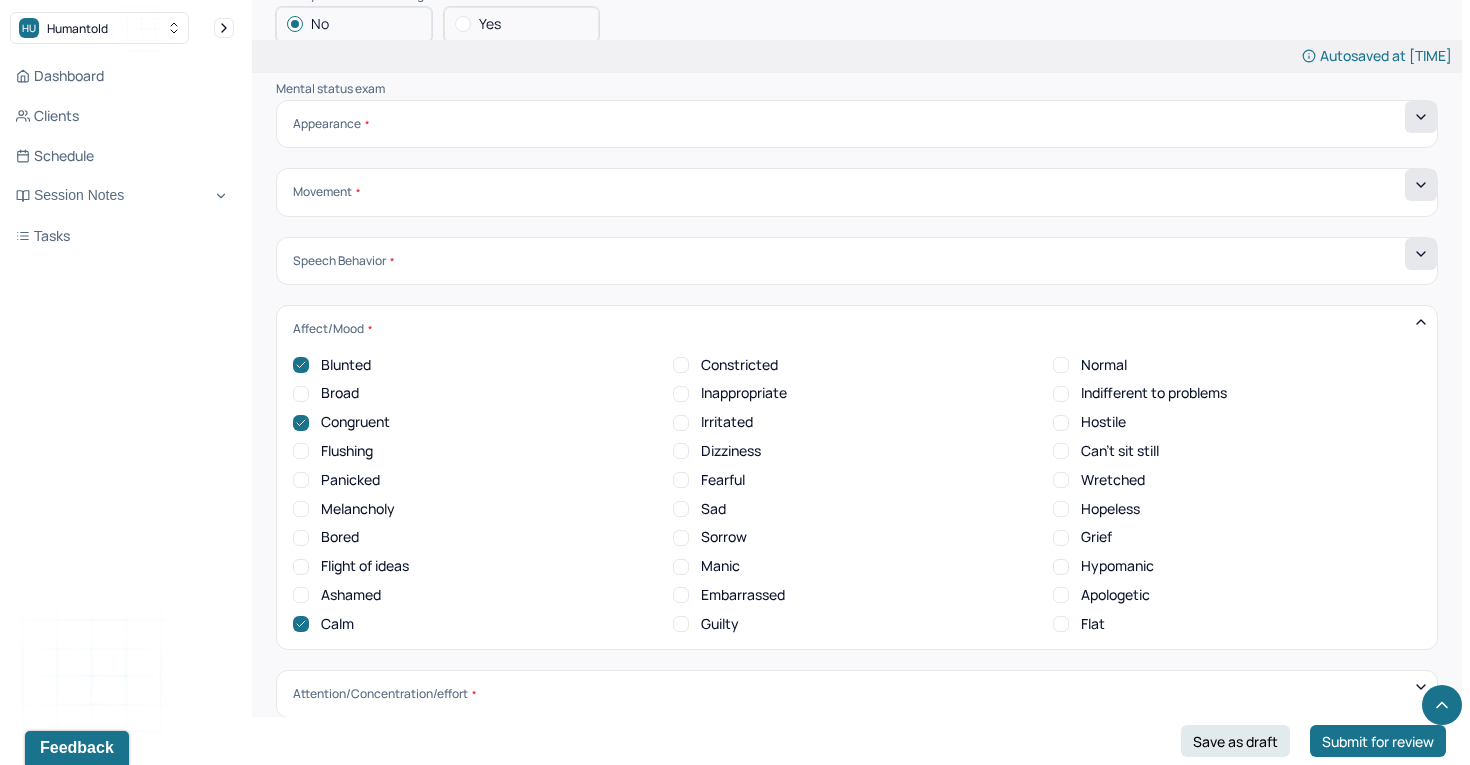 click on "Normal" at bounding box center (1061, 365) 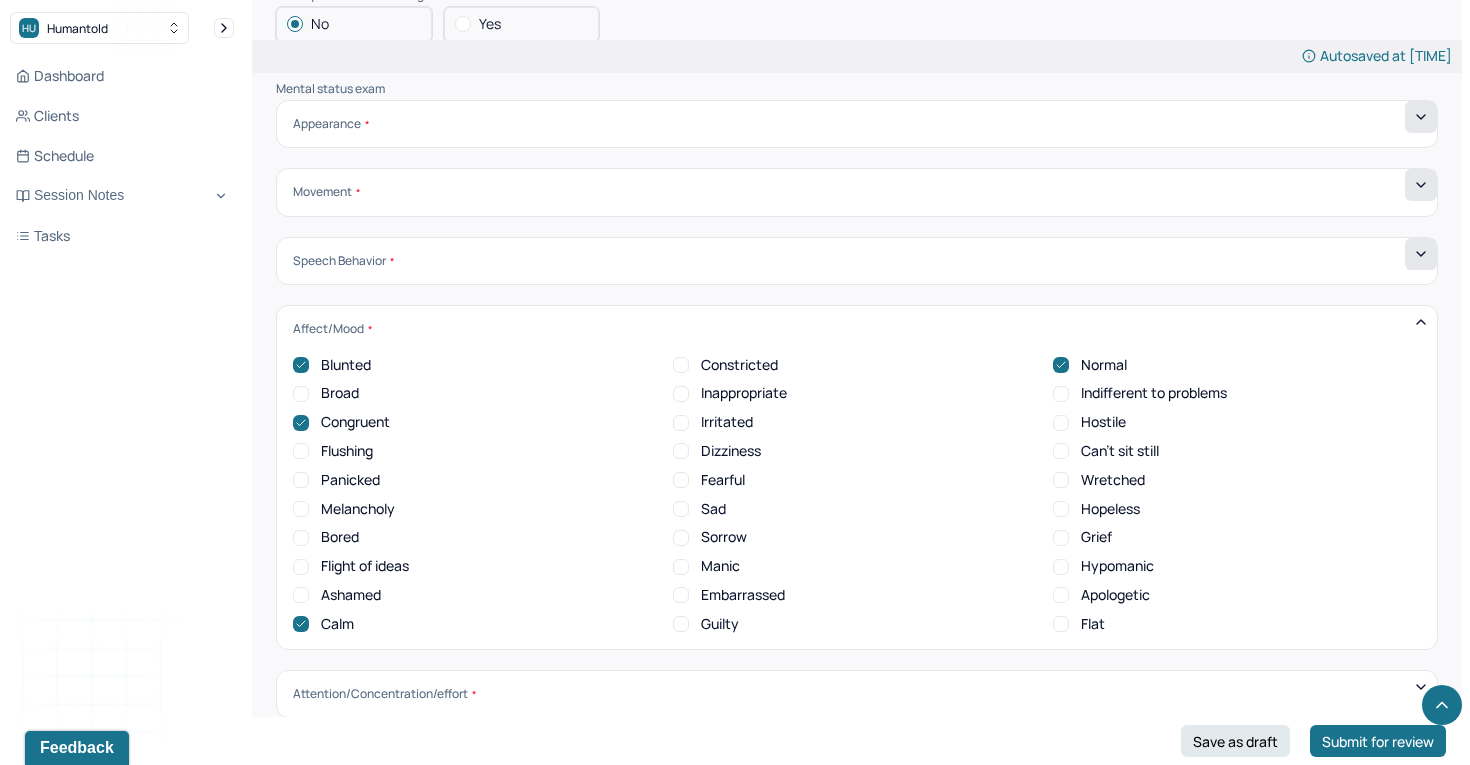 click on "Indifferent to problems" at bounding box center (1061, 394) 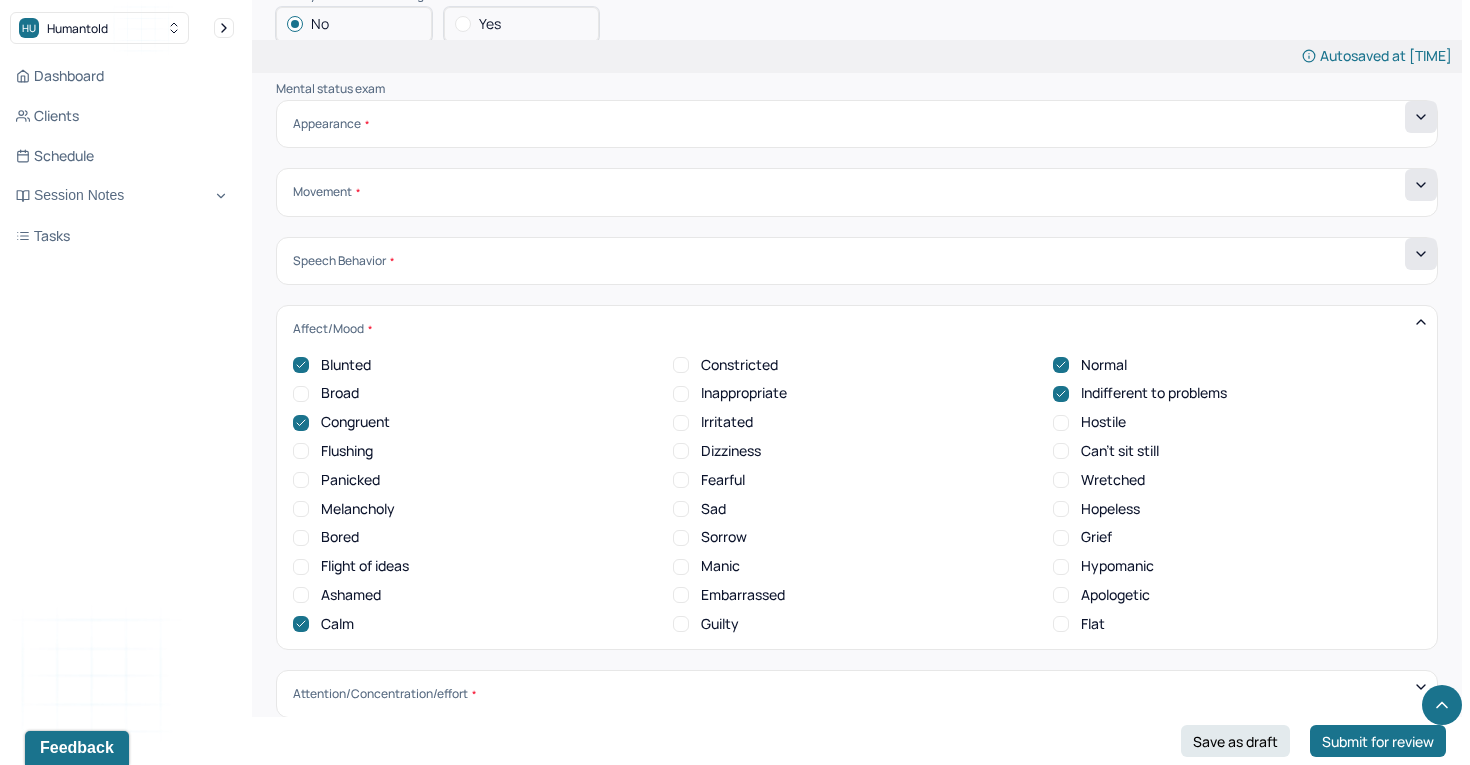 click on "Sad" at bounding box center [681, 509] 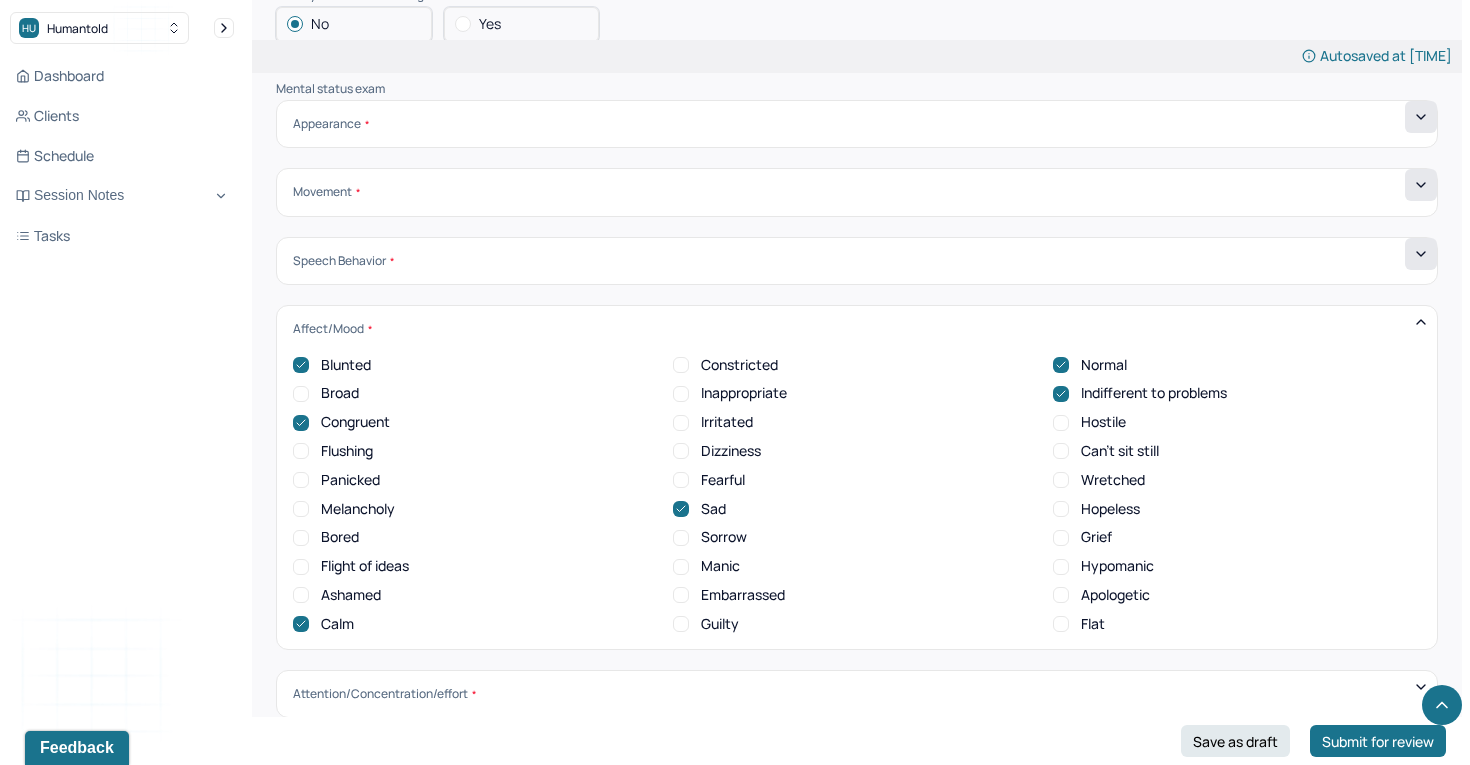 click on "Blunted Constricted Normal Broad Inappropriate Indifferent to problems Congruent Irritated Hostile Flushing Dizziness Can't sit still Panicked Fearful Wretched Melancholy Sad Hopeless Bored Sorrow Grief Flight of ideas Manic Hypomanic Ashamed Embarrassed Apologetic Calm Guilty Flat" at bounding box center [857, 495] 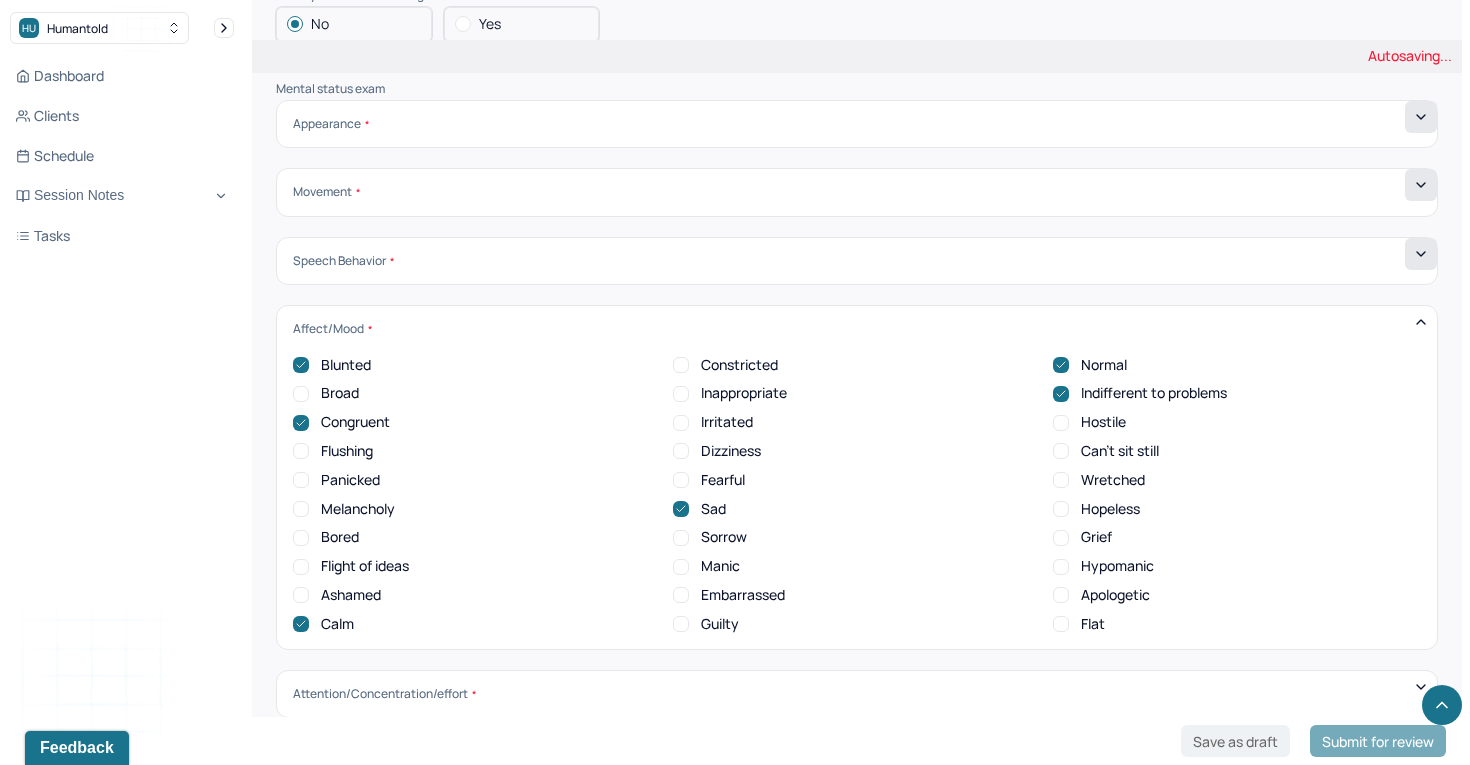 click on "Sorrow" at bounding box center [681, 538] 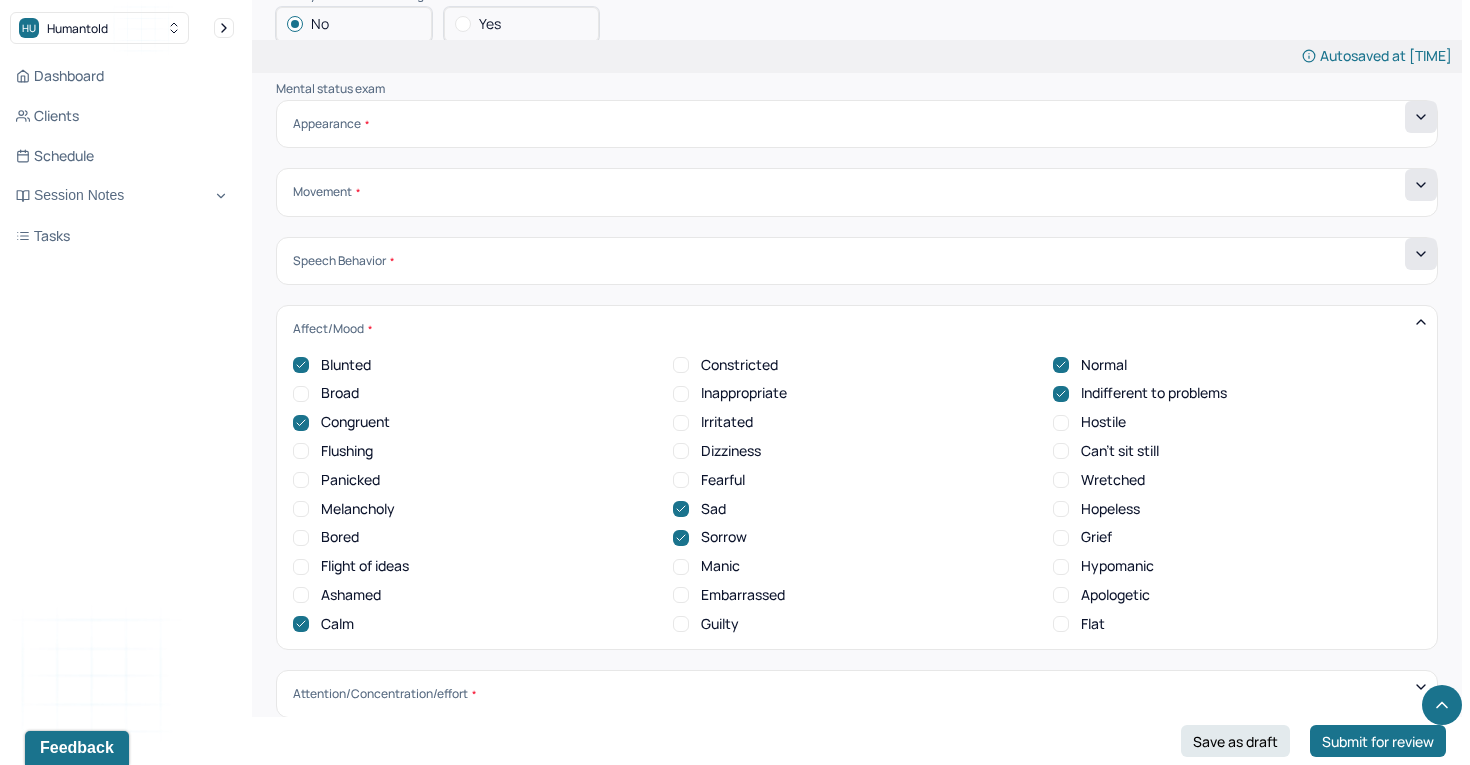 click 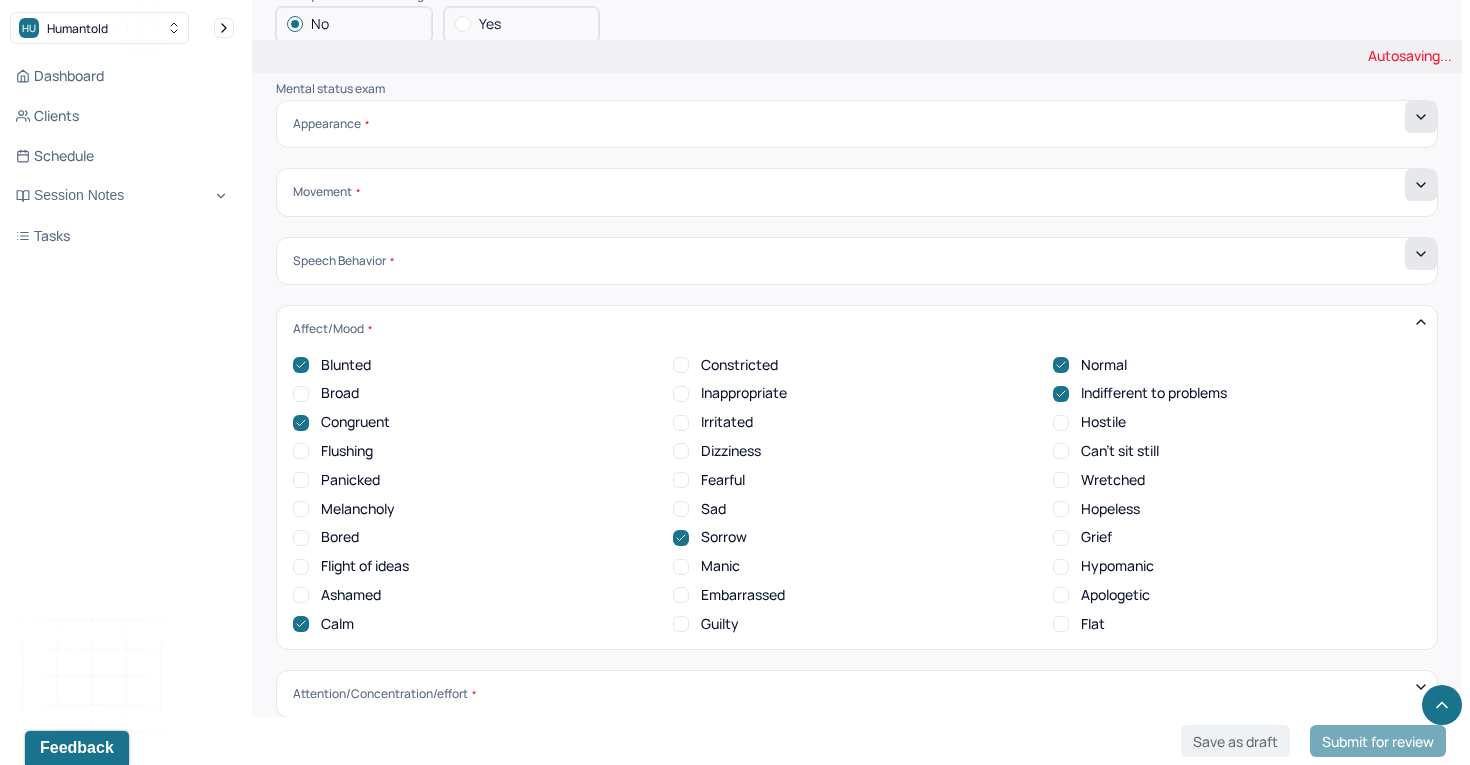 scroll, scrollTop: 0, scrollLeft: 0, axis: both 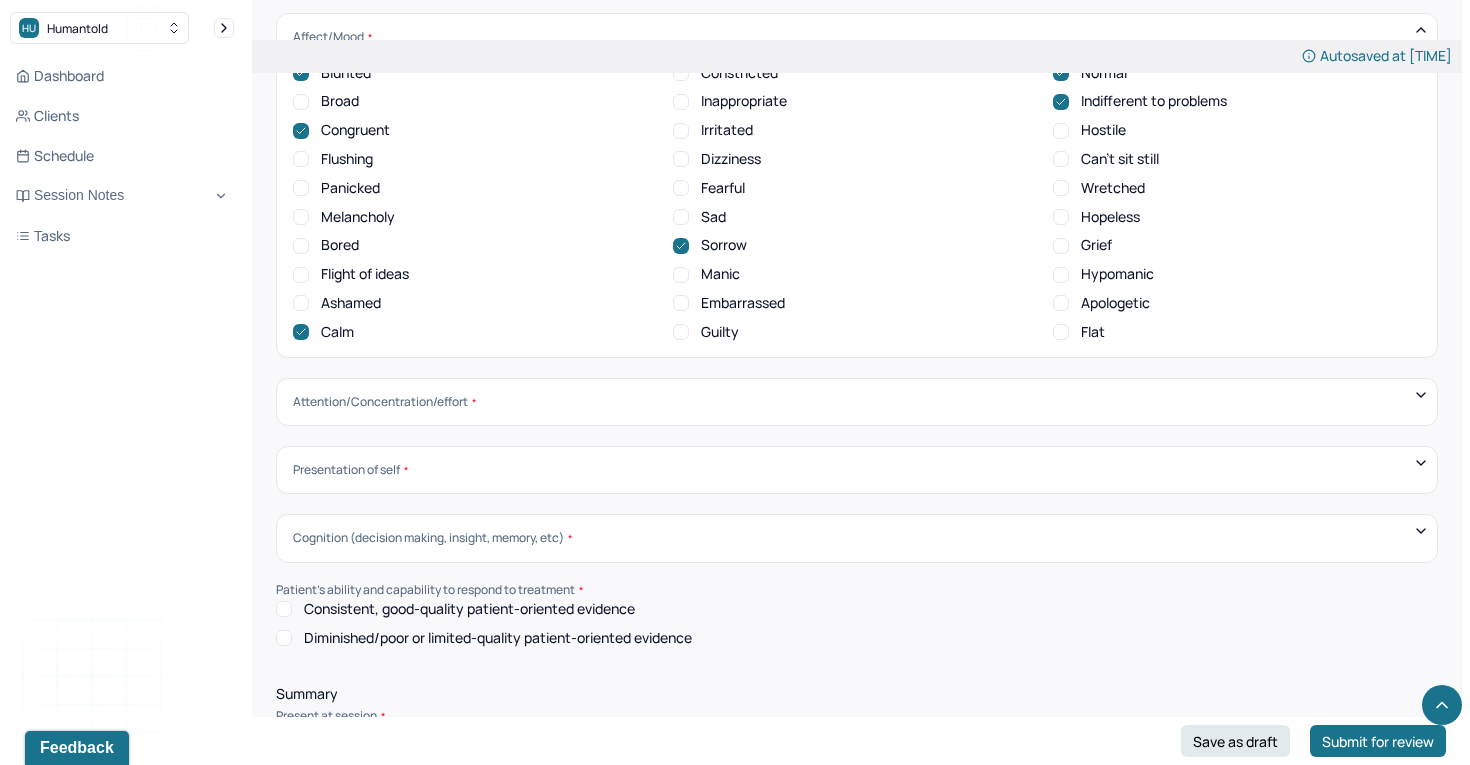 click on "Attention/Concentration/effort" at bounding box center [857, 402] 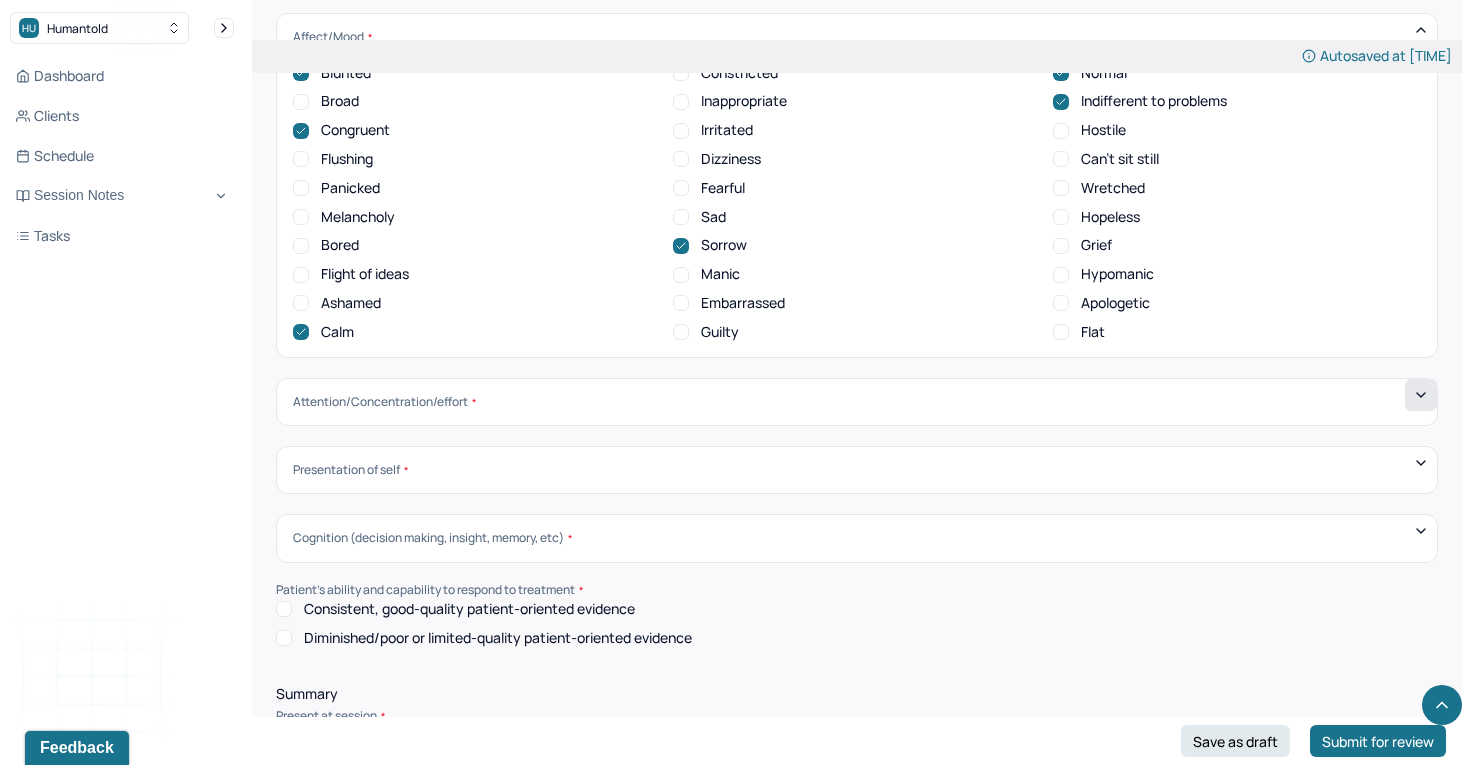 click 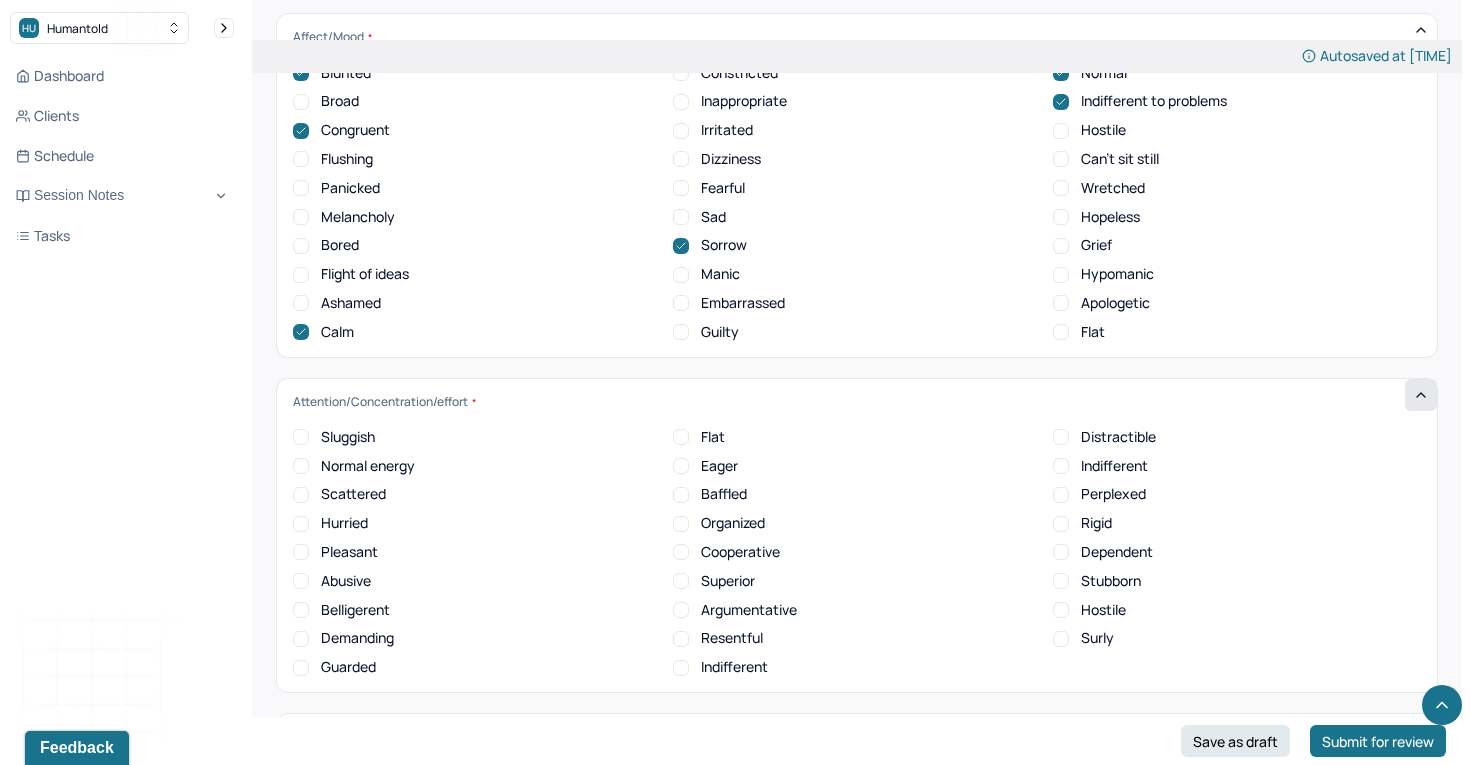 click on "Flat" at bounding box center [1061, 332] 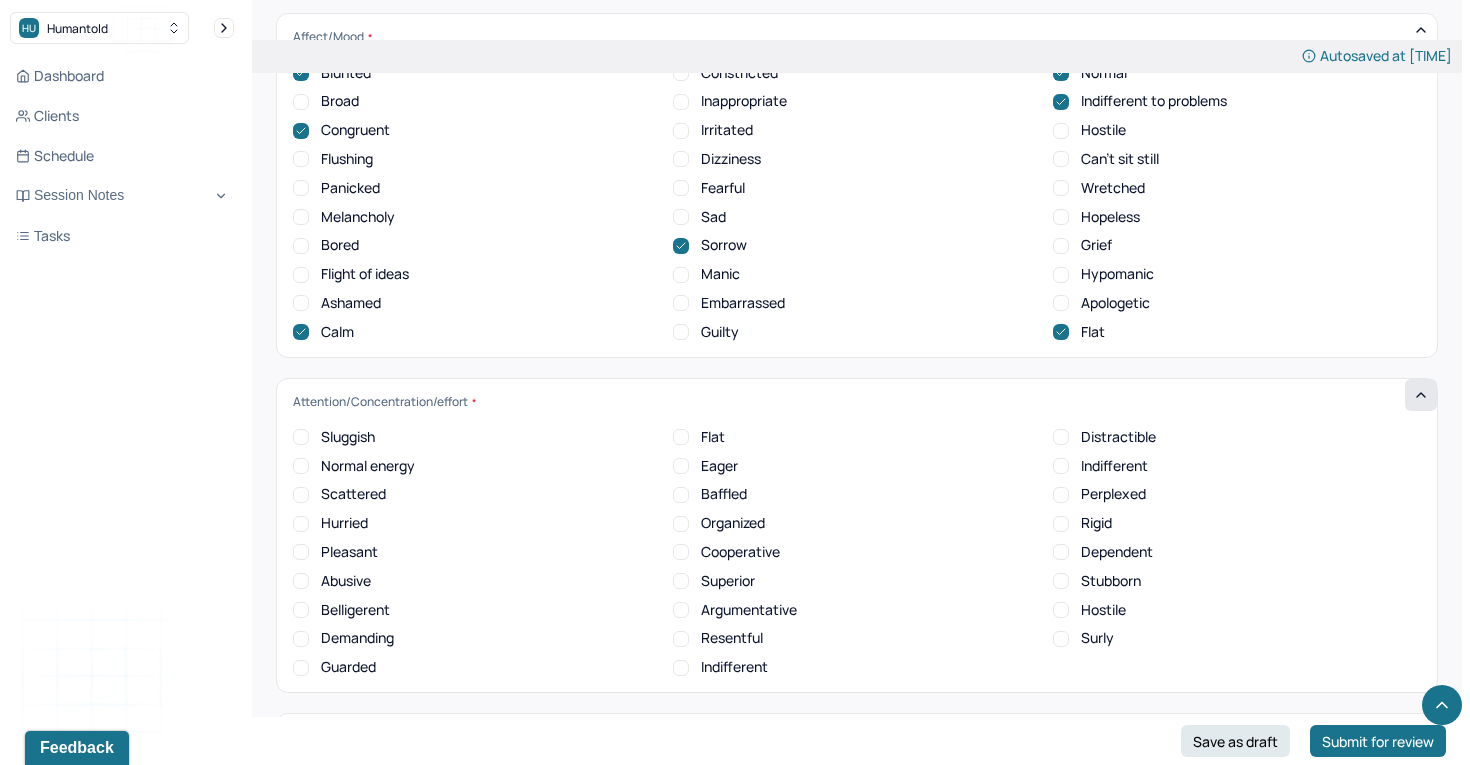 scroll, scrollTop: 1, scrollLeft: 0, axis: vertical 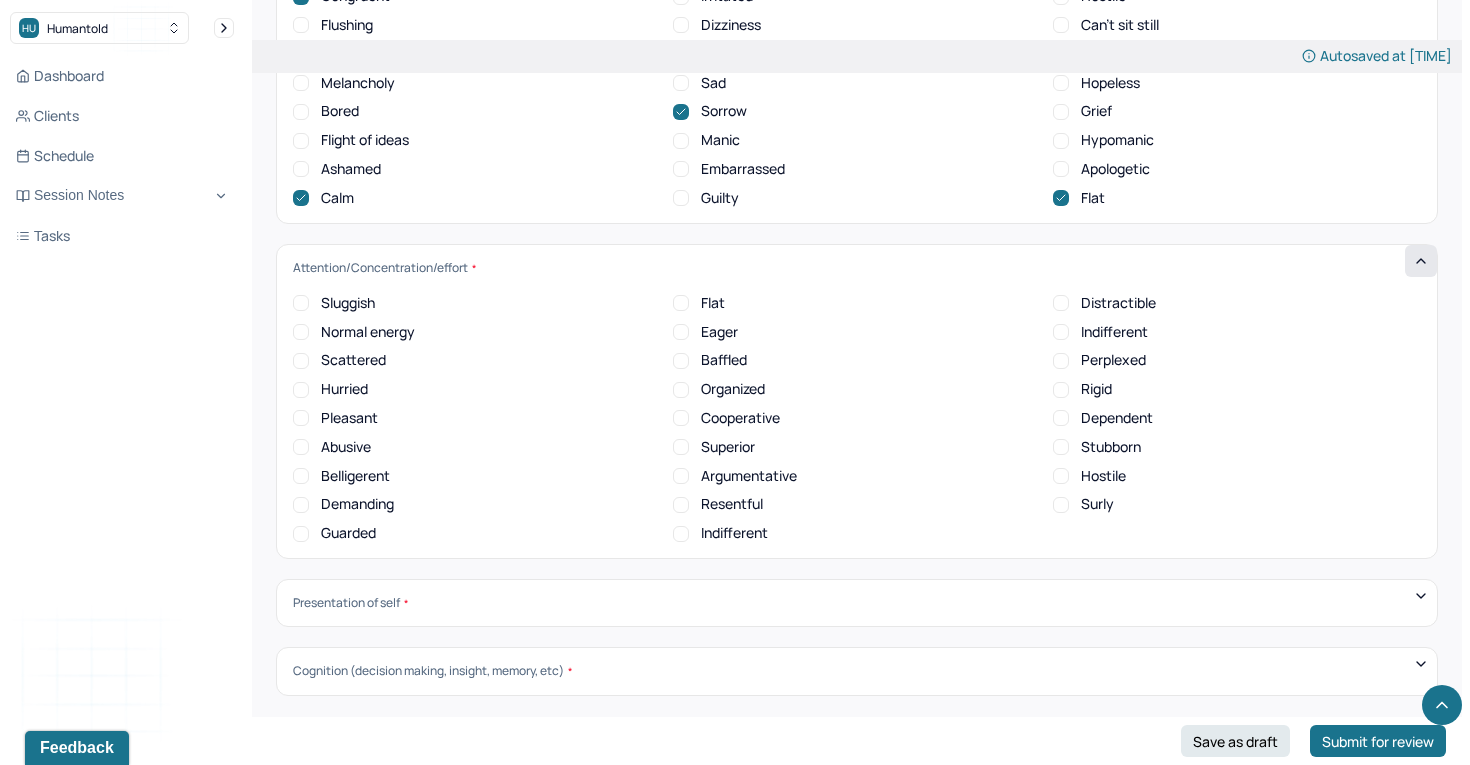 click on "Normal energy" at bounding box center [301, 332] 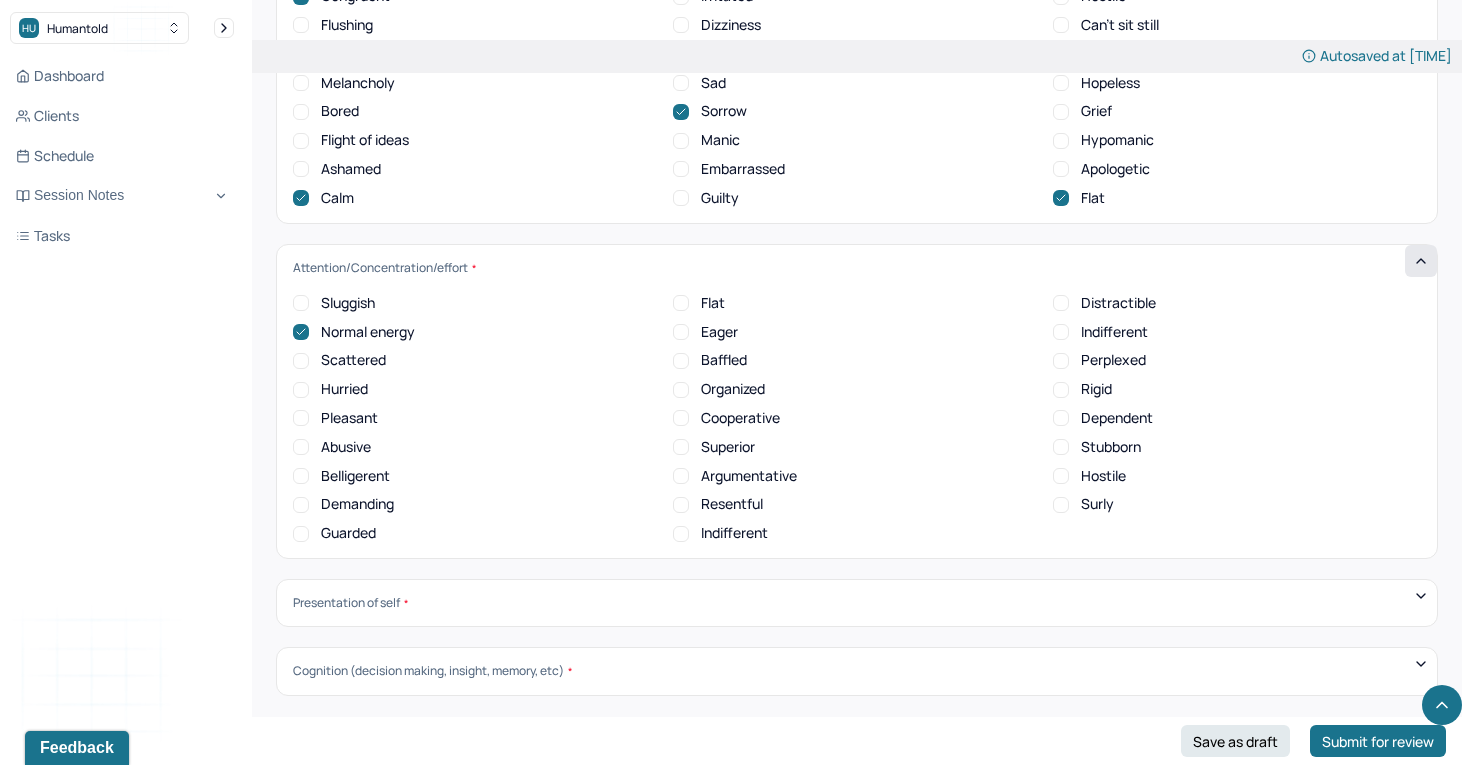 click on "Scattered" at bounding box center (301, 361) 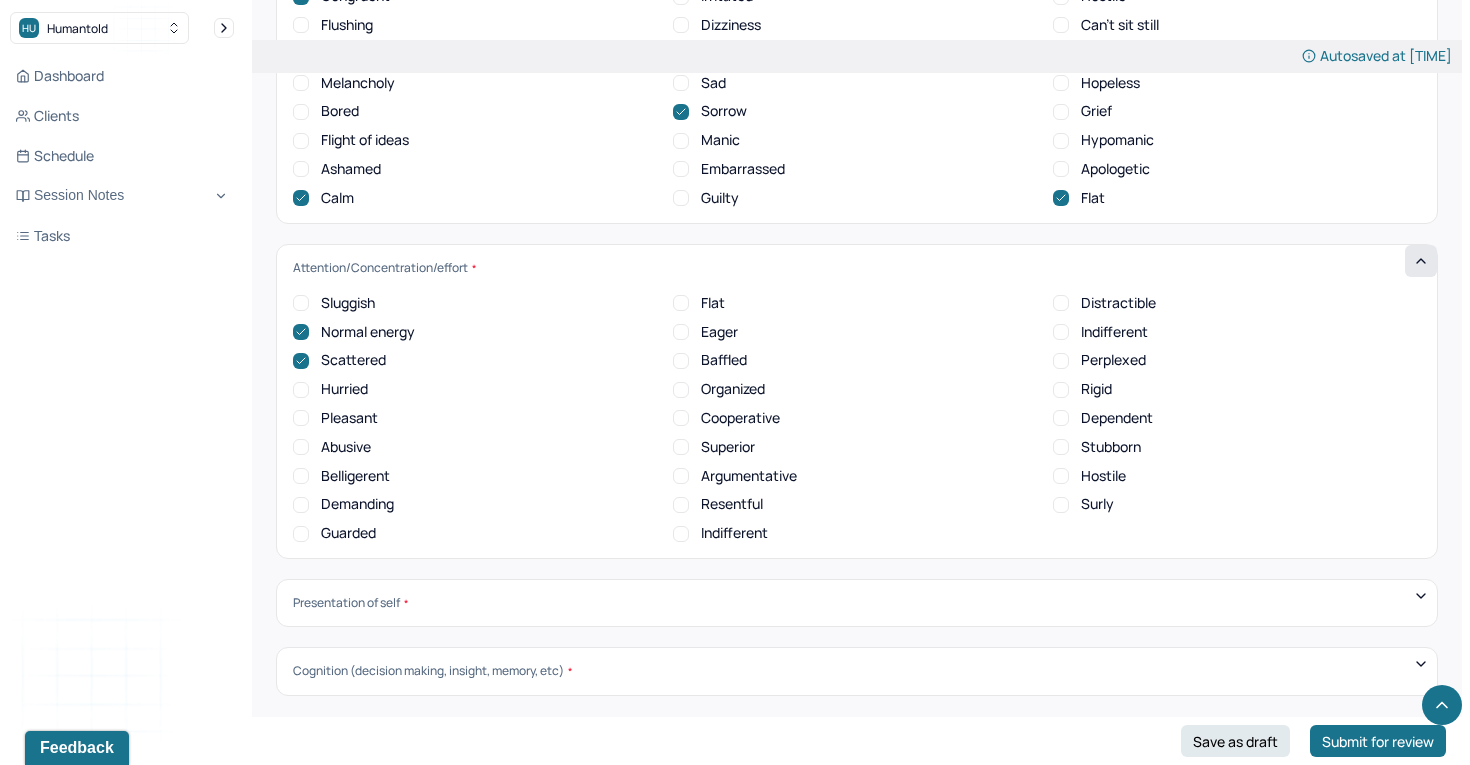 click on "Sluggish Flat Distractible Normal energy Eager Indifferent Scattered Baffled Perplexed Hurried Organized Rigid Pleasant Cooperative Dependent Abusive Superior Stubborn Belligerent Argumentative Hostile Demanding Resentful Surly Guarded Indifferent" at bounding box center [857, 418] 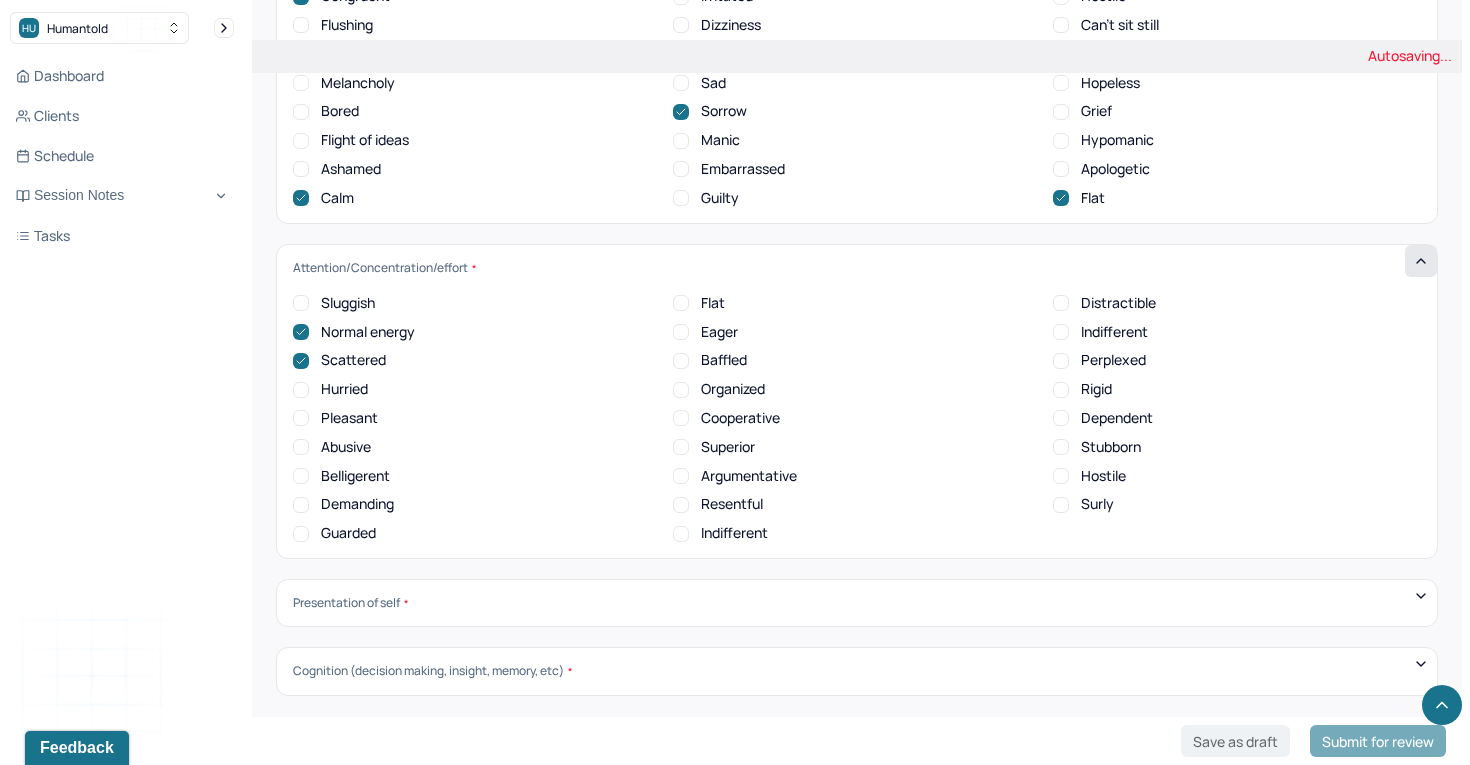 click on "Pleasant" at bounding box center (301, 418) 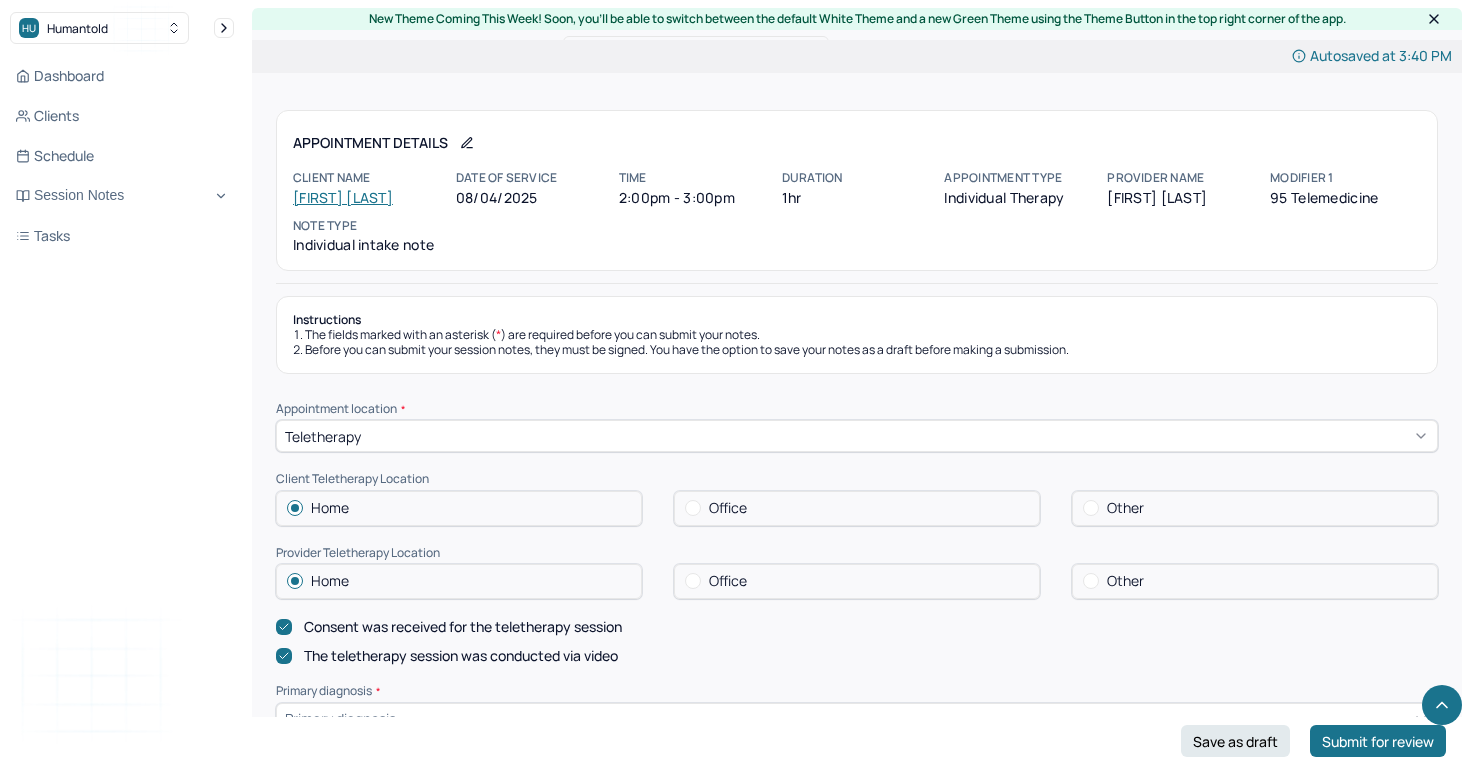 scroll, scrollTop: 6866, scrollLeft: 0, axis: vertical 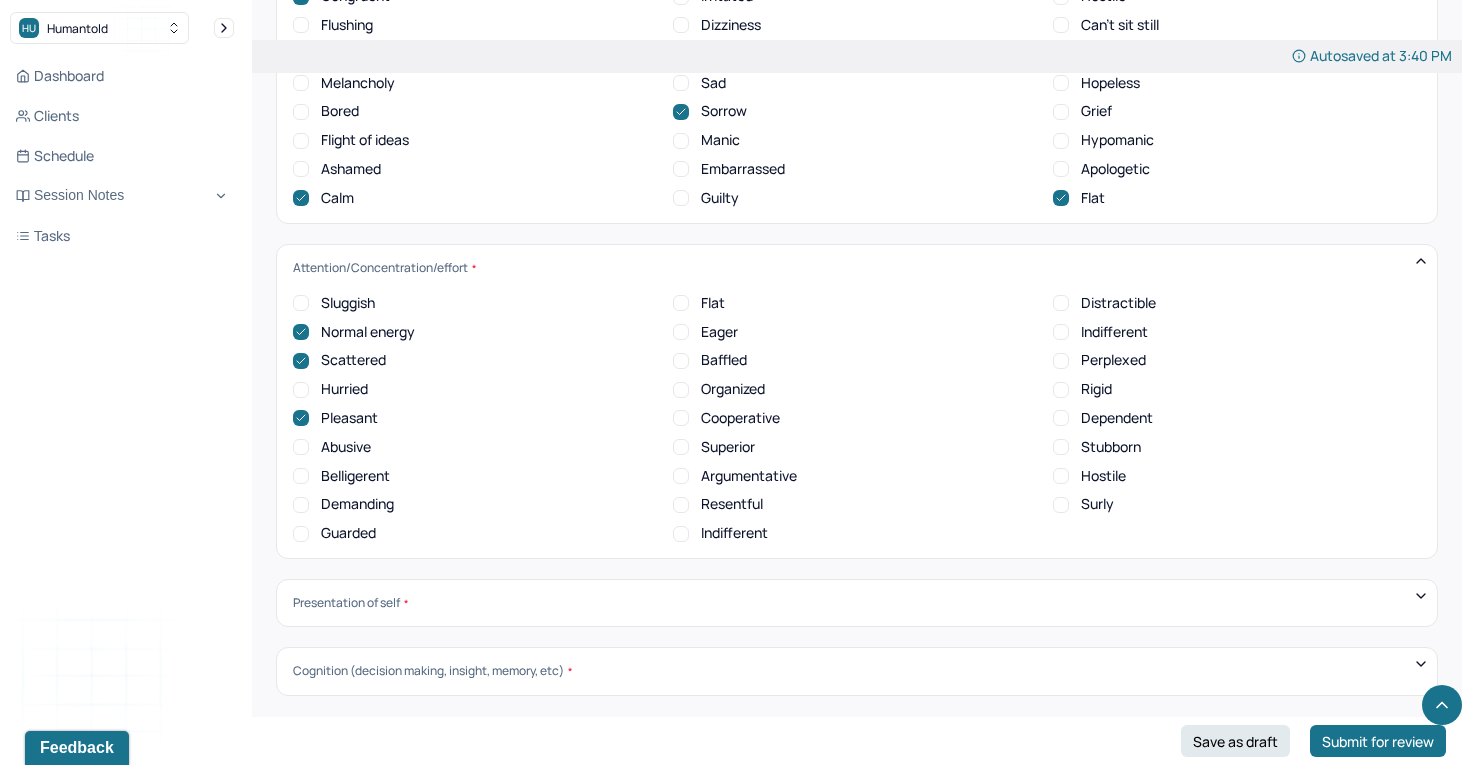 click on "Indifferent" at bounding box center (681, 534) 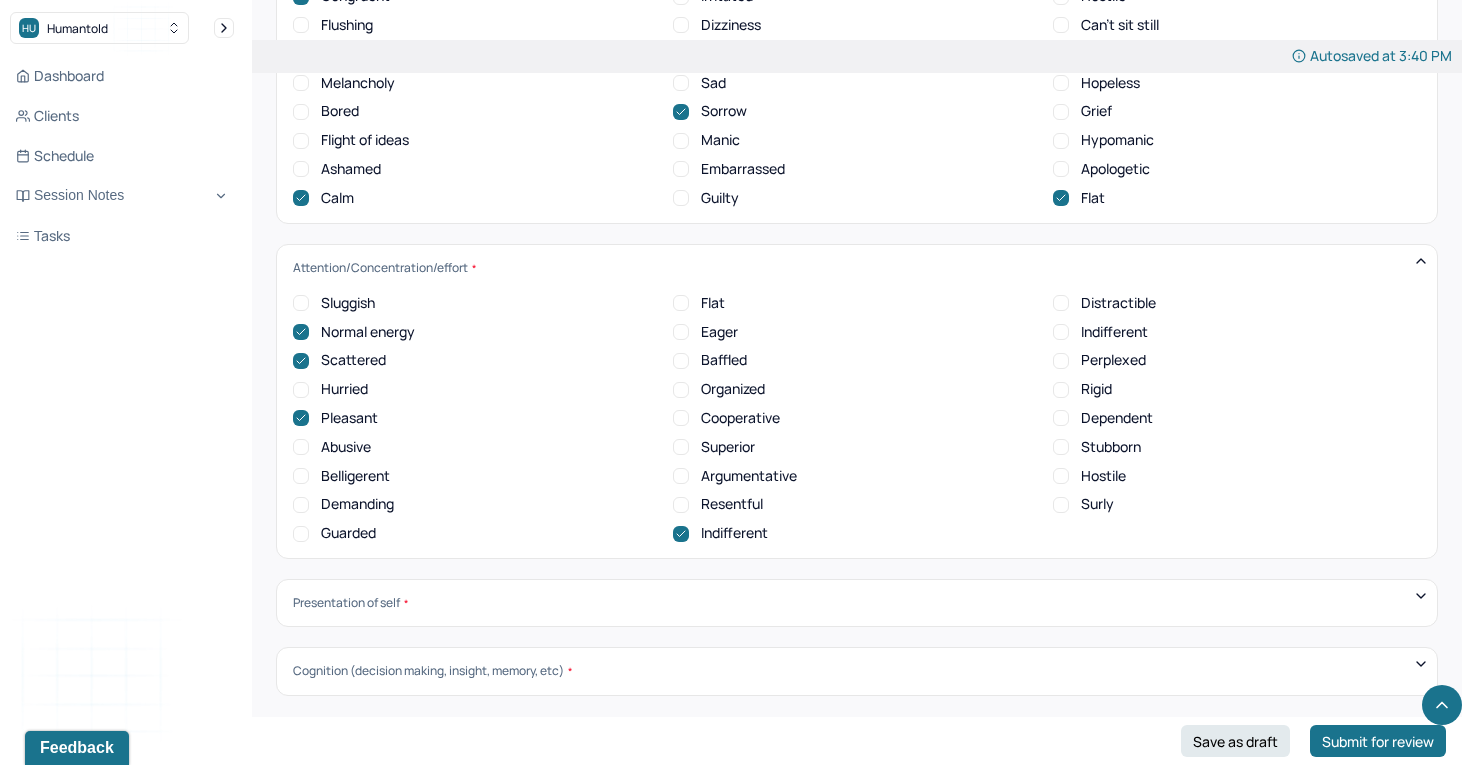 click on "Cooperative" at bounding box center (681, 418) 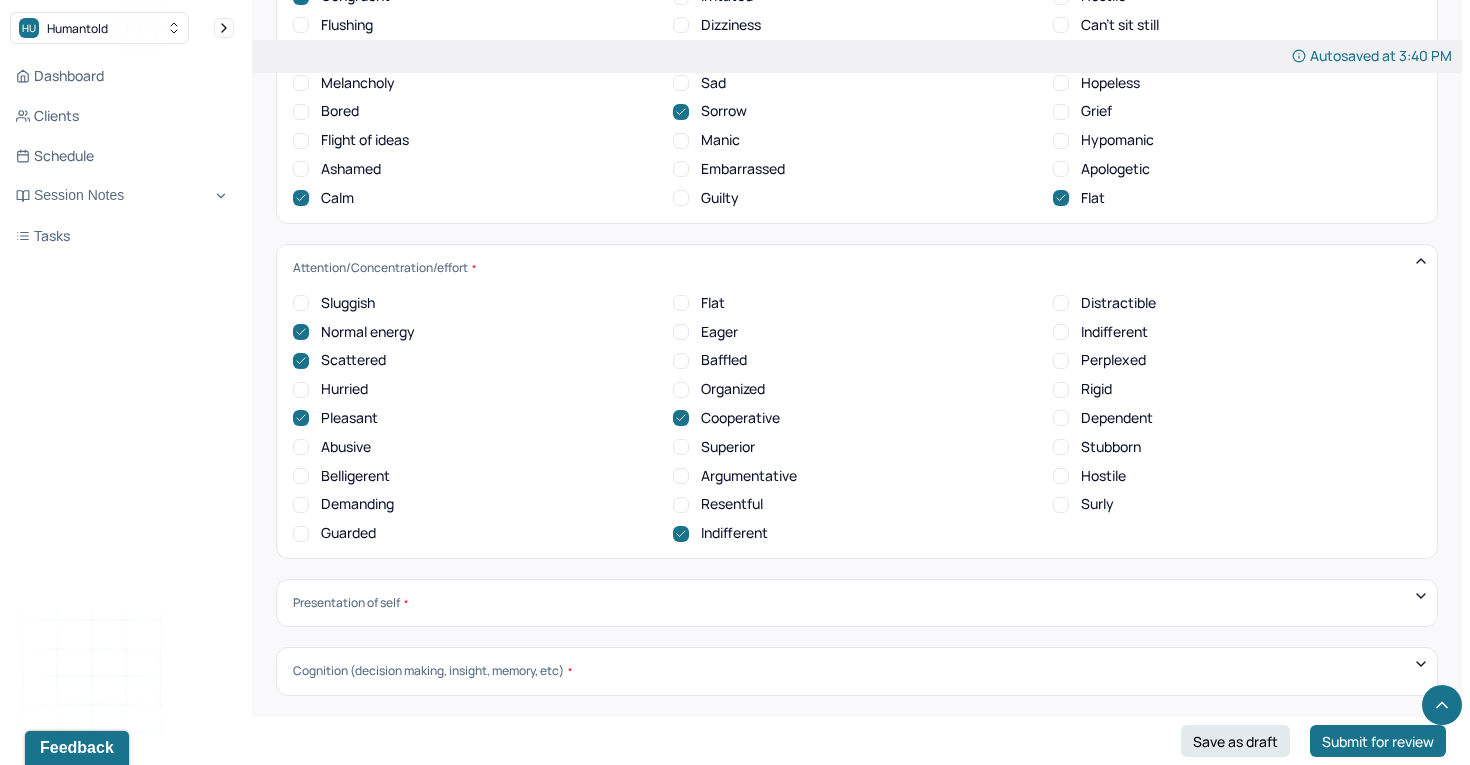 click on "Organized" at bounding box center [681, 390] 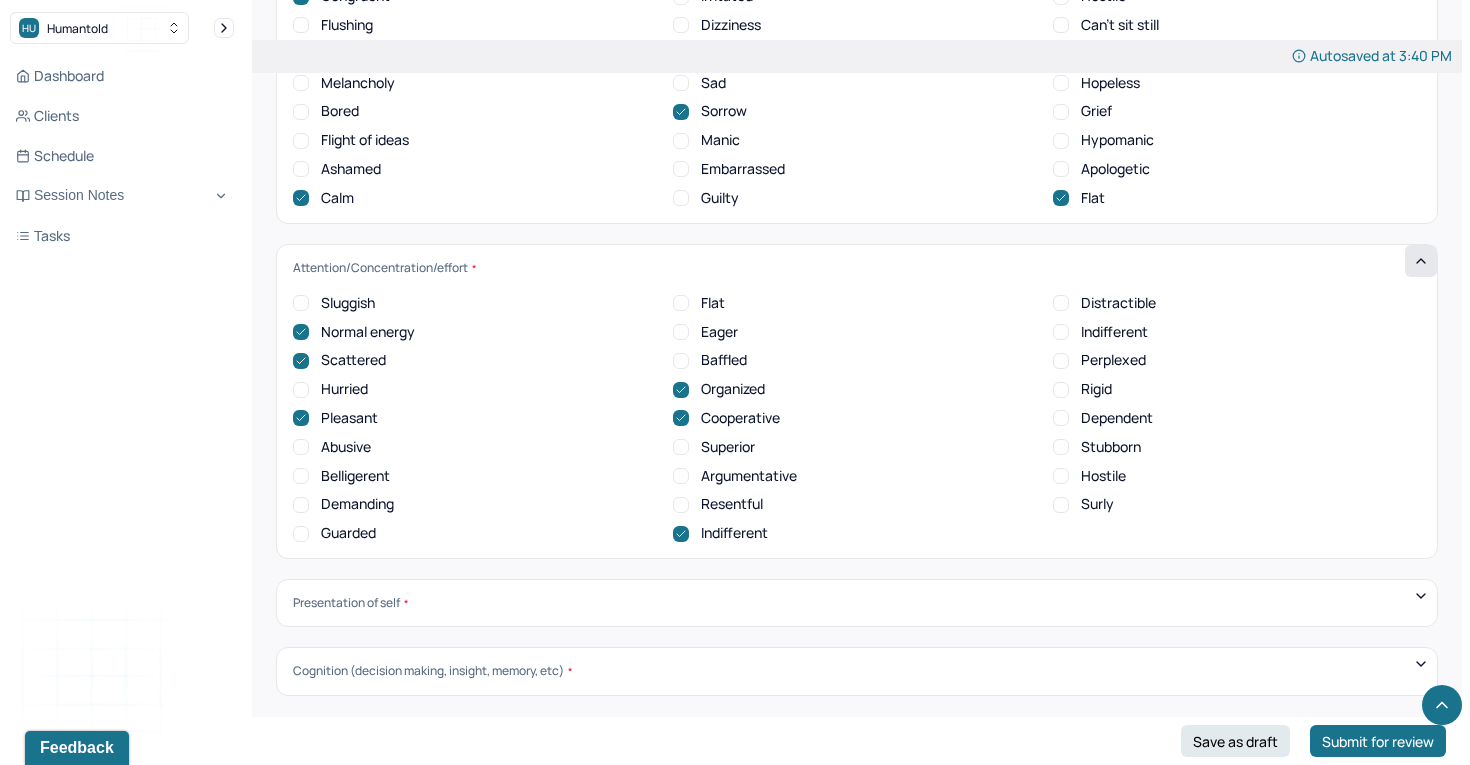 click 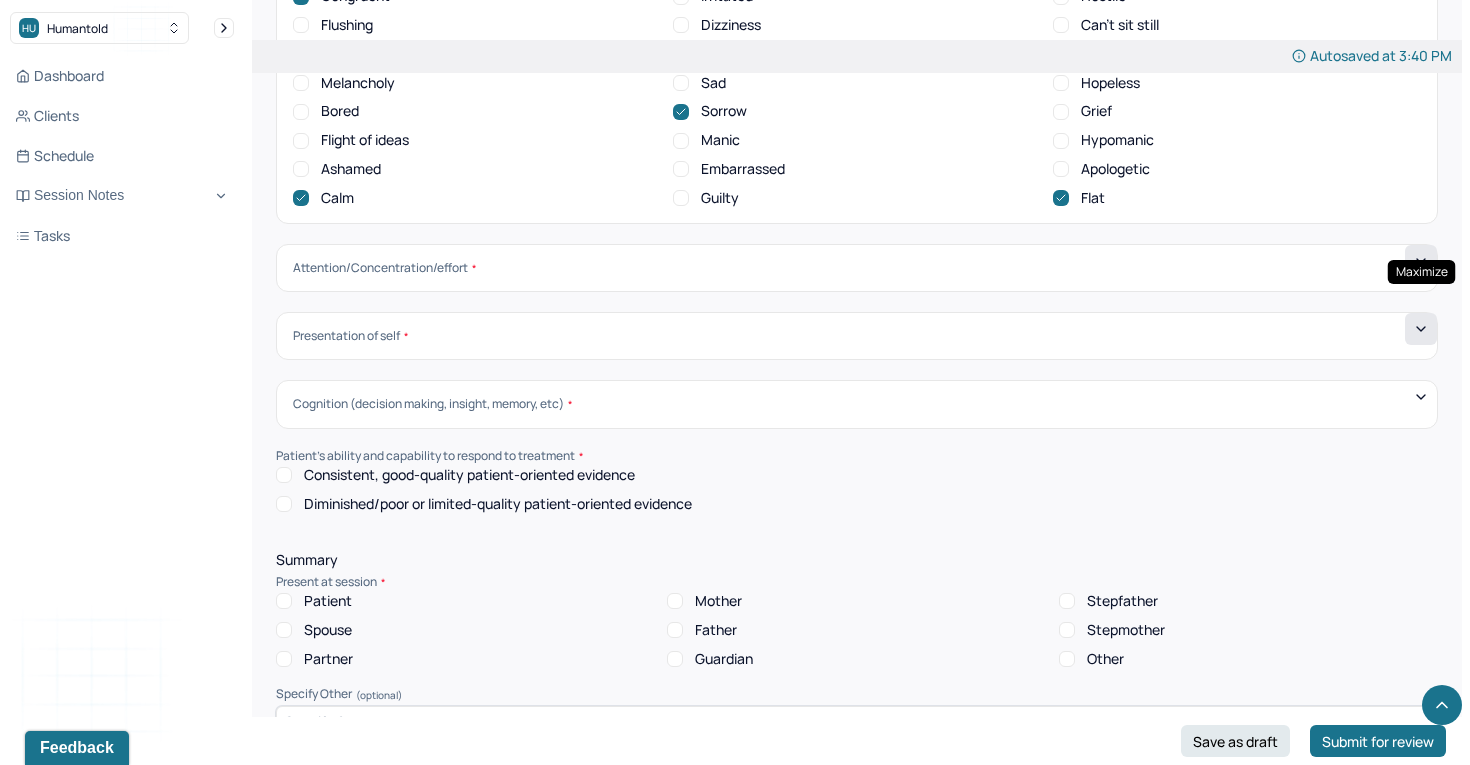 click 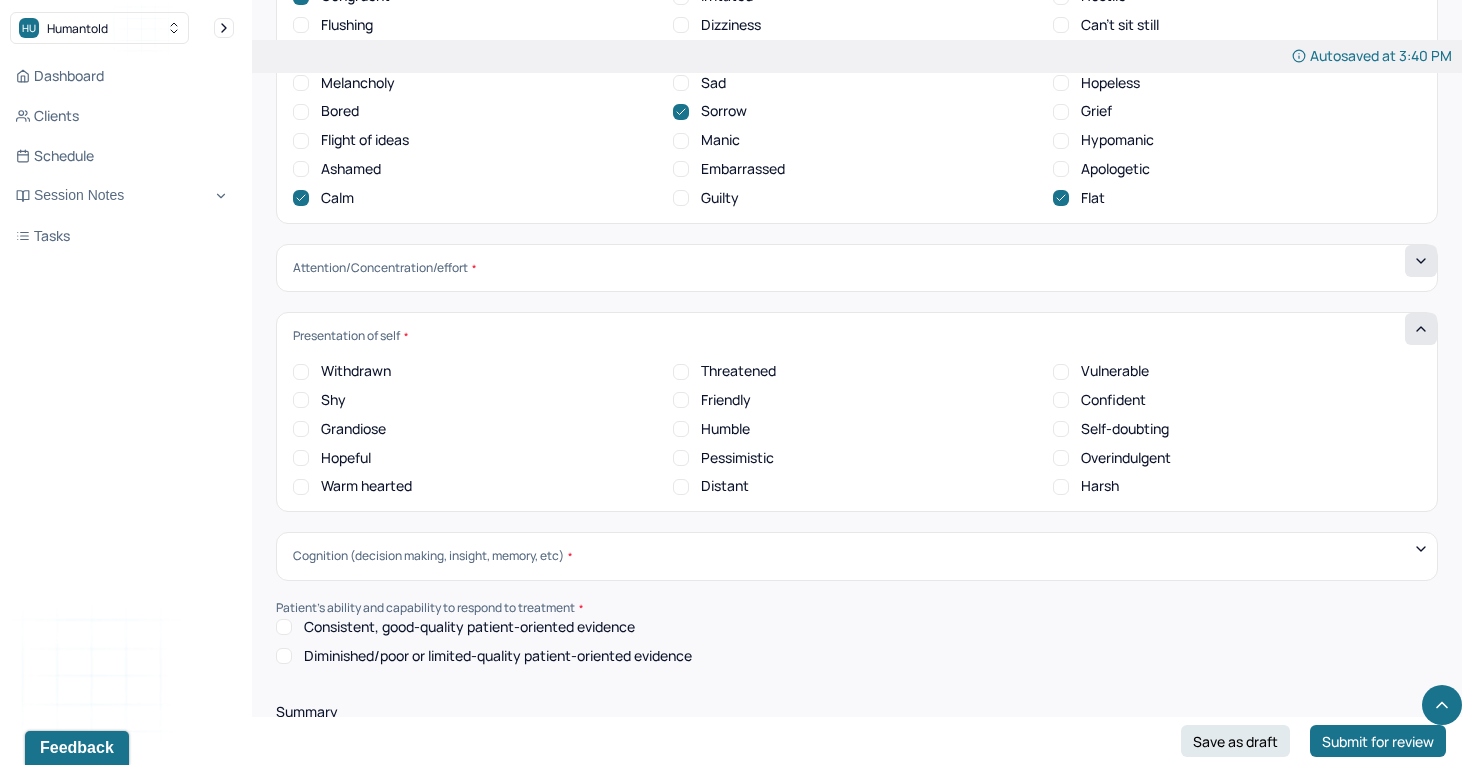 click on "Warm hearted" at bounding box center (301, 487) 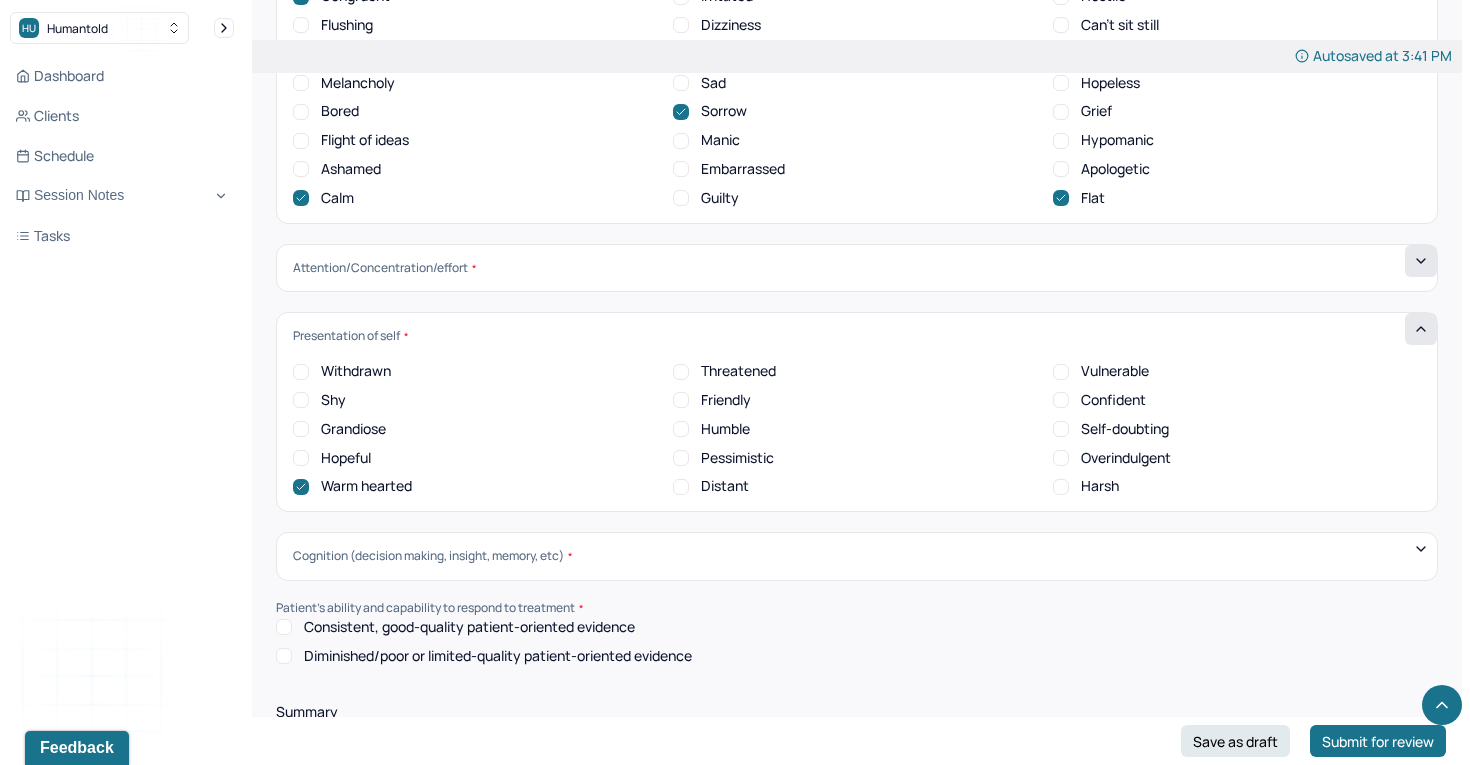 click on "Vulnerable" at bounding box center [1061, 372] 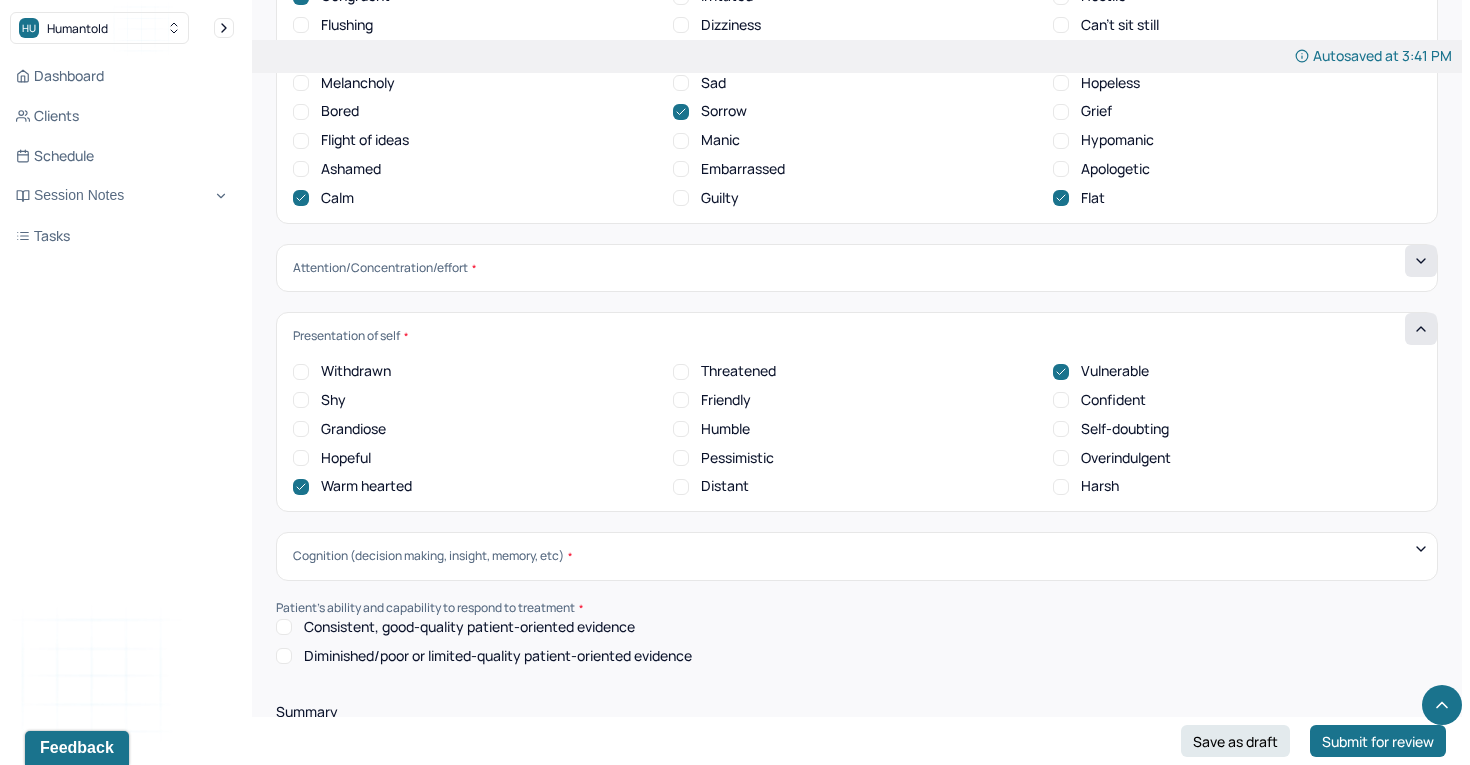 click on "Self-doubting" at bounding box center (1061, 429) 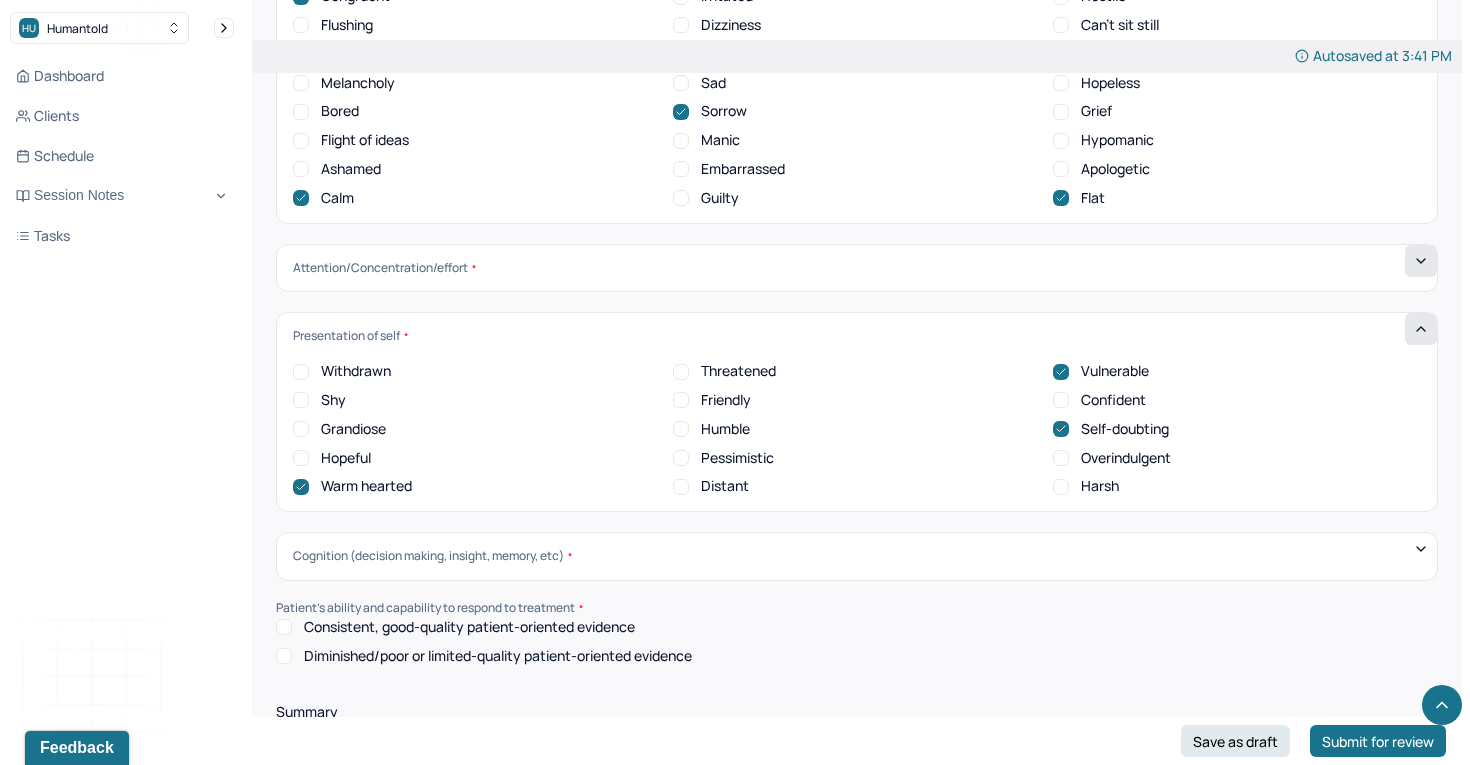 click on "Friendly" at bounding box center [681, 400] 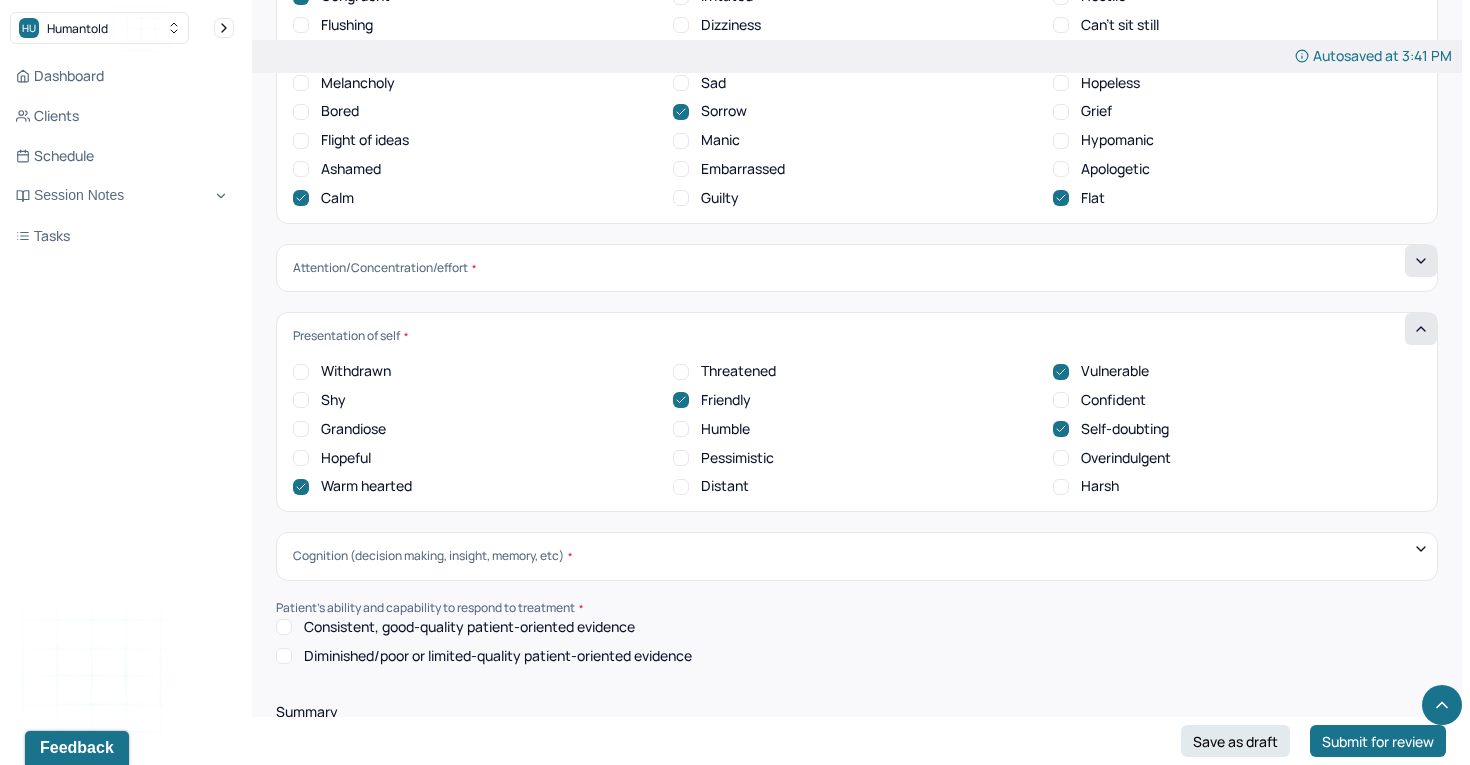 click on "Humble" at bounding box center [681, 429] 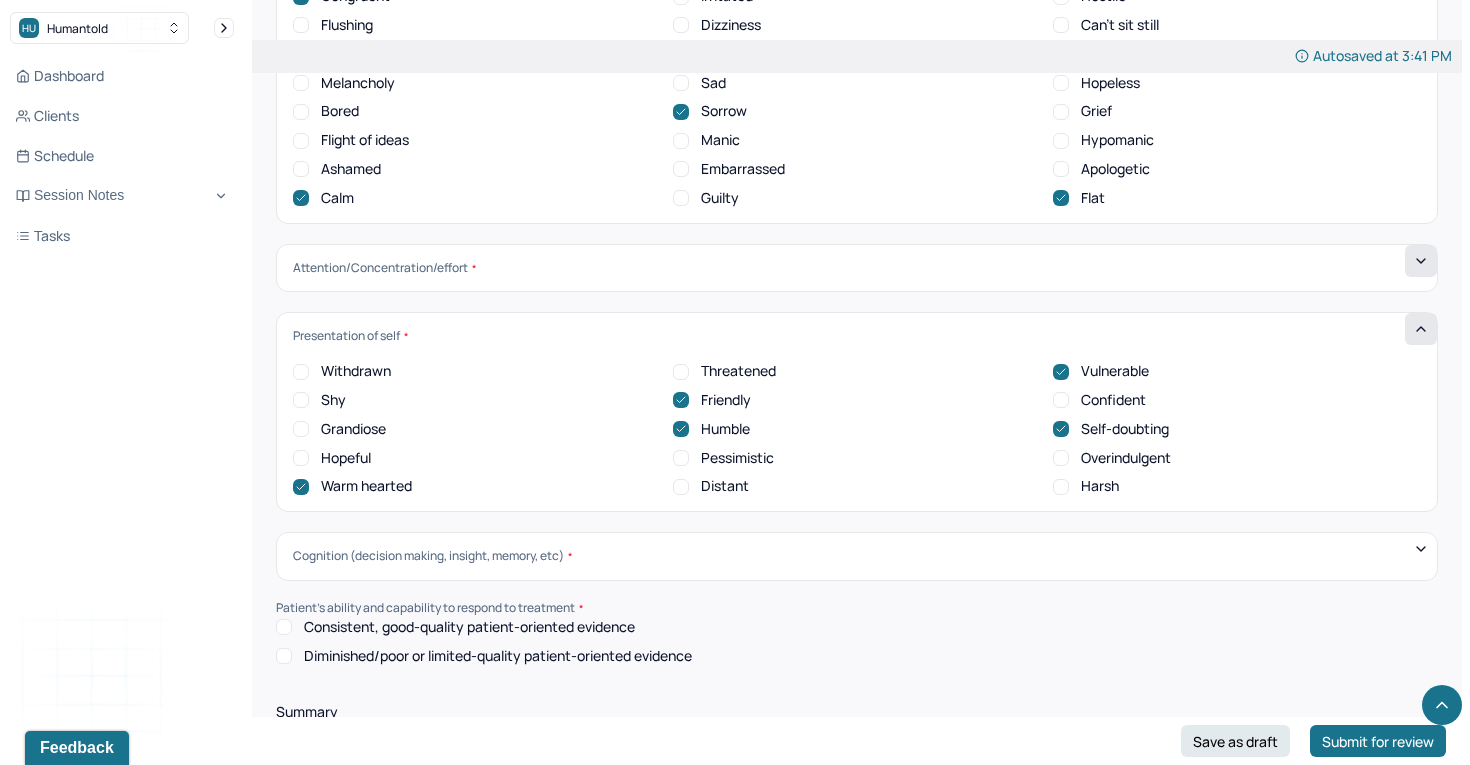 click on "Shy" at bounding box center (301, 400) 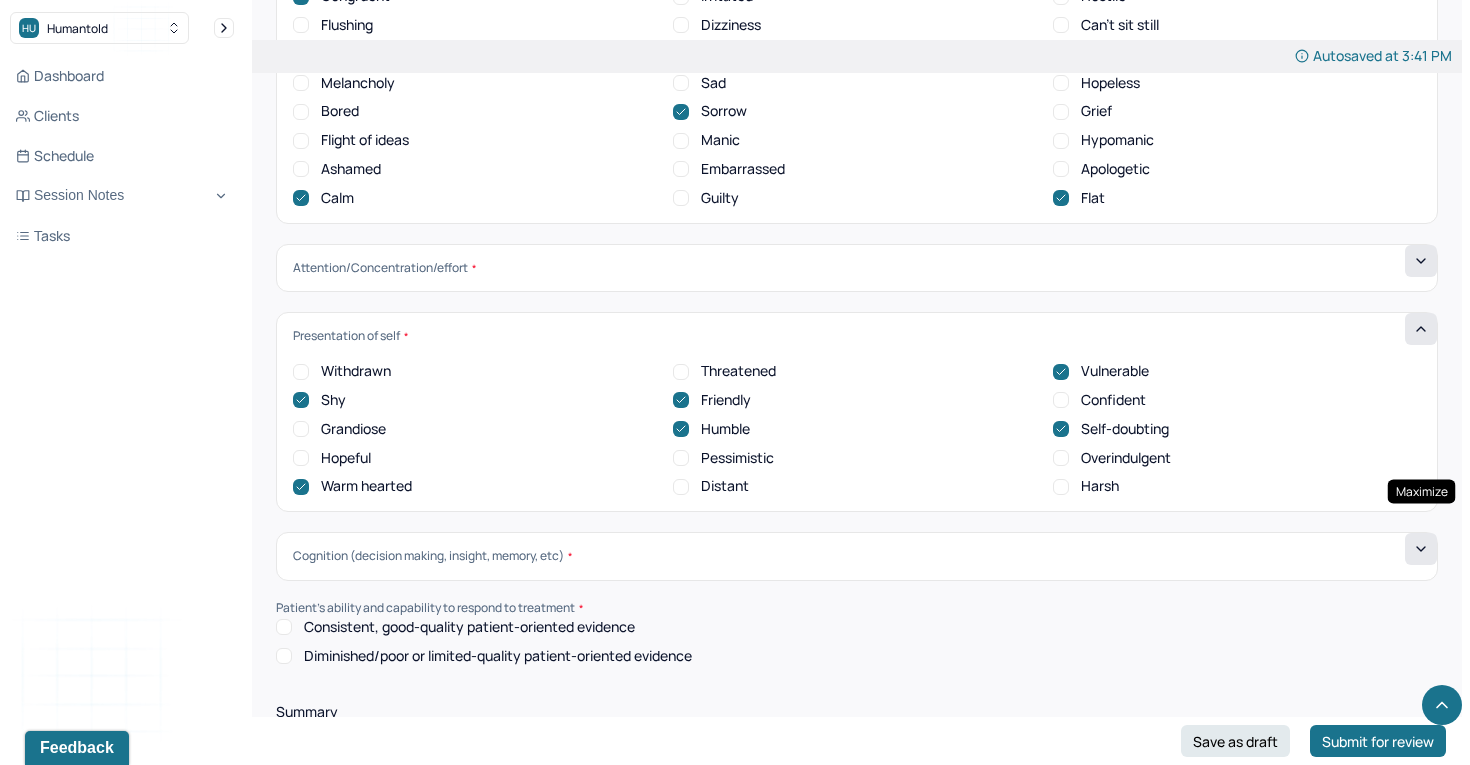 click 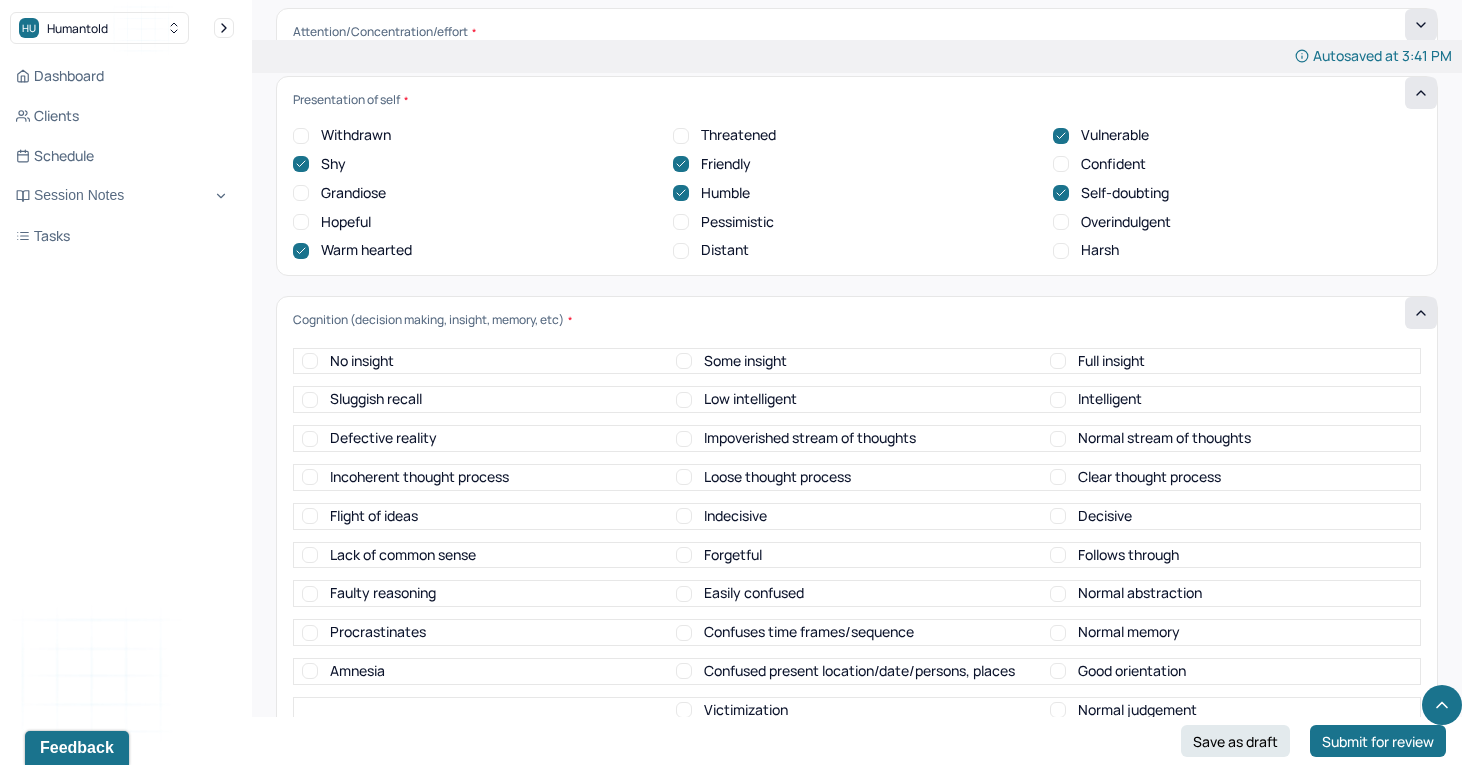 scroll, scrollTop: 7104, scrollLeft: 0, axis: vertical 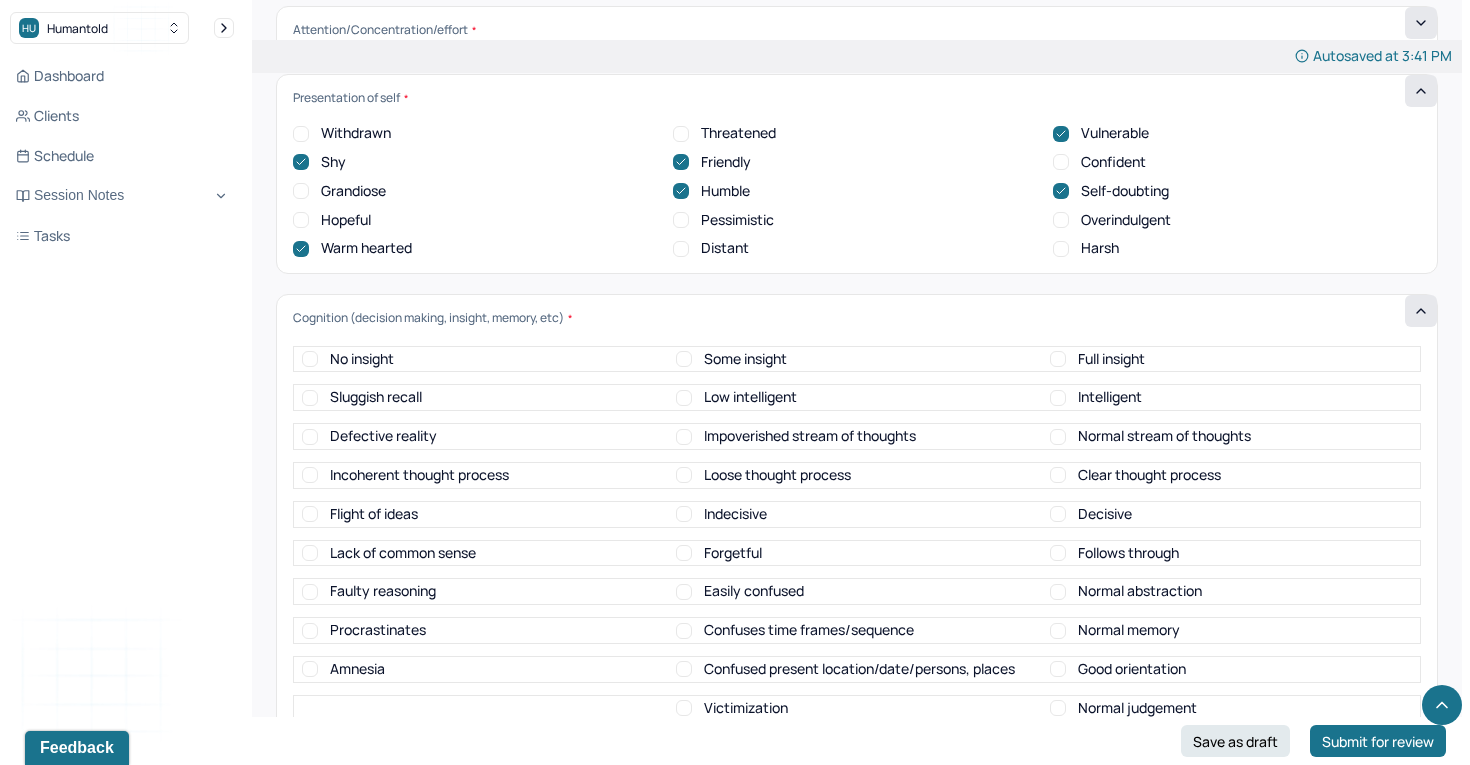 click on "Some insight" at bounding box center (684, 359) 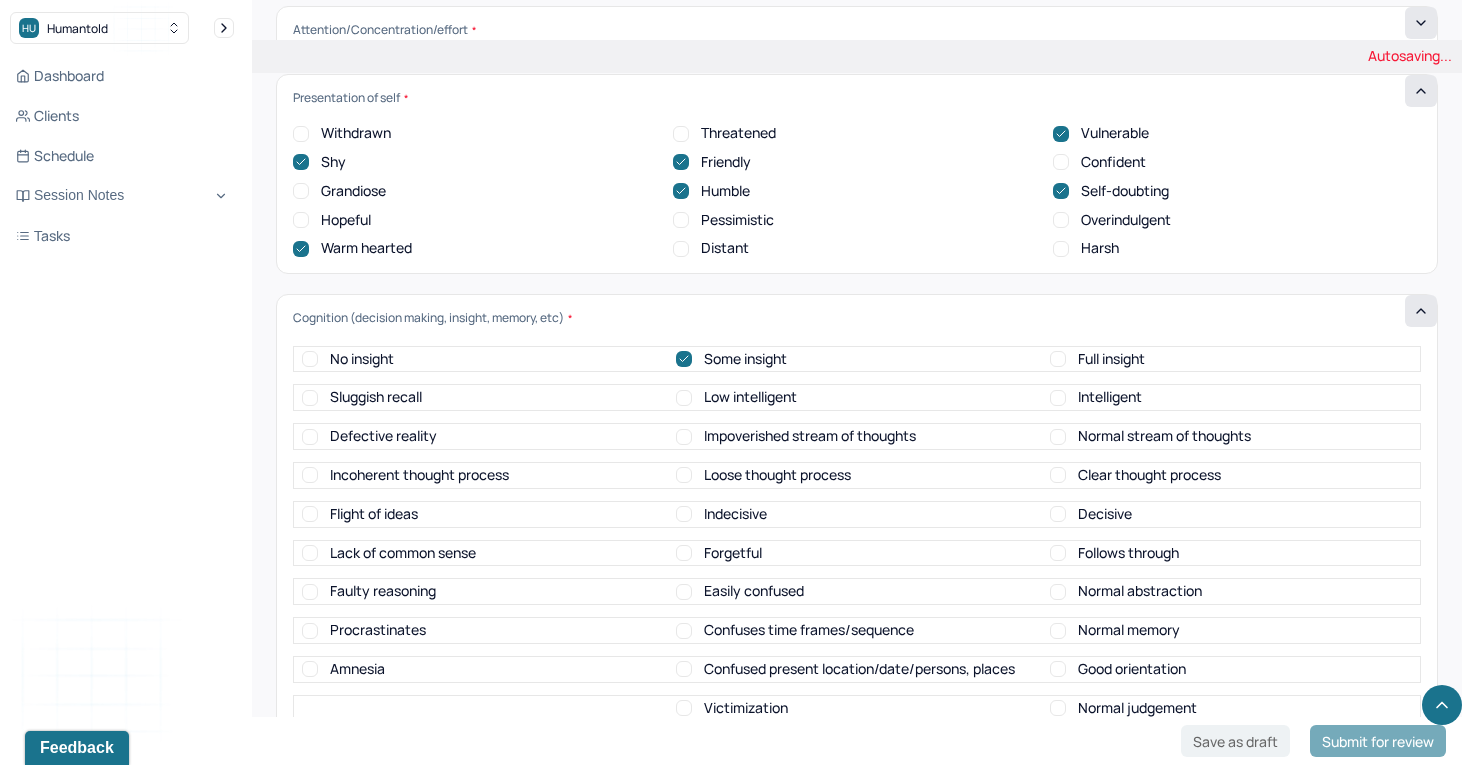 click on "Intelligent" at bounding box center (1096, 397) 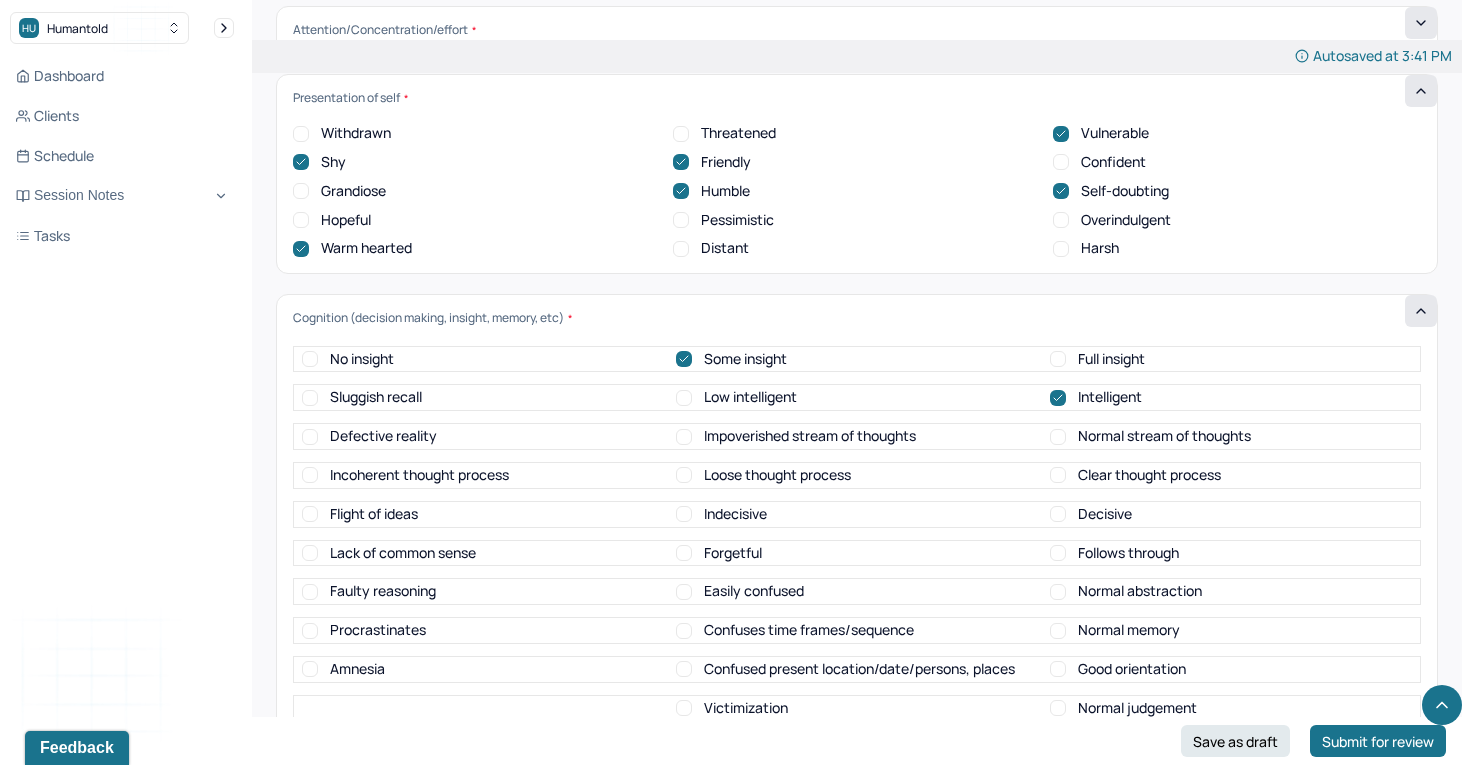click on "Normal stream of thoughts" at bounding box center (1058, 437) 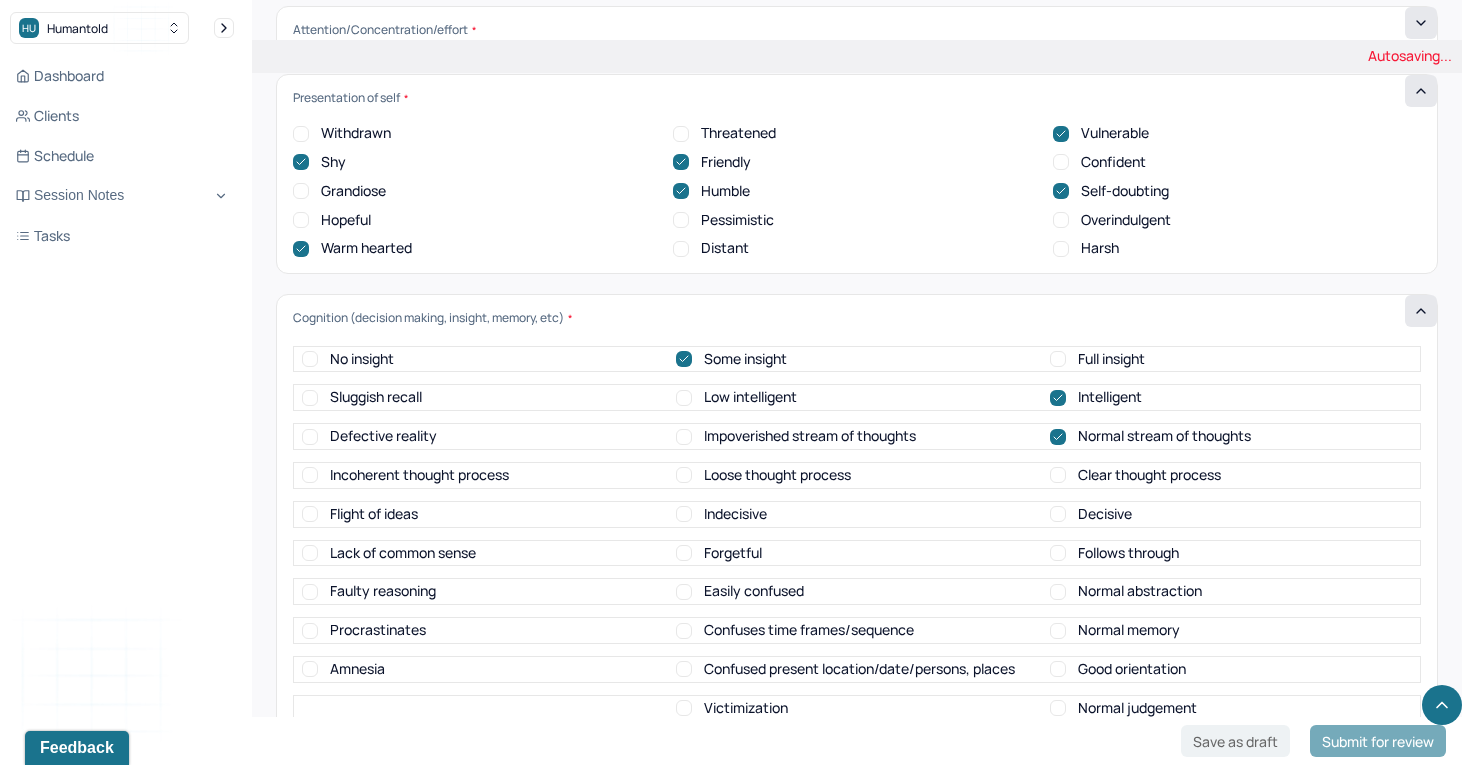 click on "Loose thought process" at bounding box center (684, 475) 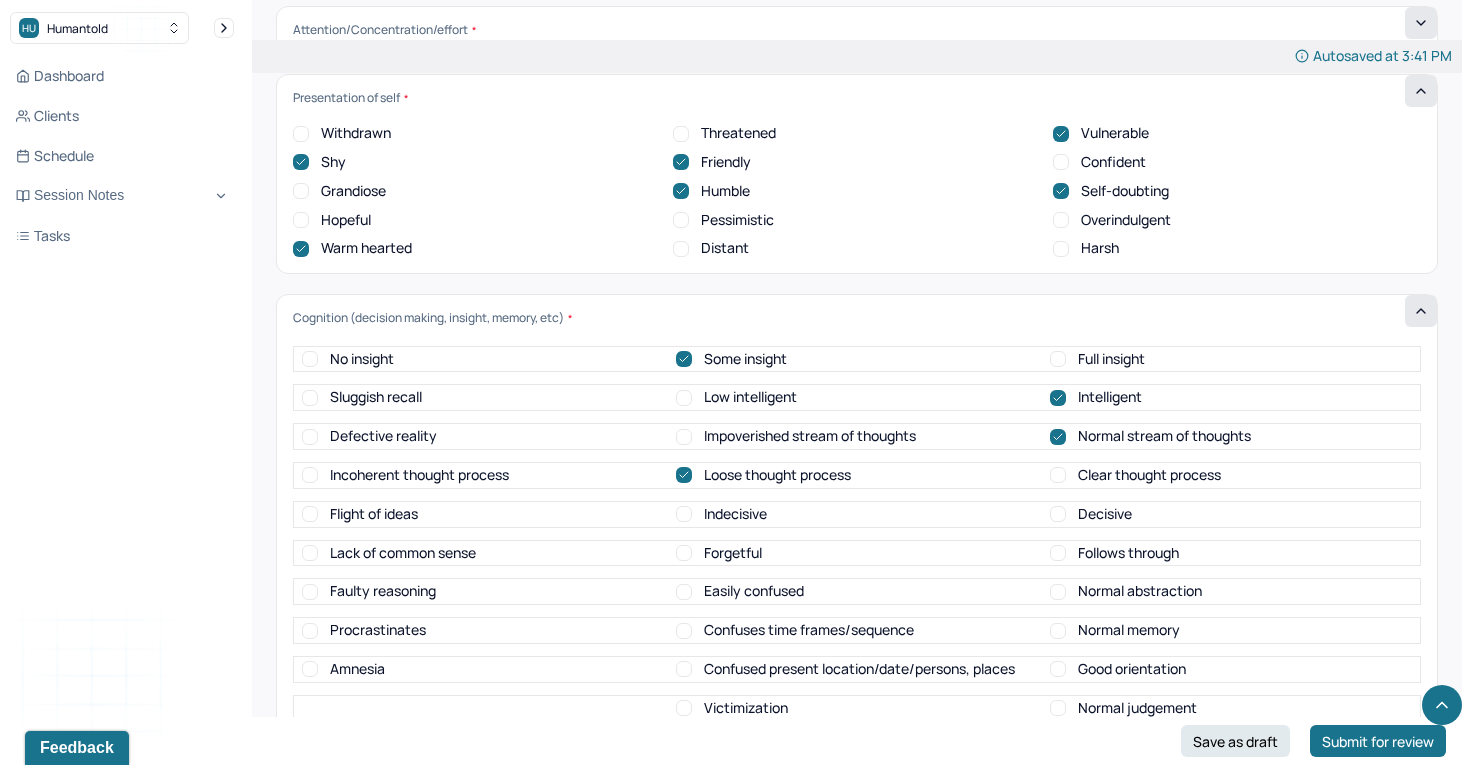 click on "Clear thought process" at bounding box center [1058, 475] 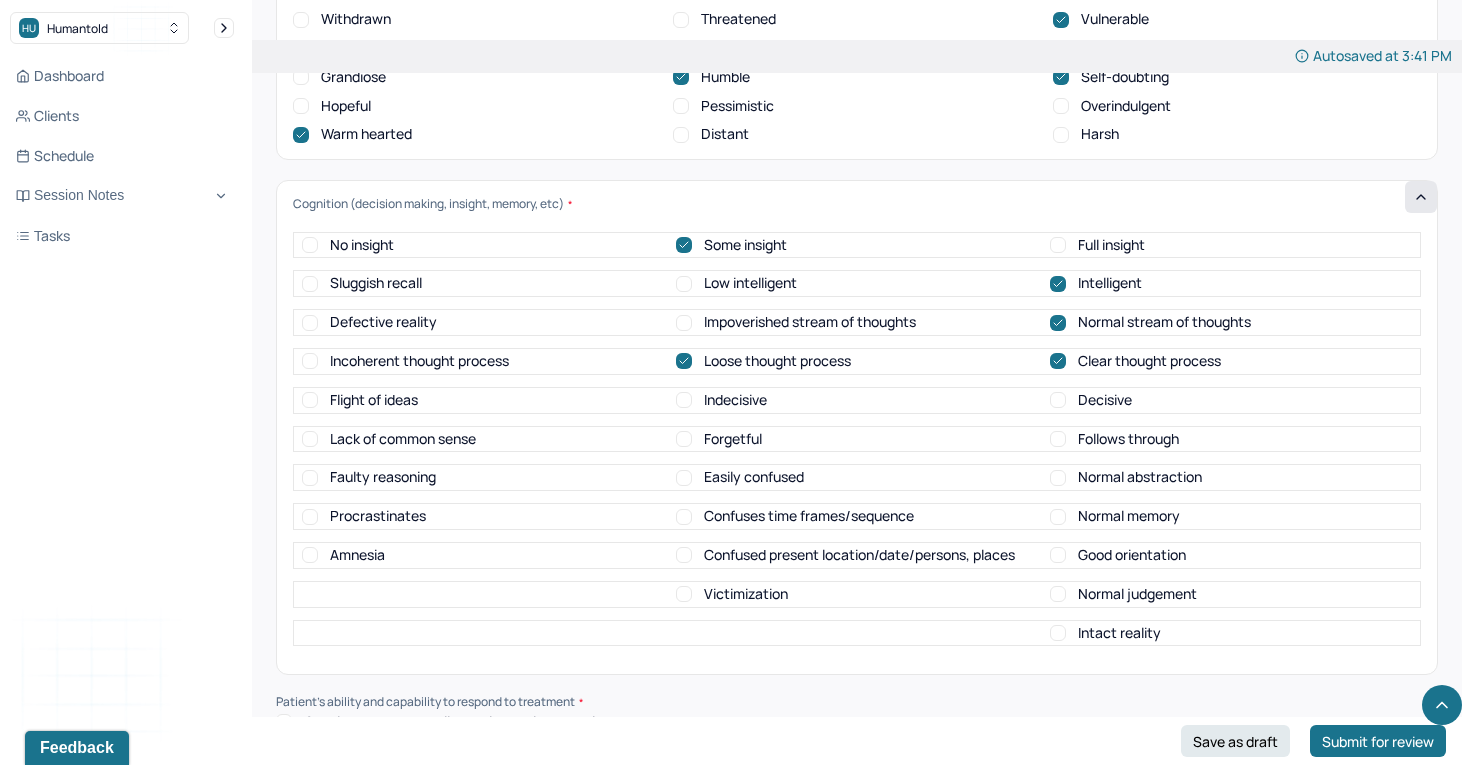 scroll, scrollTop: 7217, scrollLeft: 0, axis: vertical 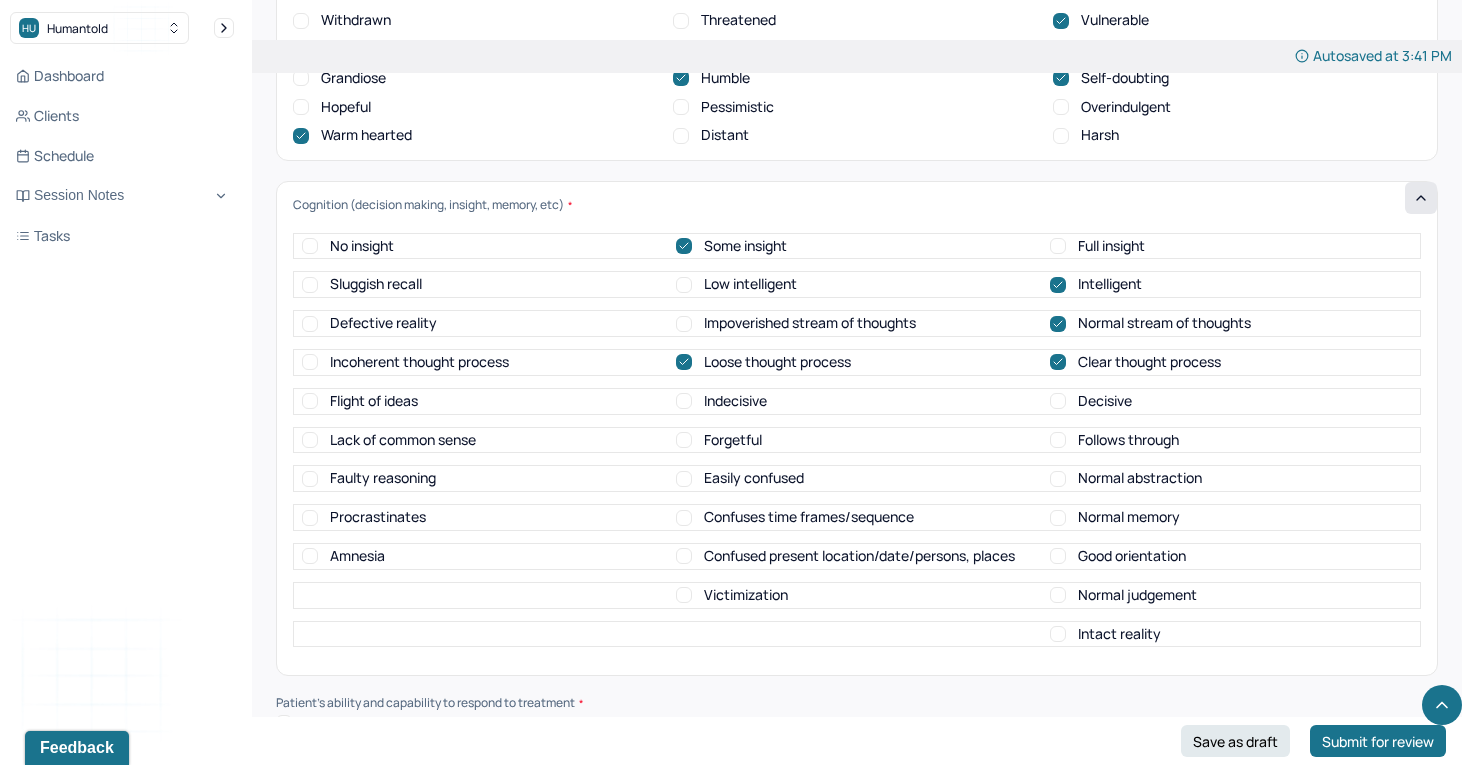 click on "Indecisive" at bounding box center (684, 401) 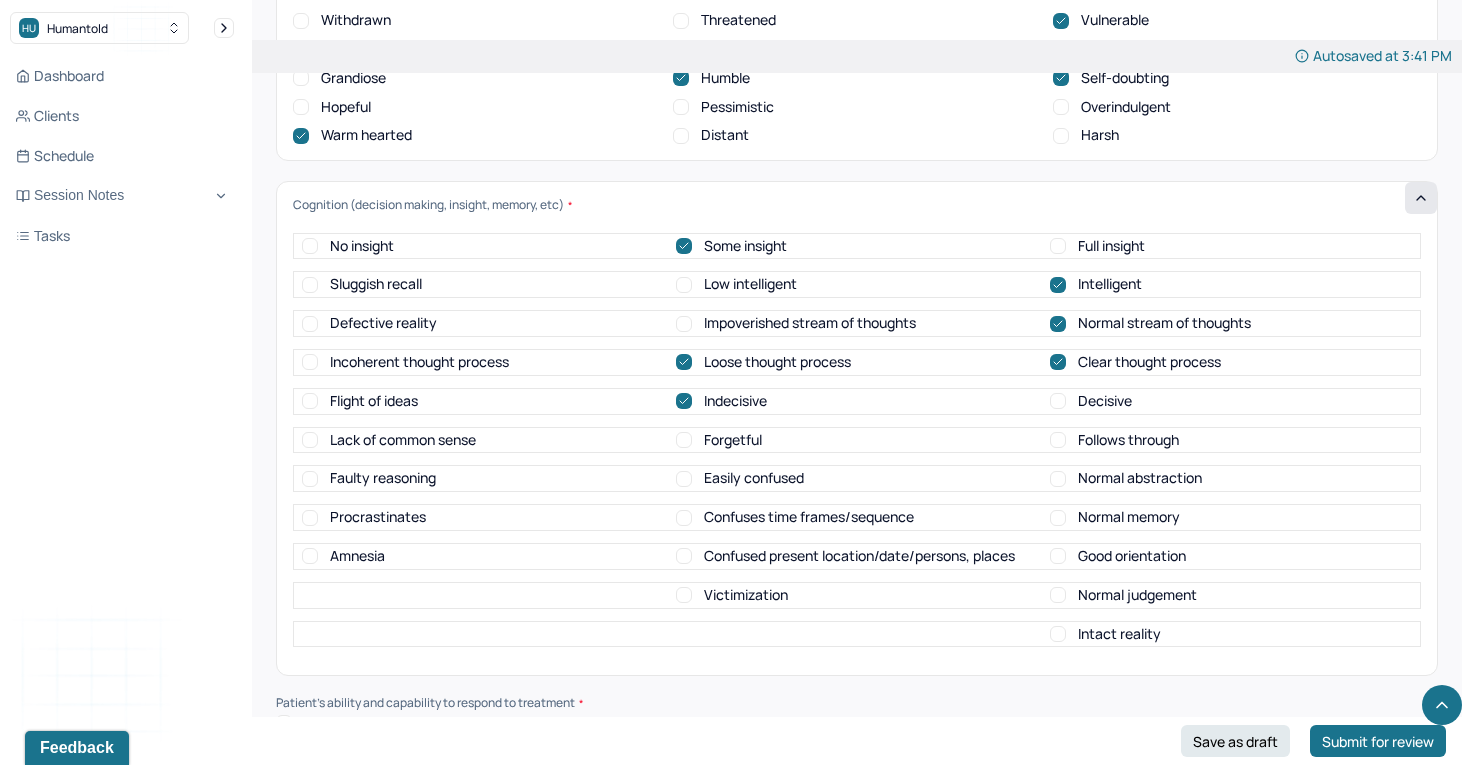 click on "Follows through" at bounding box center [1058, 440] 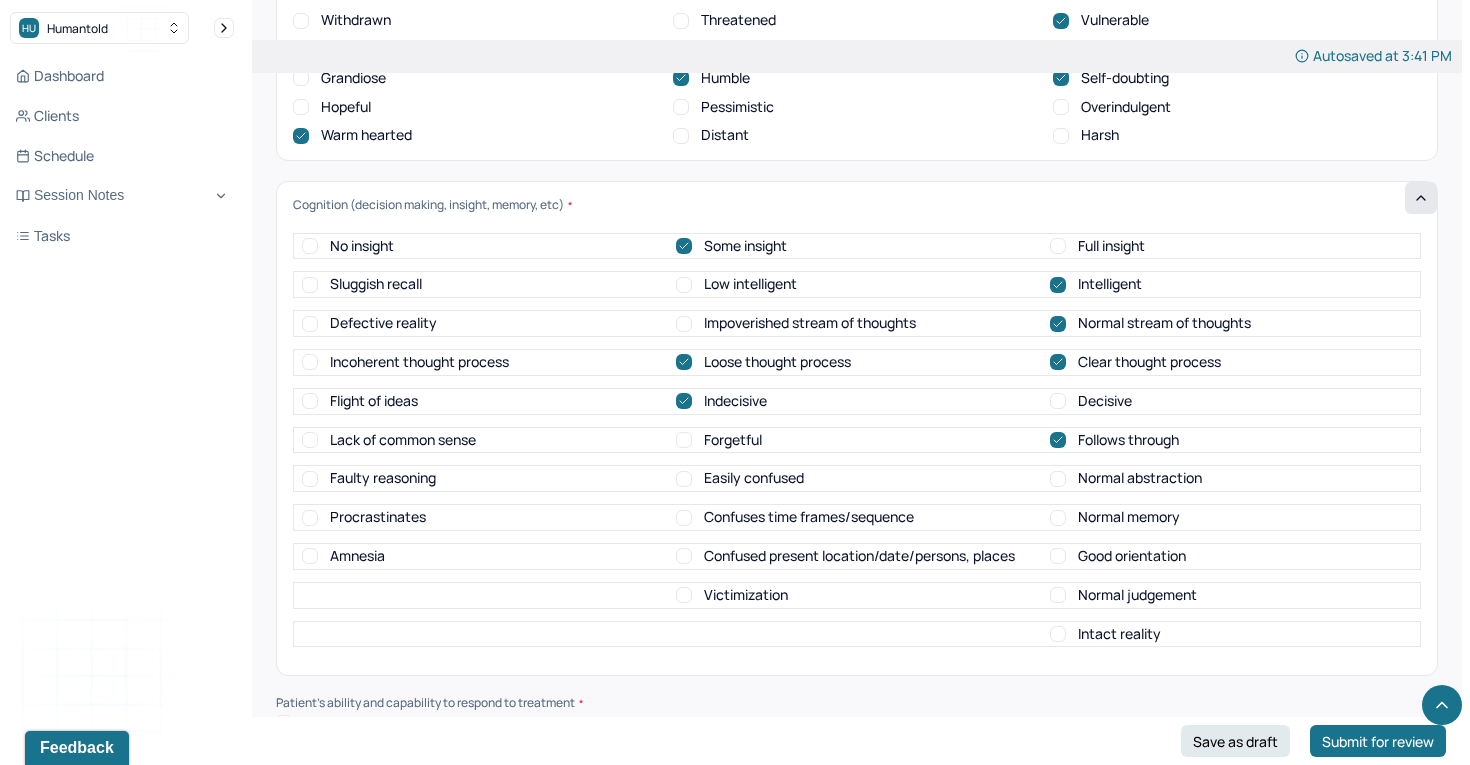 click on "Normal abstraction" at bounding box center (1058, 479) 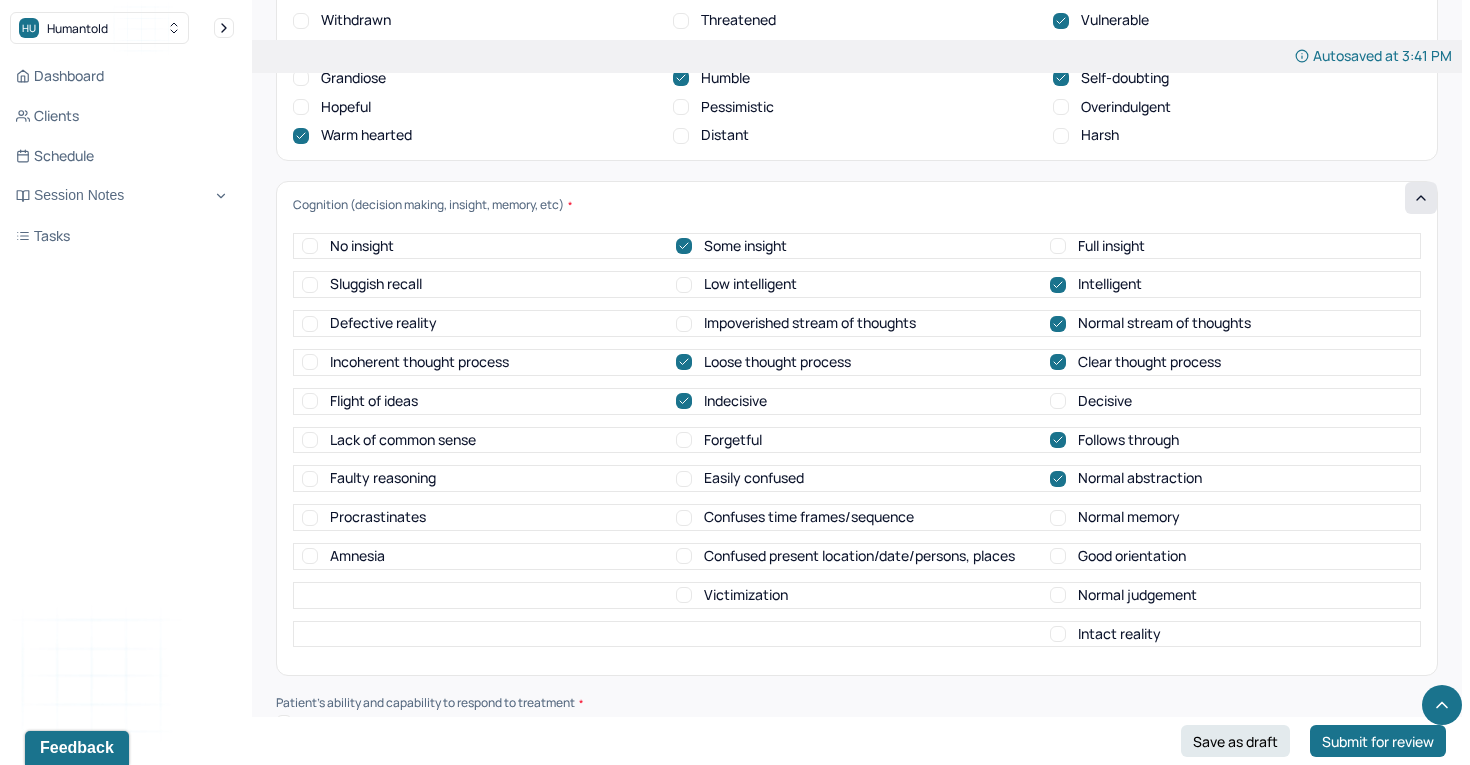 click on "Normal memory" at bounding box center [1115, 517] 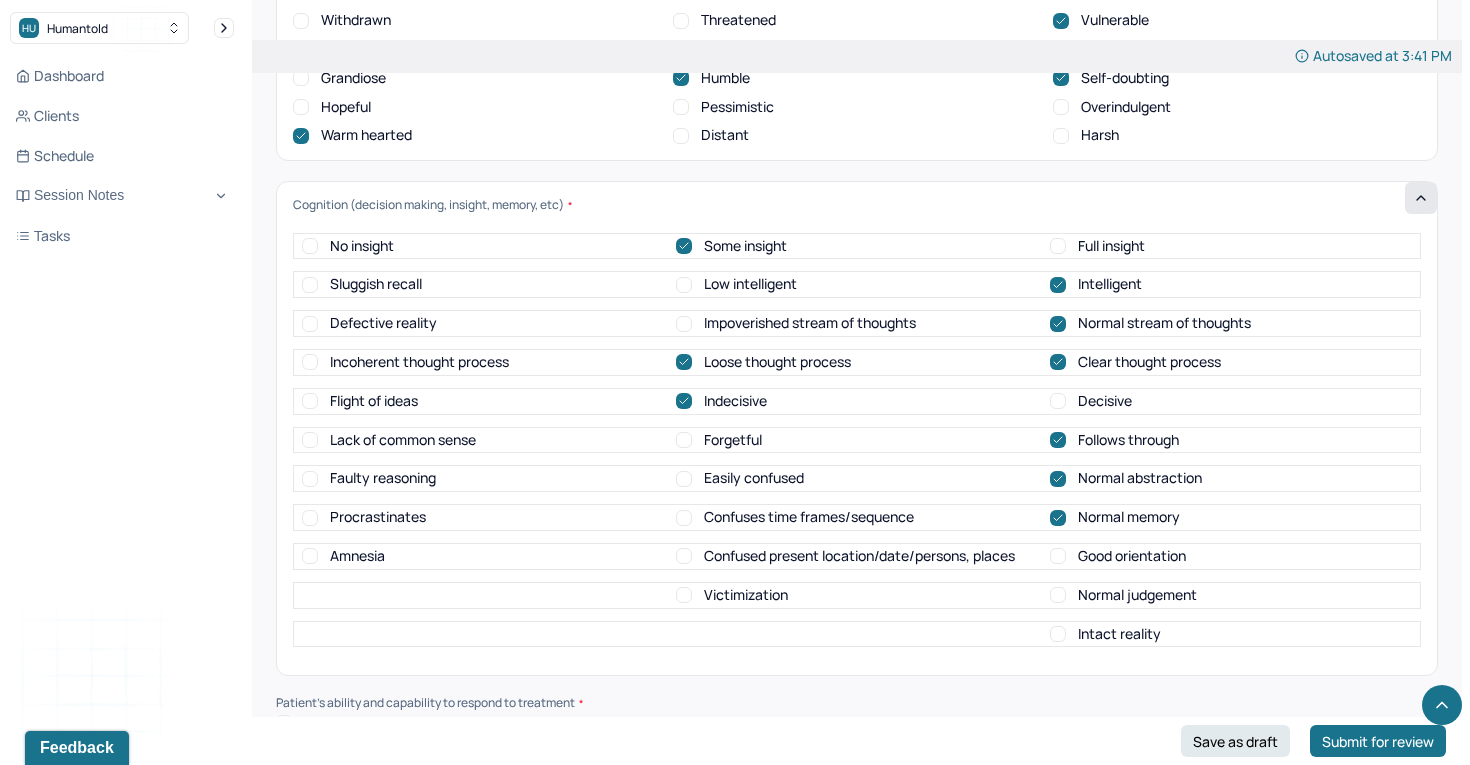 click on "Good orientation" at bounding box center [1058, 556] 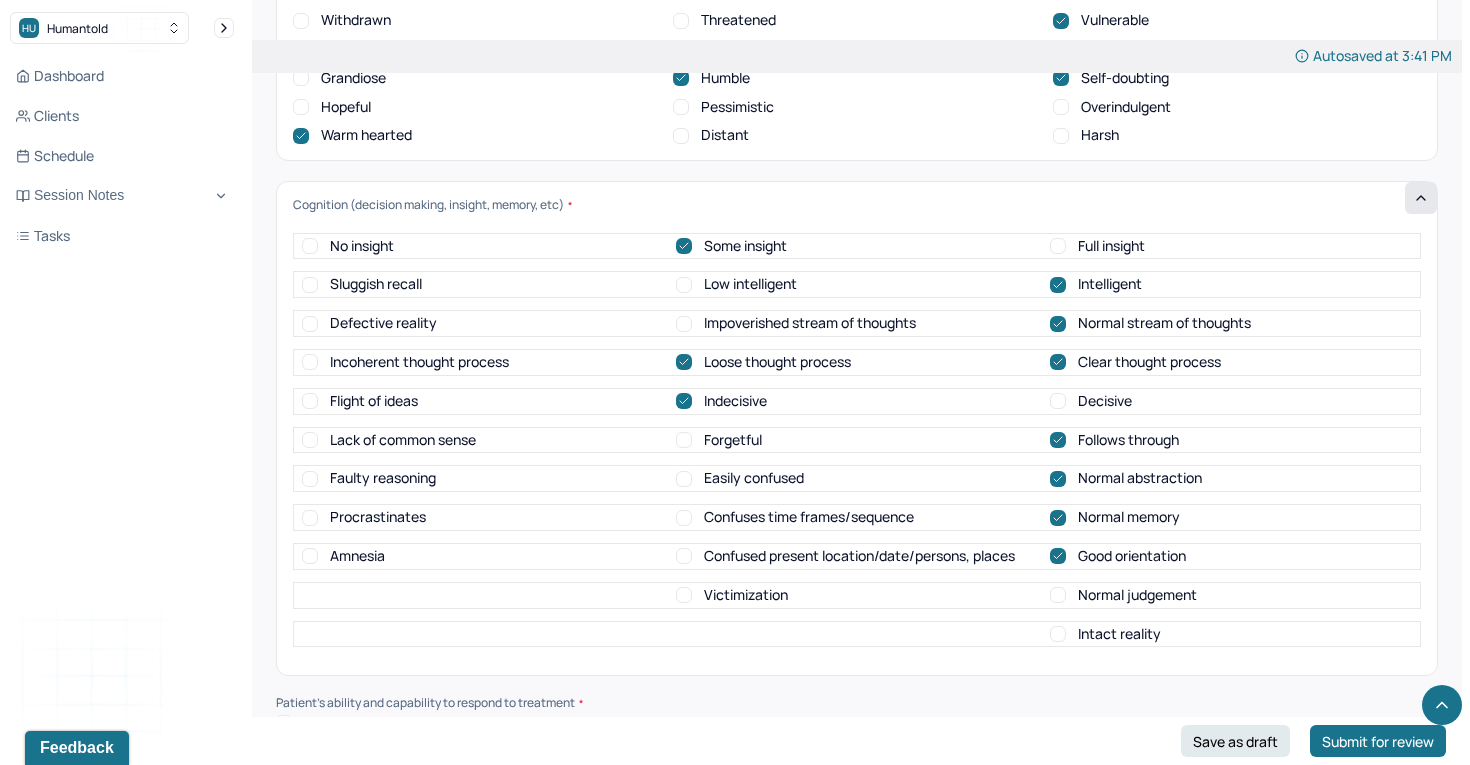 click on "Normal judgement" at bounding box center [1058, 595] 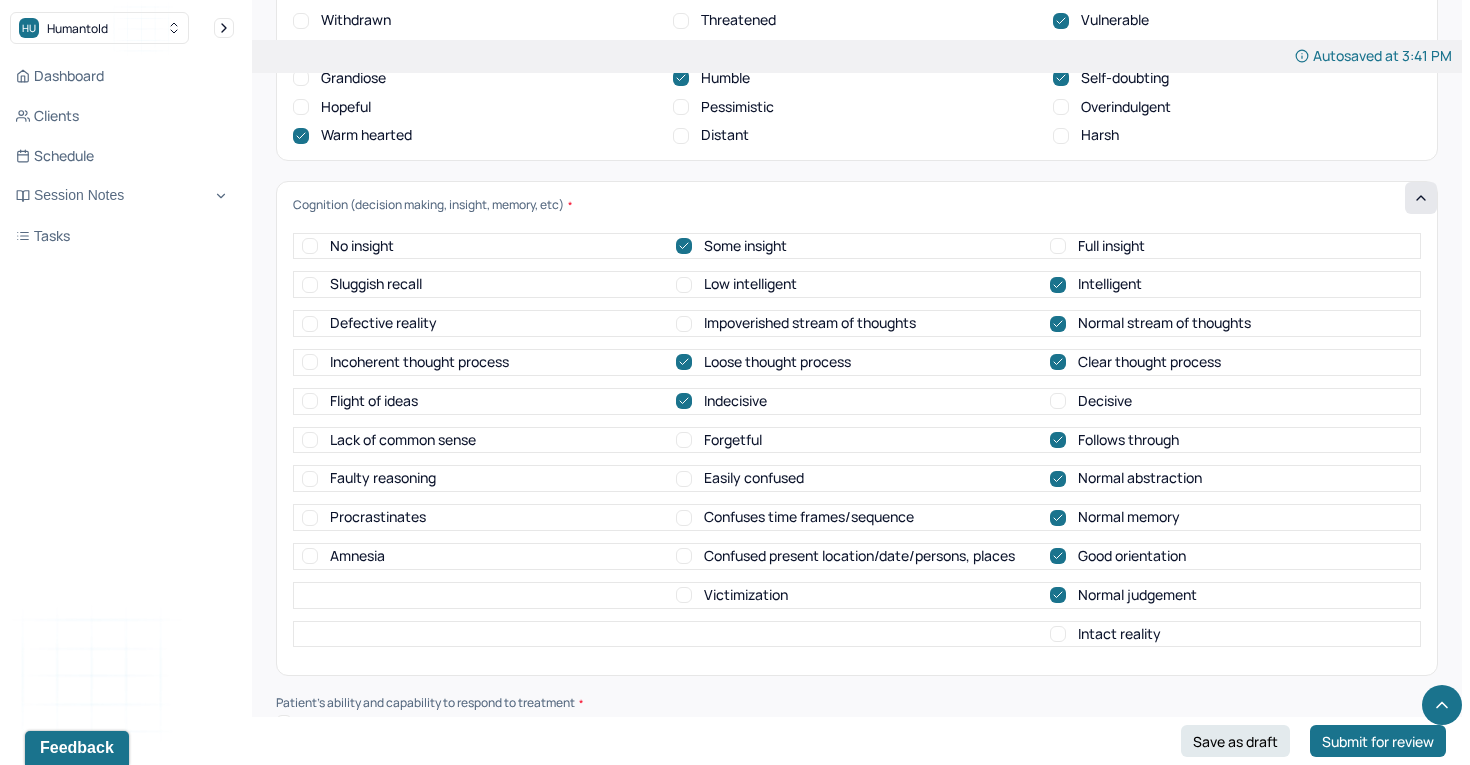 click on "Intact reality" at bounding box center [1058, 634] 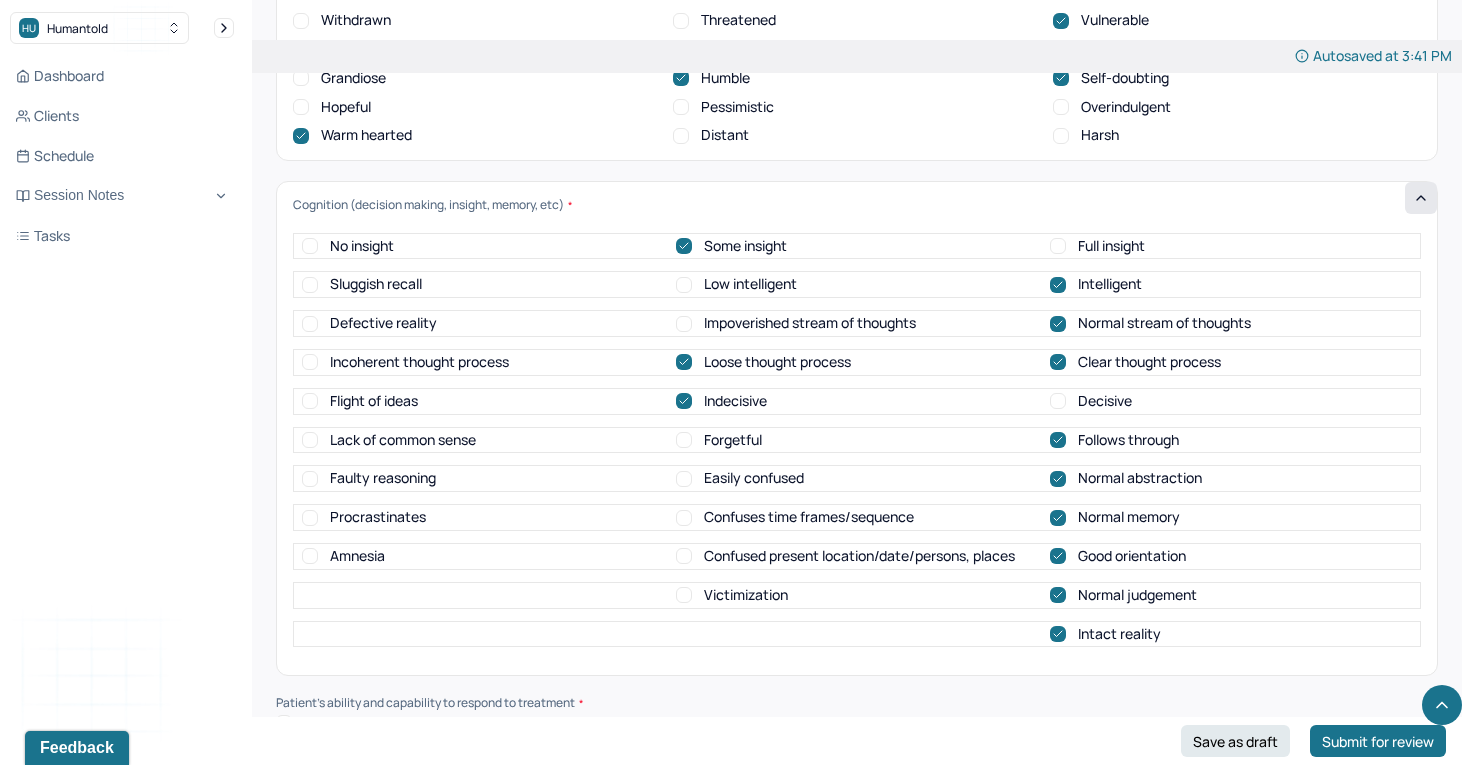 click on "Decisive" at bounding box center [1058, 401] 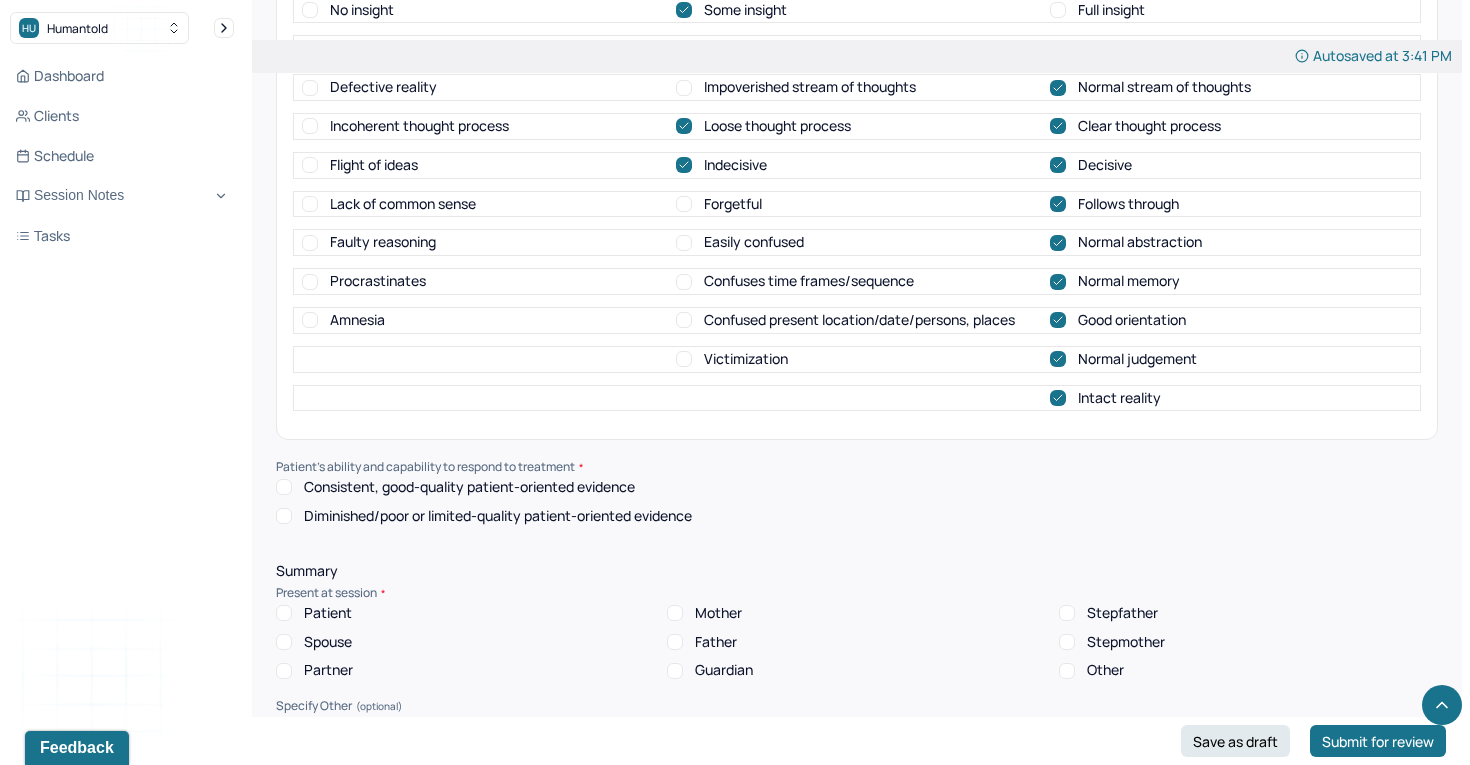 scroll, scrollTop: 7452, scrollLeft: 0, axis: vertical 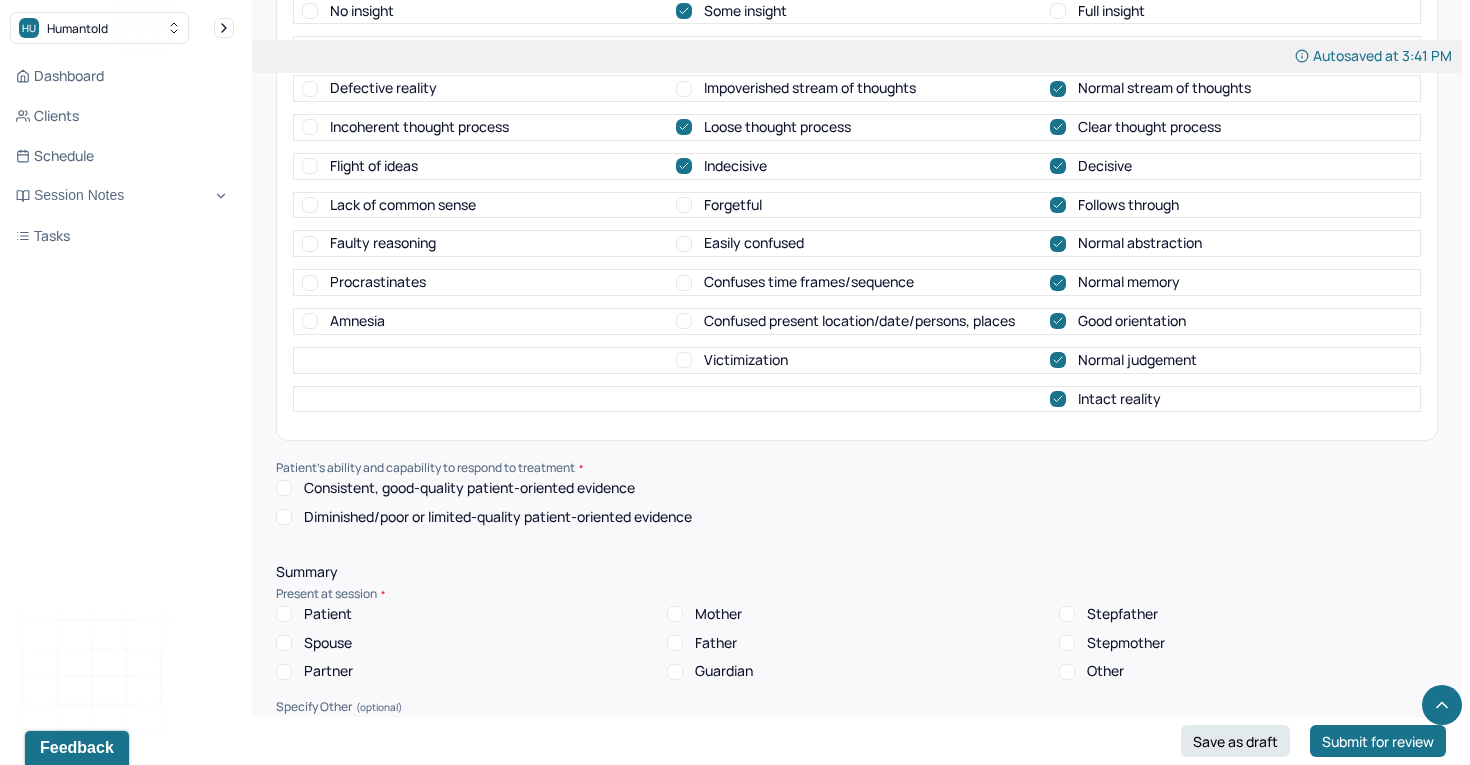 click on "Autosaved at [TIME] Appointment Details Client name [NAME] Date of service [DATE] Time [TIME] - [TIME] Duration [DURATION] Appointment type individual therapy Provider name [NAME] Modifier [NUMBER] [CODE] Telemedicine Note type Individual intake note Instructions The fields marked with an asterisk ( * ) are required before you can submit your notes. Before you can submit your session notes, they must be signed. You have the option to save your notes as a draft before making a submission. Appointment location * Teletherapy Client Teletherapy Location Home Office Other Provider Teletherapy Location Home Office Other Consent was received for the teletherapy session The teletherapy session was conducted via video Primary diagnosis * Primary diagnosis Secondary diagnosis (optional) Secondary diagnosis Tertiary diagnosis (optional) Tertiary diagnosis Identity Preferred name (optional) [NAME] Gender * Genderqueer Pronouns (optional) [PRONOUNS] Religion (optional) Religion Education (optional) Bachelors Race Race [NAME]" at bounding box center (857, -2516) 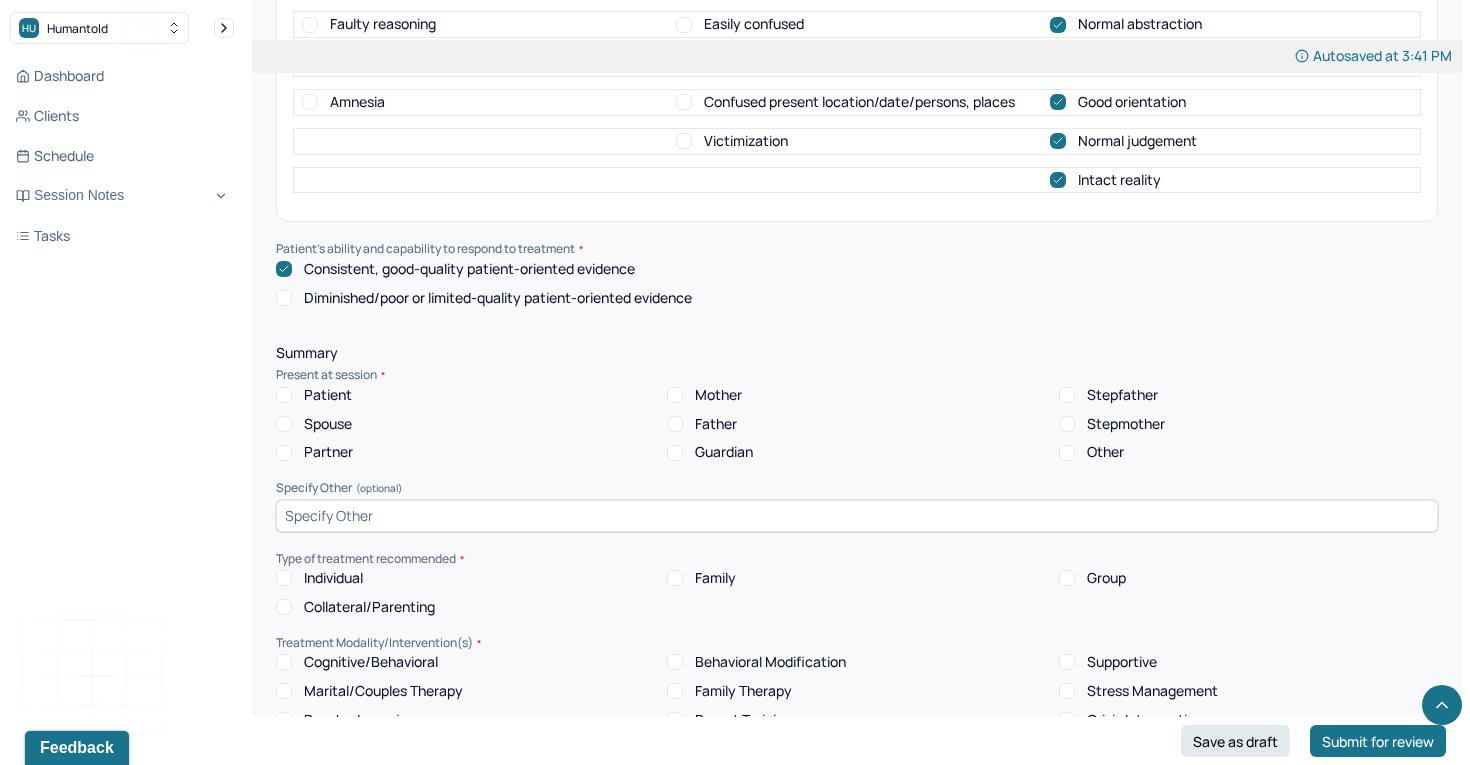 scroll, scrollTop: 7714, scrollLeft: 0, axis: vertical 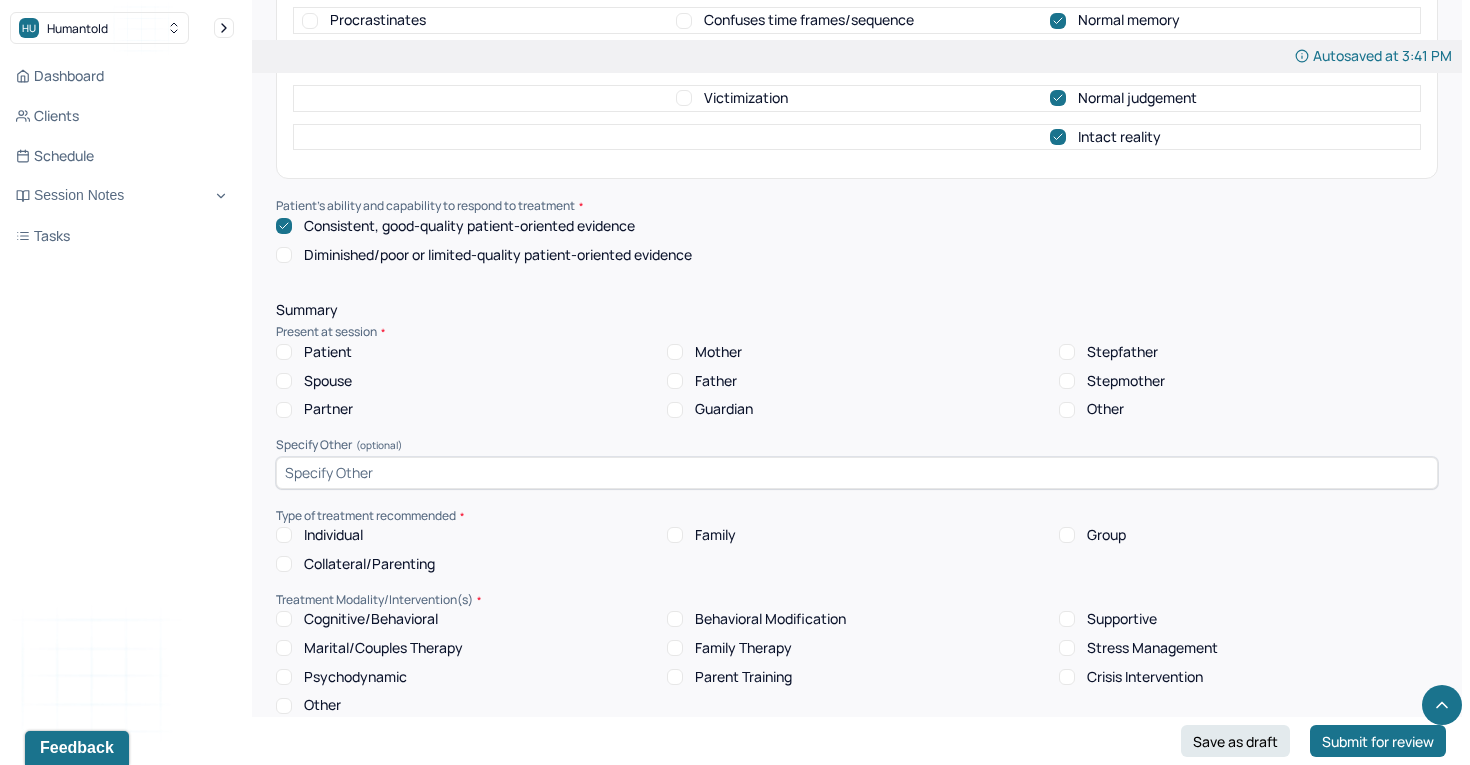 click on "Patient" at bounding box center (284, 352) 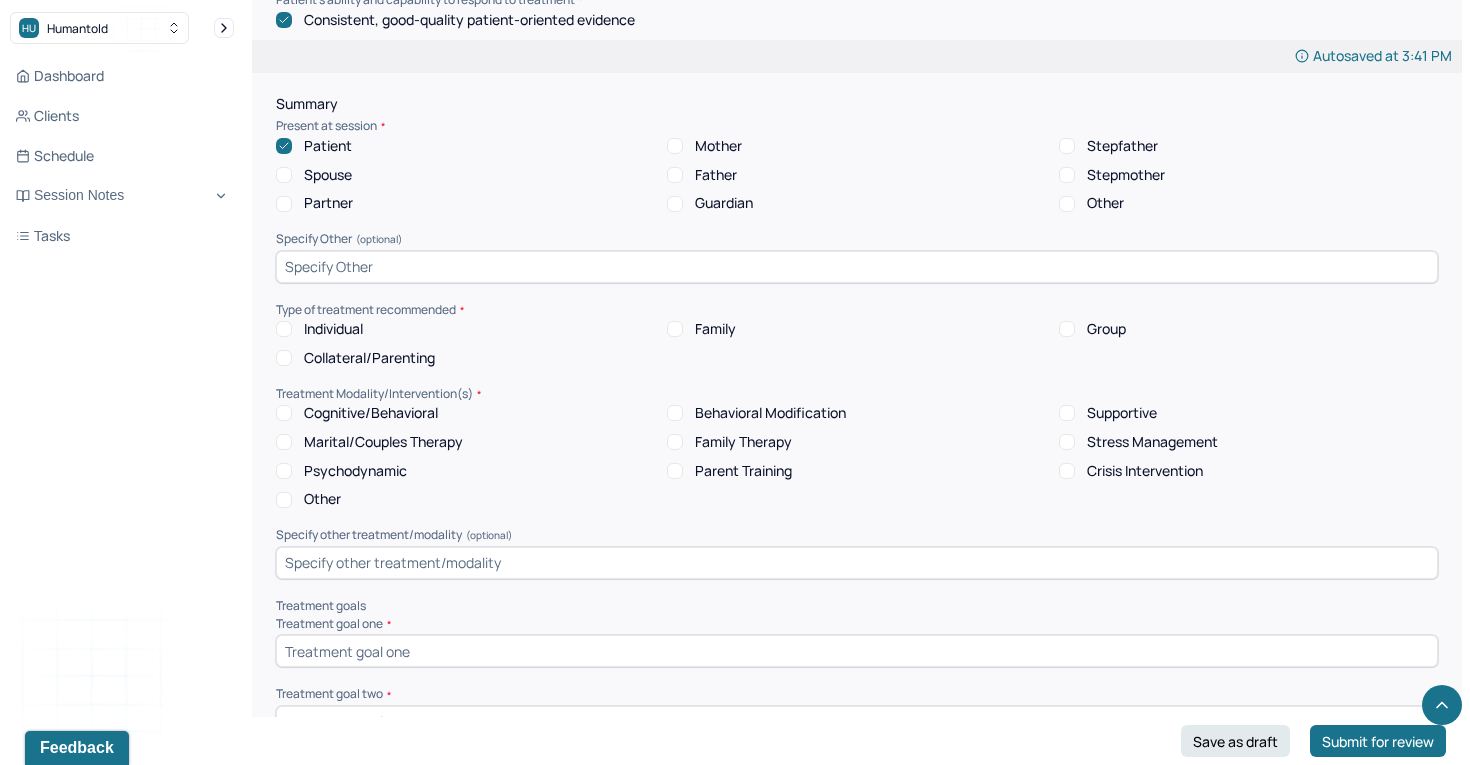 scroll, scrollTop: 7926, scrollLeft: 0, axis: vertical 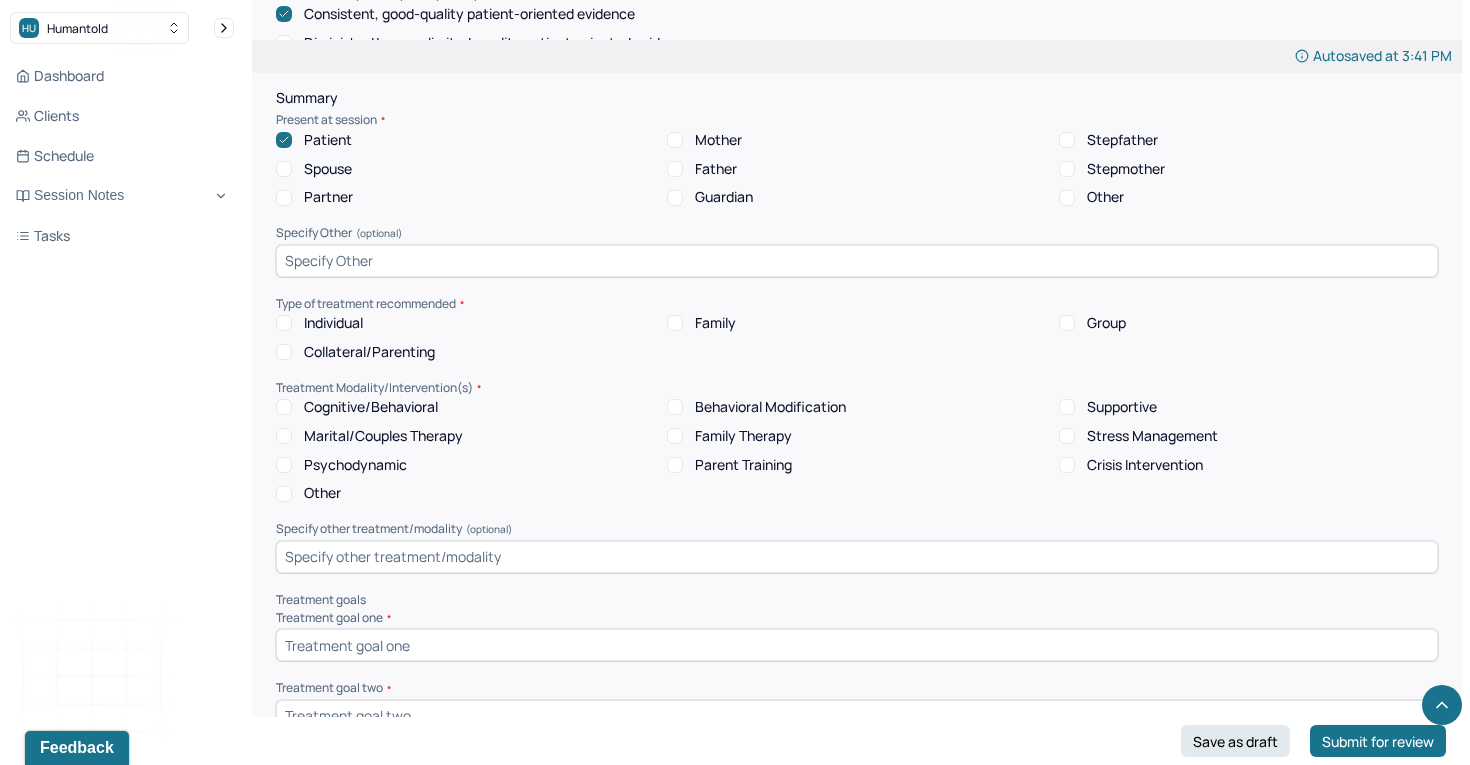 click on "Individual" at bounding box center [284, 323] 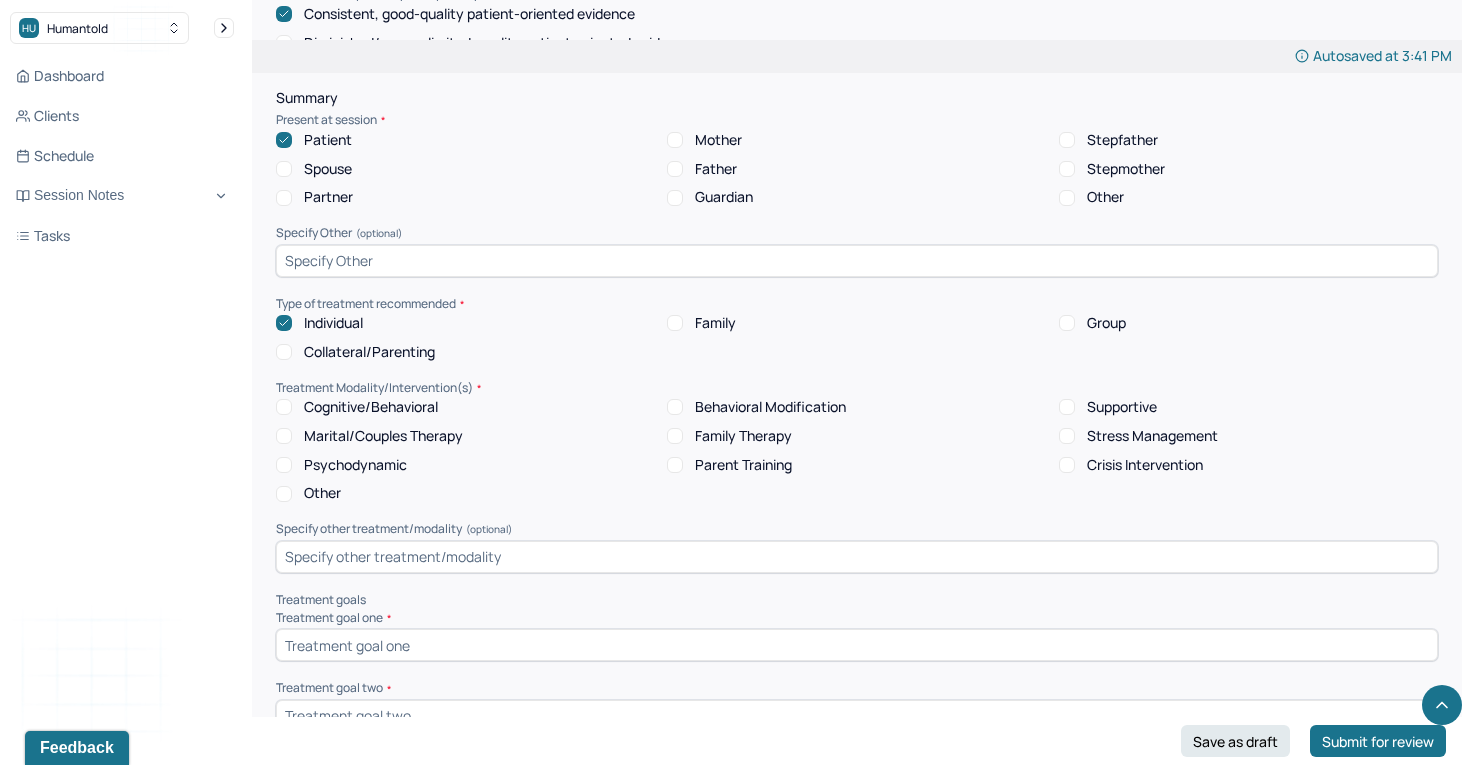 click on "Cognitive/Behavioral" at bounding box center (284, 407) 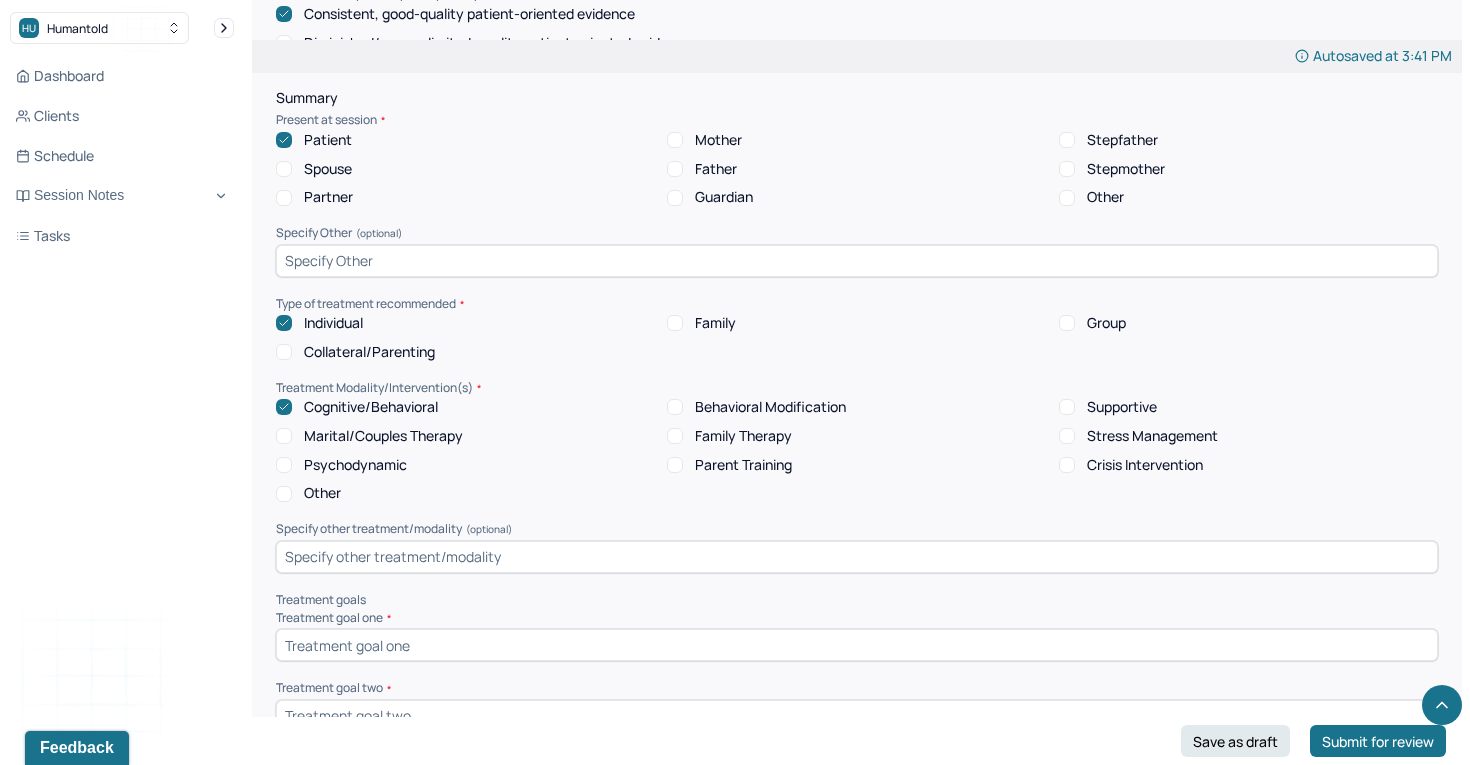 click on "Supportive" at bounding box center (1067, 407) 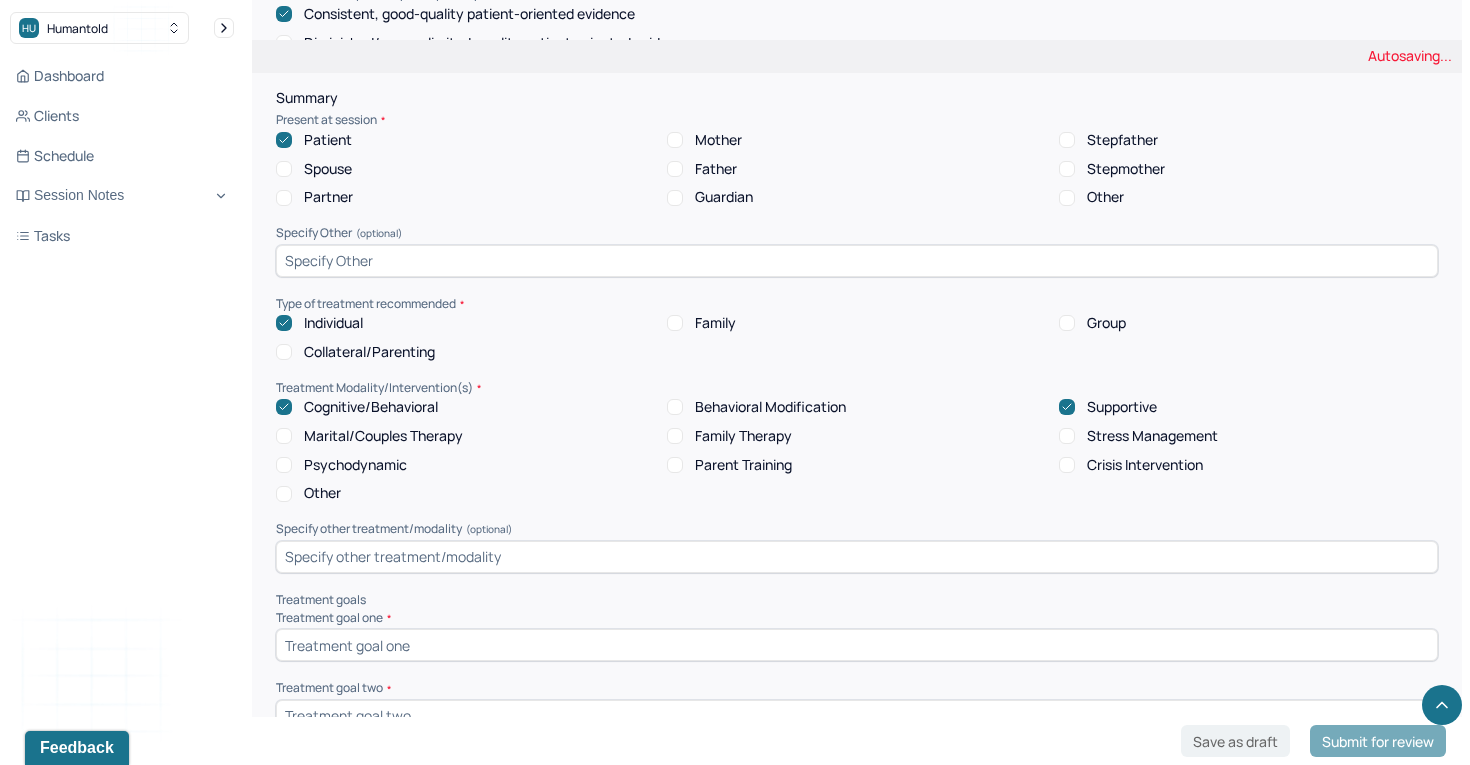 click on "Stress Management" at bounding box center [1067, 436] 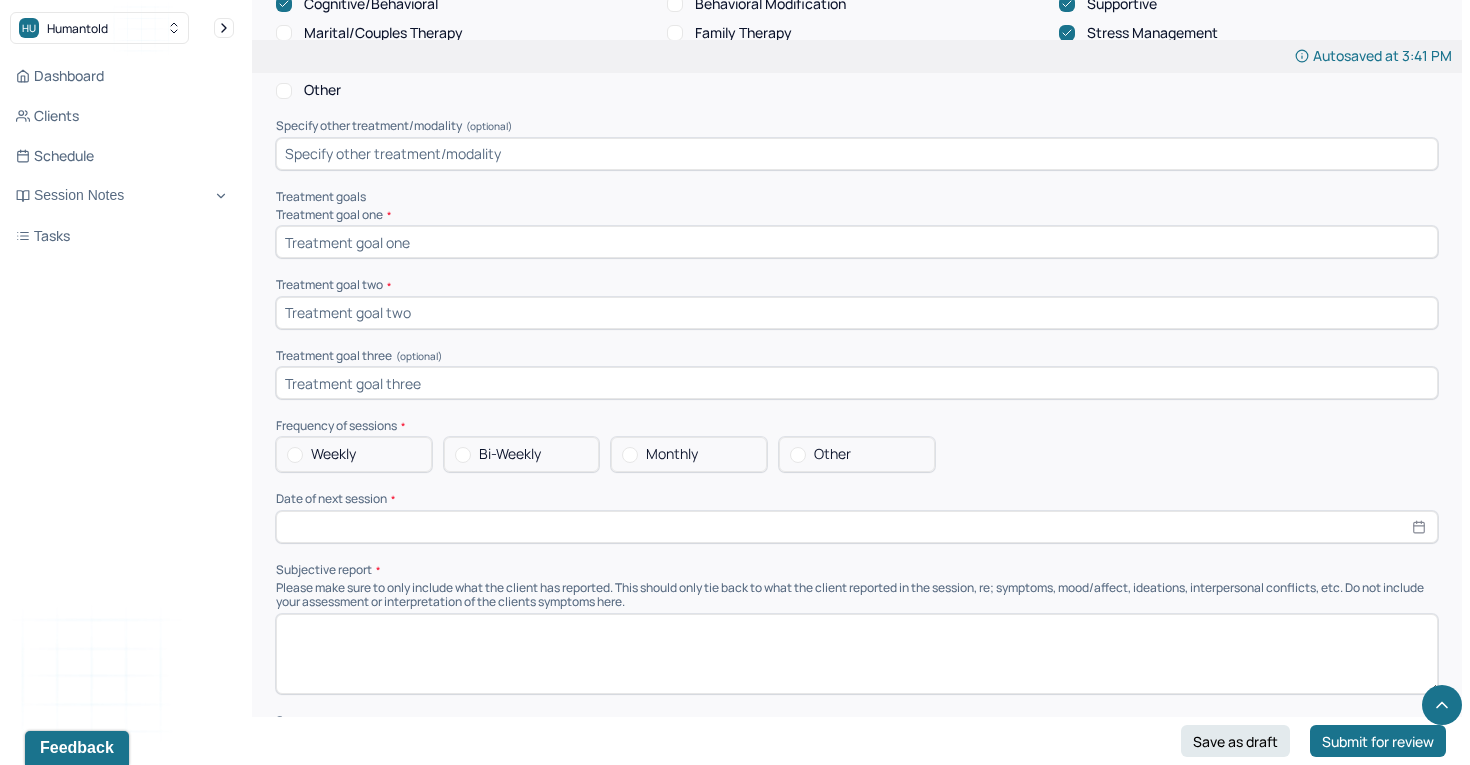 scroll, scrollTop: 8509, scrollLeft: 0, axis: vertical 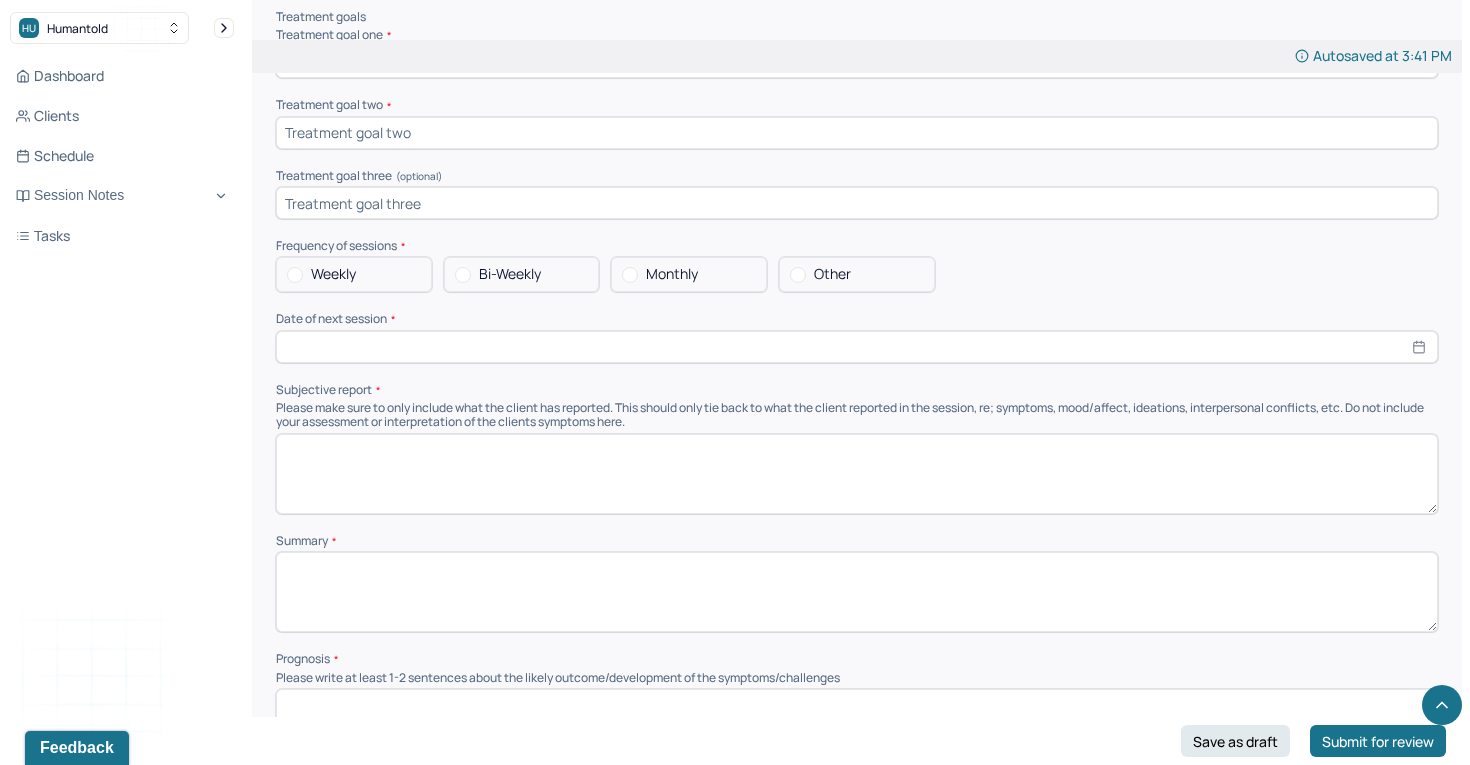 click at bounding box center [295, 275] 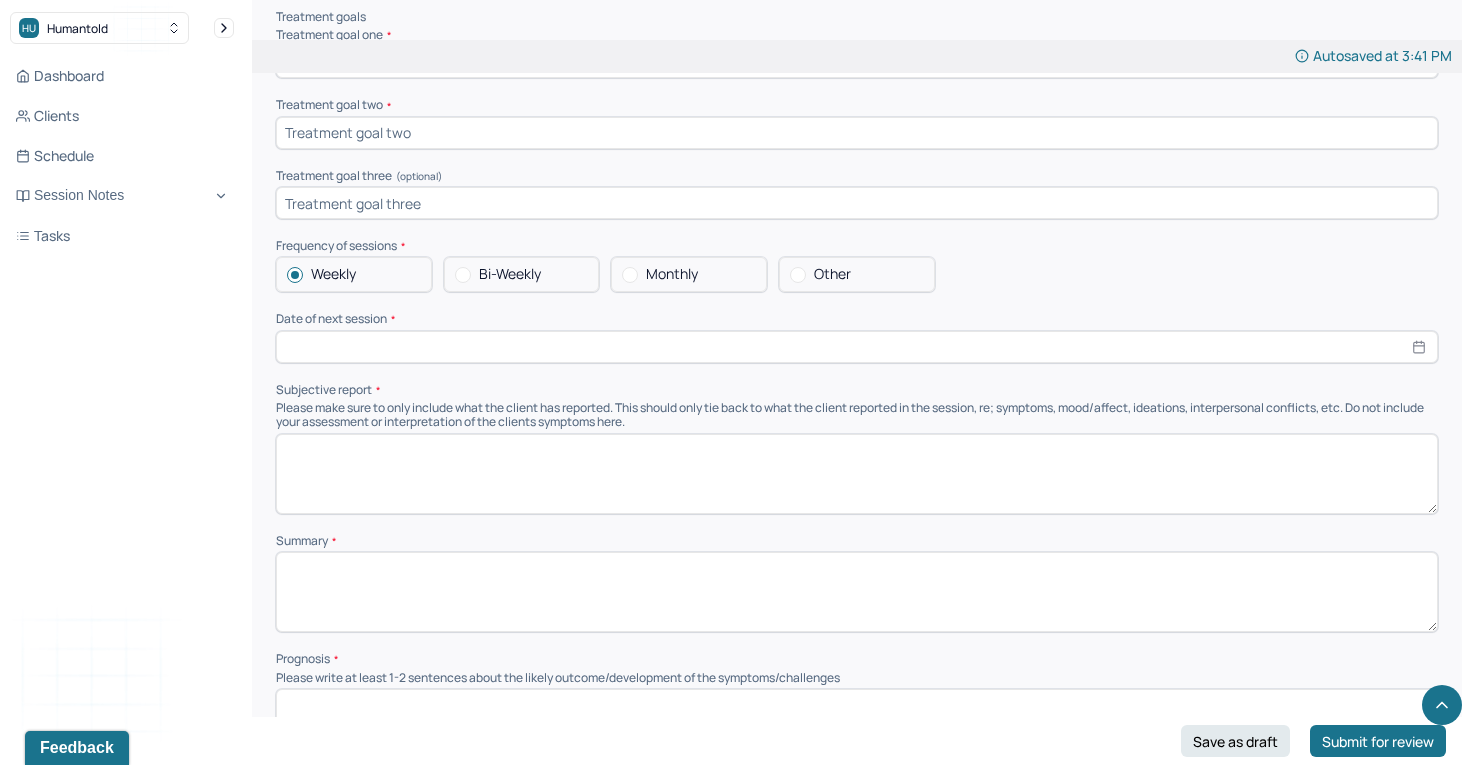 select on "7" 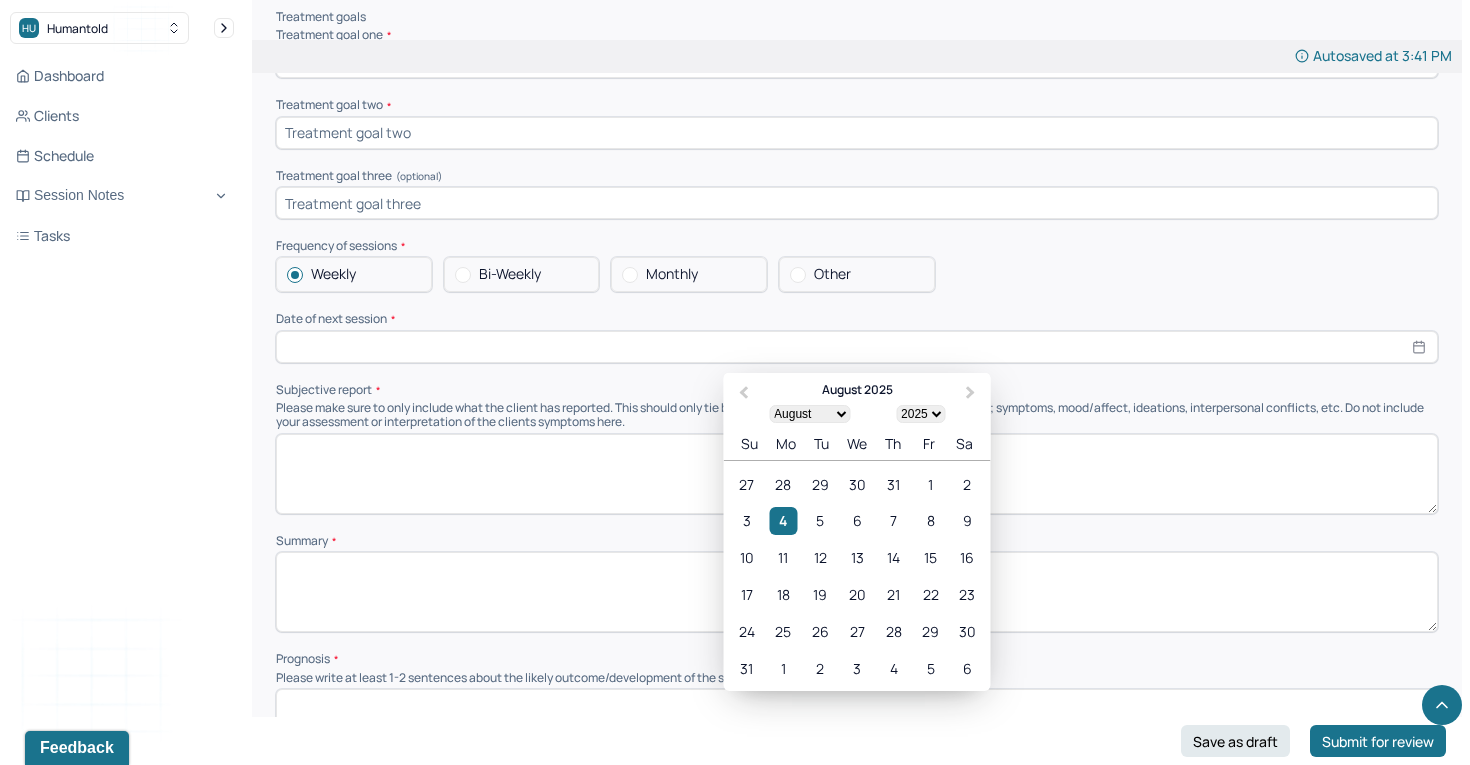 click at bounding box center (857, 347) 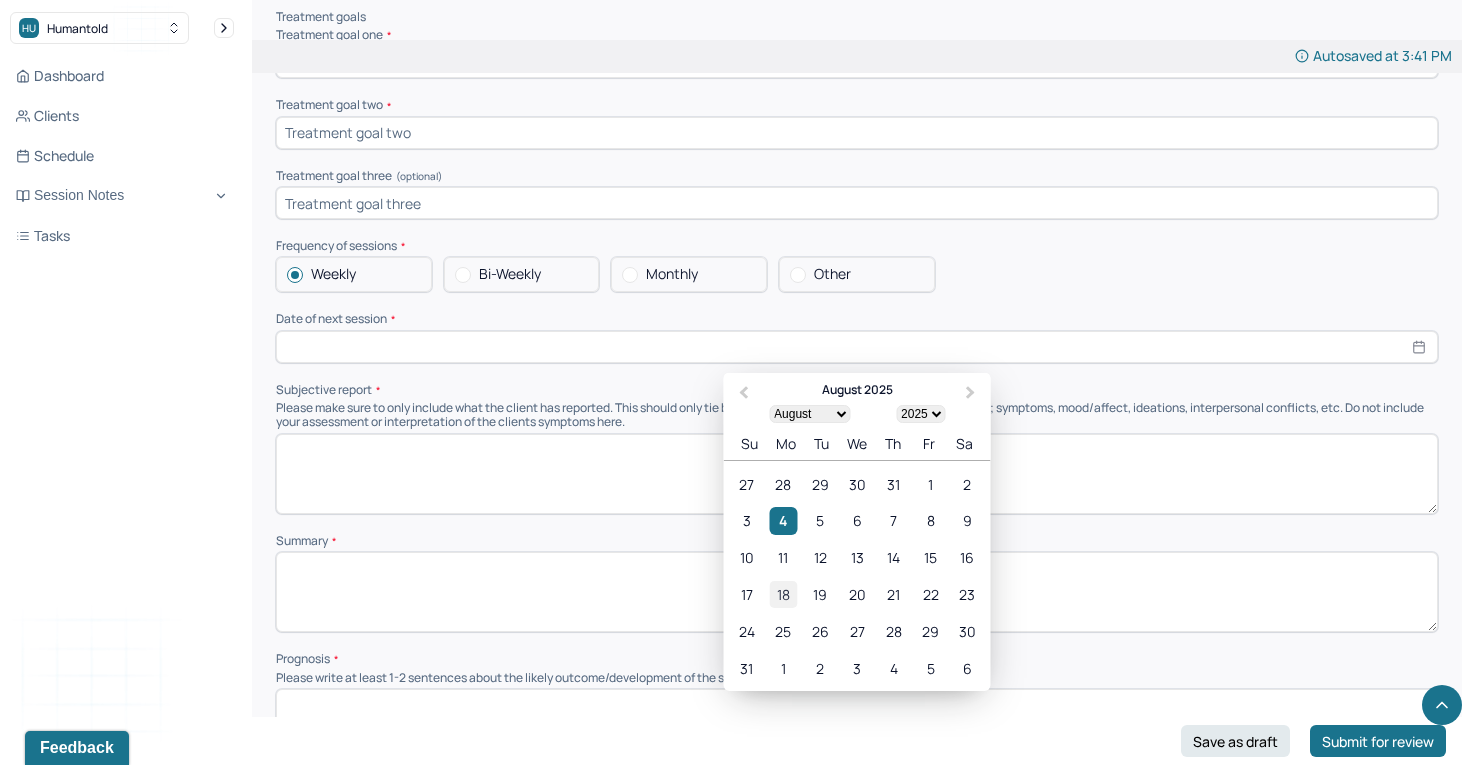 click on "18" at bounding box center [783, 594] 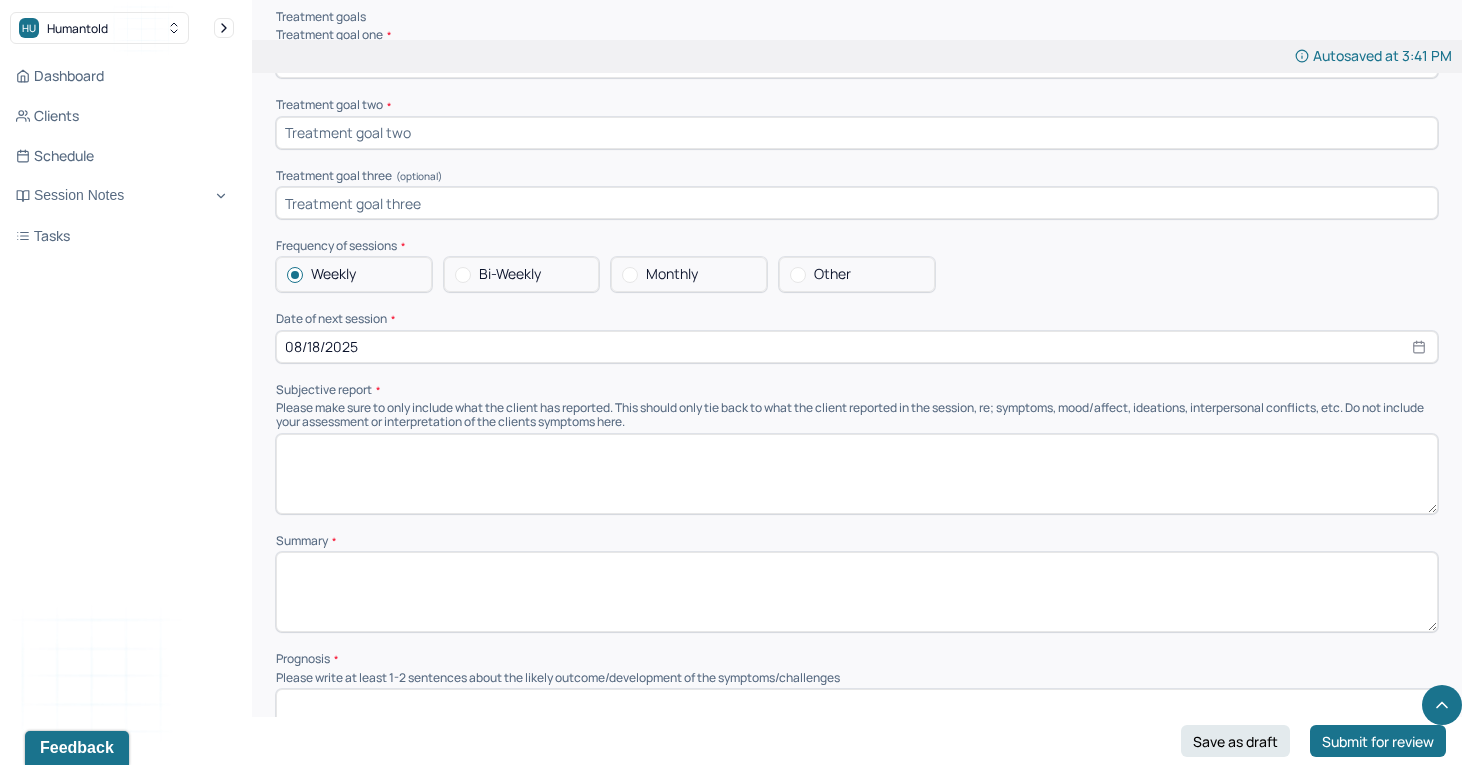 click at bounding box center (798, 275) 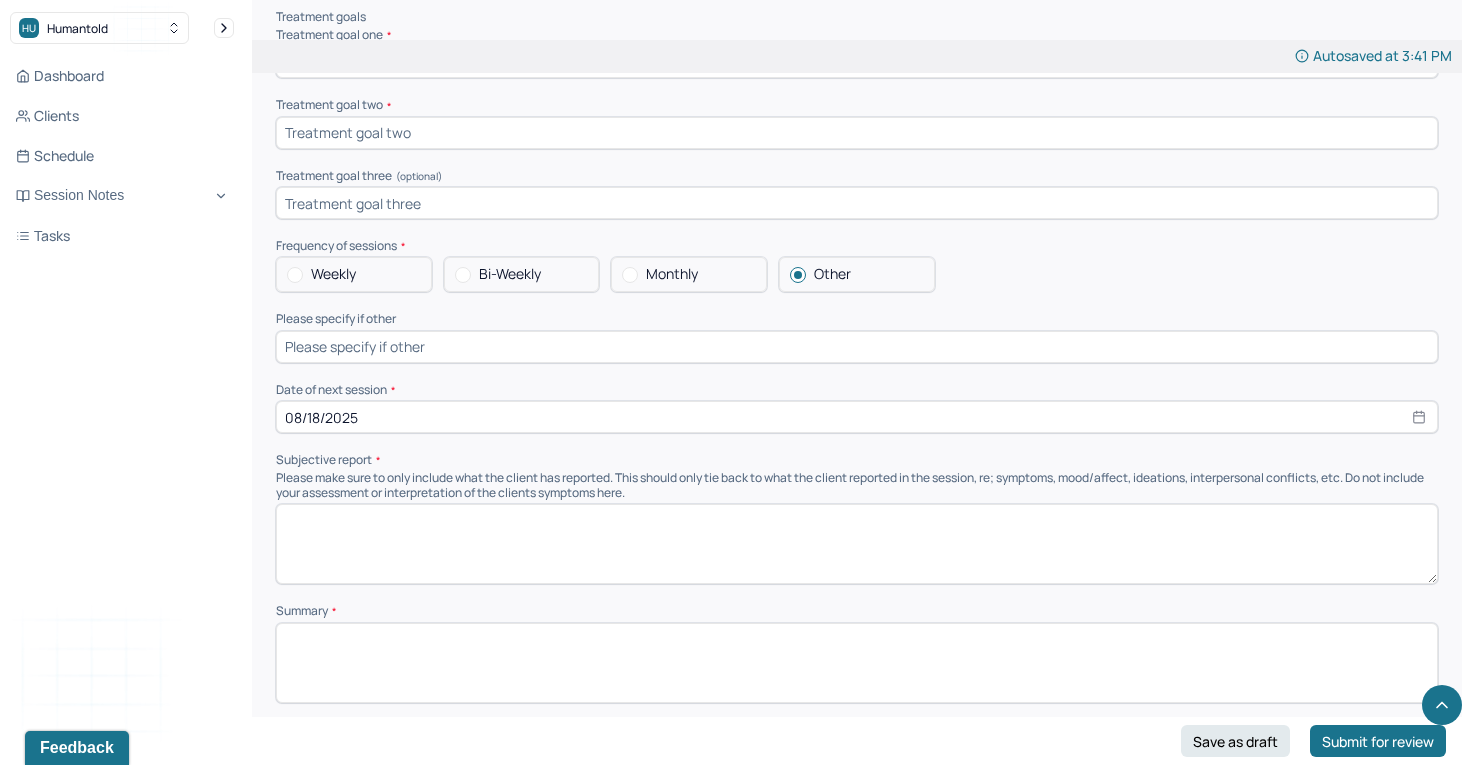 click at bounding box center [857, 347] 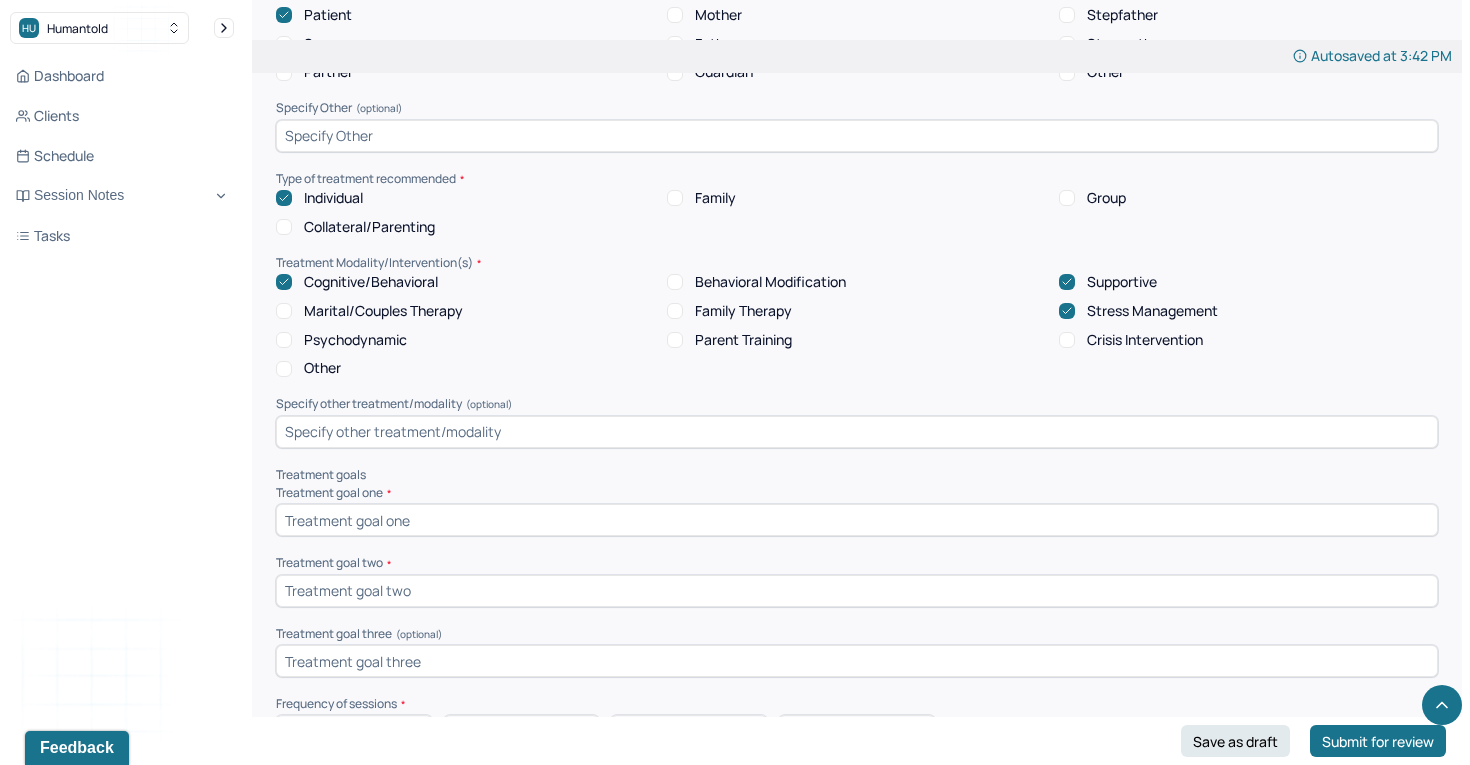 scroll, scrollTop: 8046, scrollLeft: 0, axis: vertical 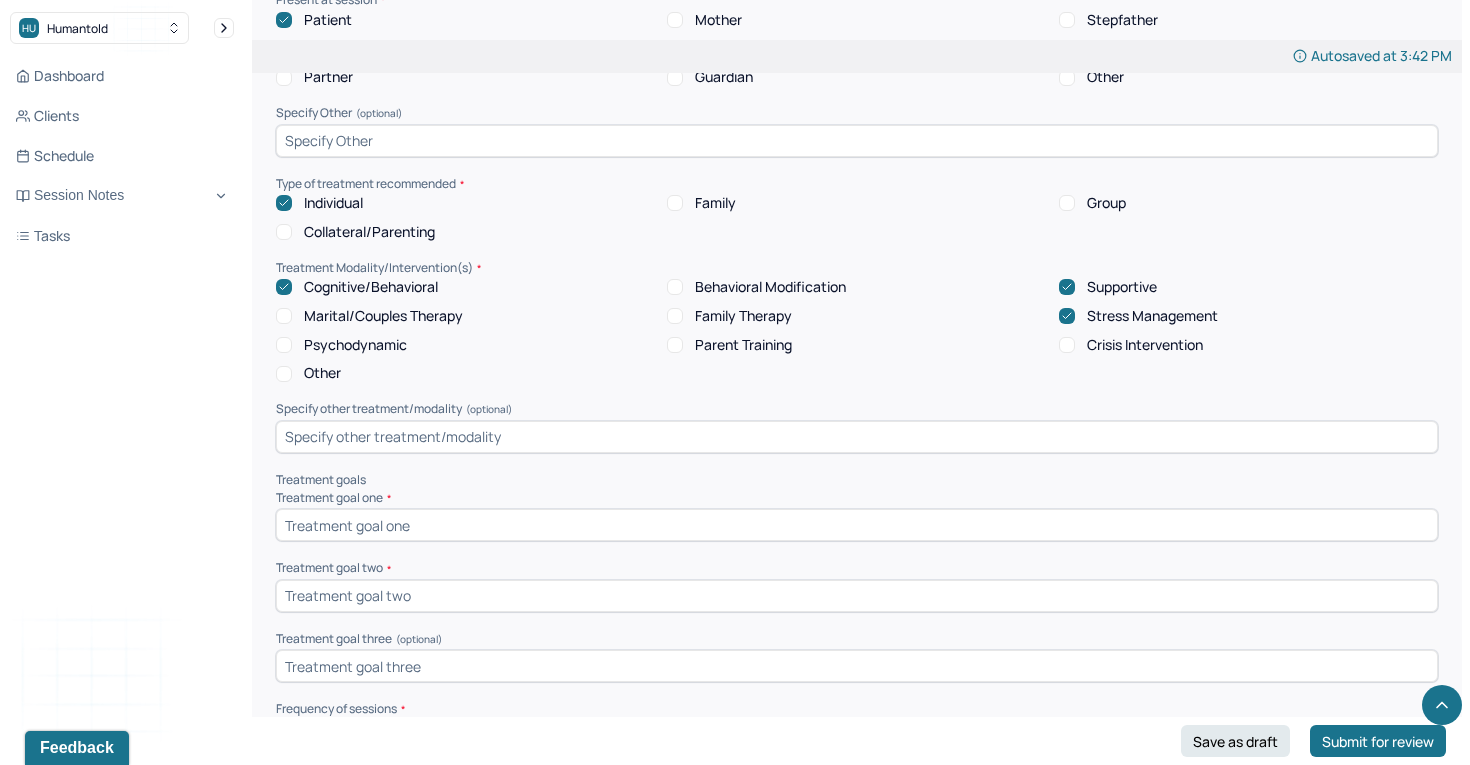 type on "Session to remain weekly; next session is two weeks away due to clients report of traveling and not being able to meet next week" 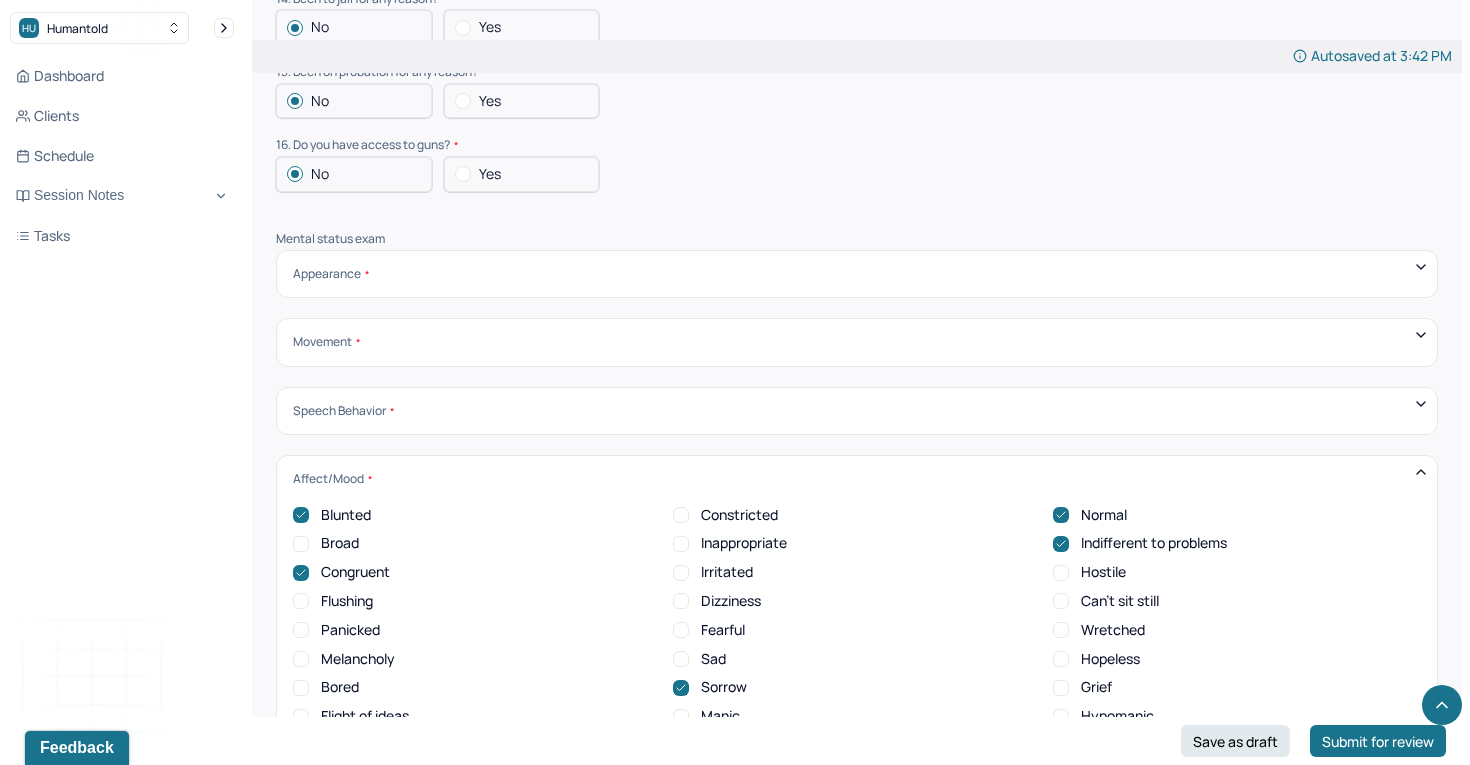 scroll, scrollTop: 6288, scrollLeft: 0, axis: vertical 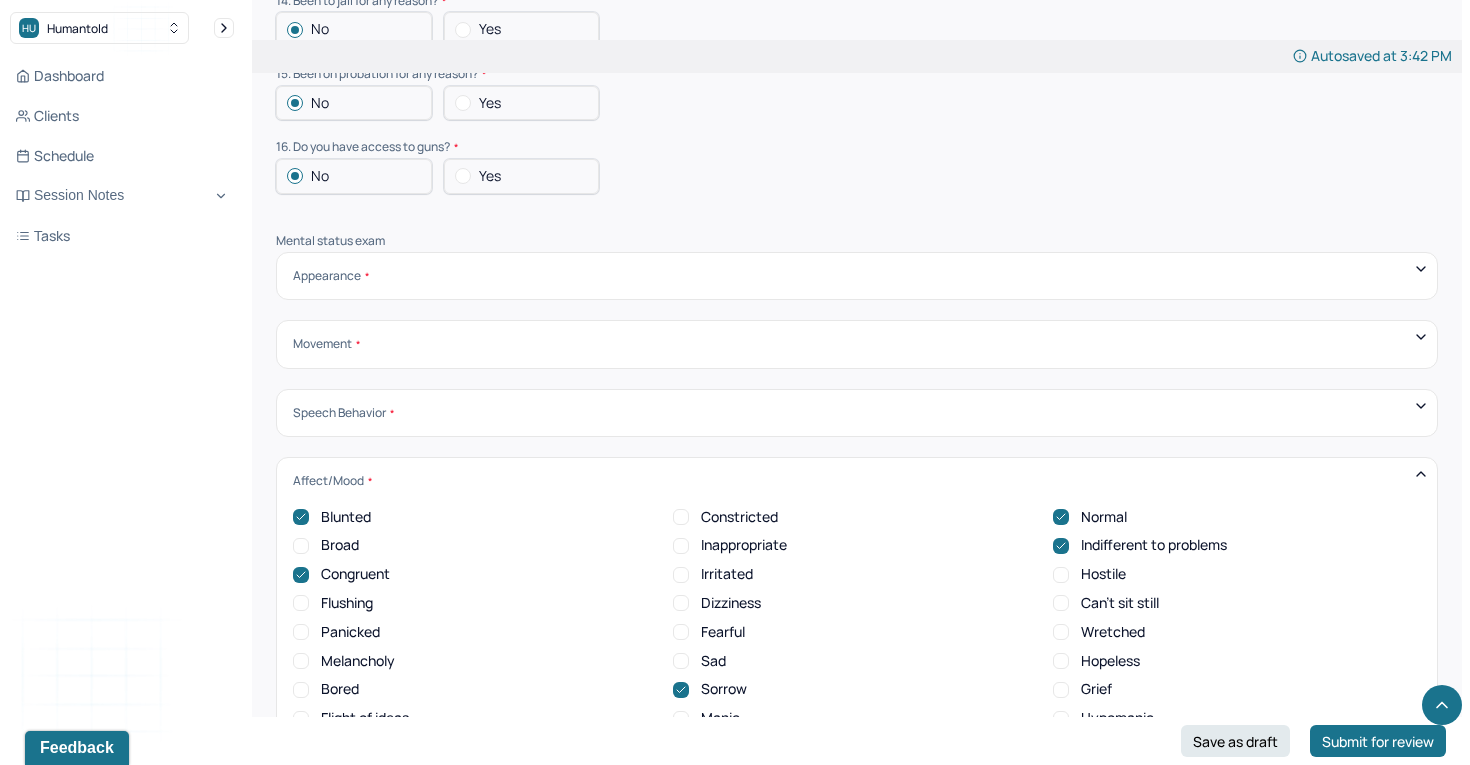 type on "build upon self compassion" 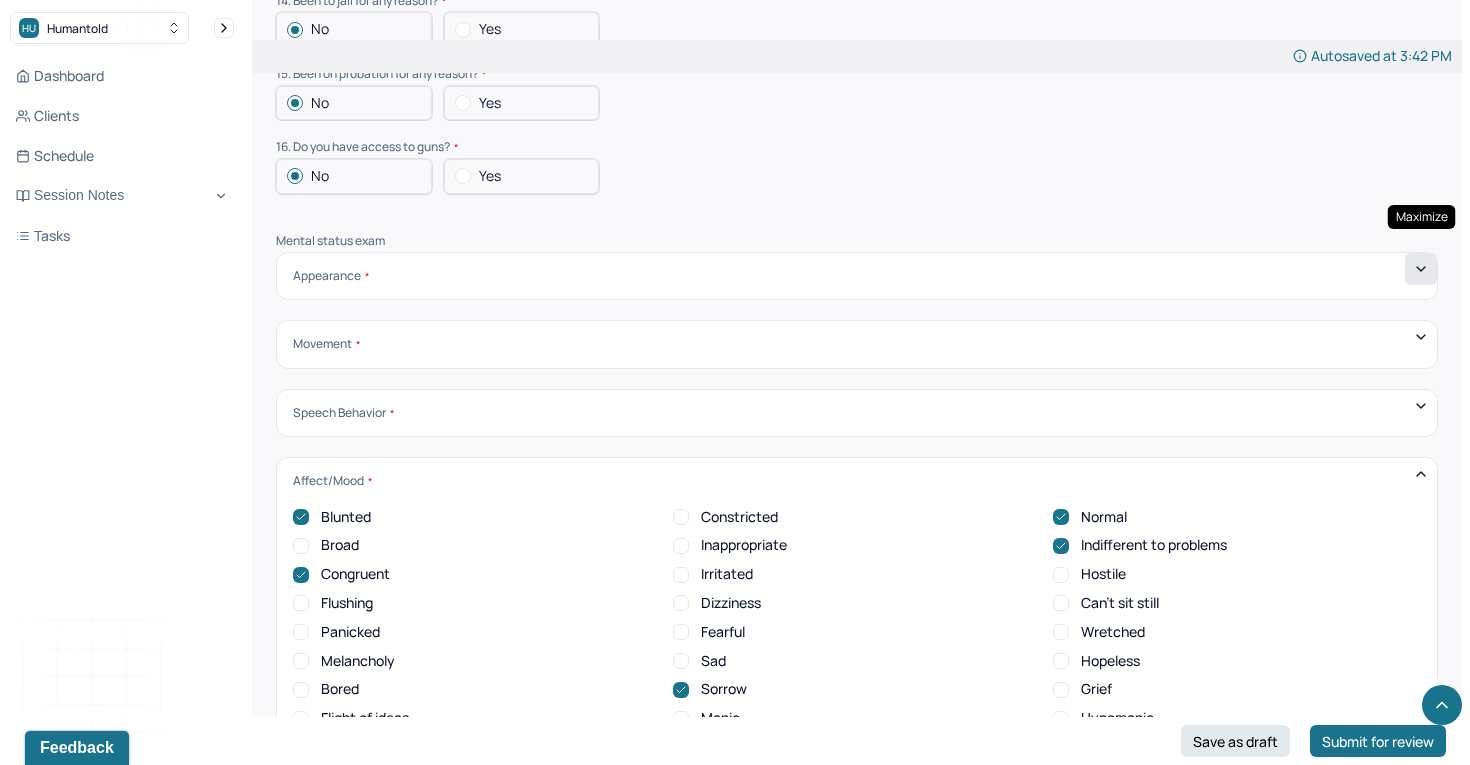 click 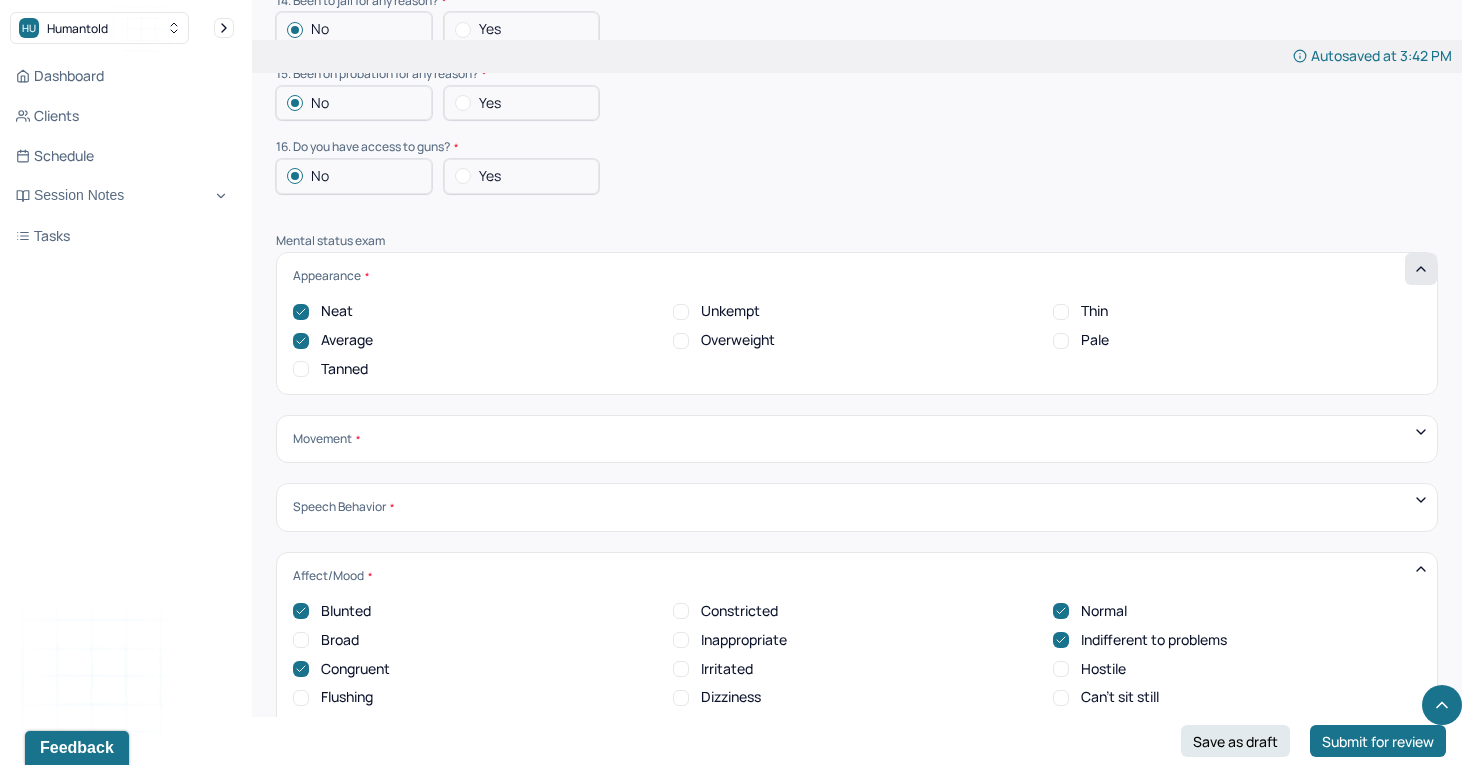 click 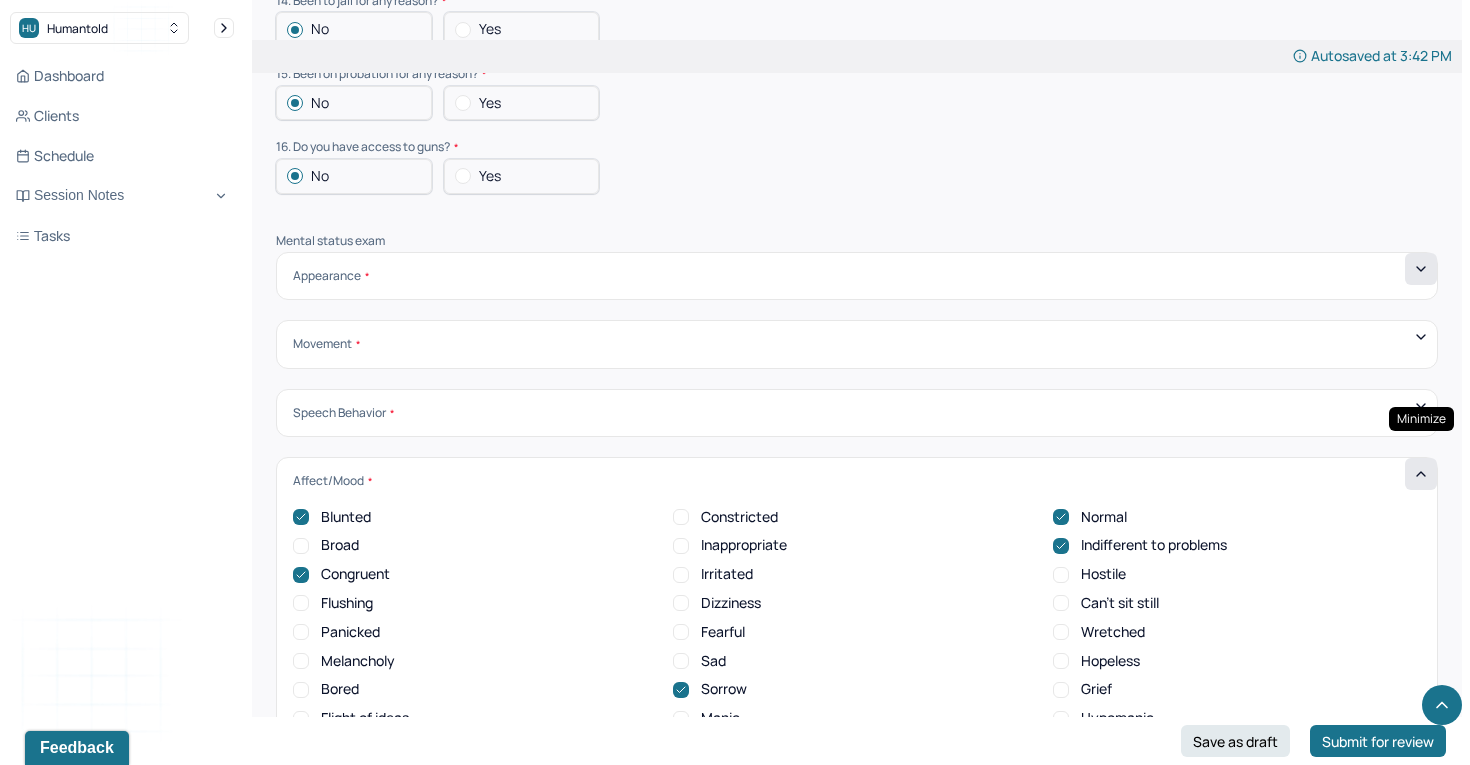 click 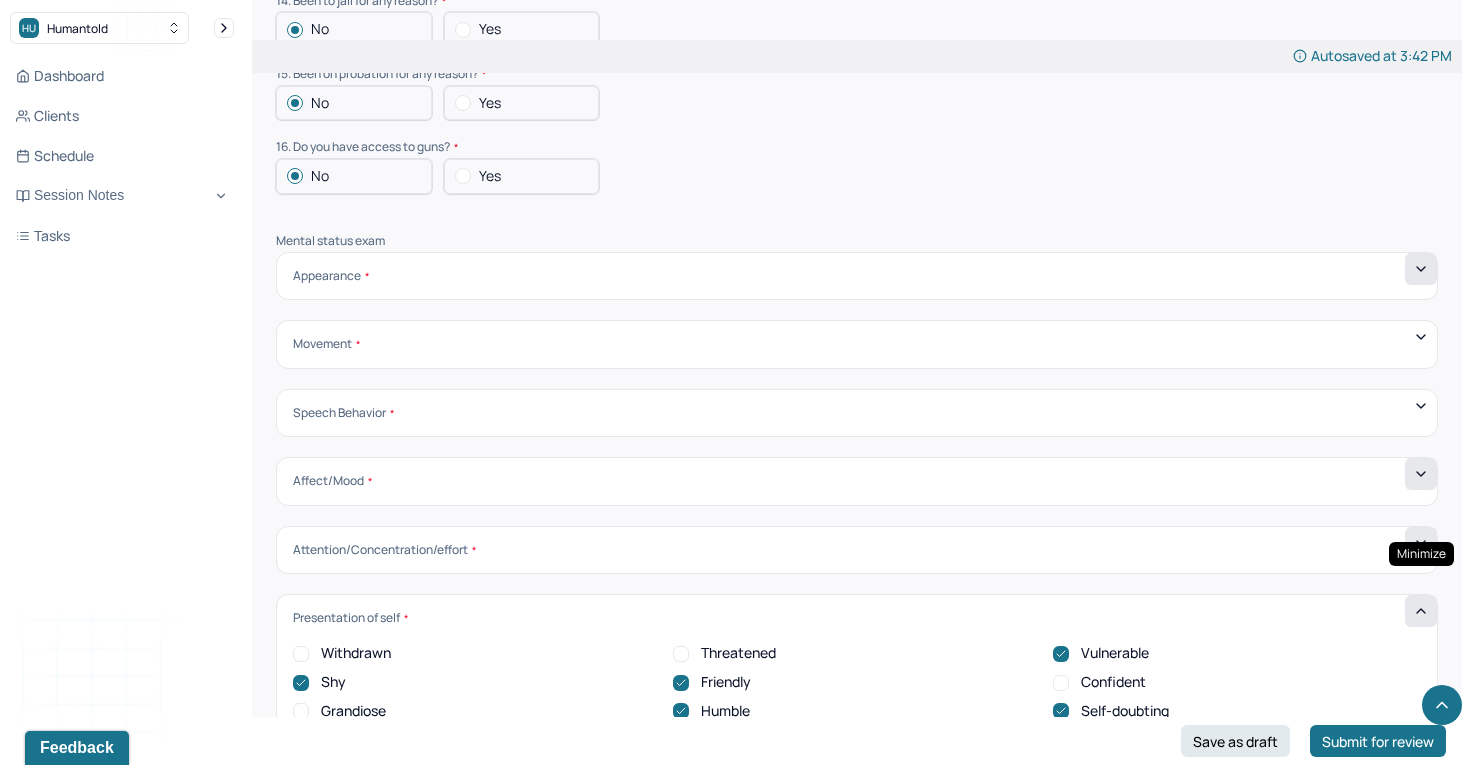 click 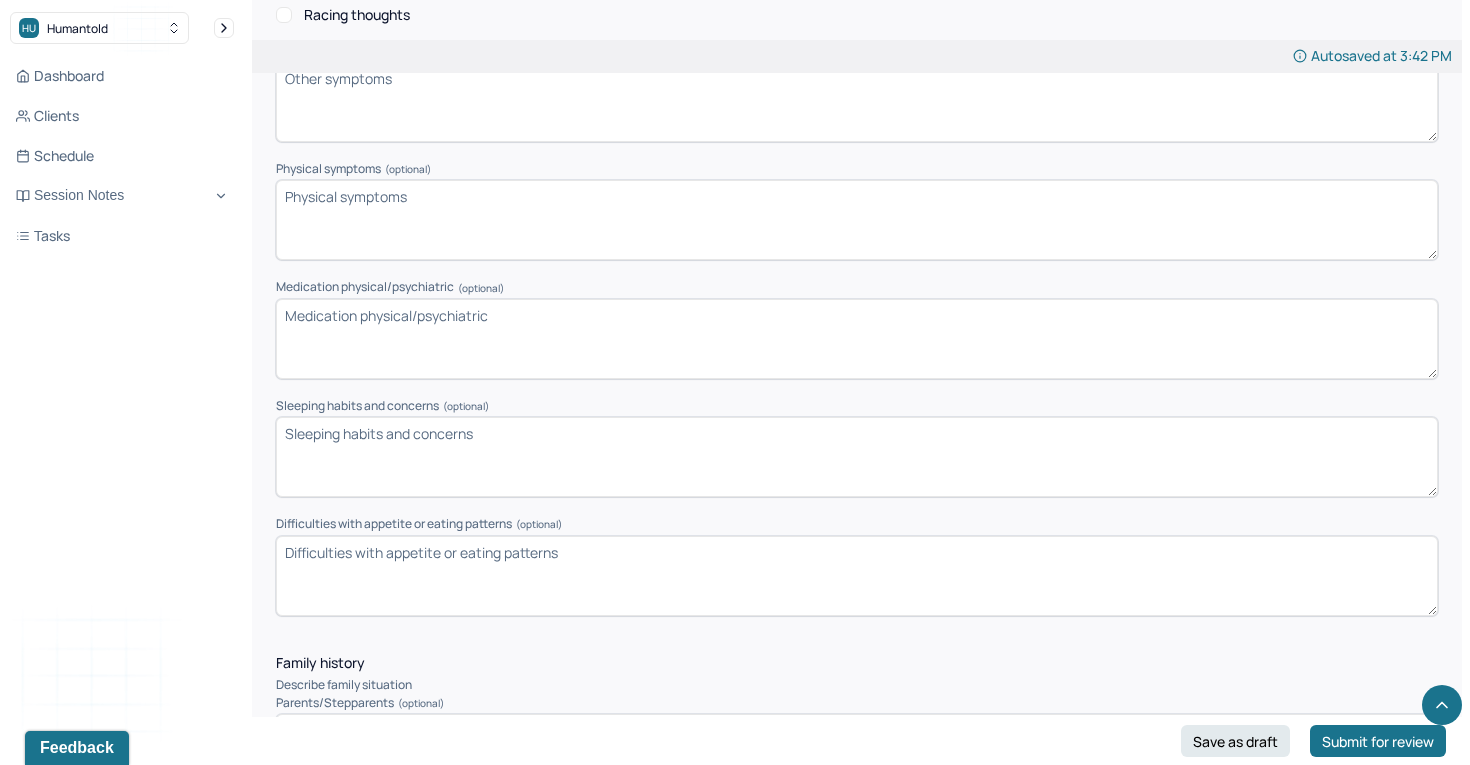 scroll, scrollTop: 2319, scrollLeft: 0, axis: vertical 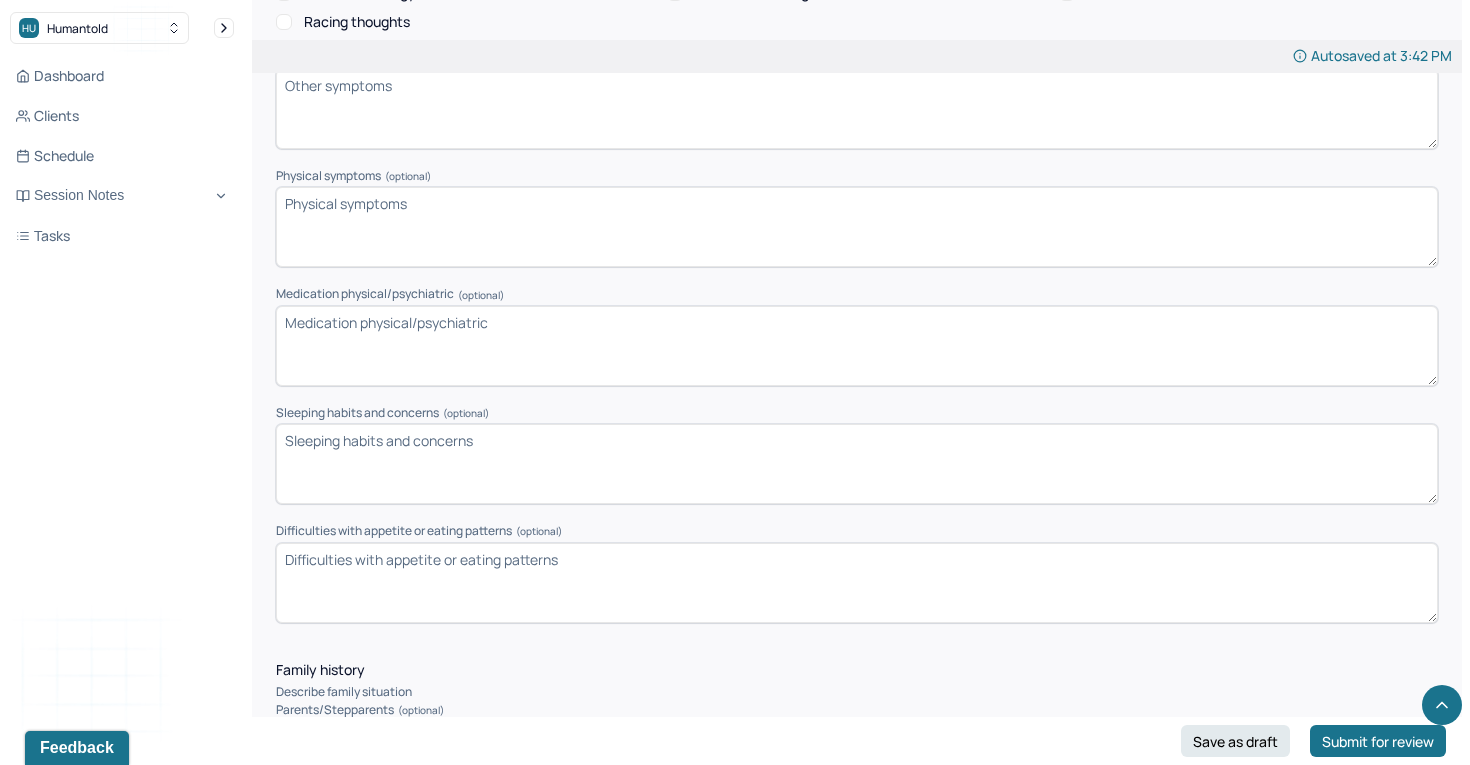 click on "Sleeping habits and concerns (optional)" at bounding box center (857, 464) 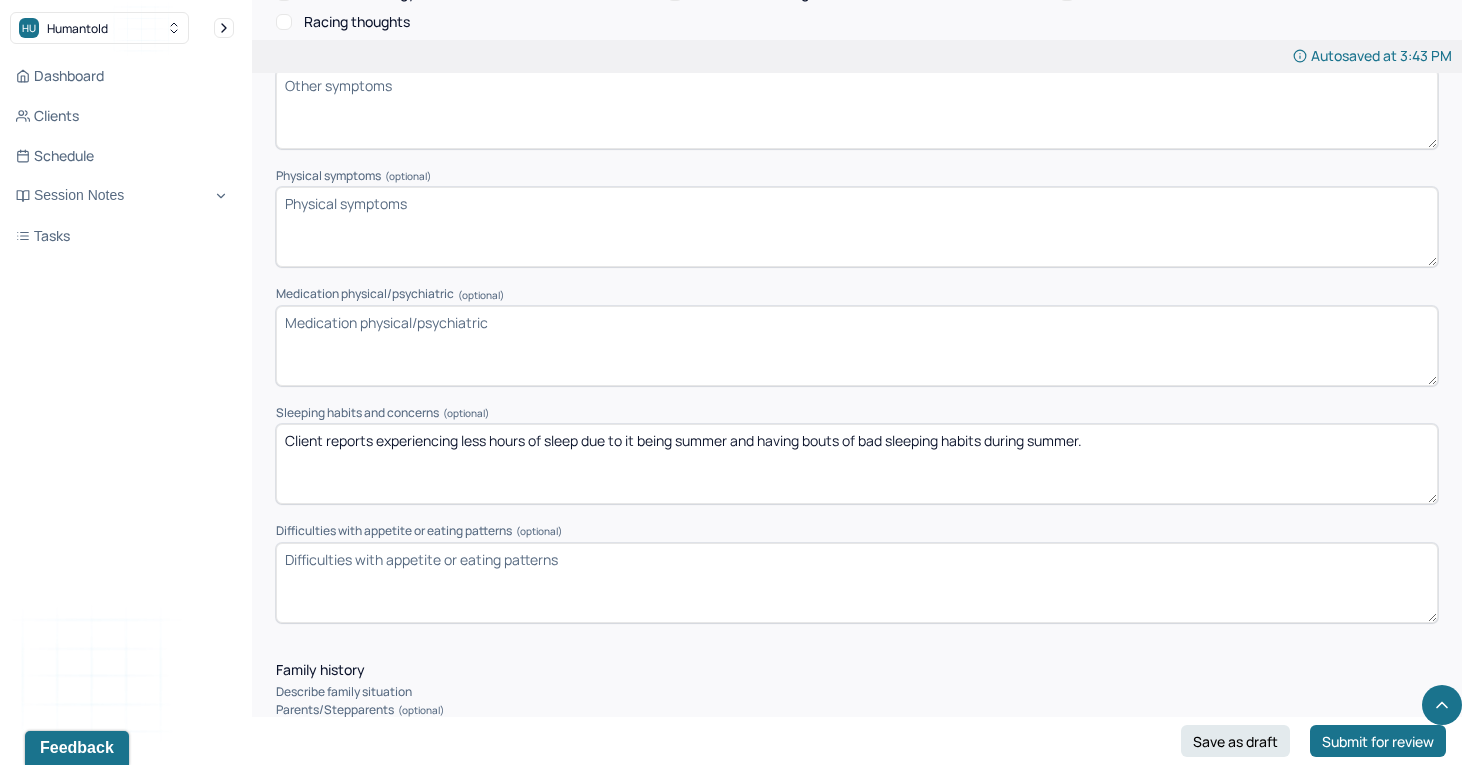 type on "Client reports experiencing less hours of sleep due to it being summer and having bouts of bad sleeping habits during summer." 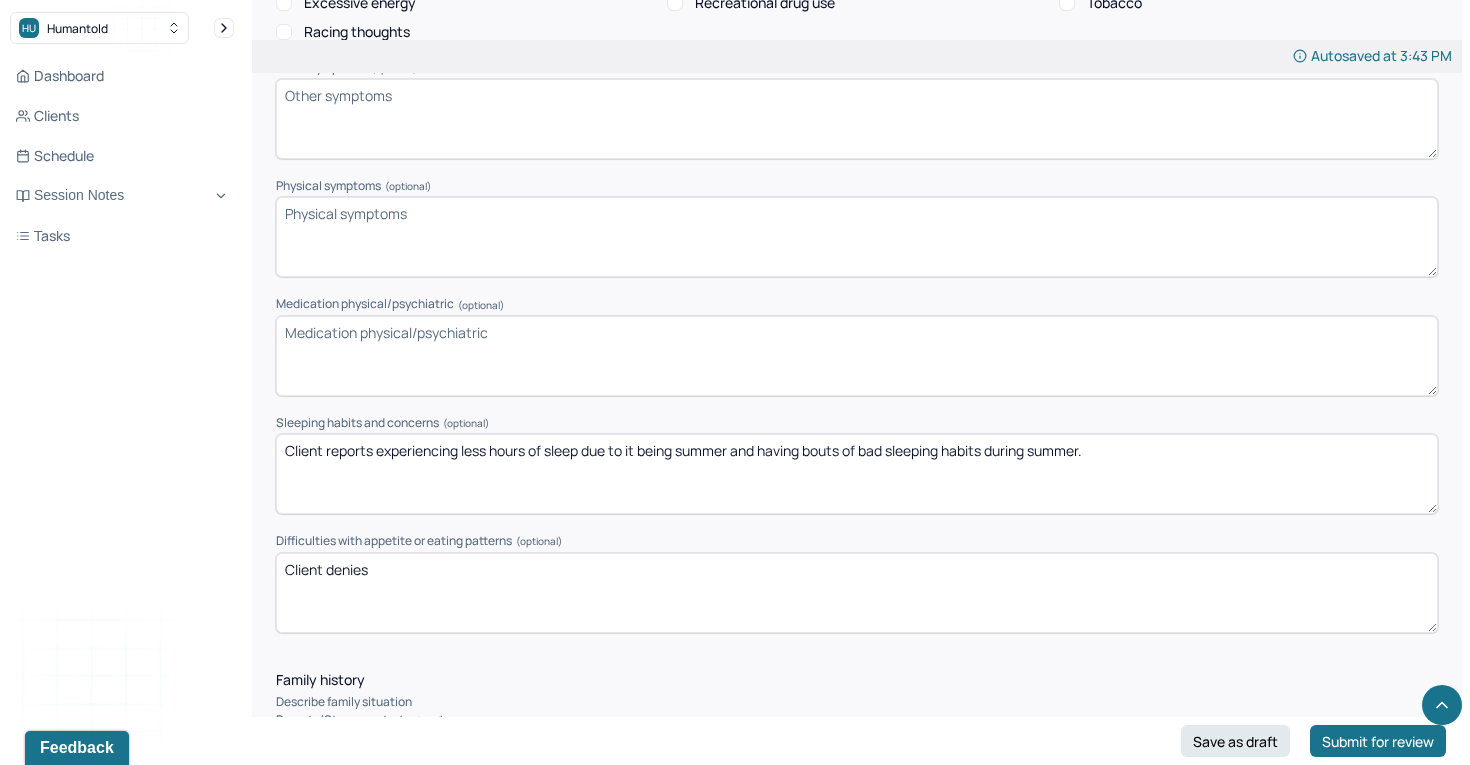 scroll, scrollTop: 2306, scrollLeft: 0, axis: vertical 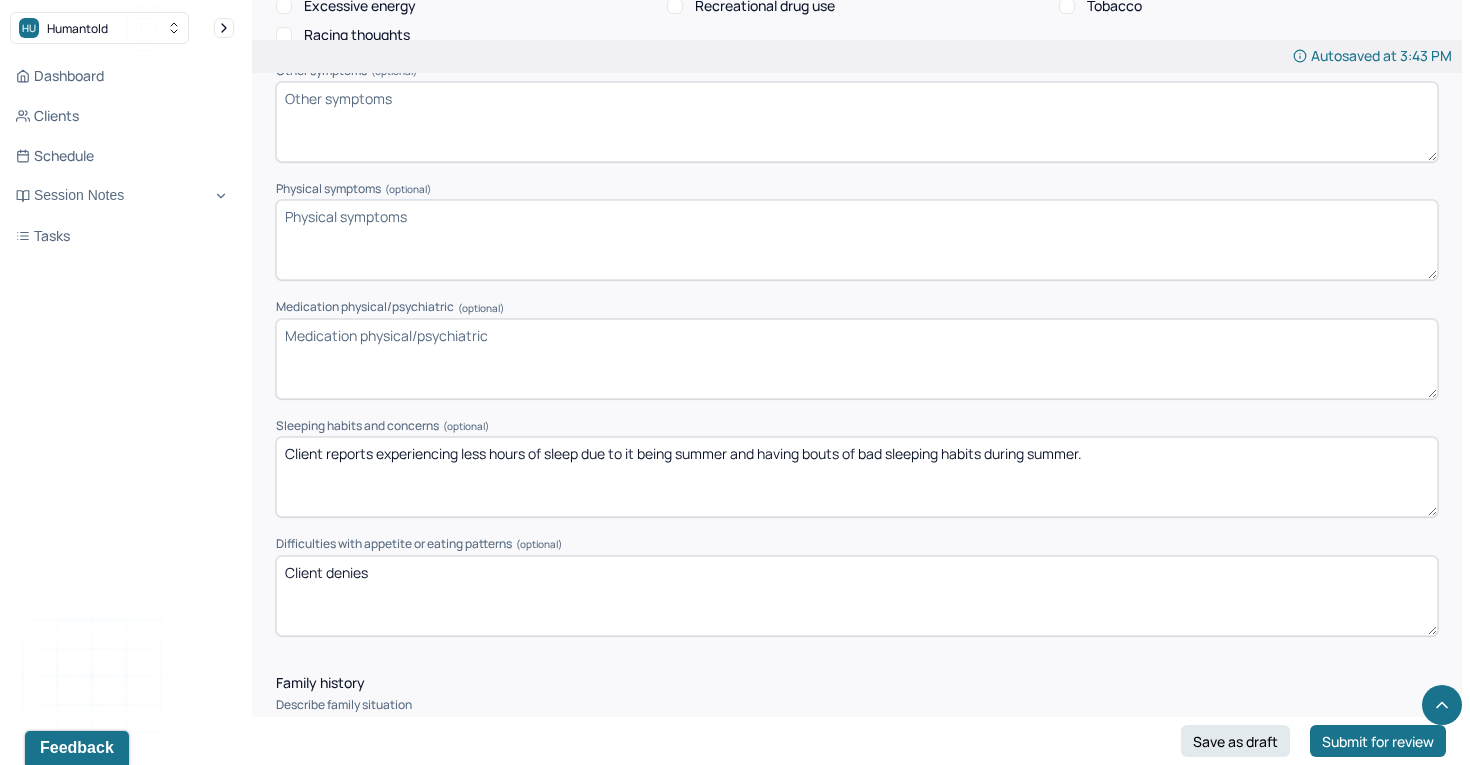 type on "Client denies" 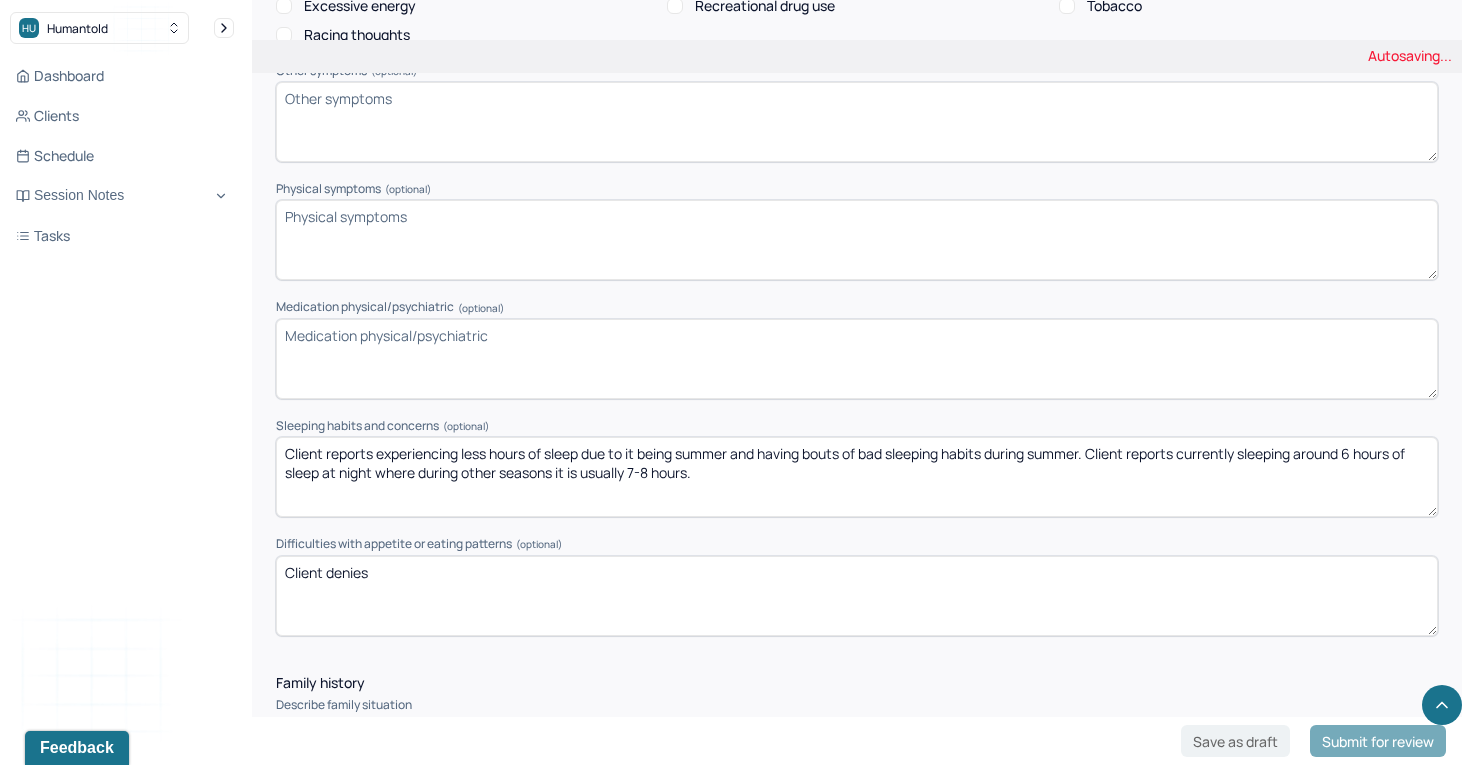 type on "Client reports experiencing less hours of sleep due to it being summer and having bouts of bad sleeping habits during summer. Client reports currently sleeping around 6 hours of sleep at night where during other seasons it is usually 7-8 hours." 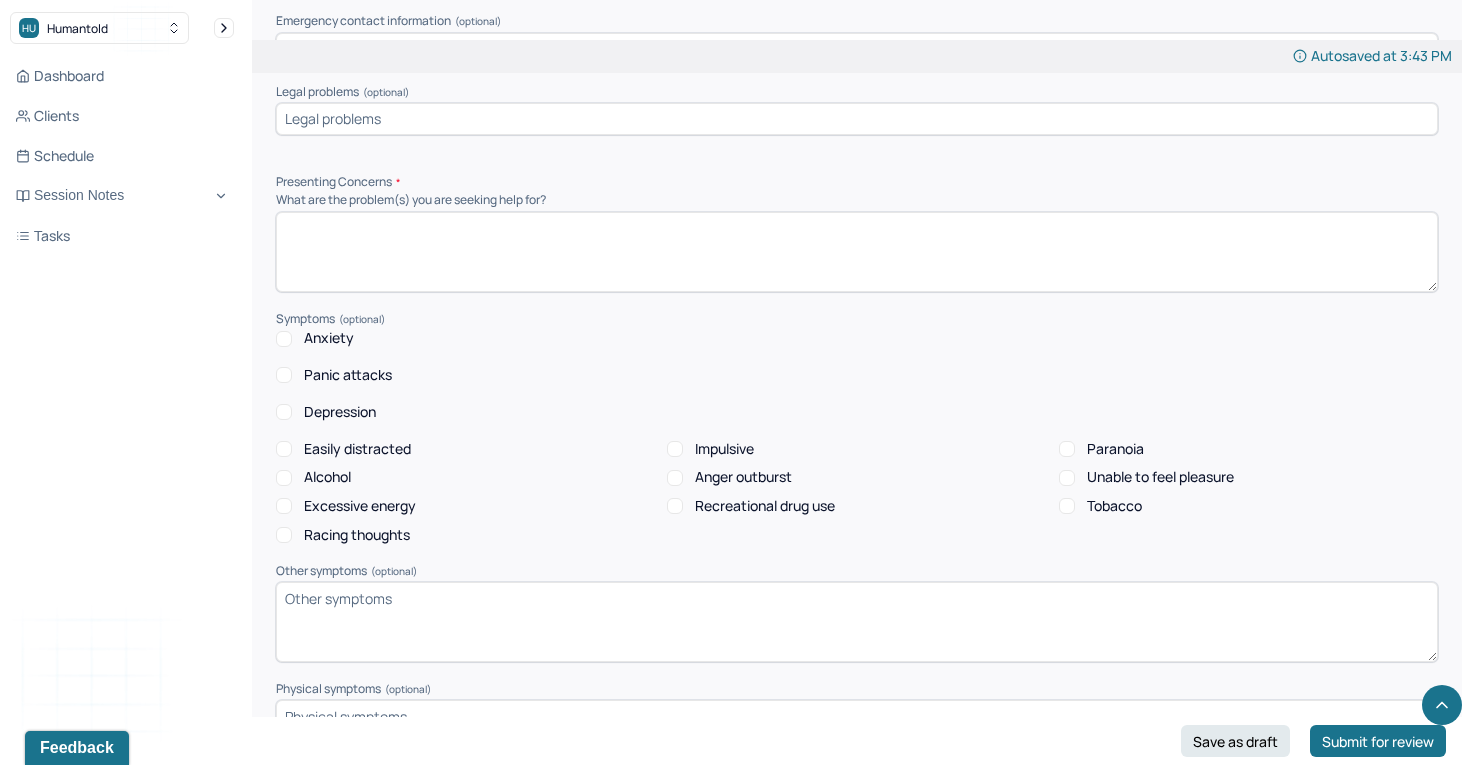 scroll, scrollTop: 1798, scrollLeft: 0, axis: vertical 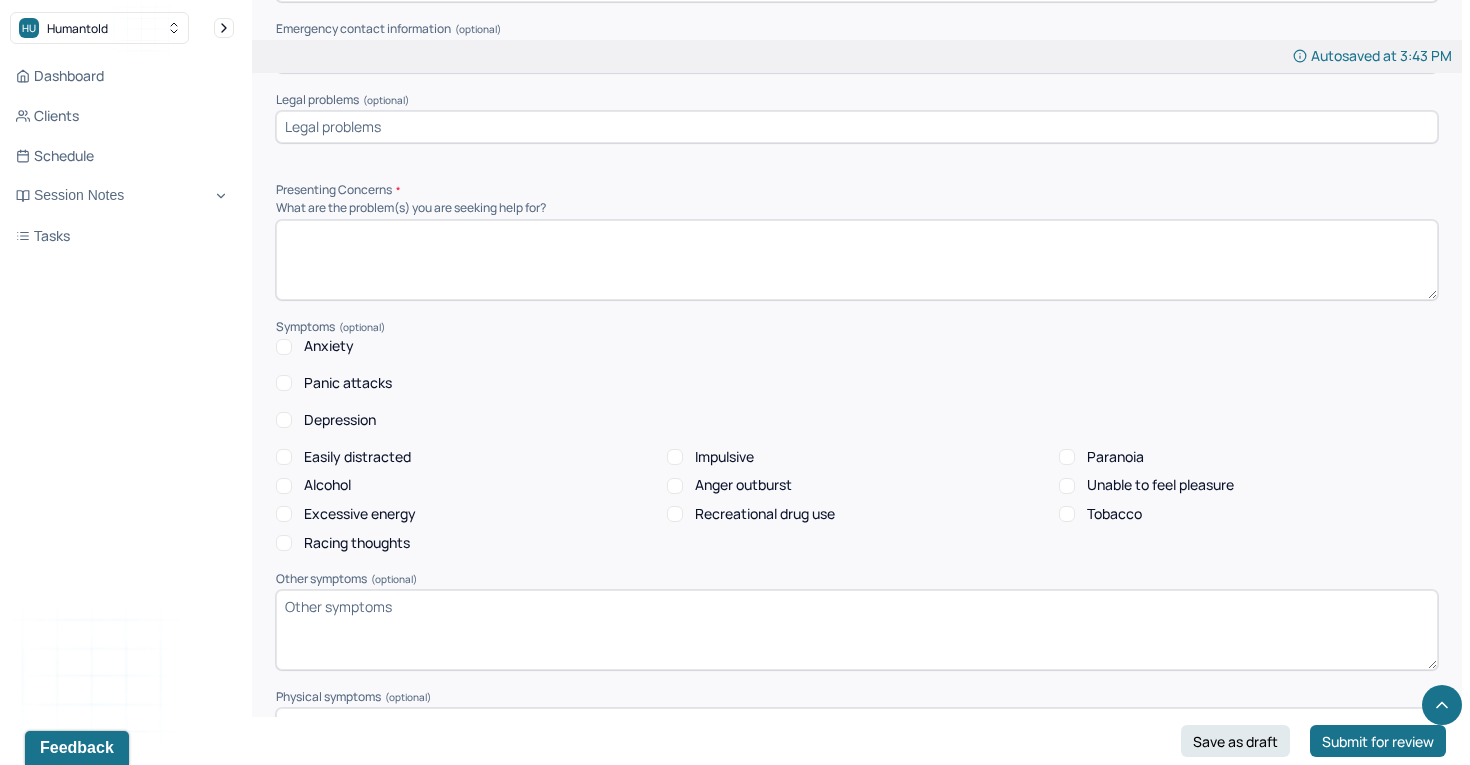 click on "Anxiety" at bounding box center [284, 347] 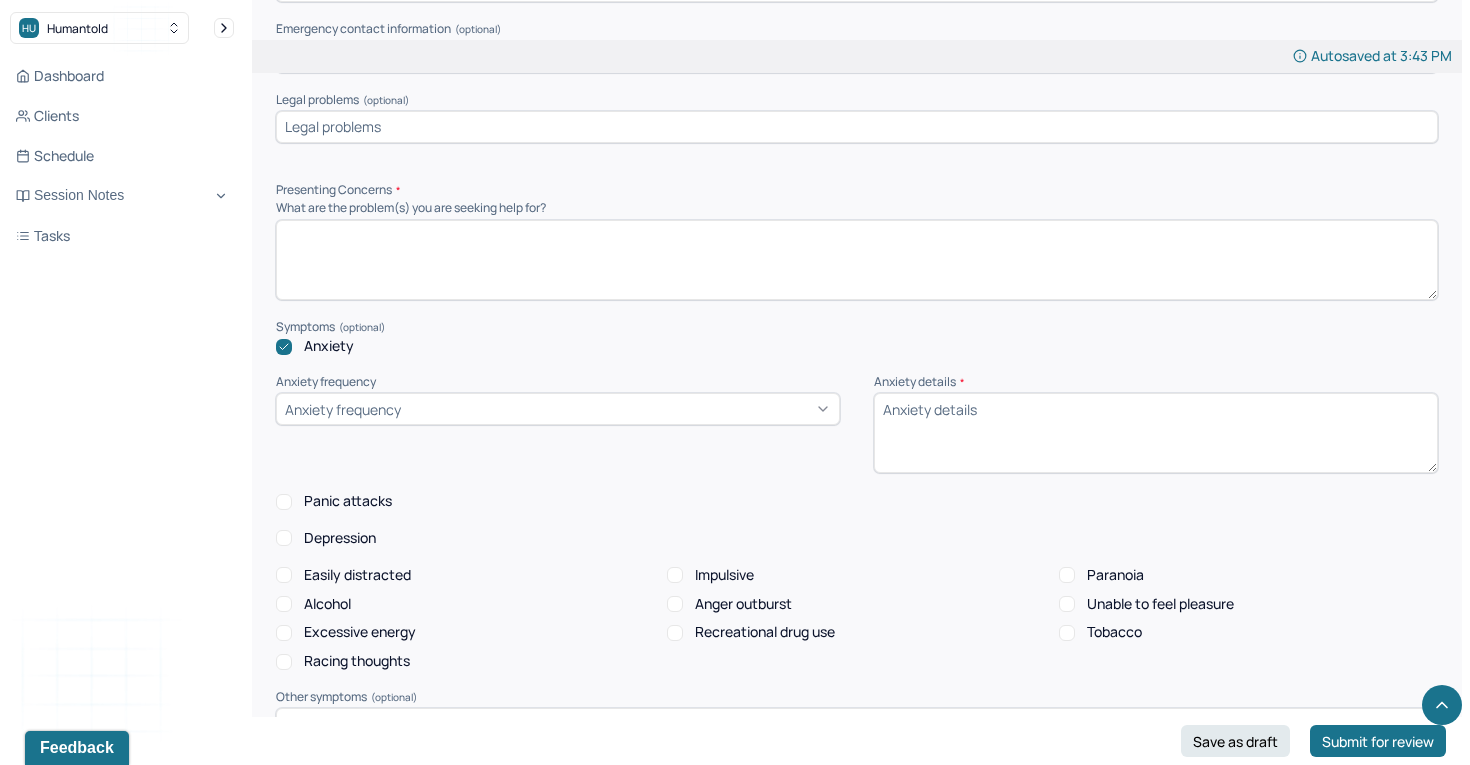 click on "Depression" at bounding box center [284, 538] 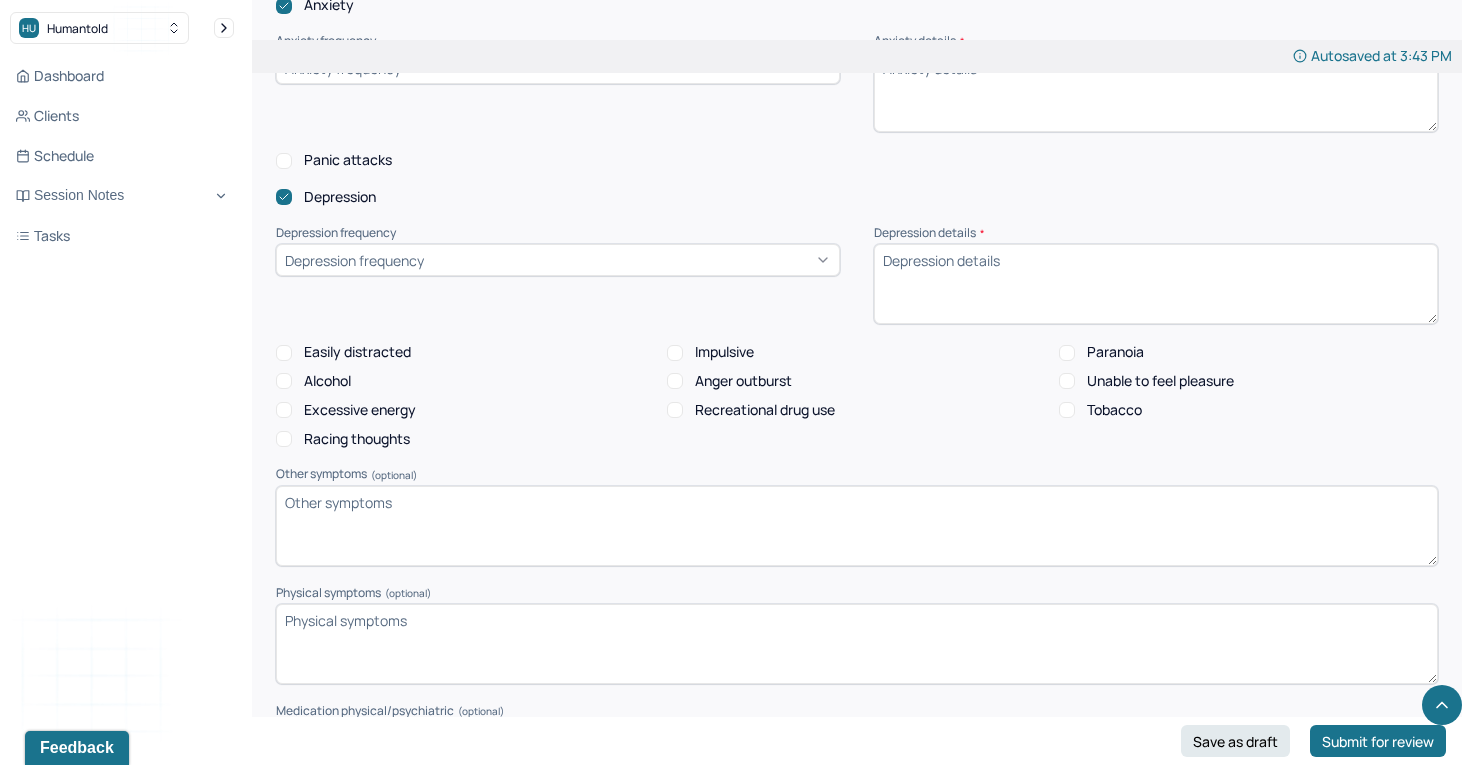 scroll, scrollTop: 2137, scrollLeft: 0, axis: vertical 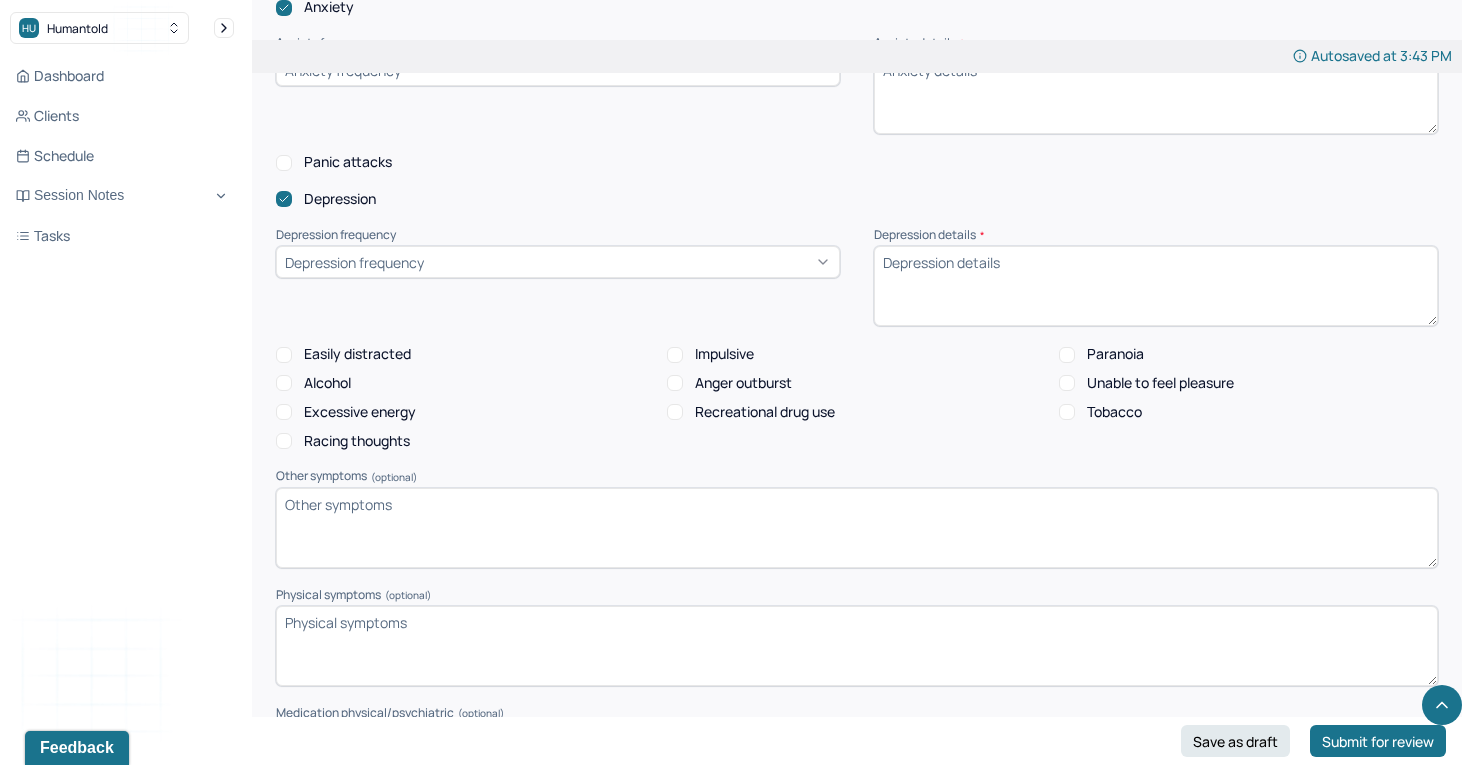 click on "Racing thoughts" at bounding box center (284, 441) 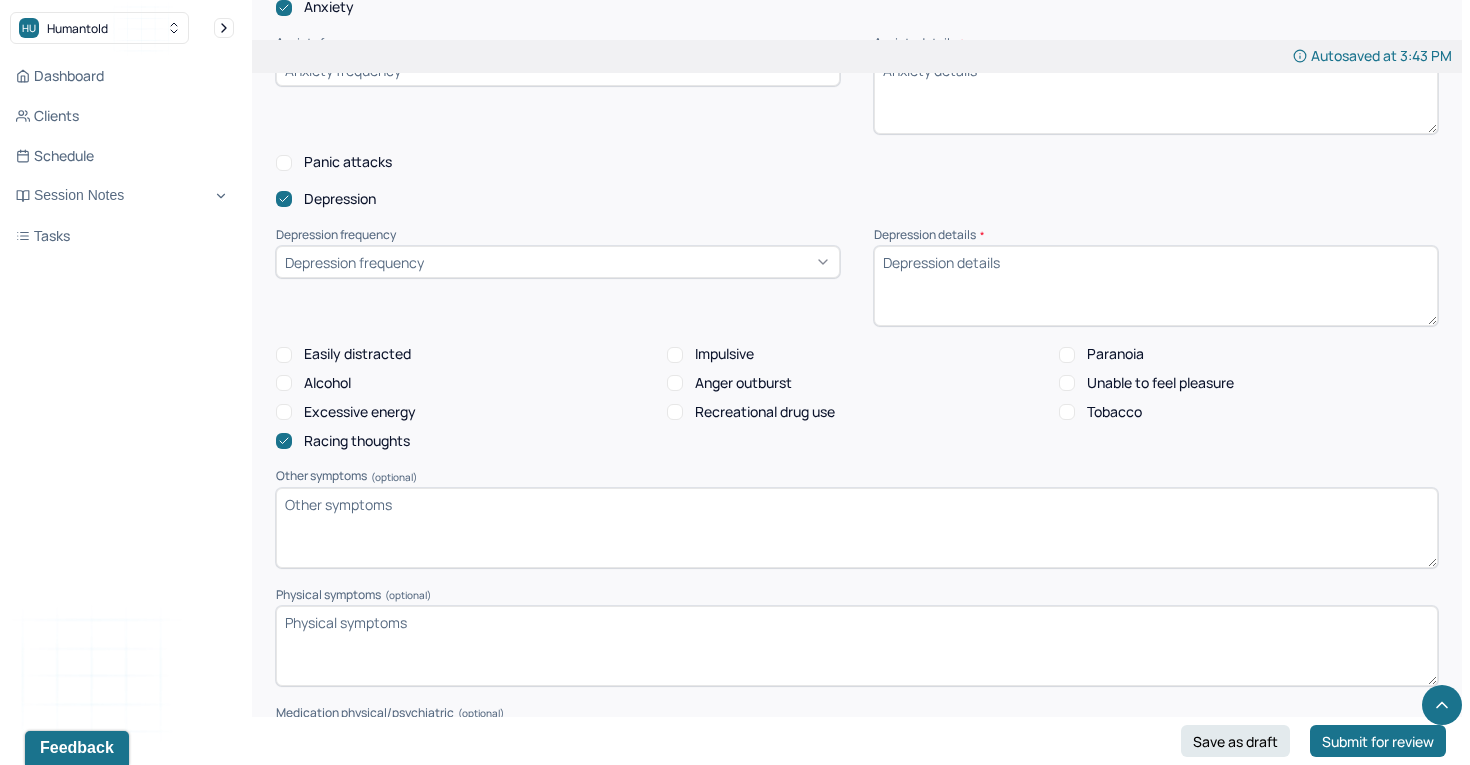 click on "Excessive energy" at bounding box center (284, 412) 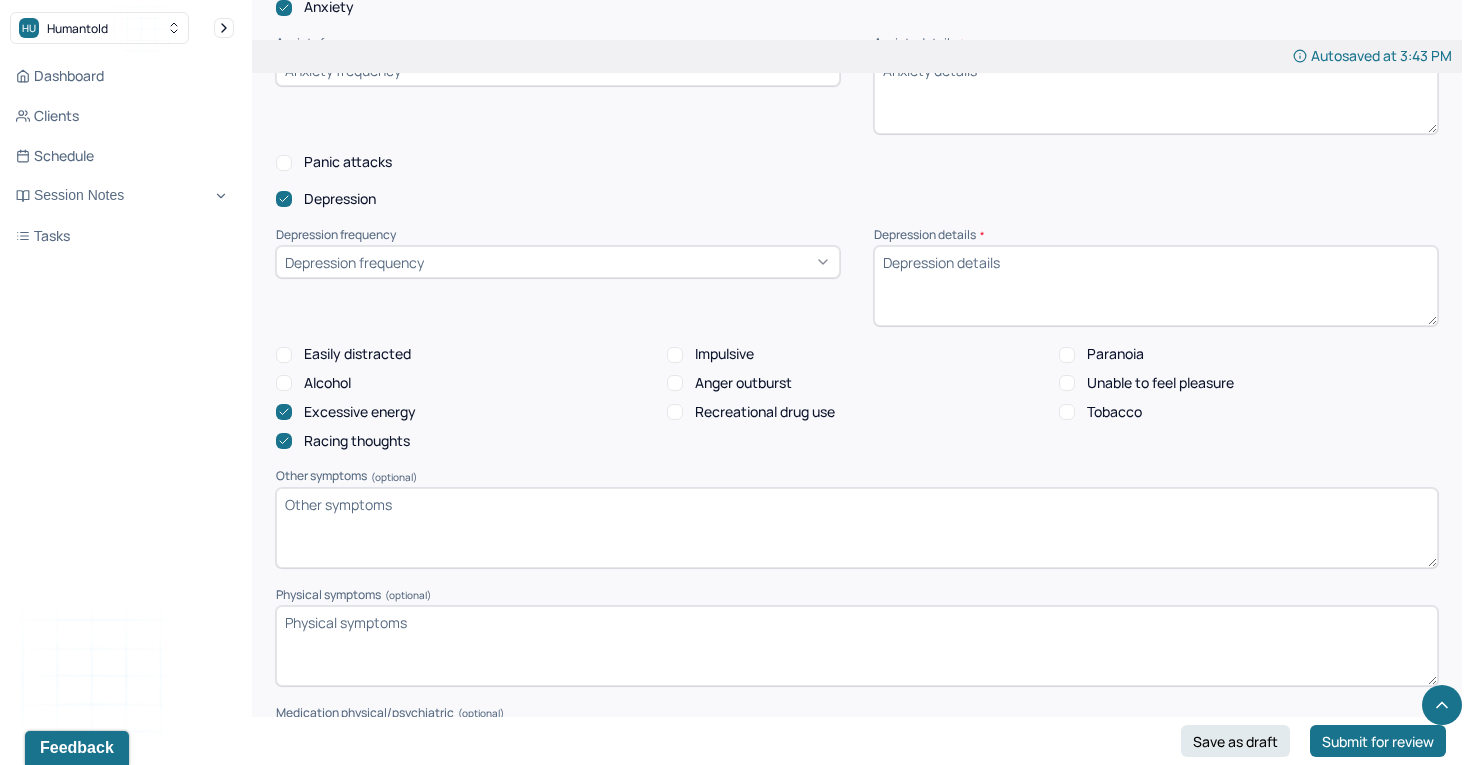 click on "Easily distracted" at bounding box center (284, 355) 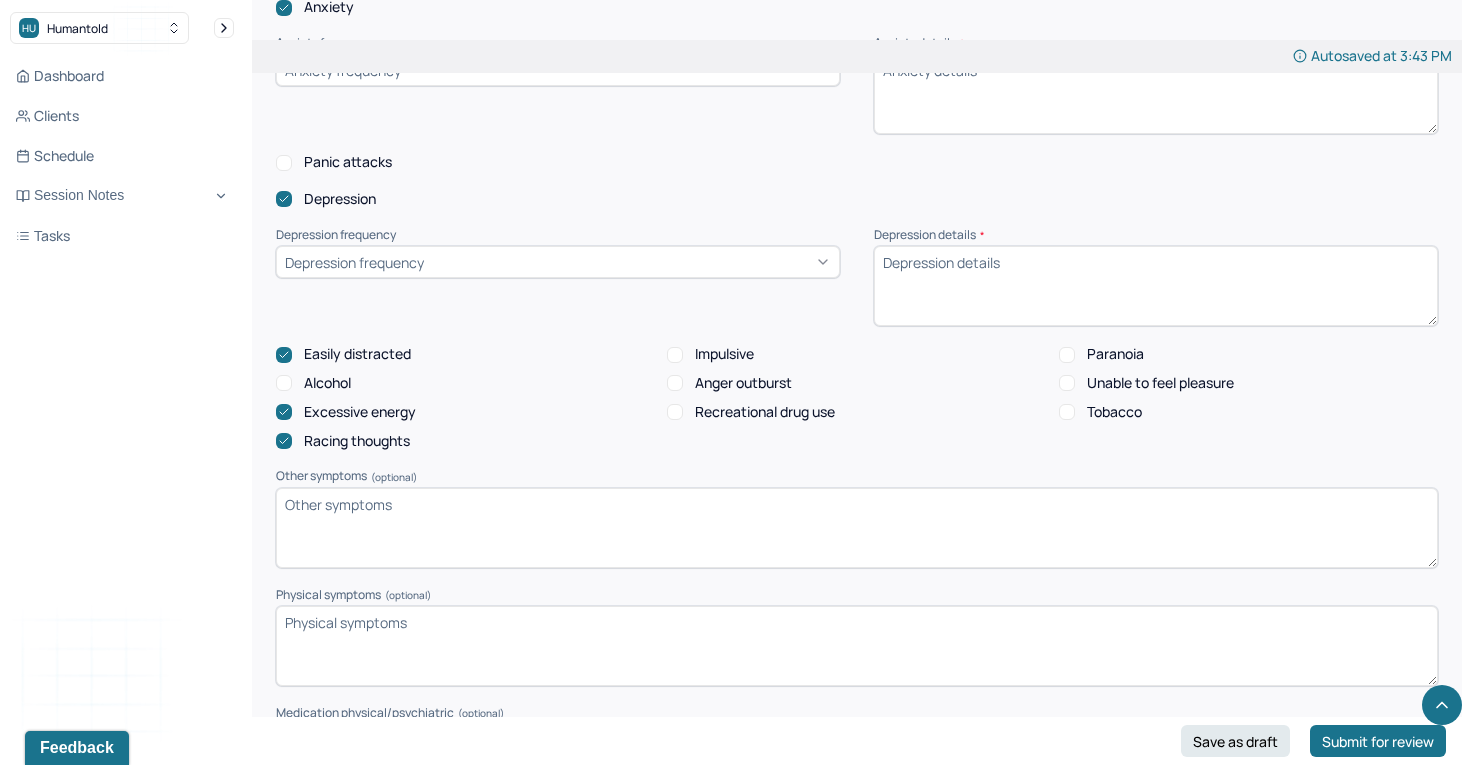 click on "Impulsive" at bounding box center (675, 355) 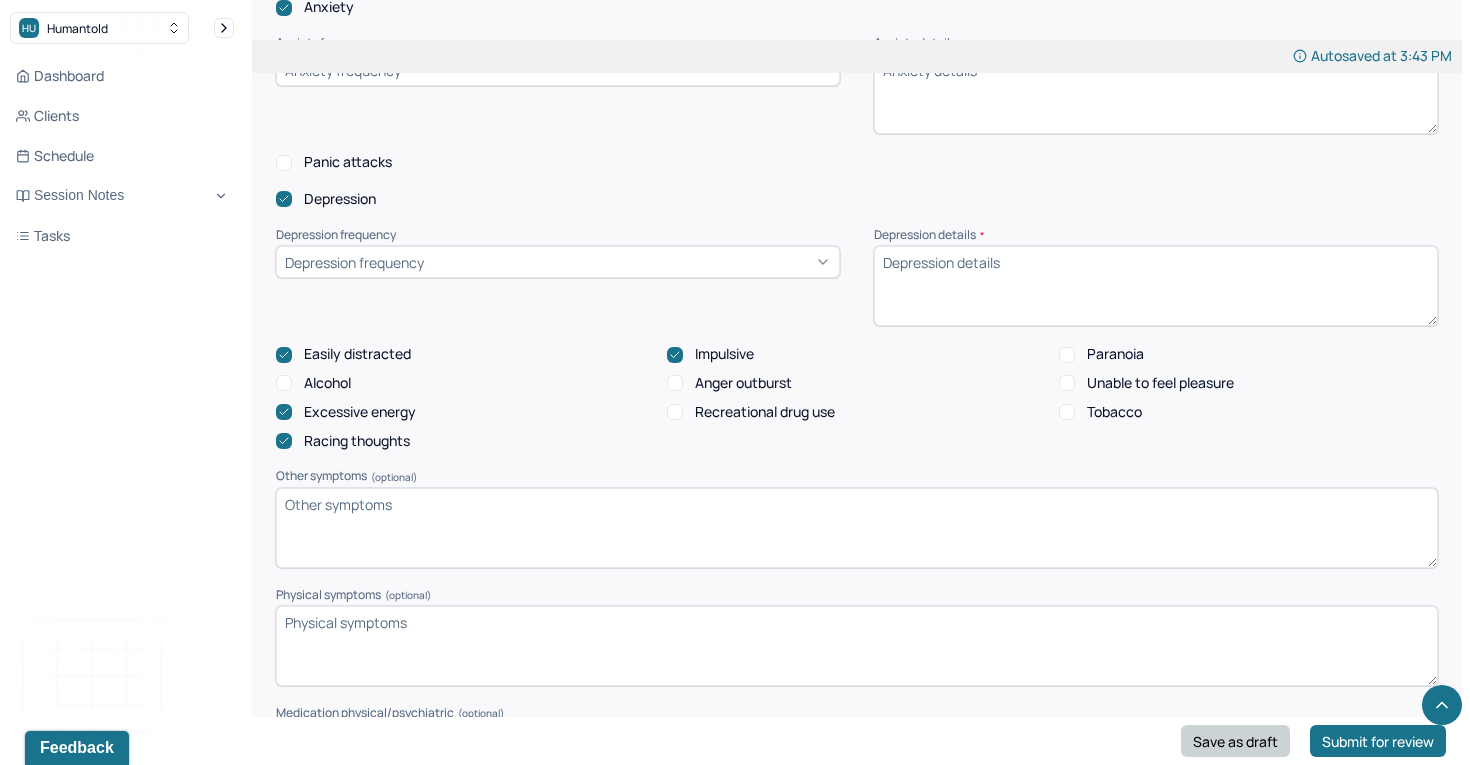 click on "Save as draft" at bounding box center [1235, 741] 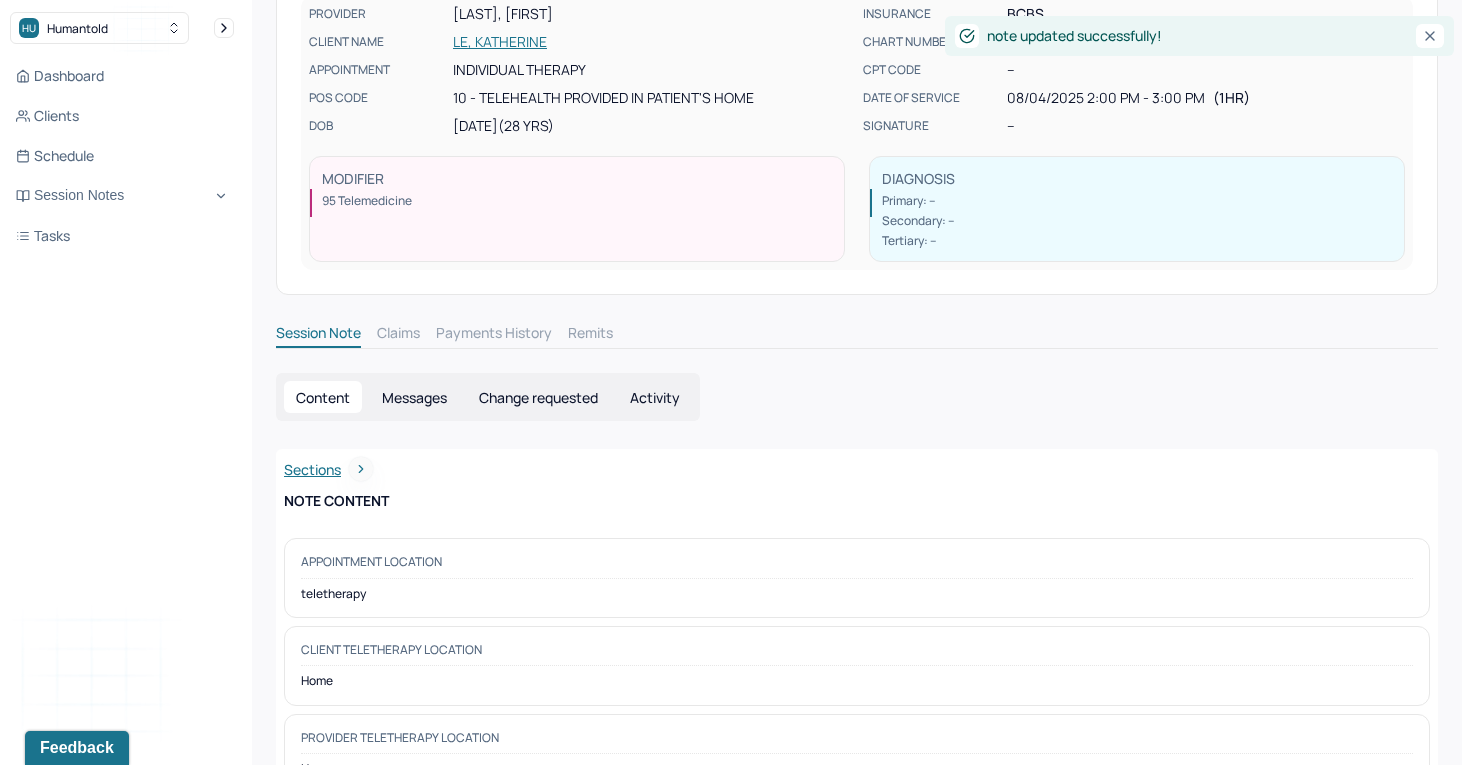scroll, scrollTop: 0, scrollLeft: 0, axis: both 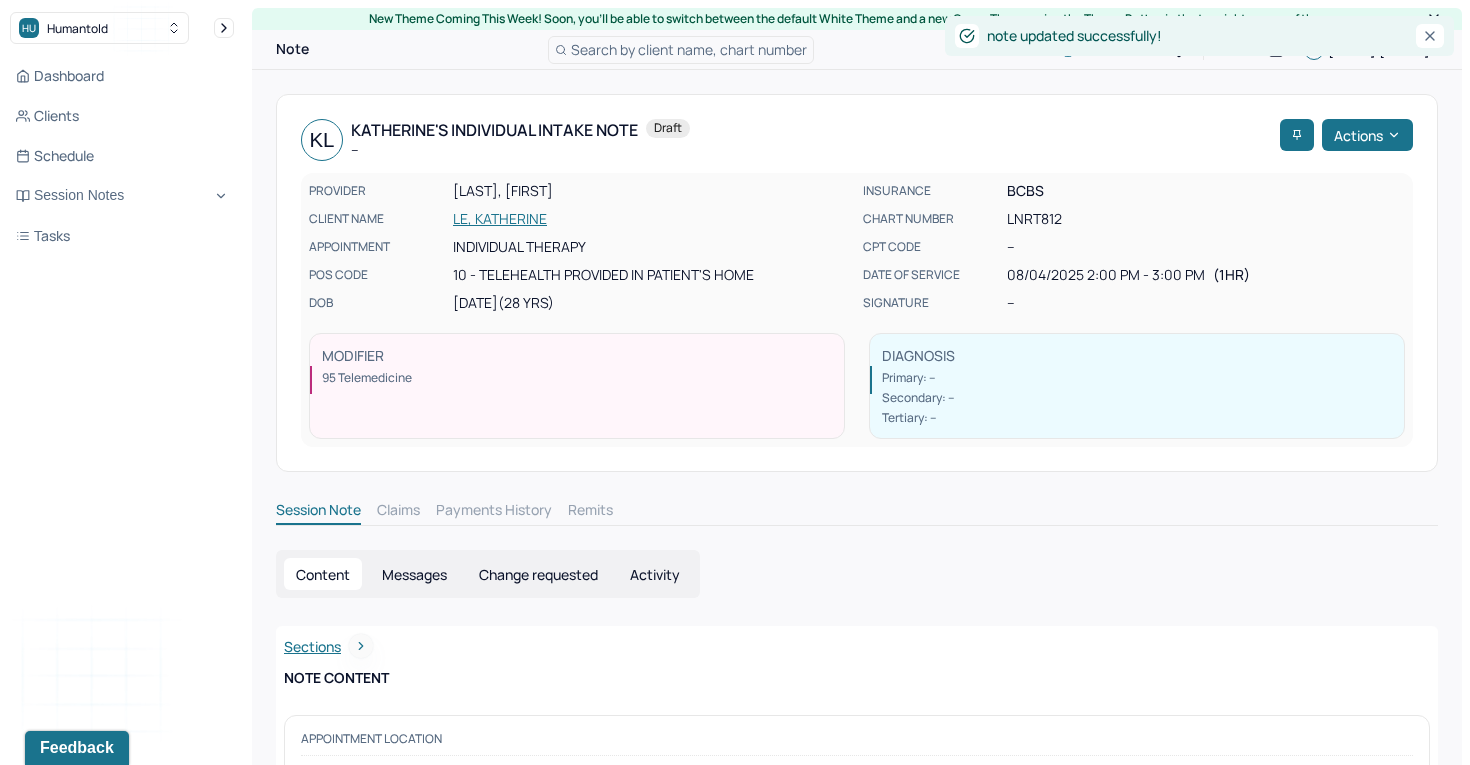 click on "LE, KATHERINE" at bounding box center [652, 219] 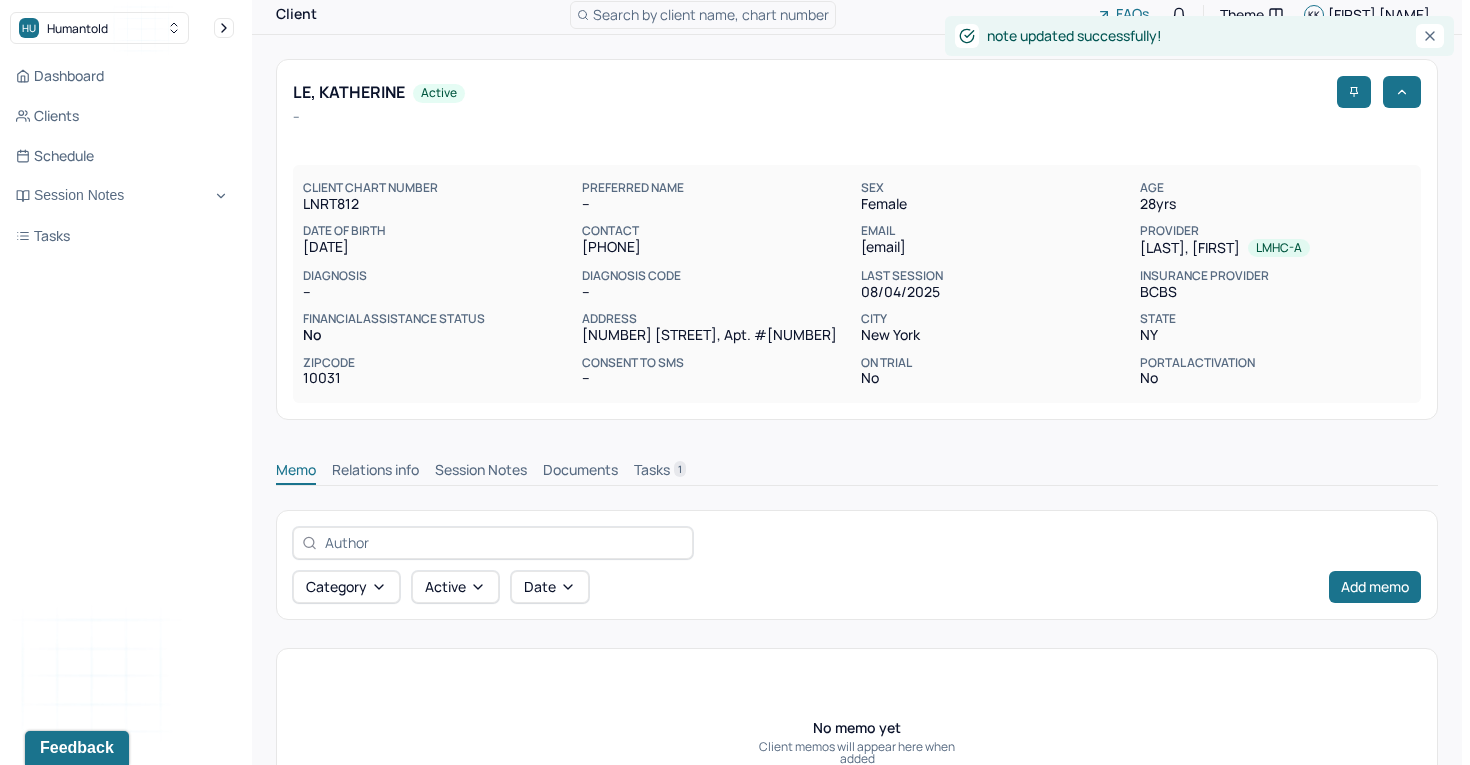 scroll, scrollTop: 42, scrollLeft: 0, axis: vertical 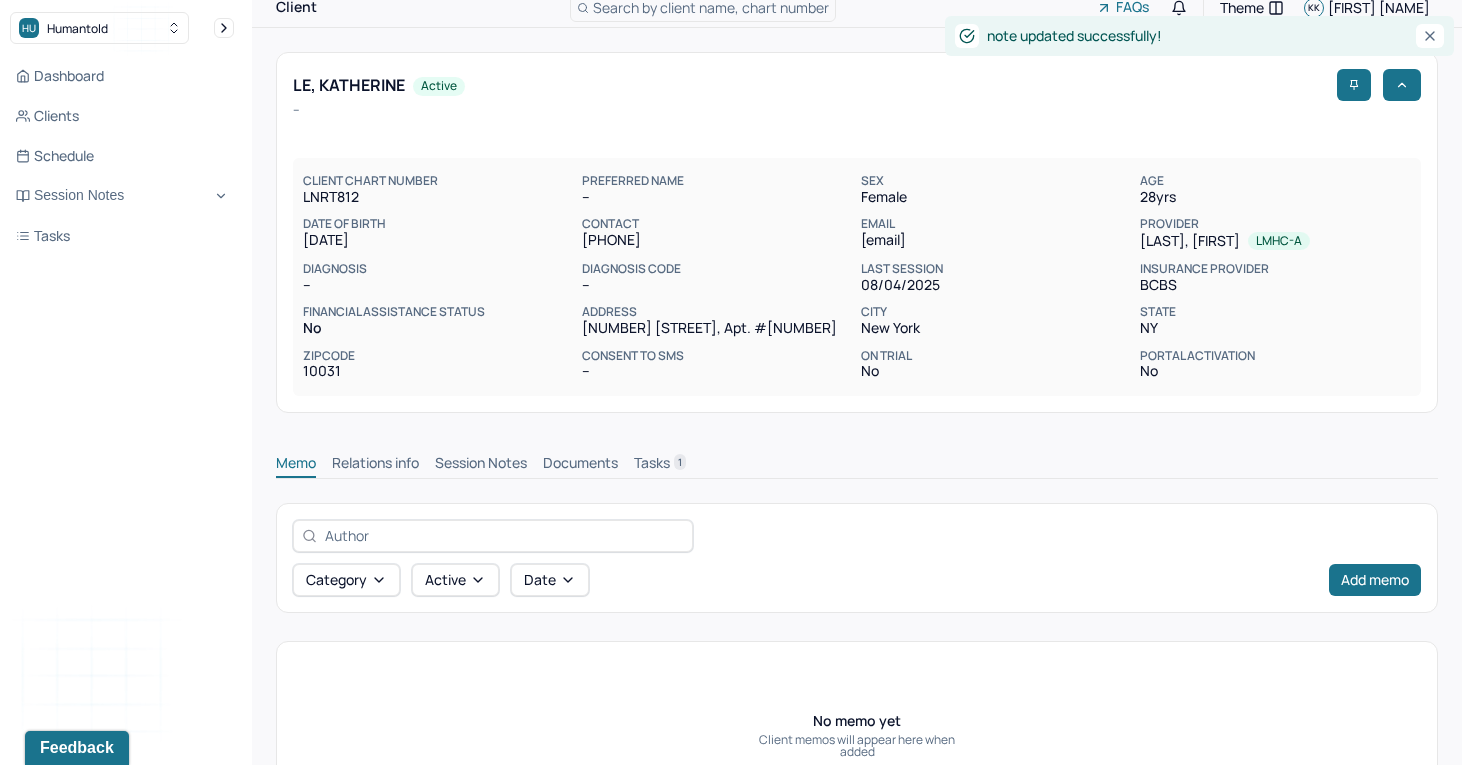 click on "Session Notes" at bounding box center (481, 465) 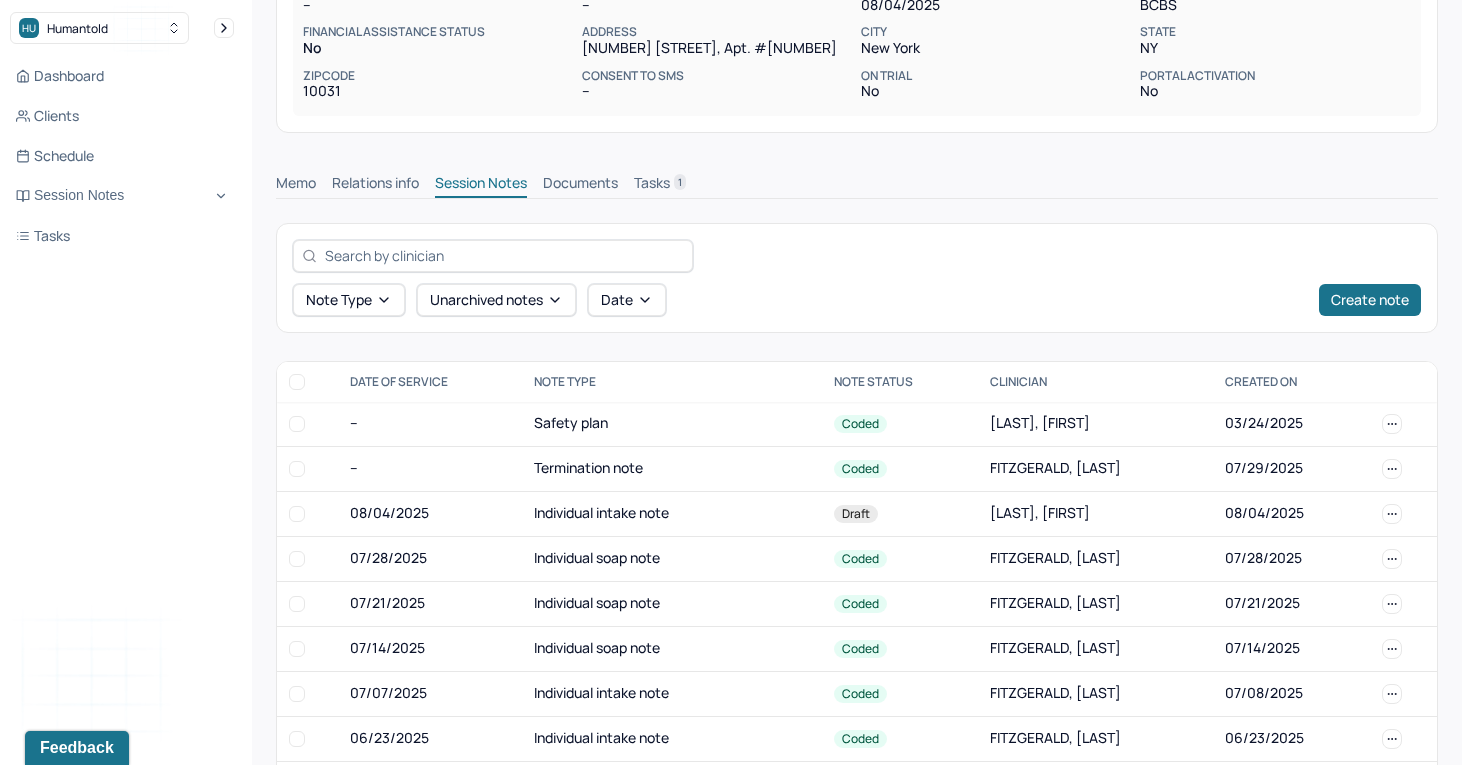 scroll, scrollTop: 560, scrollLeft: 0, axis: vertical 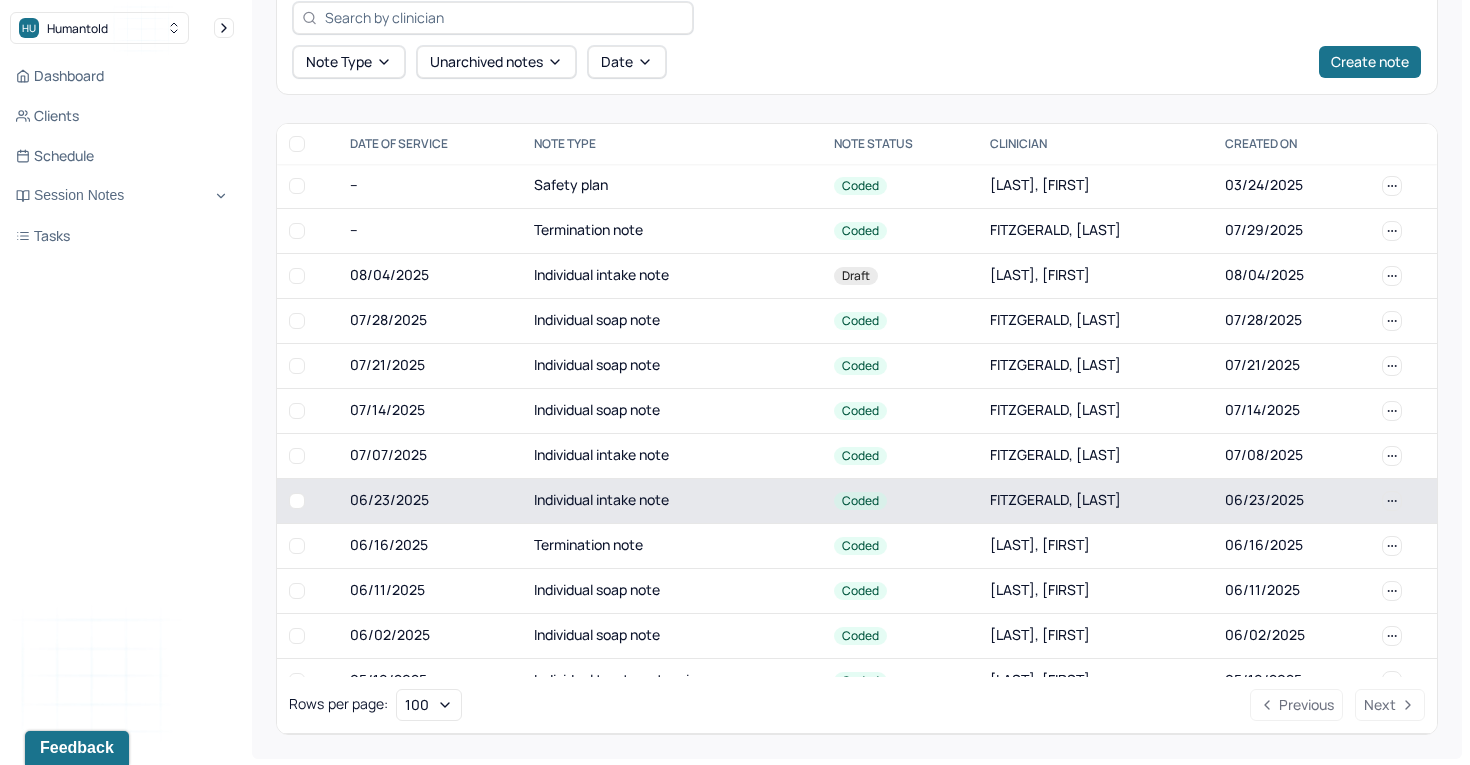 click on "Individual intake note" at bounding box center [672, 500] 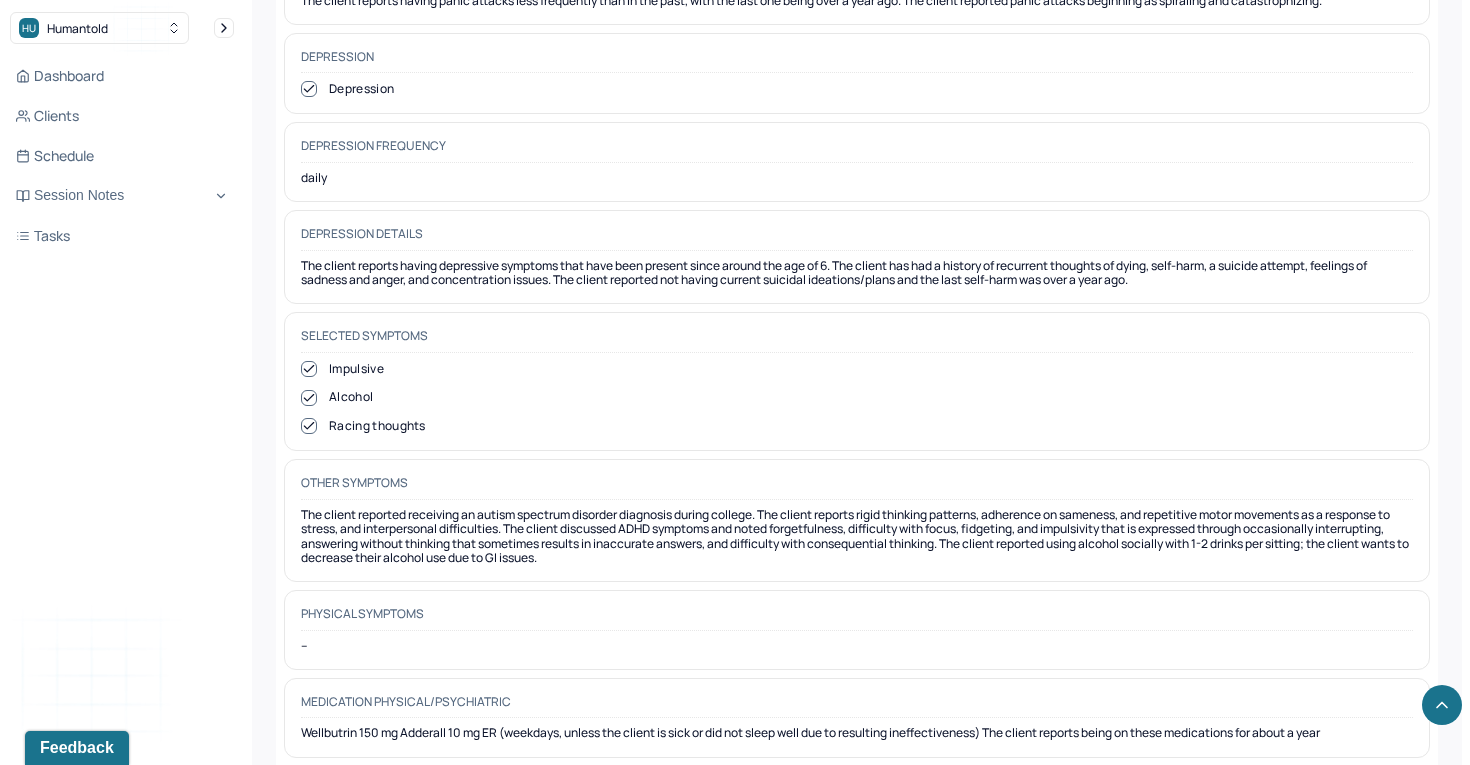 scroll, scrollTop: 3953, scrollLeft: 0, axis: vertical 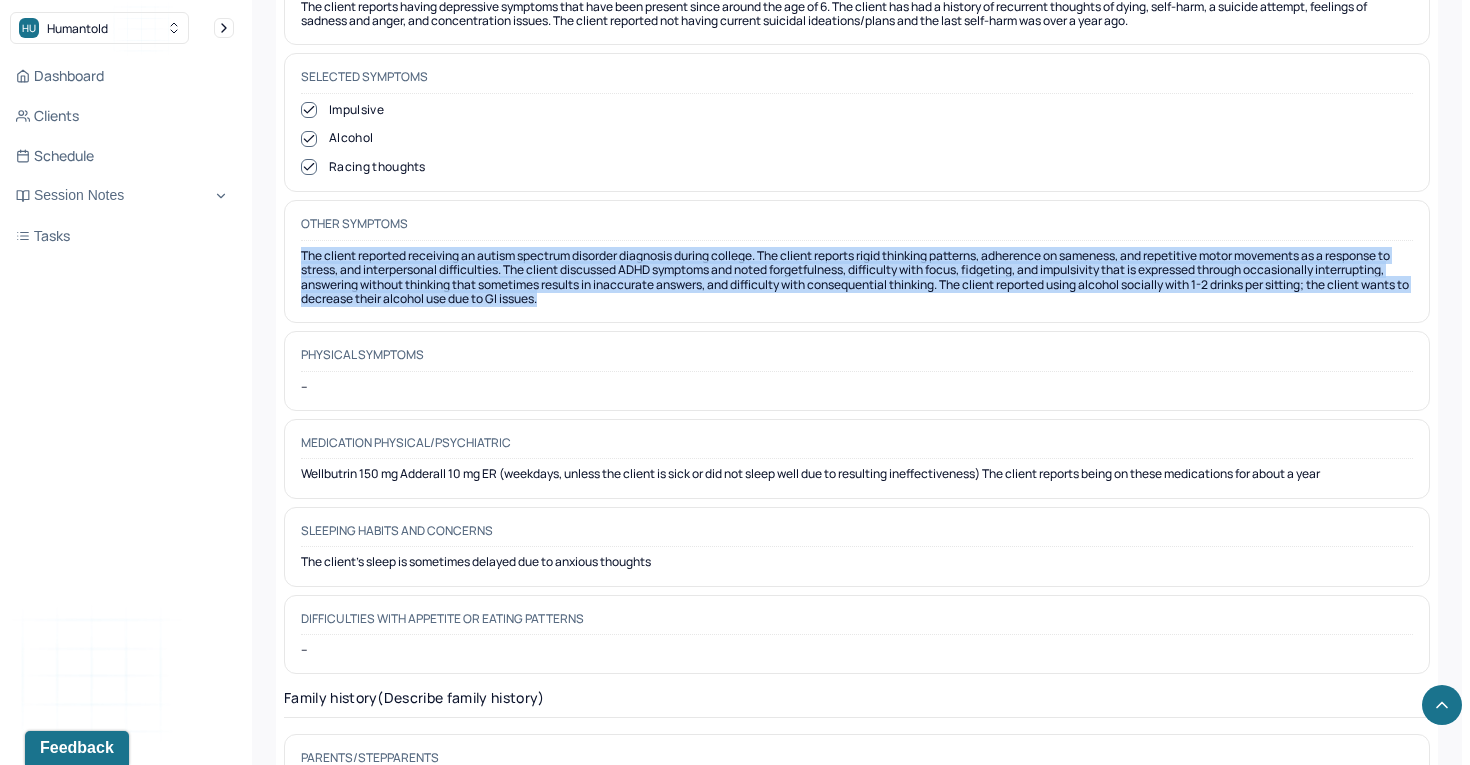 drag, startPoint x: 680, startPoint y: 265, endPoint x: 288, endPoint y: 208, distance: 396.12247 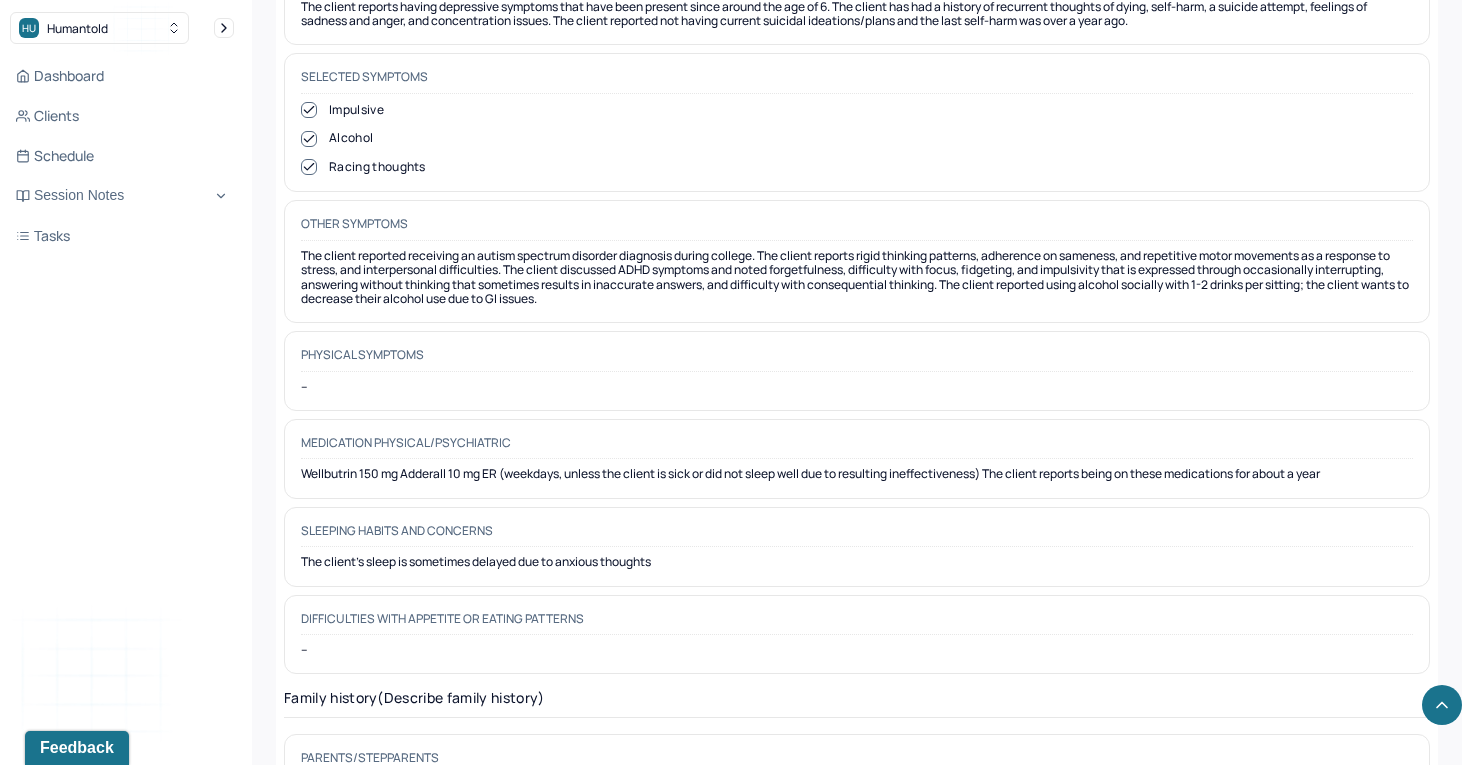 click on "Medication physical/psychiatric Wellbutrin 150 mg
Adderall 10 mg ER (weekdays, unless the client is sick or did not sleep well due to resulting ineffectiveness)
The client reports being on these medications for about a year." at bounding box center (857, 459) 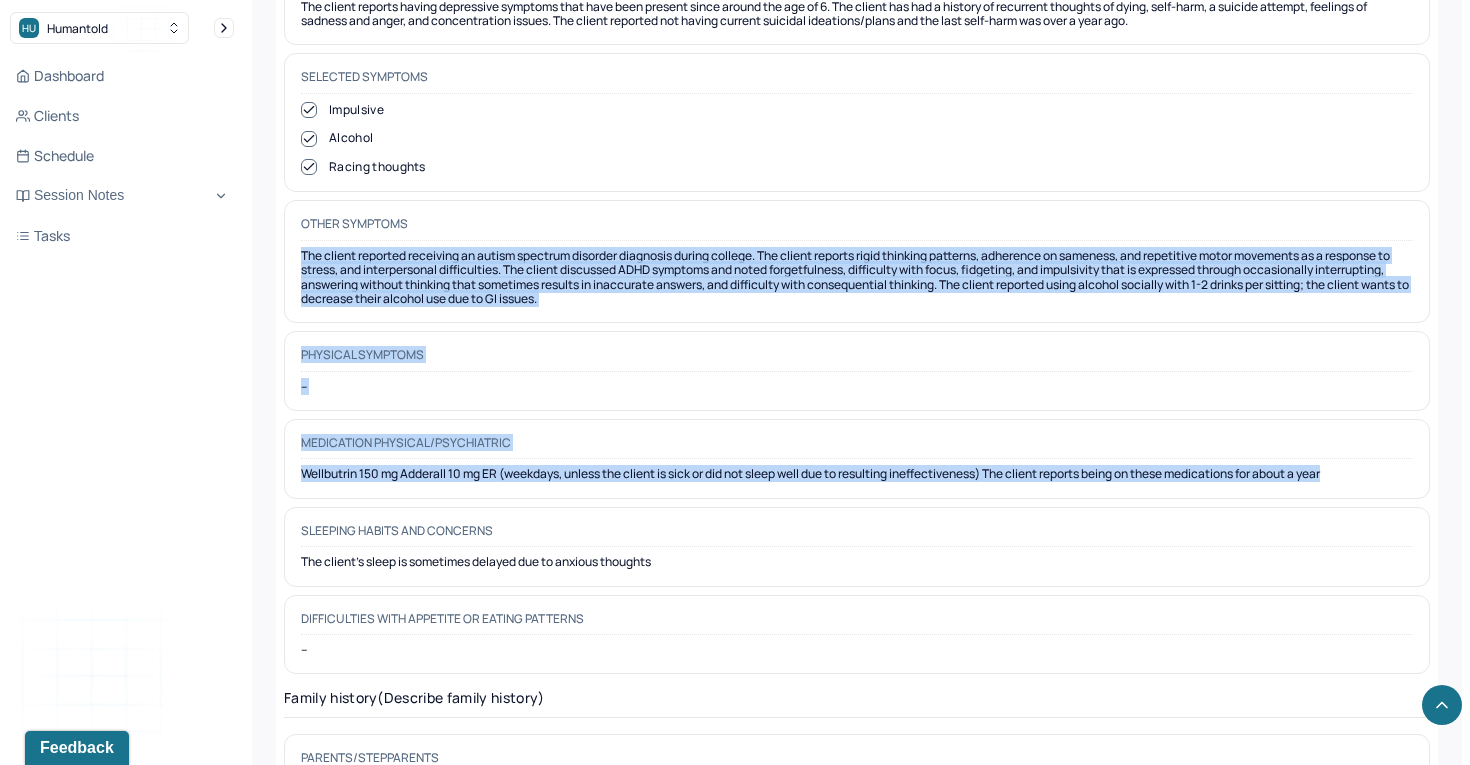 drag, startPoint x: 1370, startPoint y: 437, endPoint x: 289, endPoint y: 224, distance: 1101.7849 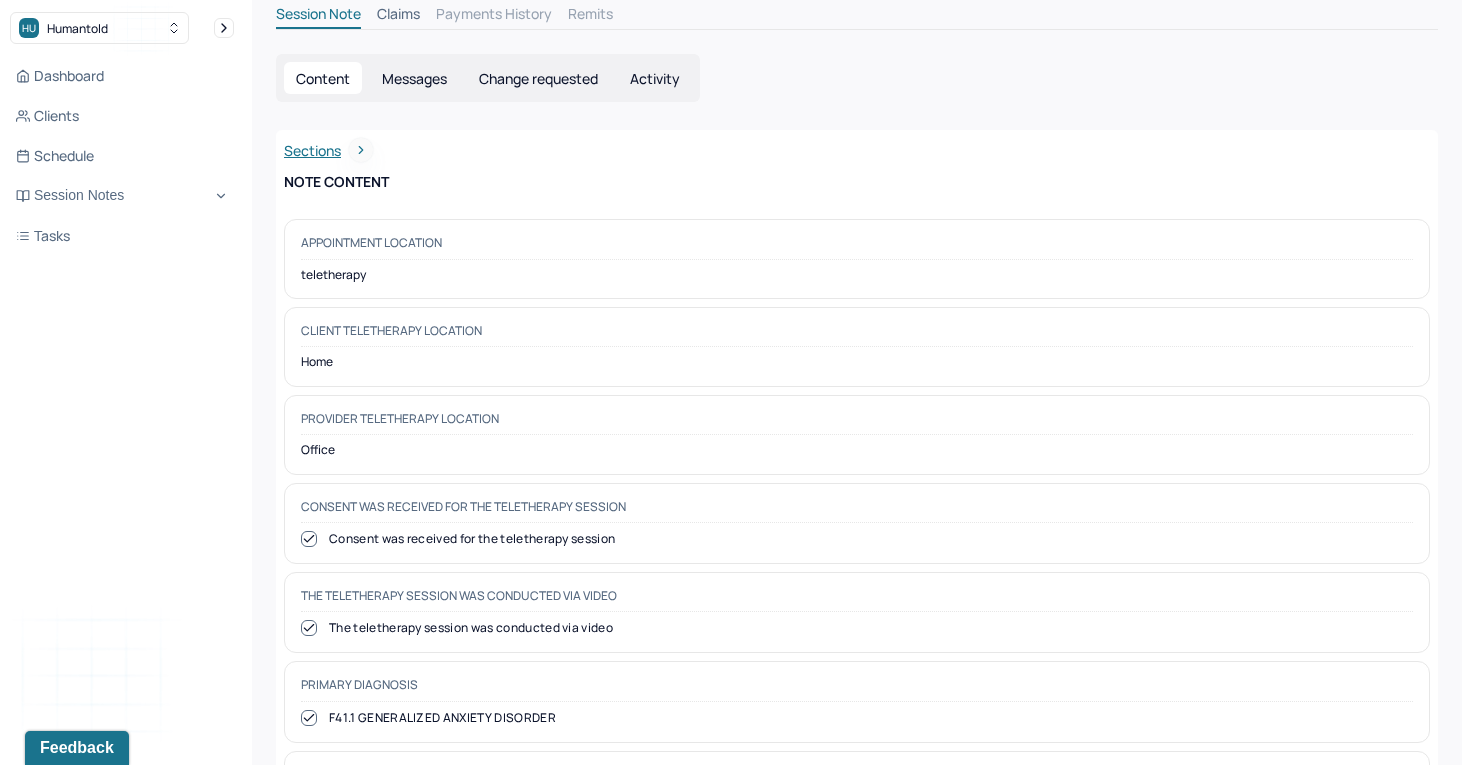 scroll, scrollTop: 0, scrollLeft: 0, axis: both 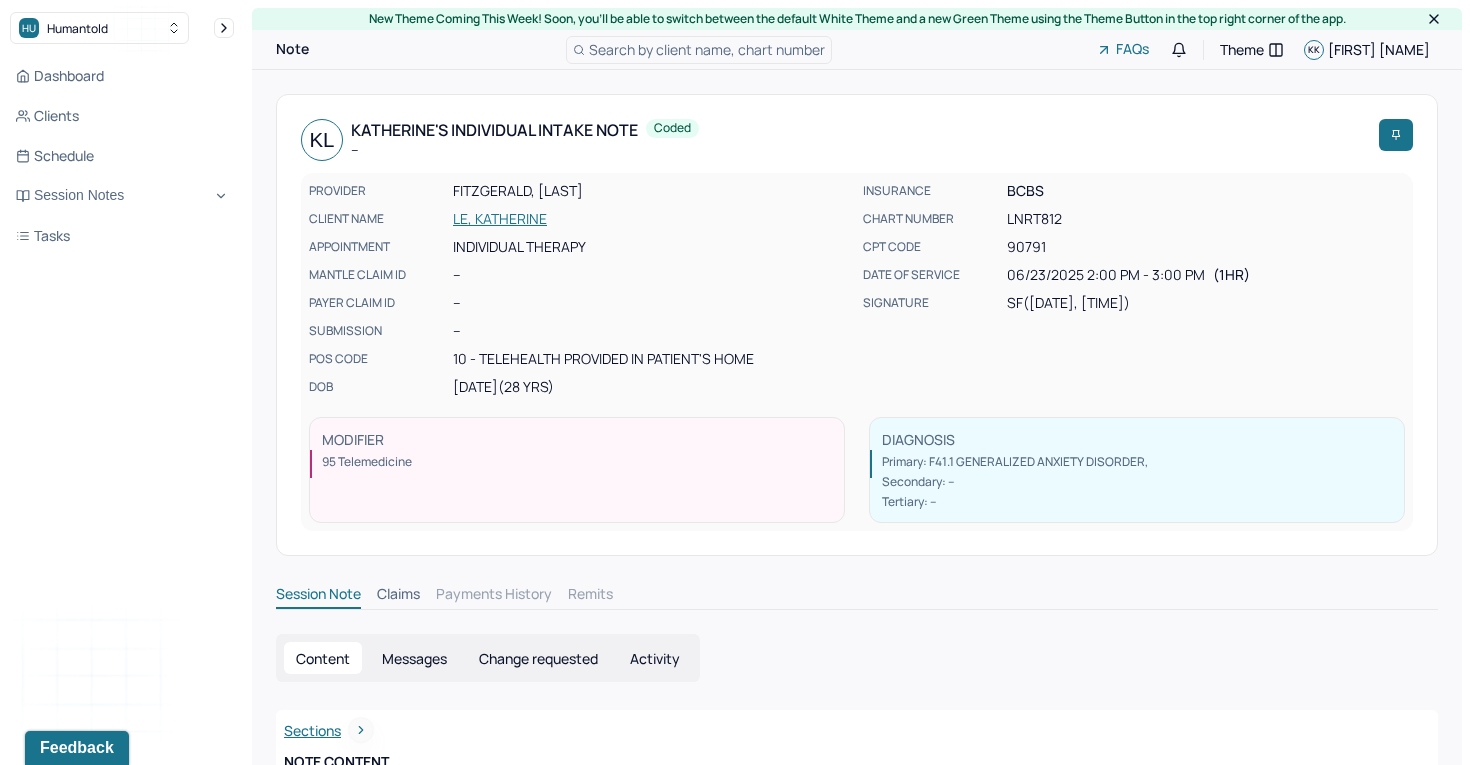 click on "LE, KATHERINE" at bounding box center (652, 219) 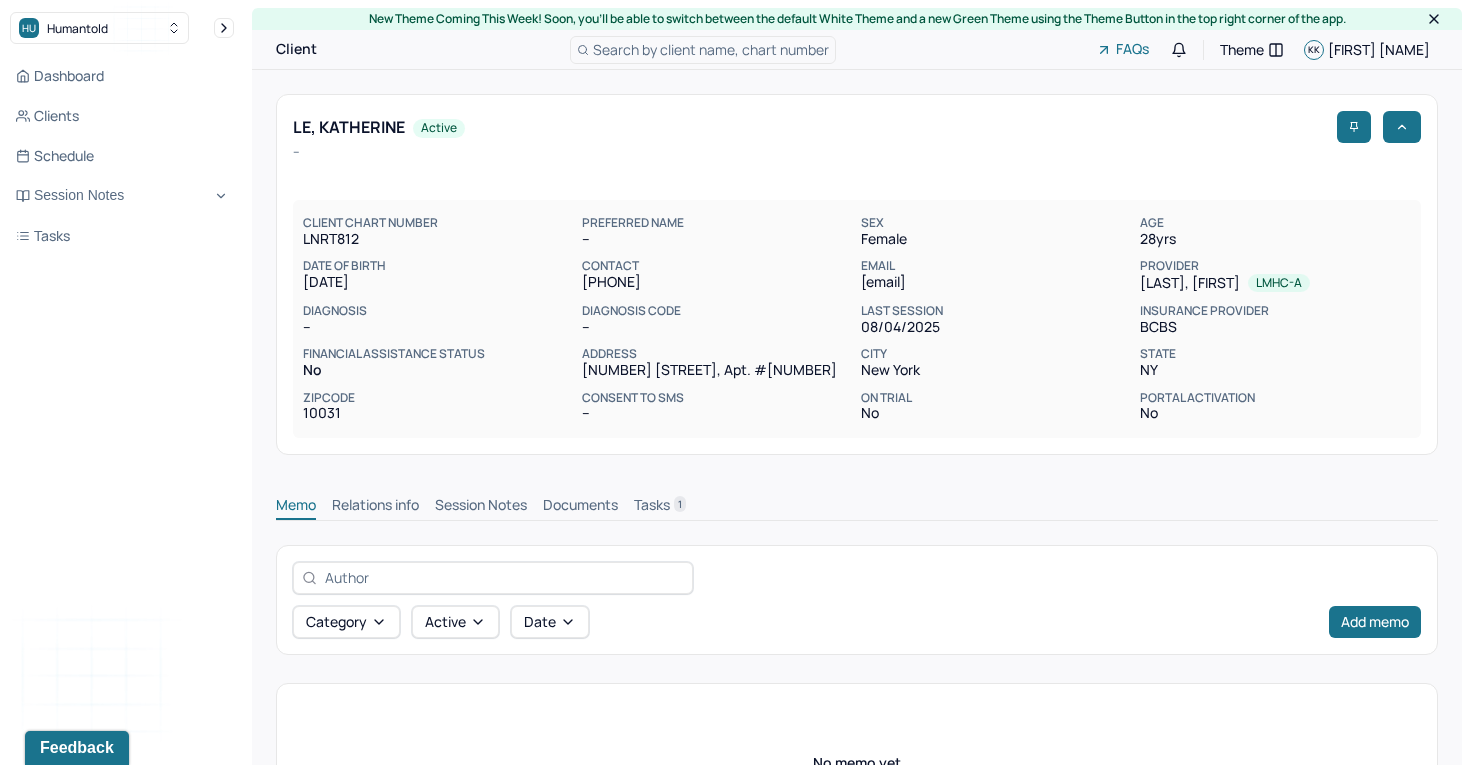 click on "Session Notes" at bounding box center [481, 507] 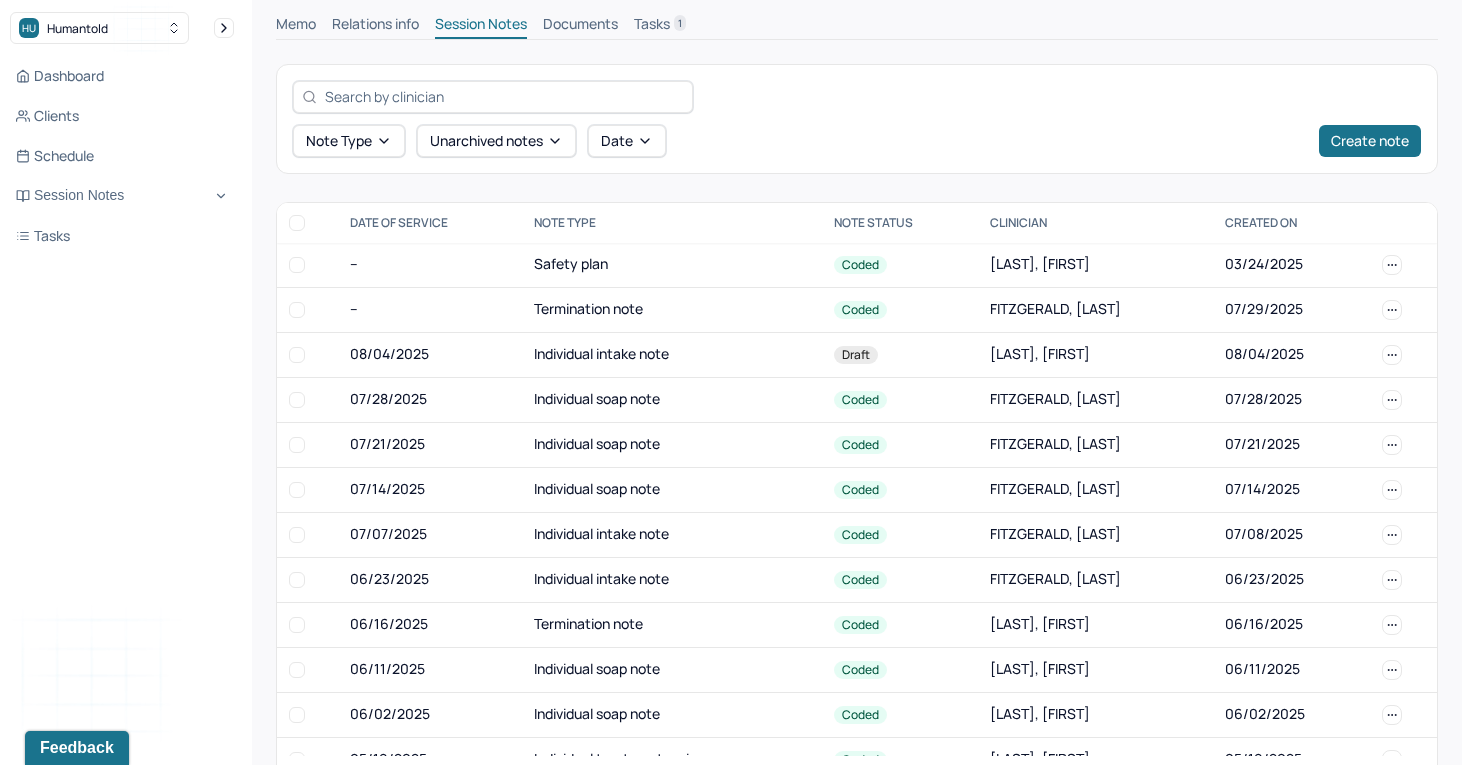 scroll, scrollTop: 560, scrollLeft: 0, axis: vertical 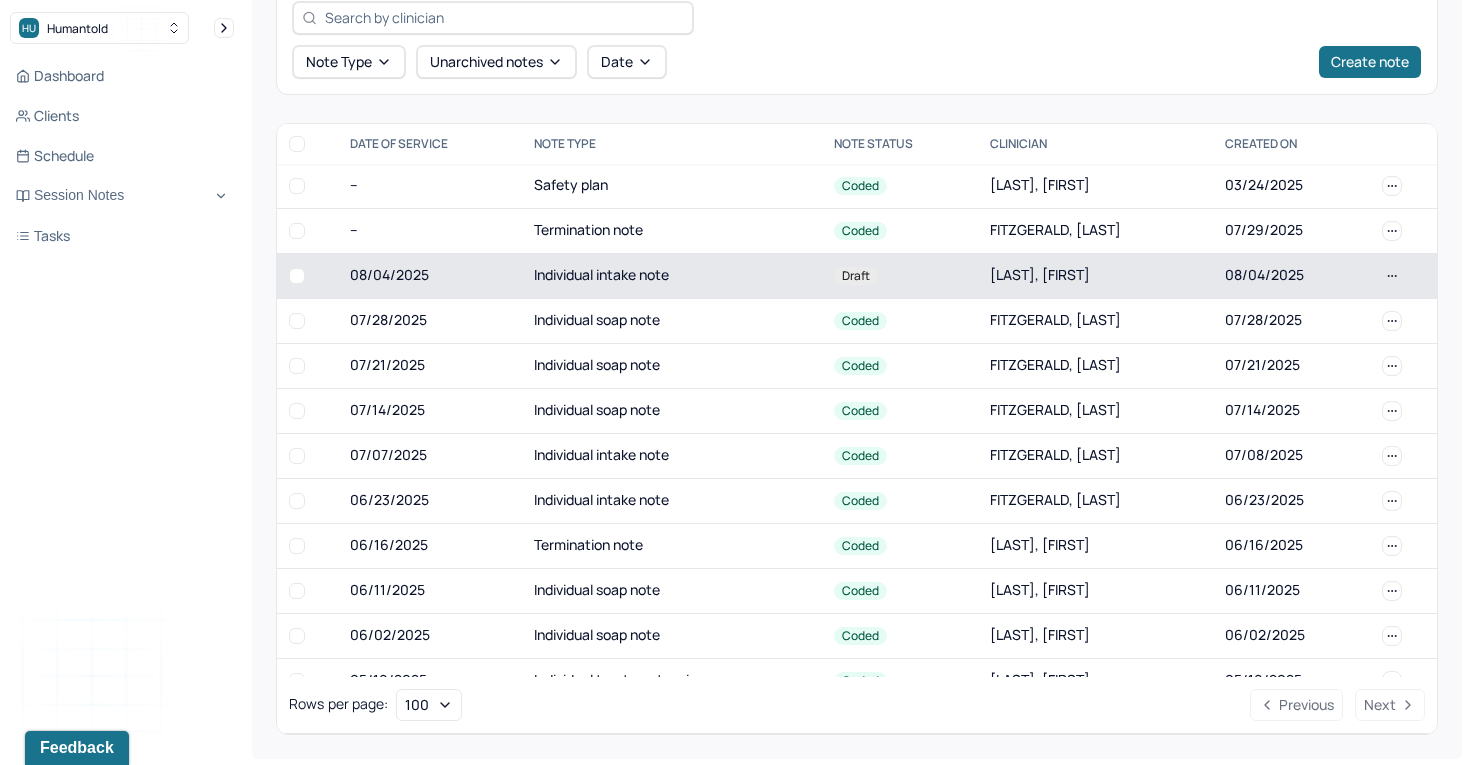 click on "Individual intake note" at bounding box center (672, 275) 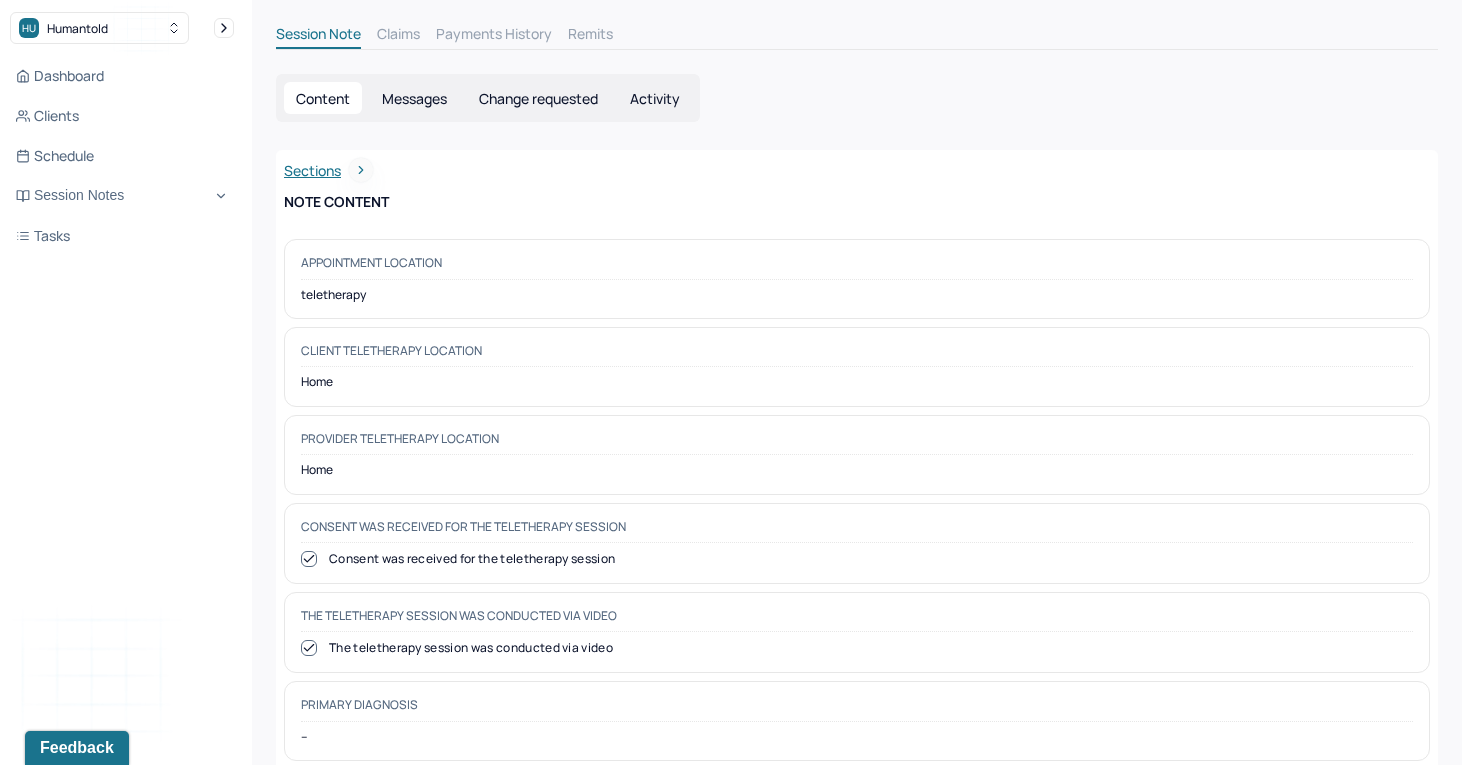 scroll, scrollTop: 0, scrollLeft: 0, axis: both 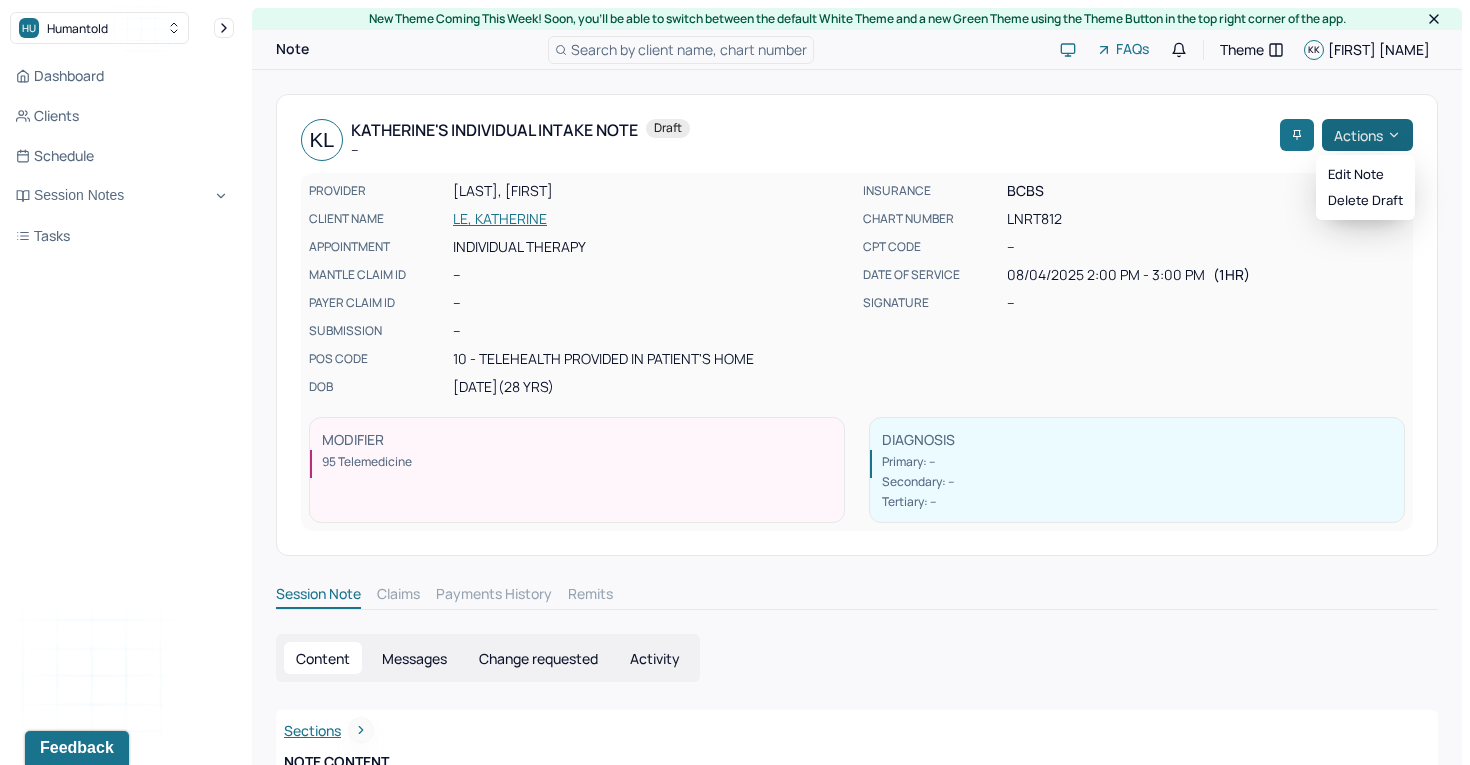 click on "Actions" at bounding box center [1367, 135] 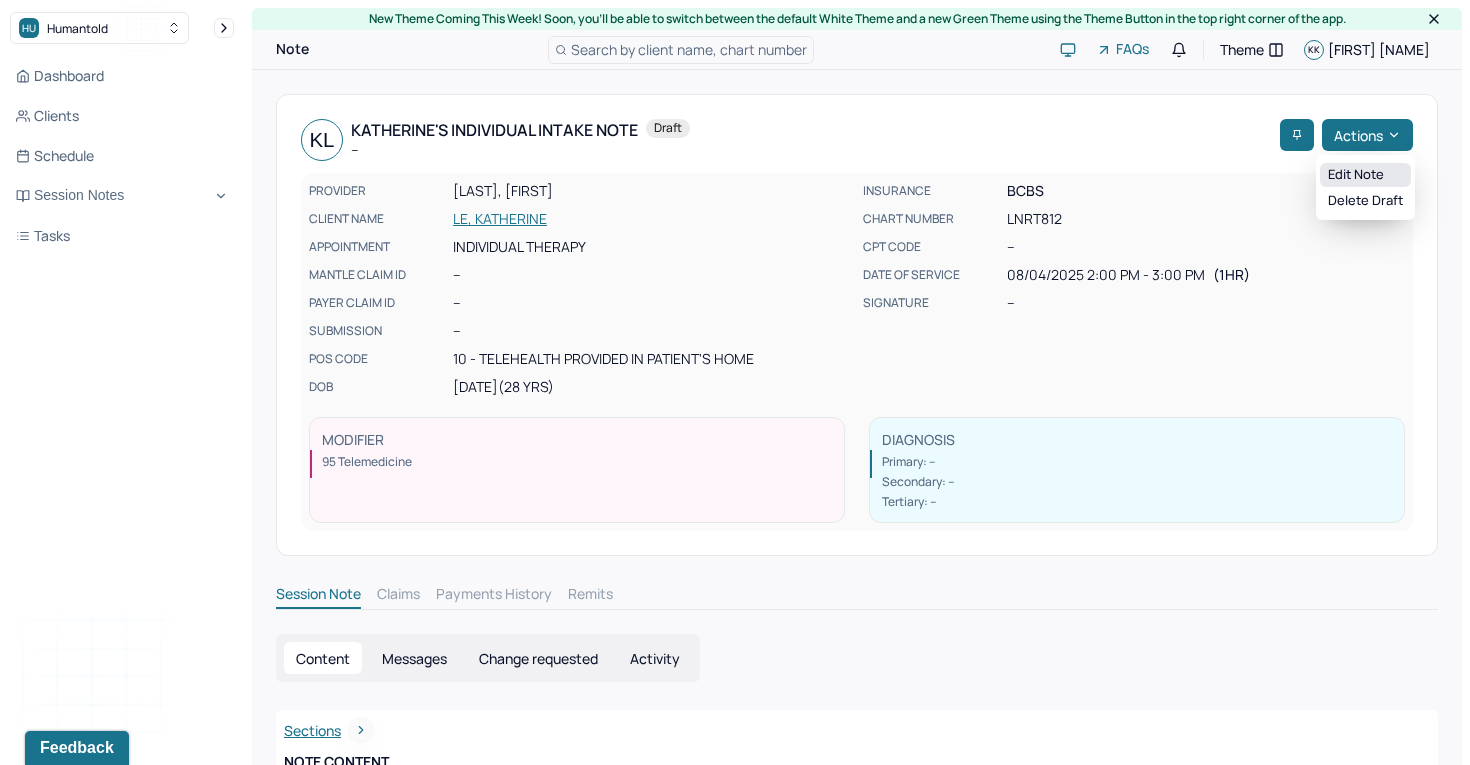 click on "Edit note" at bounding box center (1365, 175) 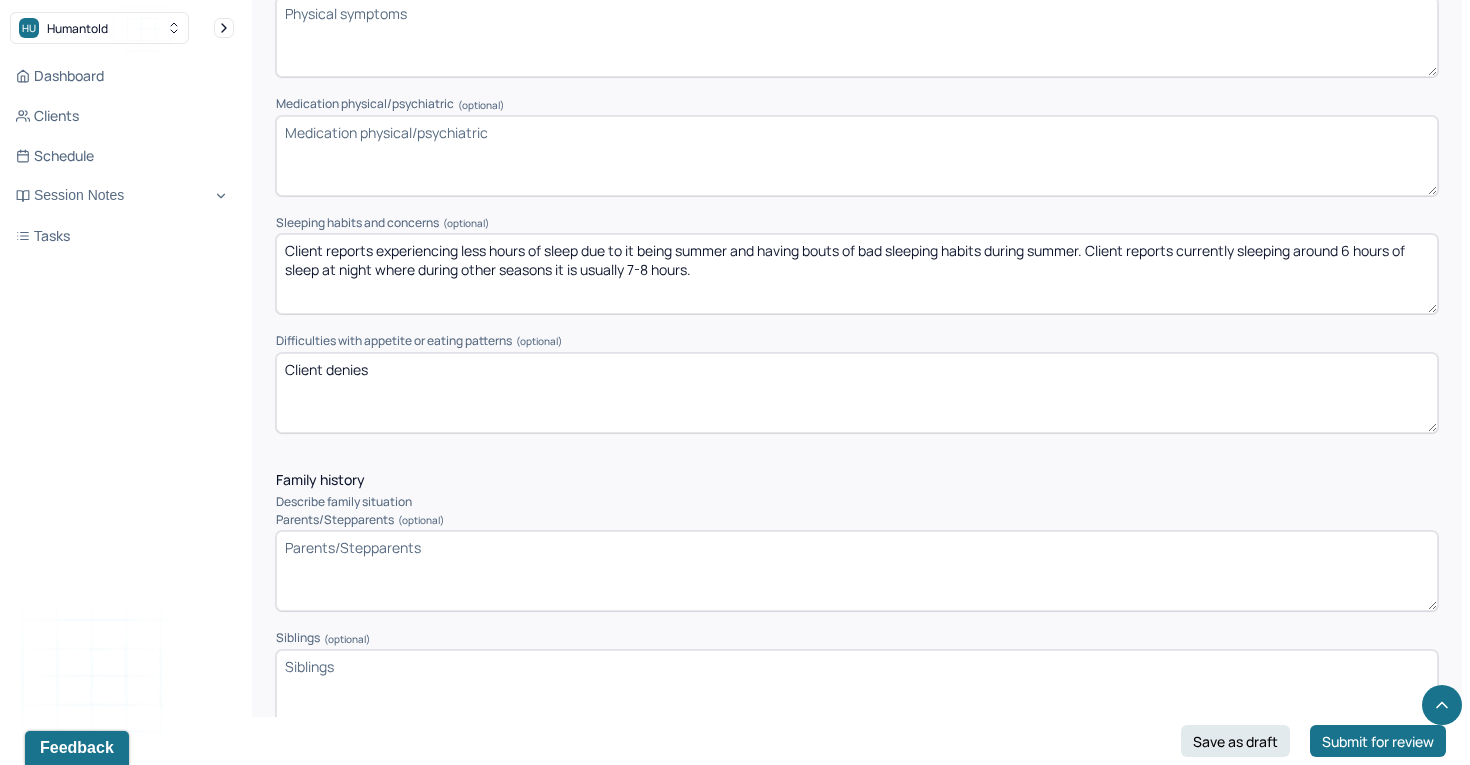 scroll, scrollTop: 2510, scrollLeft: 0, axis: vertical 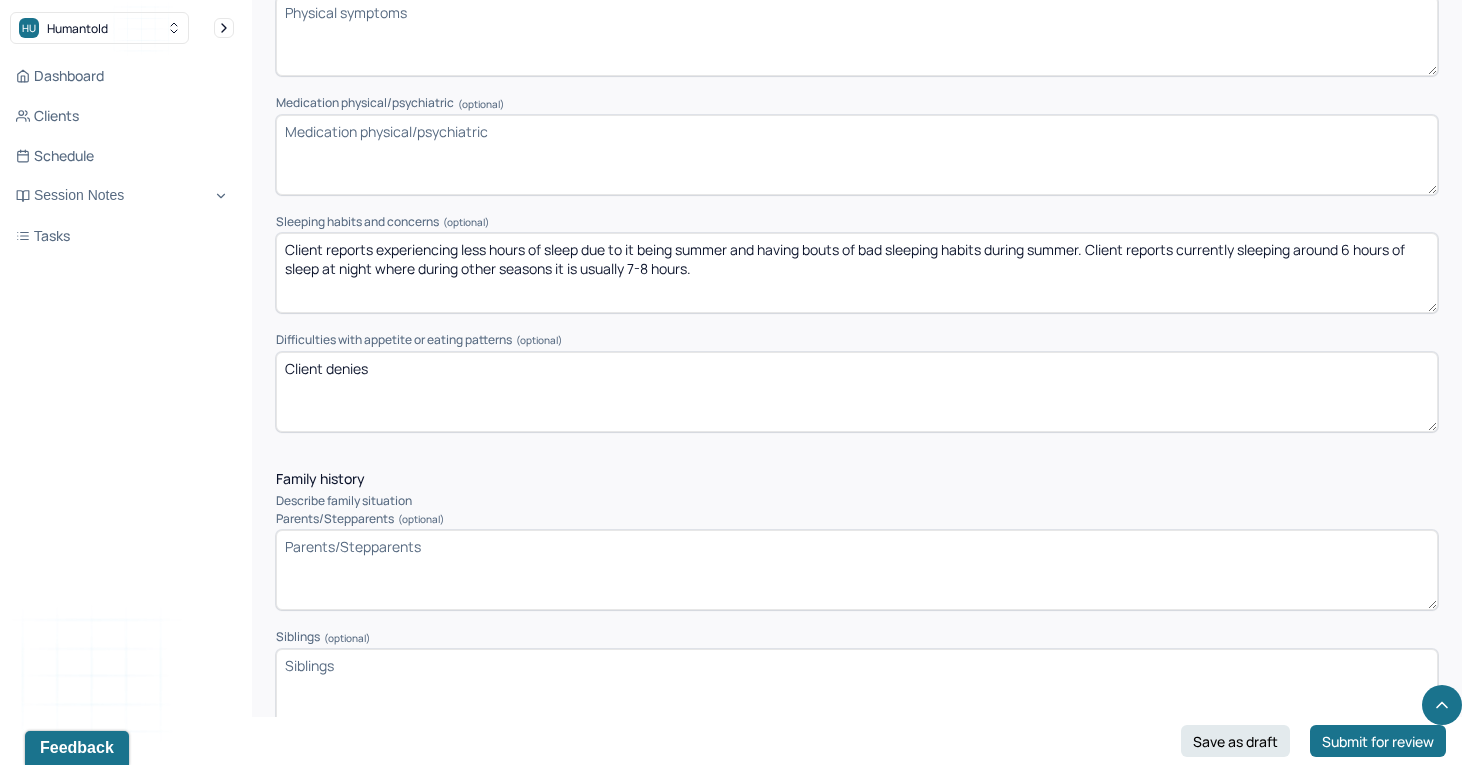 click on "Medication physical/psychiatric (optional)" at bounding box center (857, 155) 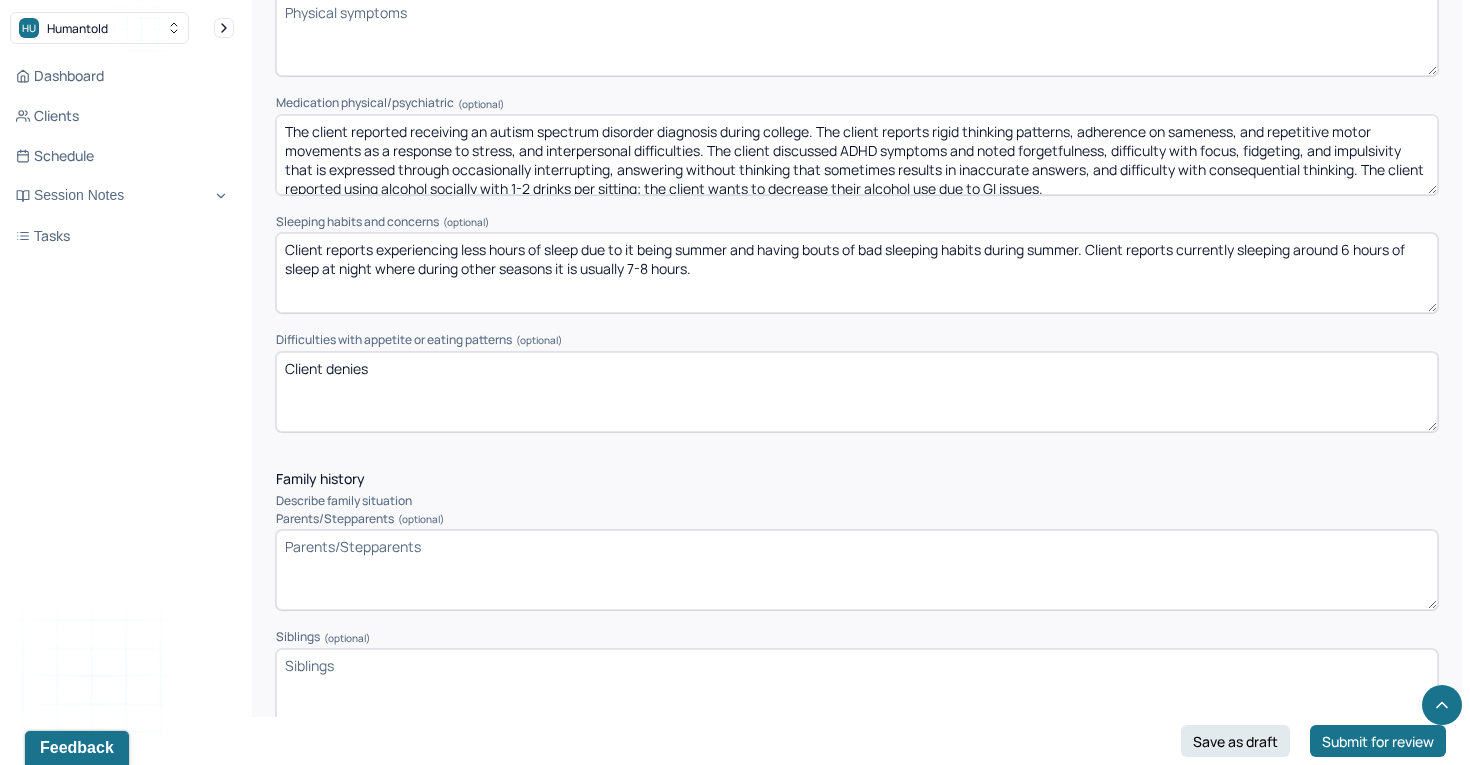 scroll, scrollTop: 2747, scrollLeft: 0, axis: vertical 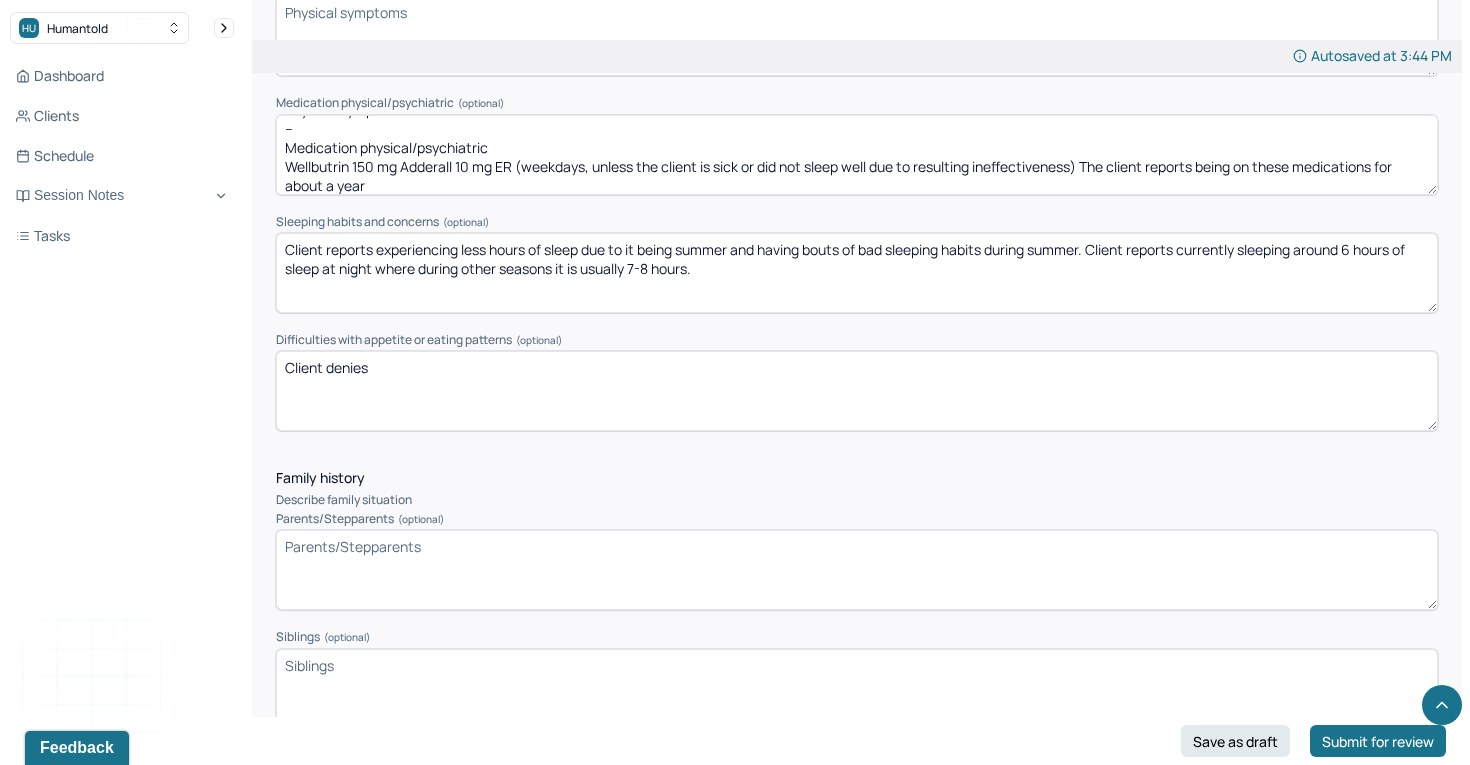 drag, startPoint x: 518, startPoint y: 138, endPoint x: 269, endPoint y: 134, distance: 249.03212 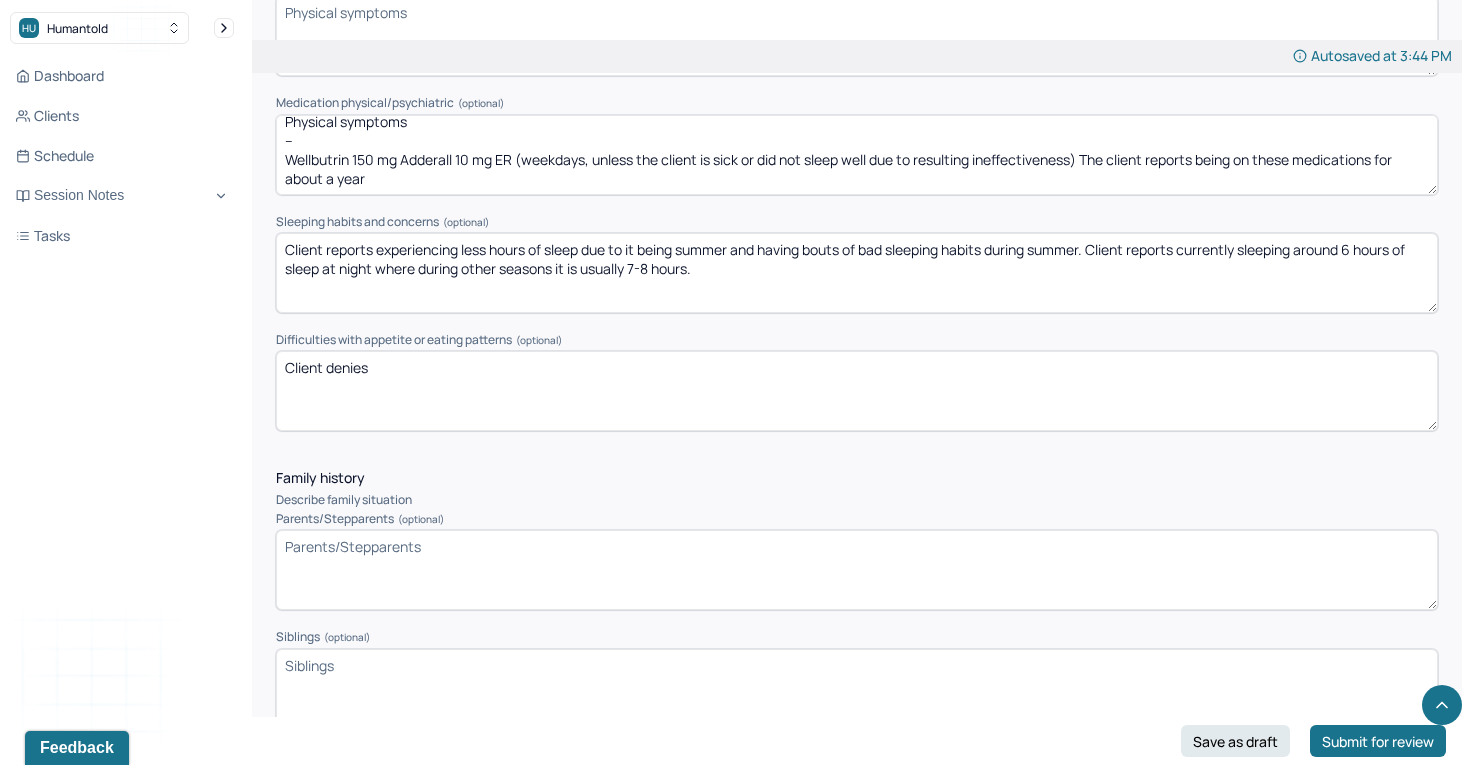 scroll, scrollTop: 85, scrollLeft: 0, axis: vertical 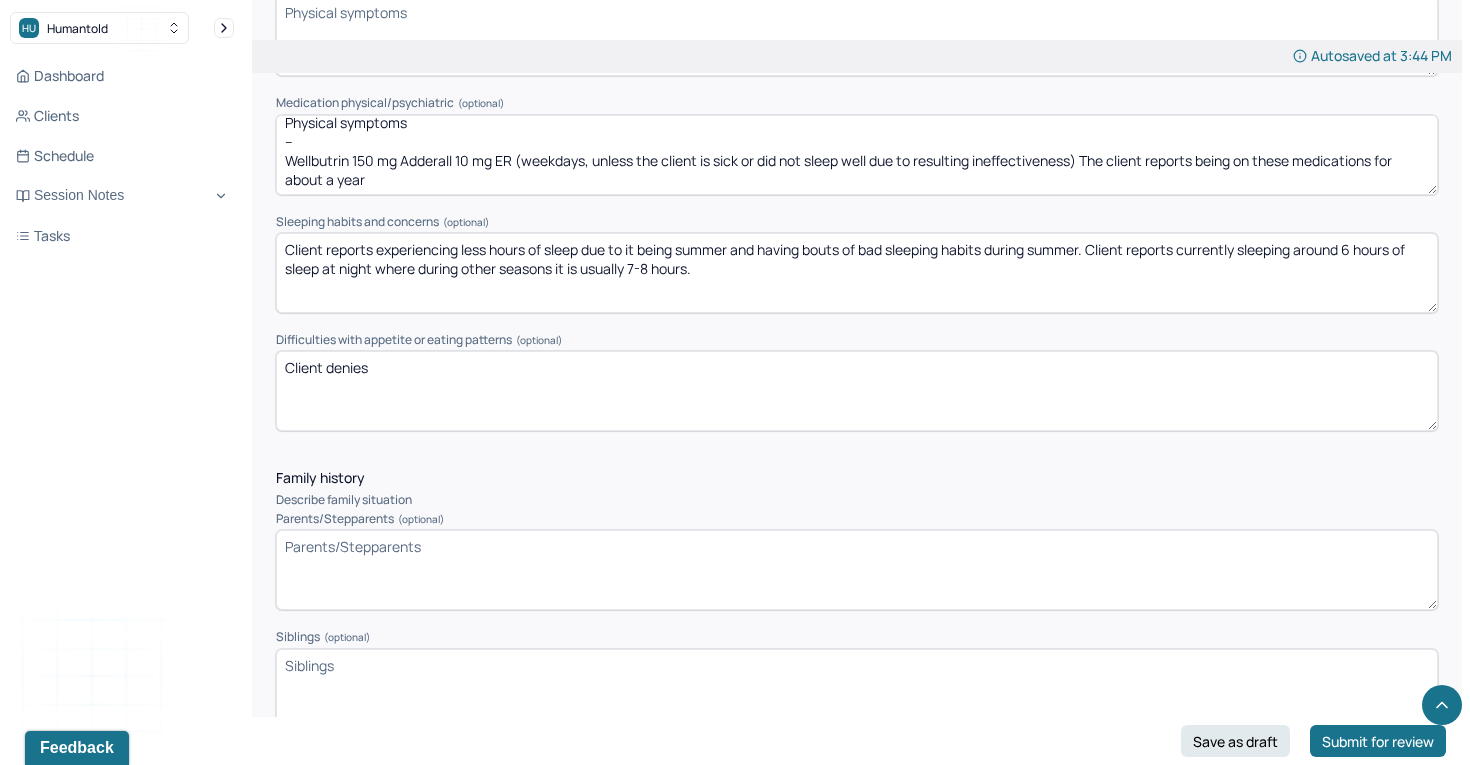click on "The client reported receiving an autism spectrum disorder diagnosis during college. The client reports rigid thinking patterns, adherence on sameness, and repetitive motor movements as a response to stress, and interpersonal difficulties. The client discussed ADHD symptoms and noted forgetfulness, difficulty with focus, fidgeting, and impulsivity that is expressed through occasionally interrupting, answering without thinking that sometimes results in inaccurate answers, and difficulty with consequential thinking. The client reported using alcohol socially with 1-2 drinks per sitting; the client wants to decrease their alcohol use due to GI issues.
Physical symptoms
--
Wellbutrin 150 mg Adderall 10 mg ER (weekdays, unless the client is sick or did not sleep well due to resulting ineffectiveness) The client reports being on these medications for about a year" at bounding box center [857, 155] 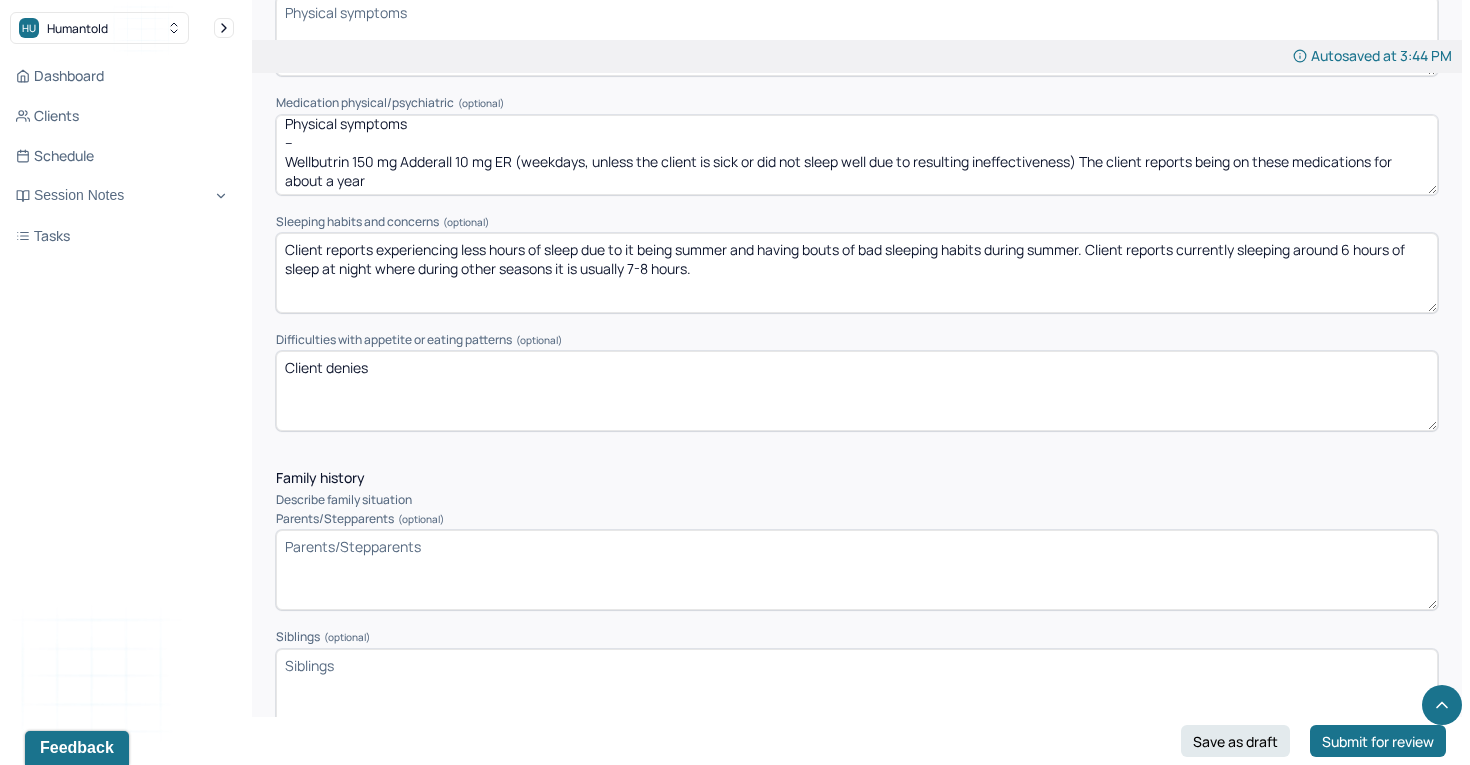 scroll, scrollTop: 85, scrollLeft: 0, axis: vertical 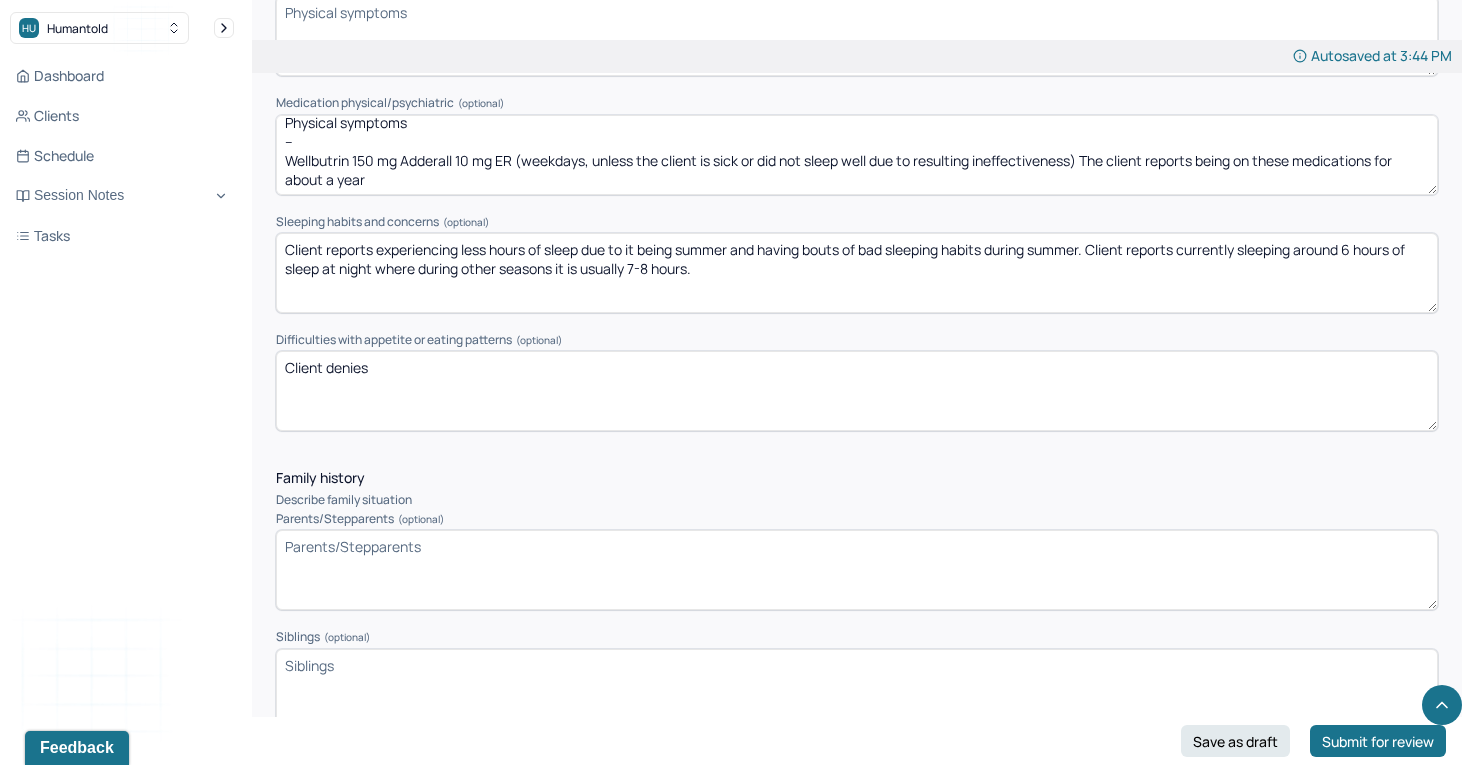 drag, startPoint x: 511, startPoint y: 179, endPoint x: 1087, endPoint y: 156, distance: 576.45905 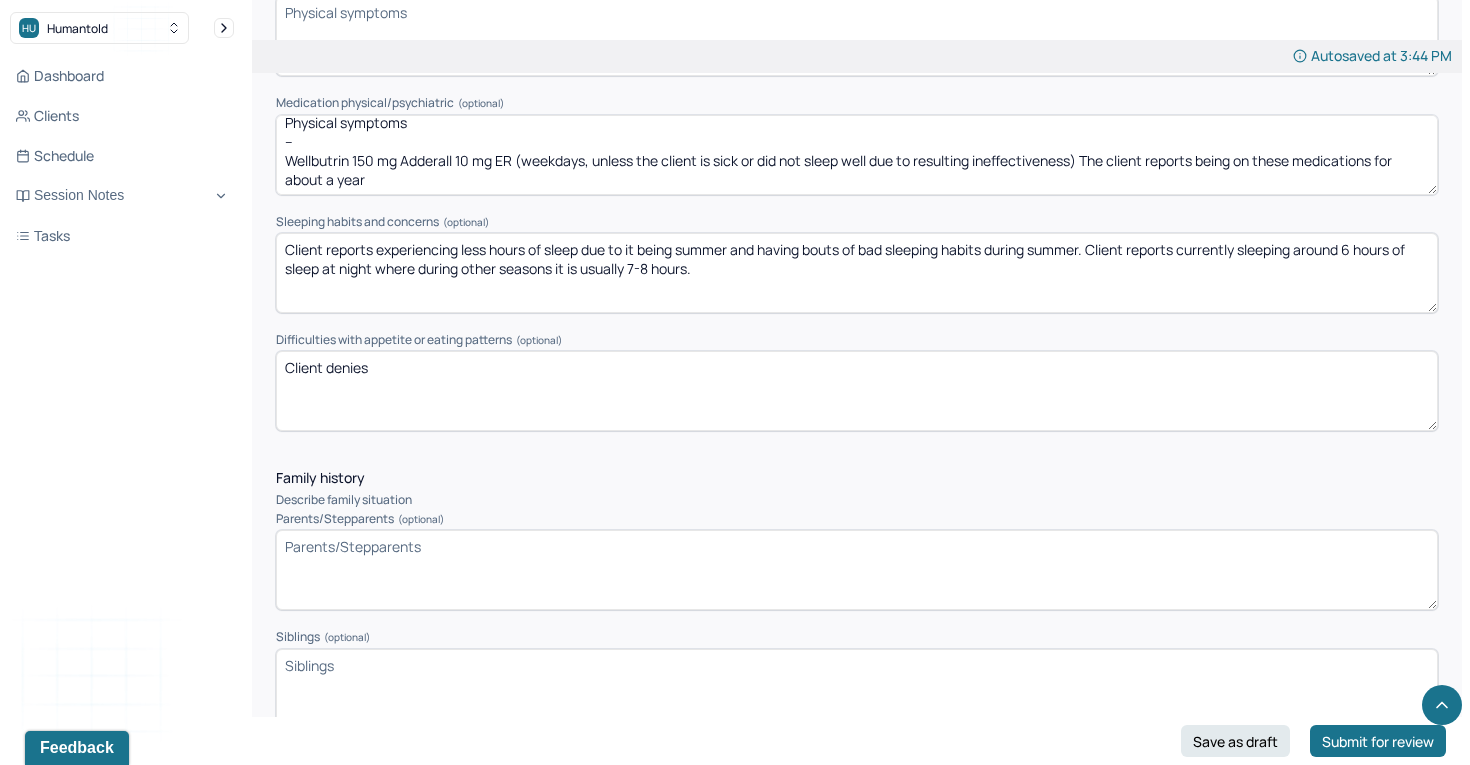 click on "The client reported receiving an autism spectrum disorder diagnosis during college. The client reports rigid thinking patterns, adherence on sameness, and repetitive motor movements as a response to stress, and interpersonal difficulties. The client discussed ADHD symptoms and noted forgetfulness, difficulty with focus, fidgeting, and impulsivity that is expressed through occasionally interrupting, answering without thinking that sometimes results in inaccurate answers, and difficulty with consequential thinking. The client reported using alcohol socially with 1-2 drinks per sitting; the client wants to decrease their alcohol use due to GI issues.
Physical symptoms
--
Wellbutrin 150 mg Adderall 10 mg ER (weekdays, unless the client is sick or did not sleep well due to resulting ineffectiveness) The client reports being on these medications for about a year" at bounding box center [857, 155] 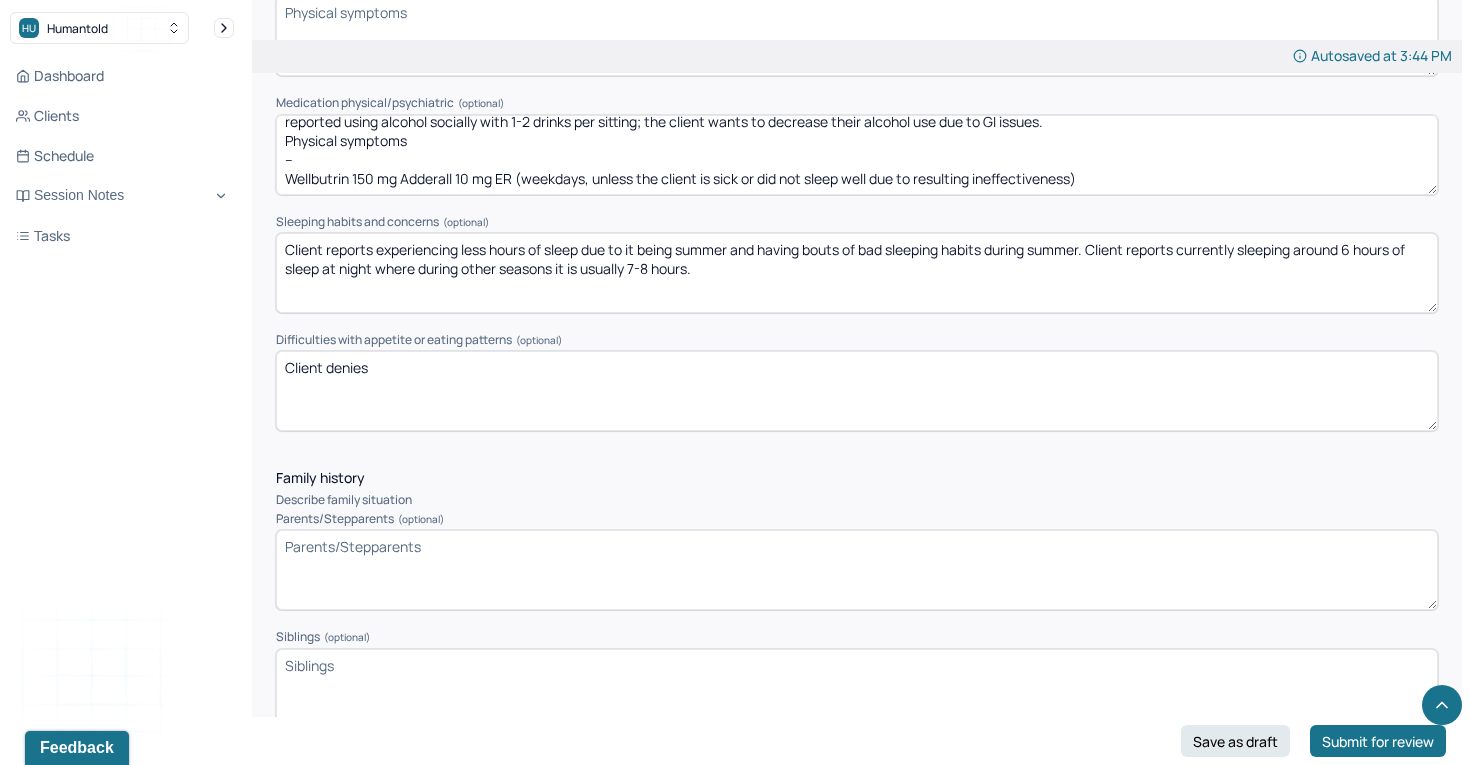 scroll, scrollTop: 66, scrollLeft: 0, axis: vertical 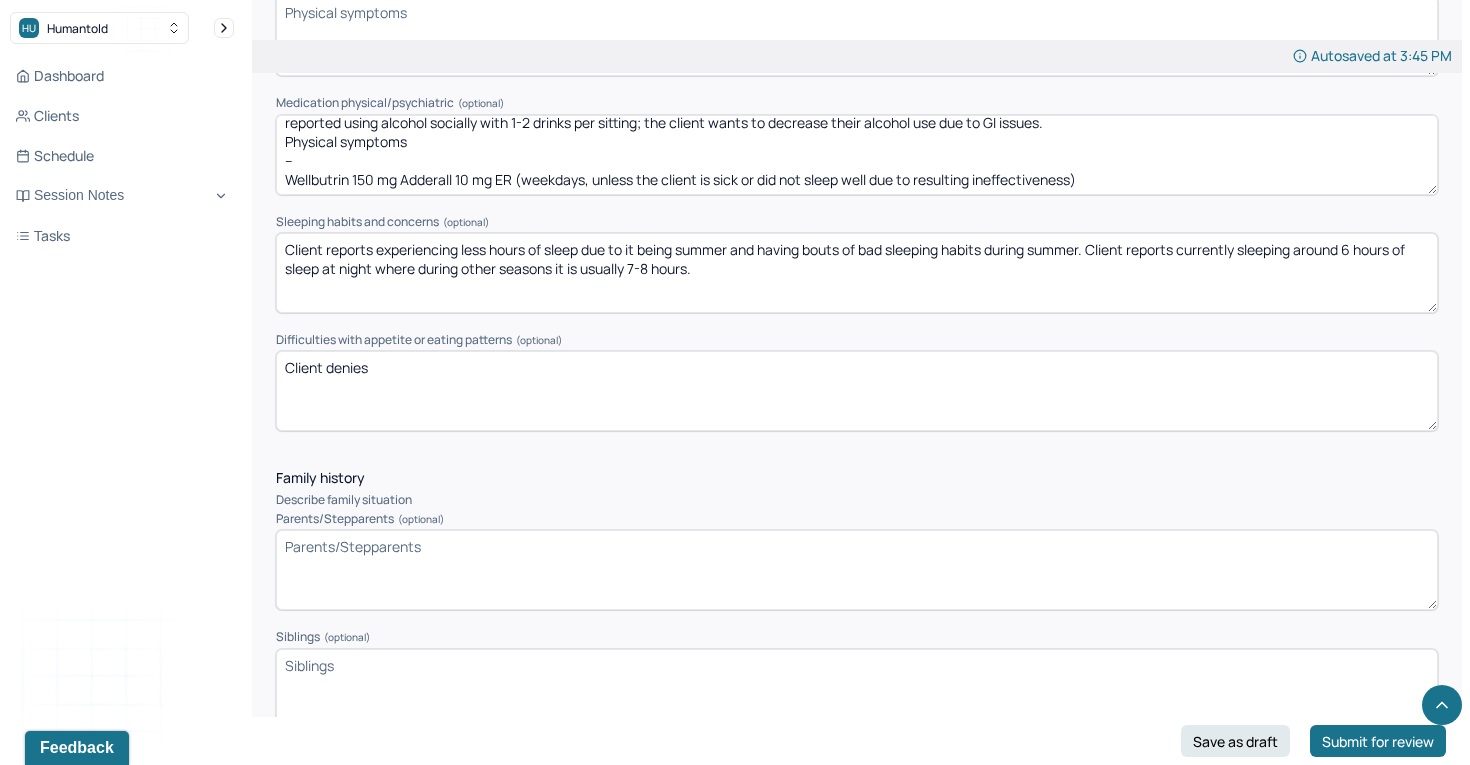 click on "The client reported receiving an autism spectrum disorder diagnosis during college. The client reports rigid thinking patterns, adherence on sameness, and repetitive motor movements as a response to stress, and interpersonal difficulties. The client discussed ADHD symptoms and noted forgetfulness, difficulty with focus, fidgeting, and impulsivity that is expressed through occasionally interrupting, answering without thinking that sometimes results in inaccurate answers, and difficulty with consequential thinking. The client reported using alcohol socially with 1-2 drinks per sitting; the client wants to decrease their alcohol use due to GI issues.
Physical symptoms
--
Wellbutrin 150 mg Adderall 10 mg ER (weekdays, unless the client is sick or did not sleep well due to resulting ineffectiveness)" at bounding box center [857, 155] 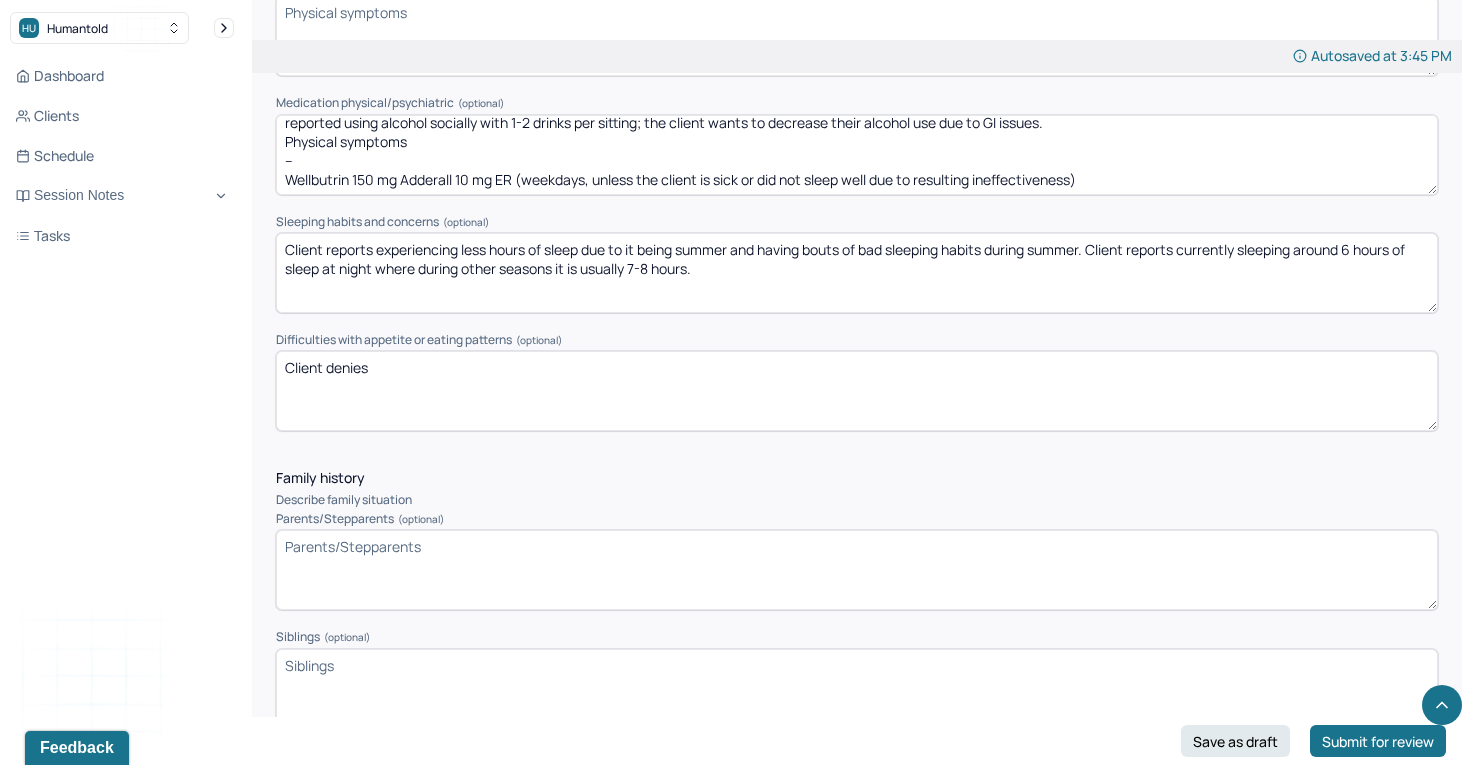 drag, startPoint x: 362, startPoint y: 151, endPoint x: 262, endPoint y: 138, distance: 100.84146 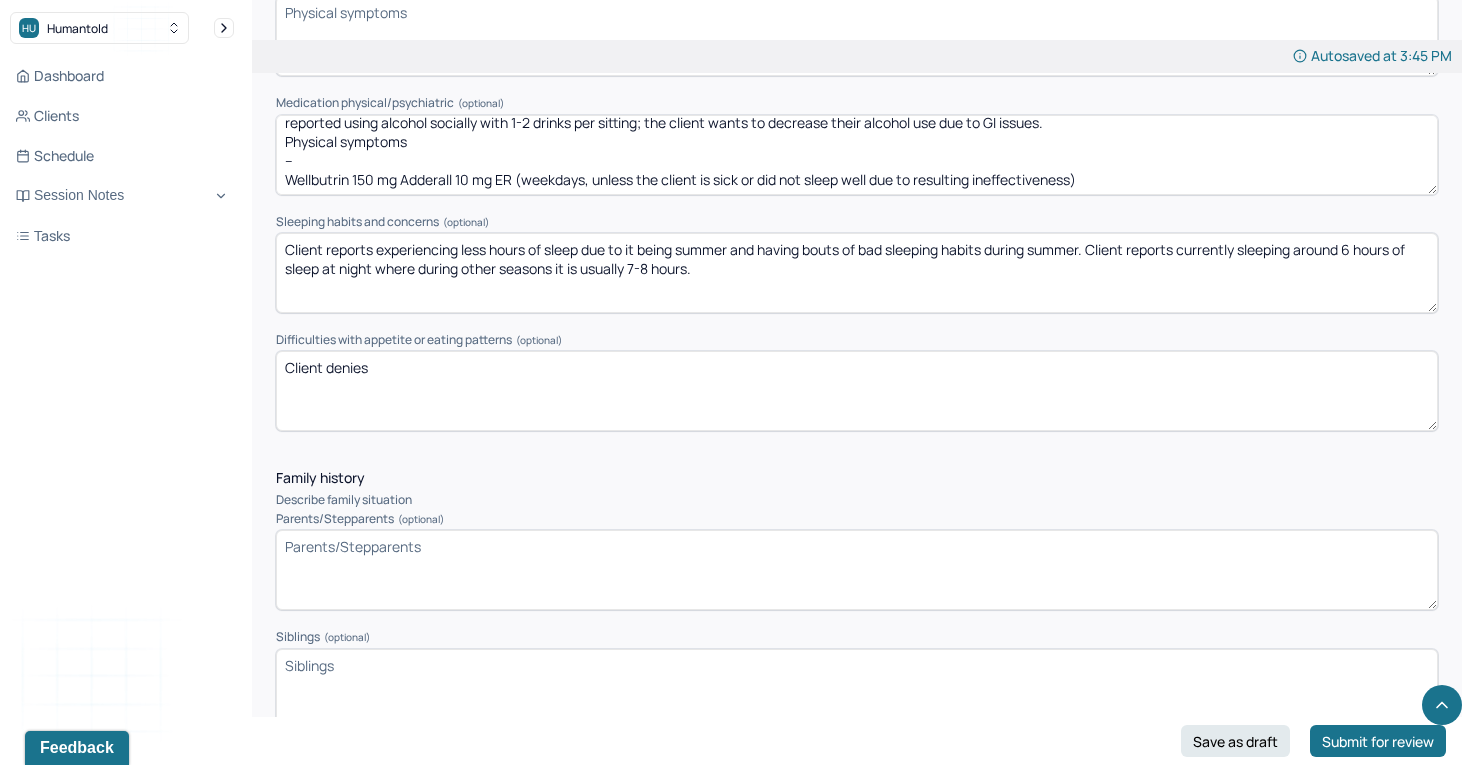 click on "Autosaved at 3:45 PM Appointment Details Client name [FIRST] [LAST] Date of service [DATE] Time 2:00pm - 3:00pm Duration 1hr Appointment type individual therapy Provider name [FIRST] [LAST] Modifier 1 95 Telemedicine Note type Individual intake note Instructions The fields marked with an asterisk ( * ) are required before you can submit your notes. Before you can submit your session notes, they must be signed. You have the option to save your notes as a draft before making a submission. Appointment location * Teletherapy Client Teletherapy Location Home Office Other Provider Teletherapy Location Home Office Other Consent was received for the teletherapy session The teletherapy session was conducted via video Primary diagnosis * Primary diagnosis Secondary diagnosis (optional) Secondary diagnosis Tertiary diagnosis (optional) Tertiary diagnosis Identity Preferred name (optional) [FIRST] Gender * Genderqueer Pronouns (optional) They/Them Religion (optional) Religion Education (optional) Bachelors Race Race Sam" at bounding box center [857, 1896] 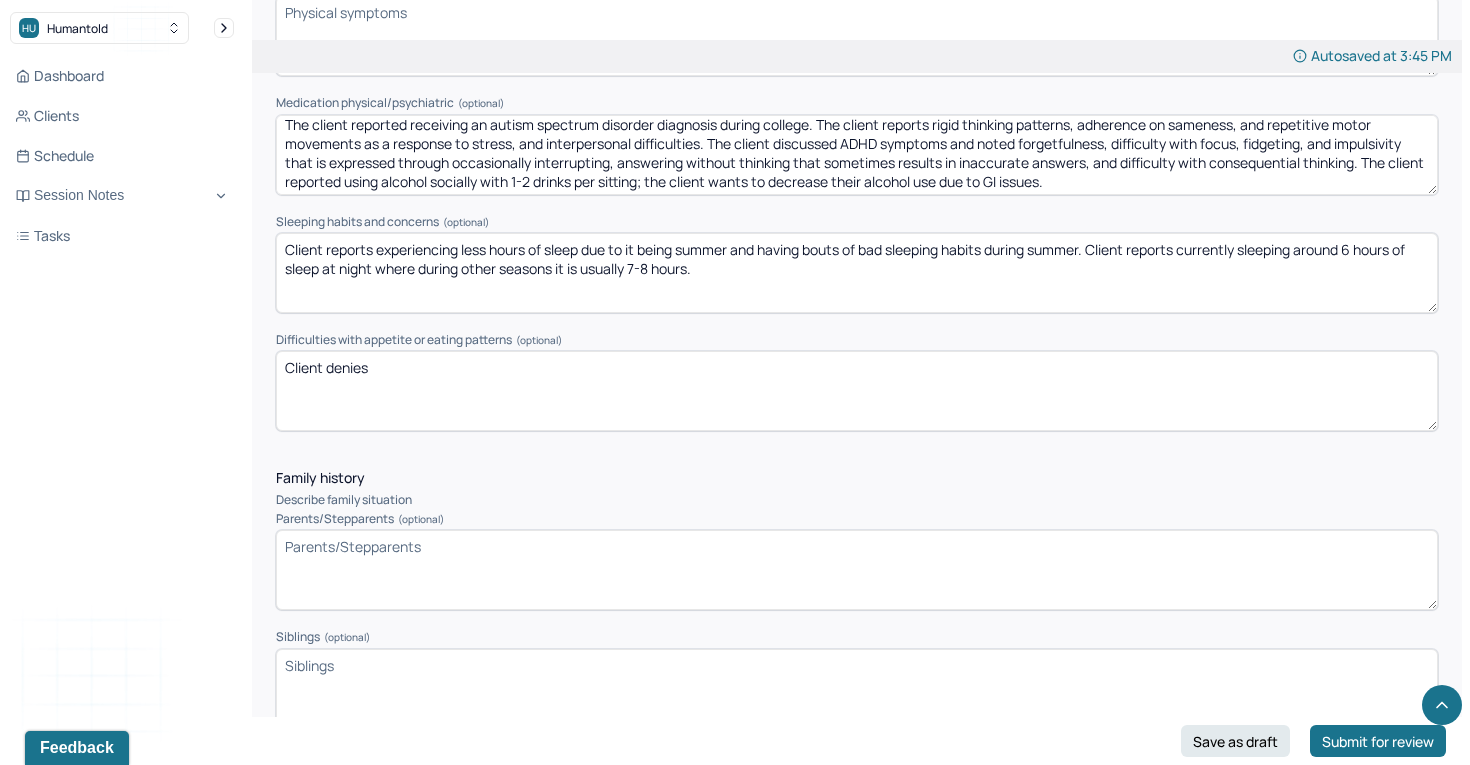 scroll, scrollTop: 18, scrollLeft: 0, axis: vertical 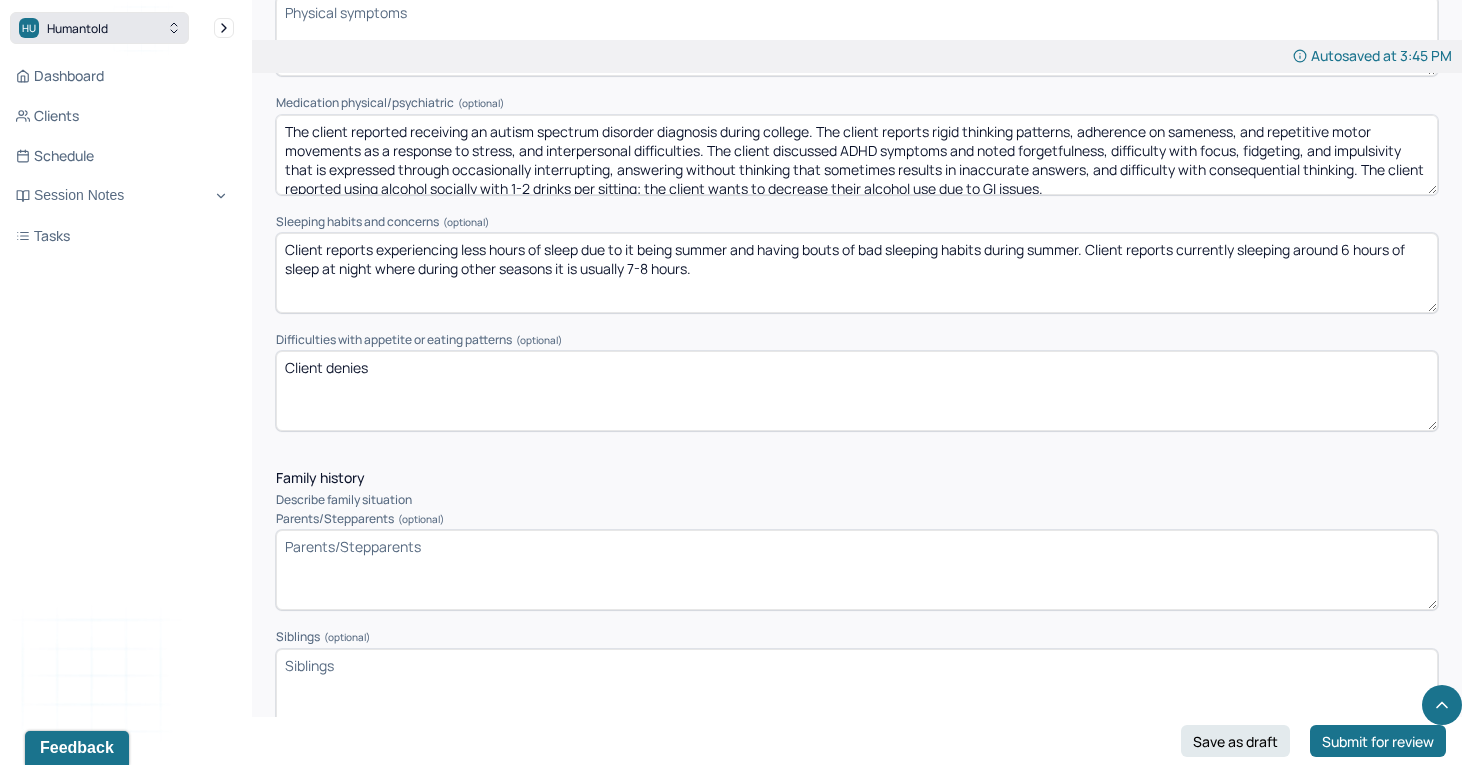 drag, startPoint x: 1105, startPoint y: 171, endPoint x: 170, endPoint y: 31, distance: 945.42316 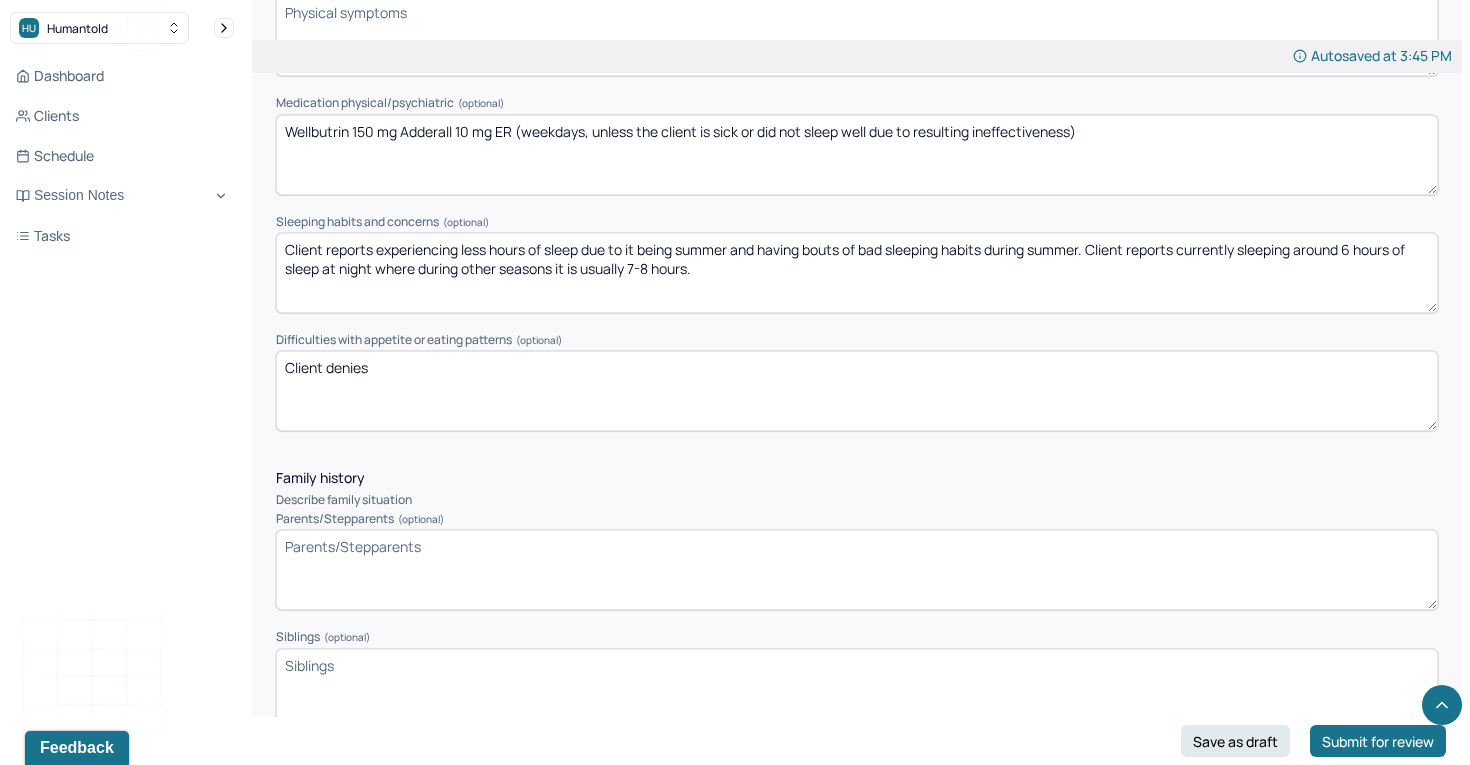 click on "The client reported receiving an autism spectrum disorder diagnosis during college. The client reports rigid thinking patterns, adherence on sameness, and repetitive motor movements as a response to stress, and interpersonal difficulties. The client discussed ADHD symptoms and noted forgetfulness, difficulty with focus, fidgeting, and impulsivity that is expressed through occasionally interrupting, answering without thinking that sometimes results in inaccurate answers, and difficulty with consequential thinking. The client reported using alcohol socially with 1-2 drinks per sitting; the client wants to decrease their alcohol use due to GI issues.
Wellbutrin 150 mg Adderall 10 mg ER (weekdays, unless the client is sick or did not sleep well due to resulting ineffectiveness)" at bounding box center [857, 155] 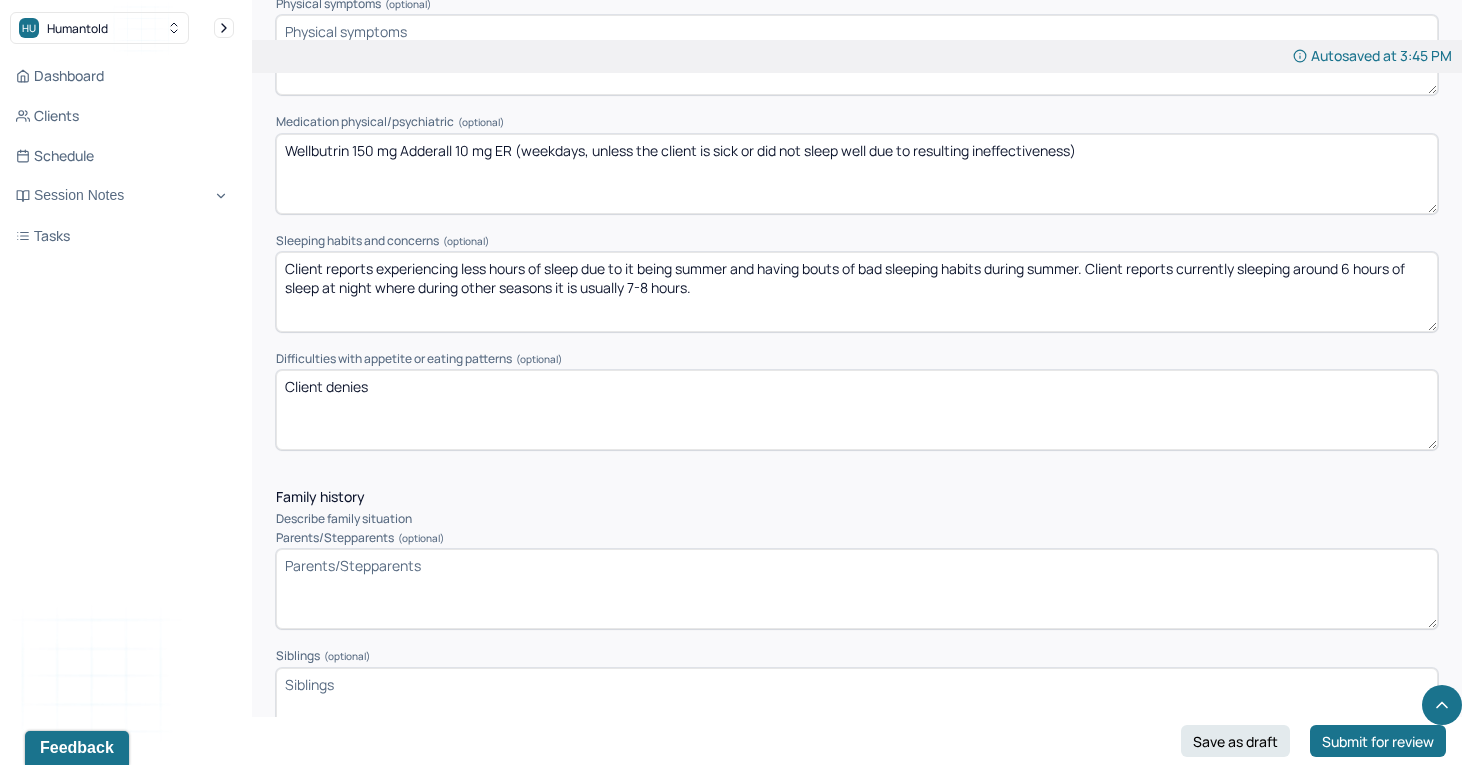 scroll, scrollTop: 2724, scrollLeft: 0, axis: vertical 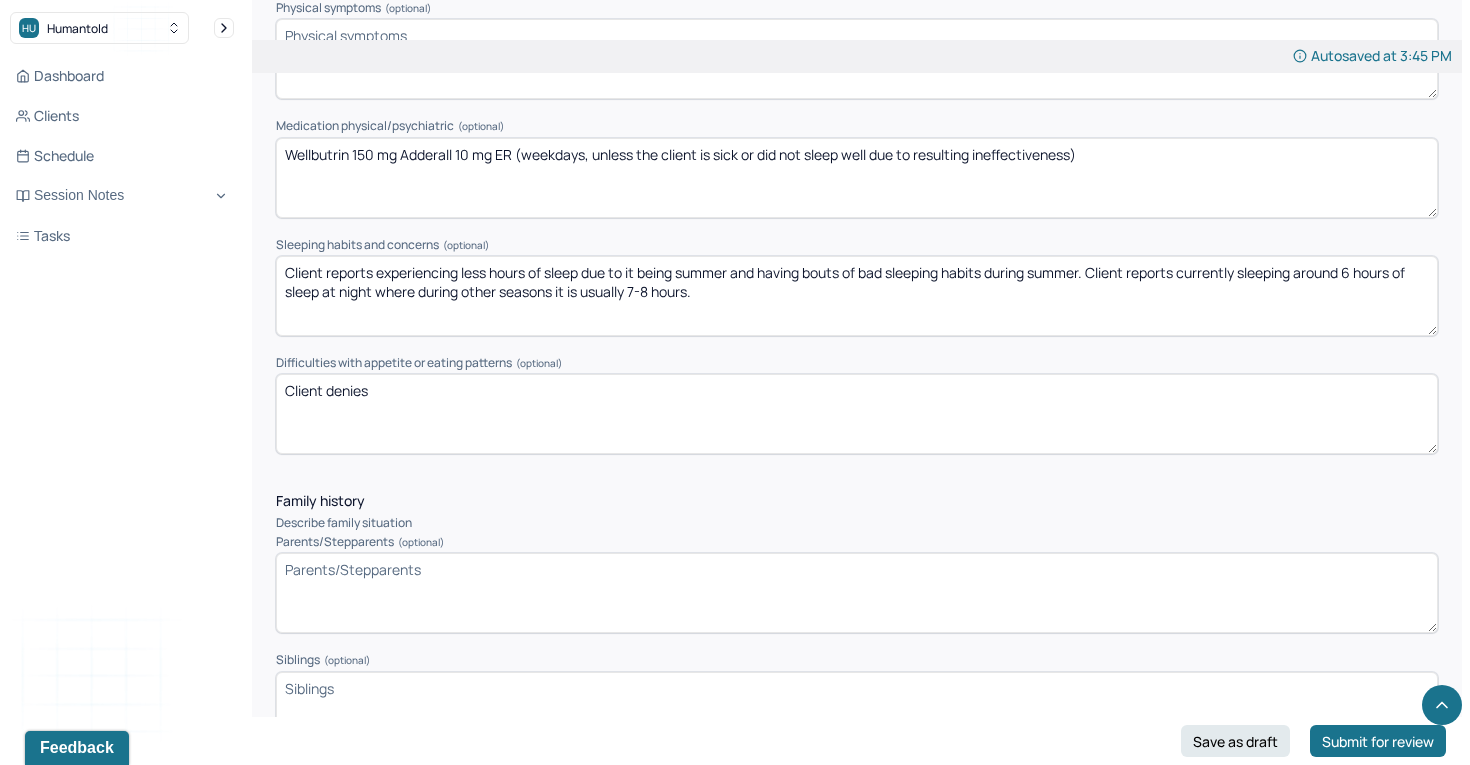 drag, startPoint x: 1091, startPoint y: 160, endPoint x: 515, endPoint y: 153, distance: 576.04254 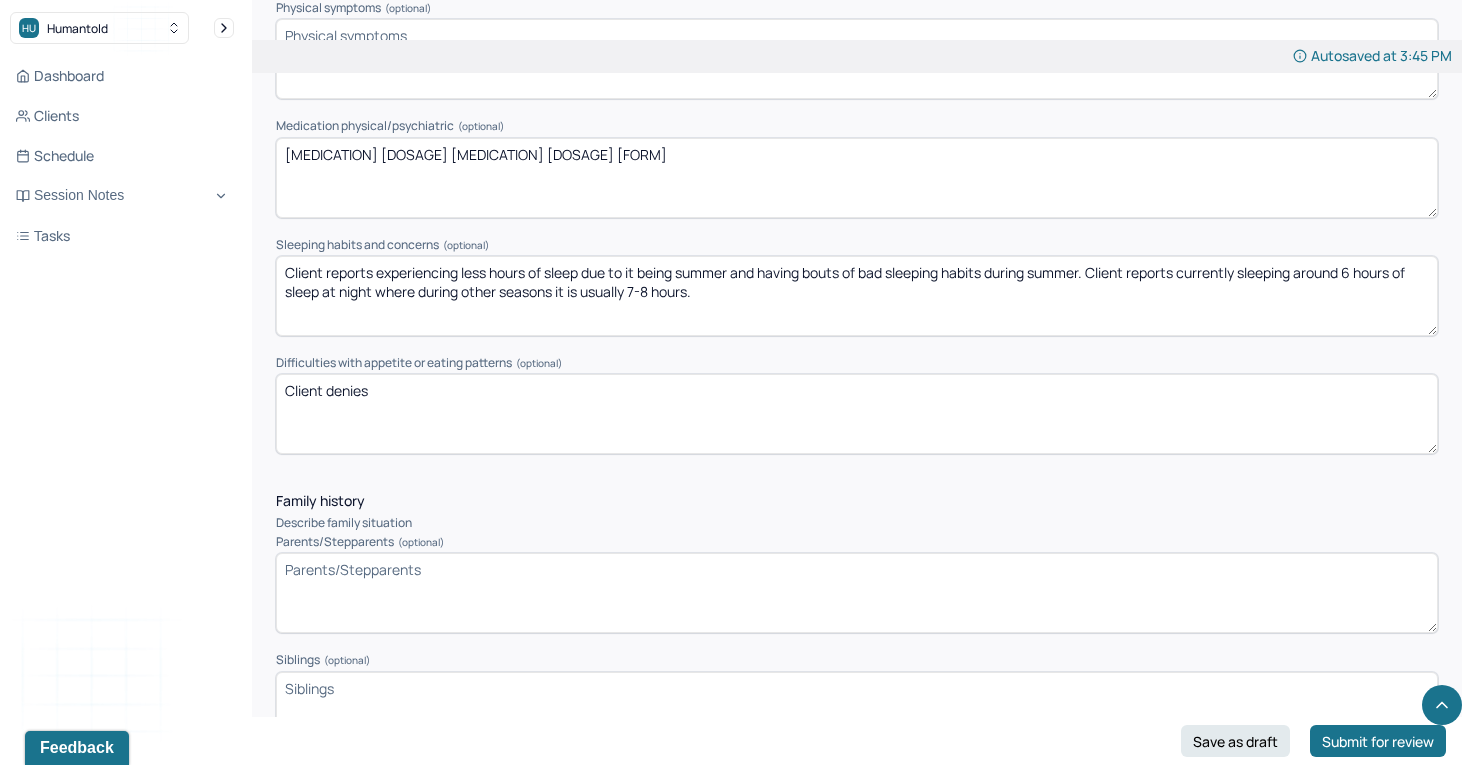 click on "Wellbutrin 150 mg Adderall 10 mg ER (weekdays, unless the client is sick or did not sleep well due to resulting ineffectiveness)" at bounding box center (857, 178) 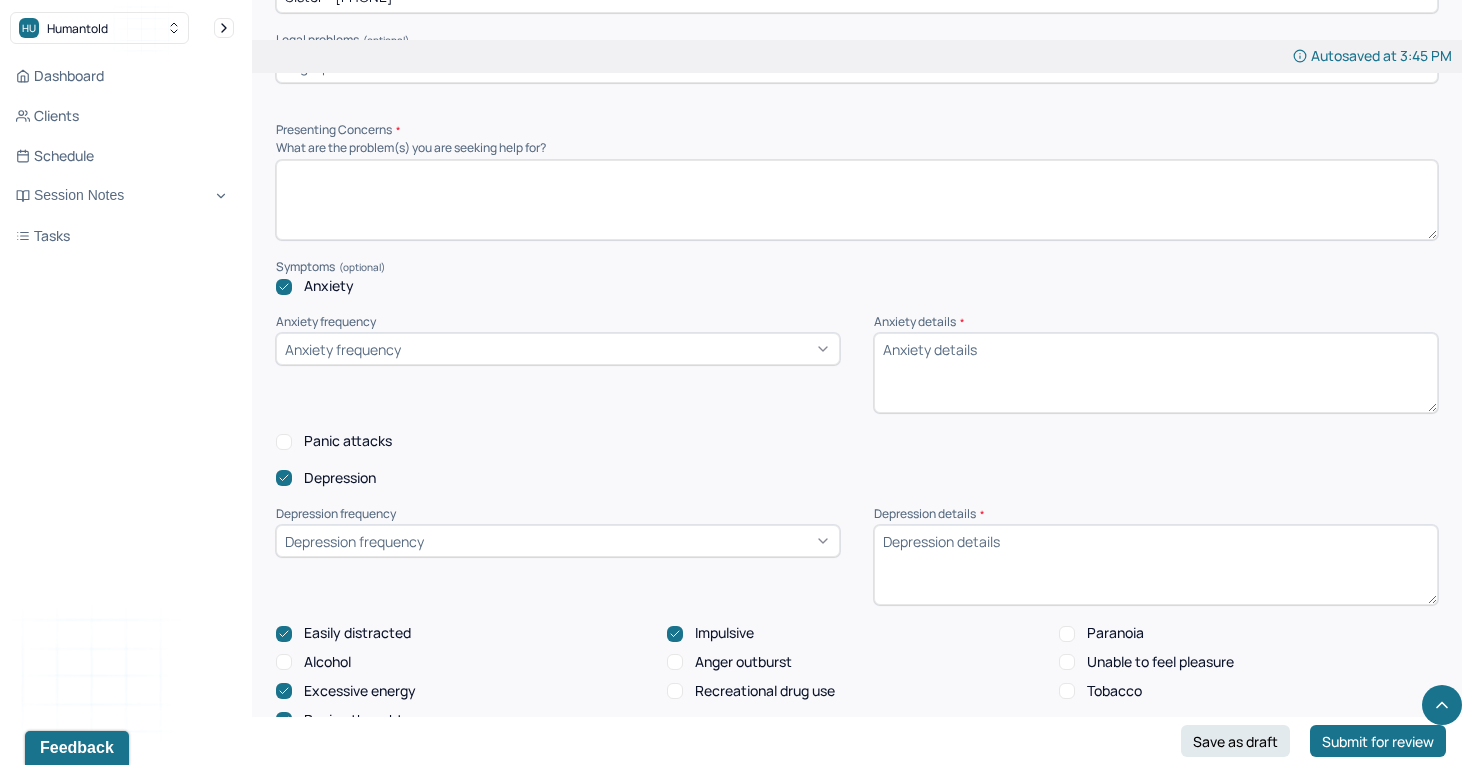 scroll, scrollTop: 1863, scrollLeft: 0, axis: vertical 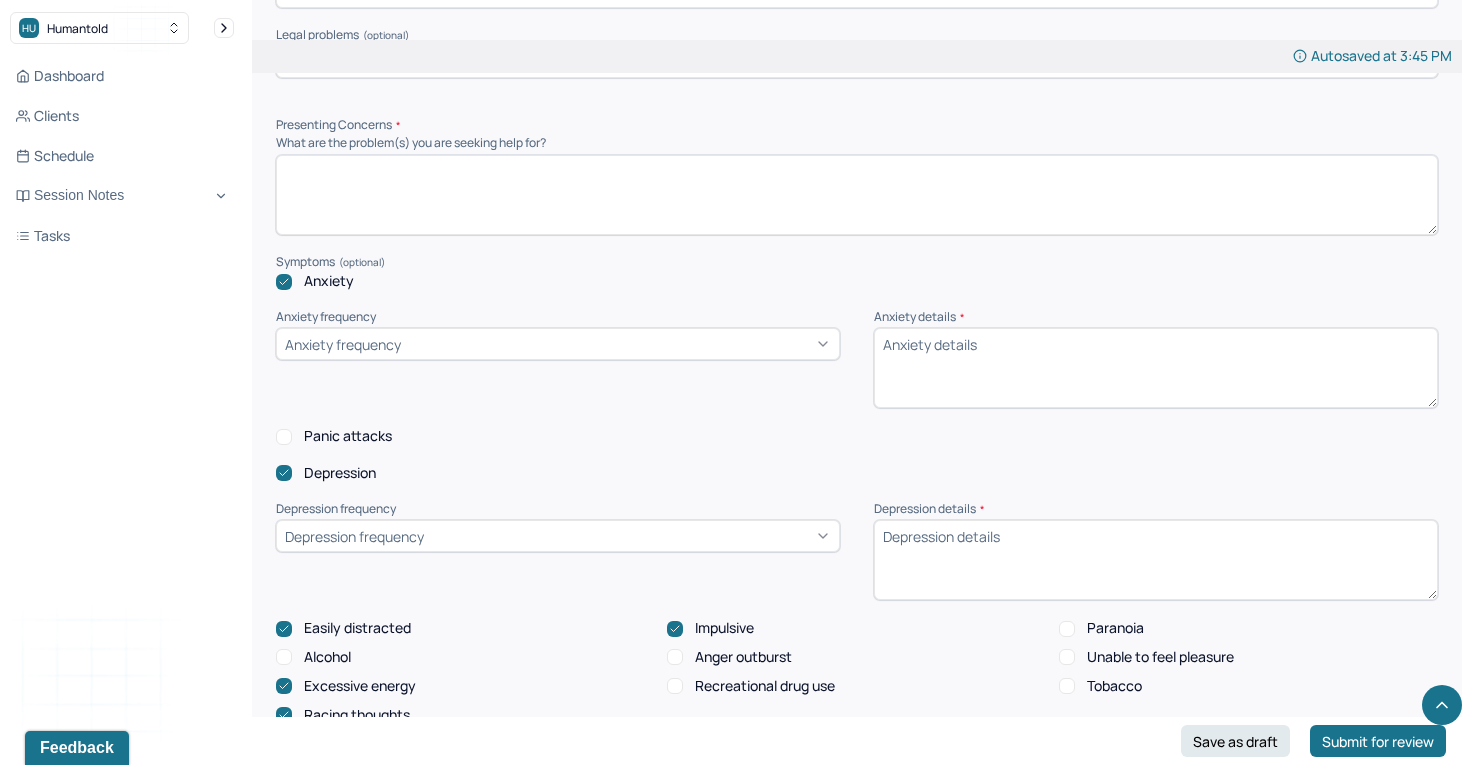type on "Client reports experiencing less hours of sleep due to it being summer and having bouts of bad sleeping habits during summer. Client reports currently sleeping around 6 hours of sleep at night where during other seasons it is usually 7-8 hours. Client reports experiencing difficulty of falling asleep when anxiety is present due to racing thoughts" 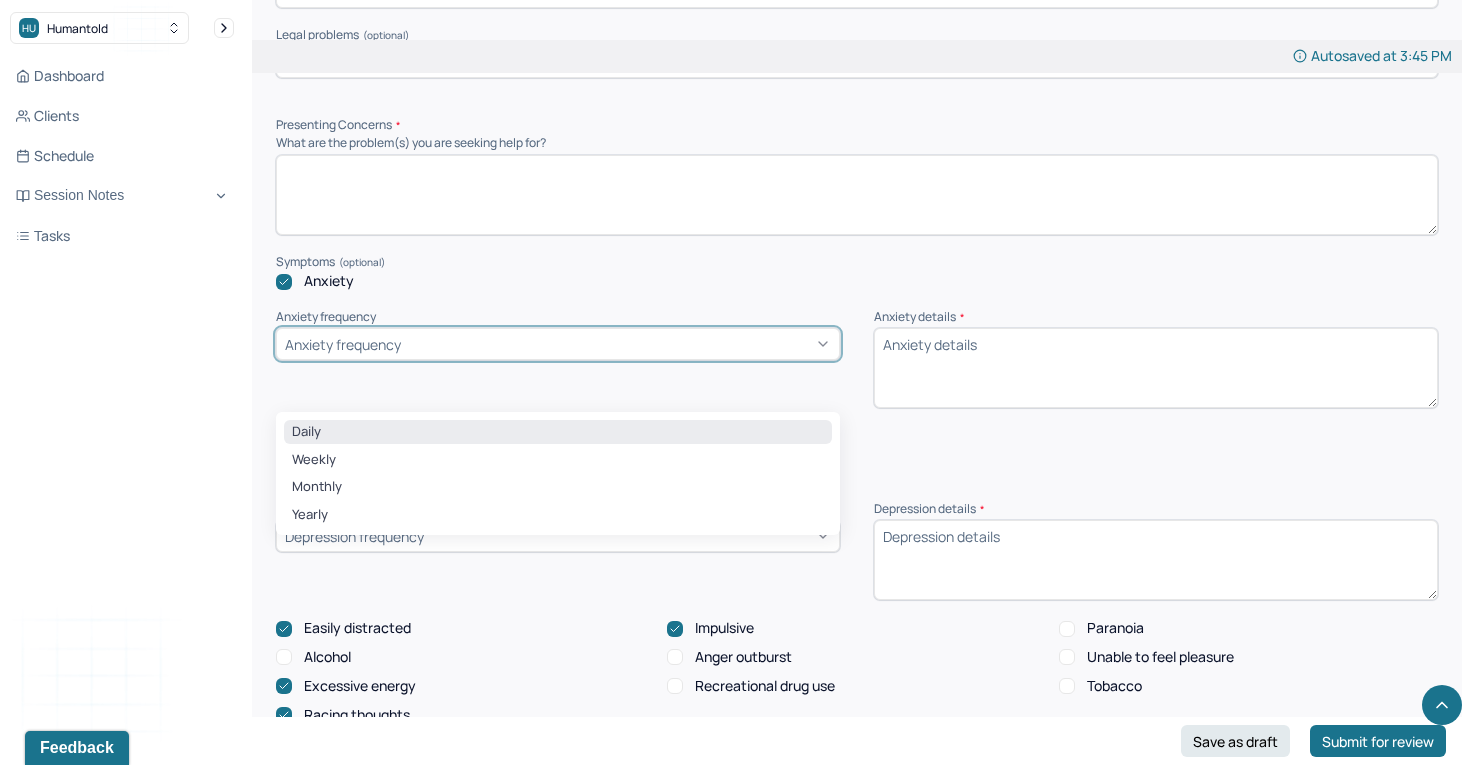click on "Daily" at bounding box center (558, 432) 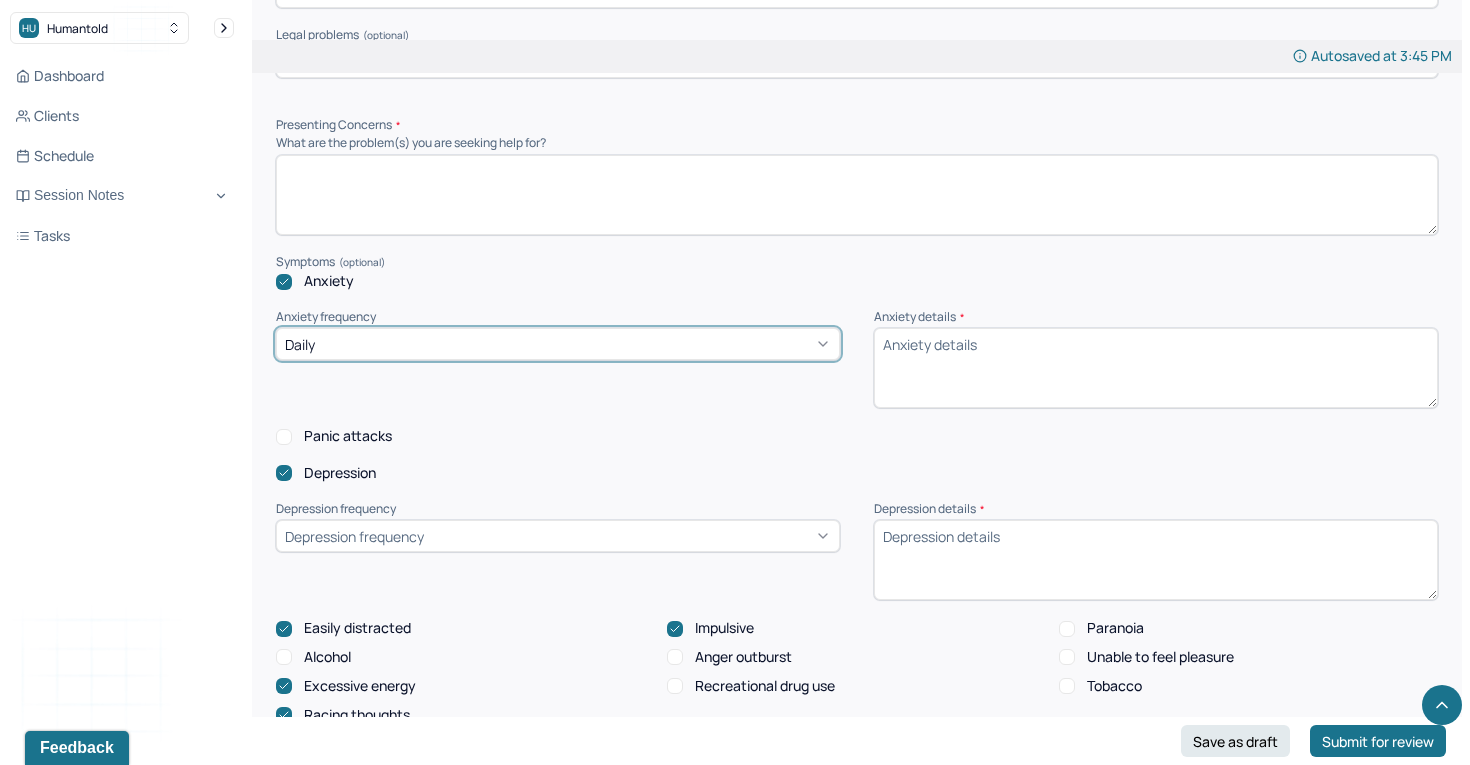 click on "Panic attacks" at bounding box center (284, 437) 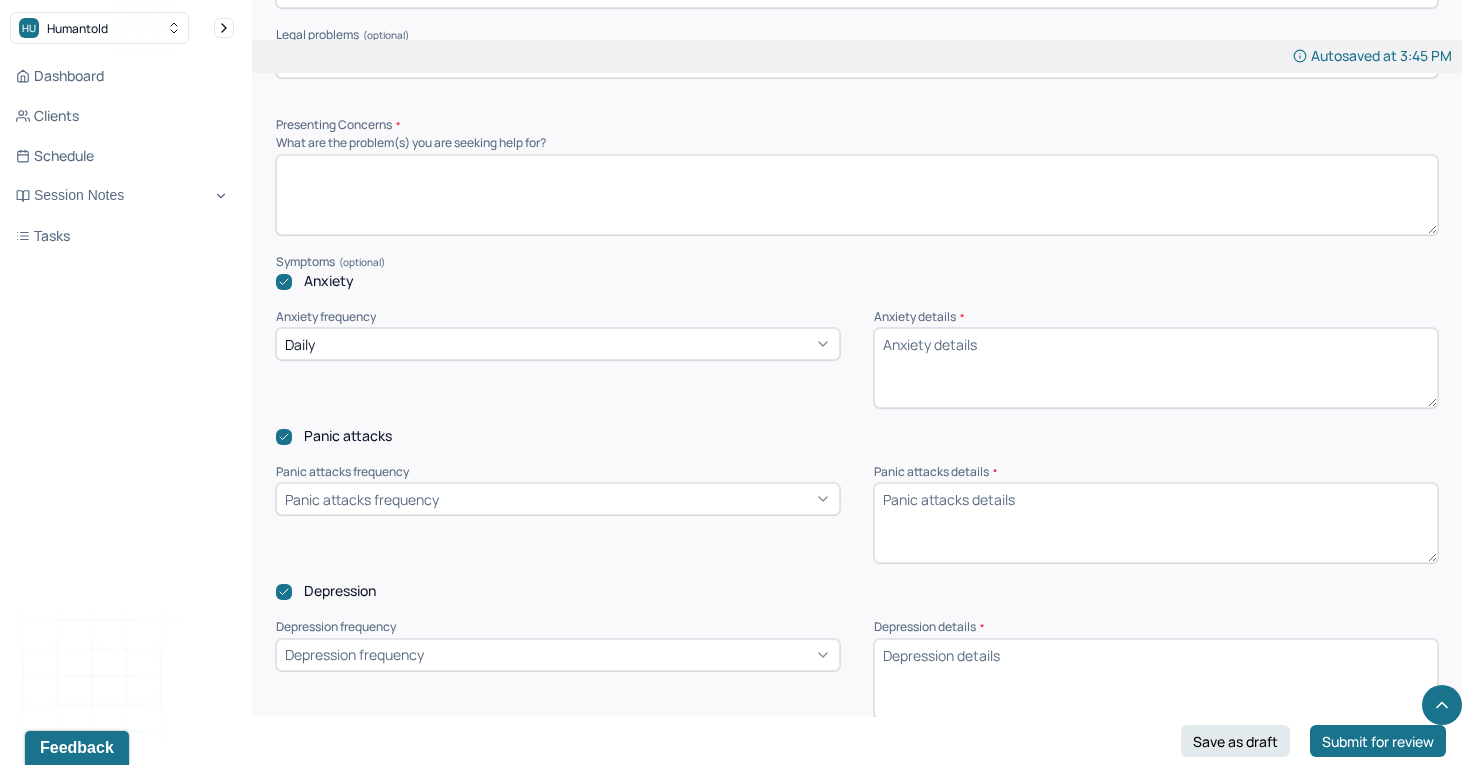 click on "Panic attacks frequency" at bounding box center (362, 499) 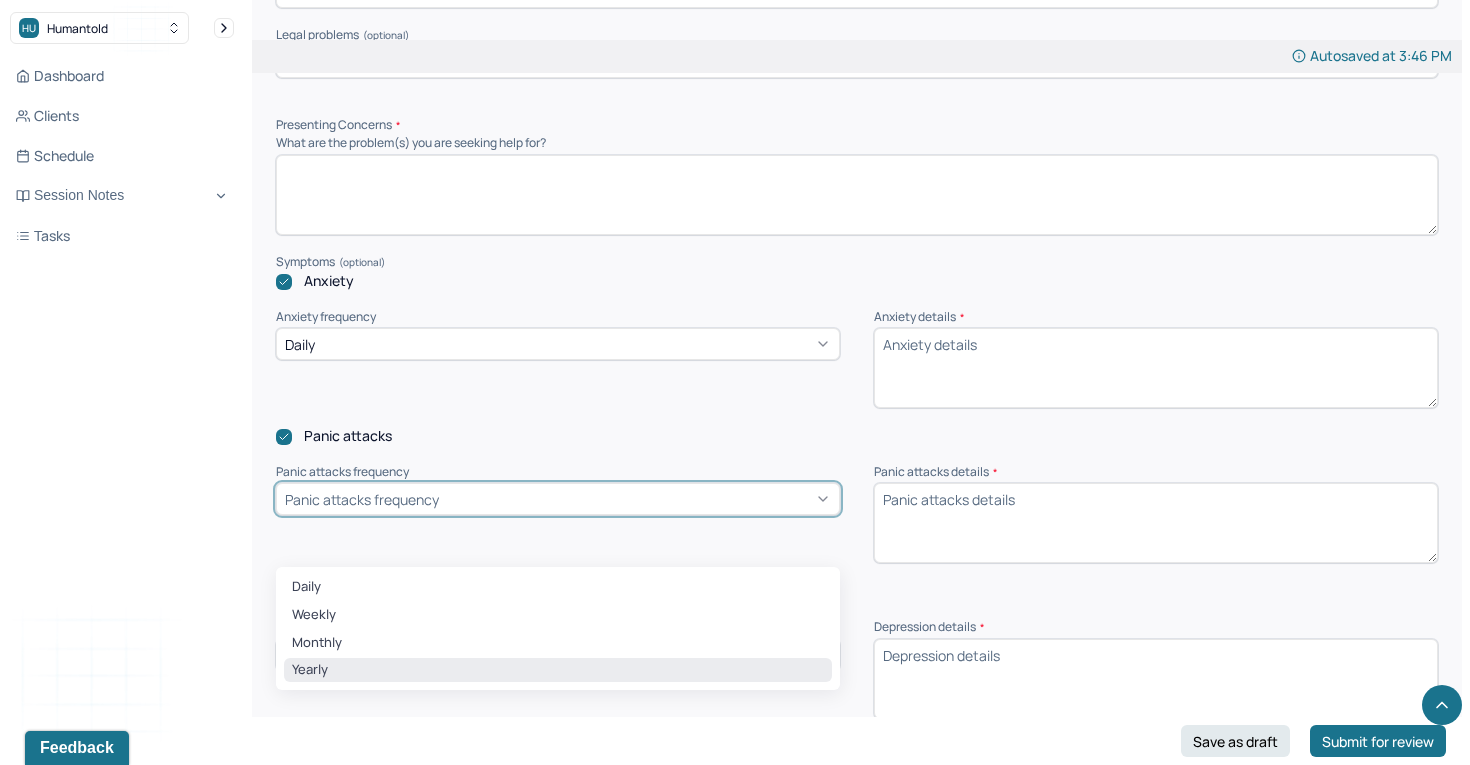 click on "Yearly" at bounding box center (558, 670) 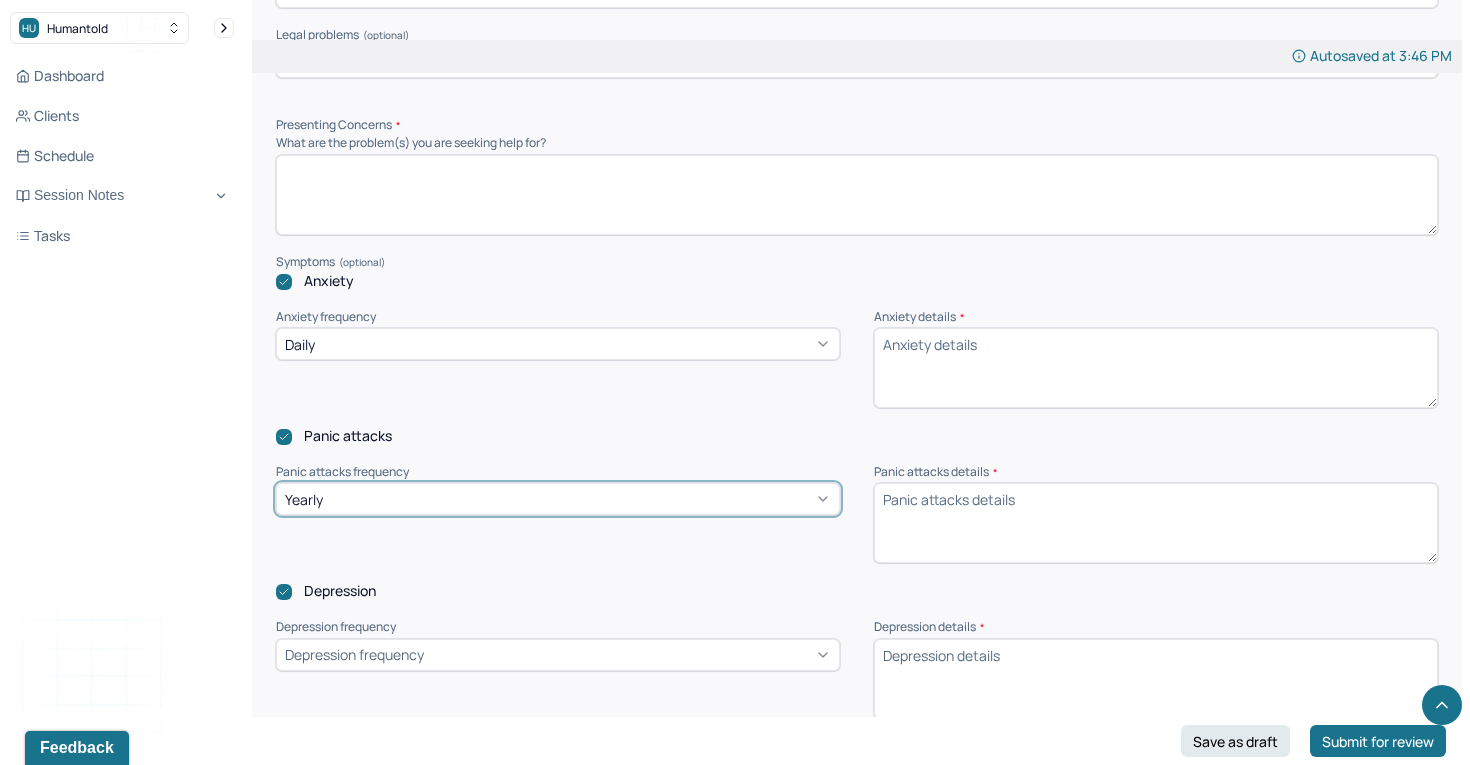 click on "Depression frequency" at bounding box center (558, 679) 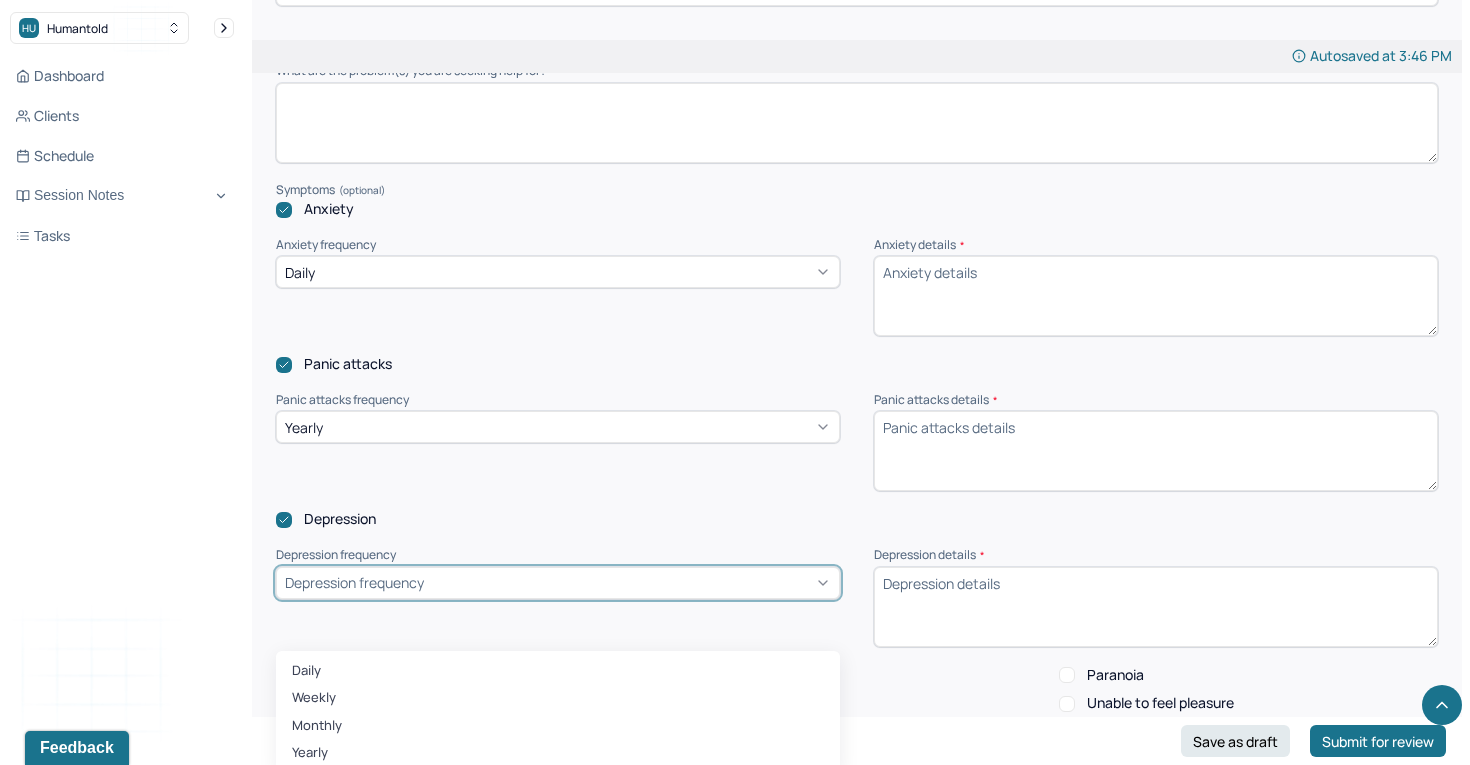 scroll, scrollTop: 1945, scrollLeft: 0, axis: vertical 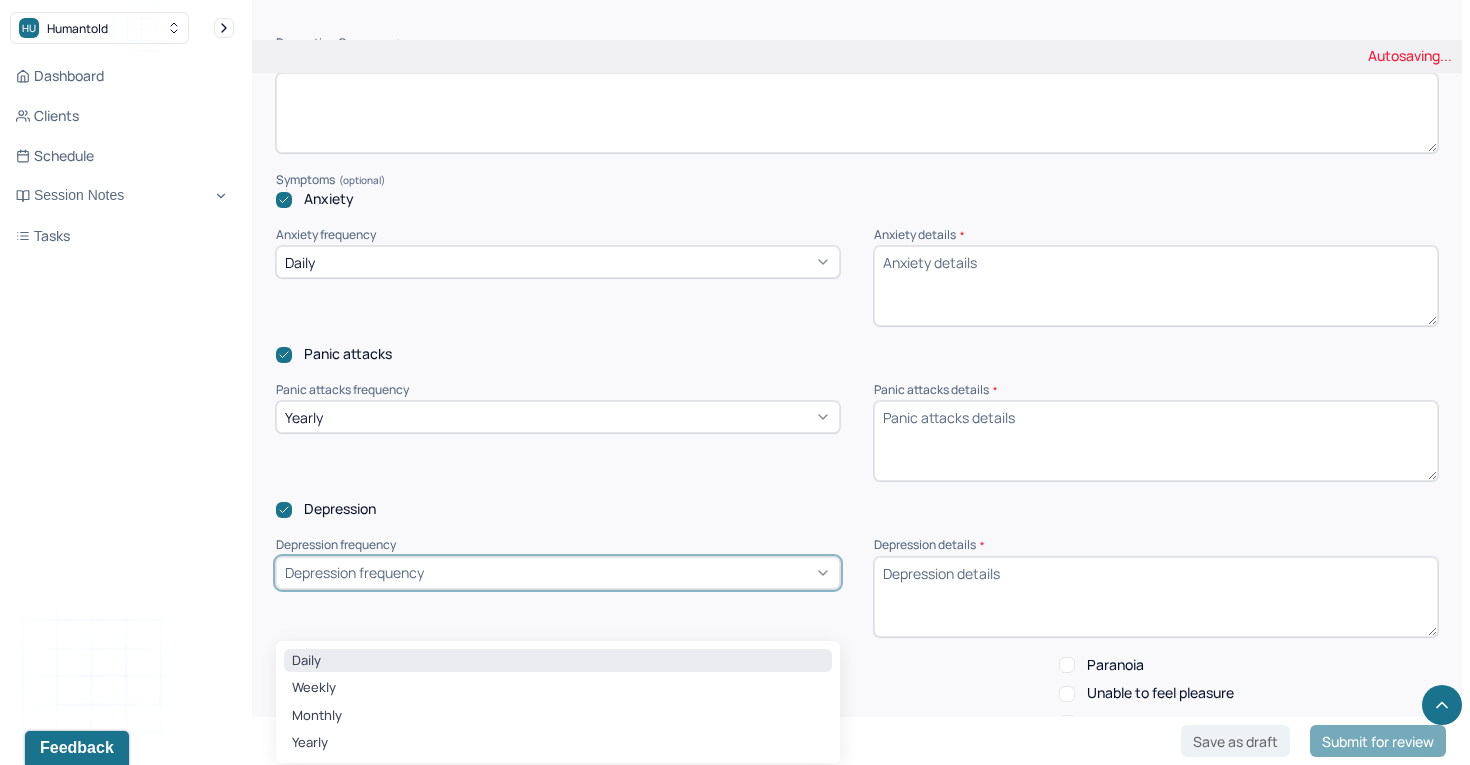 click on "Daily" at bounding box center [558, 661] 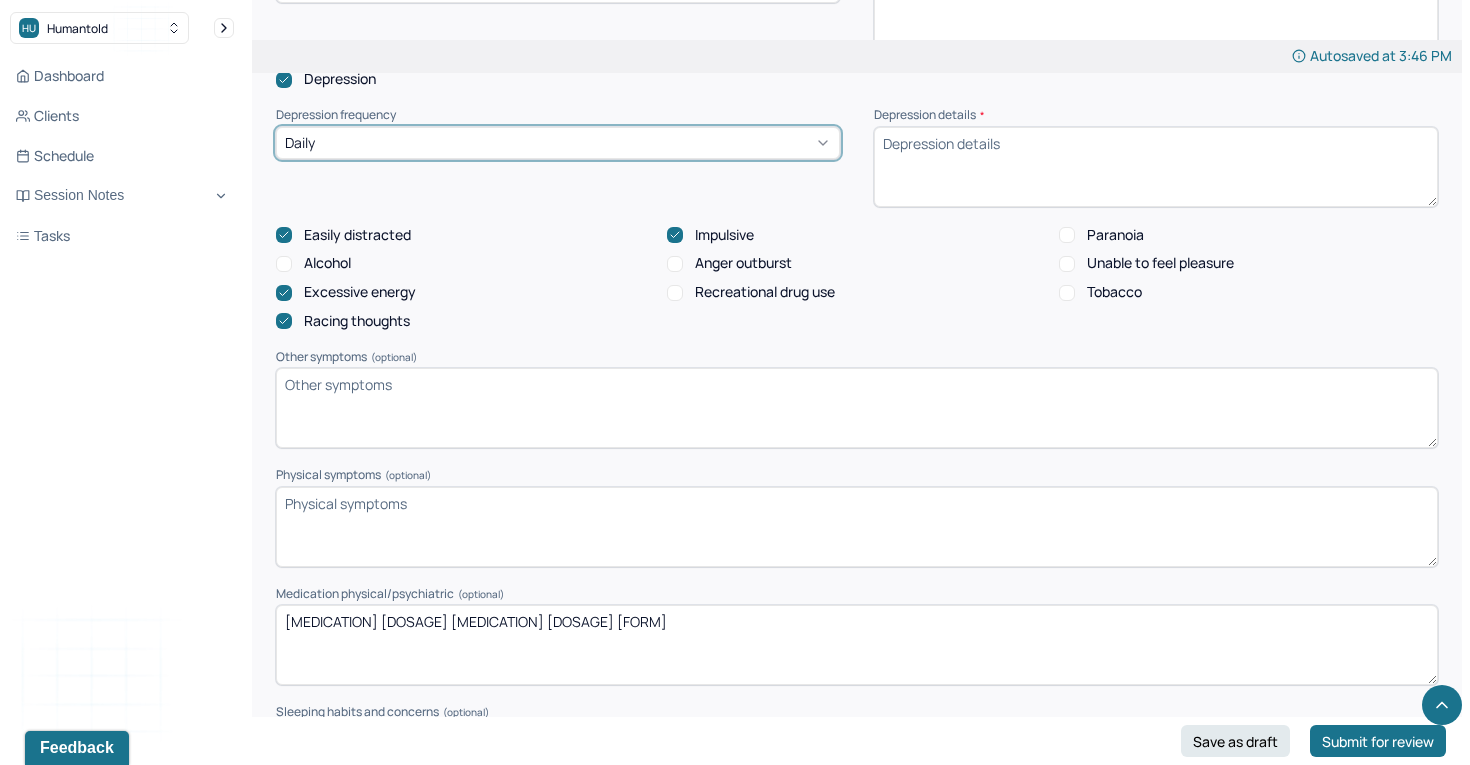 scroll, scrollTop: 2504, scrollLeft: 0, axis: vertical 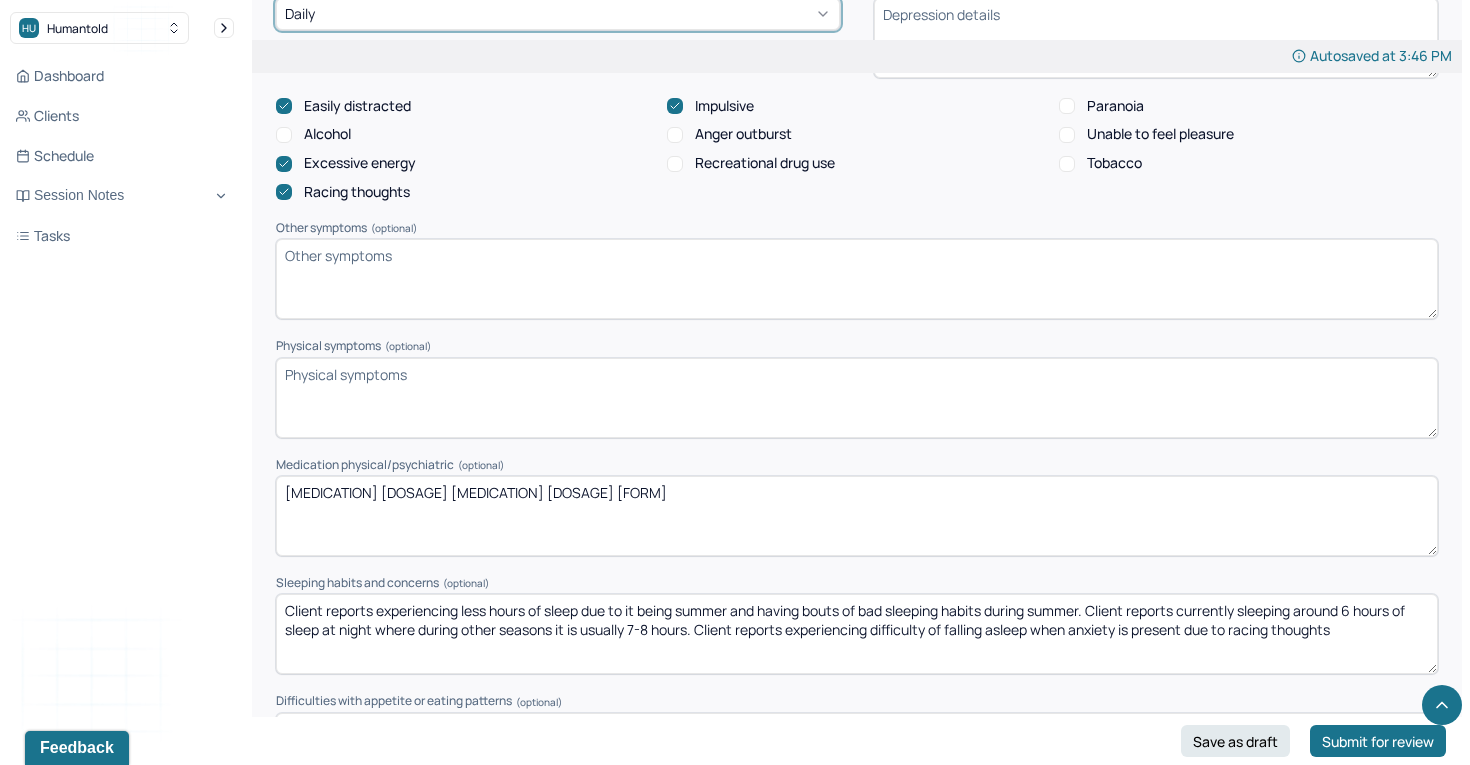 click on "Other symptoms (optional)" at bounding box center (857, 279) 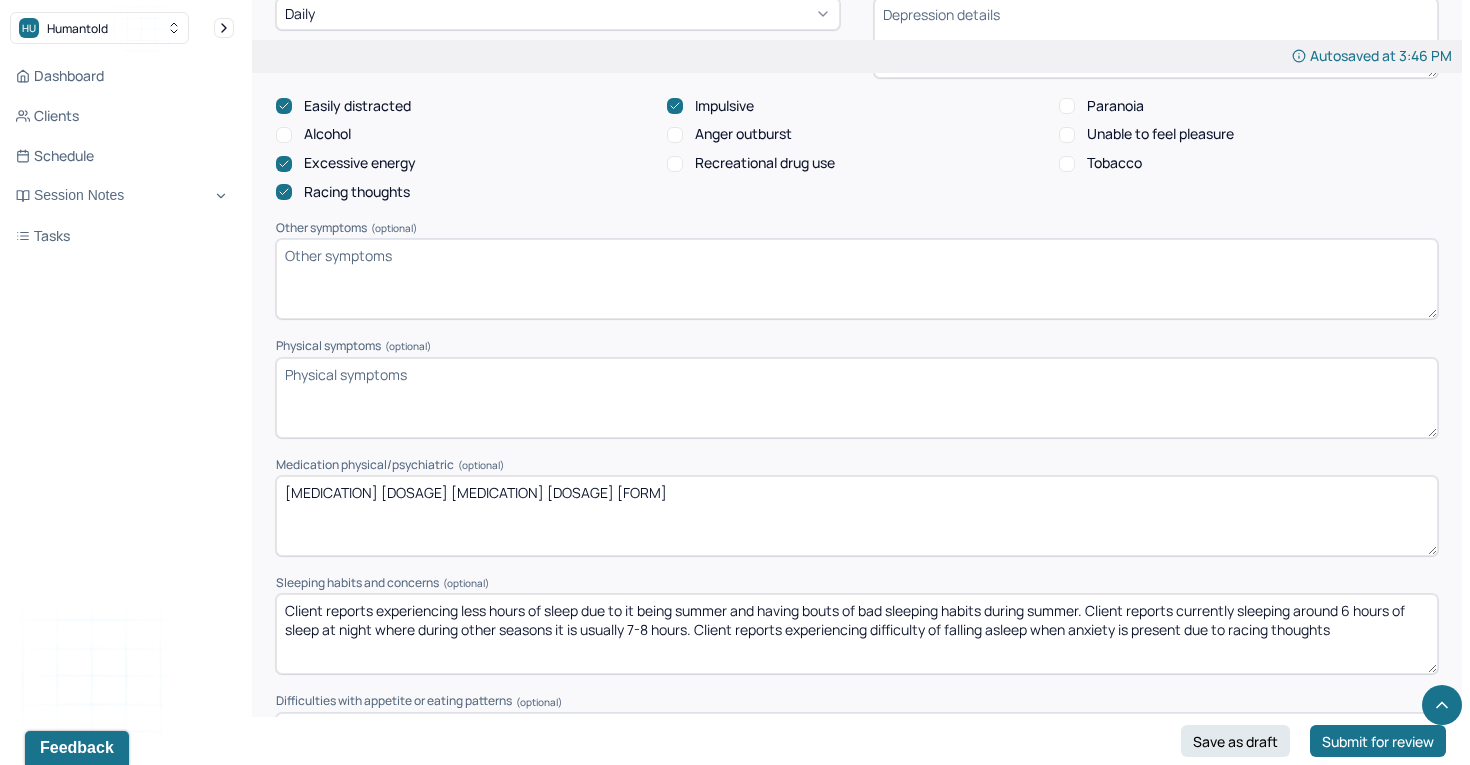 paste on "The client reported receiving an autism spectrum disorder diagnosis during college. The client reports rigid thinking patterns, adherence on sameness, and repetitive motor movements as a response to stress, and interpersonal difficulties. The client discussed ADHD symptoms and noted forgetfulness, difficulty with focus, fidgeting, and impulsivity that is expressed through occasionally interrupting, answering without thinking that sometimes results in inaccurate answers, and difficulty with consequential thinking. The client reported using alcohol socially with 1-2 drinks per sitting; the client wants to decrease their alcohol use due to GI issues." 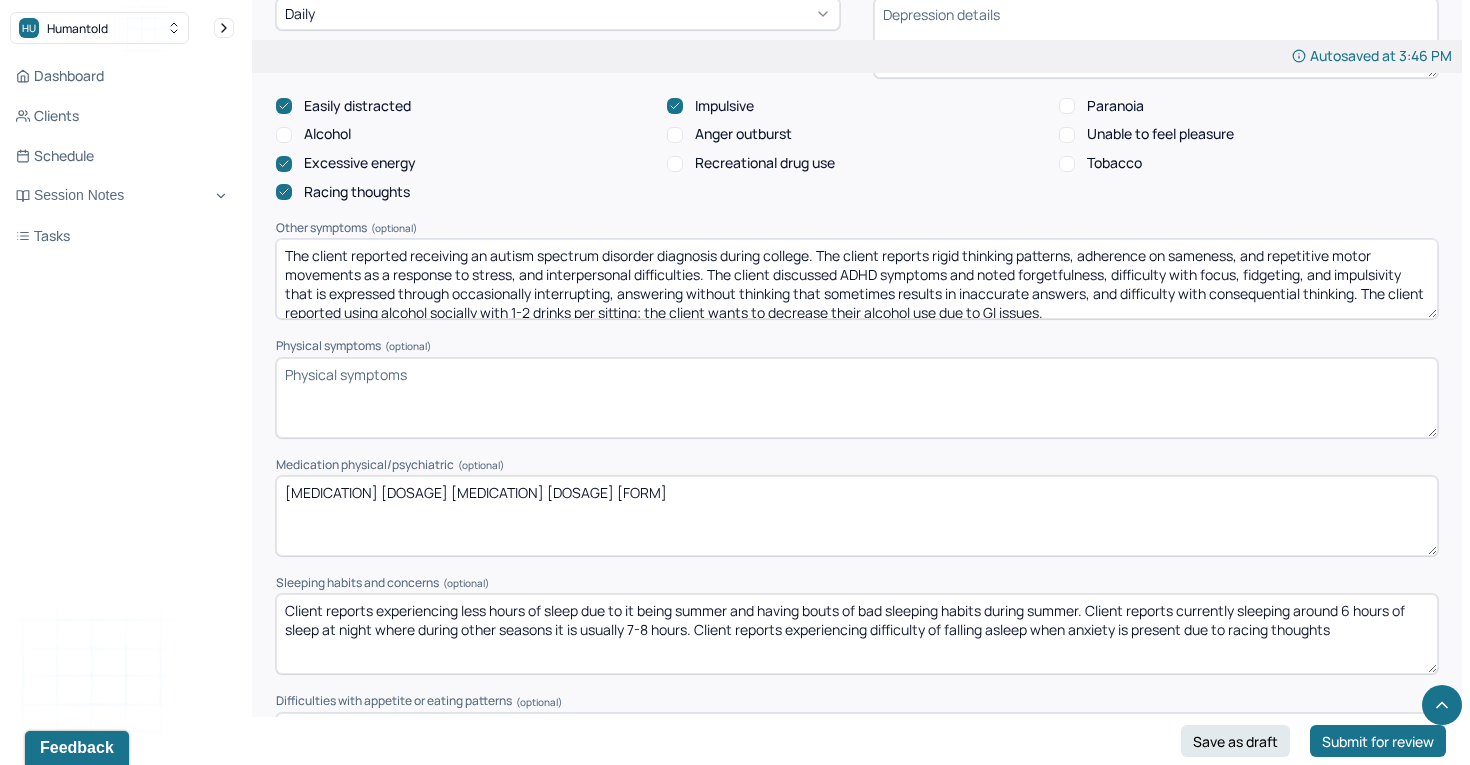 scroll, scrollTop: 3, scrollLeft: 0, axis: vertical 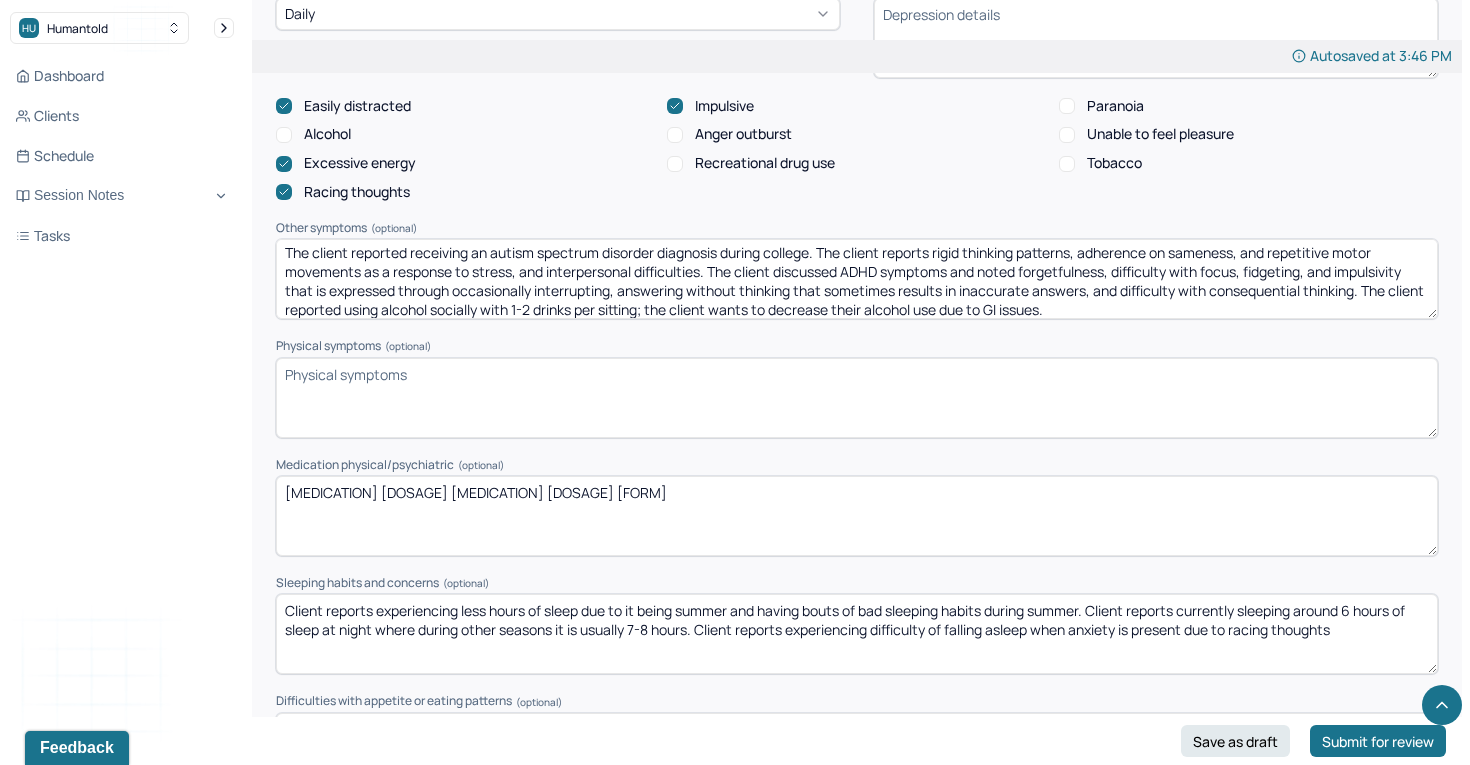 click on "The client reported receiving an autism spectrum disorder diagnosis during college. The client reports rigid thinking patterns, adherence on sameness, and repetitive motor movements as a response to stress, and interpersonal difficulties. The client discussed ADHD symptoms and noted forgetfulness, difficulty with focus, fidgeting, and impulsivity that is expressed through occasionally interrupting, answering without thinking that sometimes results in inaccurate answers, and difficulty with consequential thinking. The client reported using alcohol socially with 1-2 drinks per sitting; the client wants to decrease their alcohol use due to GI issues." at bounding box center [857, 279] 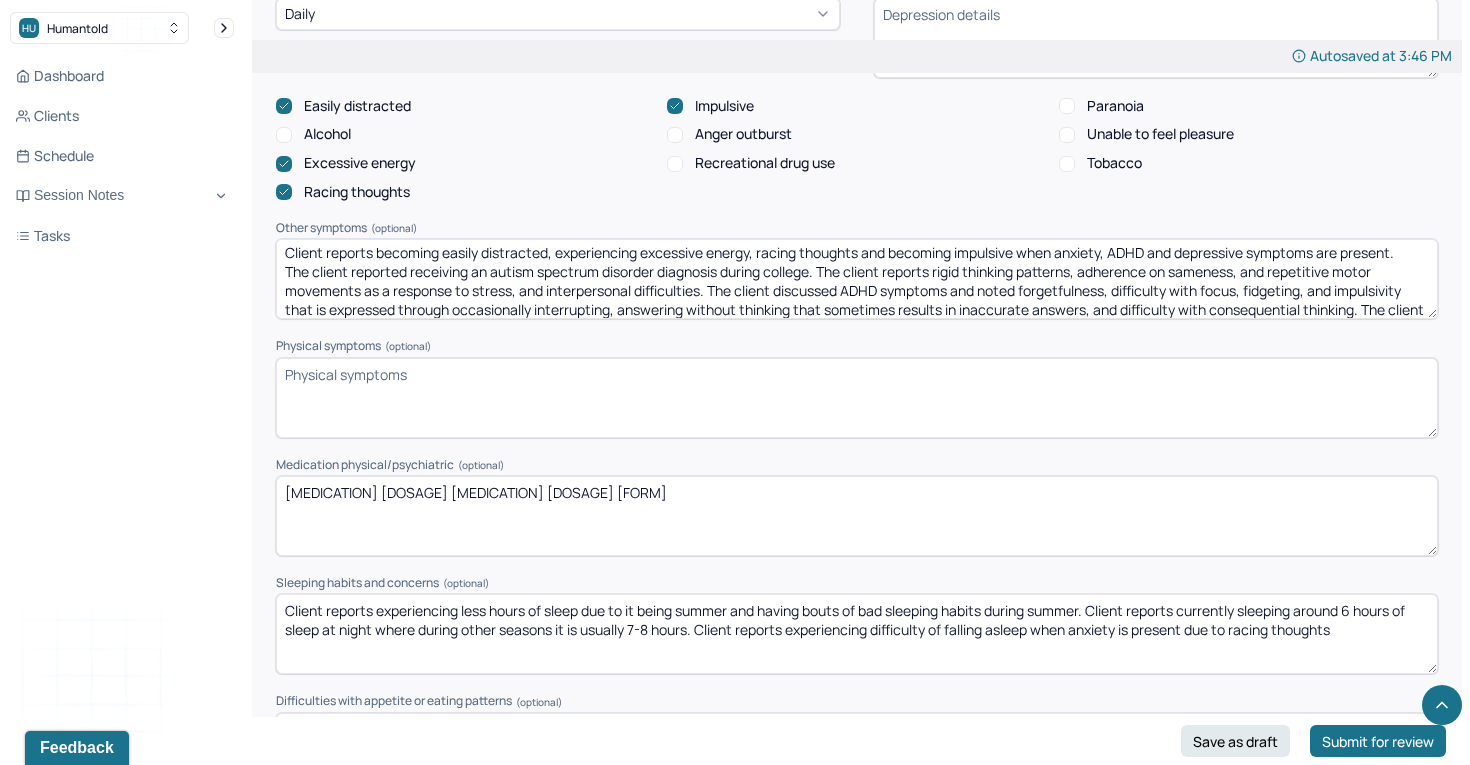 scroll, scrollTop: 28, scrollLeft: 0, axis: vertical 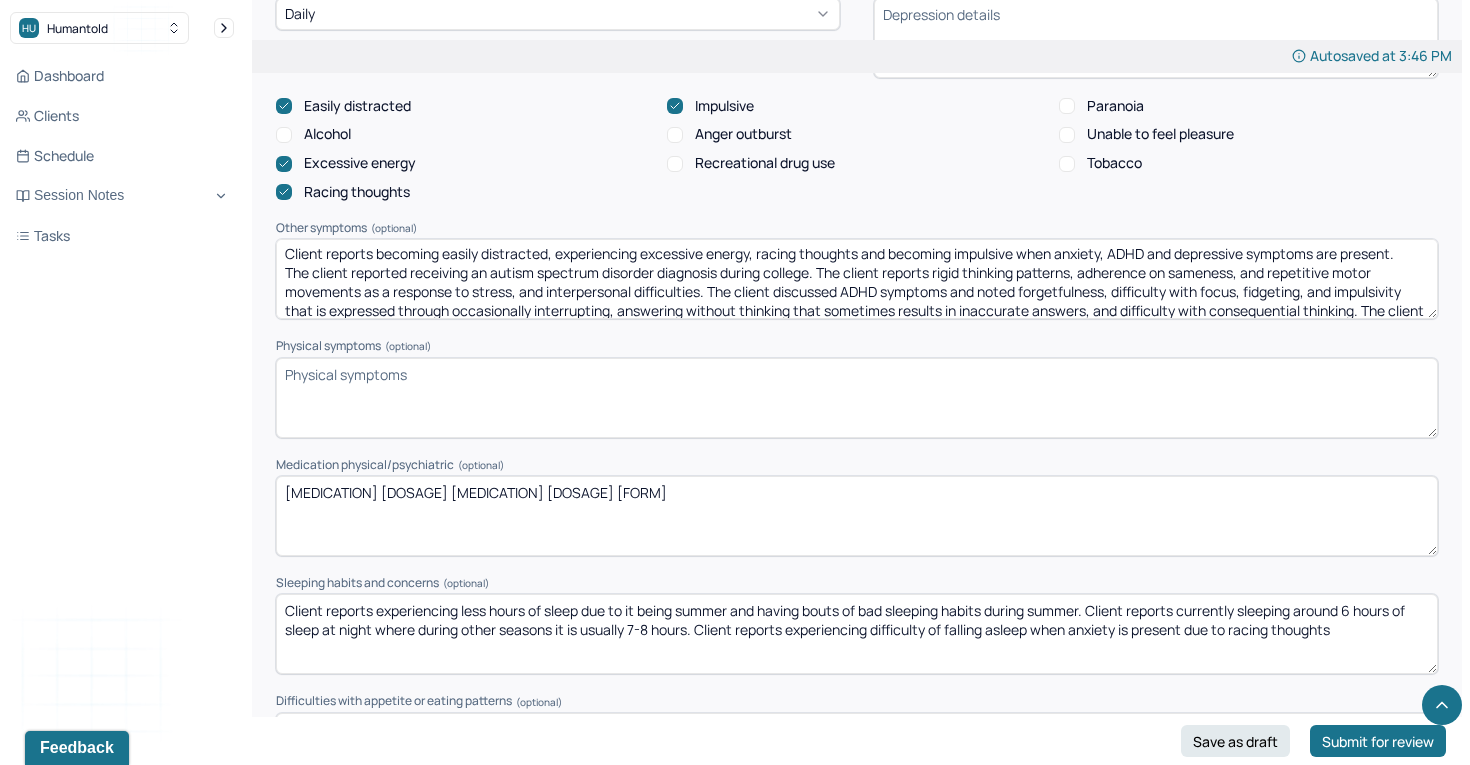 drag, startPoint x: 1143, startPoint y: 303, endPoint x: 710, endPoint y: 278, distance: 433.7211 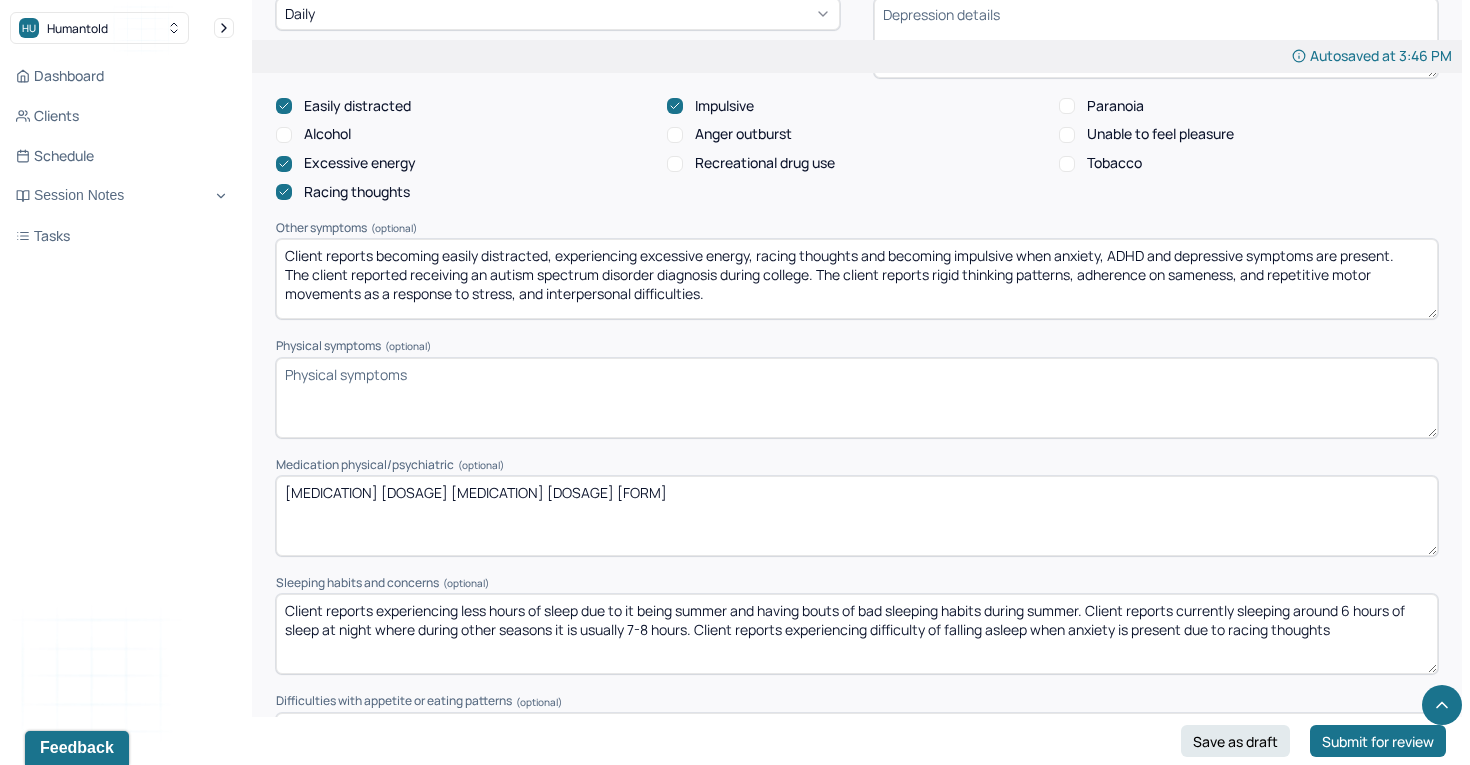 scroll, scrollTop: 0, scrollLeft: 0, axis: both 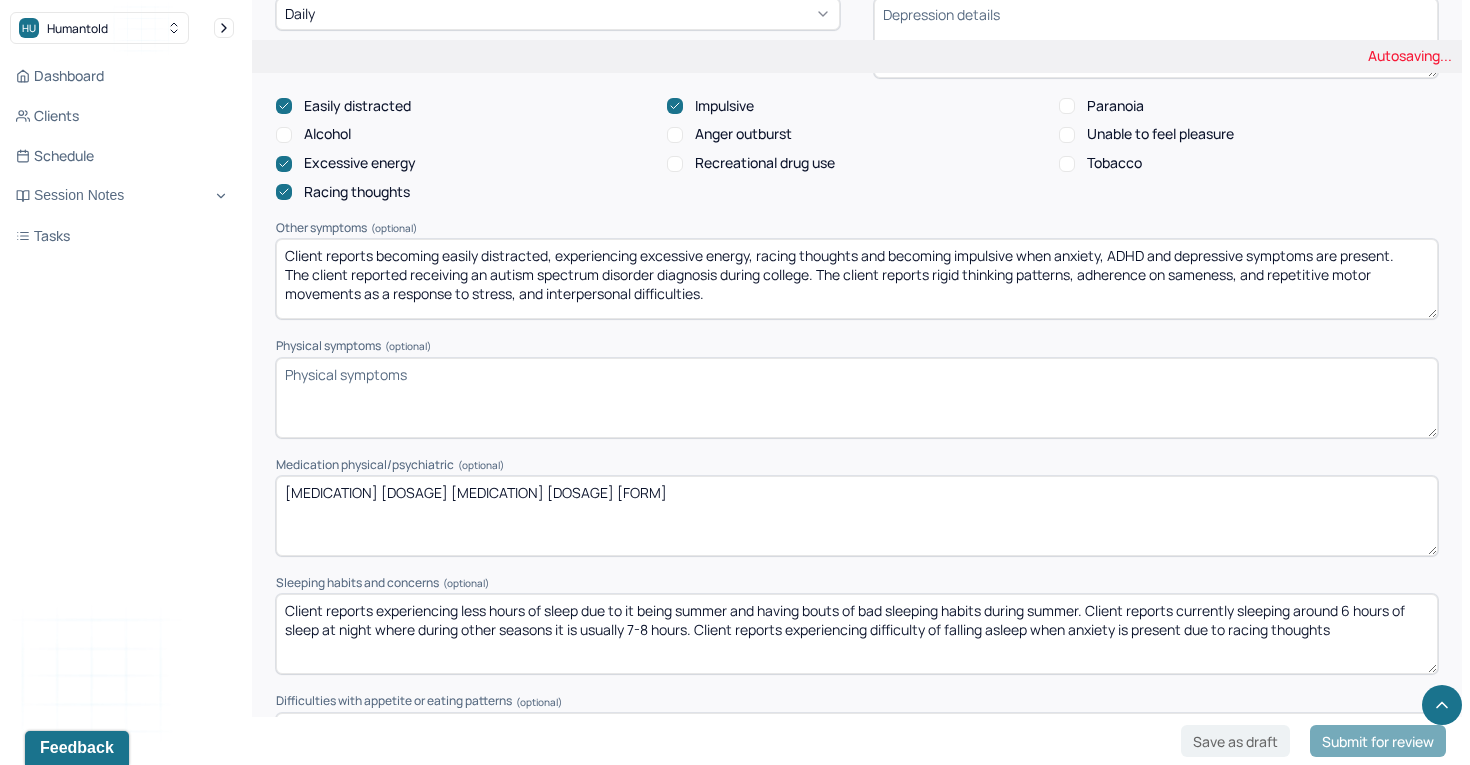 type on "Client reports becoming easily distracted, experiencing excessive energy, racing thoughts and becoming impulsive when anxiety, ADHD and depressive symptoms are present.
The client reported receiving an autism spectrum disorder diagnosis during college. The client reports rigid thinking patterns, adherence on sameness, and repetitive motor movements as a response to stress, and interpersonal difficulties." 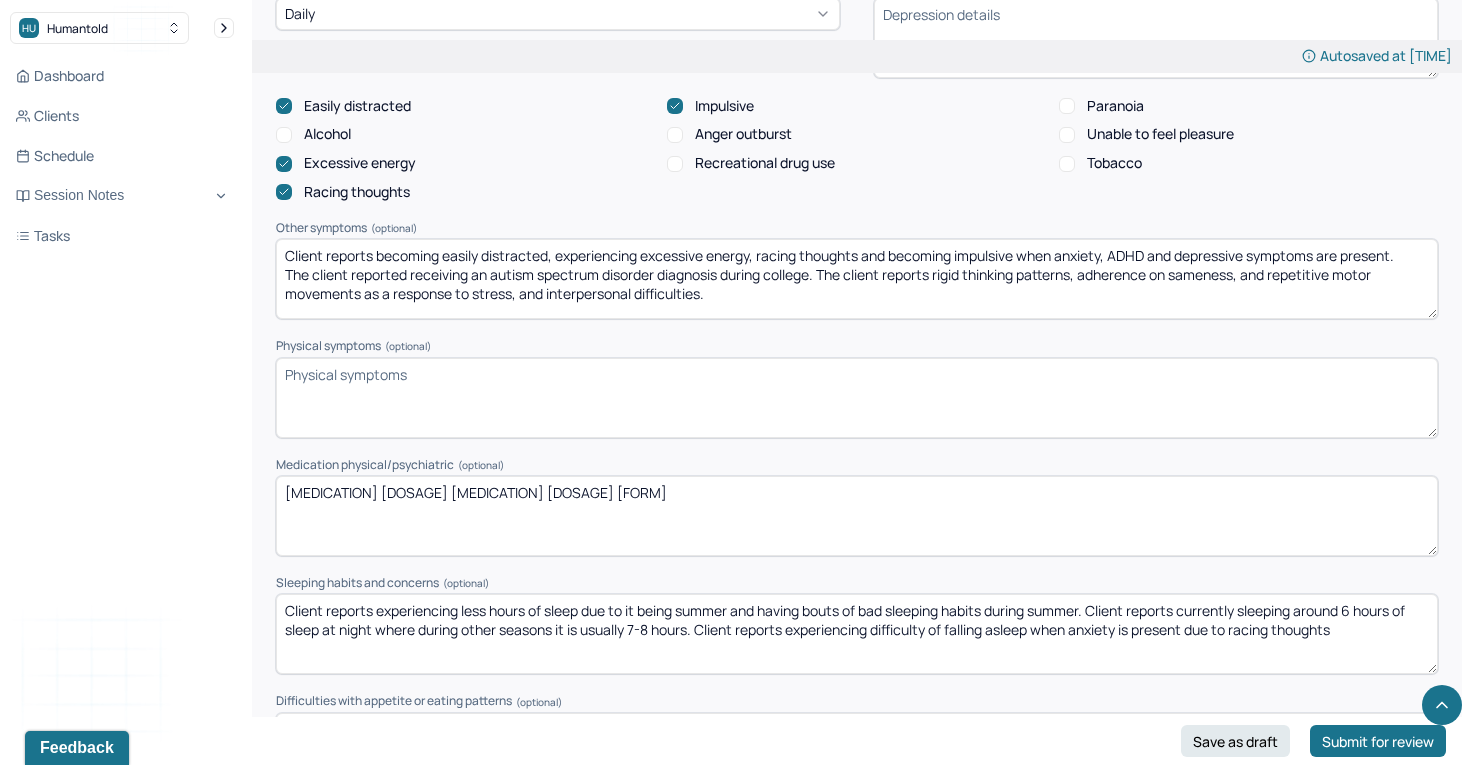 click on "Physical symptoms (optional)" at bounding box center (857, 398) 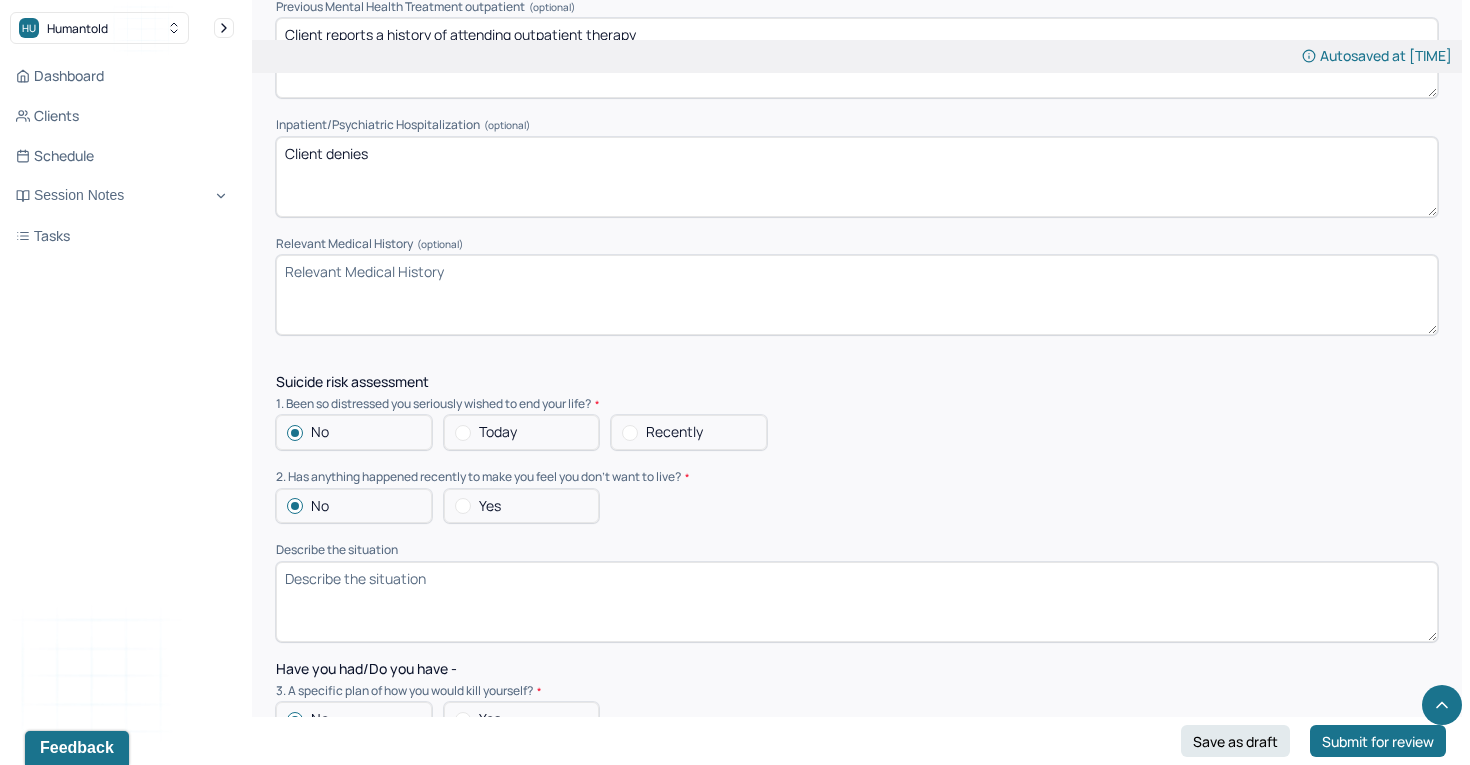 scroll, scrollTop: 5032, scrollLeft: 0, axis: vertical 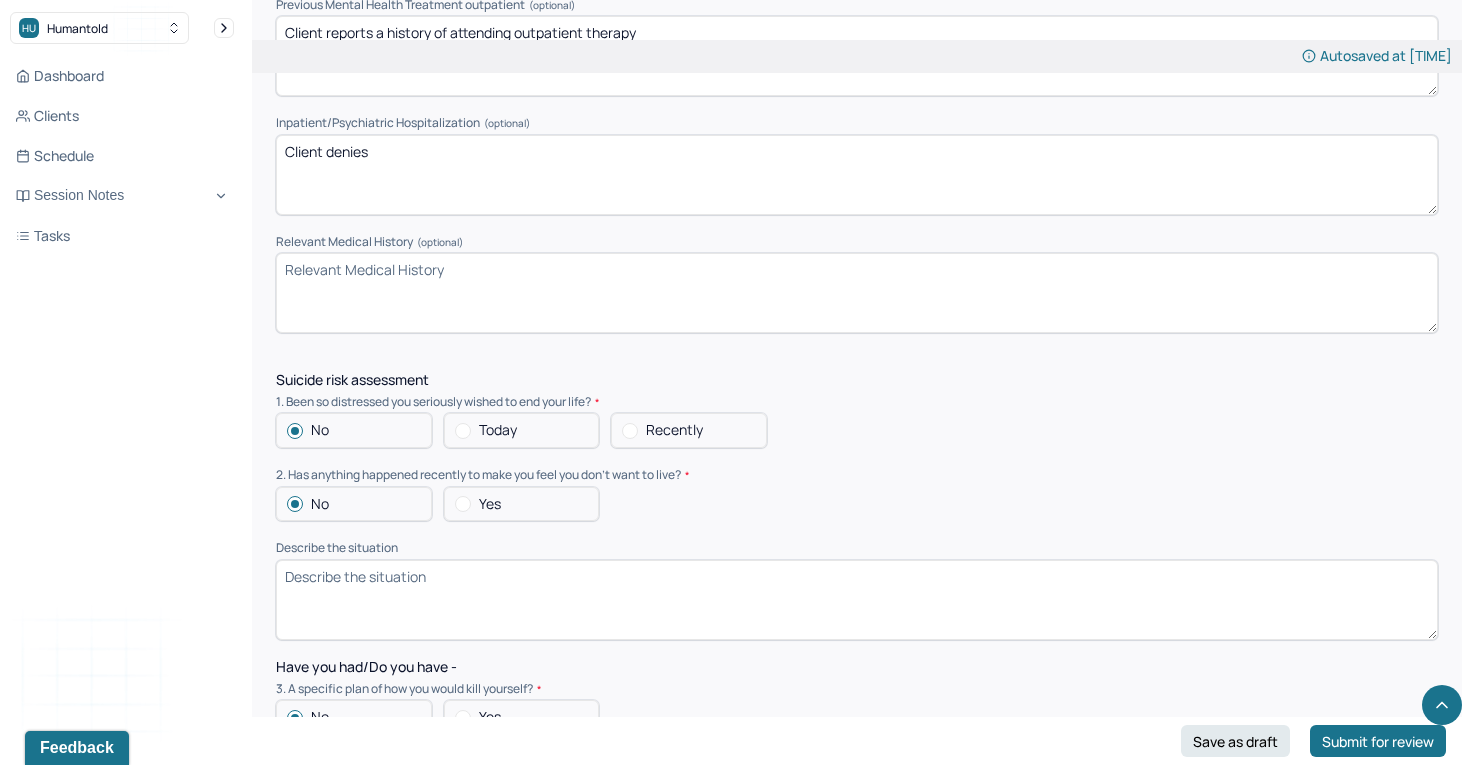 click on "Relevant Medical History (optional)" at bounding box center [857, 293] 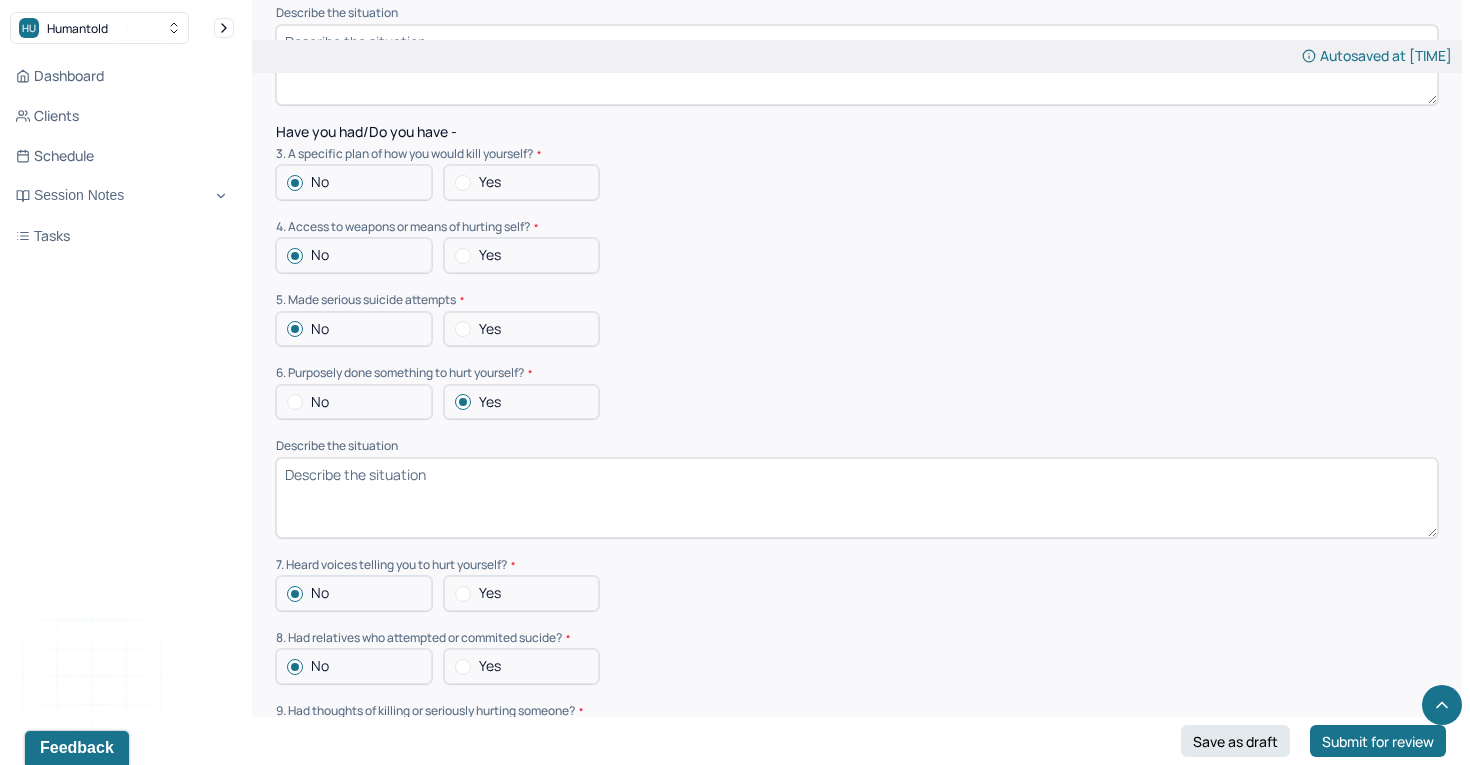 scroll, scrollTop: 5574, scrollLeft: 0, axis: vertical 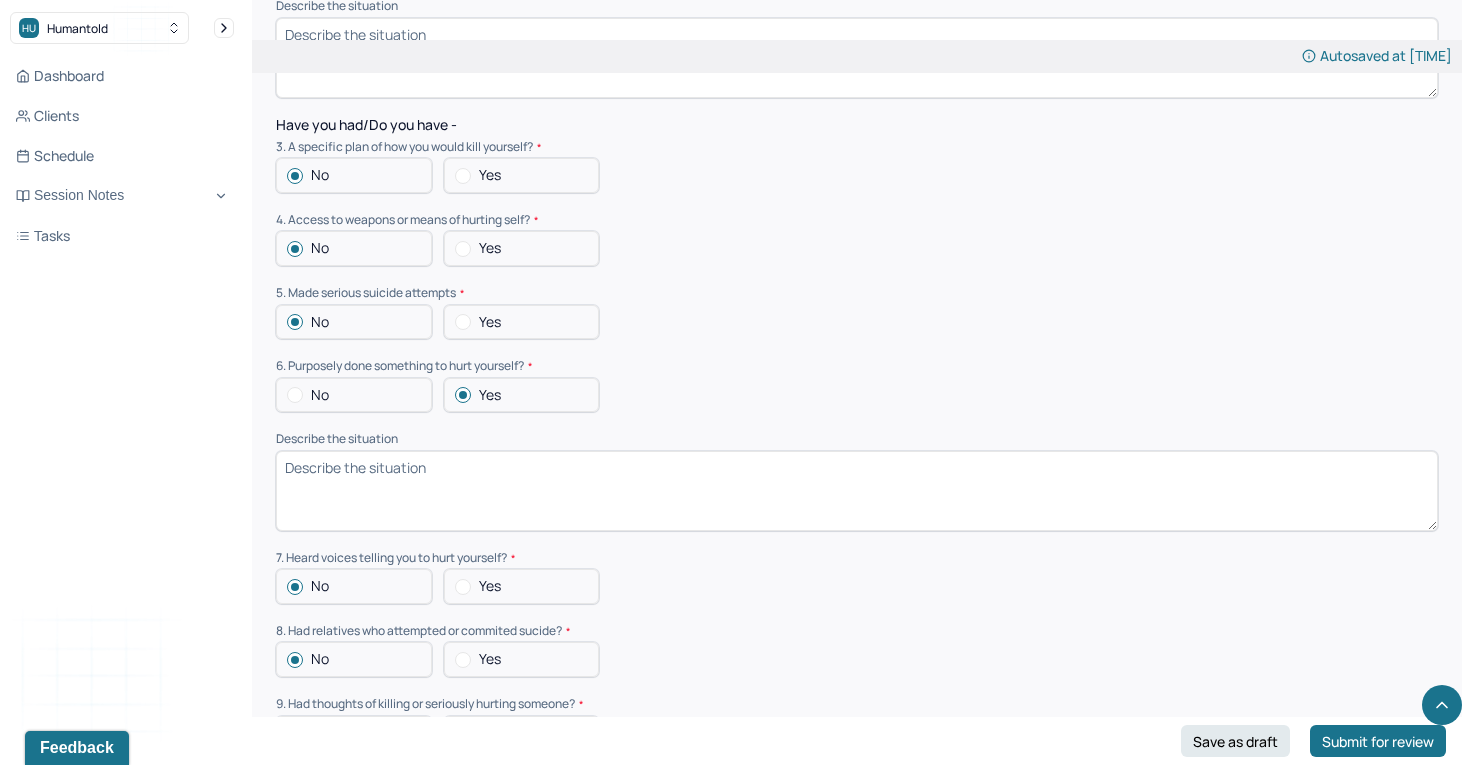 type on "Client reports having POTS due to long term COVID." 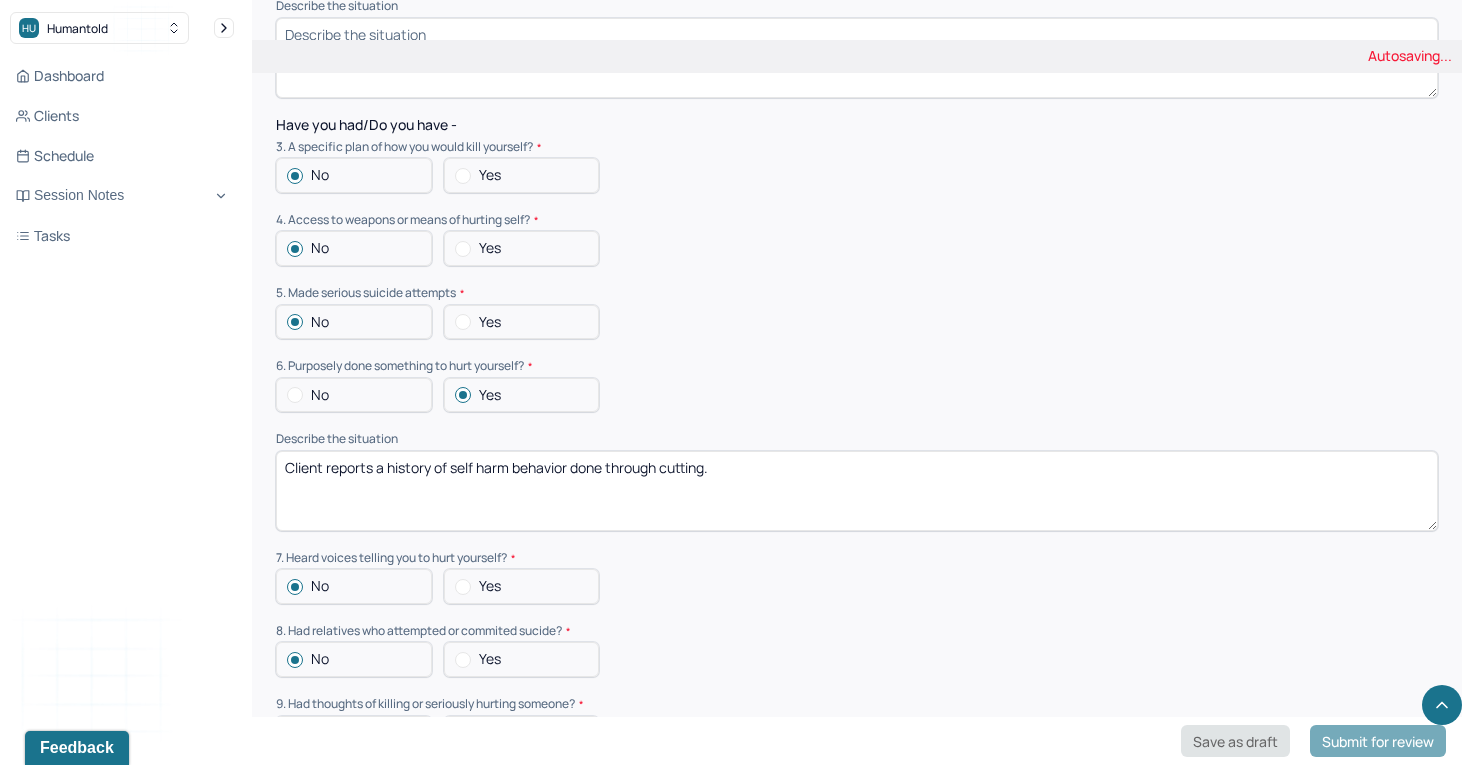 type on "Client reports a history of self harm behavior done through cutting." 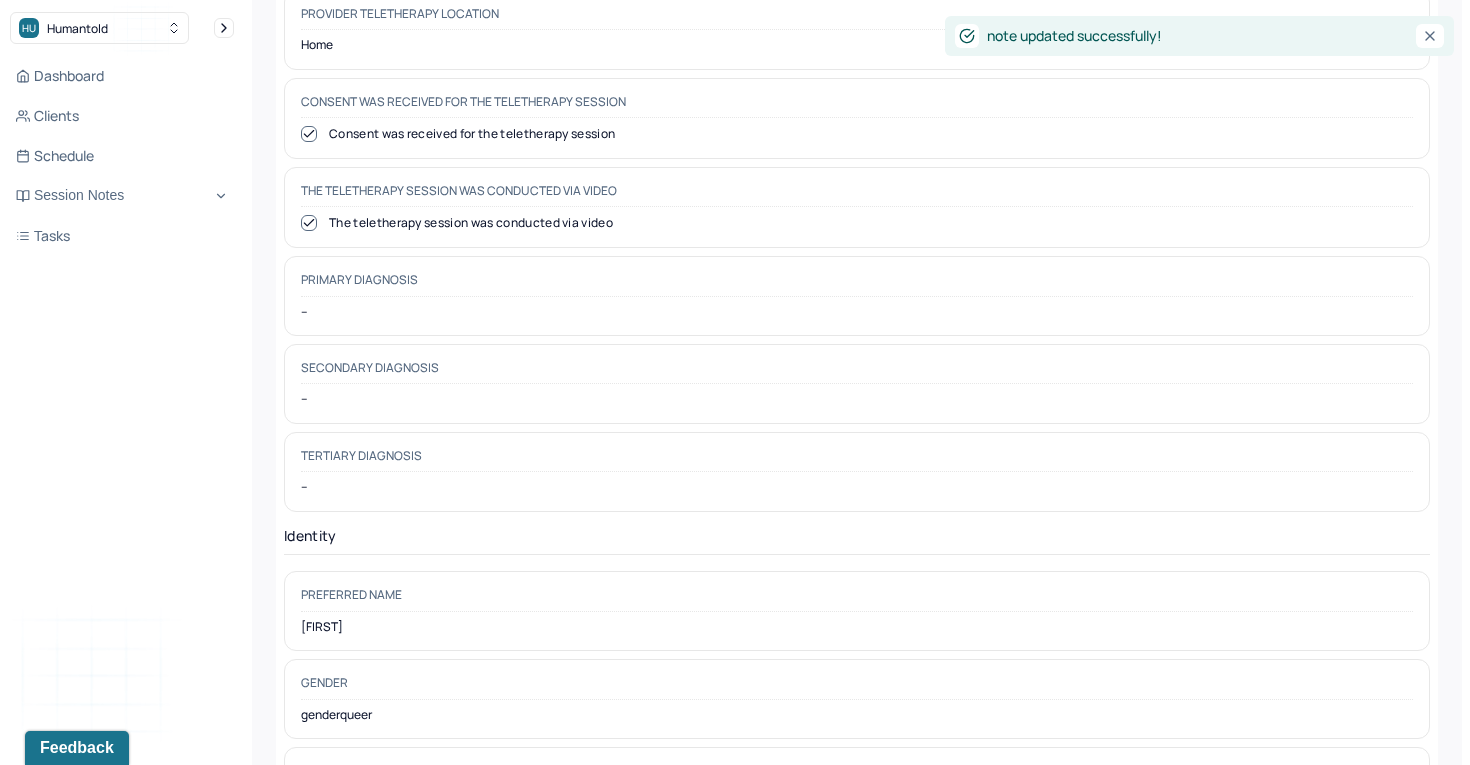 scroll, scrollTop: 0, scrollLeft: 0, axis: both 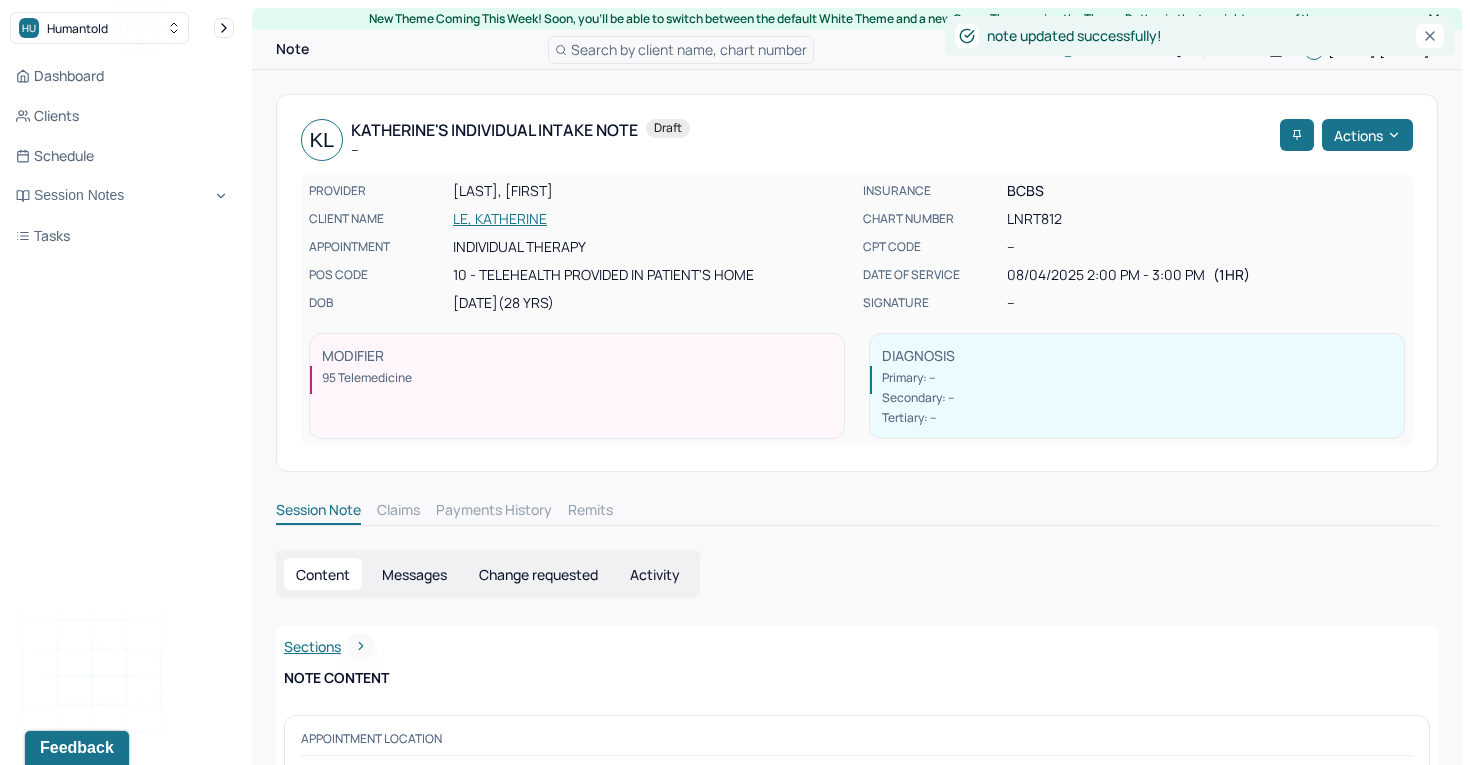 click on "LE, KATHERINE" at bounding box center [652, 219] 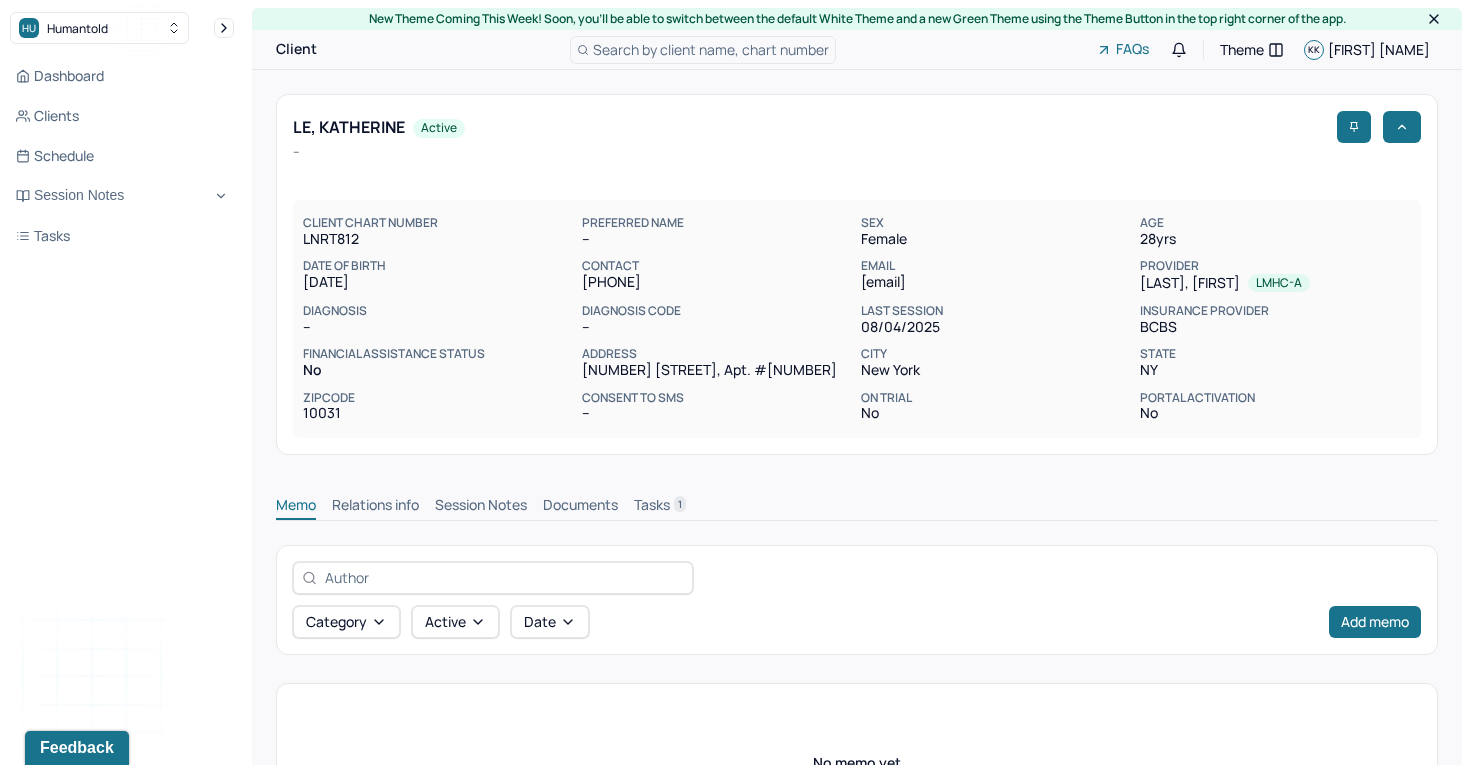 click on "Session Notes" at bounding box center (481, 507) 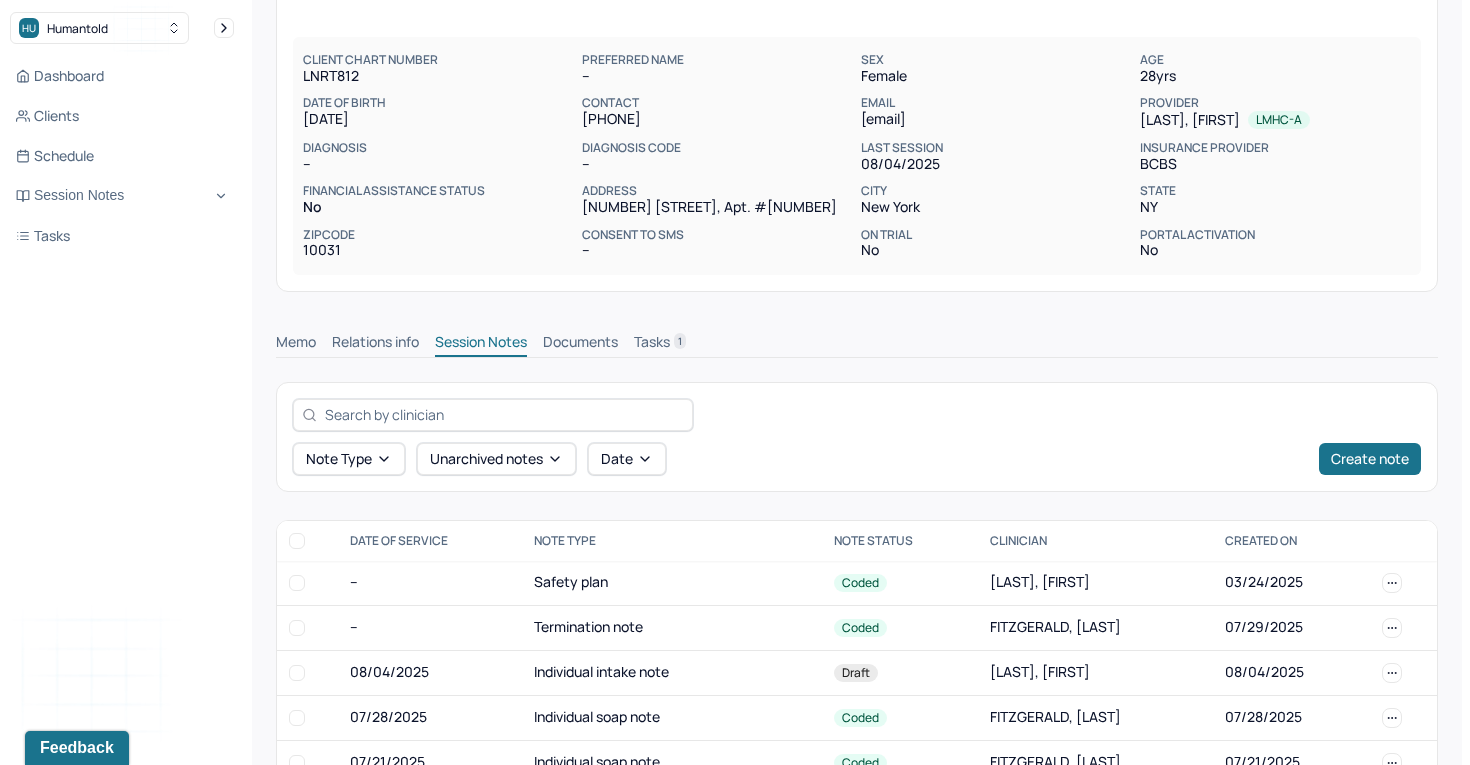 scroll, scrollTop: 560, scrollLeft: 0, axis: vertical 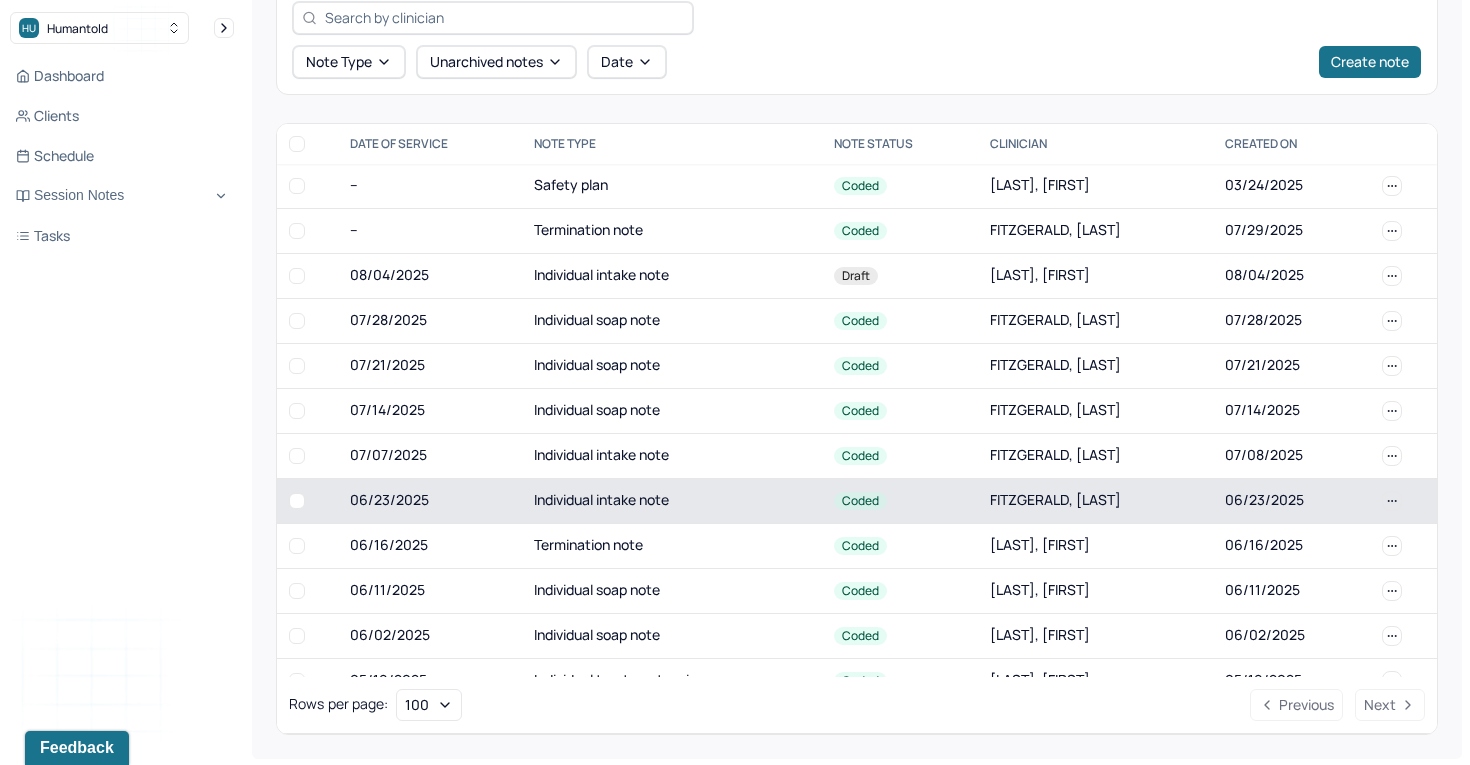 click on "Individual intake note" at bounding box center [672, 500] 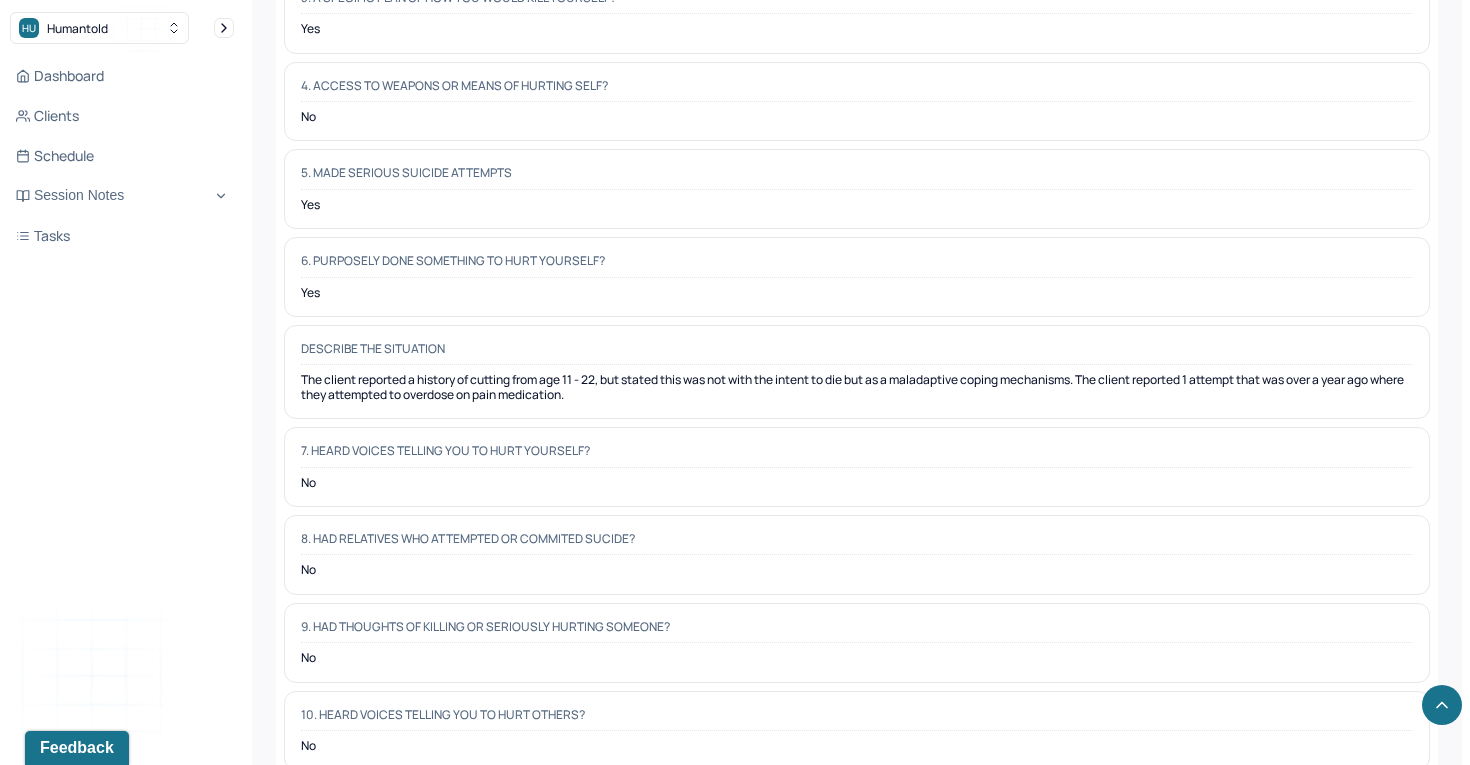 scroll, scrollTop: 6614, scrollLeft: 0, axis: vertical 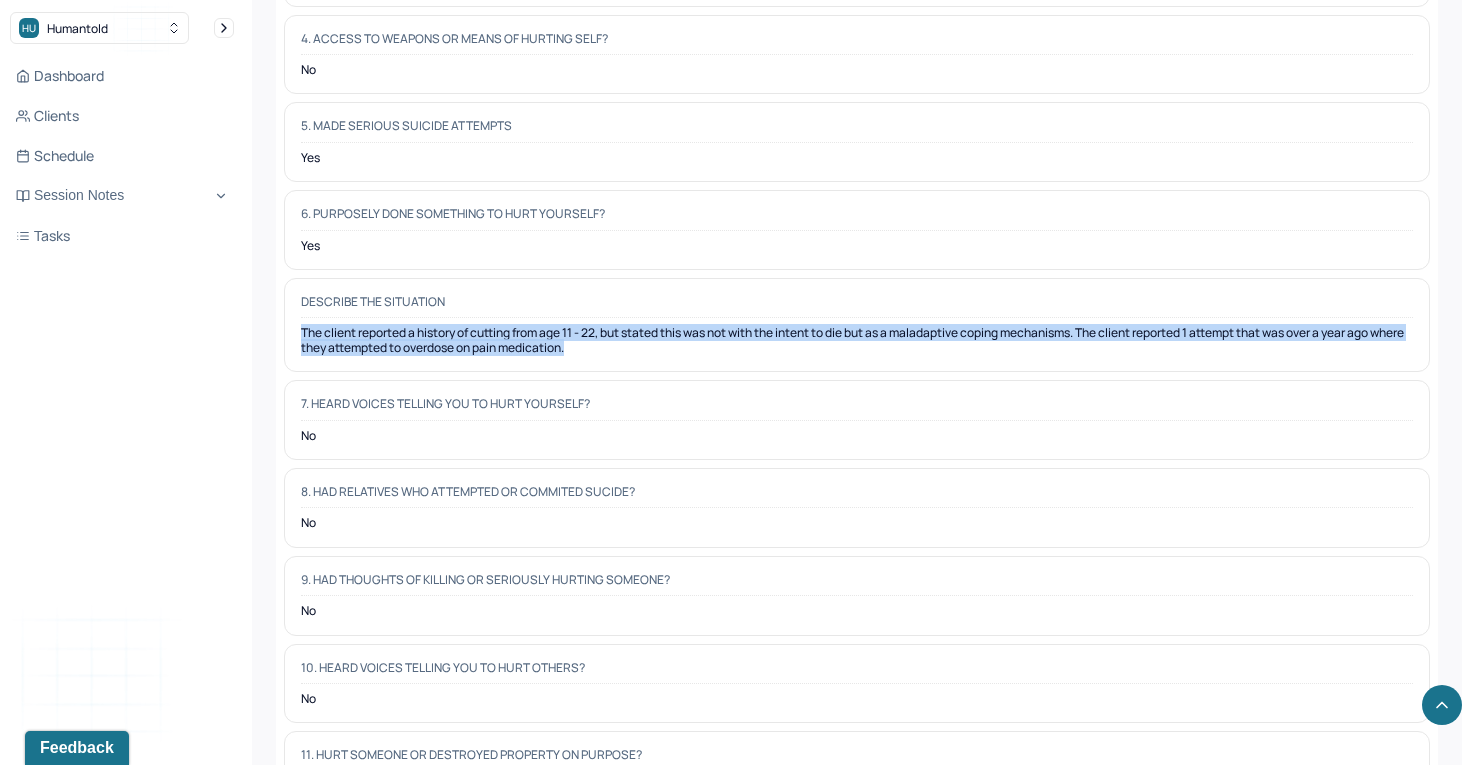 drag, startPoint x: 639, startPoint y: 286, endPoint x: 283, endPoint y: 249, distance: 357.9176 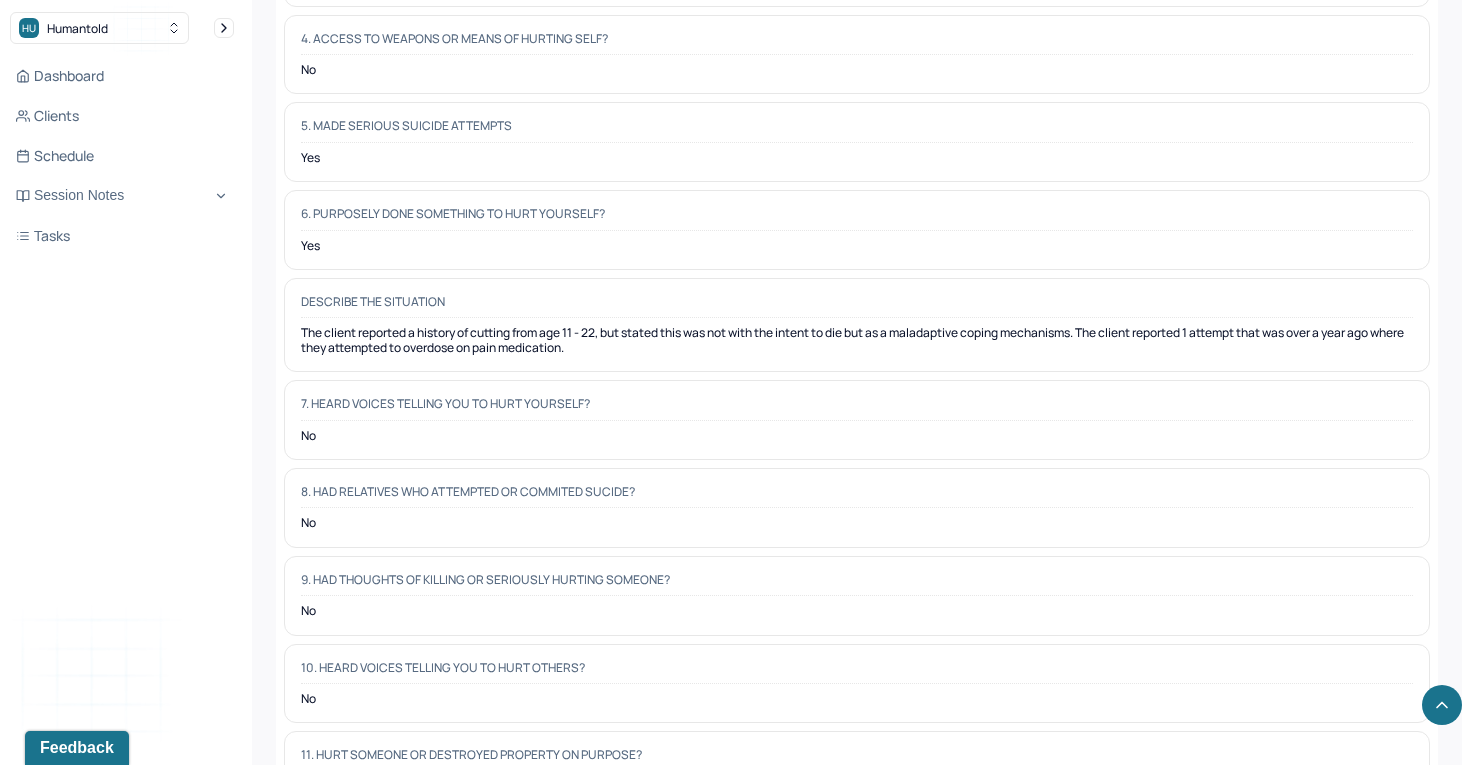 click on "No" at bounding box center [857, 436] 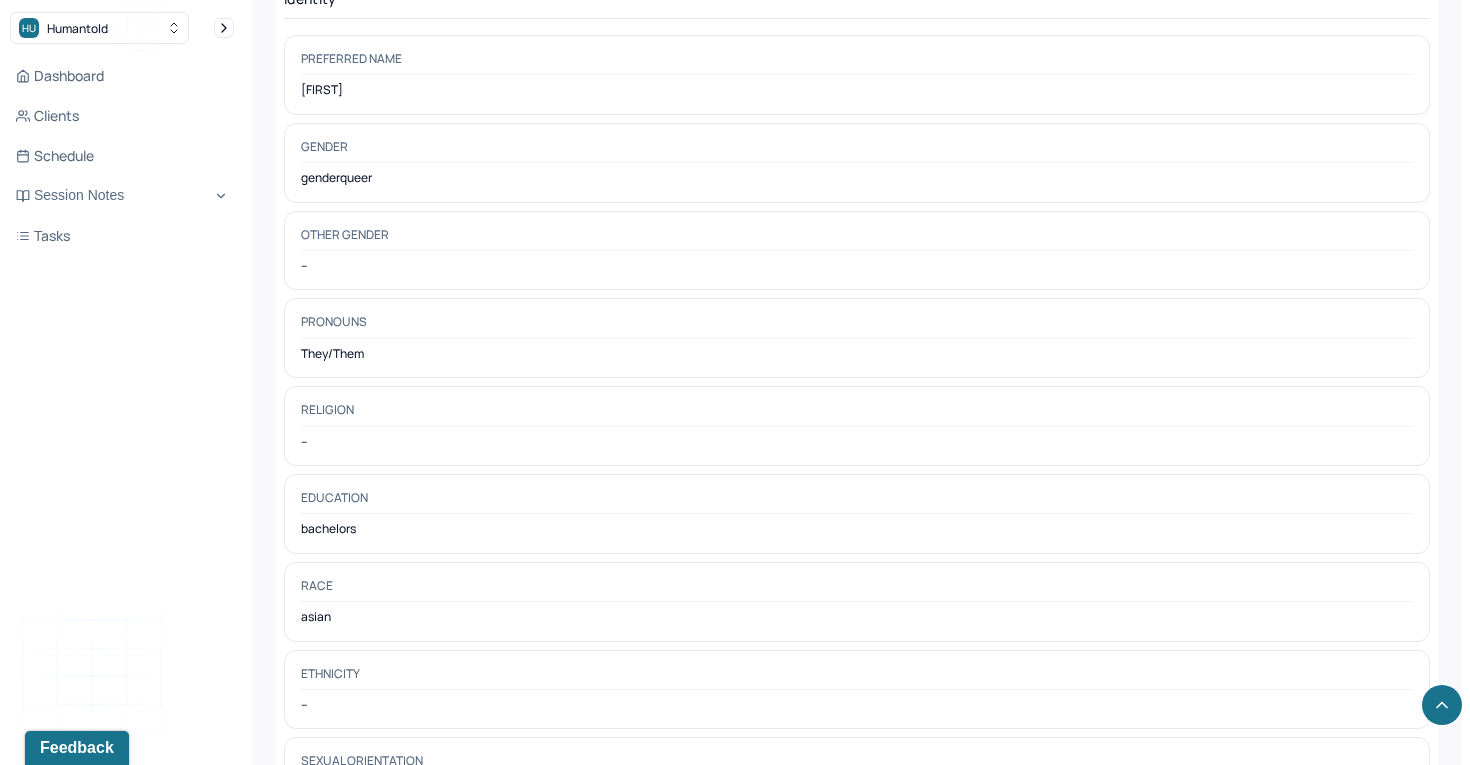 scroll, scrollTop: 0, scrollLeft: 0, axis: both 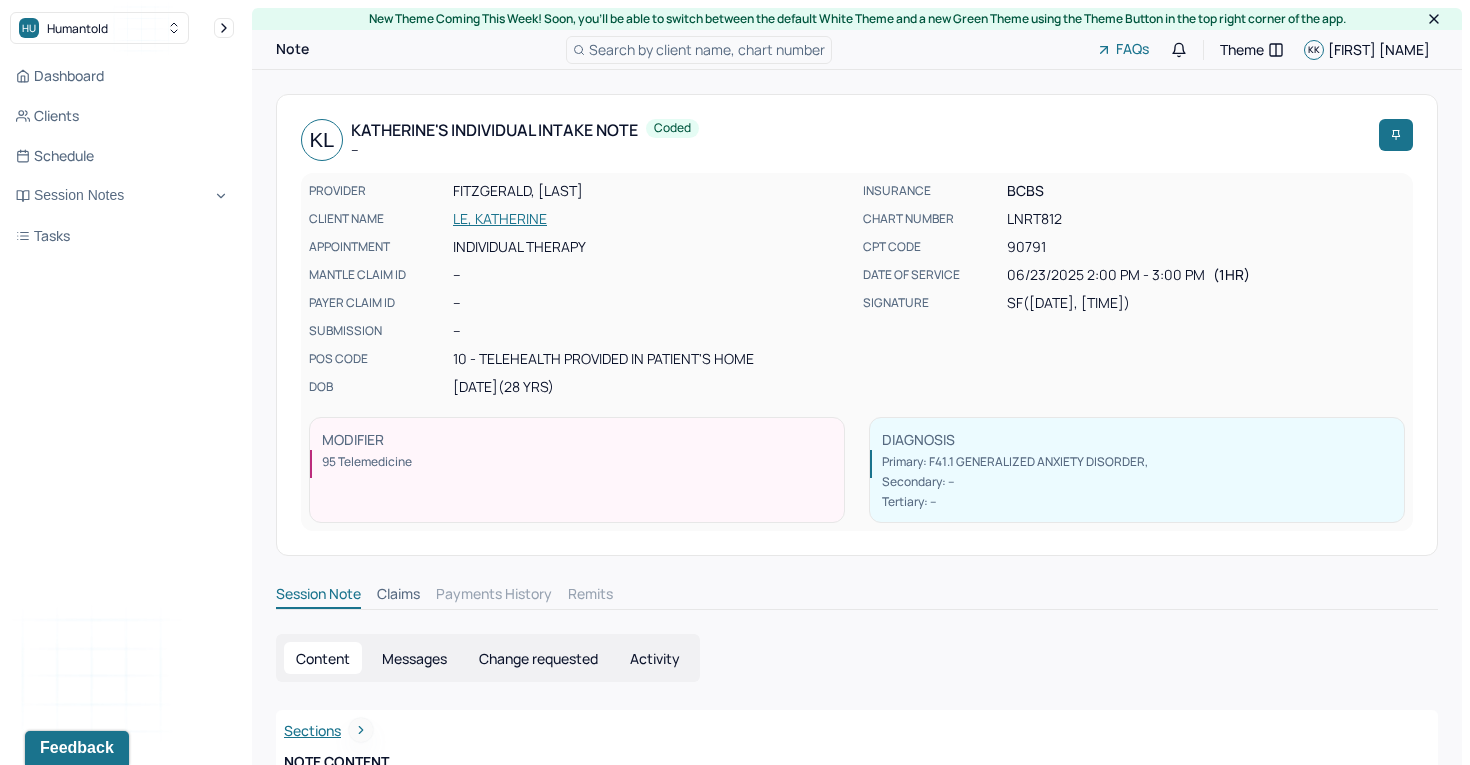 click on "LE, KATHERINE" at bounding box center (652, 219) 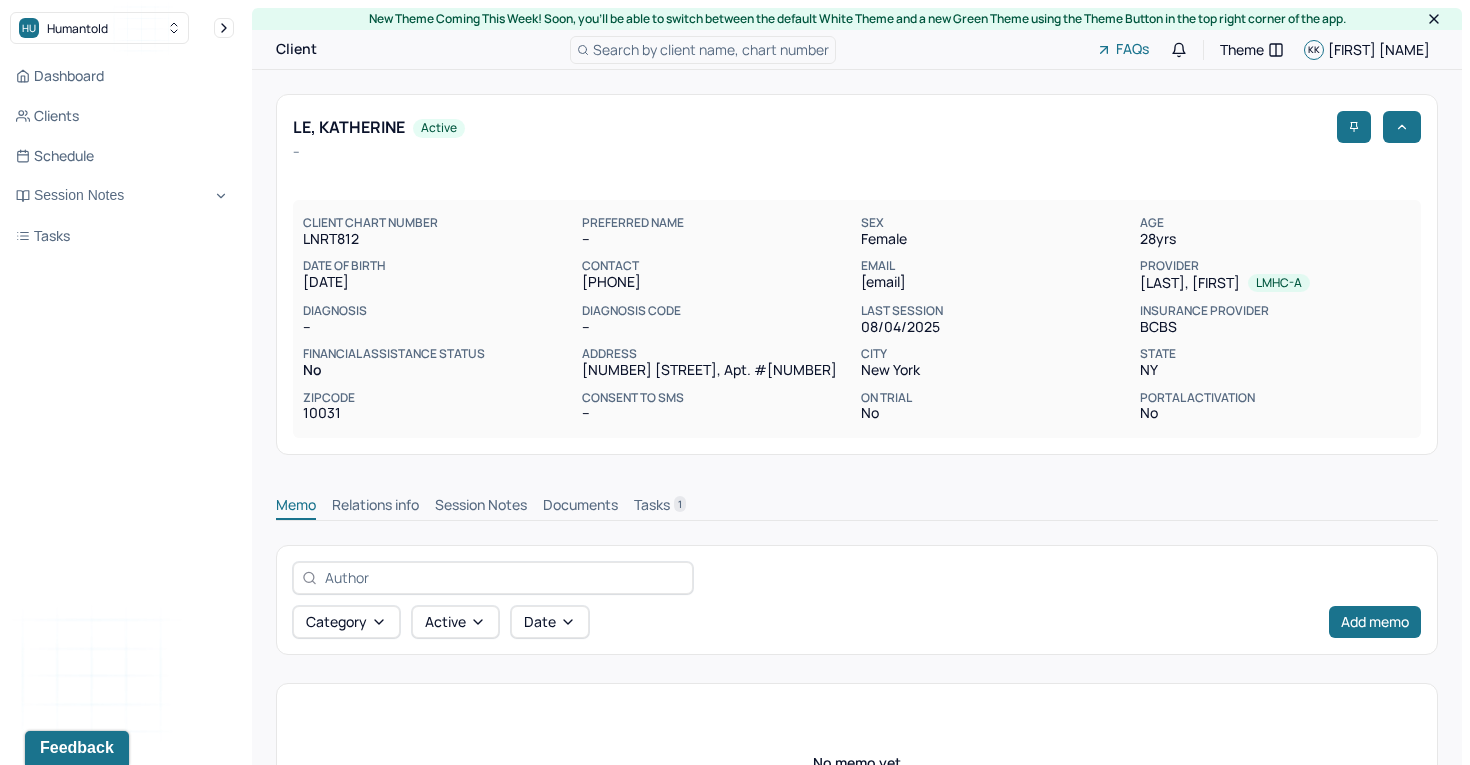 click on "Session Notes" at bounding box center (481, 507) 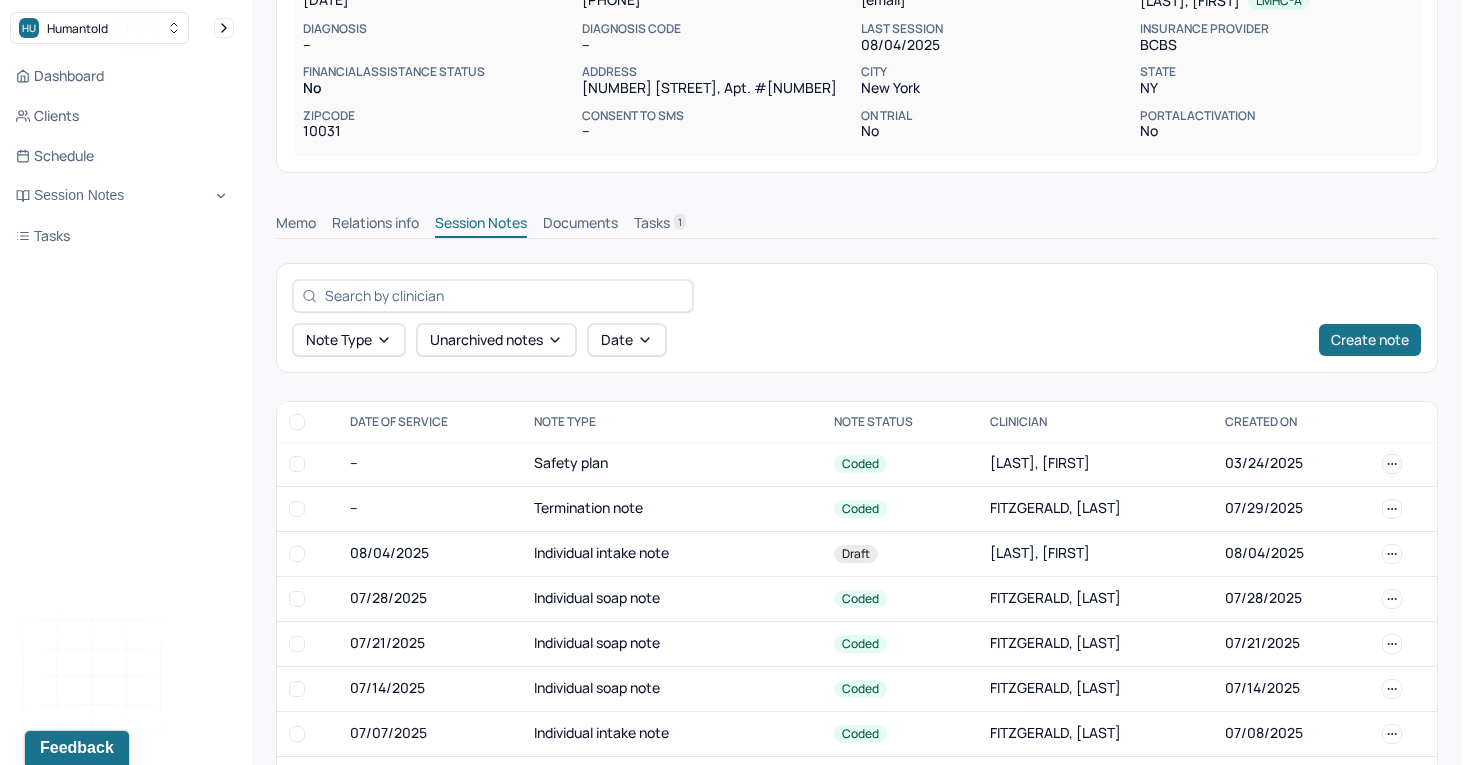 scroll, scrollTop: 294, scrollLeft: 0, axis: vertical 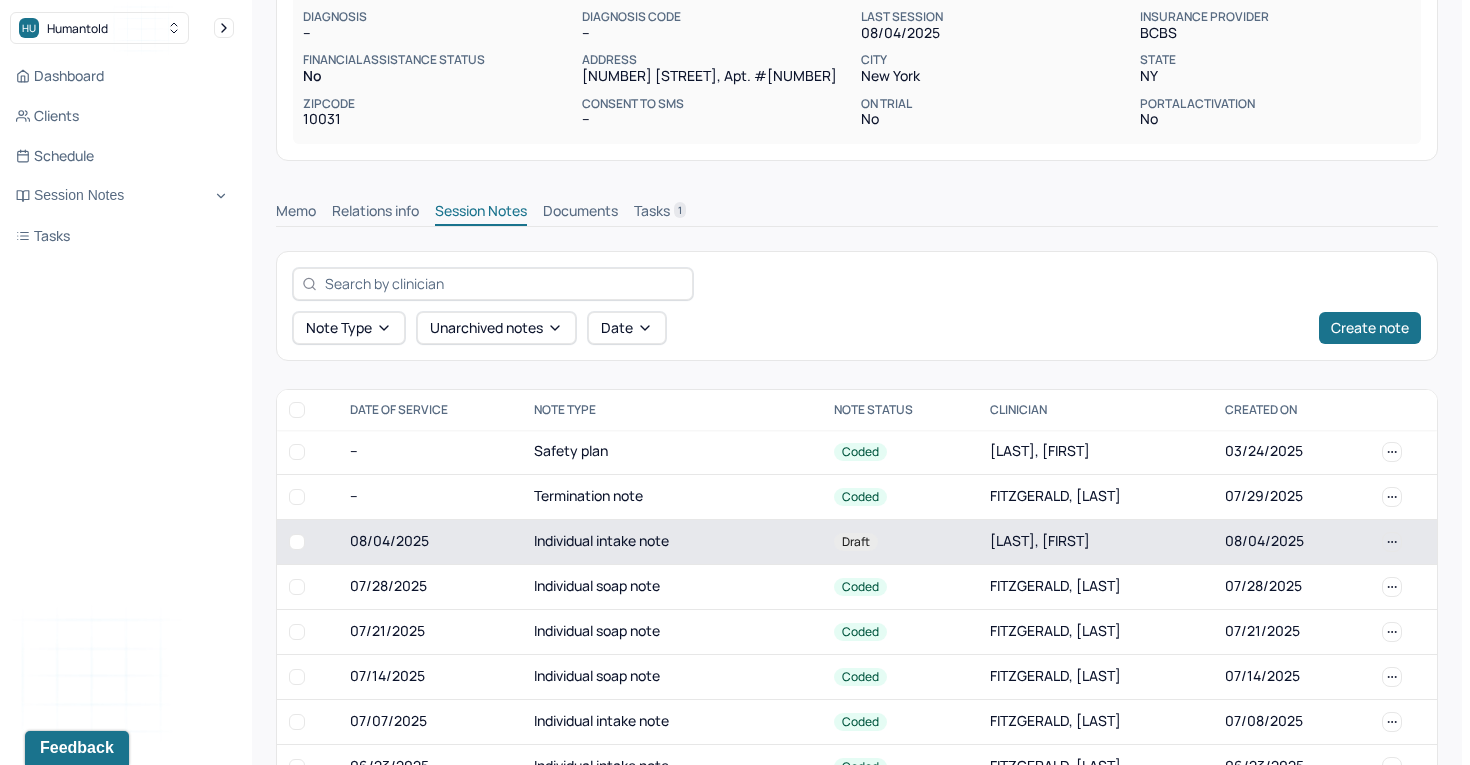 click on "Individual intake note" at bounding box center [672, 541] 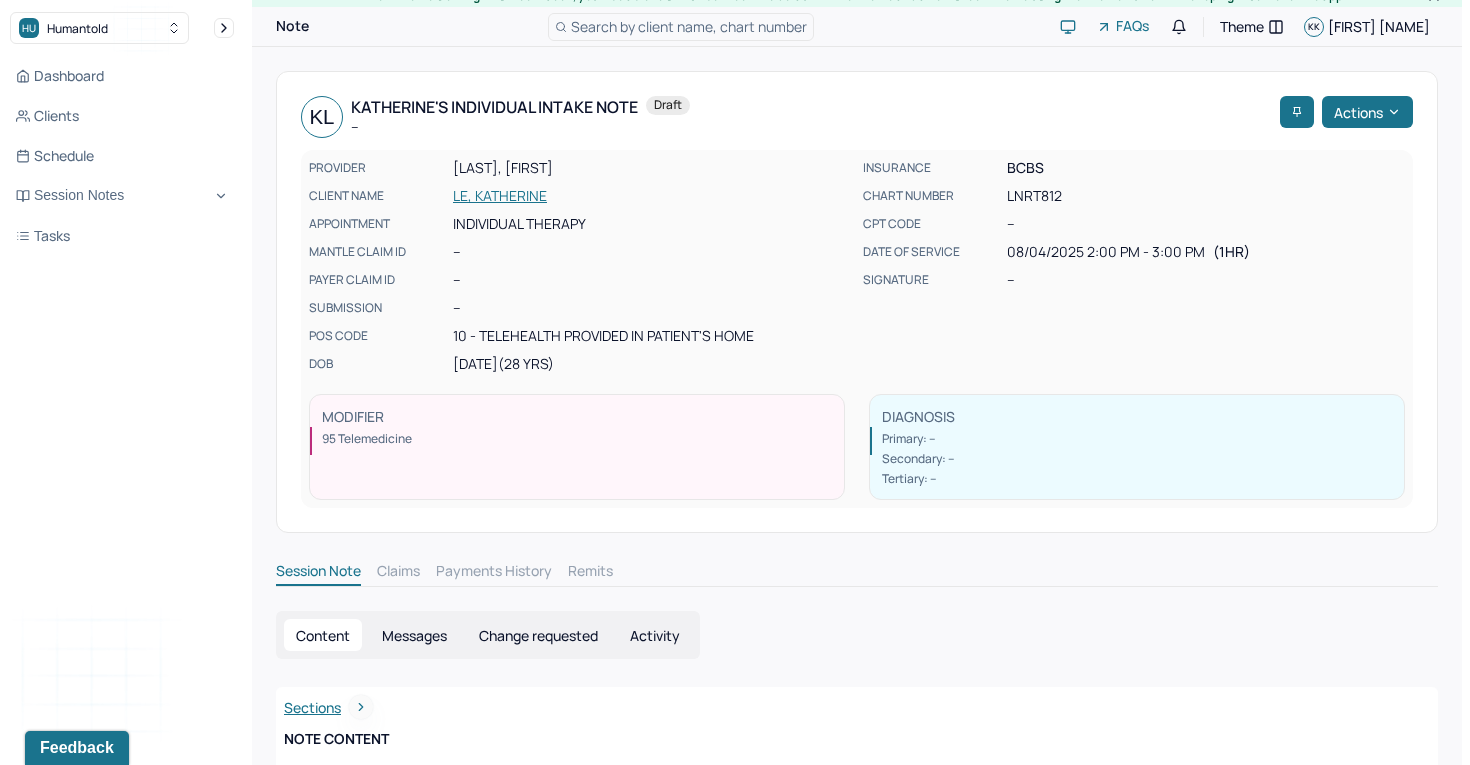 scroll, scrollTop: 0, scrollLeft: 0, axis: both 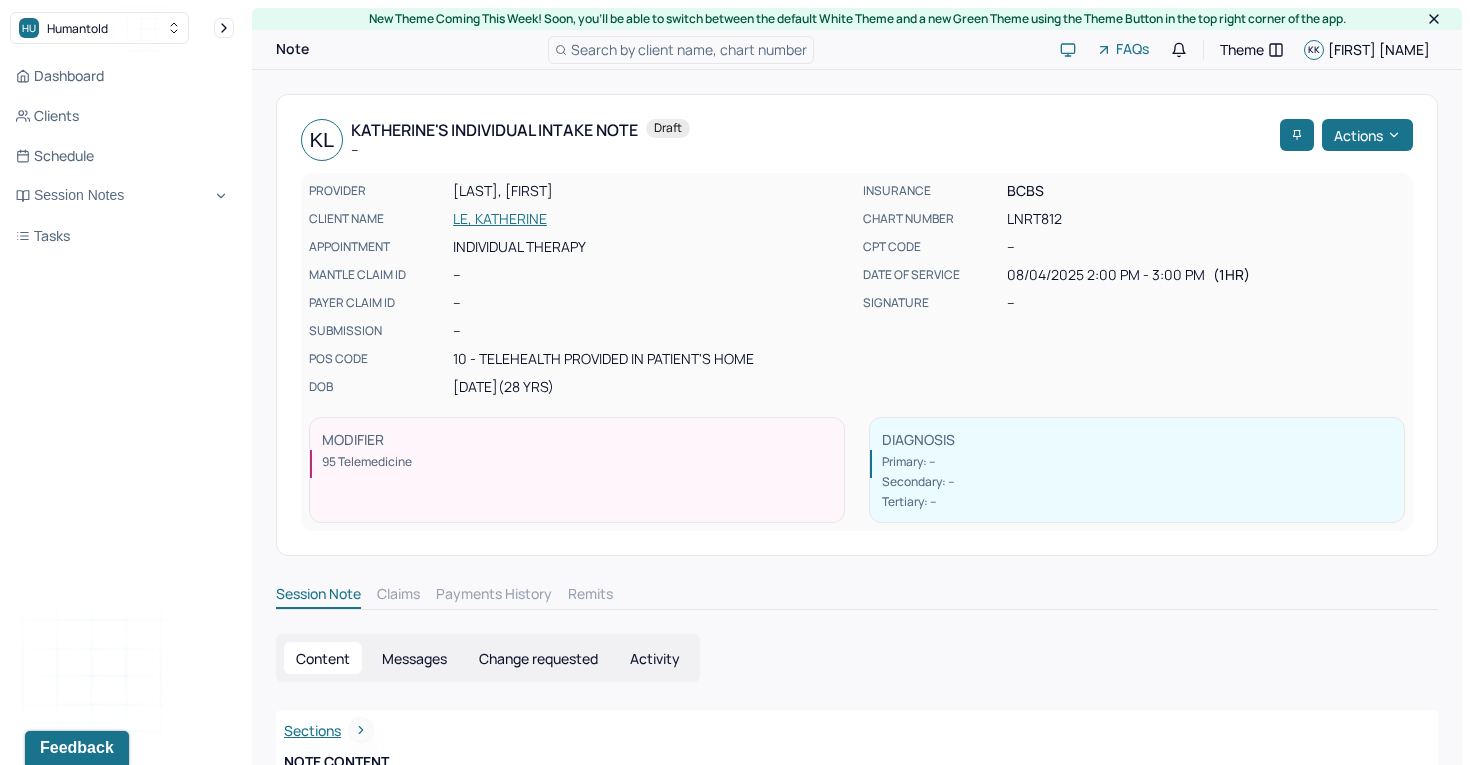 click on "KL [INITIAL] [LAST_NAME]'s Individual intake note -- Draft Actions" at bounding box center (857, 140) 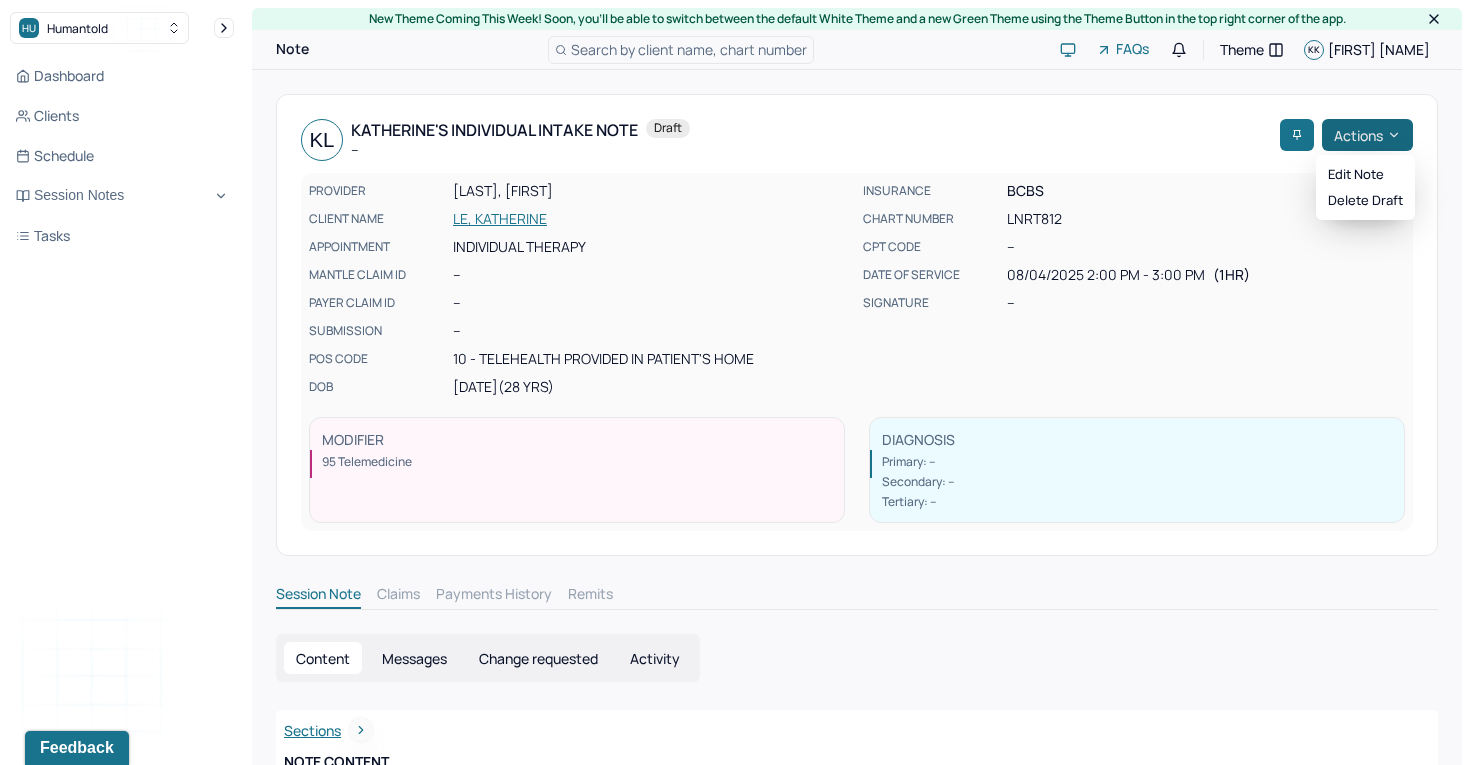 click on "Actions" at bounding box center (1367, 135) 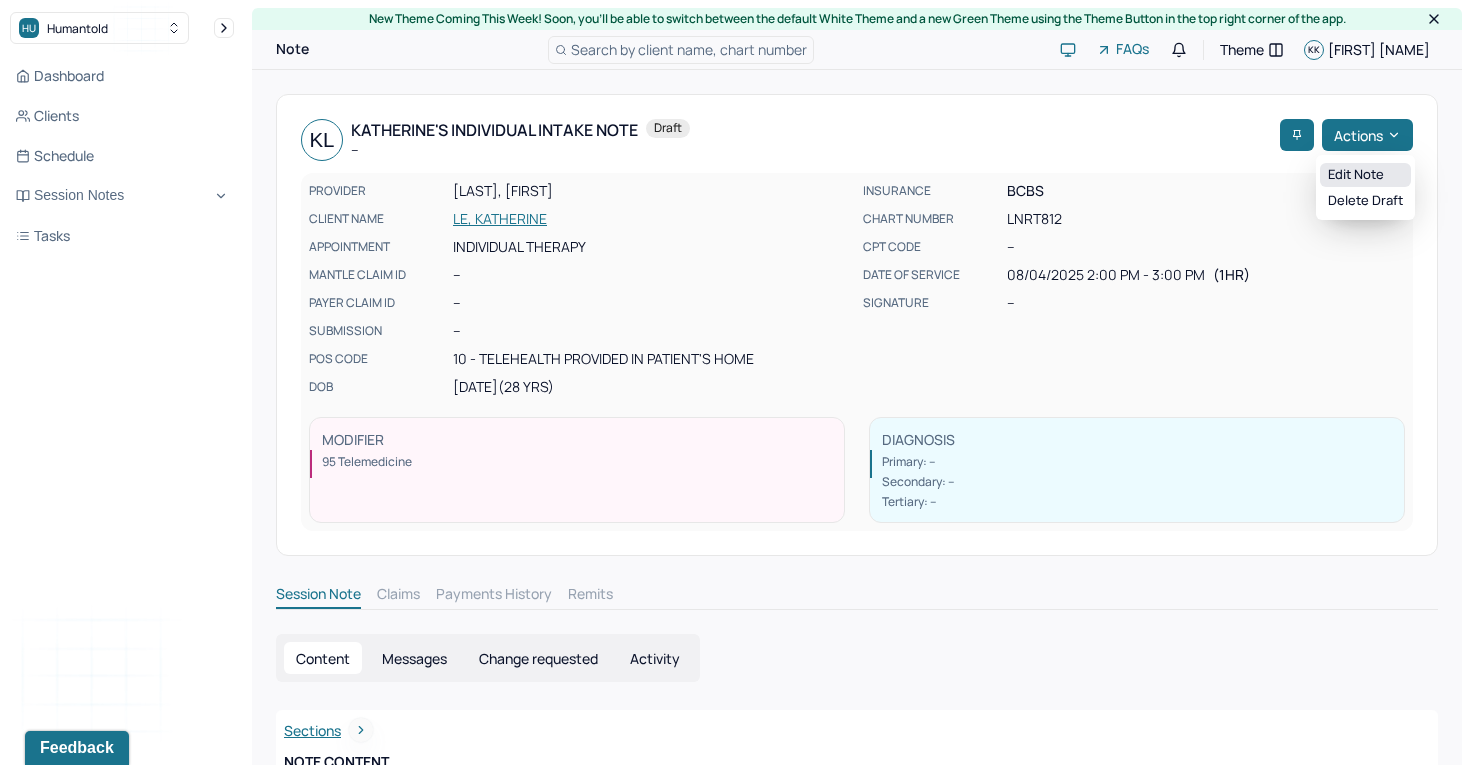 click on "Edit note" at bounding box center [1365, 175] 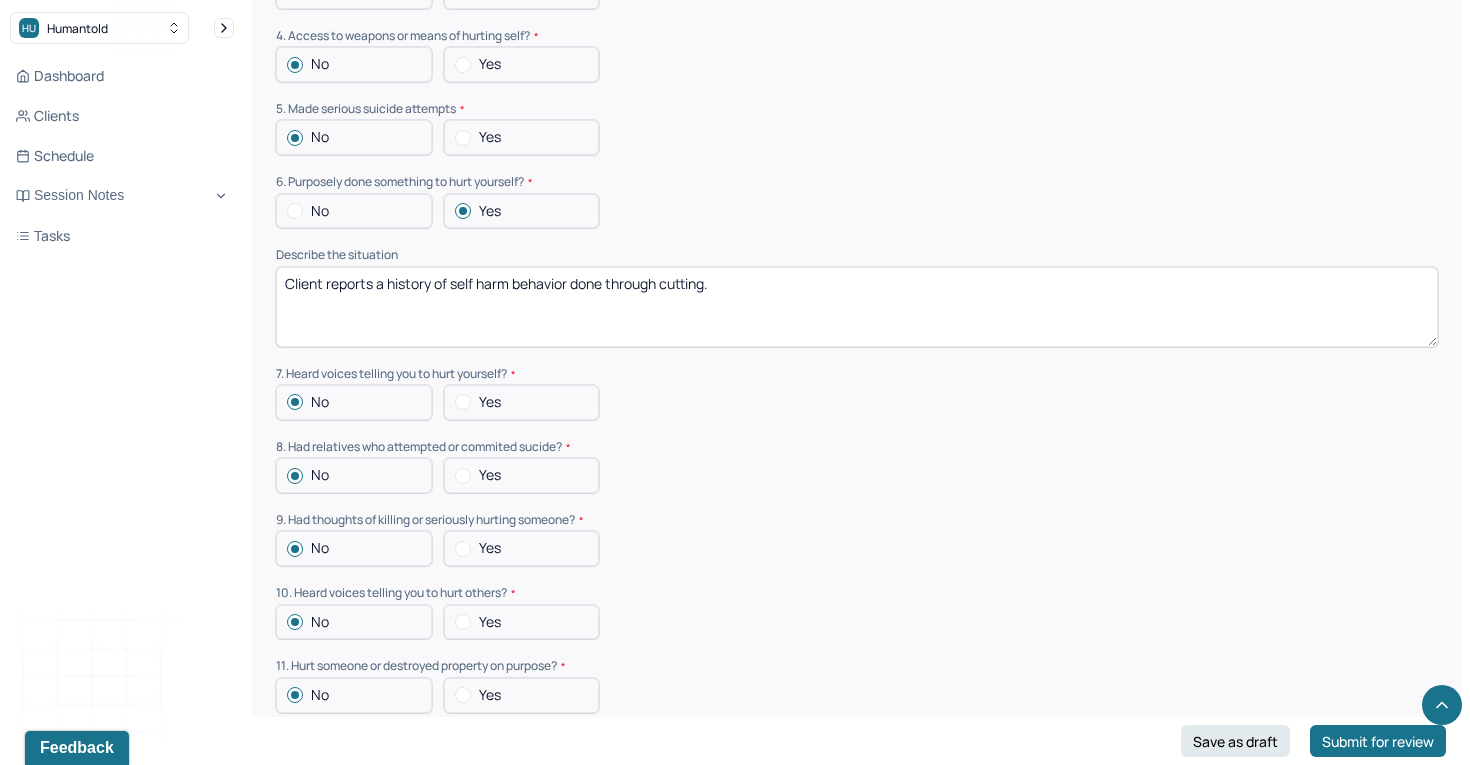 scroll, scrollTop: 5343, scrollLeft: 0, axis: vertical 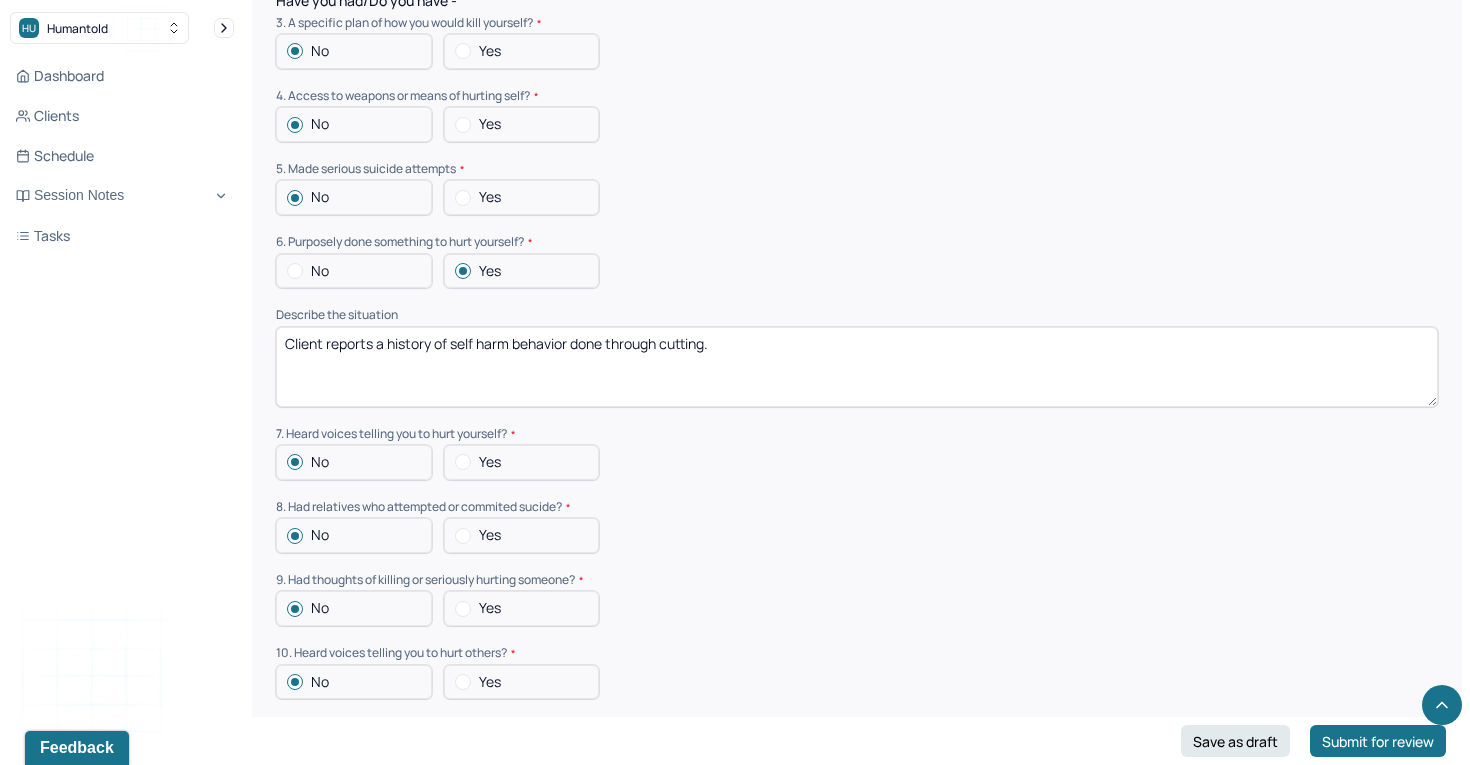 click on "Client reports a history of self harm behavior done through cutting." at bounding box center (857, 367) 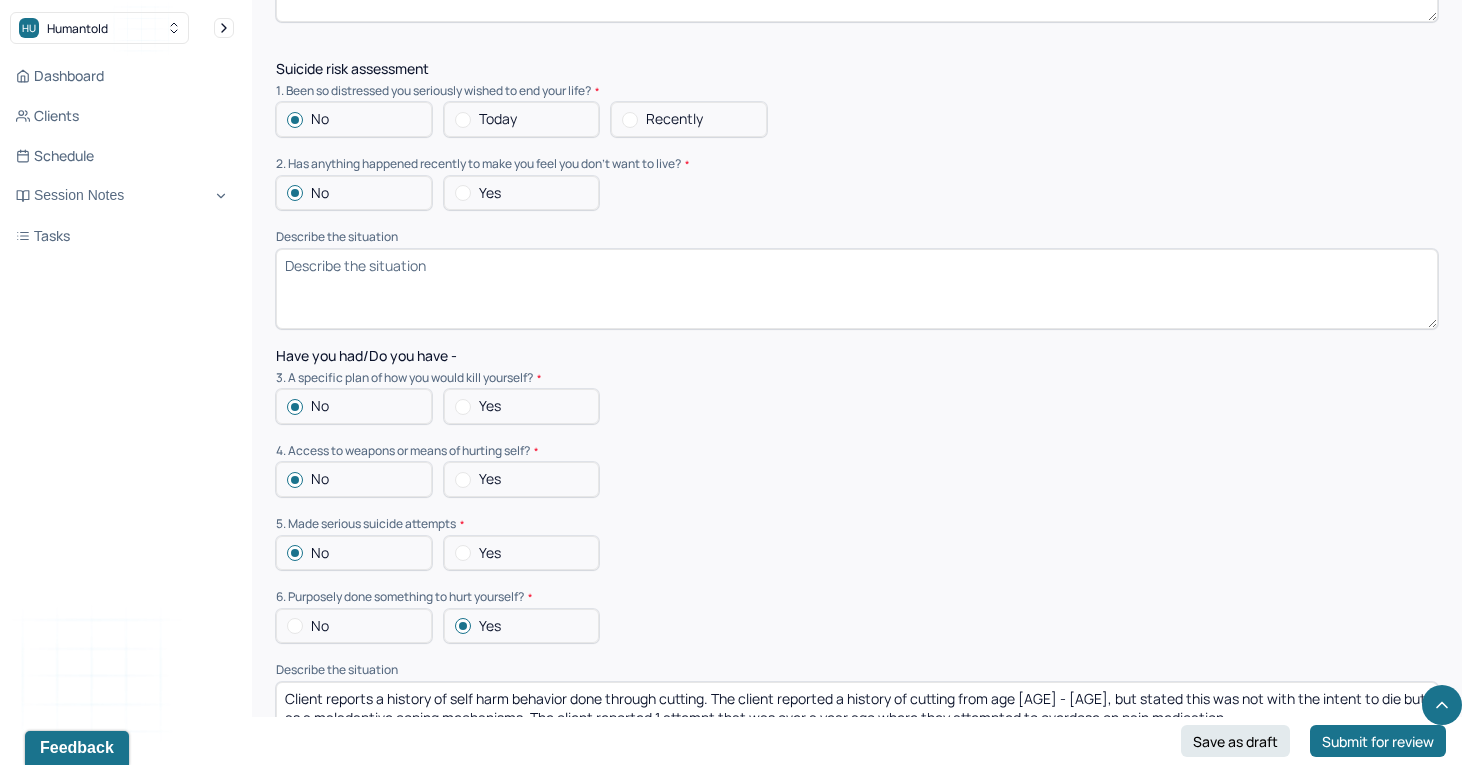 scroll, scrollTop: 5698, scrollLeft: 0, axis: vertical 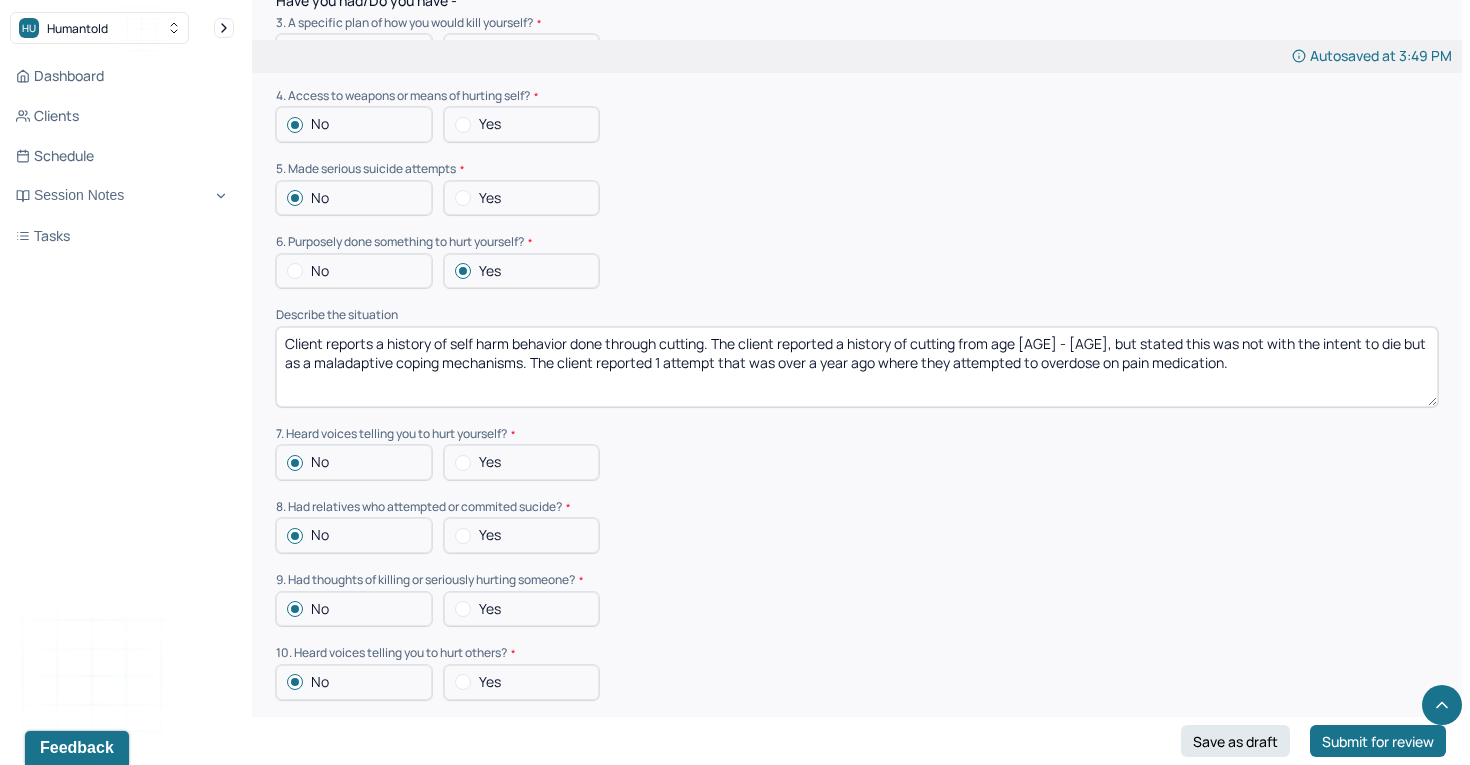 drag, startPoint x: 754, startPoint y: 336, endPoint x: 230, endPoint y: 326, distance: 524.0954 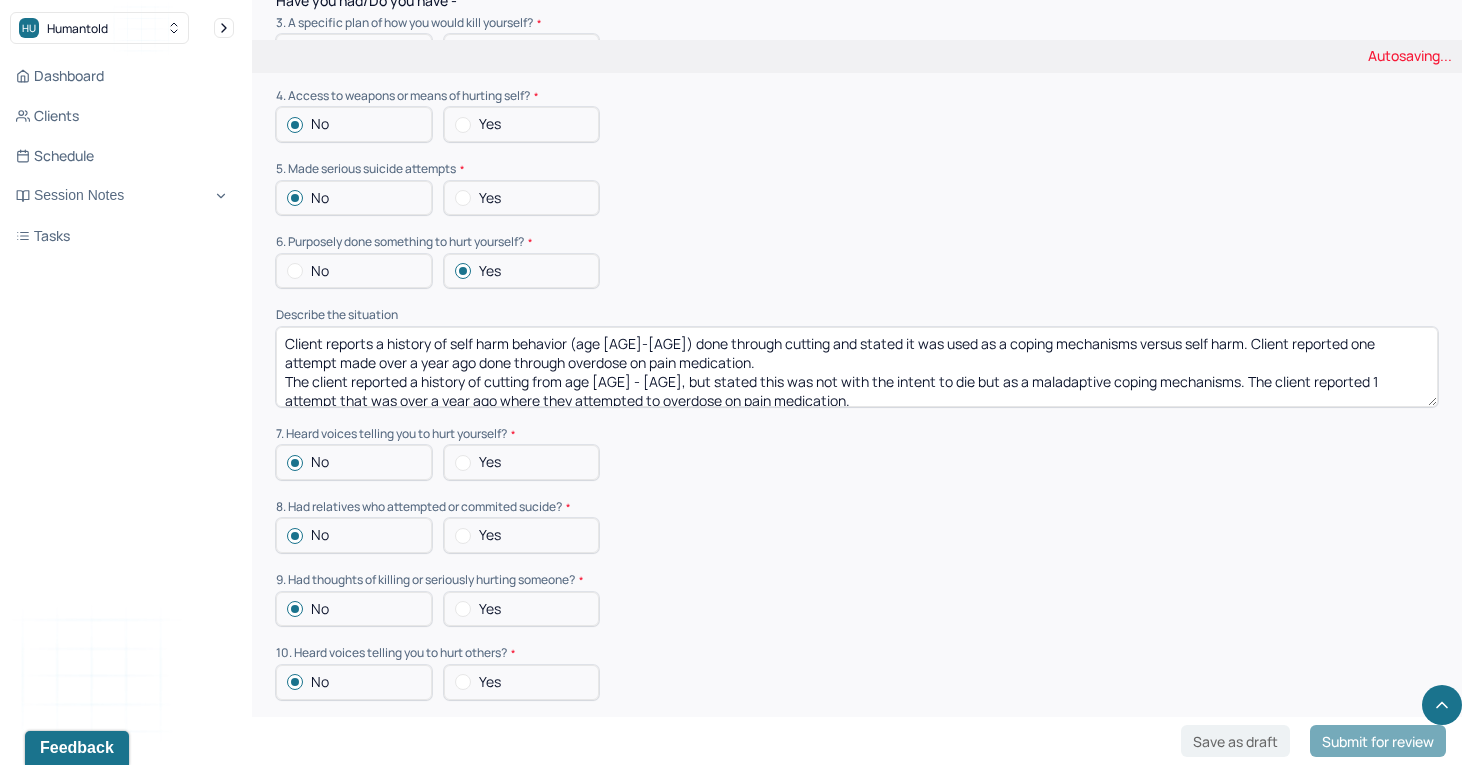 click on "Suicide risk assessment 1. Been so distressed you seriously wished to end your life? No Today Recently 2. Has anything happened recently to make you feel you don’t want to live? No Yes Describe the situation Have you had/Do you have - 3. A specific plan of how you would kill yourself? No Yes 4. Access to weapons or means of hurting self? No Yes 5. Made serious suicide attempts No Yes 6. Purposely done something to hurt yourself? No Yes Describe the situation Client reports a history of self harm behavior (age 11-22) done through cutting and stated it was used as a coping mechanisms versus self harm. Client reported one attempt made over a year ago
The client reported a history of cutting from age 11 - 22, but stated this was not with the intent to die but as a maladaptive coping mechanisms. The client reported 1 attempt that was over a year ago where they attempted to overdose on pain medication. 7. Heard voices telling you to hurt yourself? No Yes 8. Had relatives who attempted or commited sucide? No Yes" at bounding box center [857, 423] 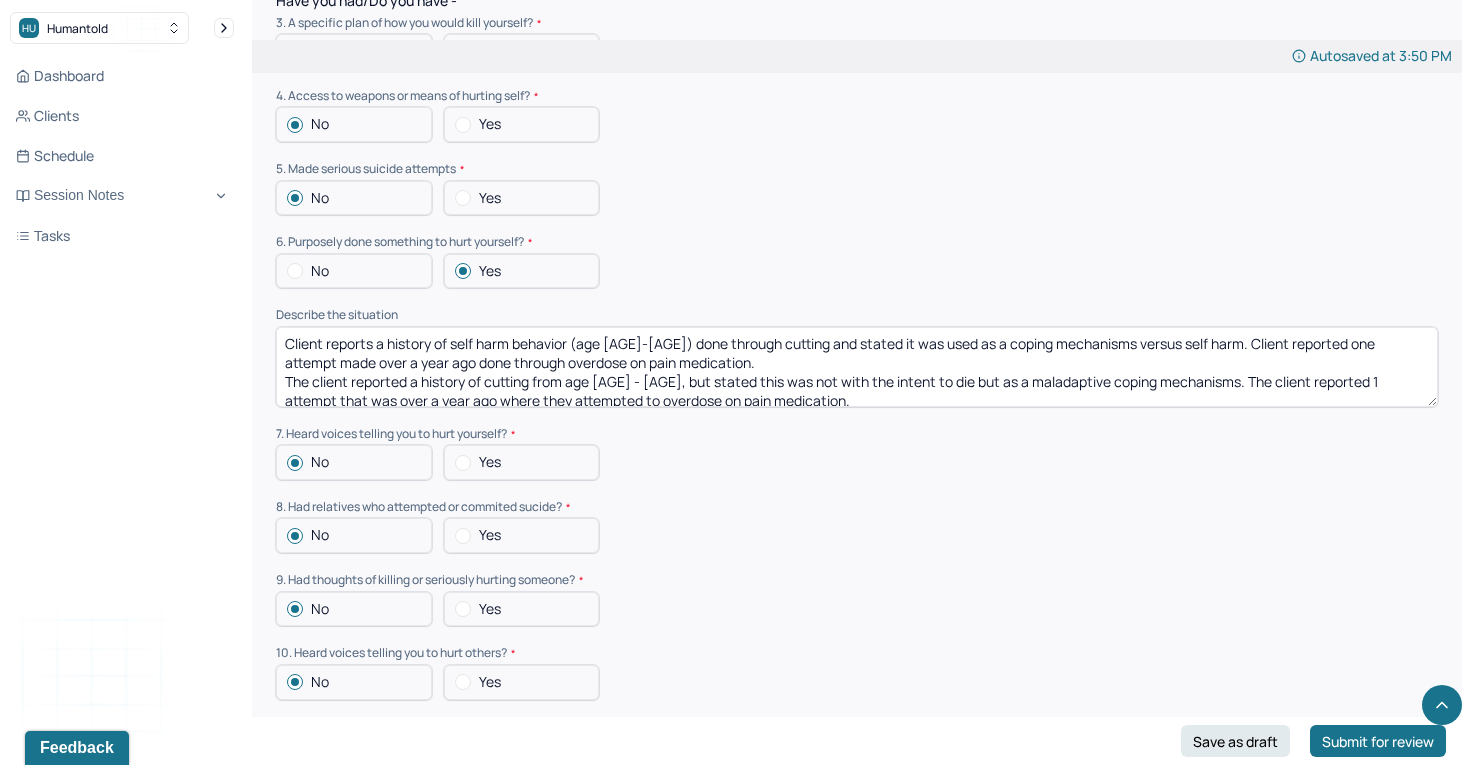 scroll, scrollTop: 9, scrollLeft: 0, axis: vertical 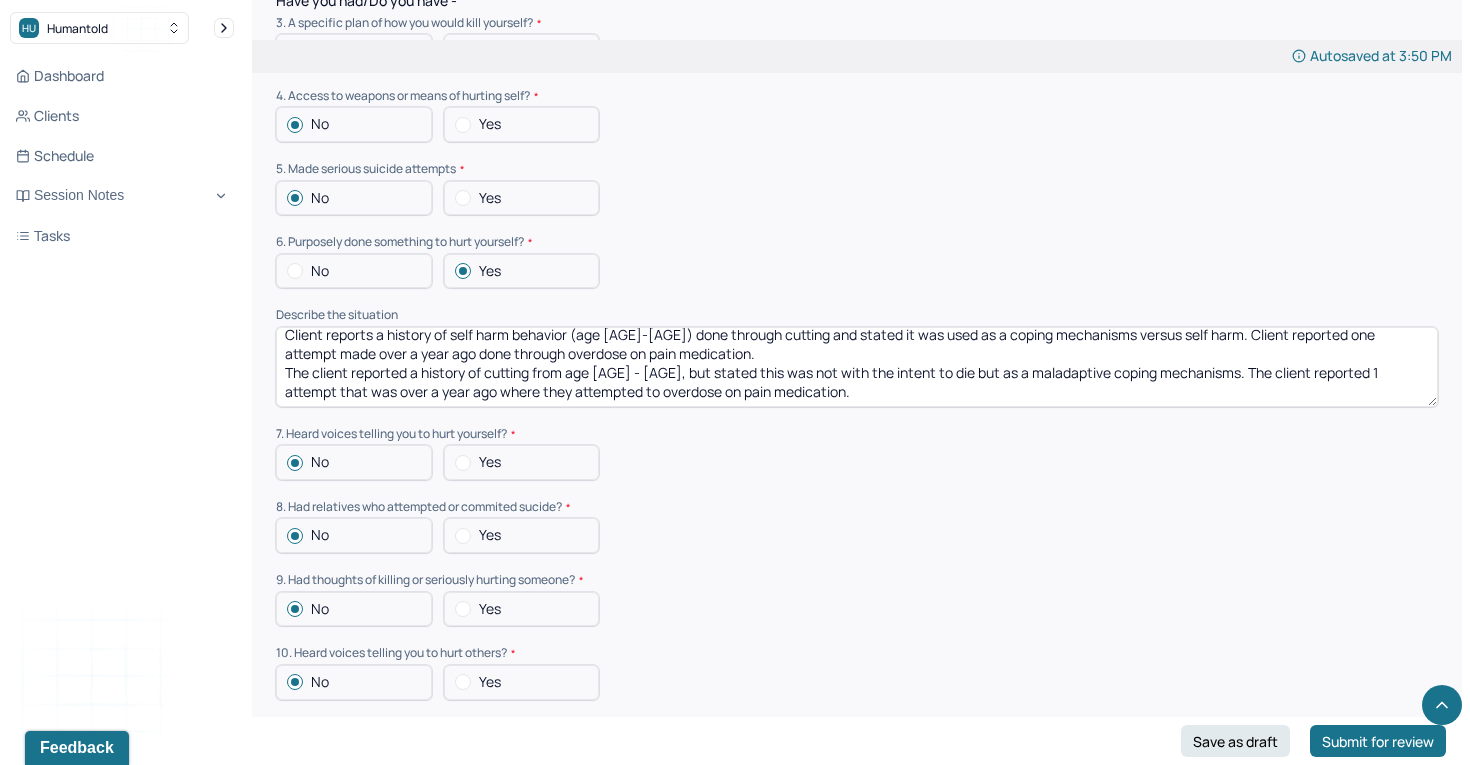 drag, startPoint x: 814, startPoint y: 386, endPoint x: 266, endPoint y: 350, distance: 549.1812 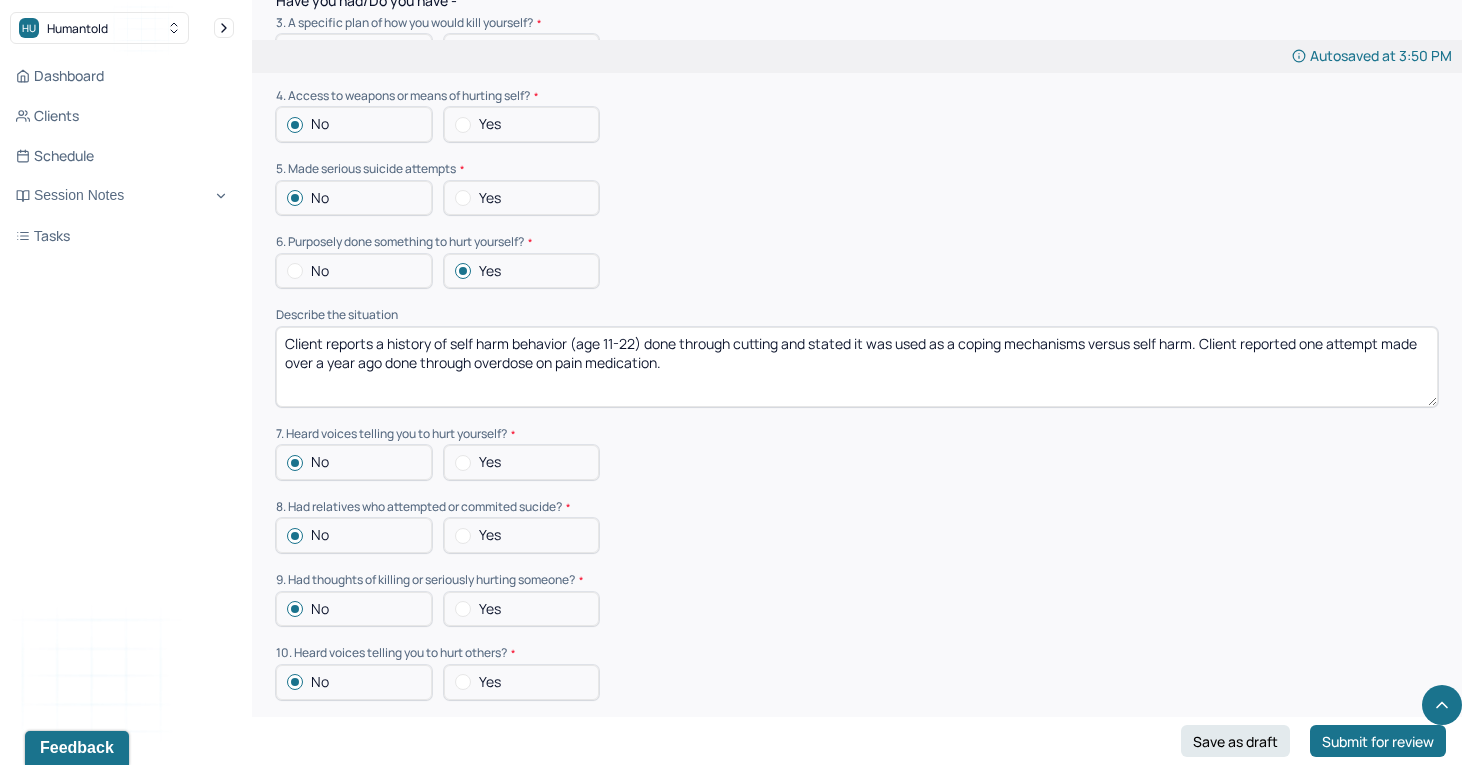 scroll, scrollTop: 0, scrollLeft: 0, axis: both 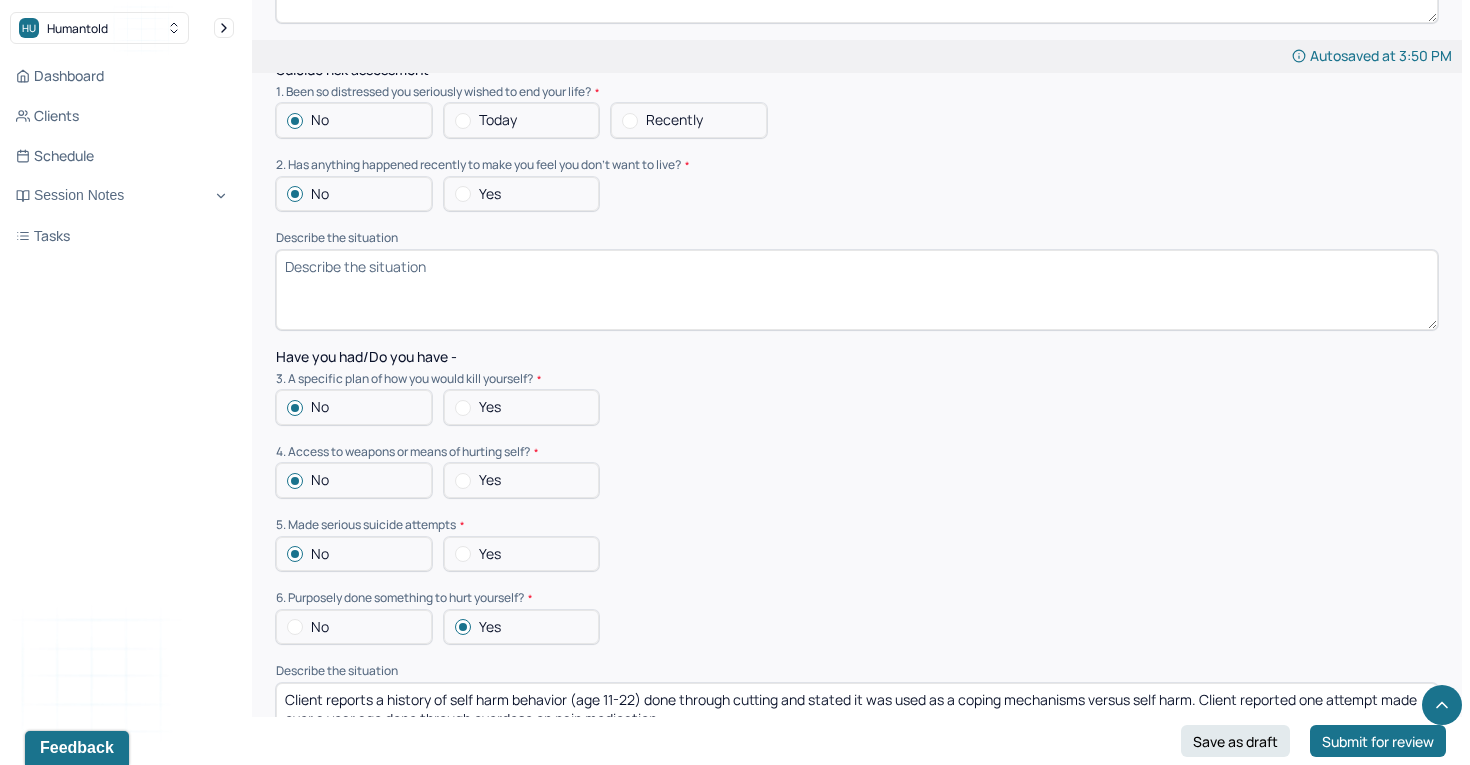 type on "Client reports a history of self harm behavior (age 11-22) done through cutting and stated it was used as a coping mechanisms versus self harm. Client reported one attempt made over a year ago done through overdose on pain medication." 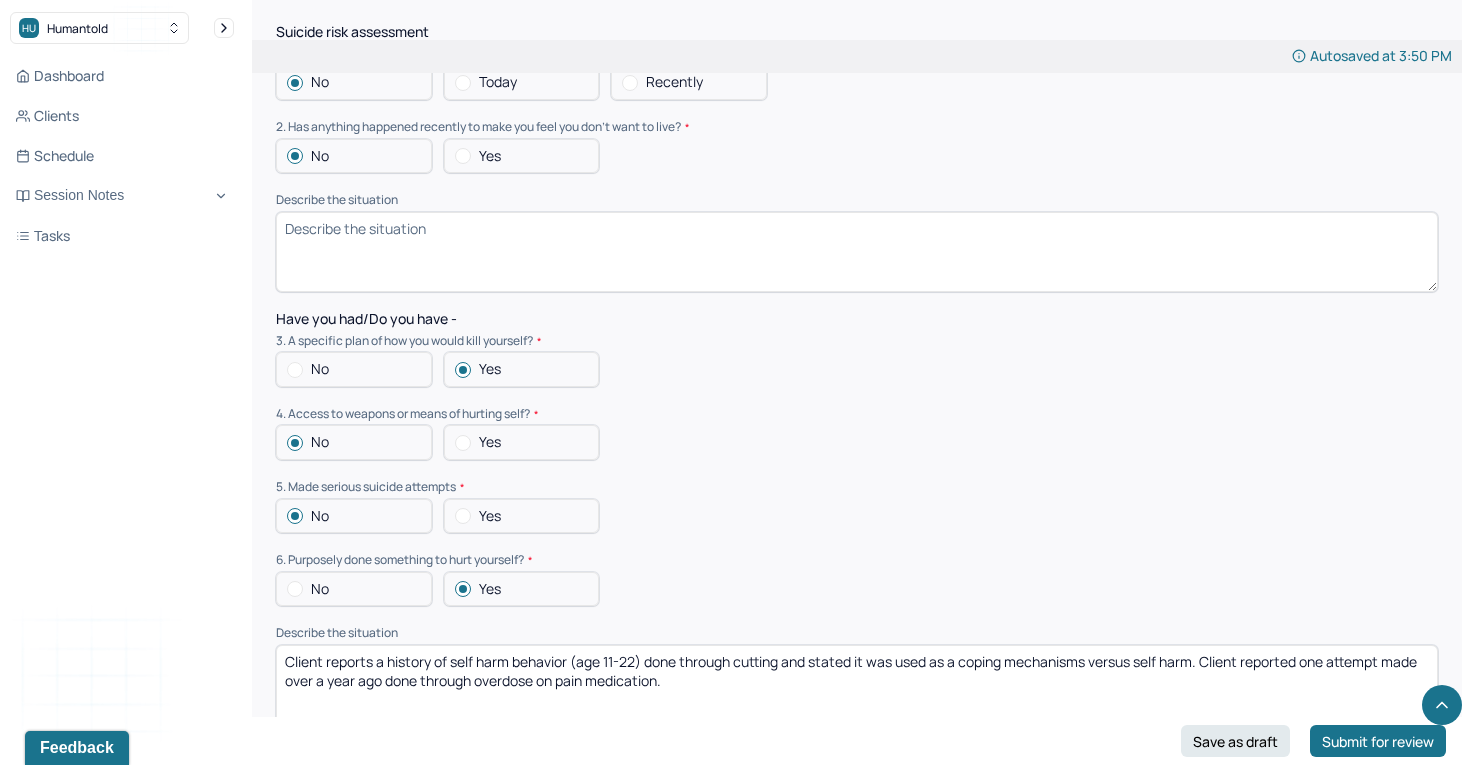 scroll, scrollTop: 5399, scrollLeft: 0, axis: vertical 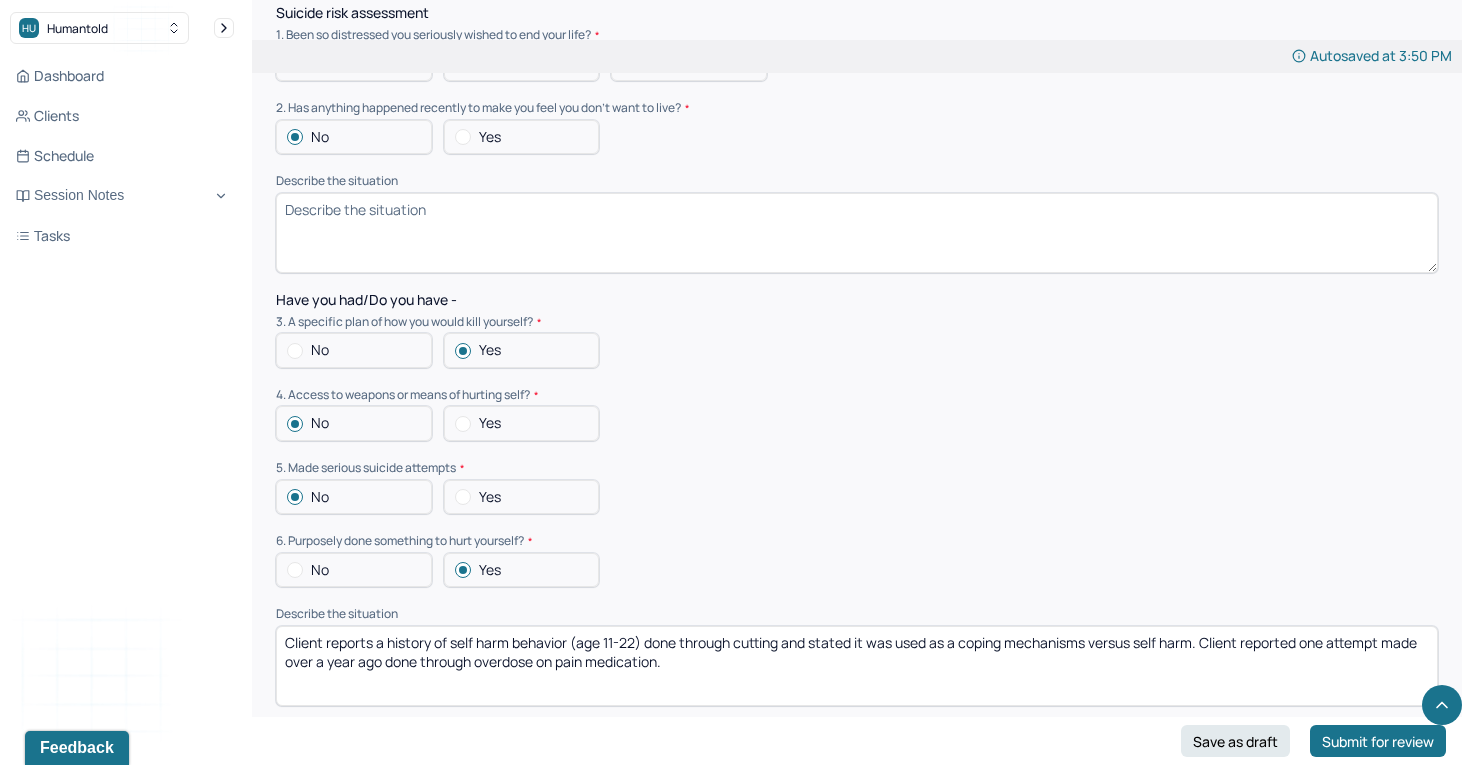 click on "Yes" at bounding box center (522, 497) 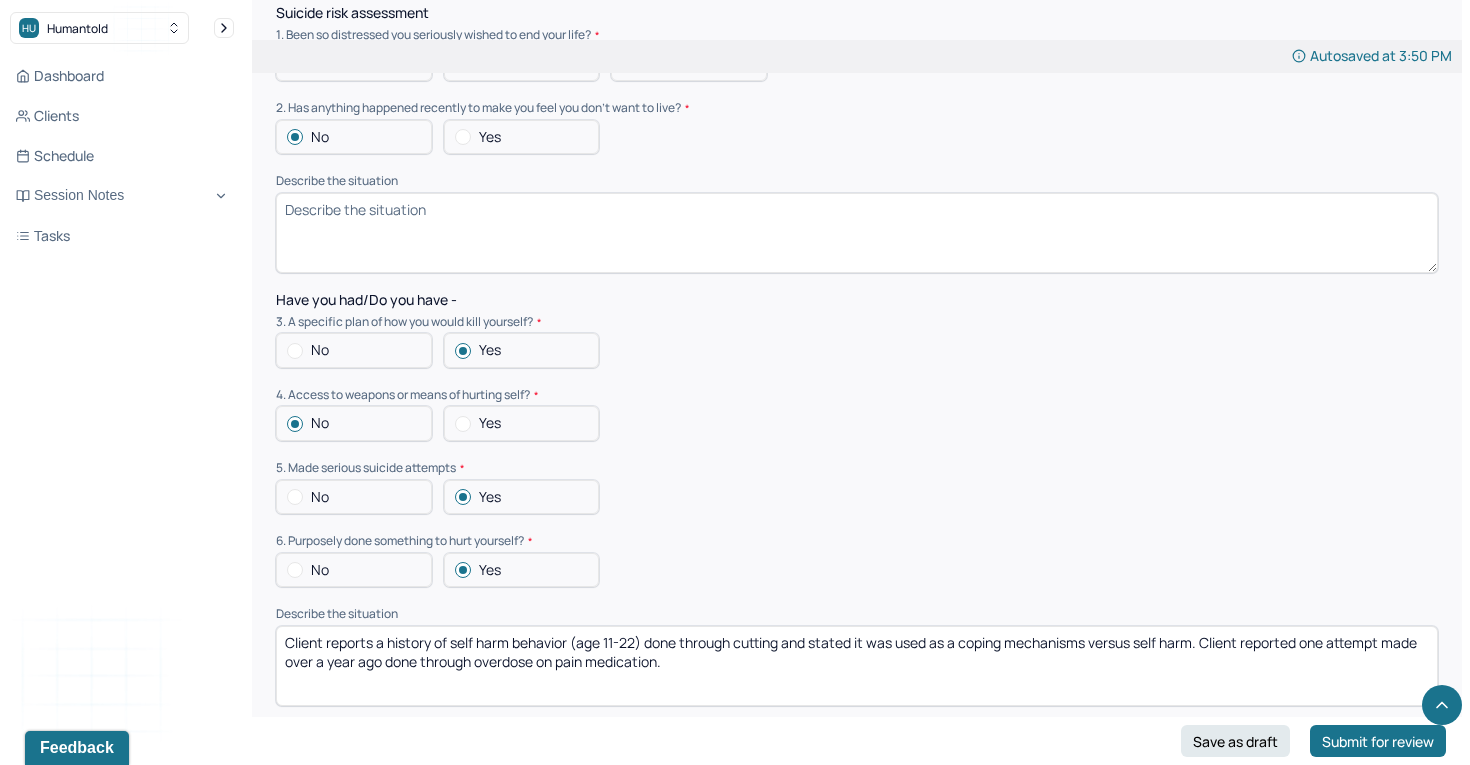 click at bounding box center [295, 351] 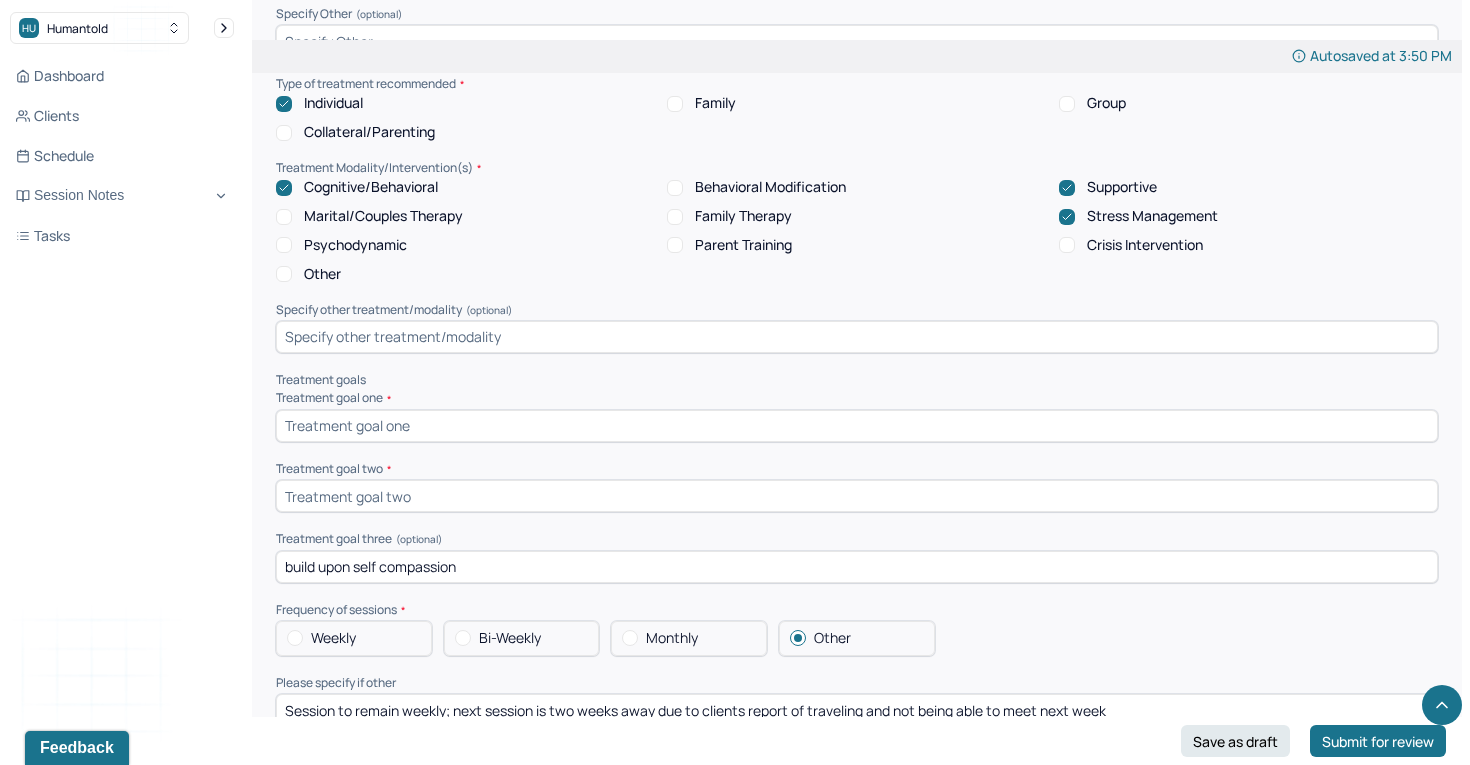 scroll, scrollTop: 7609, scrollLeft: 0, axis: vertical 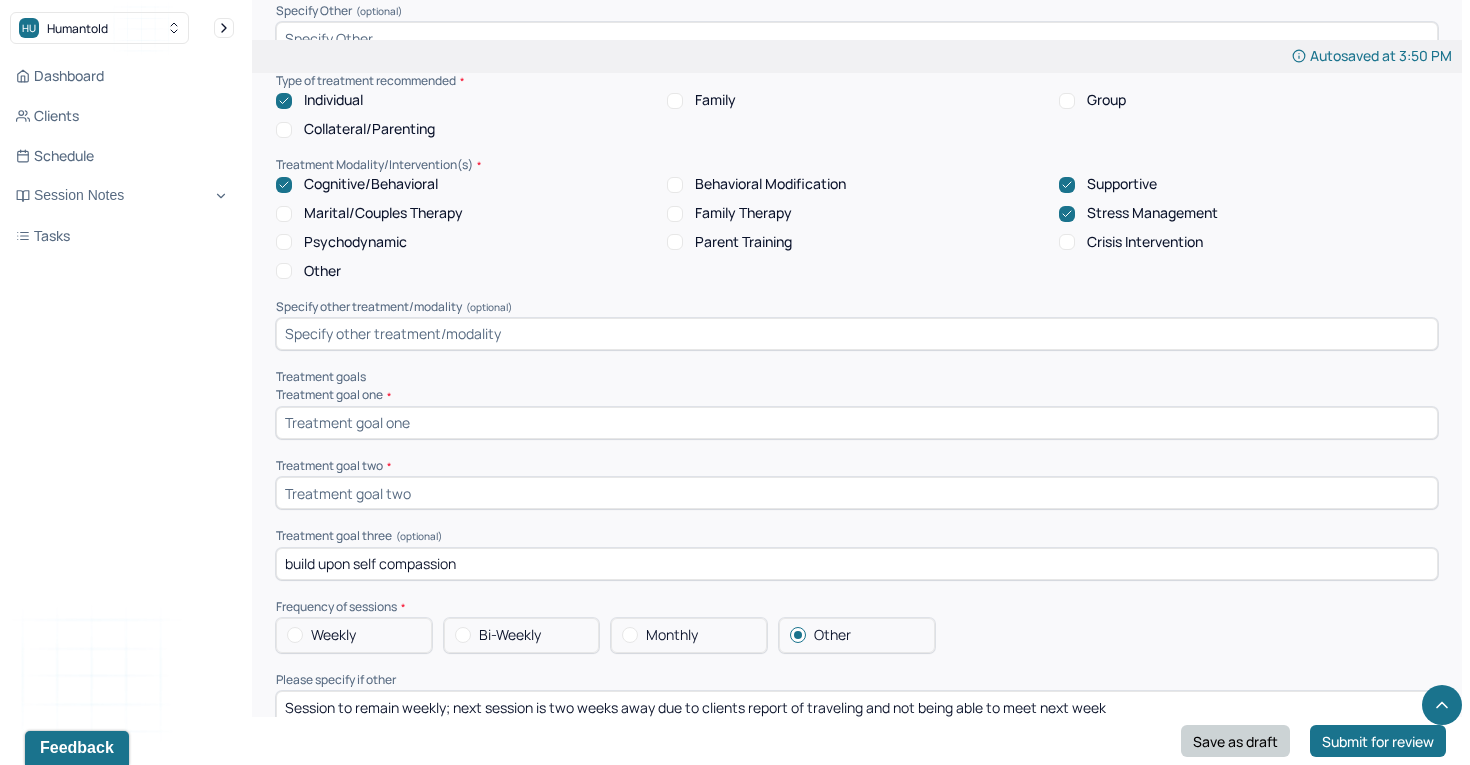 click on "Save as draft" at bounding box center (1235, 741) 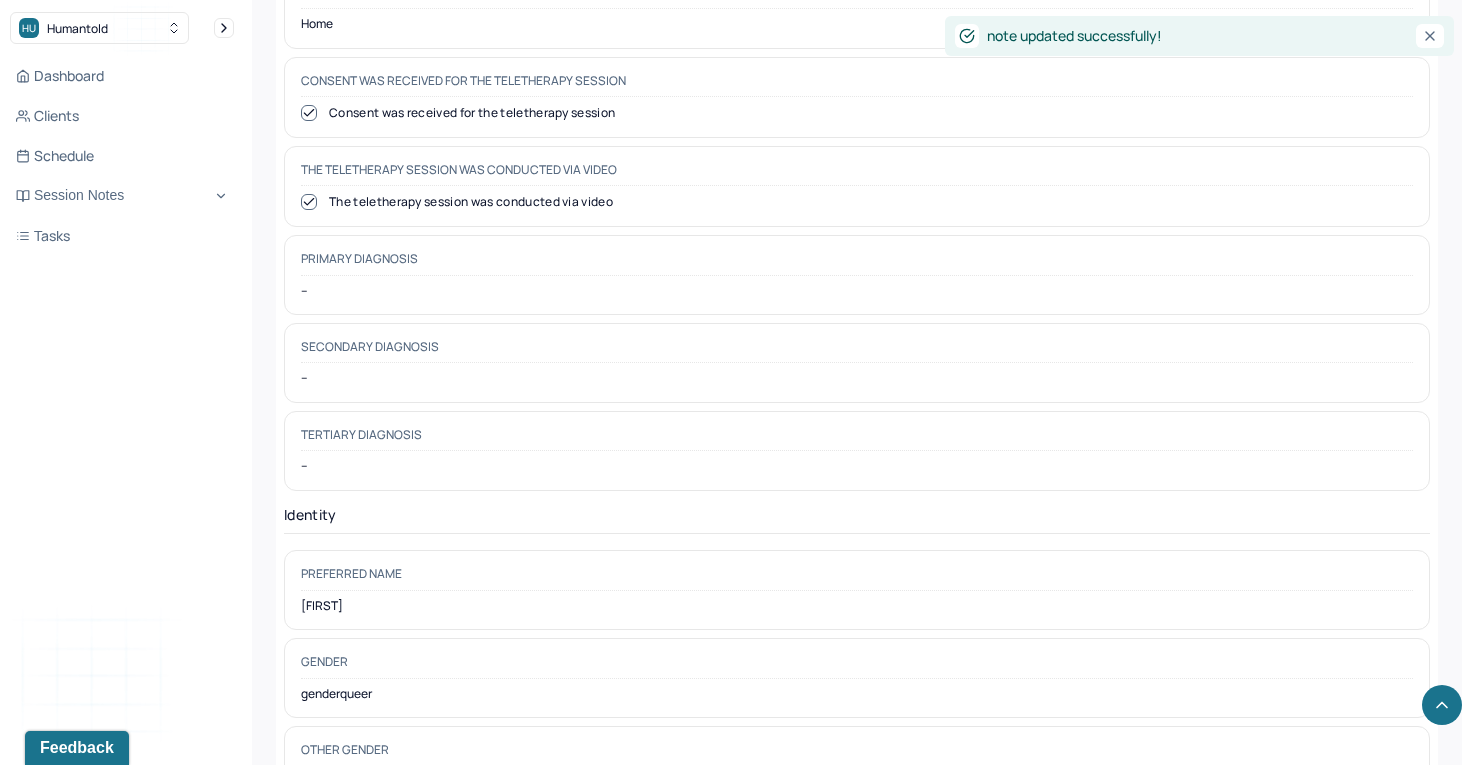 scroll, scrollTop: 0, scrollLeft: 0, axis: both 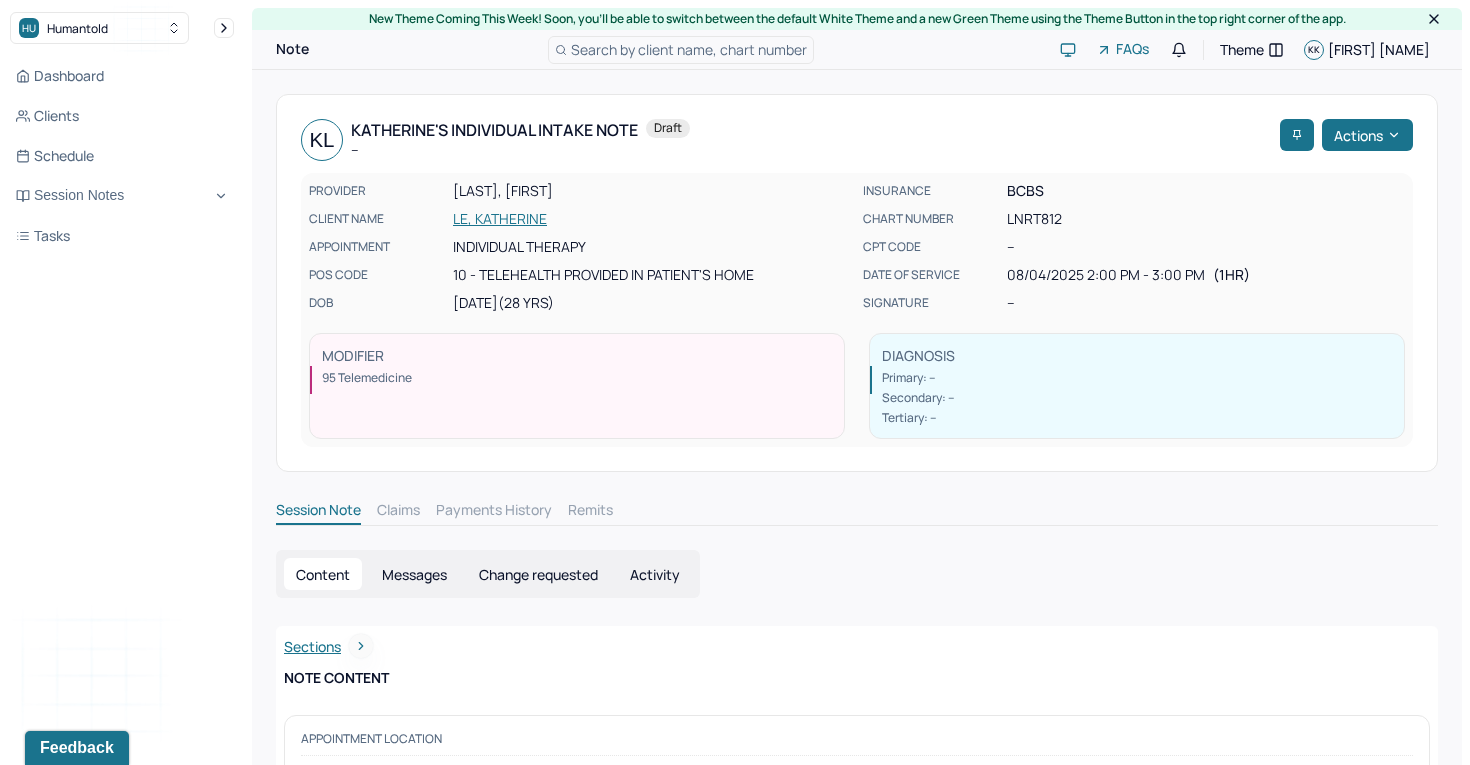click on "LE, KATHERINE" at bounding box center (652, 219) 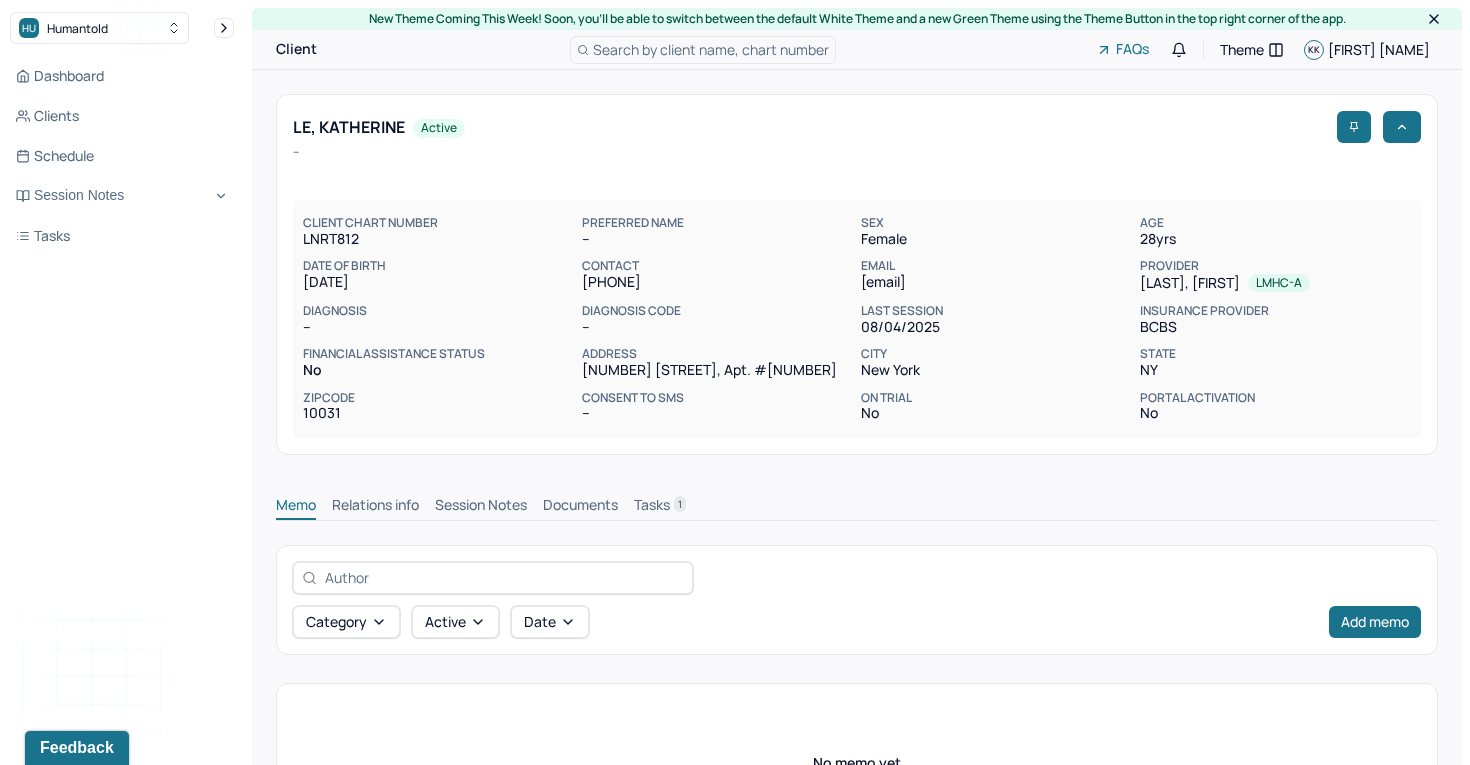 click on "Session Notes" at bounding box center [481, 507] 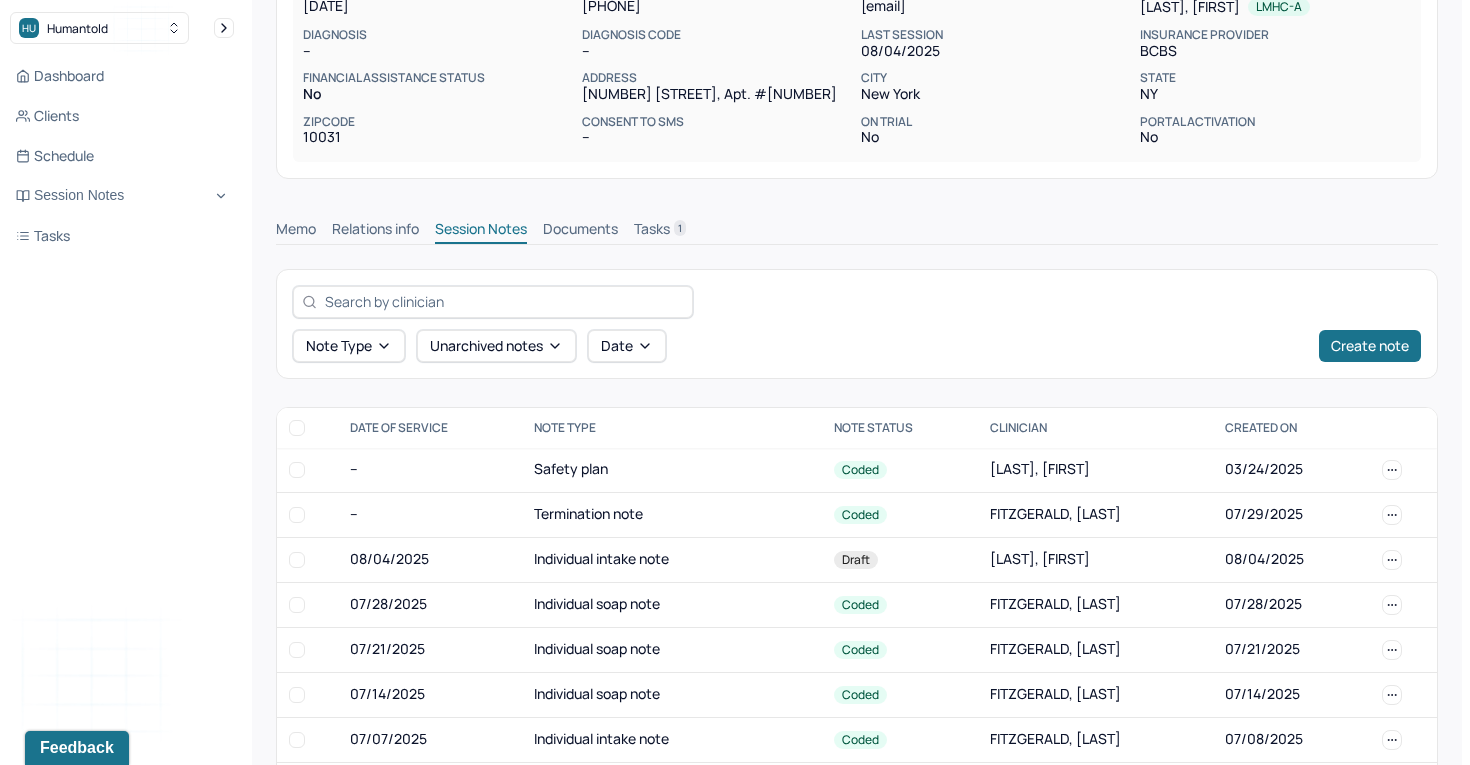 scroll, scrollTop: 560, scrollLeft: 0, axis: vertical 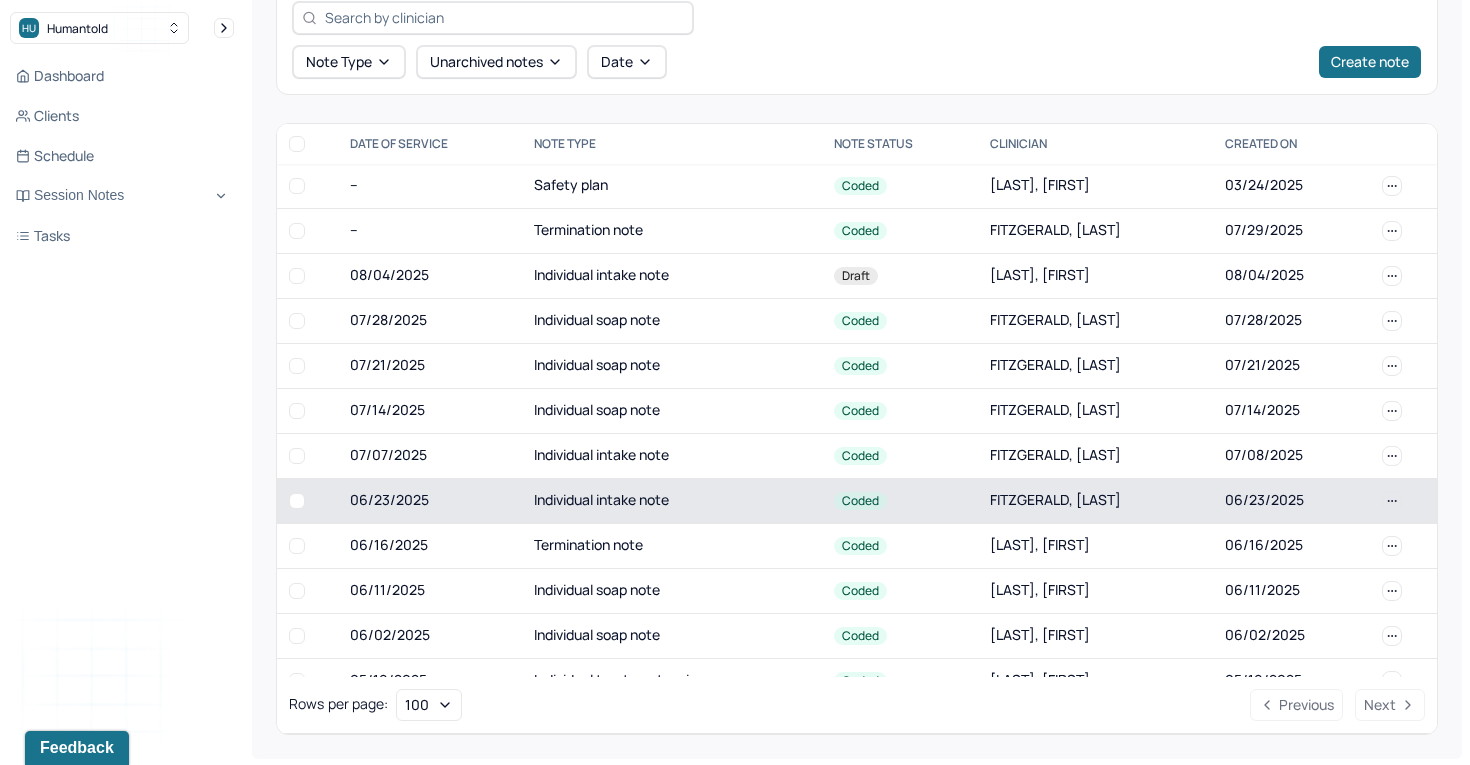 click on "Individual intake note" at bounding box center (672, 500) 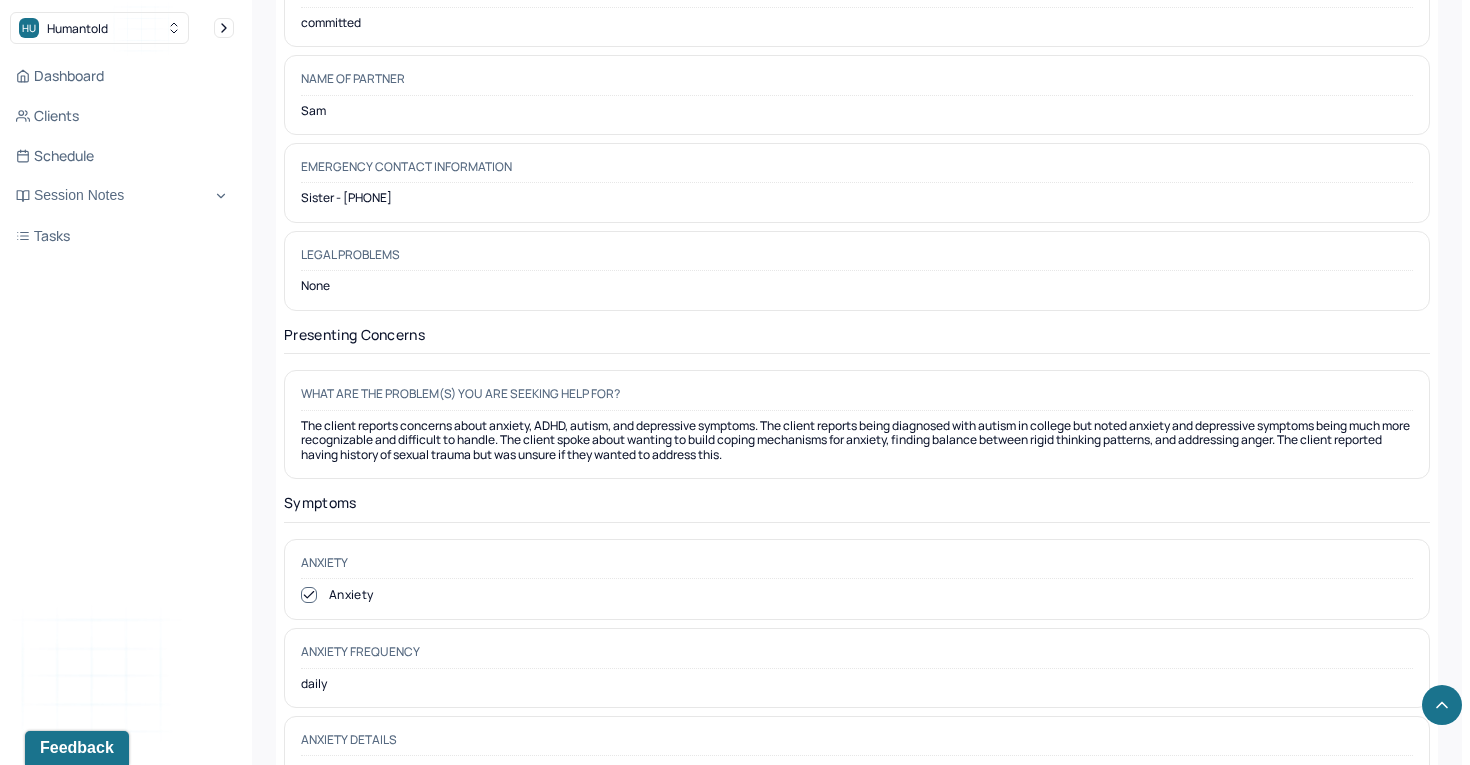 scroll, scrollTop: 2645, scrollLeft: 0, axis: vertical 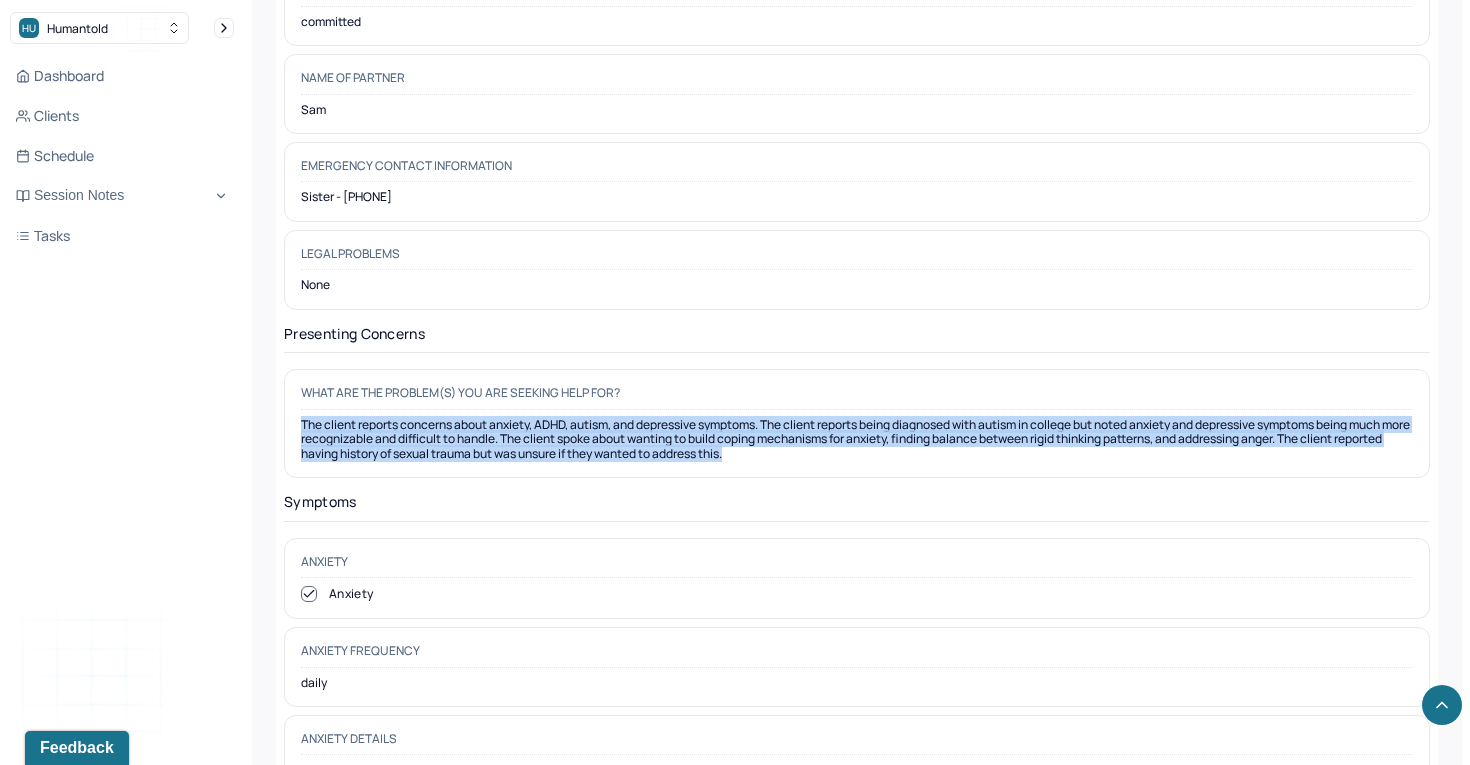 drag, startPoint x: 870, startPoint y: 430, endPoint x: 289, endPoint y: 403, distance: 581.627 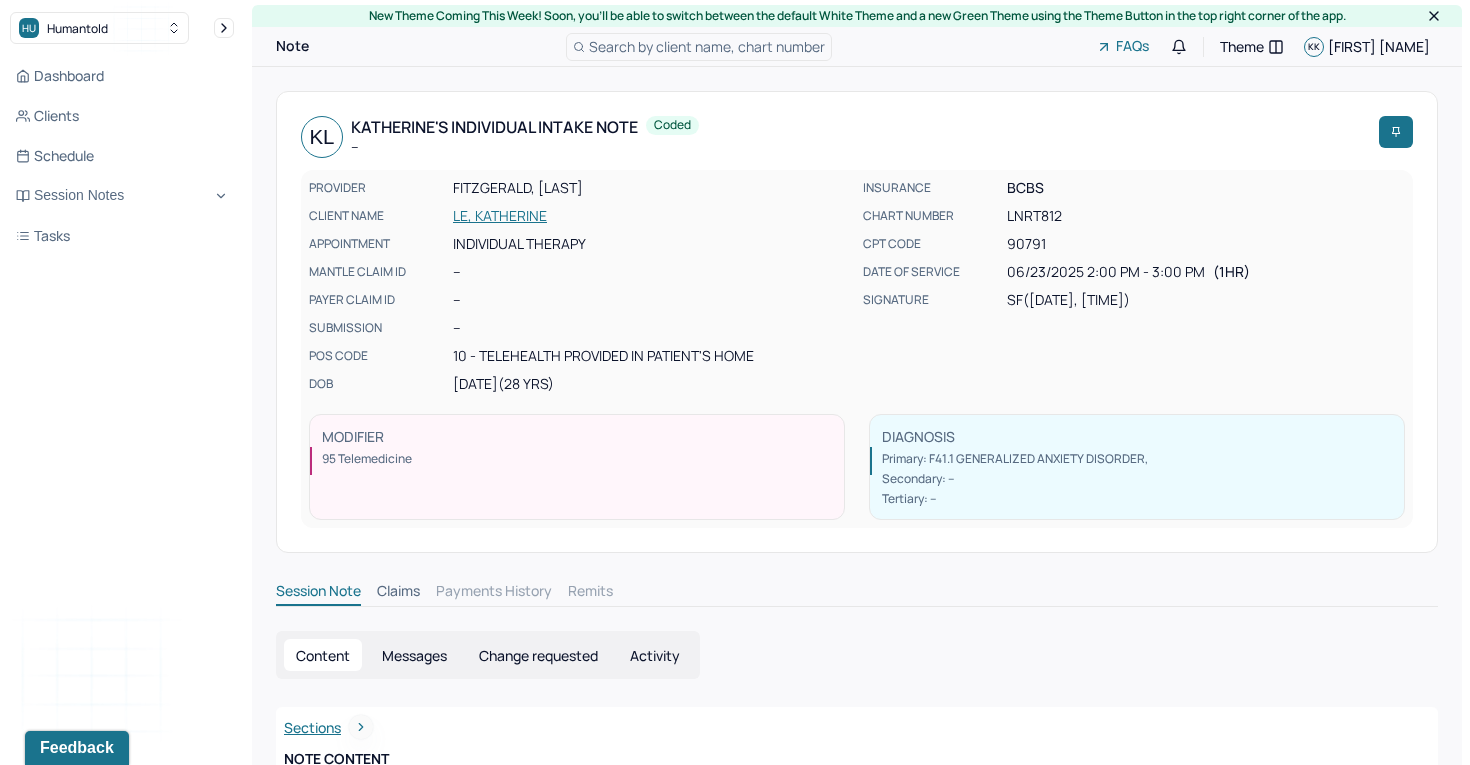 scroll, scrollTop: 0, scrollLeft: 0, axis: both 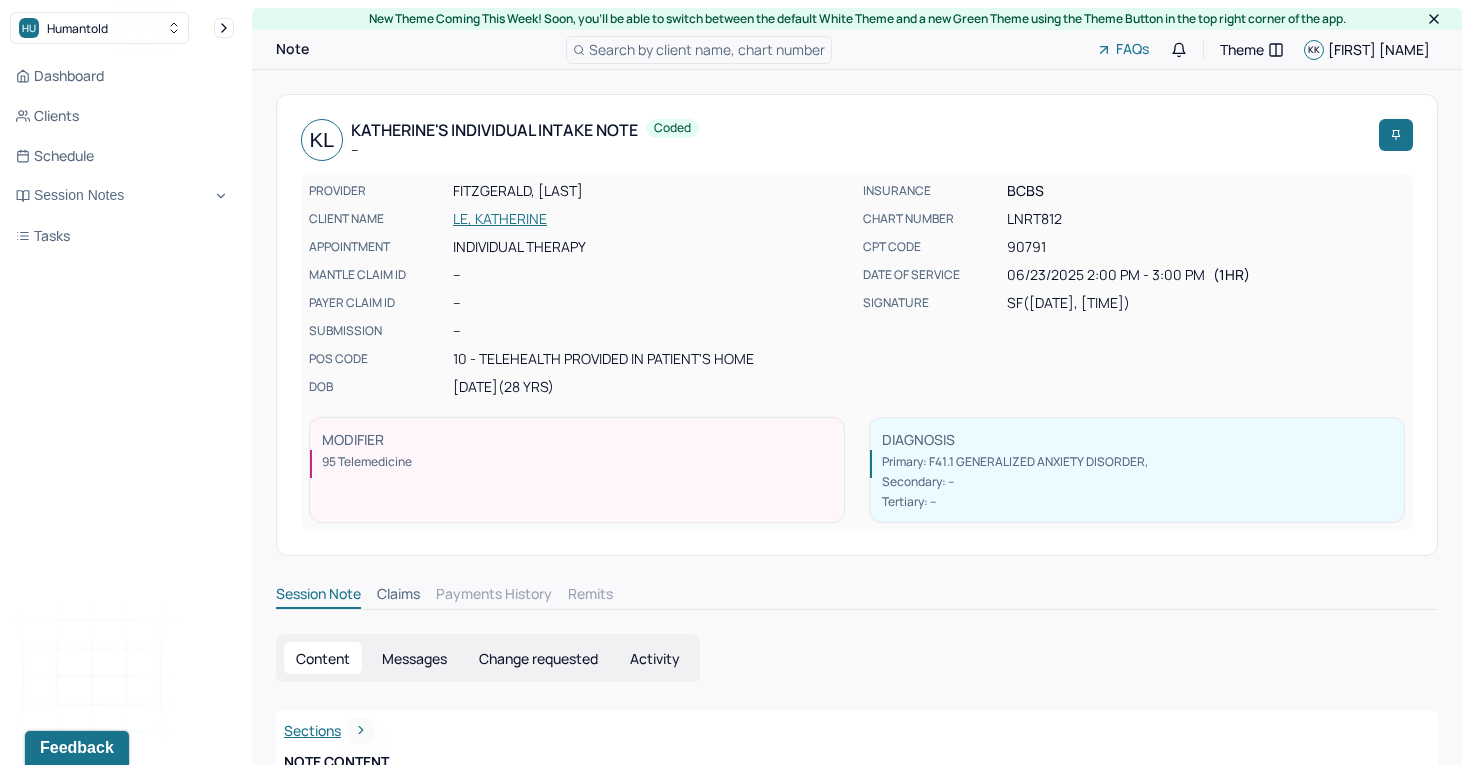 click on "PROVIDER [NAME], [NAME] CLIENT NAME [NAME], [NAME] APPOINTMENT Individual therapy   MANTLE CLAIM ID -- PAYER CLAIM ID -- SUBMISSION -- POS CODE 10 - Telehealth Provided in Patient's Home DOB 01/10/1997  (28 Yrs)" at bounding box center (580, 289) 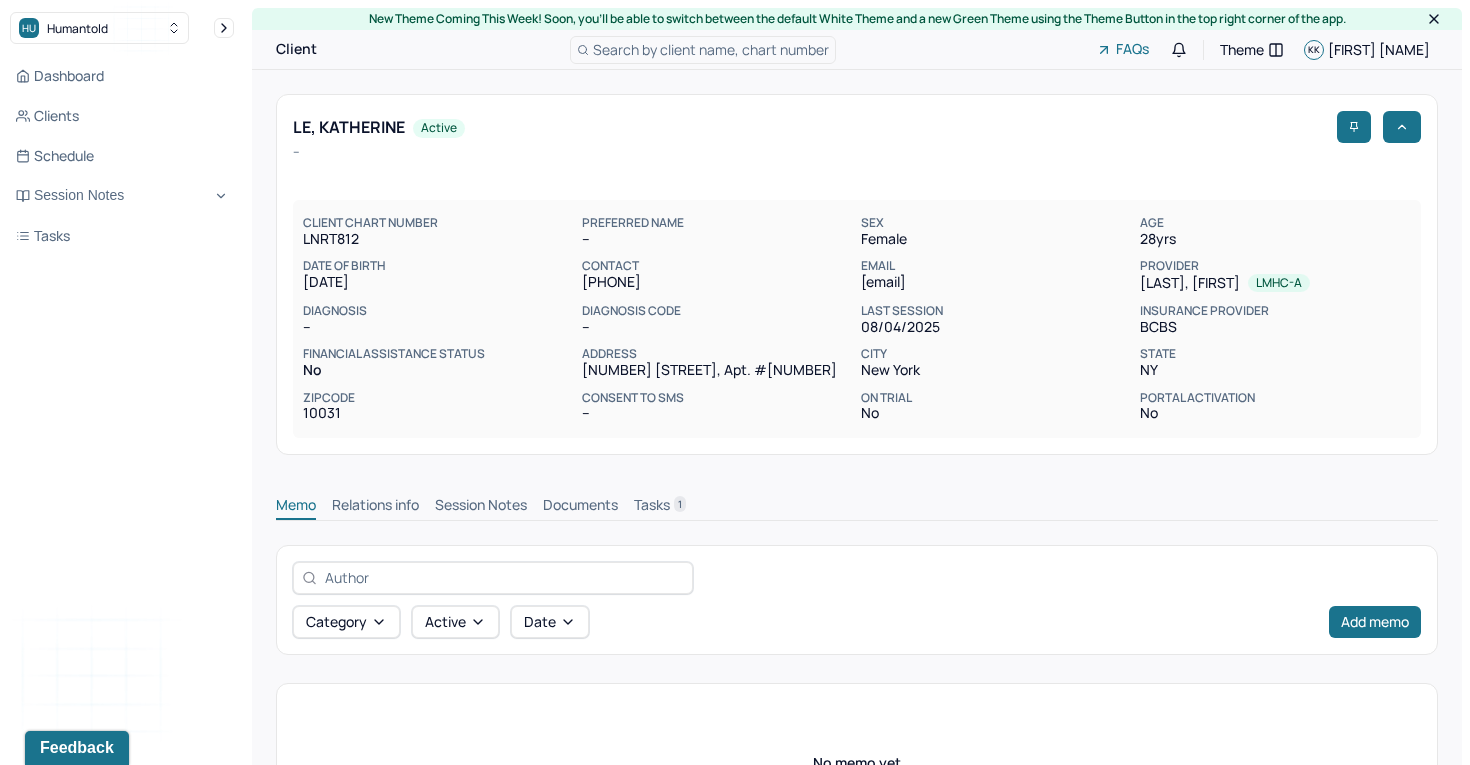 click on "Session Notes" at bounding box center (481, 507) 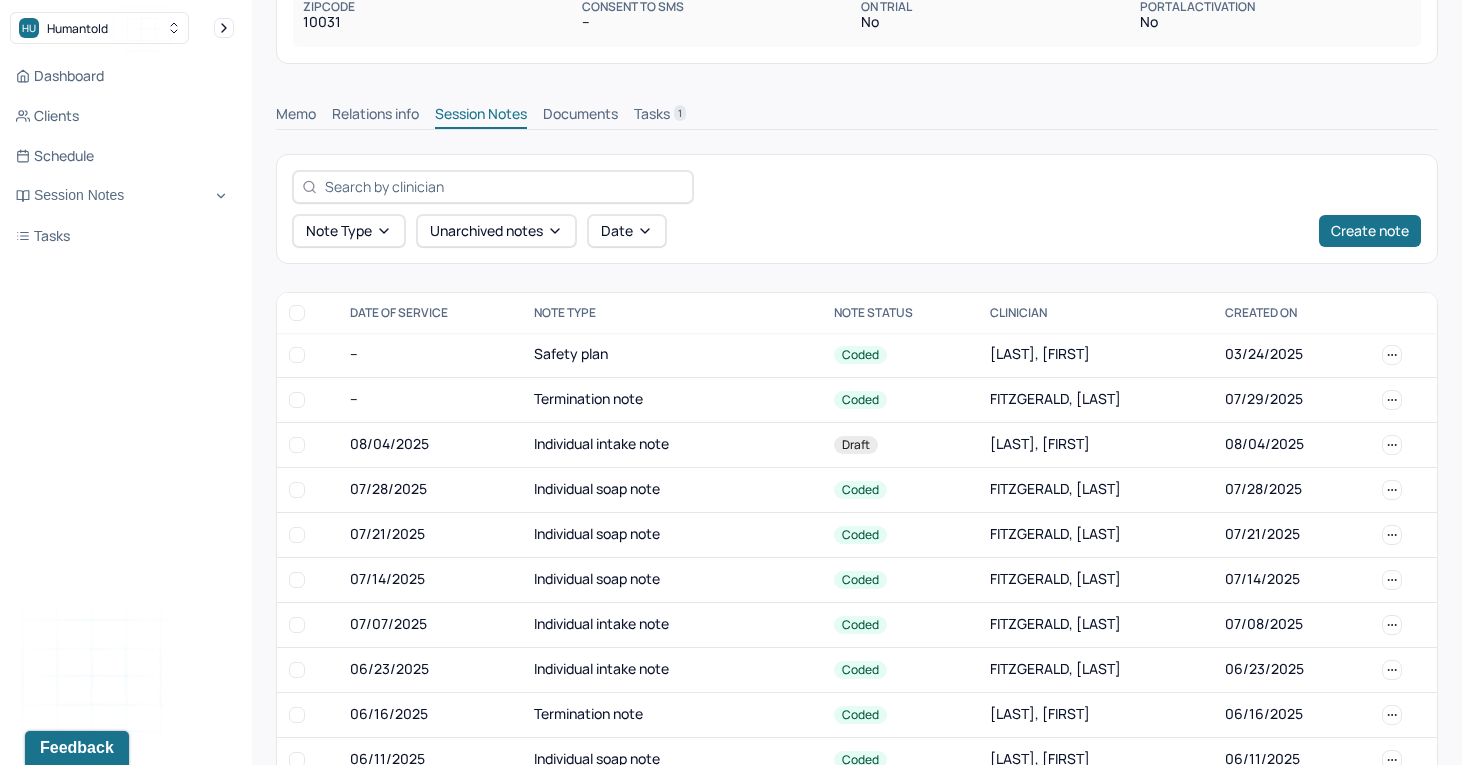 scroll, scrollTop: 414, scrollLeft: 0, axis: vertical 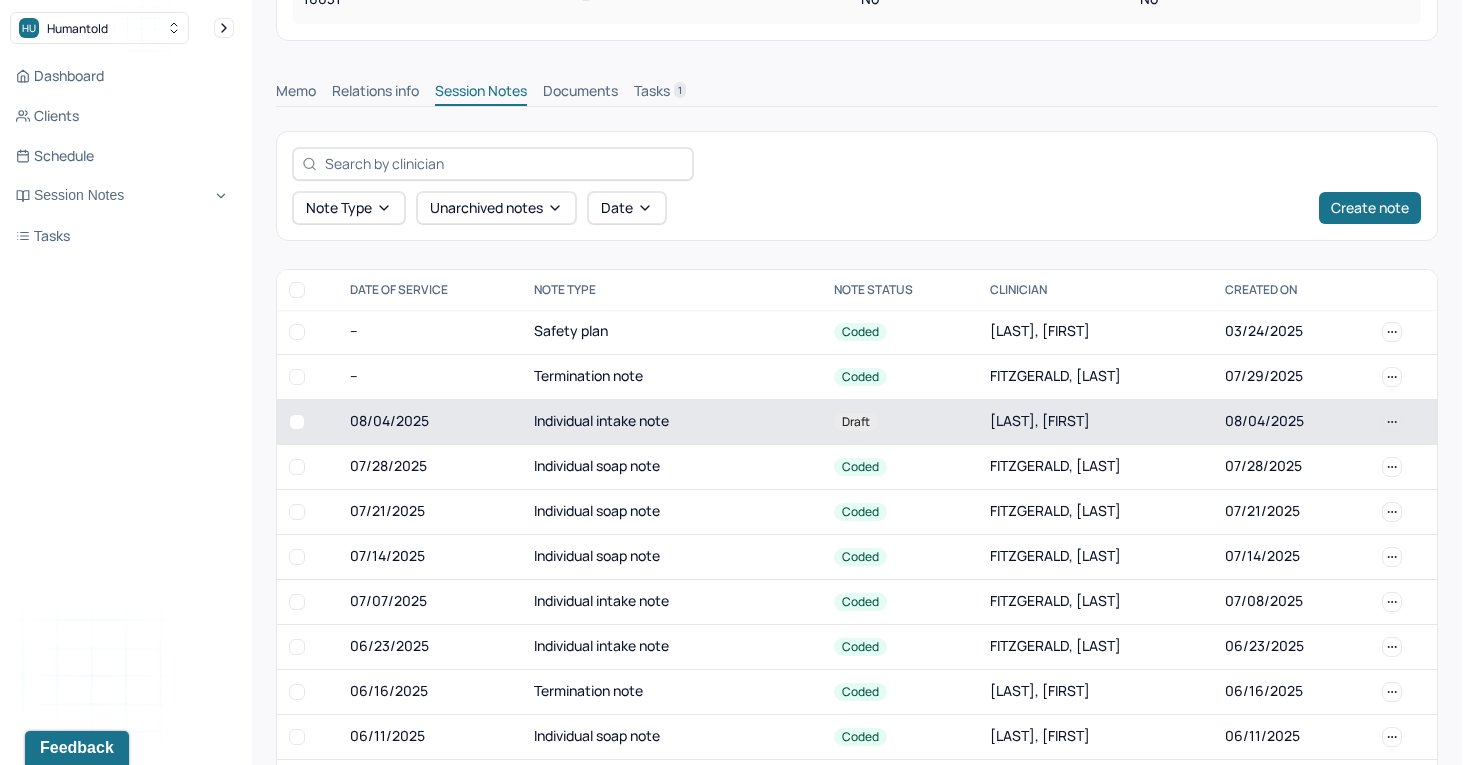 click on "Individual intake note" at bounding box center (672, 421) 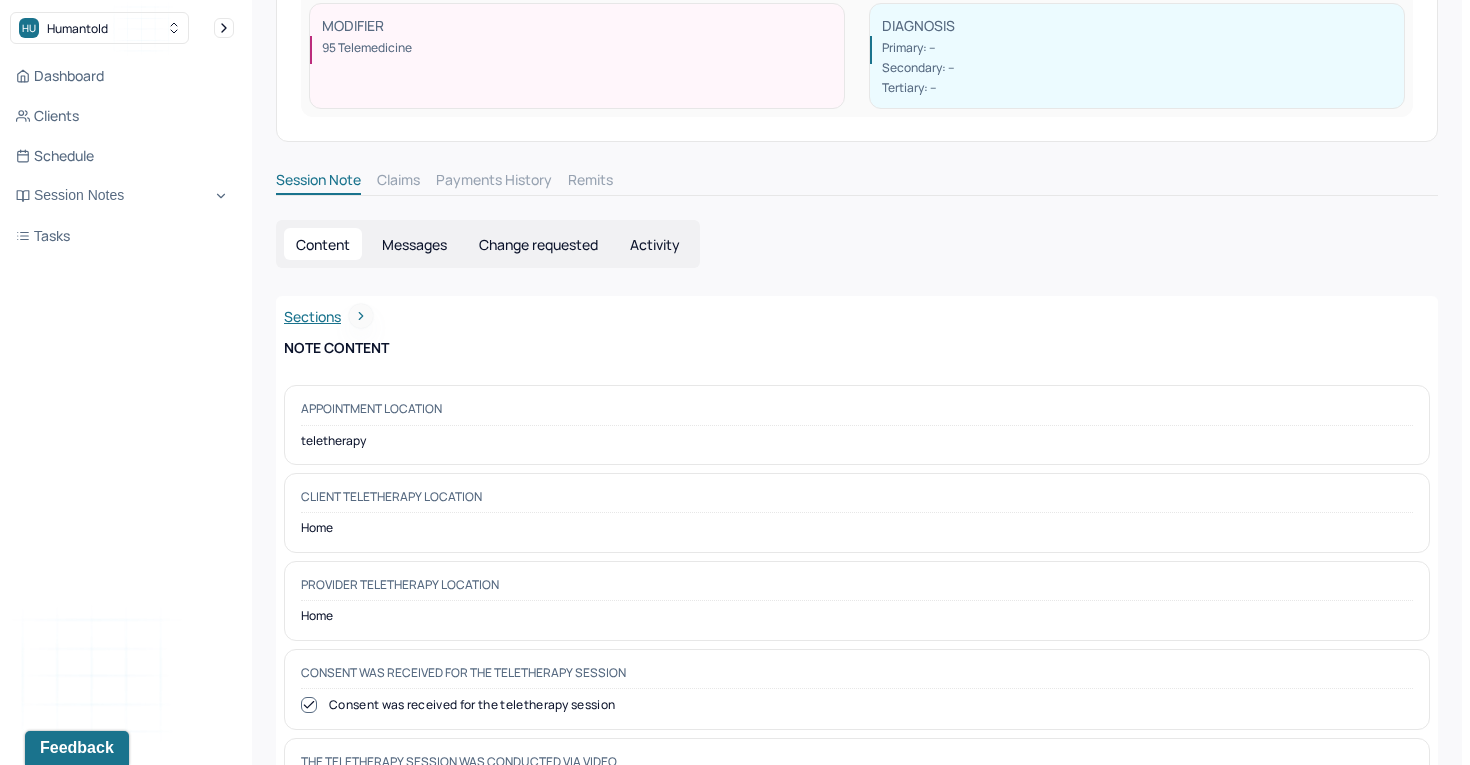 scroll, scrollTop: 0, scrollLeft: 0, axis: both 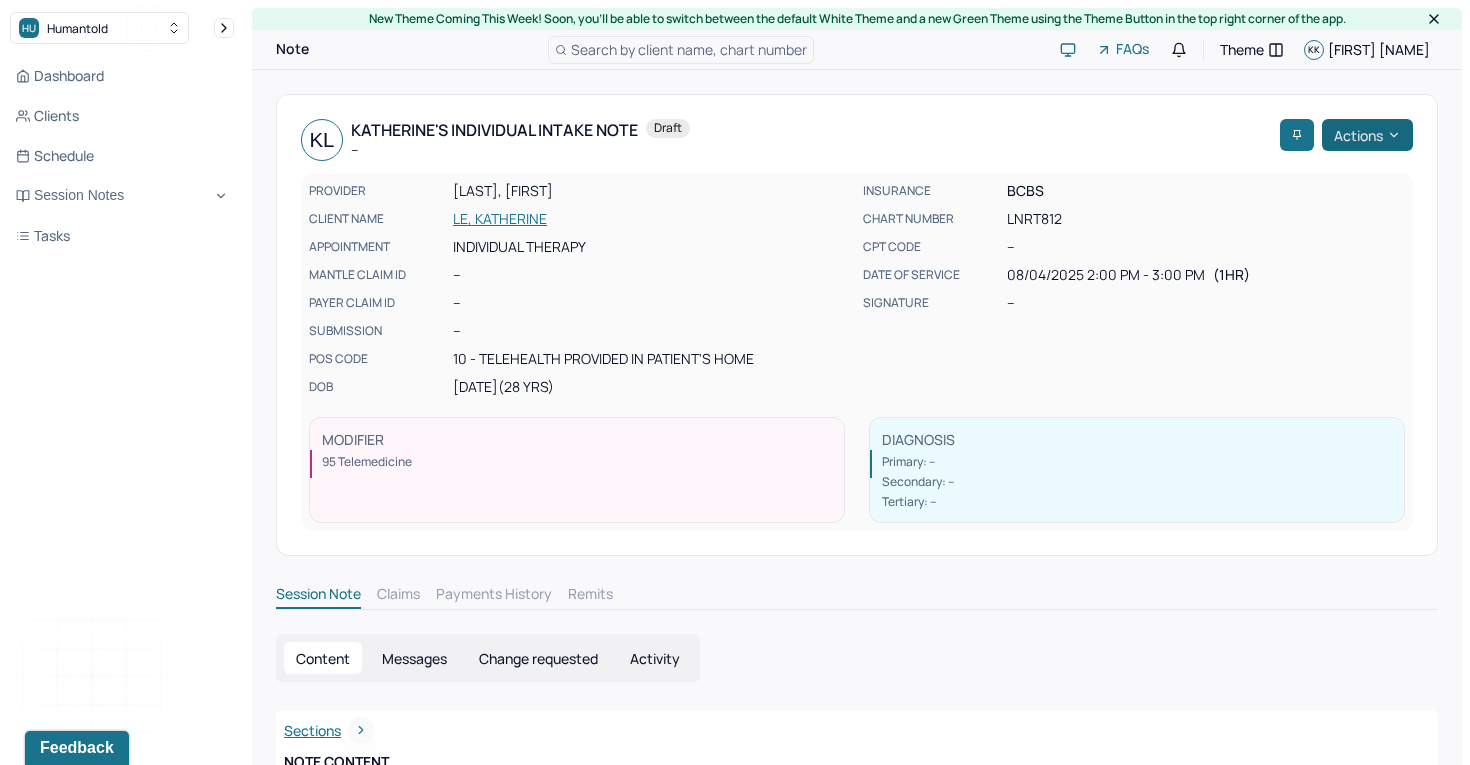 click on "Actions" at bounding box center [1367, 135] 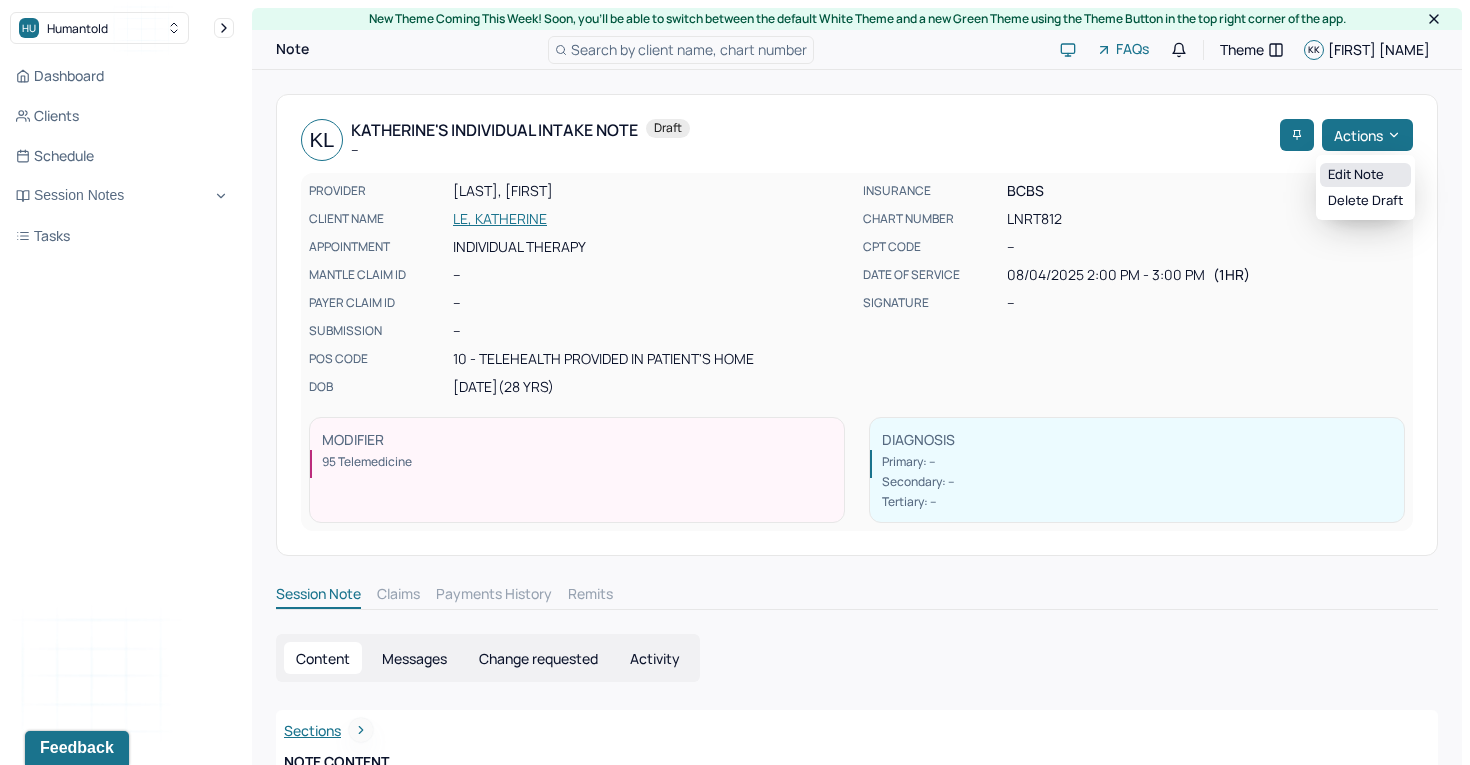 click on "Edit note" at bounding box center (1365, 175) 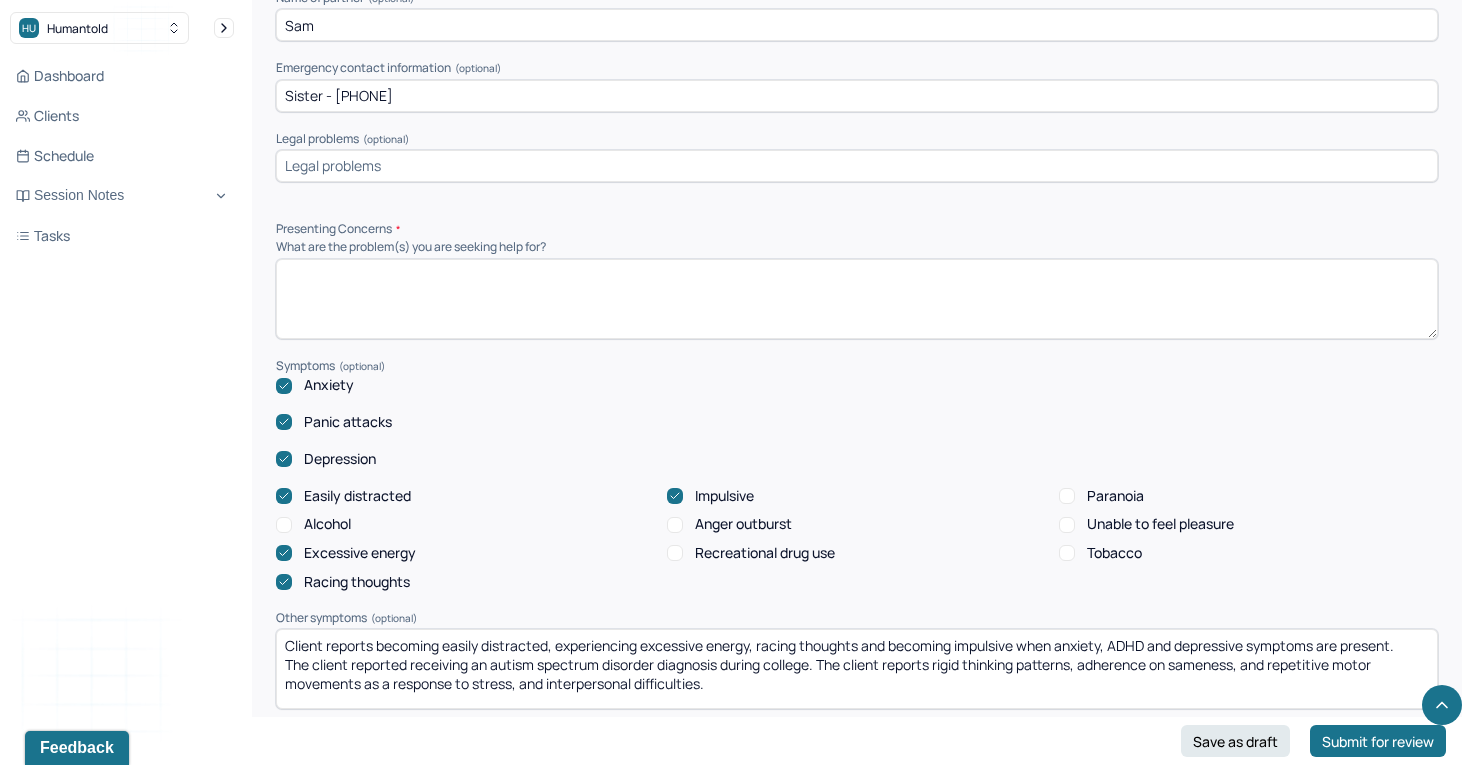 scroll, scrollTop: 1783, scrollLeft: 0, axis: vertical 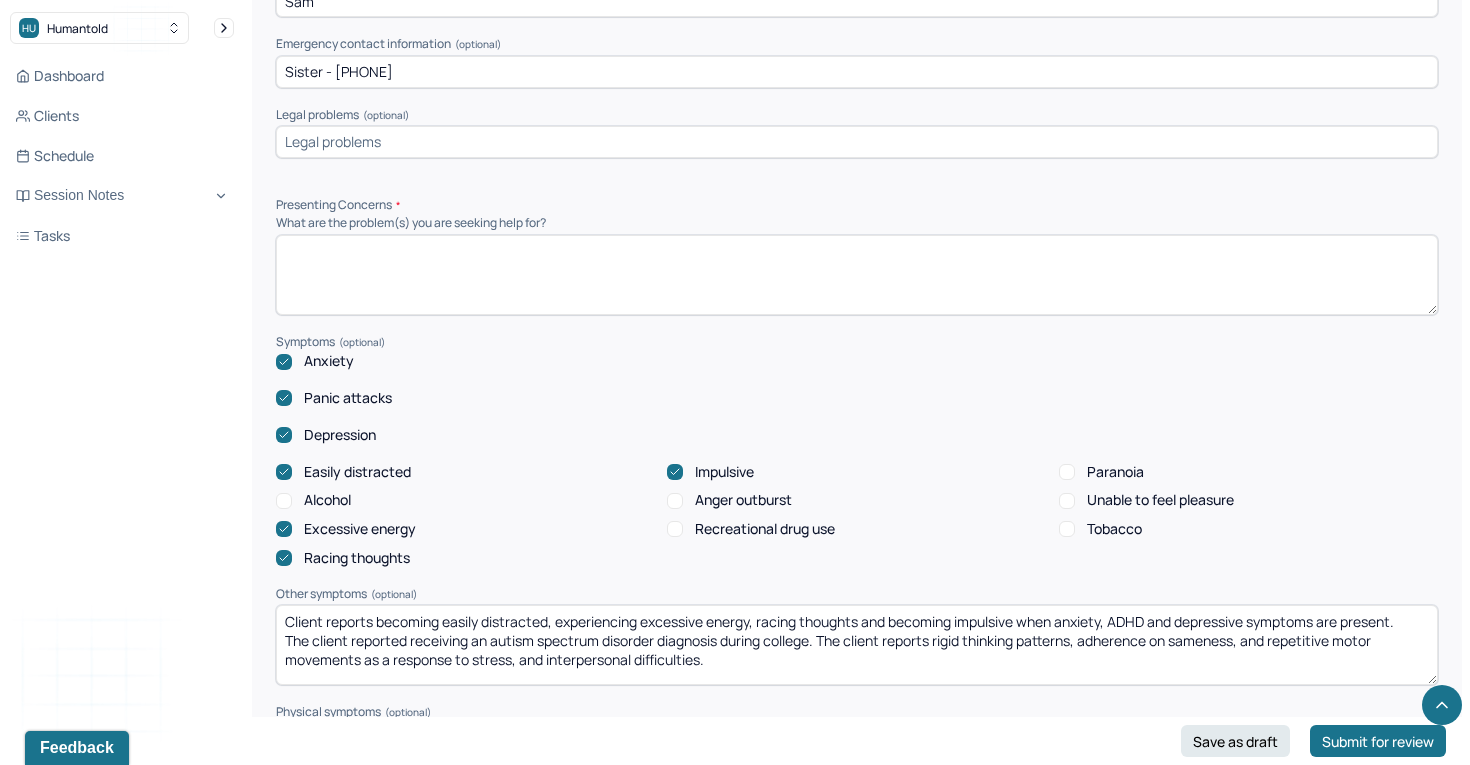 click at bounding box center (857, 275) 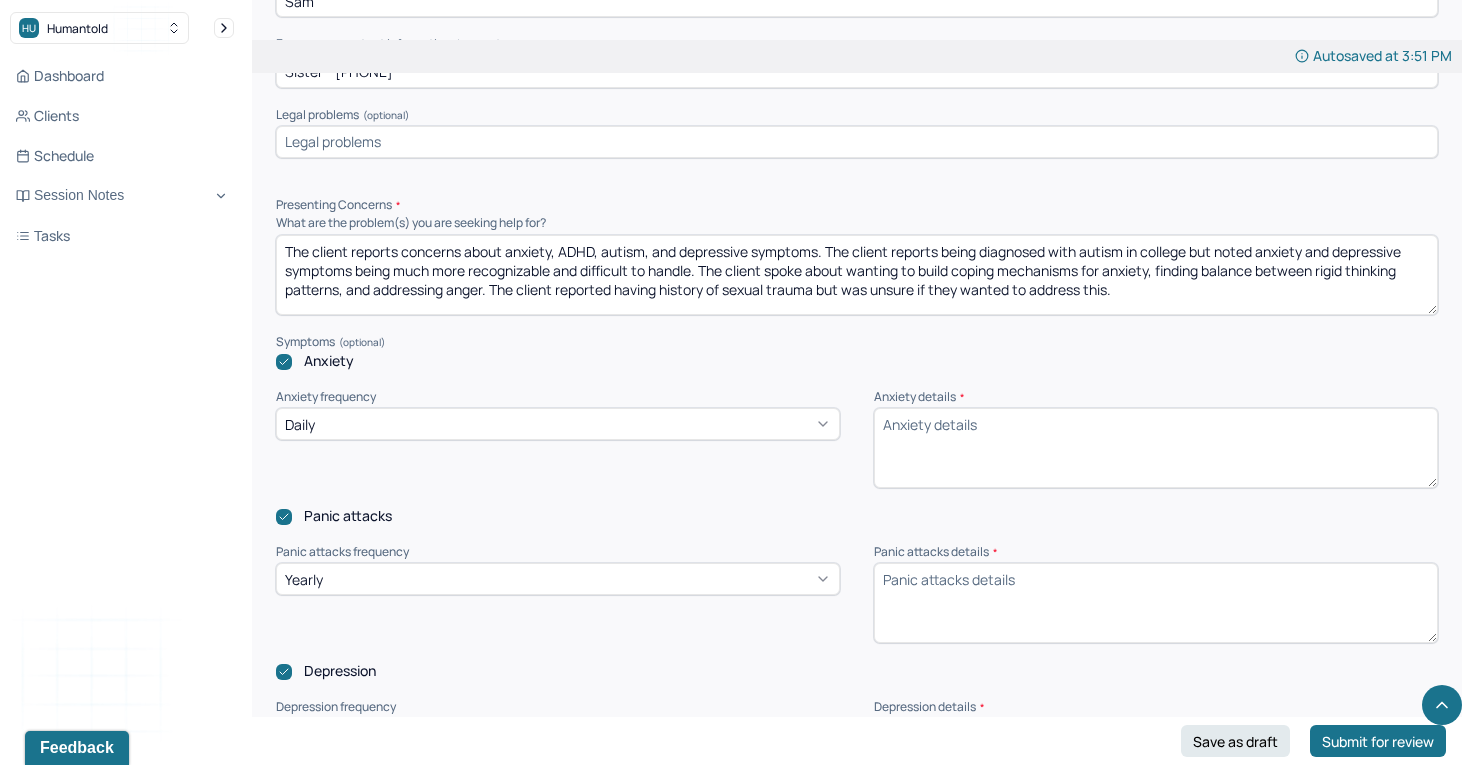 click on "The client reports concerns about anxiety, ADHD, autism, and depressive symptoms. The client reports being diagnosed with autism in college but noted anxiety and depressive symptoms being much more recognizable and difficult to handle. The client spoke about wanting to build coping mechanisms for anxiety, finding balance between rigid thinking patterns, and addressing anger. The client reported having history of sexual trauma but was unsure if they wanted to address this." at bounding box center (857, 275) 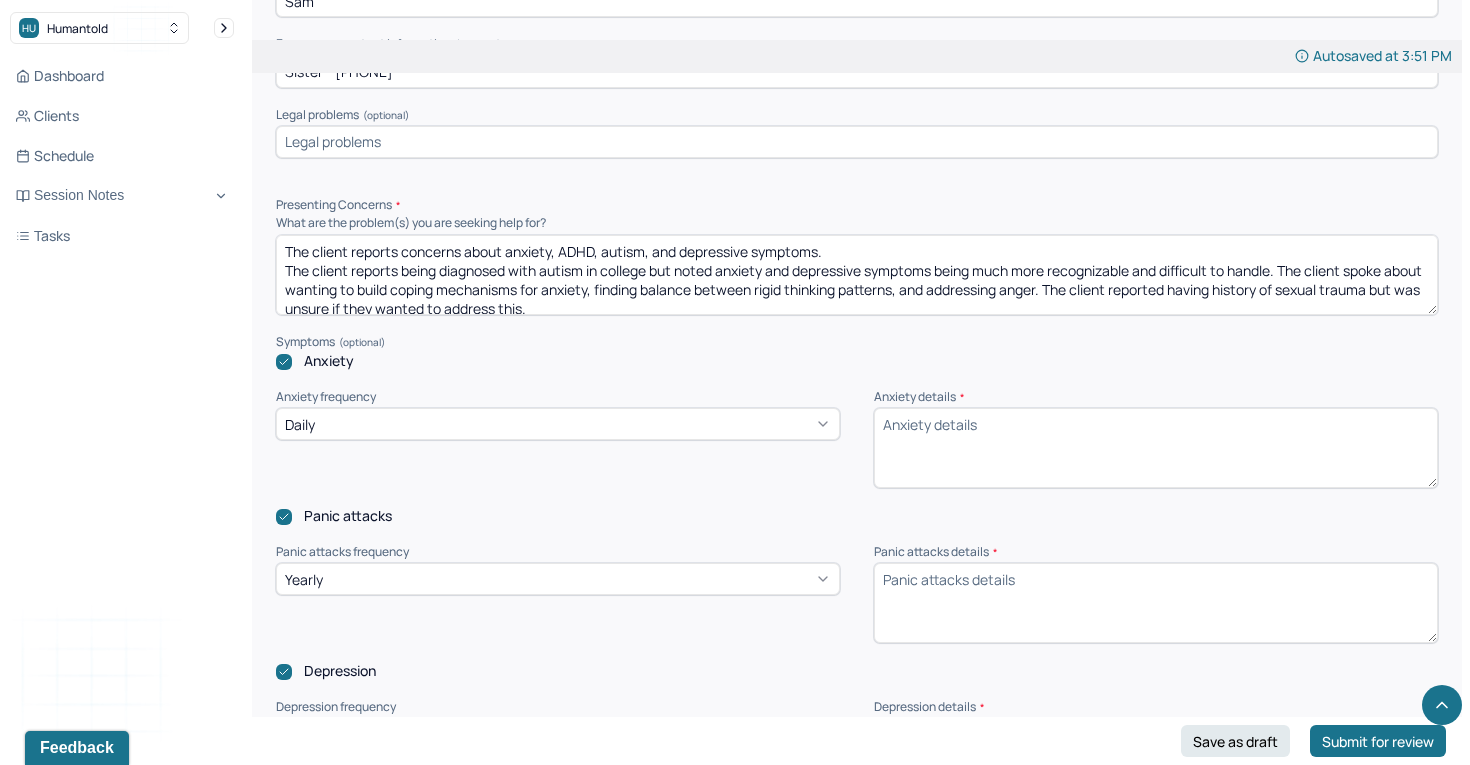 click on "The client reports concerns about anxiety, ADHD, autism, and depressive symptoms. The client reports being diagnosed with autism in college but noted anxiety and depressive symptoms being much more recognizable and difficult to handle. The client spoke about wanting to build coping mechanisms for anxiety, finding balance between rigid thinking patterns, and addressing anger. The client reported having history of sexual trauma but was unsure if they wanted to address this." at bounding box center (857, 275) 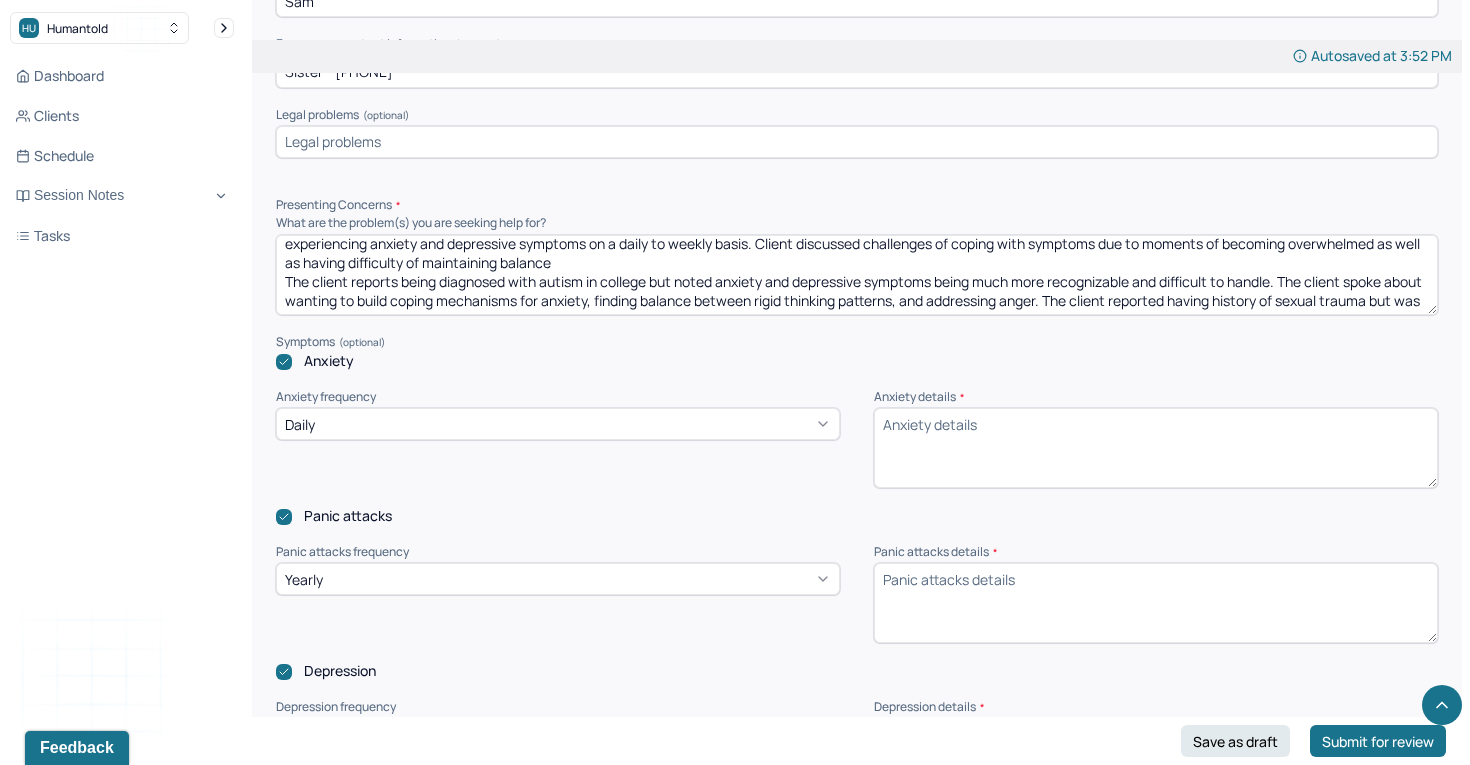 scroll, scrollTop: 26, scrollLeft: 0, axis: vertical 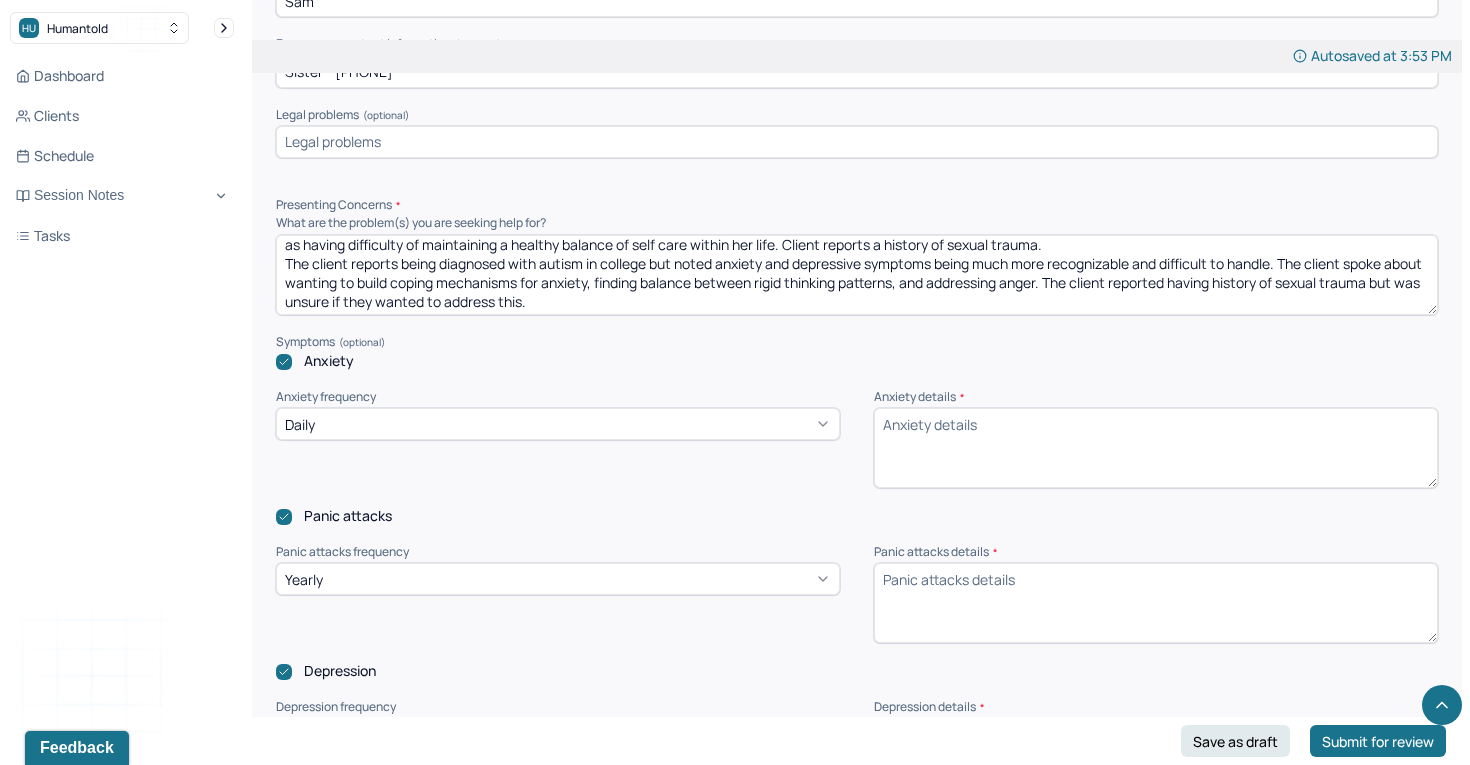 drag, startPoint x: 654, startPoint y: 294, endPoint x: 273, endPoint y: 249, distance: 383.6483 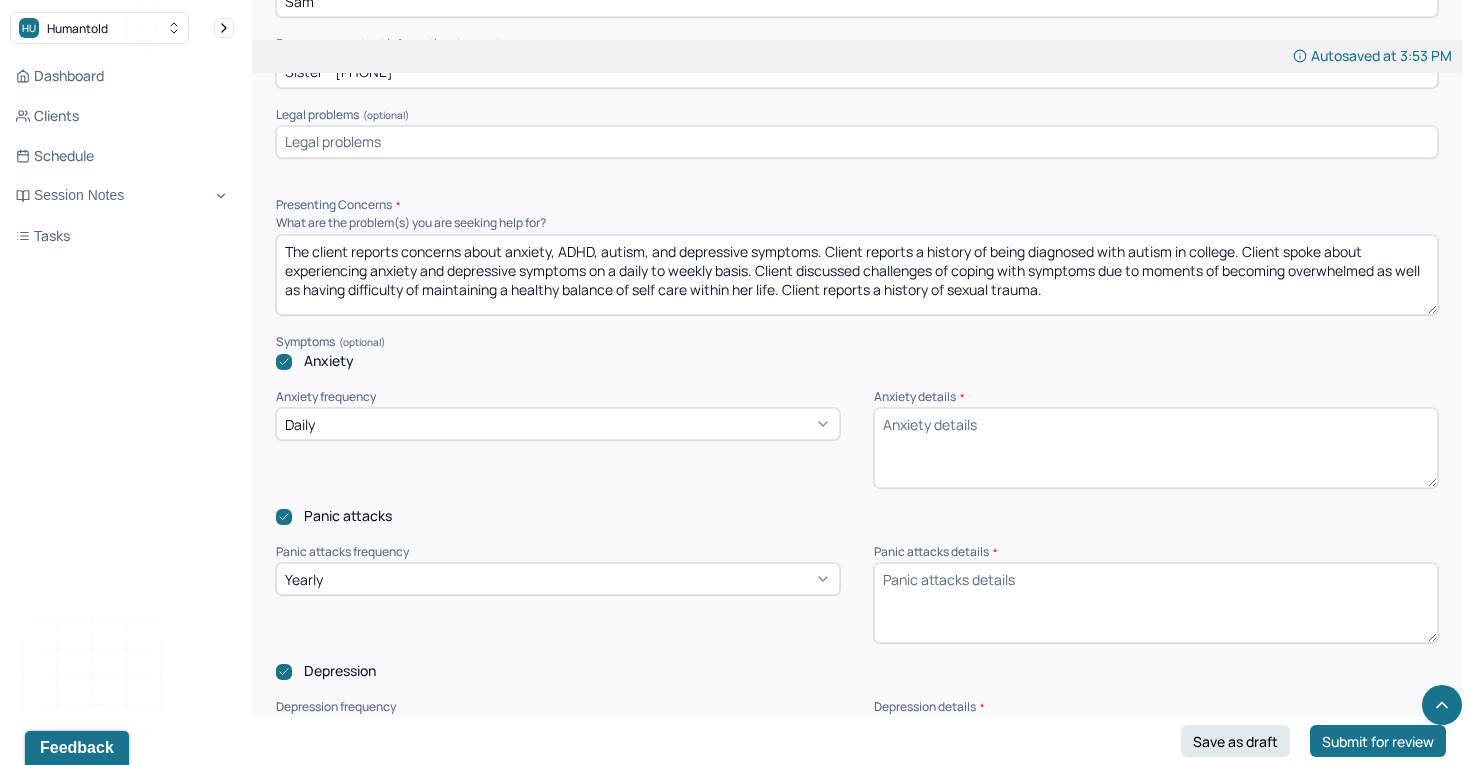 scroll, scrollTop: 0, scrollLeft: 0, axis: both 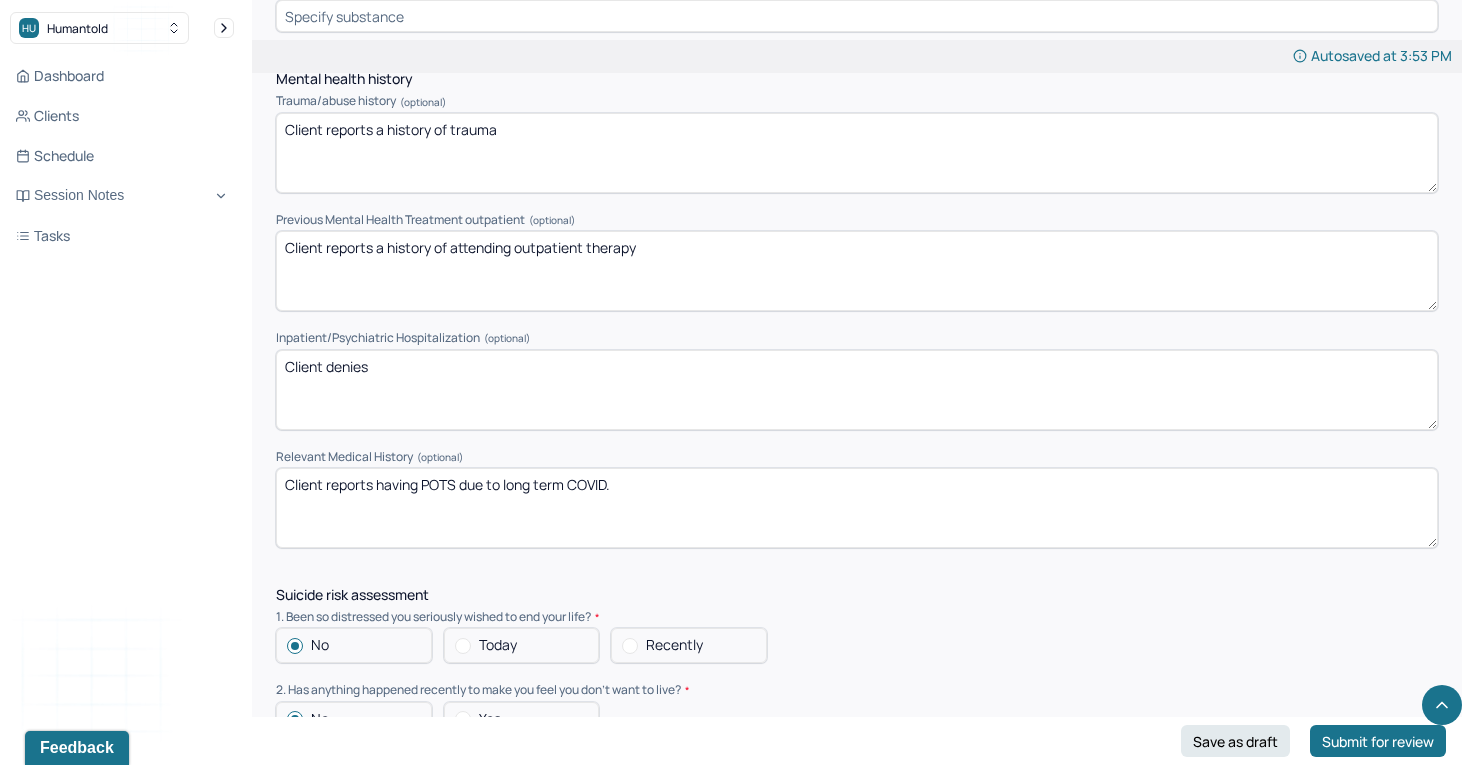 type on "The client reports concerns about anxiety, ADHD, autism, and depressive symptoms. Client reports a history of being diagnosed with autism in college. Client spoke about experiencing anxiety and depressive symptoms on a daily to weekly basis. Client discussed challenges of coping with symptoms due to moments of becoming overwhelmed as well as having difficulty of maintaining a healthy balance of self care within her life. Client reports a history of sexual trauma." 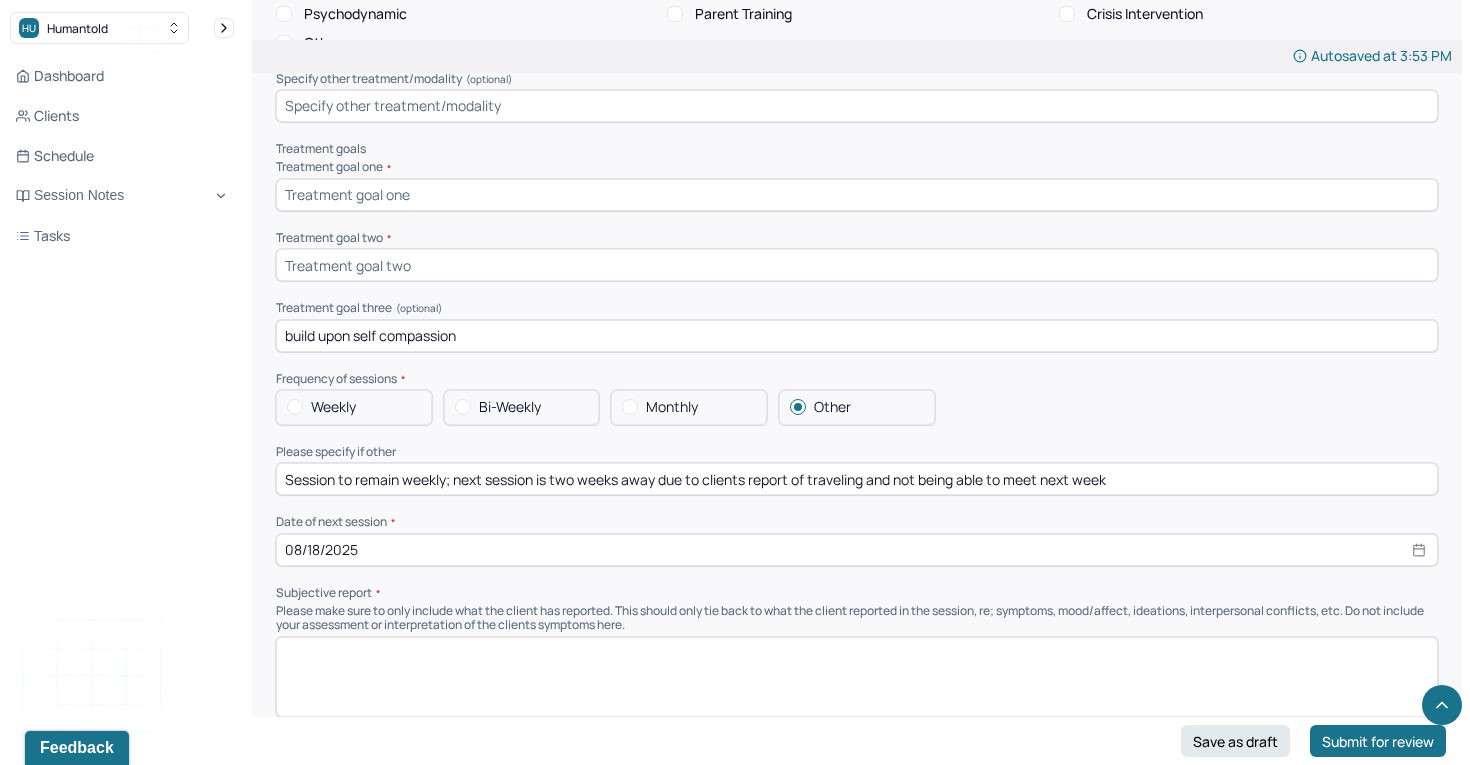 scroll, scrollTop: 7822, scrollLeft: 0, axis: vertical 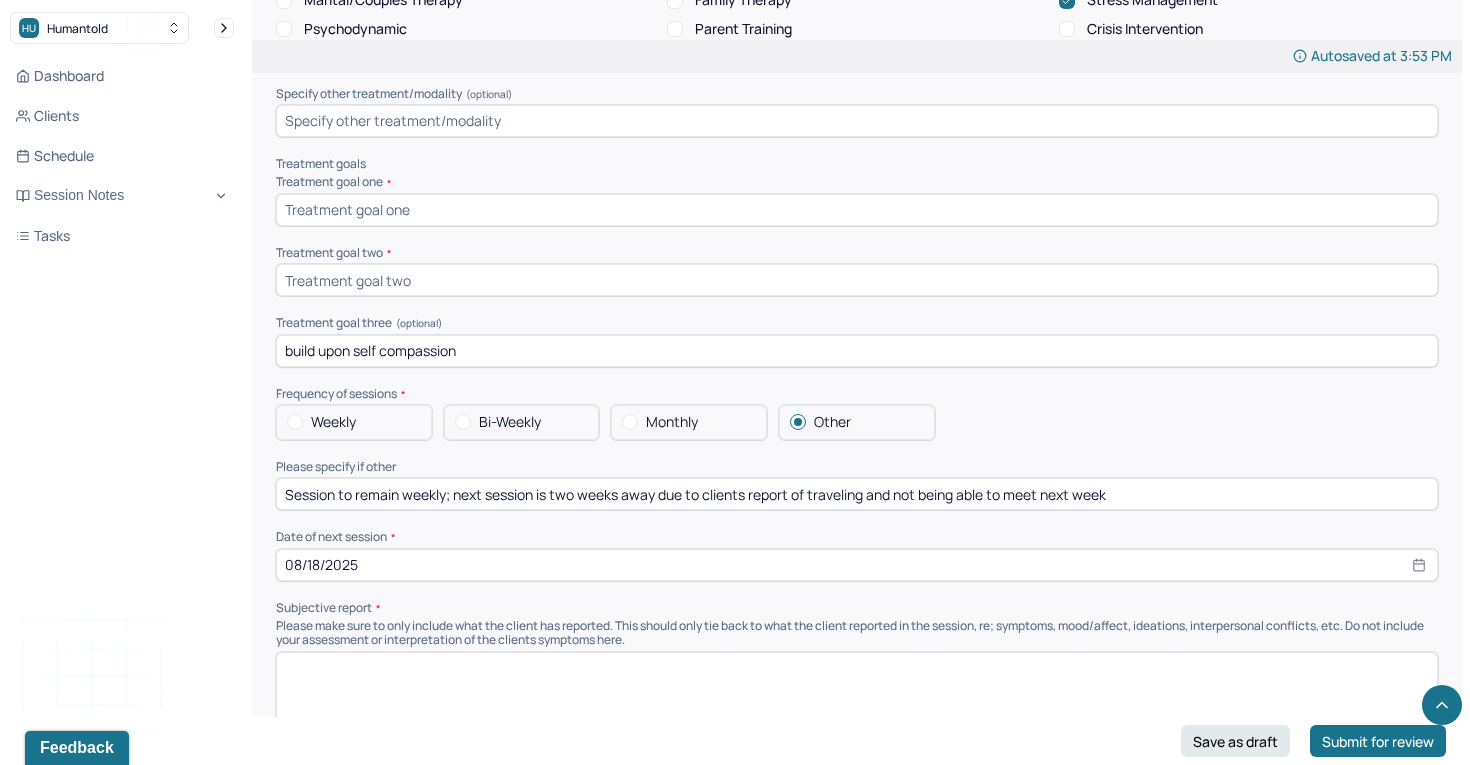 type on "Client reports a history of sexual trauma" 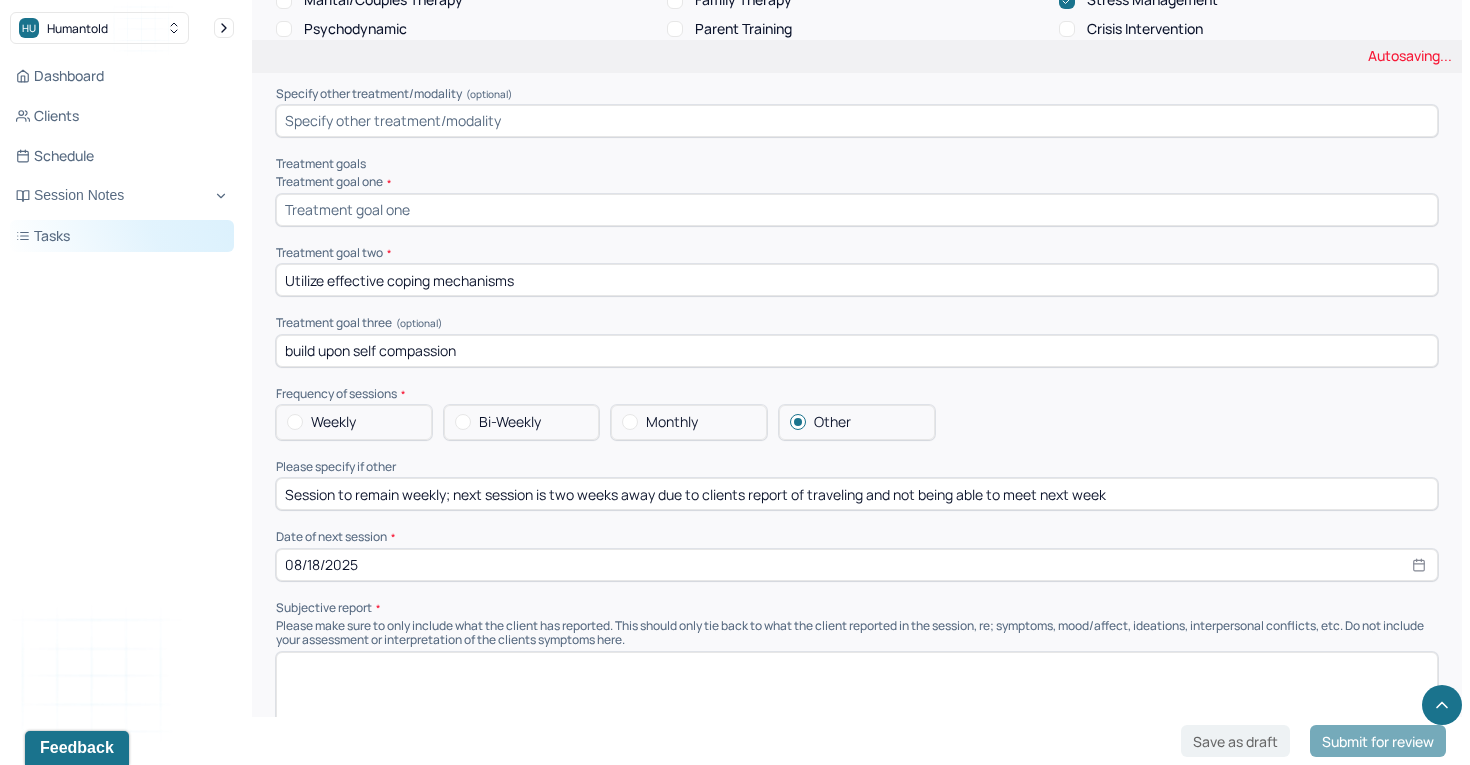 drag, startPoint x: 332, startPoint y: 257, endPoint x: 219, endPoint y: 249, distance: 113.28283 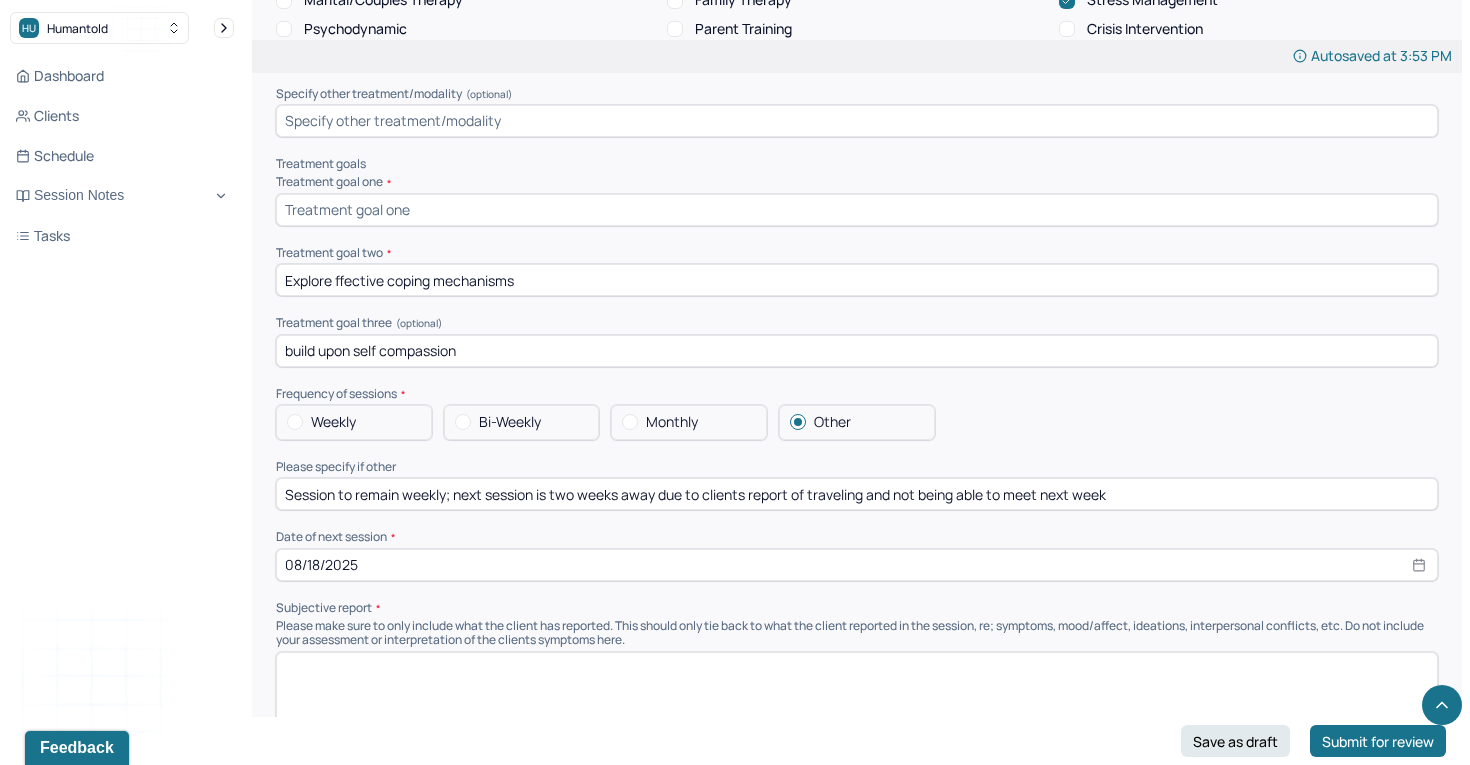 drag, startPoint x: 385, startPoint y: 256, endPoint x: 337, endPoint y: 243, distance: 49.729267 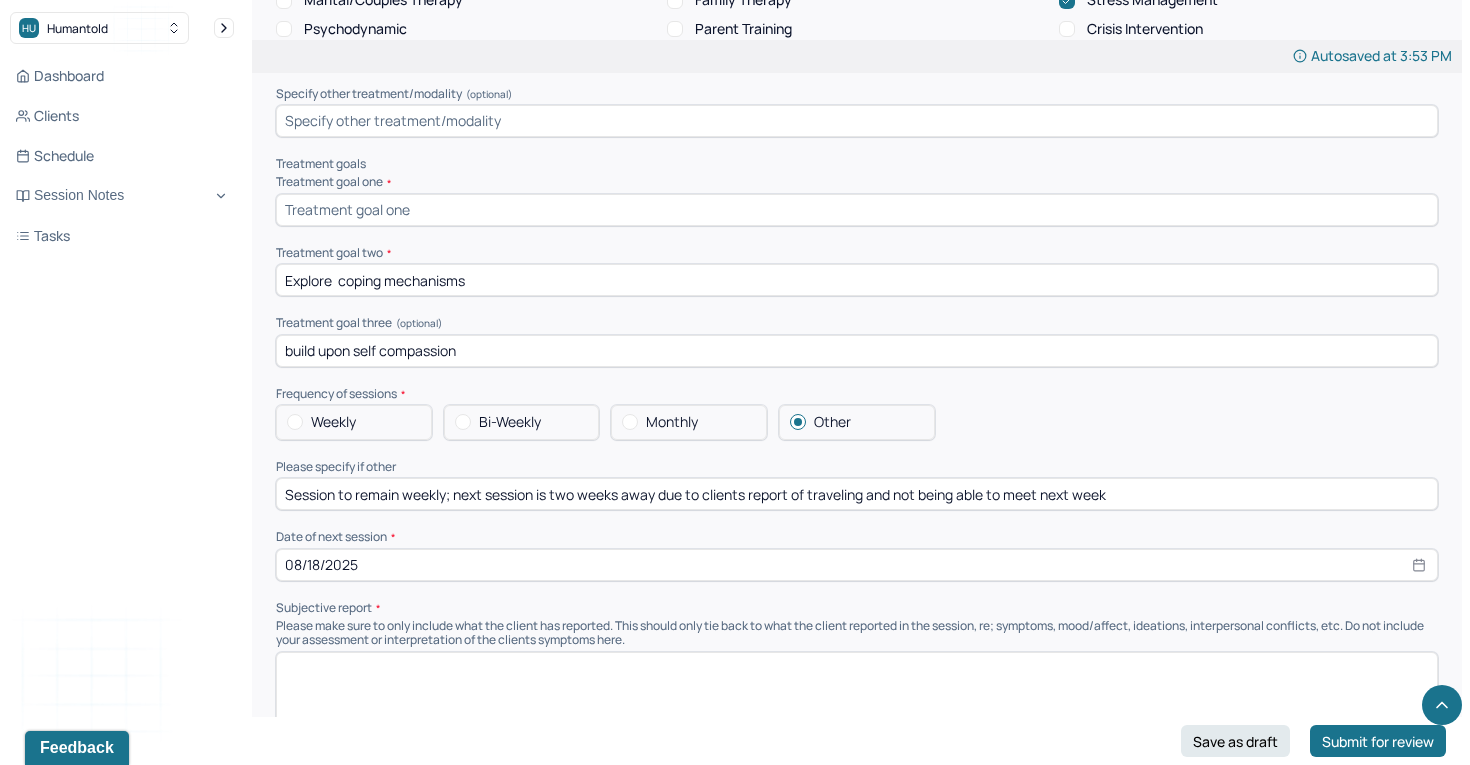 type on "Explore  coping mechanisms" 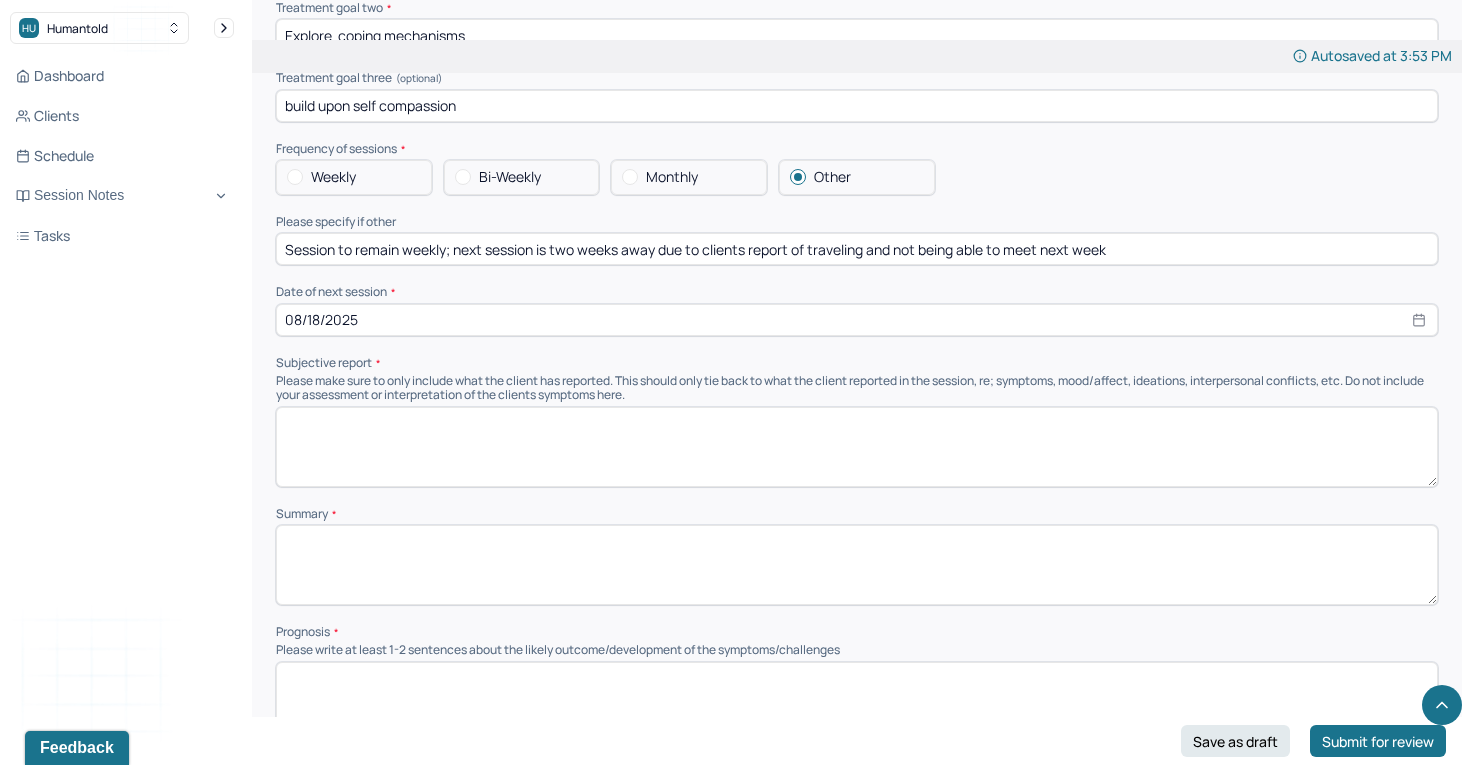 scroll, scrollTop: 8138, scrollLeft: 0, axis: vertical 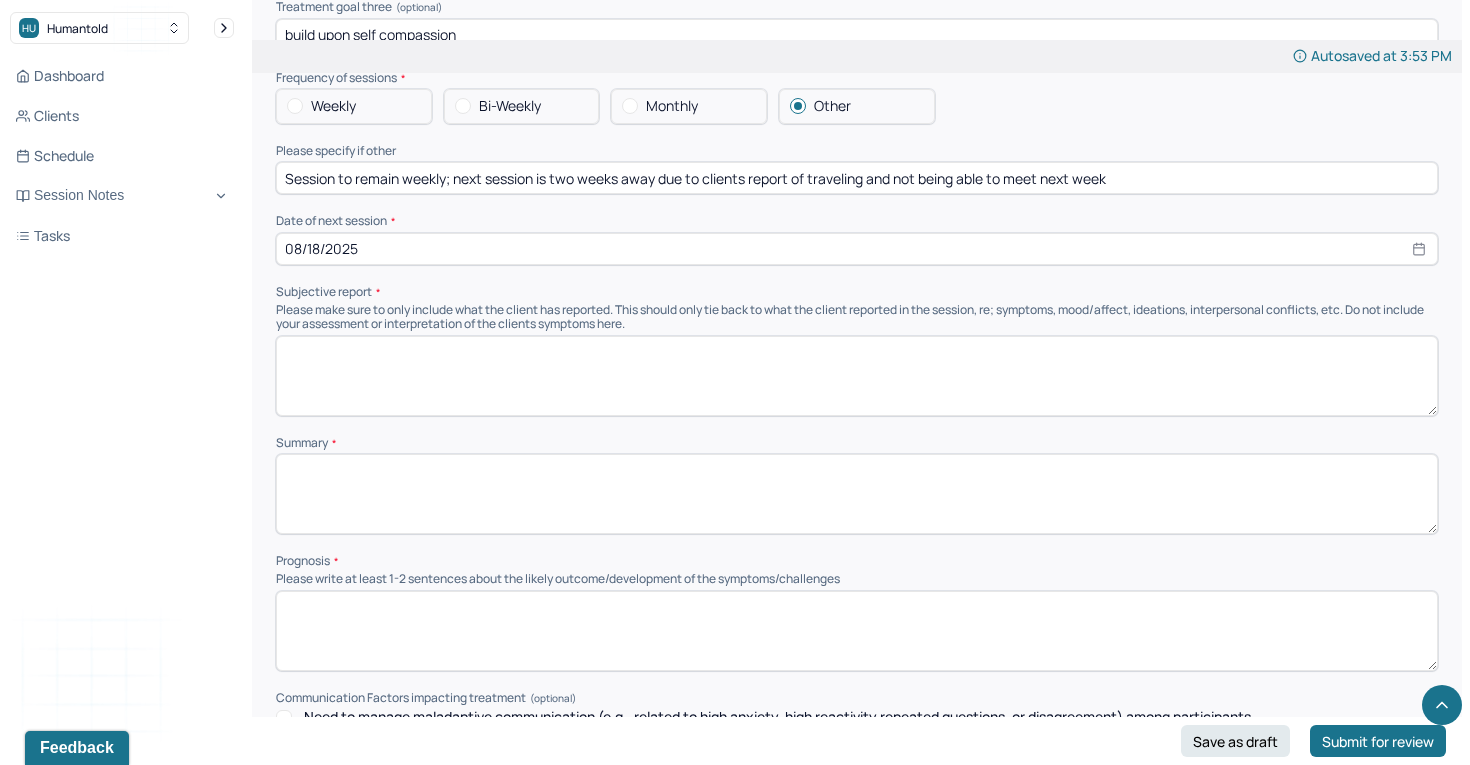 click at bounding box center [857, 494] 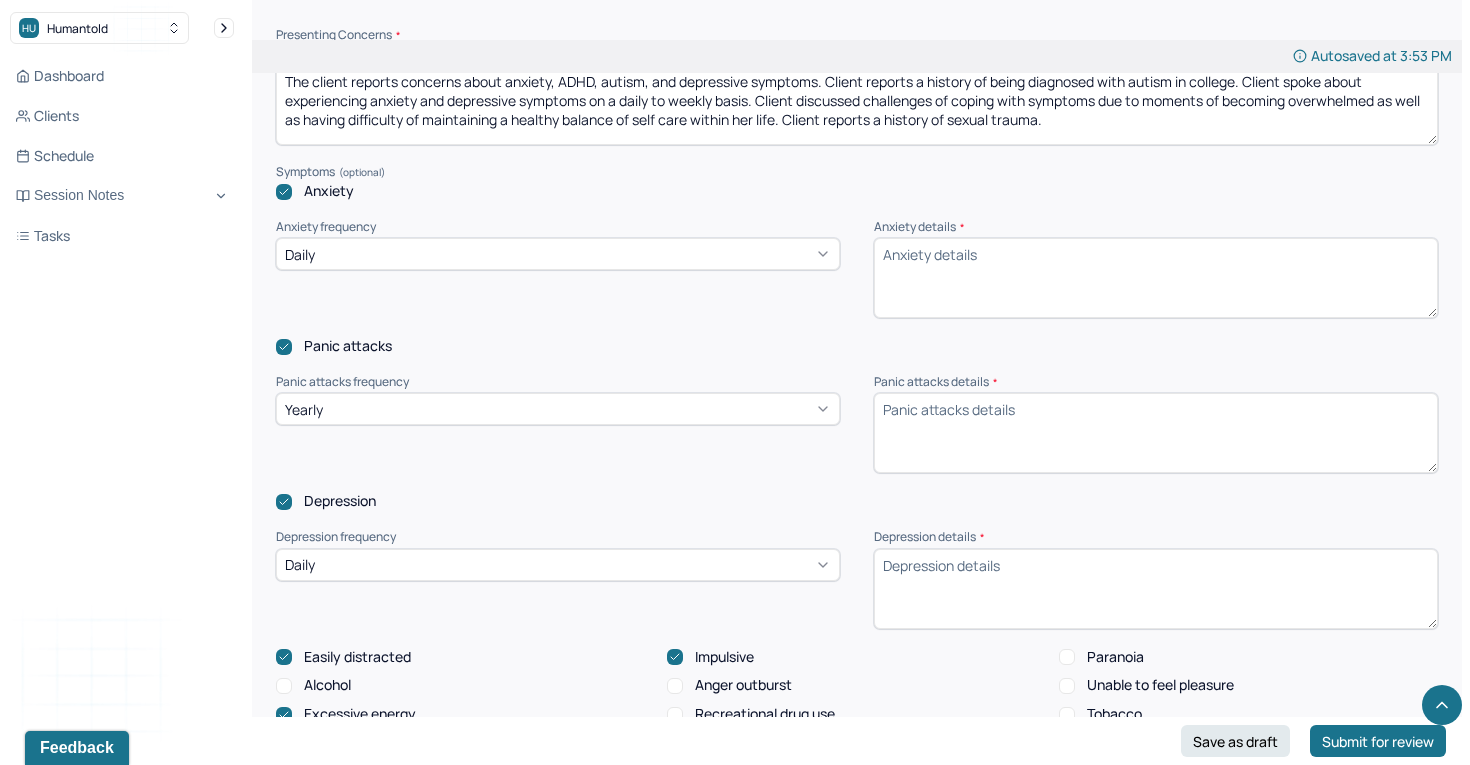 scroll, scrollTop: 1944, scrollLeft: 0, axis: vertical 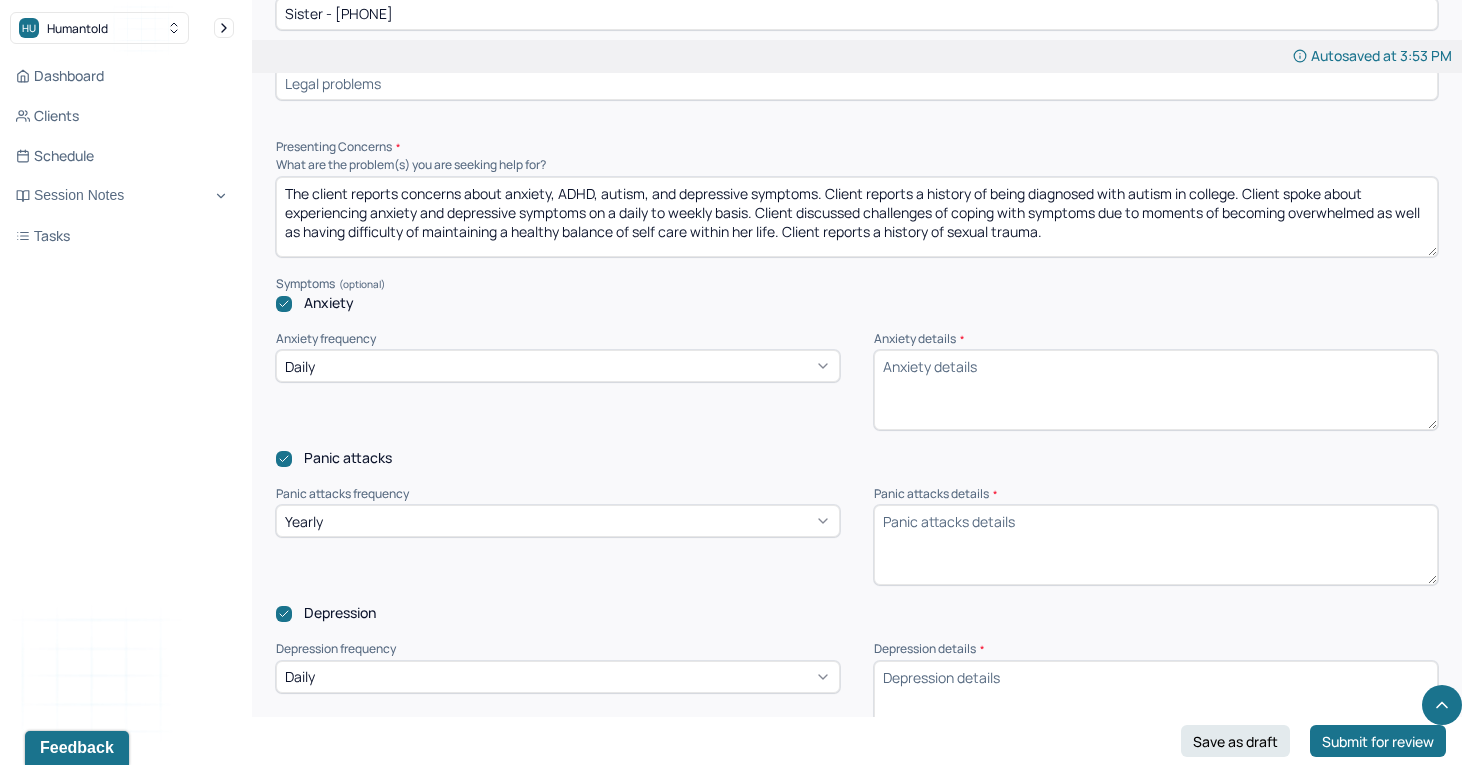 drag, startPoint x: 1160, startPoint y: 127, endPoint x: 256, endPoint y: 3, distance: 912.4648 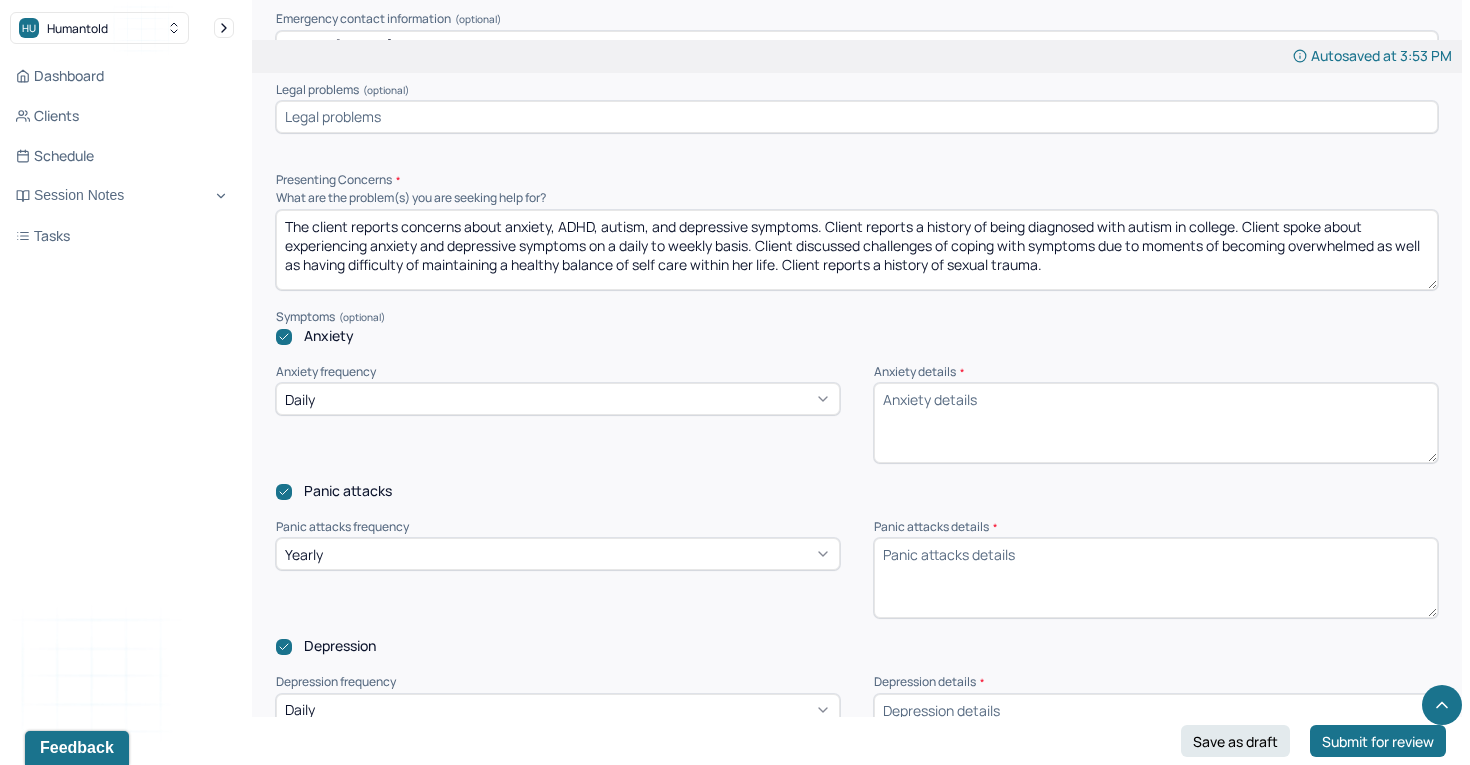 click on "The client reports concerns about anxiety, ADHD, autism, and depressive symptoms. Client reports a history of being diagnosed with autism in college. Client spoke about experiencing anxiety and depressive symptoms on a daily to weekly basis. Client discussed challenges of coping with symptoms due to moments of becoming overwhelmed as well as having difficulty of maintaining a healthy balance of self care within her life. Client reports a history of sexual trauma." at bounding box center [857, 250] 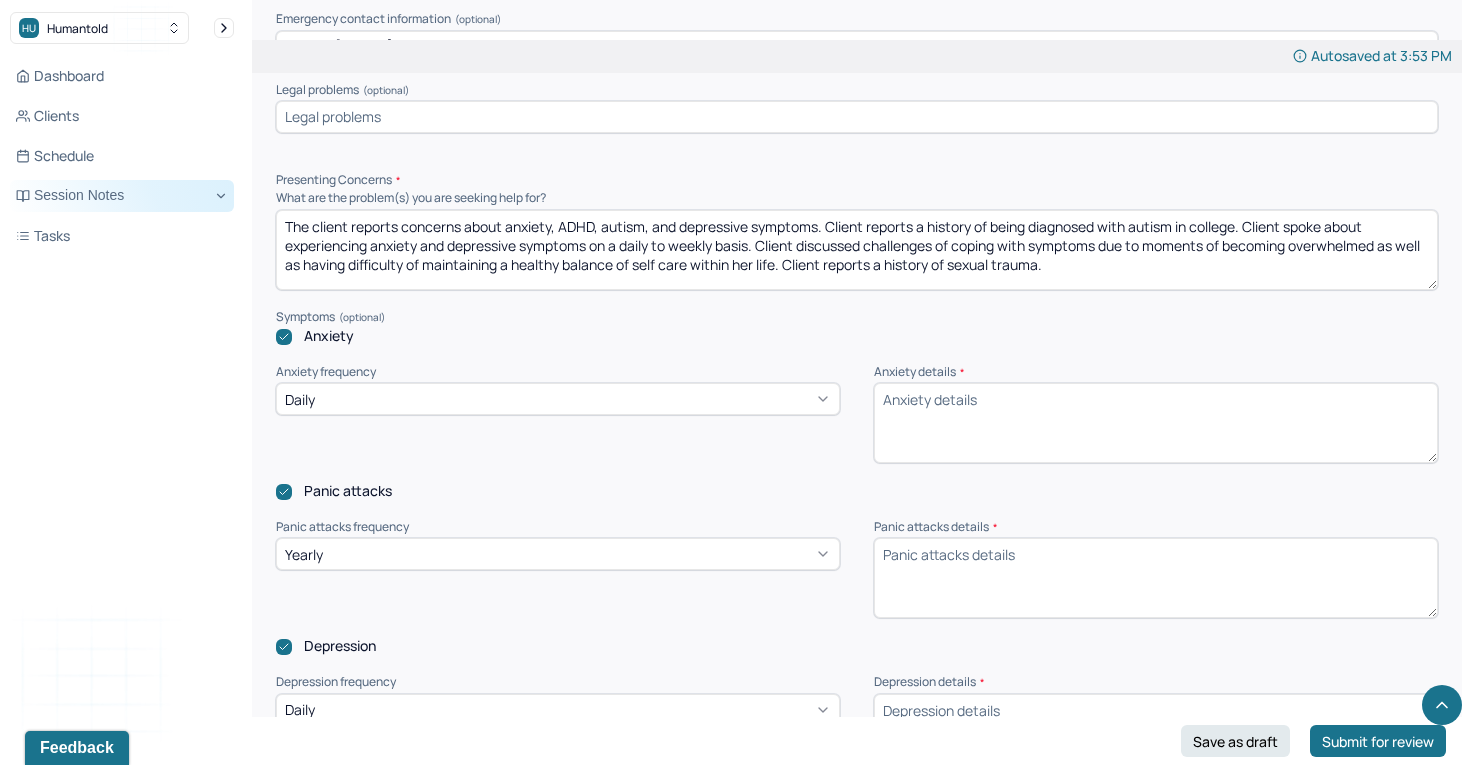 drag, startPoint x: 346, startPoint y: 218, endPoint x: 157, endPoint y: 184, distance: 192.03384 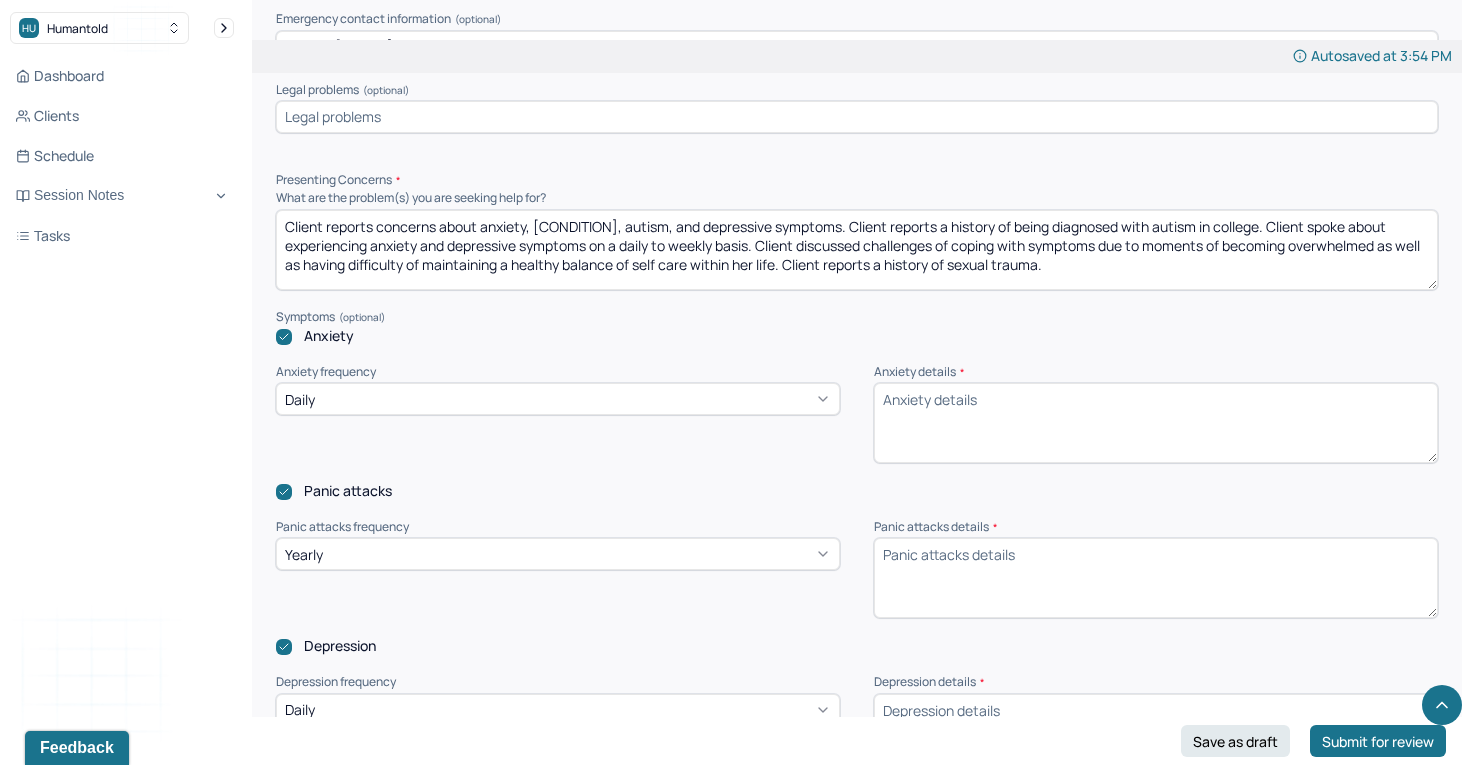 drag, startPoint x: 1114, startPoint y: 266, endPoint x: 250, endPoint y: 78, distance: 884.21716 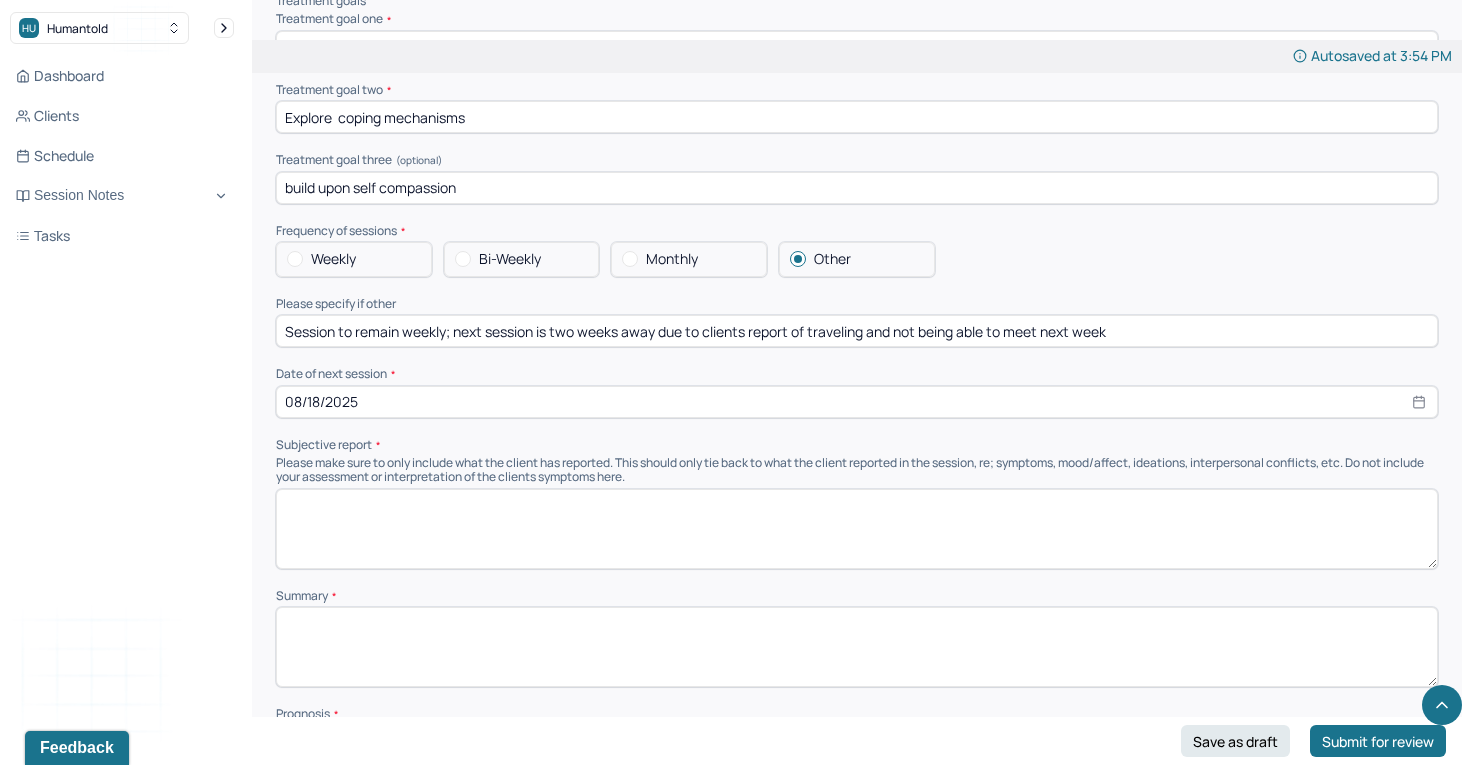 scroll, scrollTop: 7950, scrollLeft: 0, axis: vertical 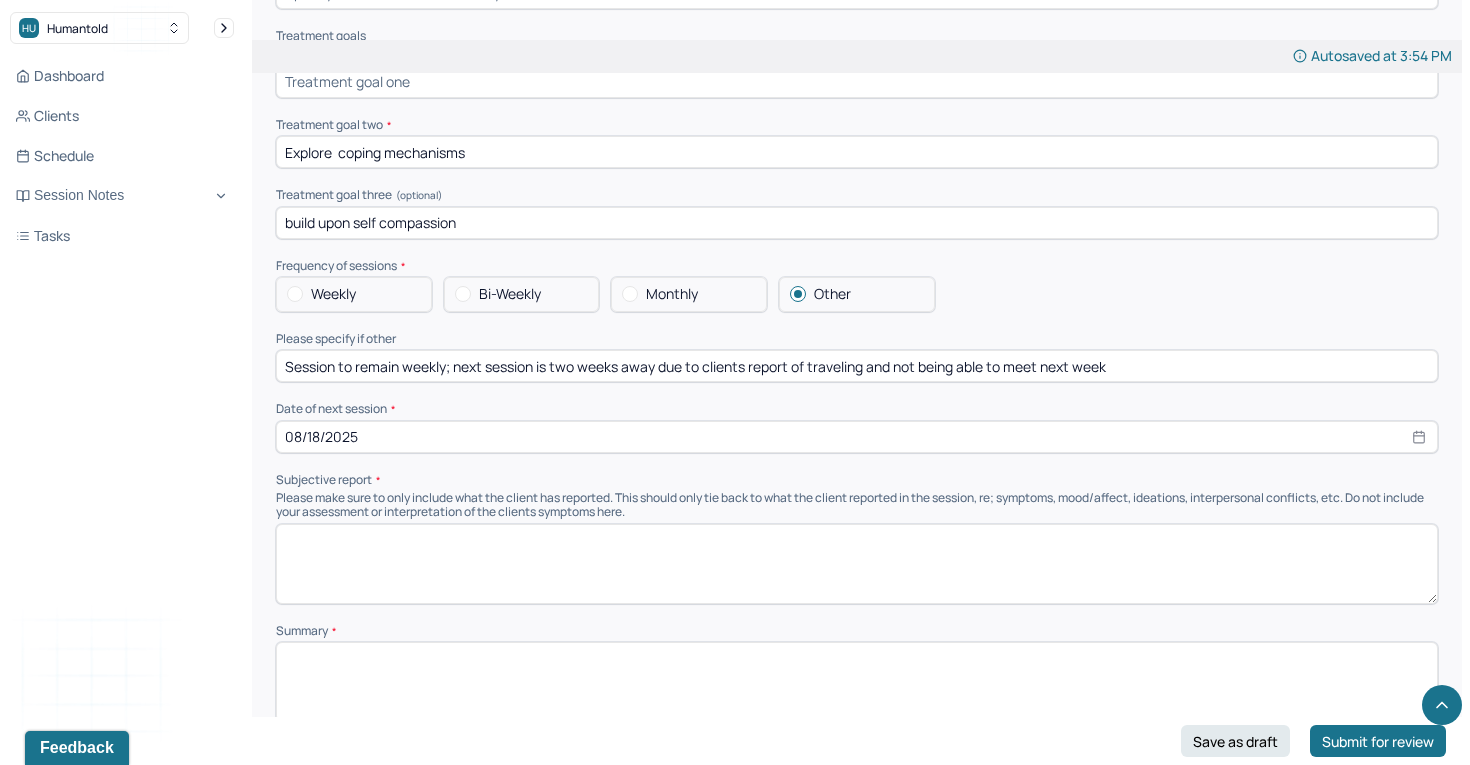 type on "Client reports concerns about anxiety, [CONDITION], autism, and depressive symptoms. Client reports a history of being diagnosed with autism in college. Client spoke about experiencing anxiety and depressive symptoms on a daily to weekly basis. Client discussed challenges of coping with symptoms due to moments of becoming overwhelmed as well as having difficulty of maintaining a healthy balance of self care within her life. Client reports a history of sexual trauma." 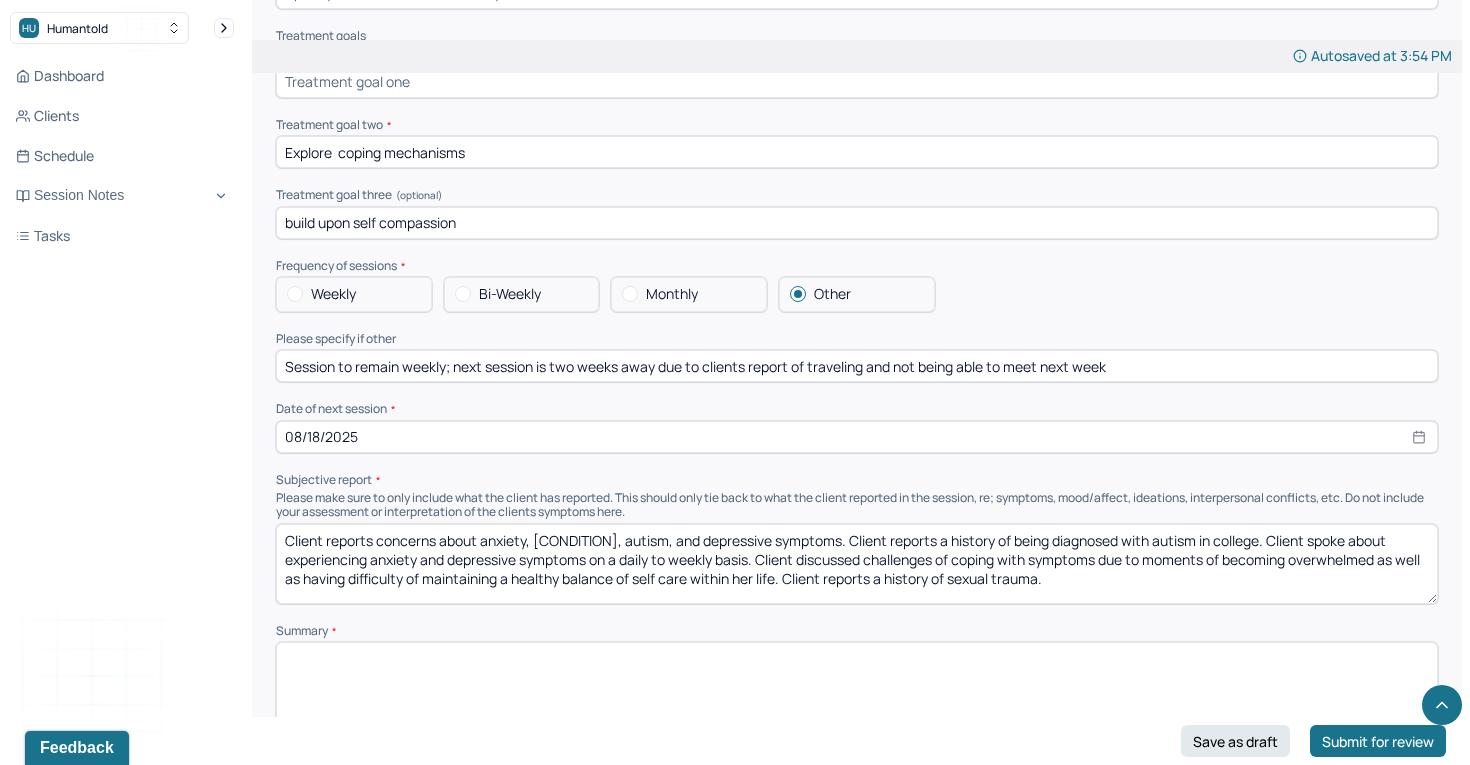 drag, startPoint x: 1087, startPoint y: 556, endPoint x: 95, endPoint y: 446, distance: 998.08014 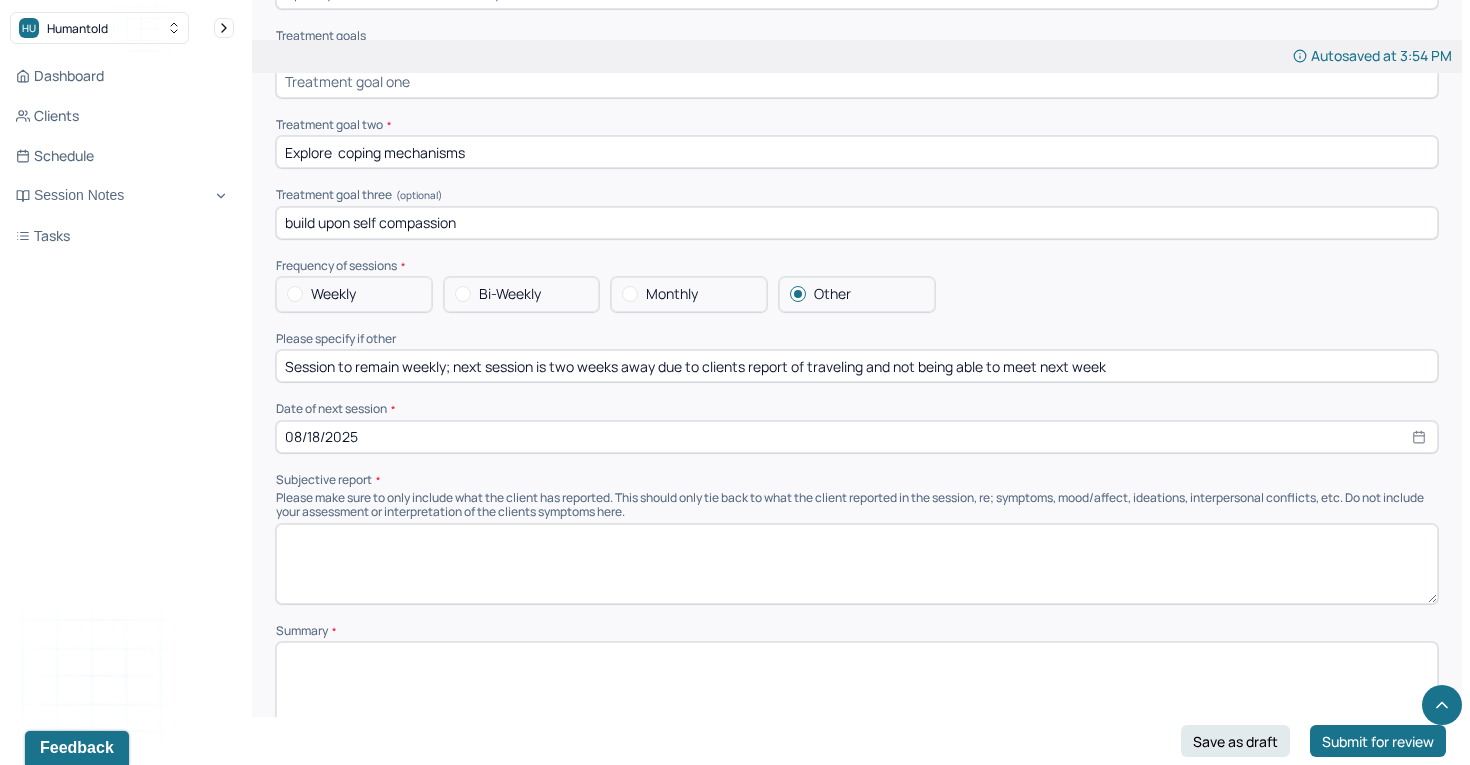 click at bounding box center [857, 682] 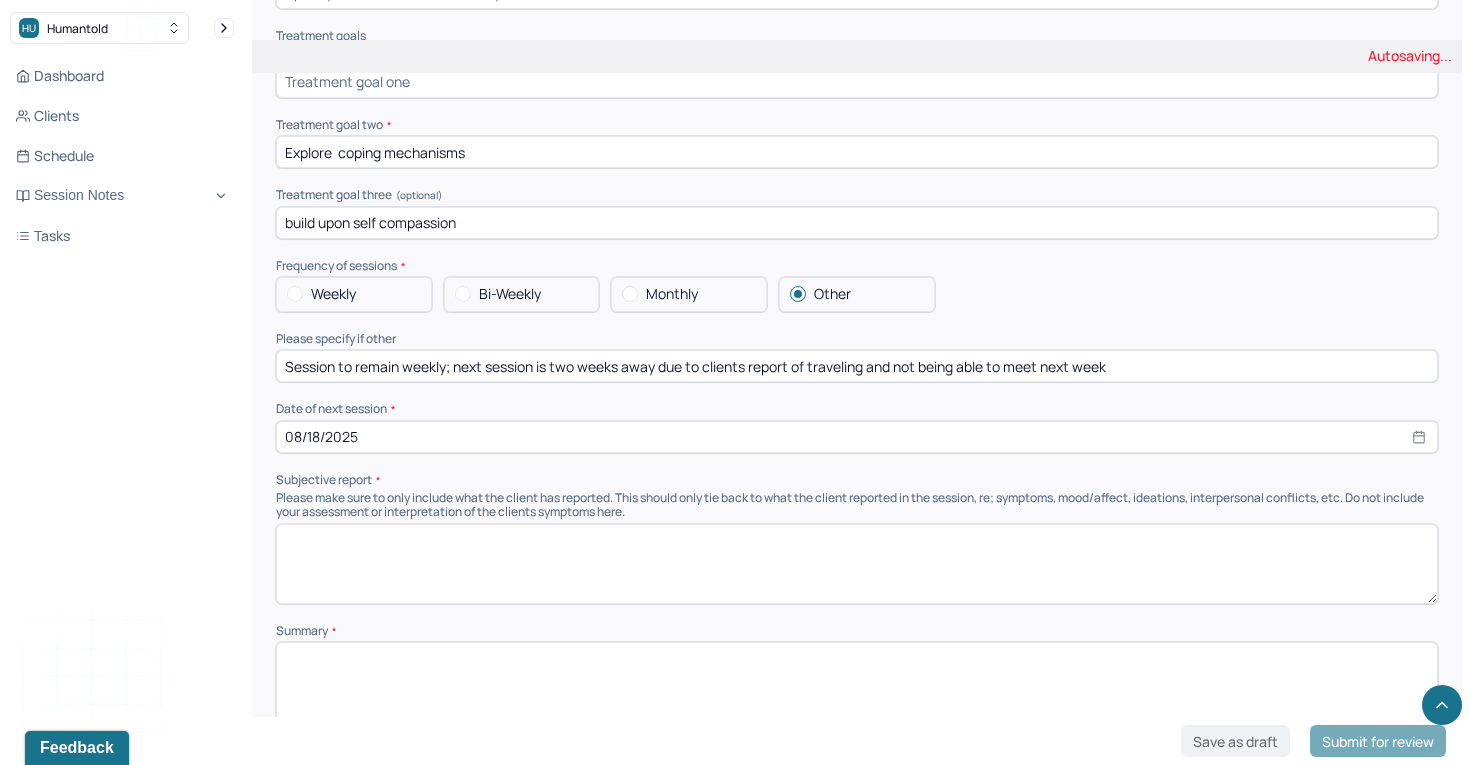 paste on "Client reports concerns about anxiety, [CONDITION], autism, and depressive symptoms. Client reports a history of being diagnosed with autism in college. Client spoke about experiencing anxiety and depressive symptoms on a daily to weekly basis. Client discussed challenges of coping with symptoms due to moments of becoming overwhelmed as well as having difficulty of maintaining a healthy balance of self care within her life. Client reports a history of sexual trauma." 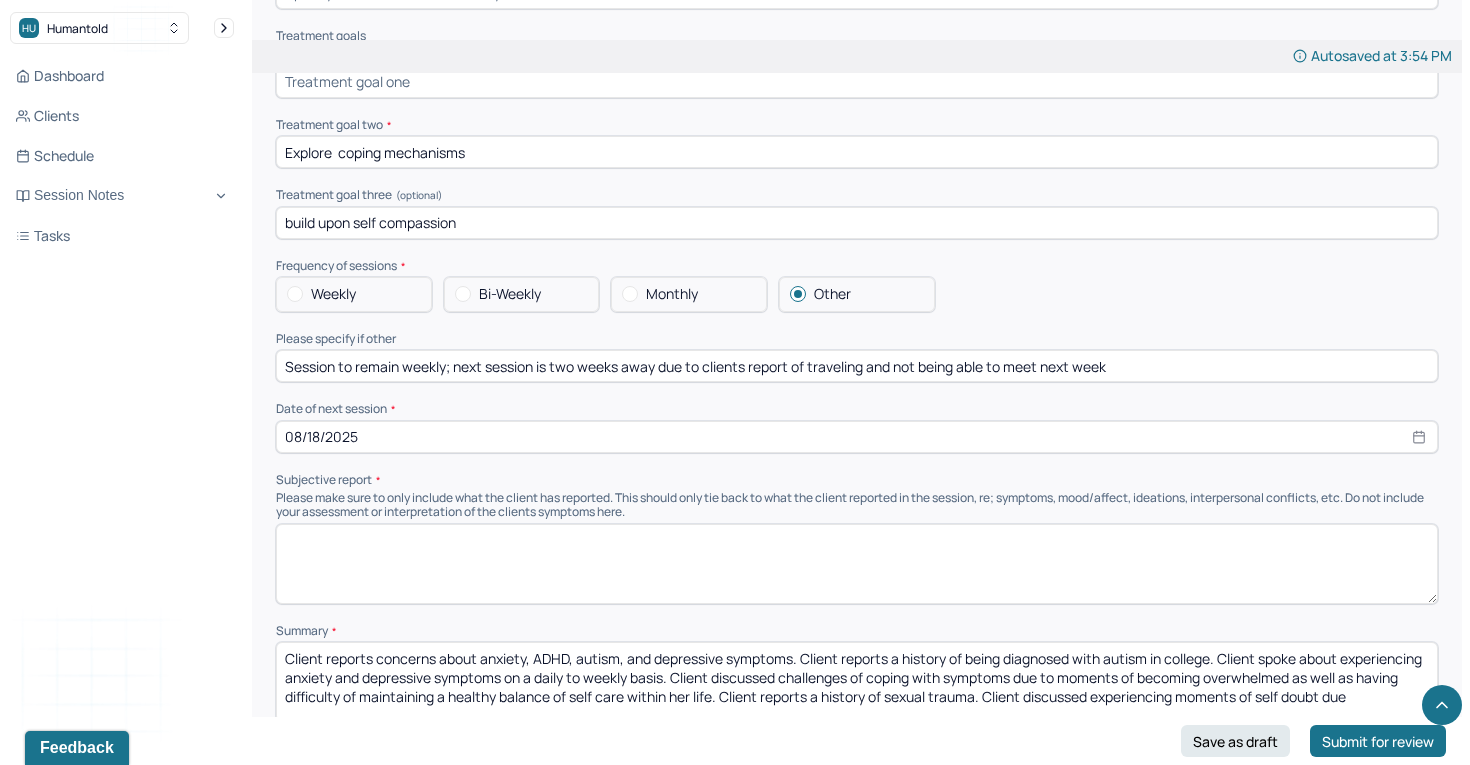 scroll, scrollTop: 3, scrollLeft: 0, axis: vertical 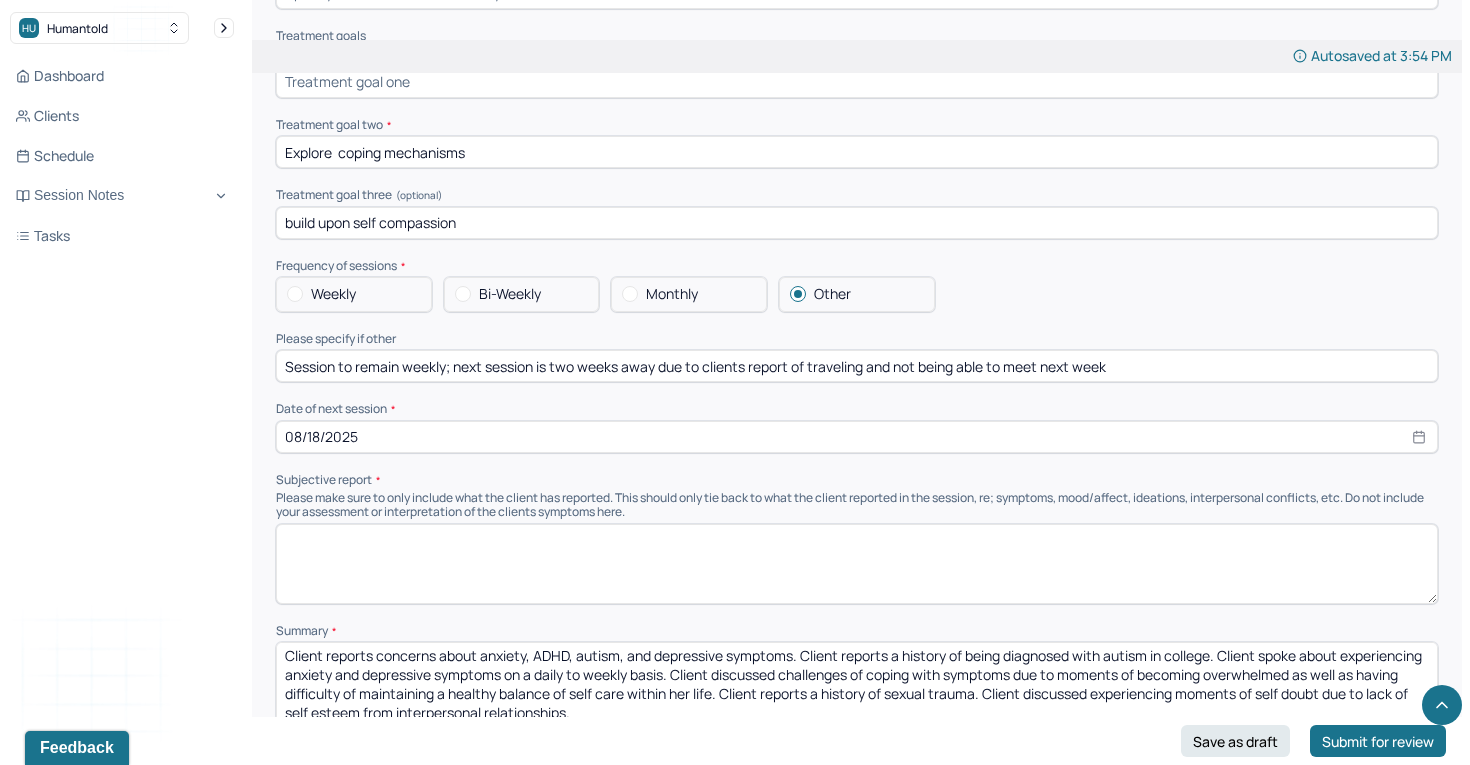 type on "Client reports concerns about anxiety, ADHD, autism, and depressive symptoms. Client reports a history of being diagnosed with autism in college. Client spoke about experiencing anxiety and depressive symptoms on a daily to weekly basis. Client discussed challenges of coping with symptoms due to moments of becoming overwhelmed as well as having difficulty of maintaining a healthy balance of self care within her life. Client reports a history of sexual trauma. Client discussed experiencing moments of self doubt due to lack of self esteem from interpersonal relationships." 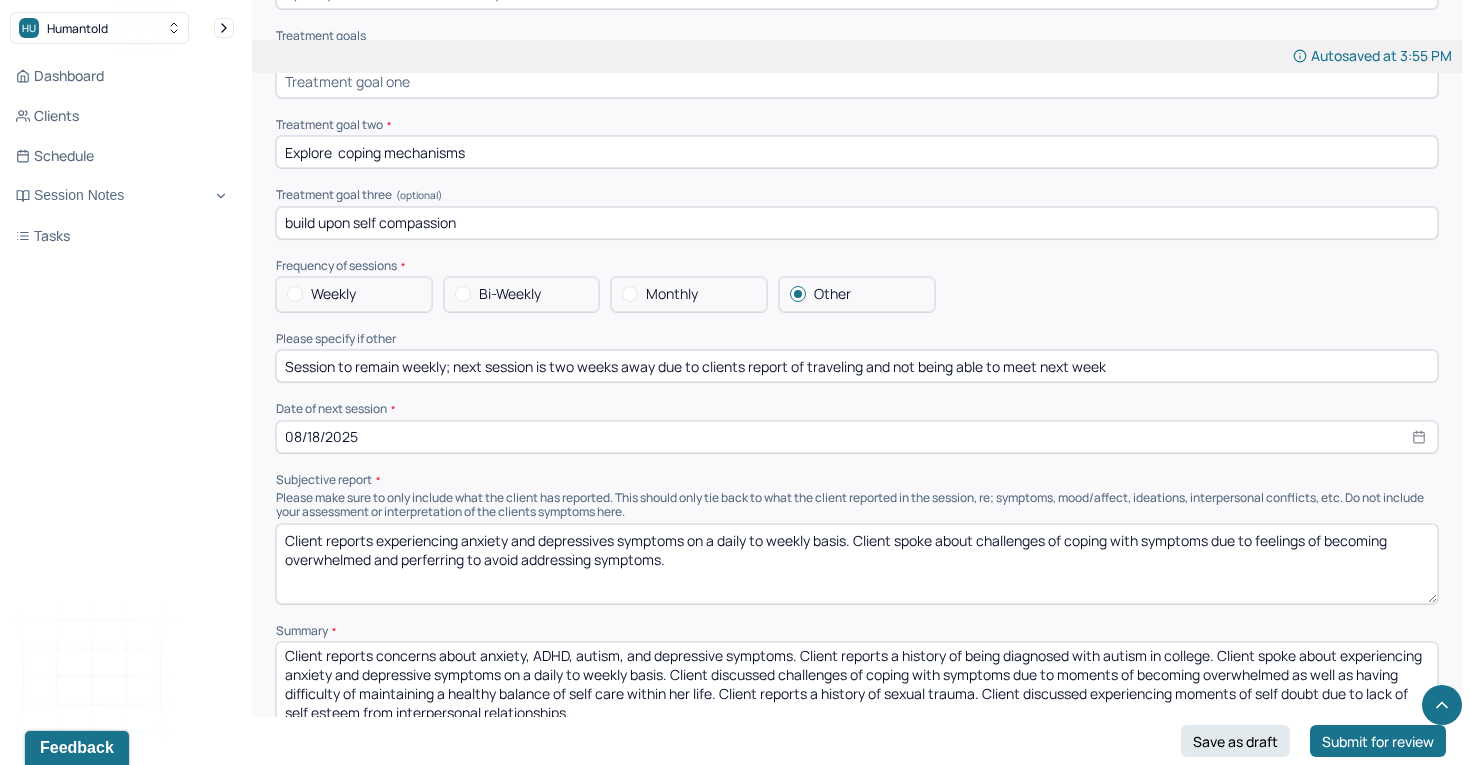 click on "Client reports experiencing anxiety and depressives symptoms on a daily to weekly basis. Client spoke about challenges of coping with symptoms due to feelings of becoming overwhelmed and perferring to avoid addressing symptoms." at bounding box center (857, 564) 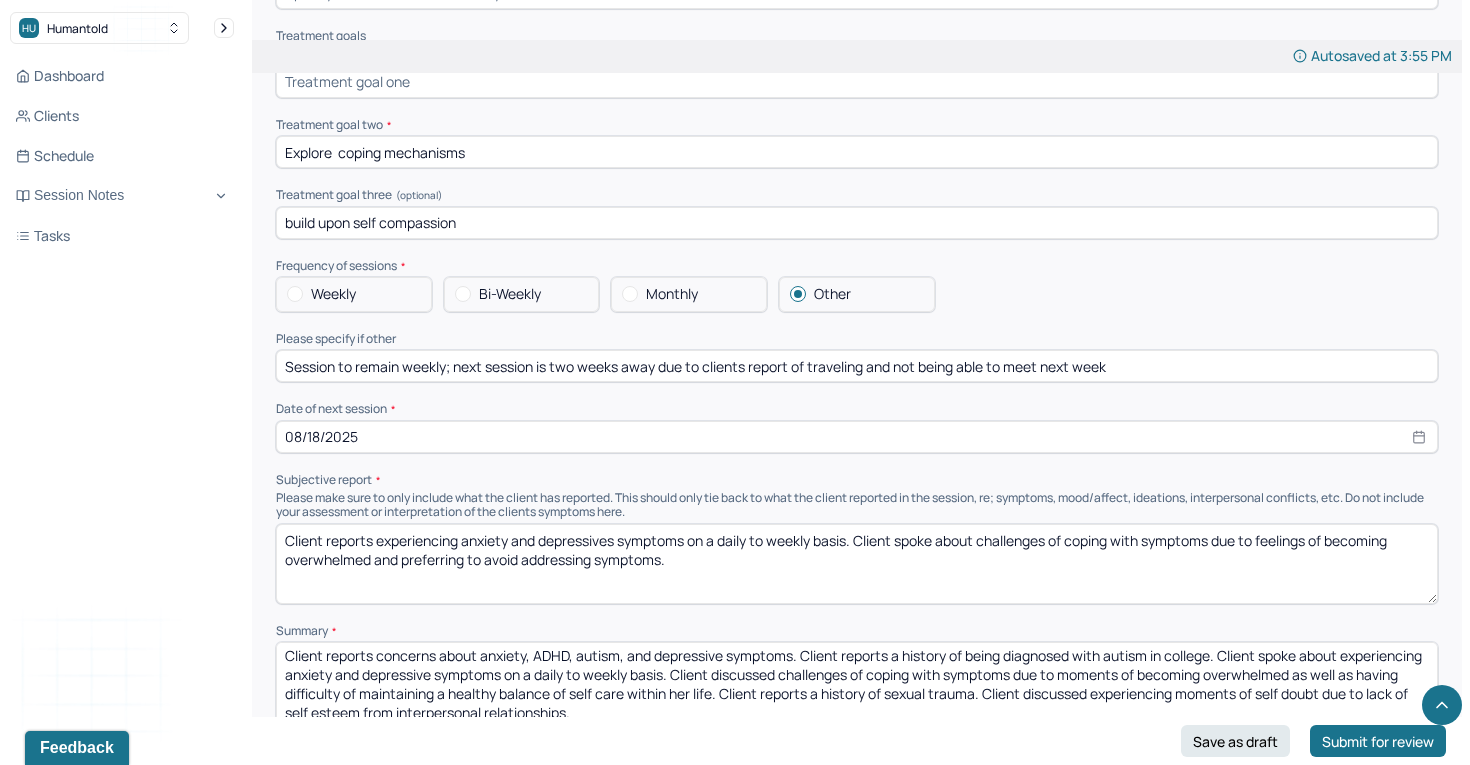 click on "Client reports experiencing anxiety and depressives symptoms on a daily to weekly basis. Client spoke about challenges of coping with symptoms due to feelings of becoming overwhelmed and perferring to avoid addressing symptoms." at bounding box center [857, 564] 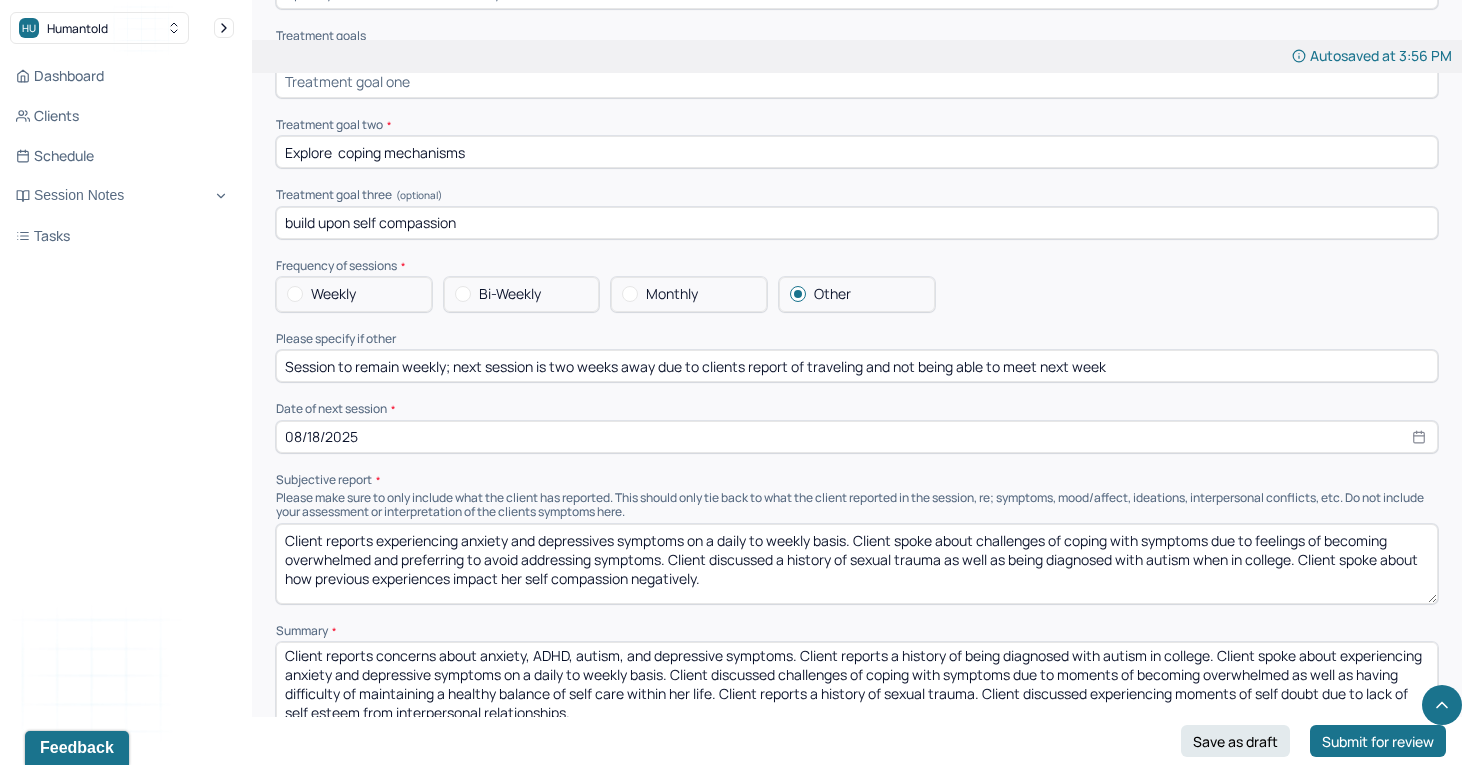 click on "Client reports experiencing anxiety and depressives symptoms on a daily to weekly basis. Client spoke about challenges of coping with symptoms due to feelings of becoming overwhelmed and preferring to avoid addressing symptoms. Client discussed a history of sexual trauma as well as being diagnosed with autism when in college. Client spoke about how previous experiences impact her self compassion negatively." at bounding box center [857, 564] 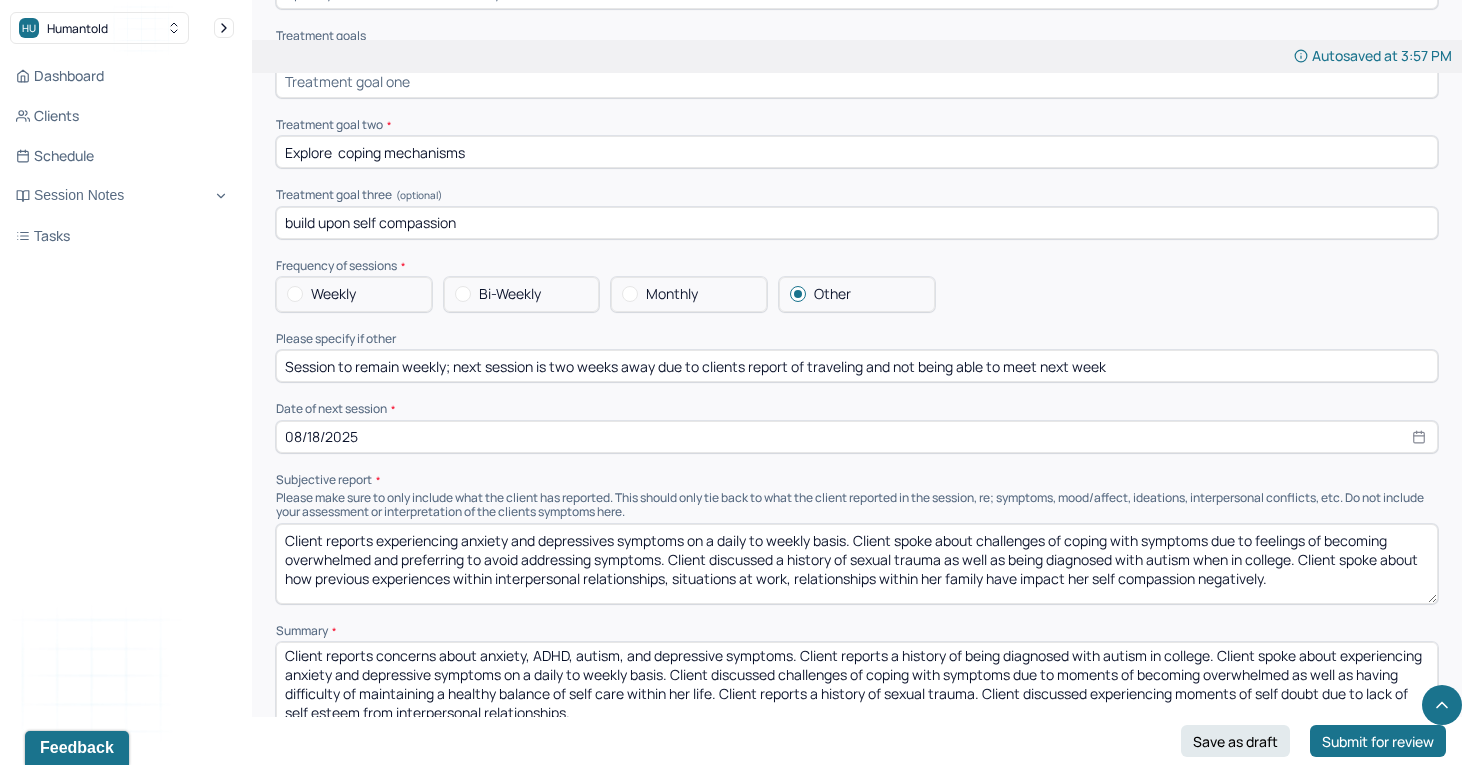 click on "Client reports experiencing anxiety and depressives symptoms on a daily to weekly basis. Client spoke about challenges of coping with symptoms due to feelings of becoming overwhelmed and preferring to avoid addressing symptoms. Client discussed a history of sexual trauma as well as being diagnosed with autism when in college. Client spoke about how previous experiences within interpersonal relationships, situations at work, relationships within her family will impact her self compassion negatively." at bounding box center [857, 564] 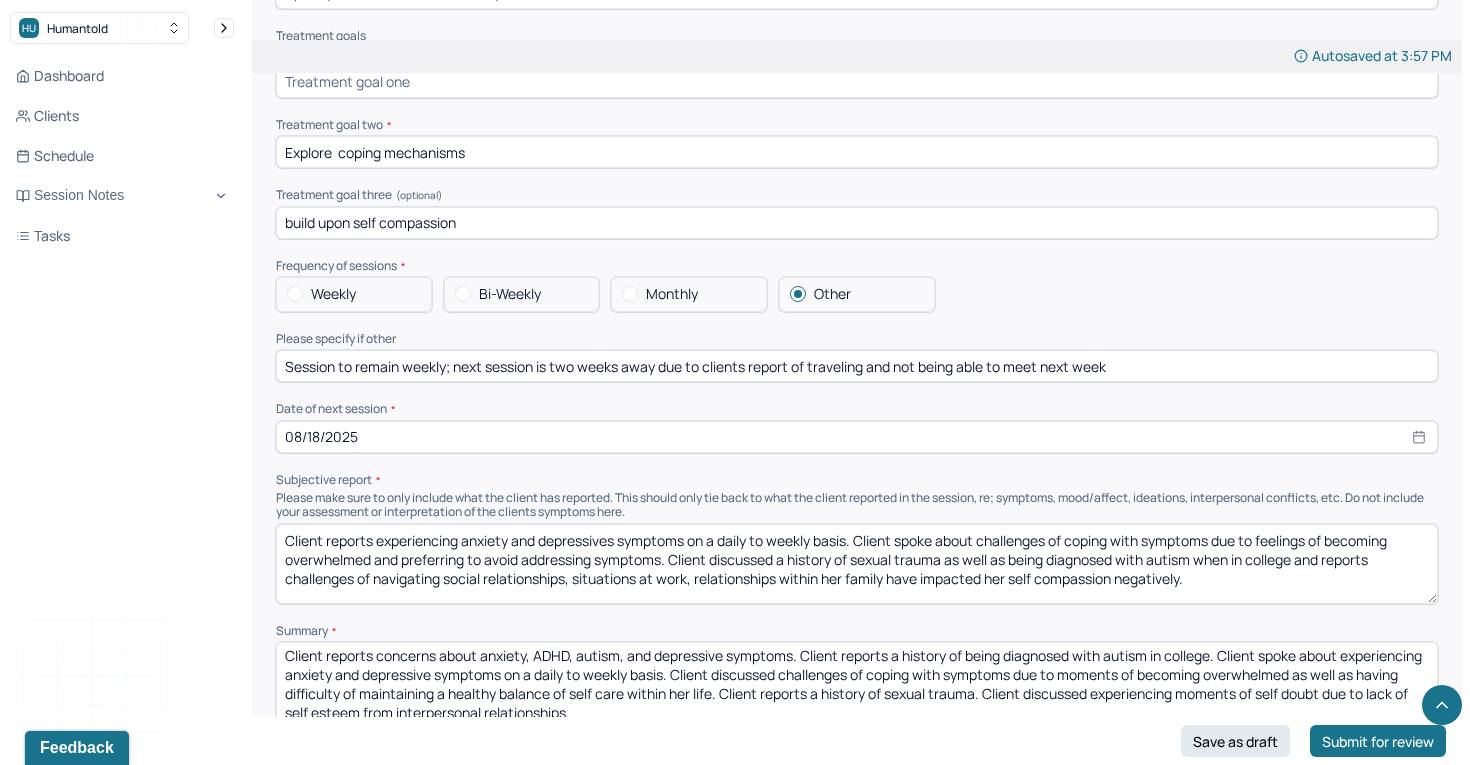 click on "Summary Present at session Patient Mother Stepfather Spouse Father Stepmother Partner Guardian Other Specify Other (optional) Type of treatment recommended Individual Family Group Collateral/Parenting Treatment Modality/Intervention(s) Cognitive/Behavioral Behavioral Modification Supportive Marital/Couples Therapy  Family Therapy Stress Management Psychodynamic Parent Training Crisis Intervention Other Specify other treatment/modality (optional) Treatment goals Treatment goal one * Treatment goal two * Explore  coping mechanisms Treatment goal three (optional) build upon self compassion Frequency of sessions Weekly Bi-Weekly Monthly Other Please specify if other Session to remain weekly; next session is two weeks away due to clients report of traveling and not being able to meet next week Date of next session * 08/18/2025 Subjective report Summary Prognosis Please write at least 1-2 sentences about the likely outcome/development of the symptoms/challenges Communication Factors impacting treatment" at bounding box center (857, 352) 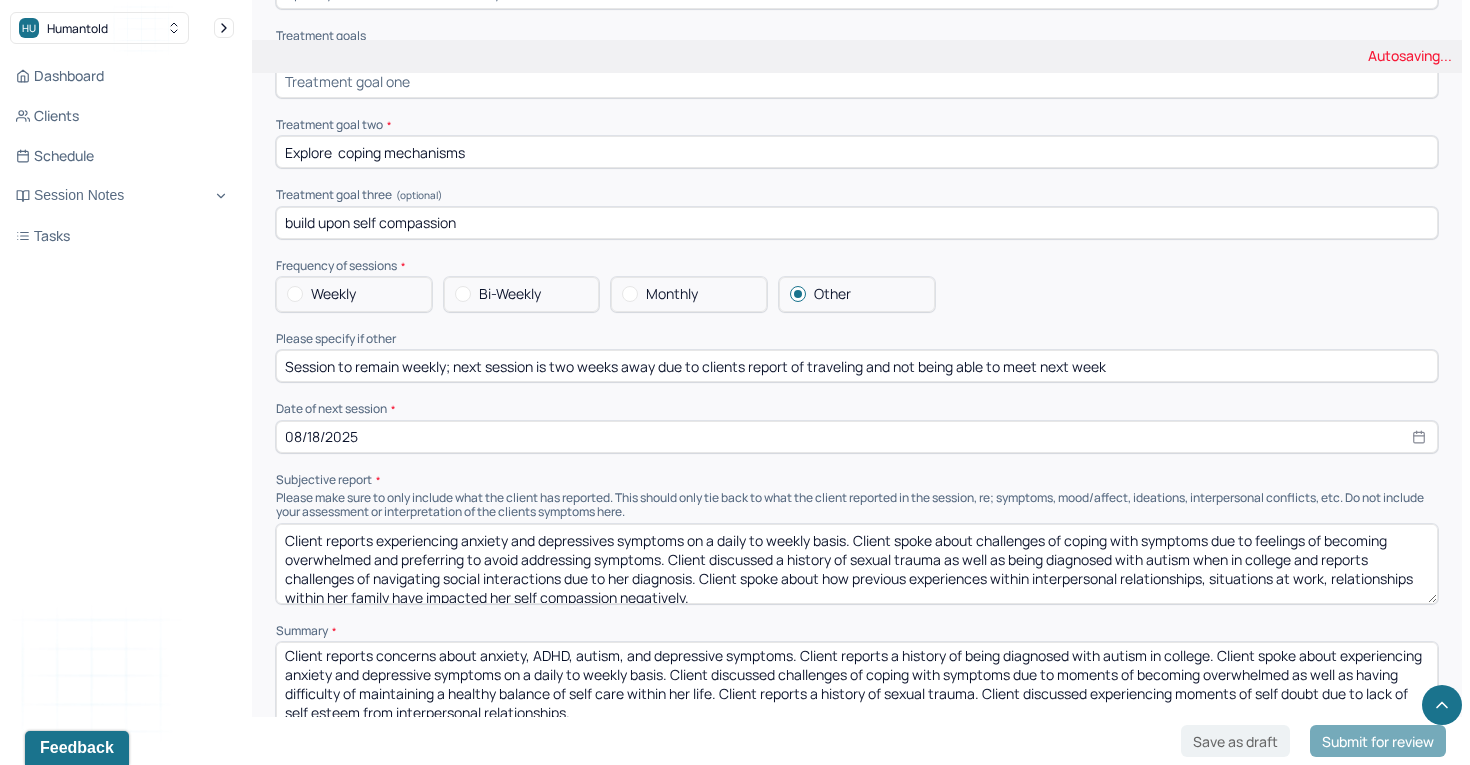 type on "Client reports experiencing anxiety and depressives symptoms on a daily to weekly basis. Client spoke about challenges of coping with symptoms due to feelings of becoming overwhelmed and preferring to avoid addressing symptoms. Client discussed a history of sexual trauma as well as being diagnosed with autism when in college and reports challenges of navigating social interactions due to her diagnosis. Client spoke about how previous experiences within interpersonal relationships, situations at work, relationships within her family have impacted her self compassion negatively." 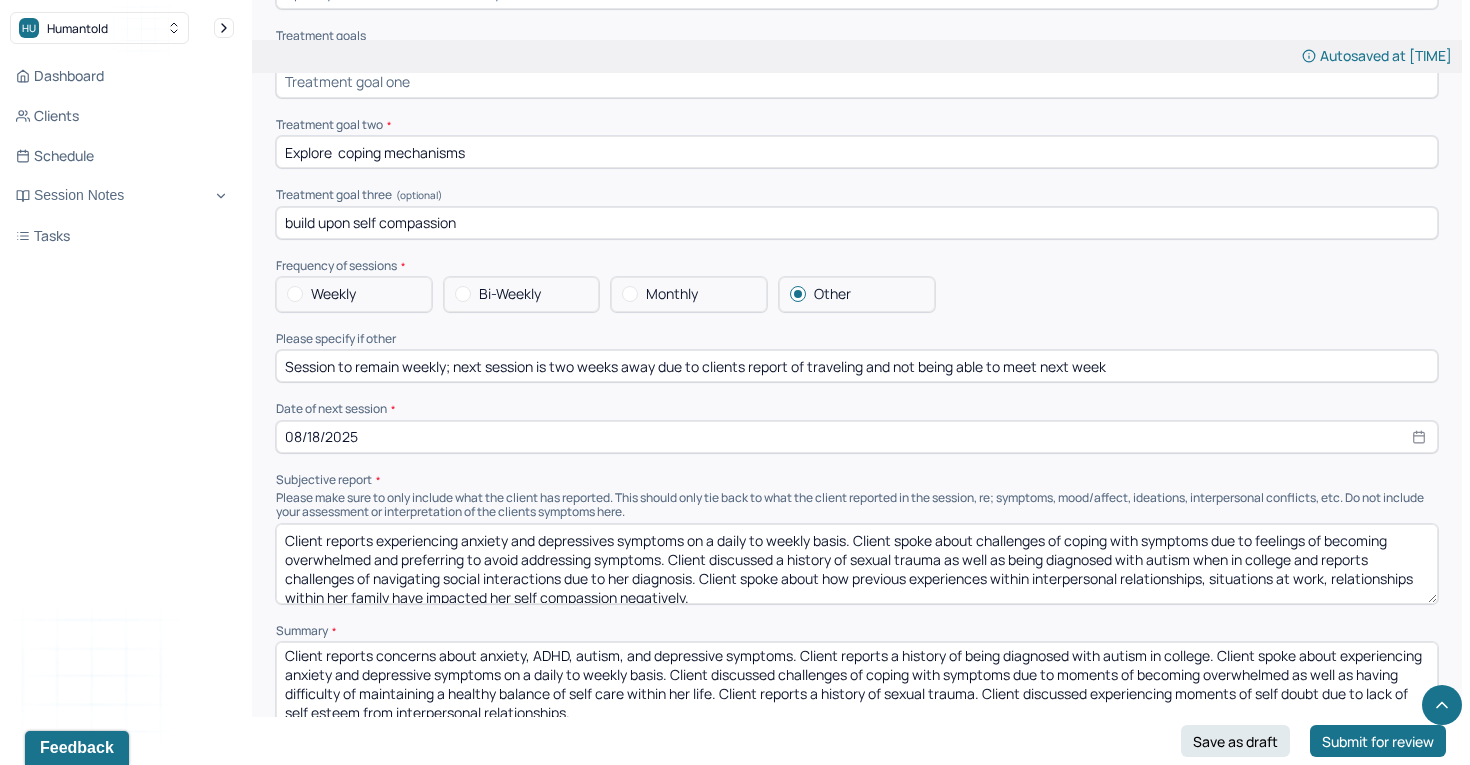 click on "Client reports experiencing anxiety and depressives symptoms on a daily to weekly basis. Client spoke about challenges of coping with symptoms due to feelings of becoming overwhelmed and preferring to avoid addressing symptoms. Client discussed a history of sexual trauma as well as being diagnosed with autism when in college and reports challenges of navigating social interactions due to her diagnosis. Client spoke about how previous experiences within interpersonal relationships, situations at work, relationships within her family have impacted her self compassion negatively." at bounding box center [857, 564] 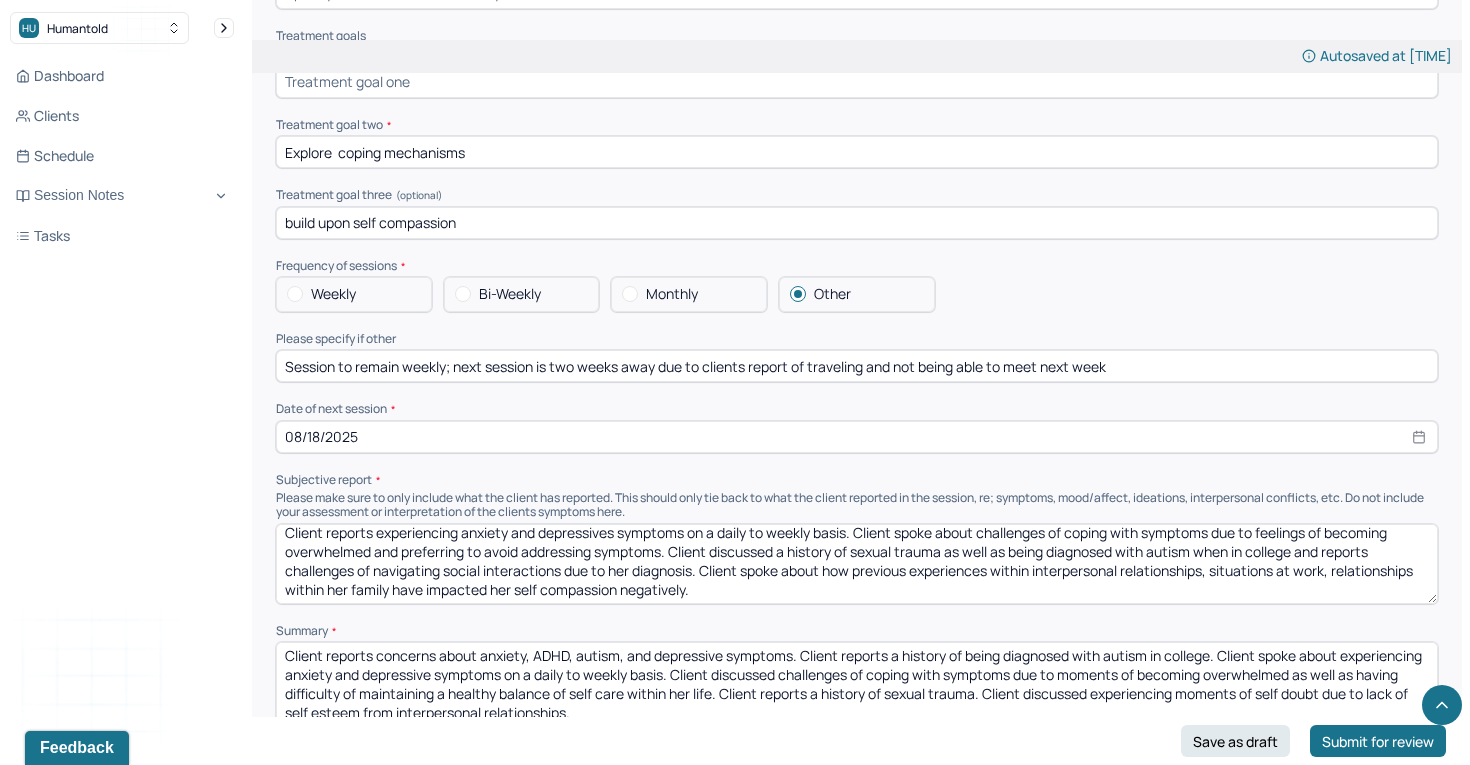 scroll, scrollTop: 9, scrollLeft: 0, axis: vertical 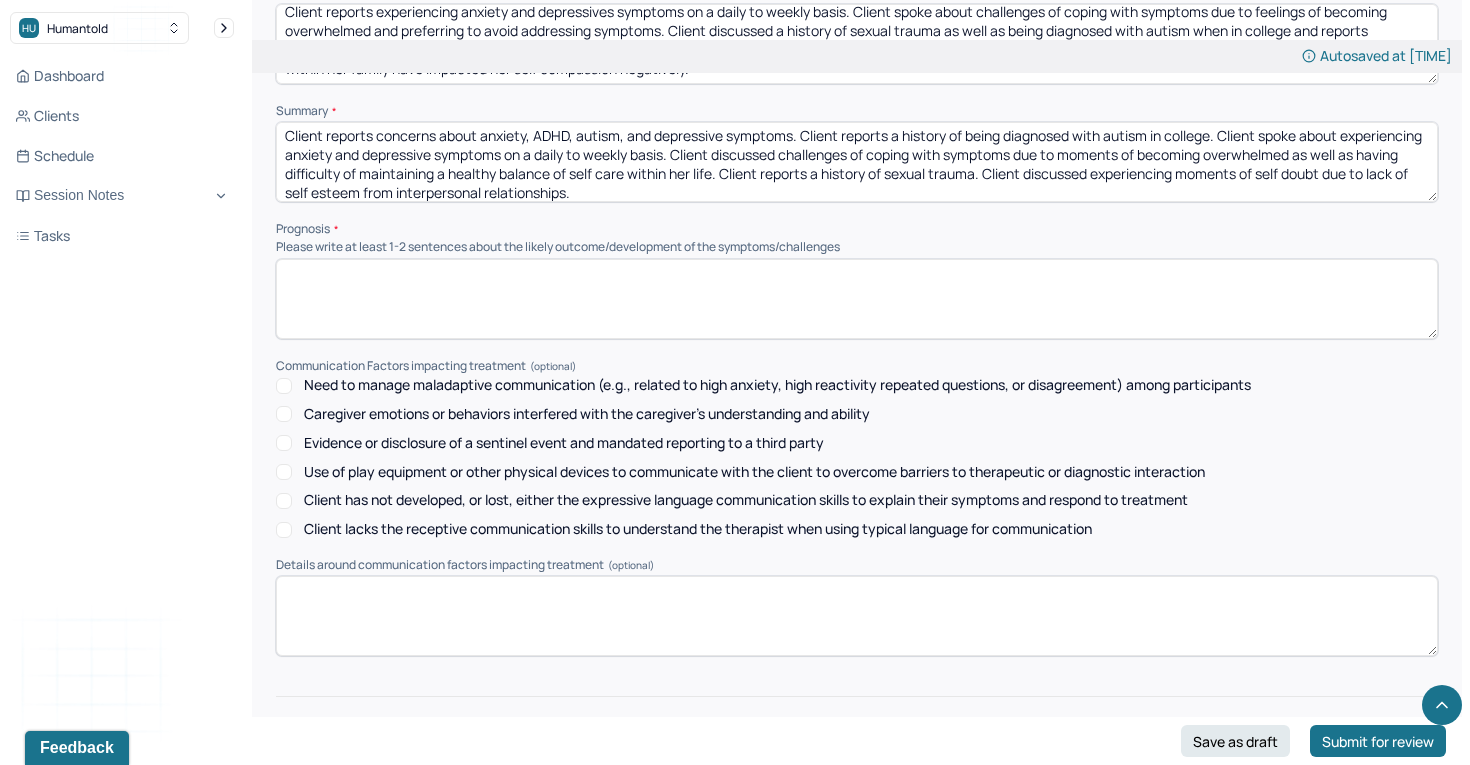 click at bounding box center (857, 299) 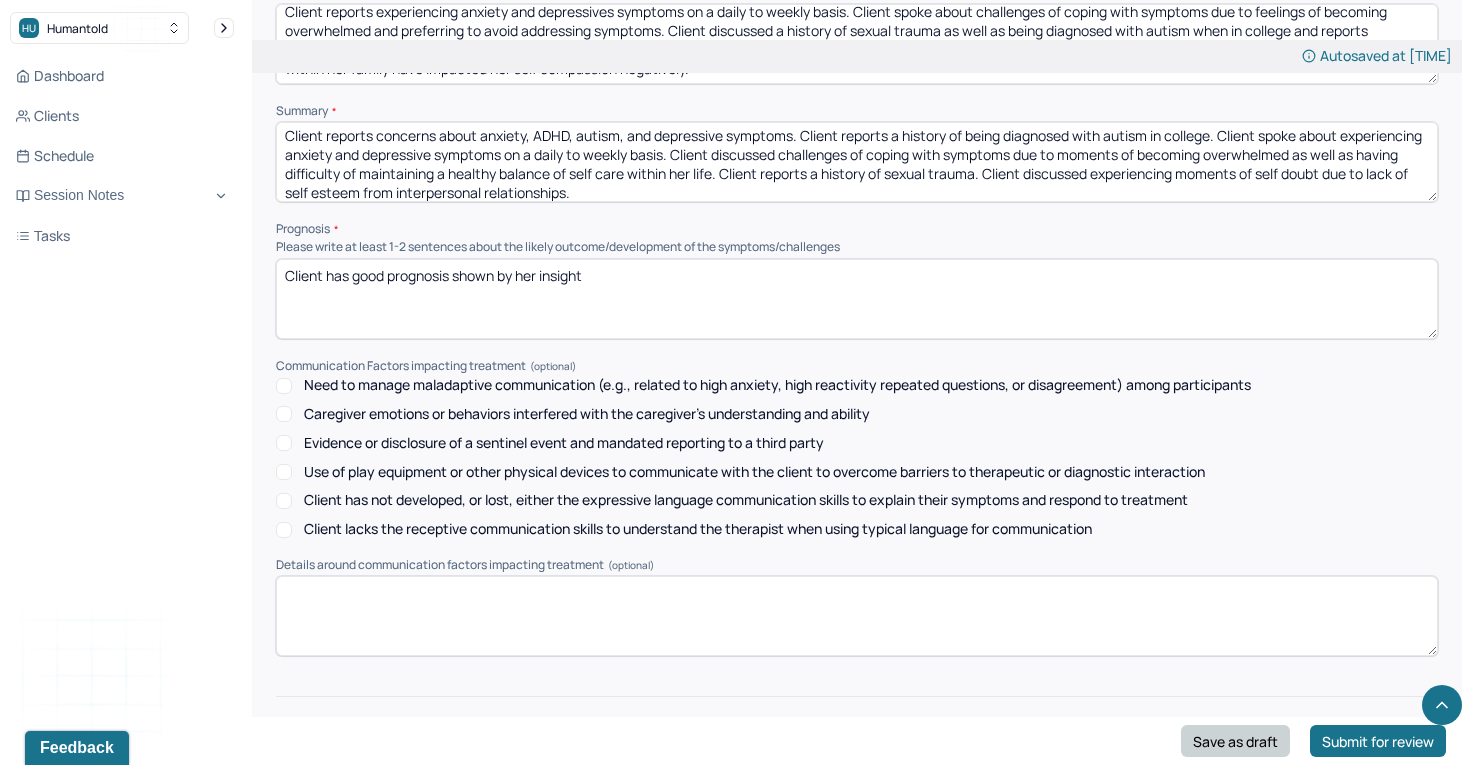 type on "Client has good prognosis shown by her insight" 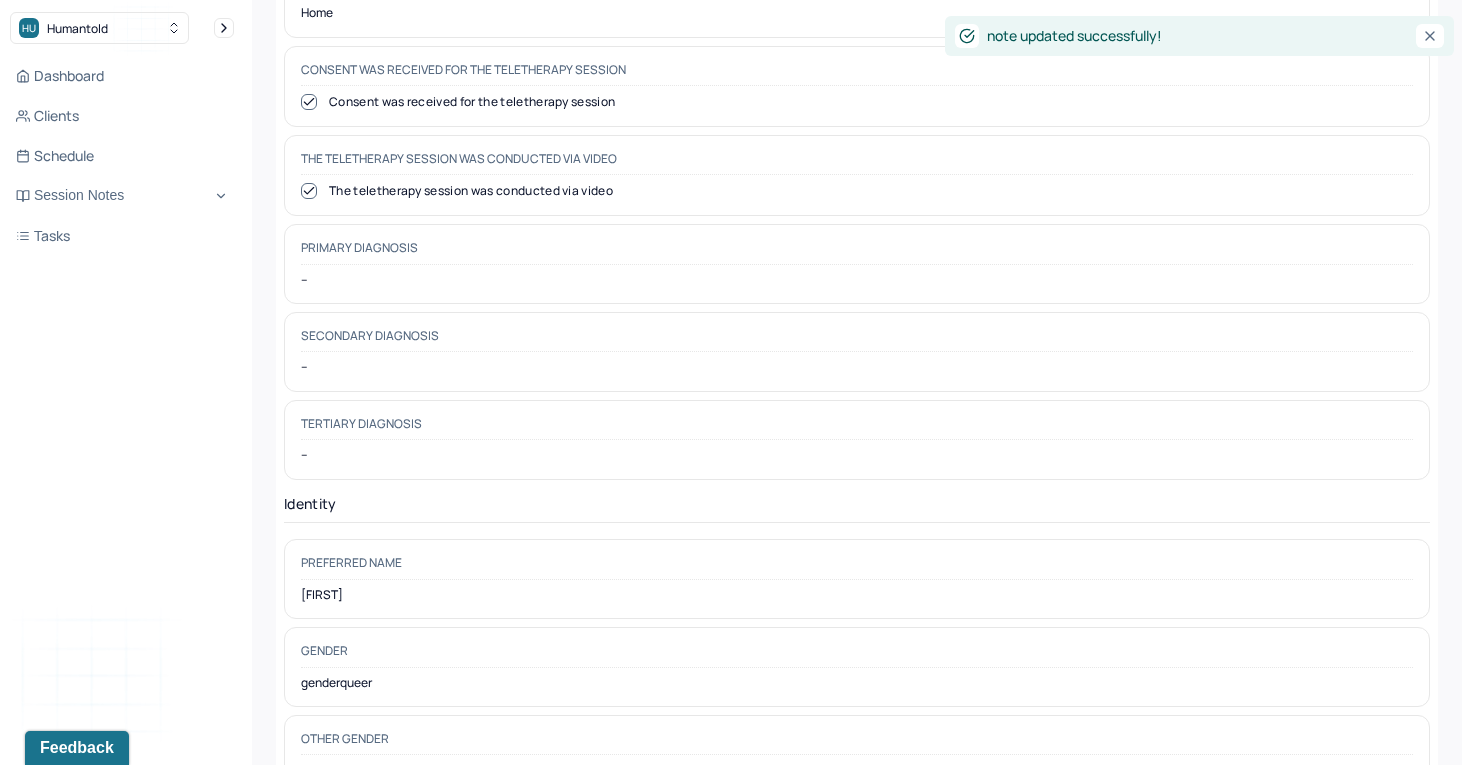 scroll, scrollTop: 0, scrollLeft: 0, axis: both 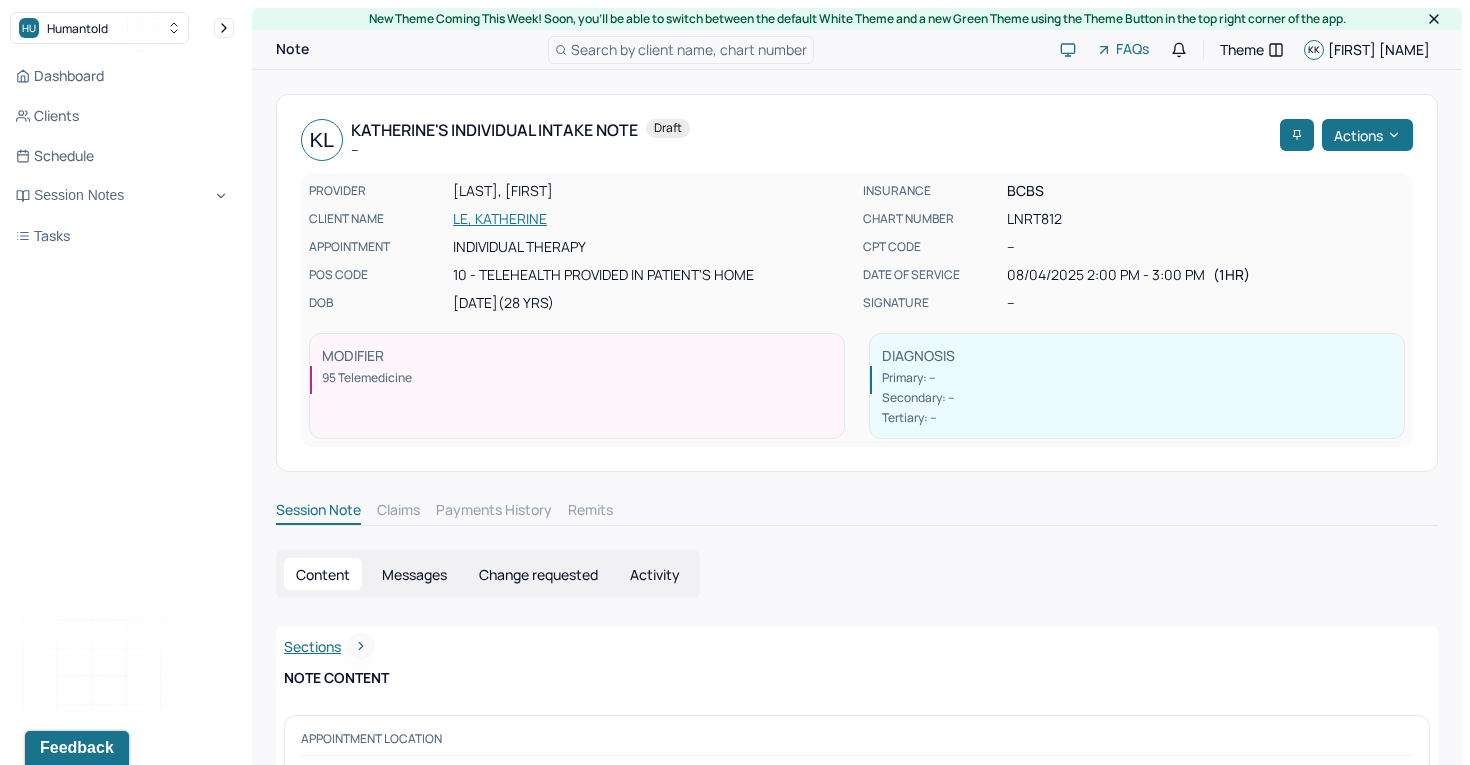 click on "LE, KATHERINE" at bounding box center (652, 219) 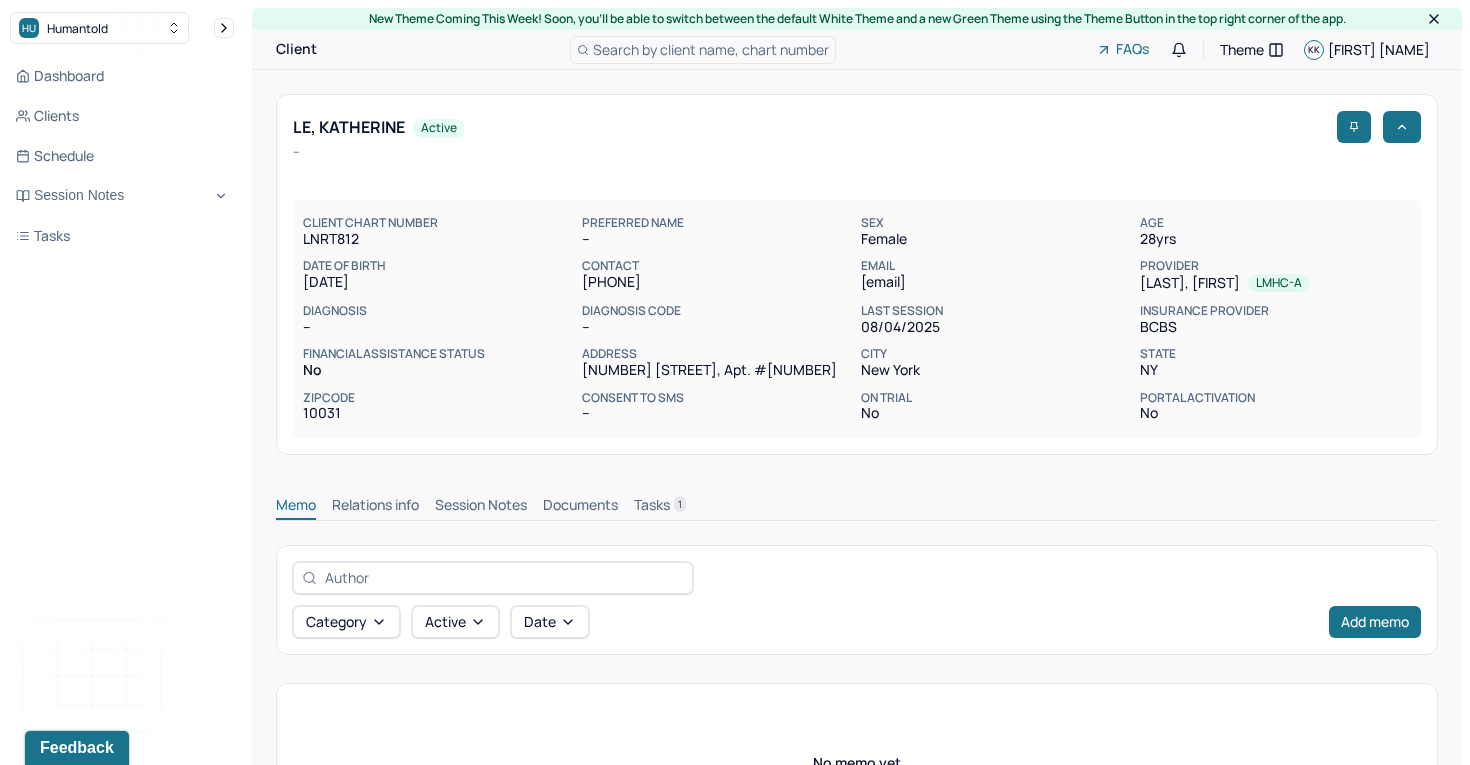 click on "Session Notes" at bounding box center (481, 507) 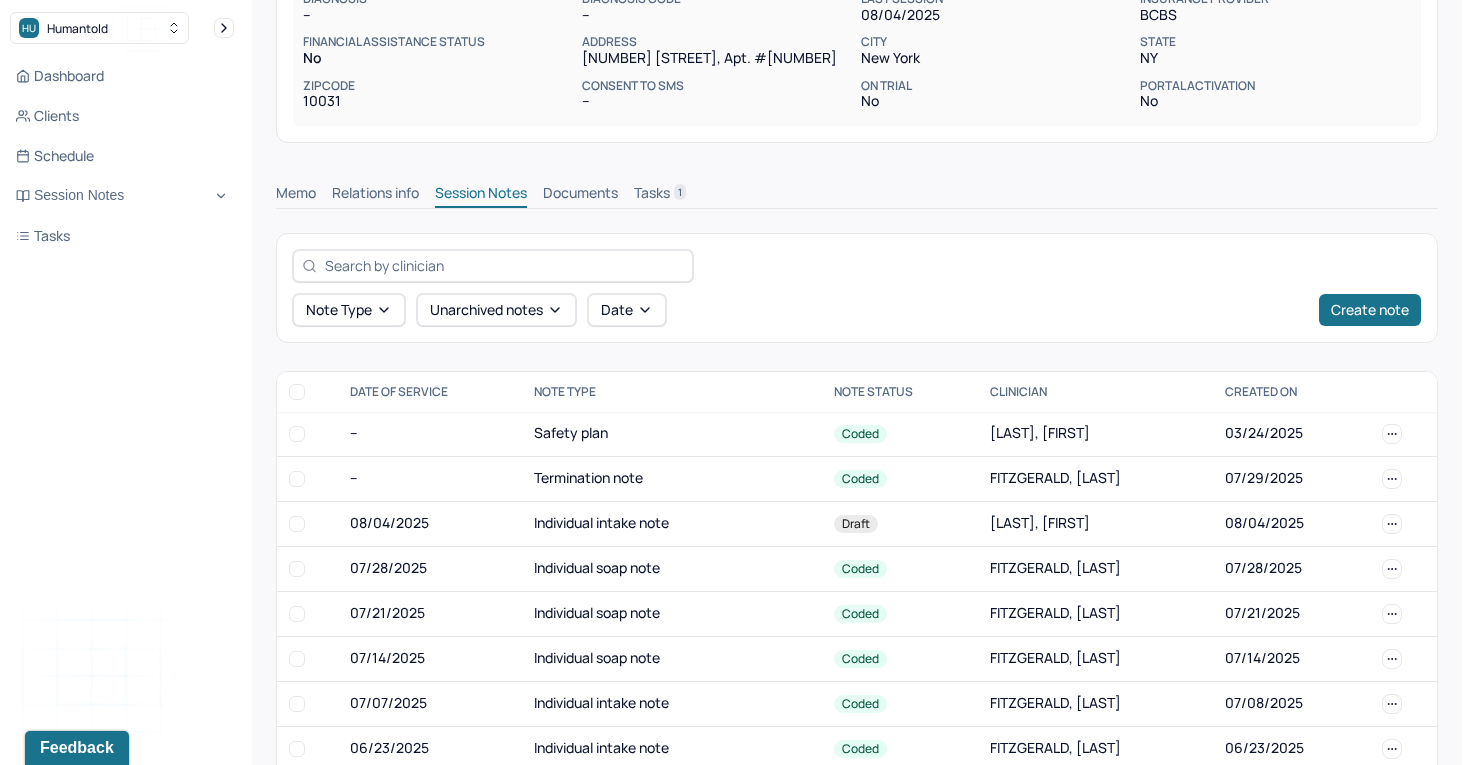 scroll, scrollTop: 560, scrollLeft: 0, axis: vertical 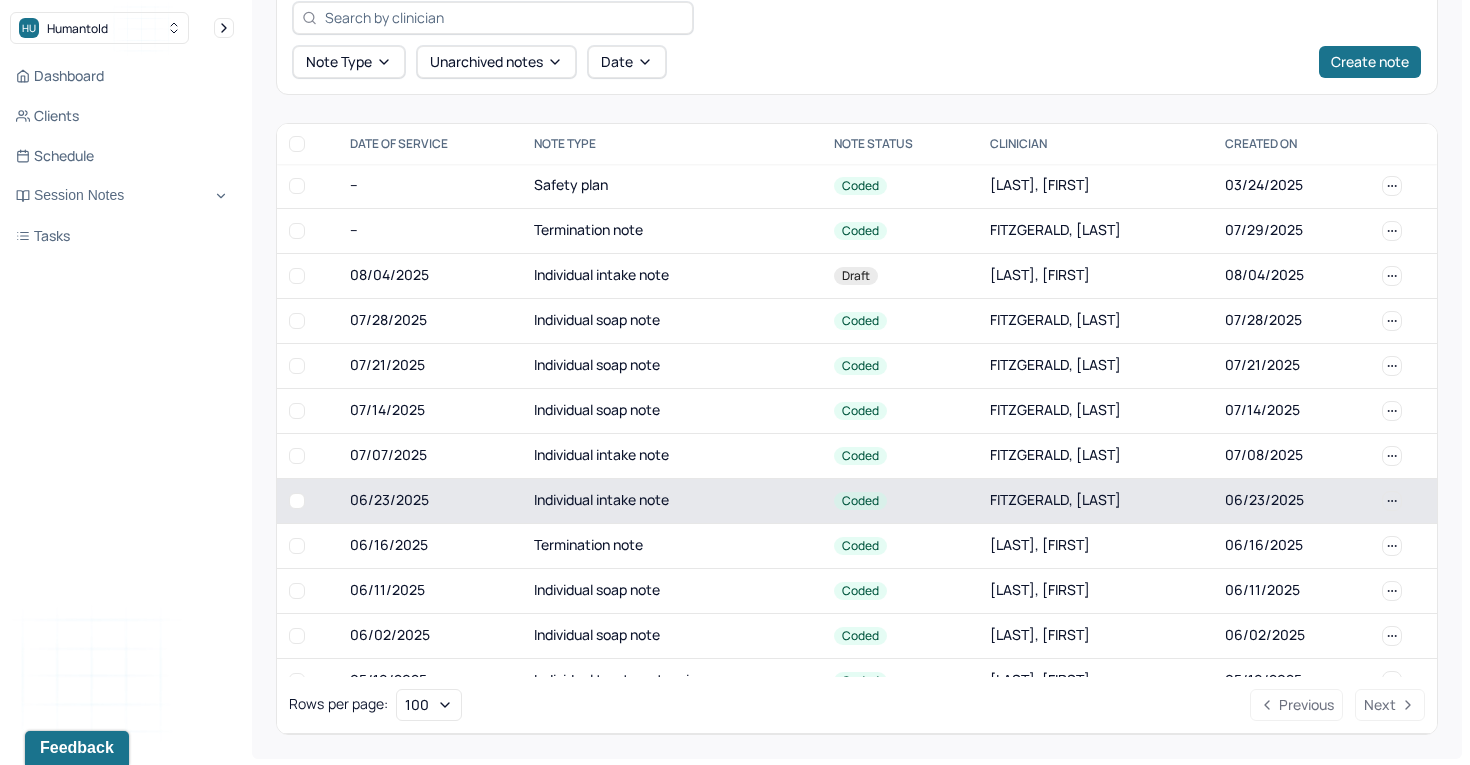 click on "Individual intake note" at bounding box center [672, 500] 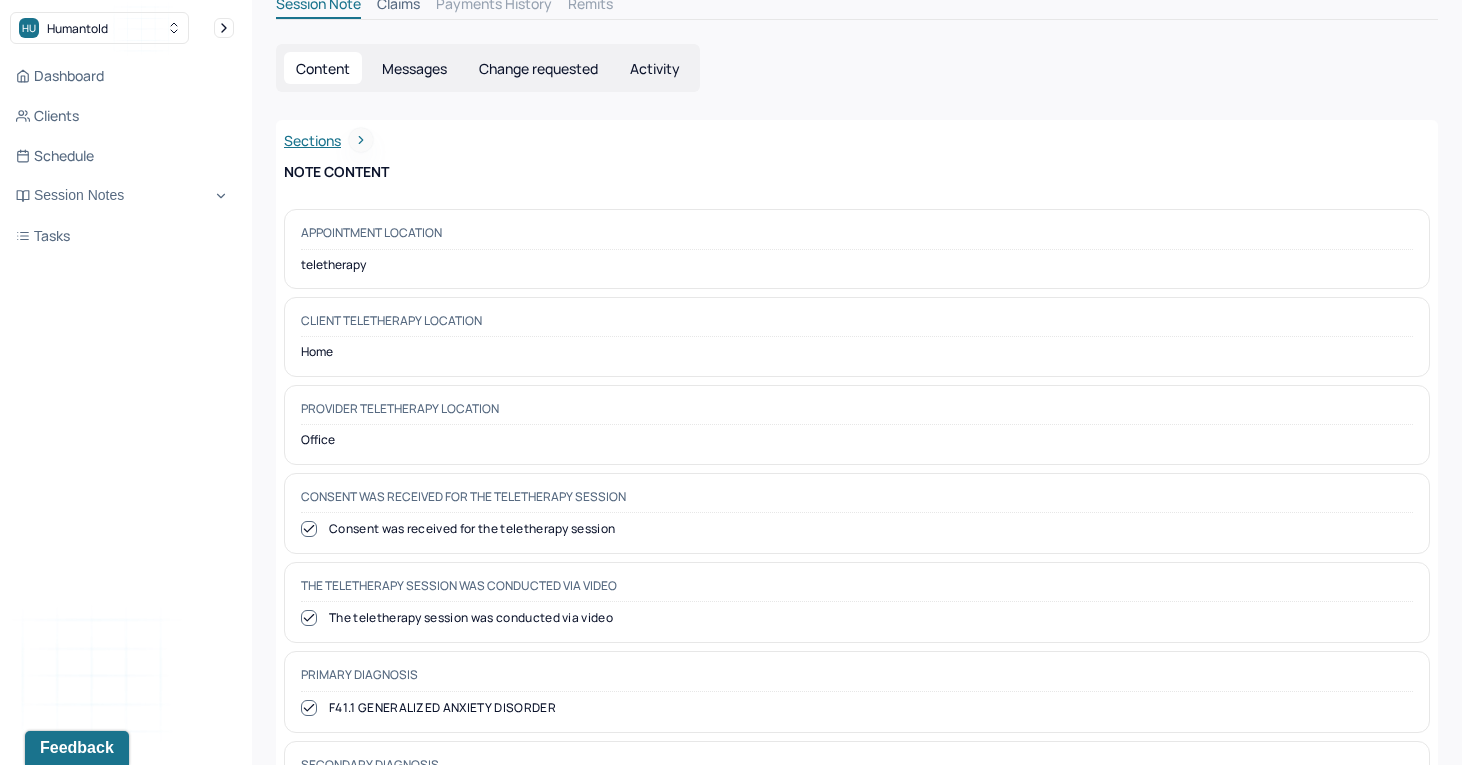 scroll, scrollTop: 0, scrollLeft: 0, axis: both 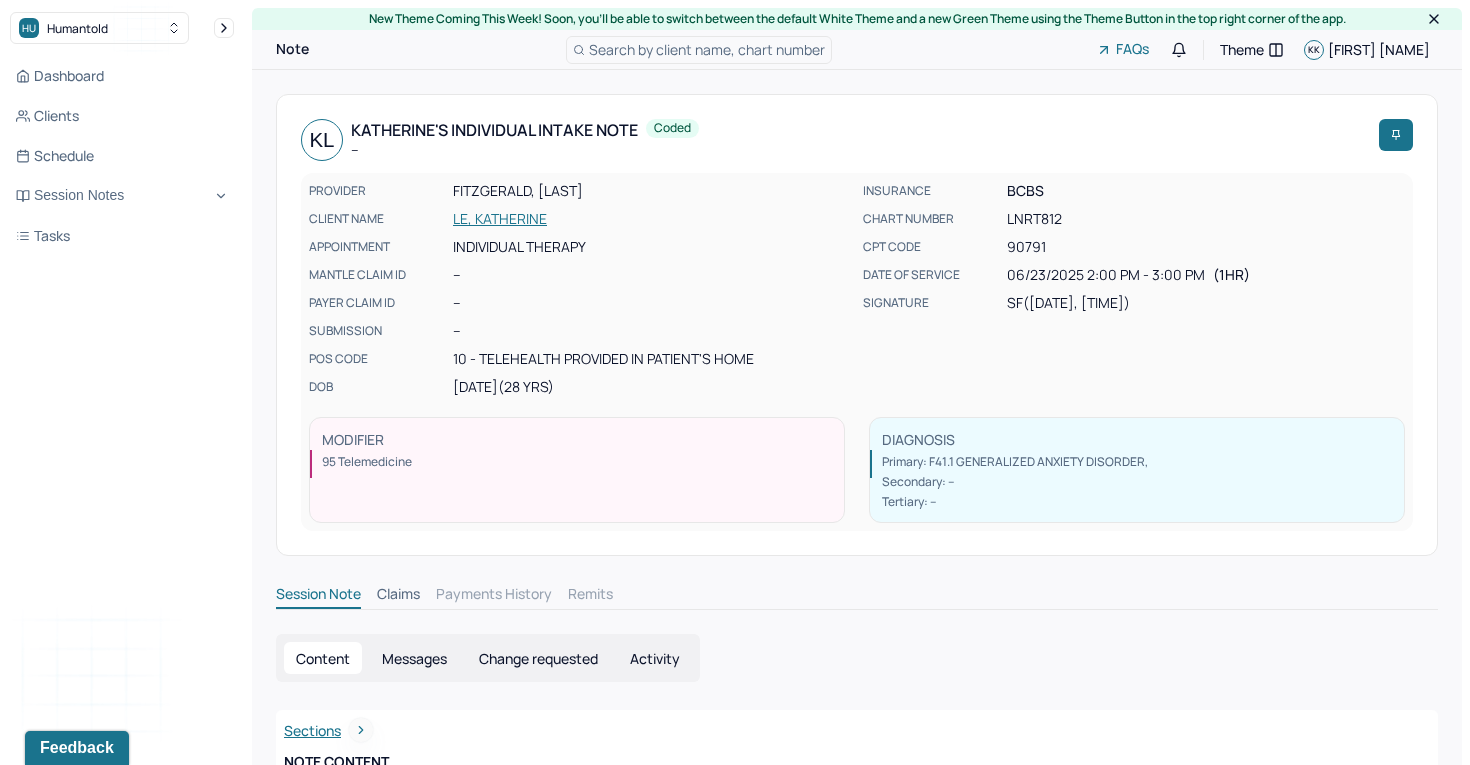 click on "LE, KATHERINE" at bounding box center (652, 219) 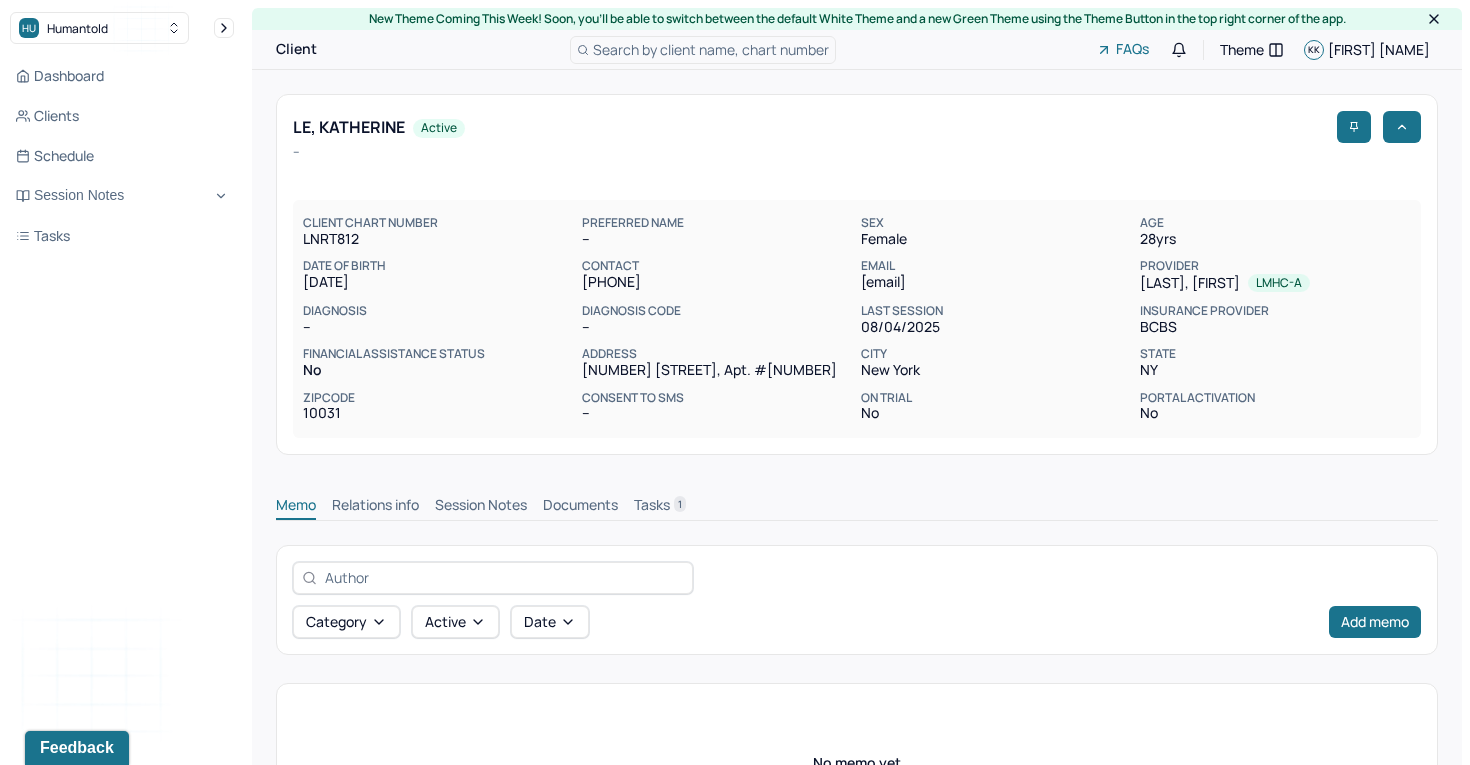 click on "Session Notes" at bounding box center [481, 507] 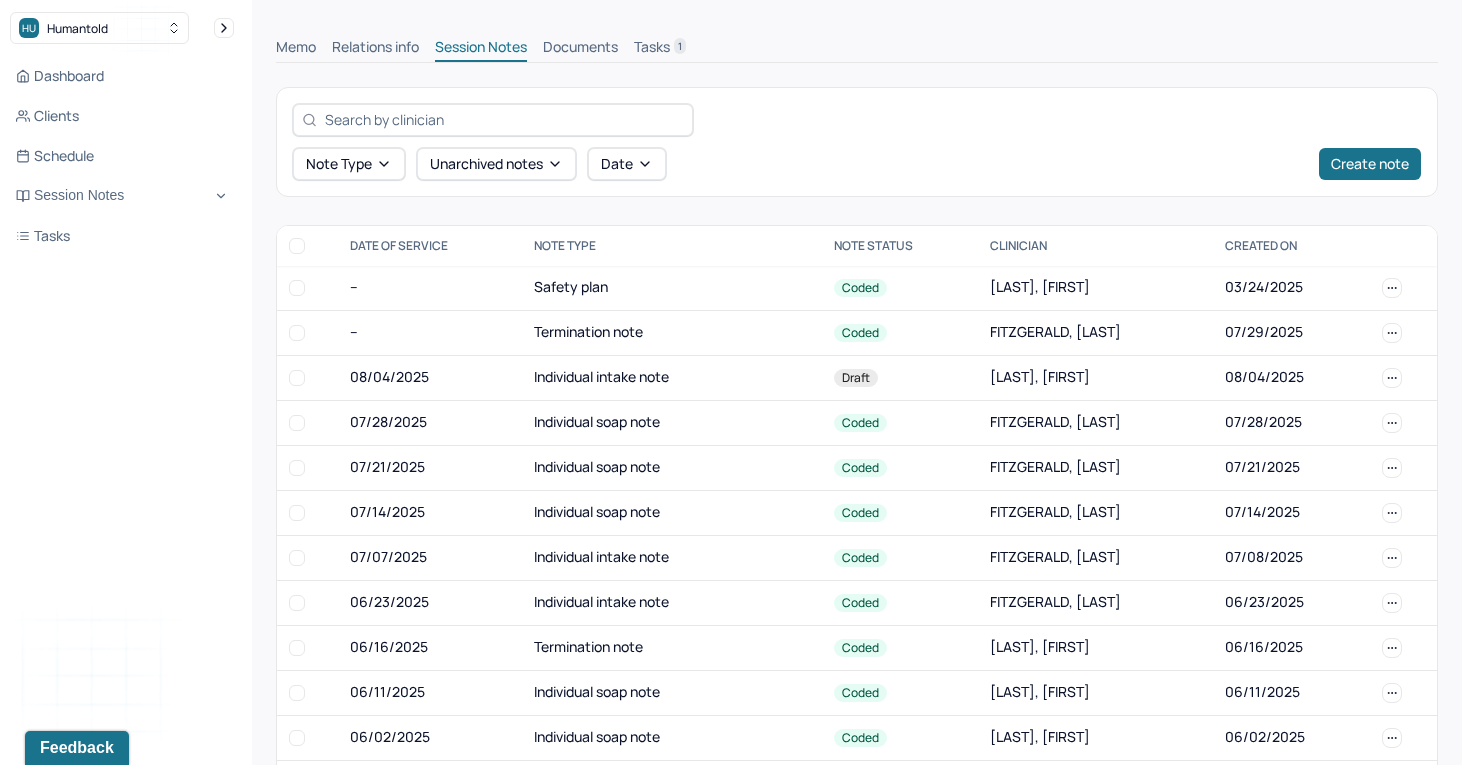 scroll, scrollTop: 485, scrollLeft: 0, axis: vertical 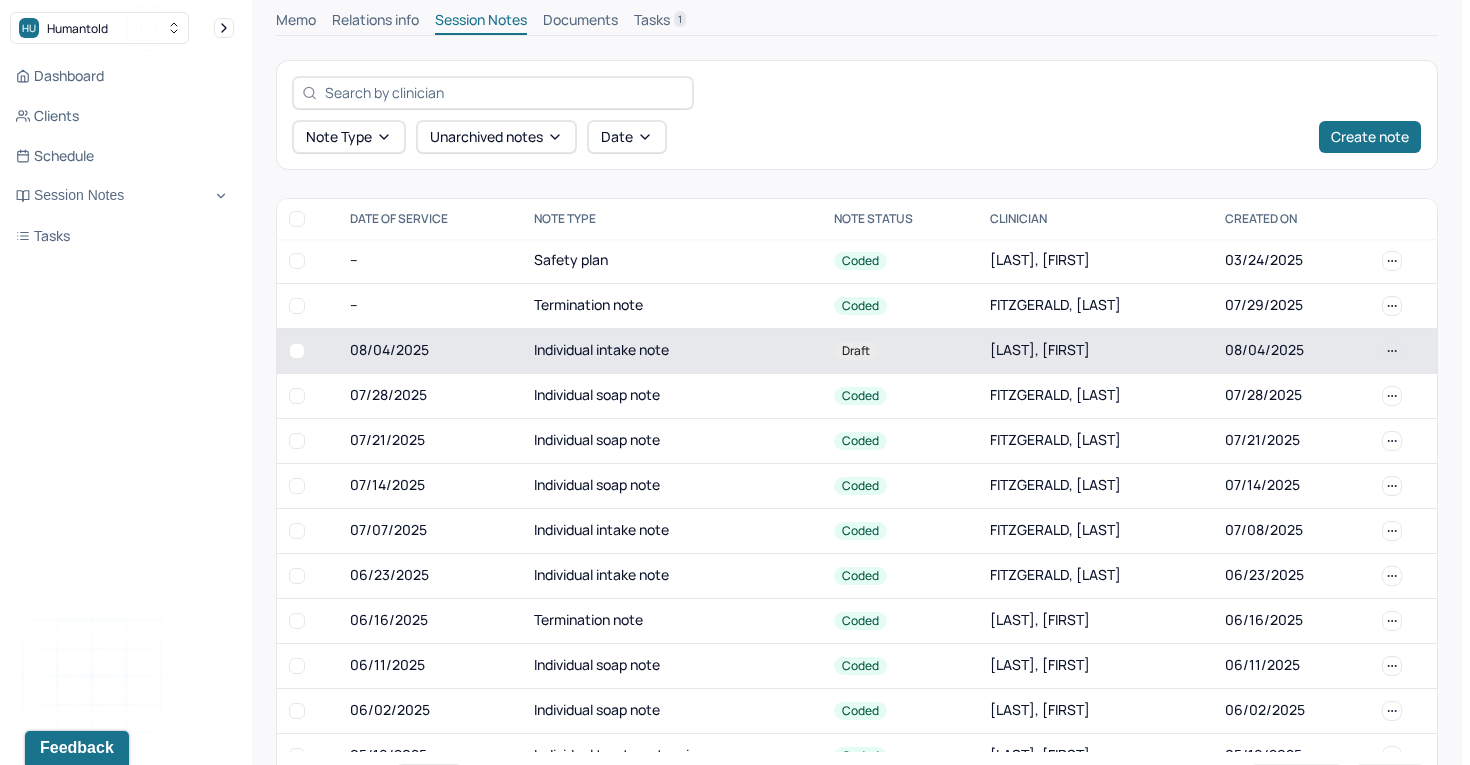 click on "Individual intake note" at bounding box center [672, 350] 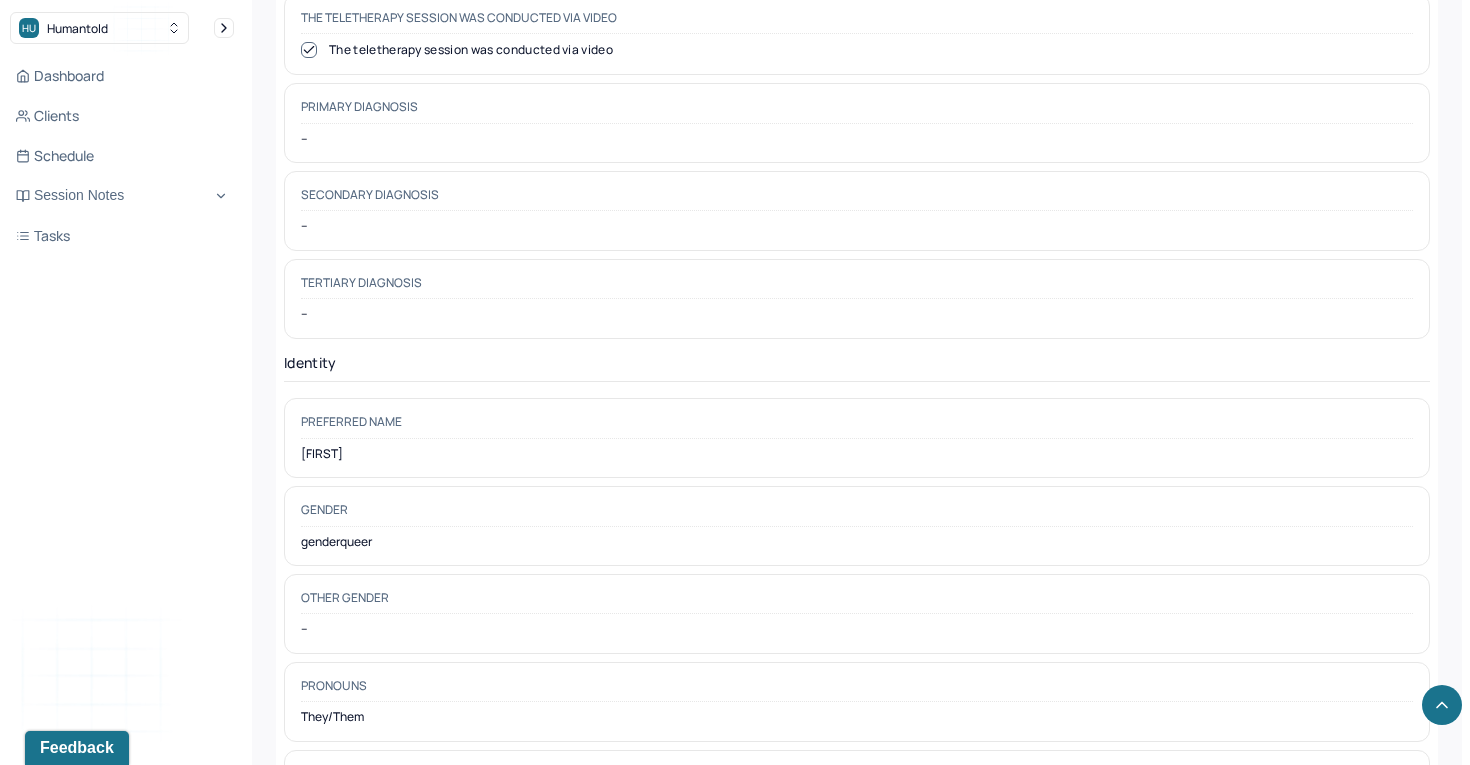 scroll, scrollTop: 0, scrollLeft: 0, axis: both 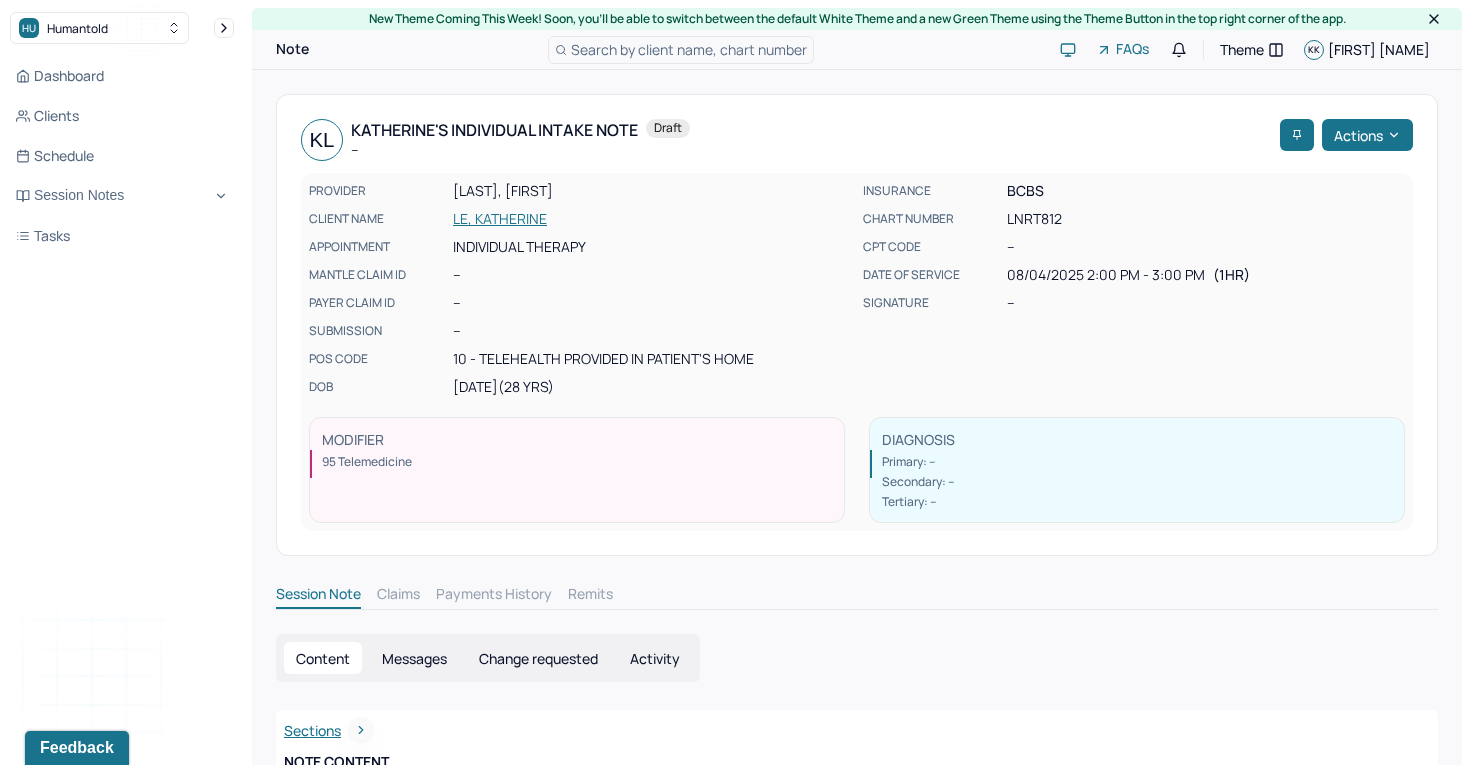 click on "KL [LAST NAME]'s Individual intake note -- Draft Actions PROVIDER [PROVIDER NAME], [PROVIDER NAME] CLIENT NAME [LAST NAME], [FIRST NAME] APPOINTMENT Individual therapy MANTLE CLAIM ID -- PAYER CLAIM ID -- SUBMISSION -- POS CODE 10 - Telehealth Provided in Patient's Home DOB 01/10/1997 (28 Yrs) INSURANCE BCBS CHART NUMBER LNRT812 CPT CODE -- DATE OF SERVICE 08/04/2025 2:00 PM - 3:00 PM ( 1hr ) SIGNATURE -- MODIFIER 95 Telemedicine DIAGNOSIS Primary: -- Secondary: -- Tertiary: --" at bounding box center [857, 325] 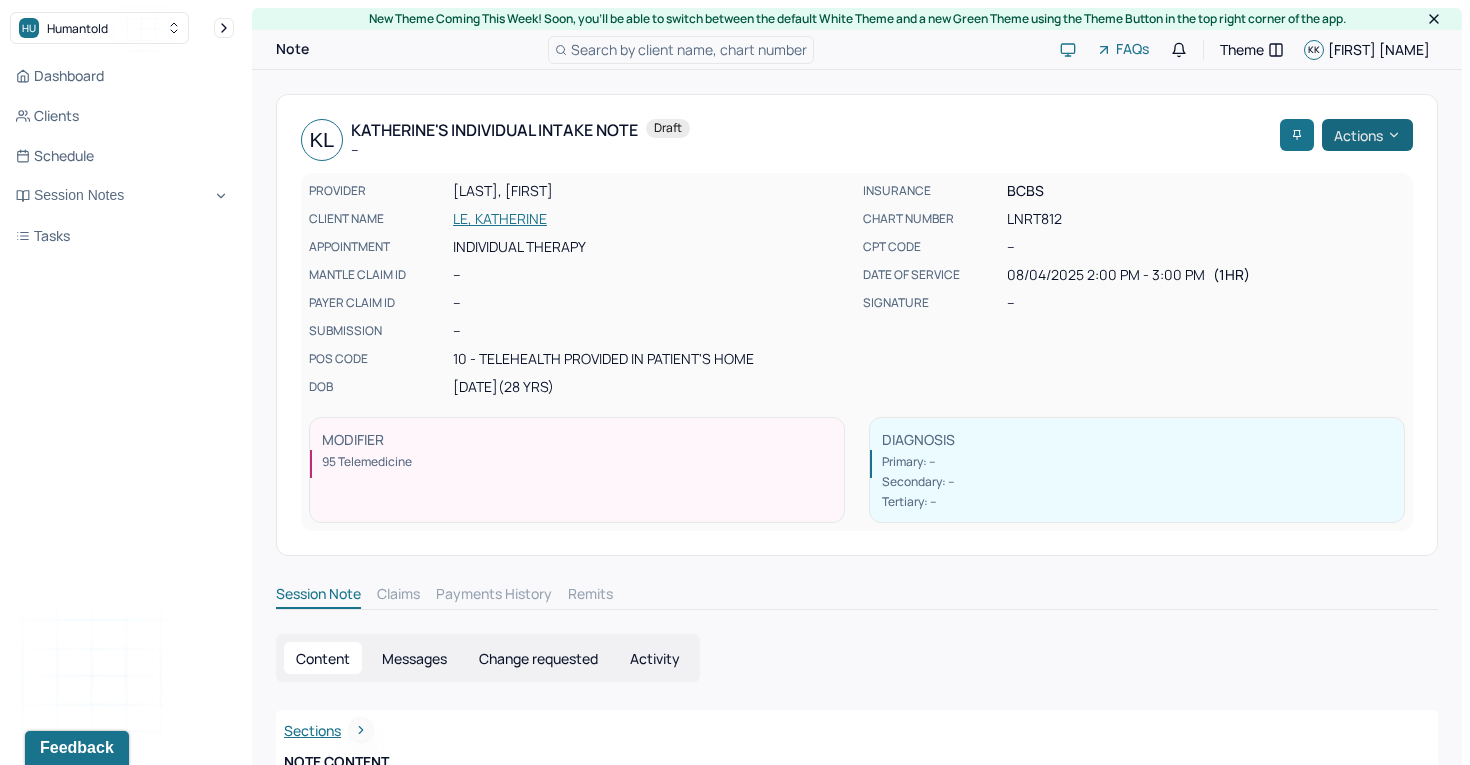 click on "Actions" at bounding box center (1367, 135) 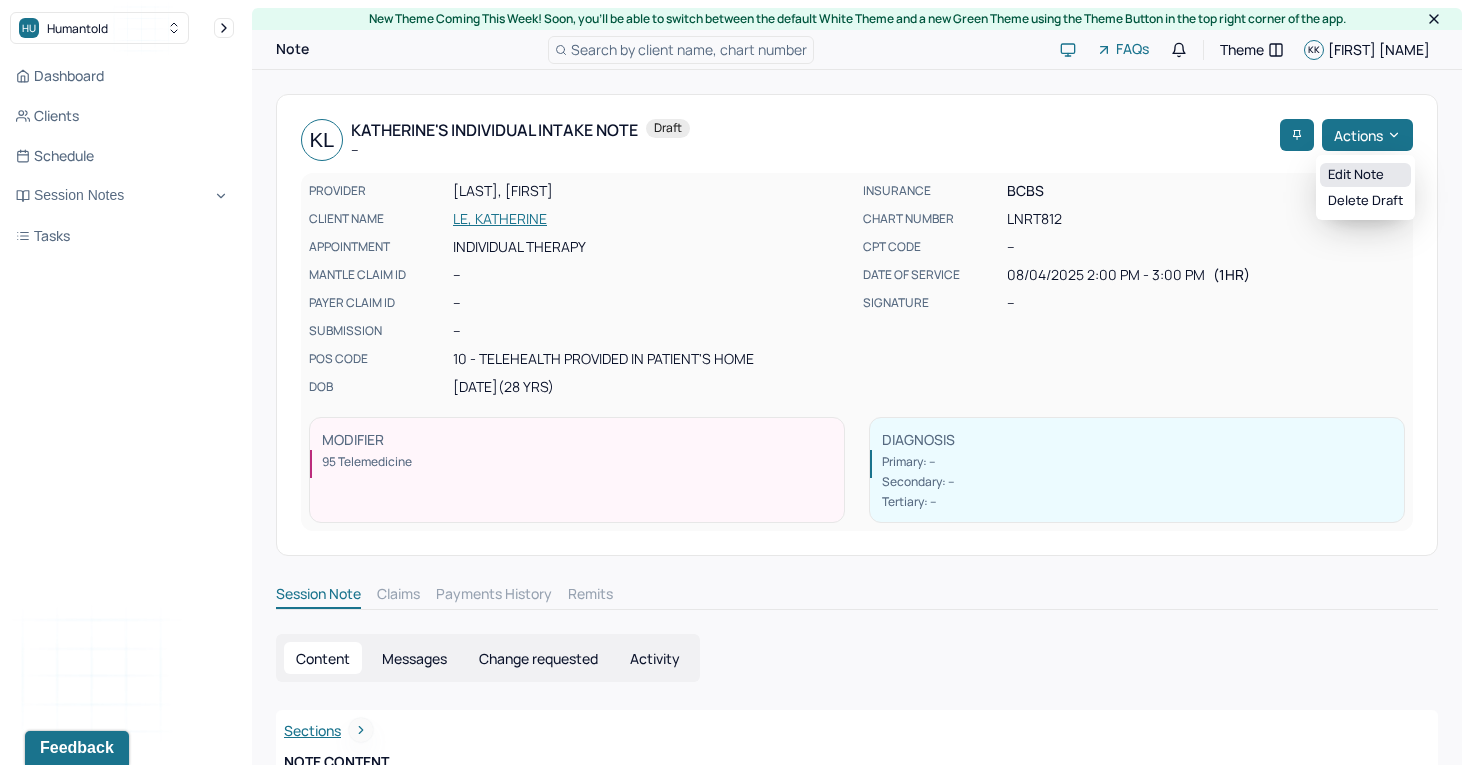 click on "Edit note" at bounding box center (1365, 175) 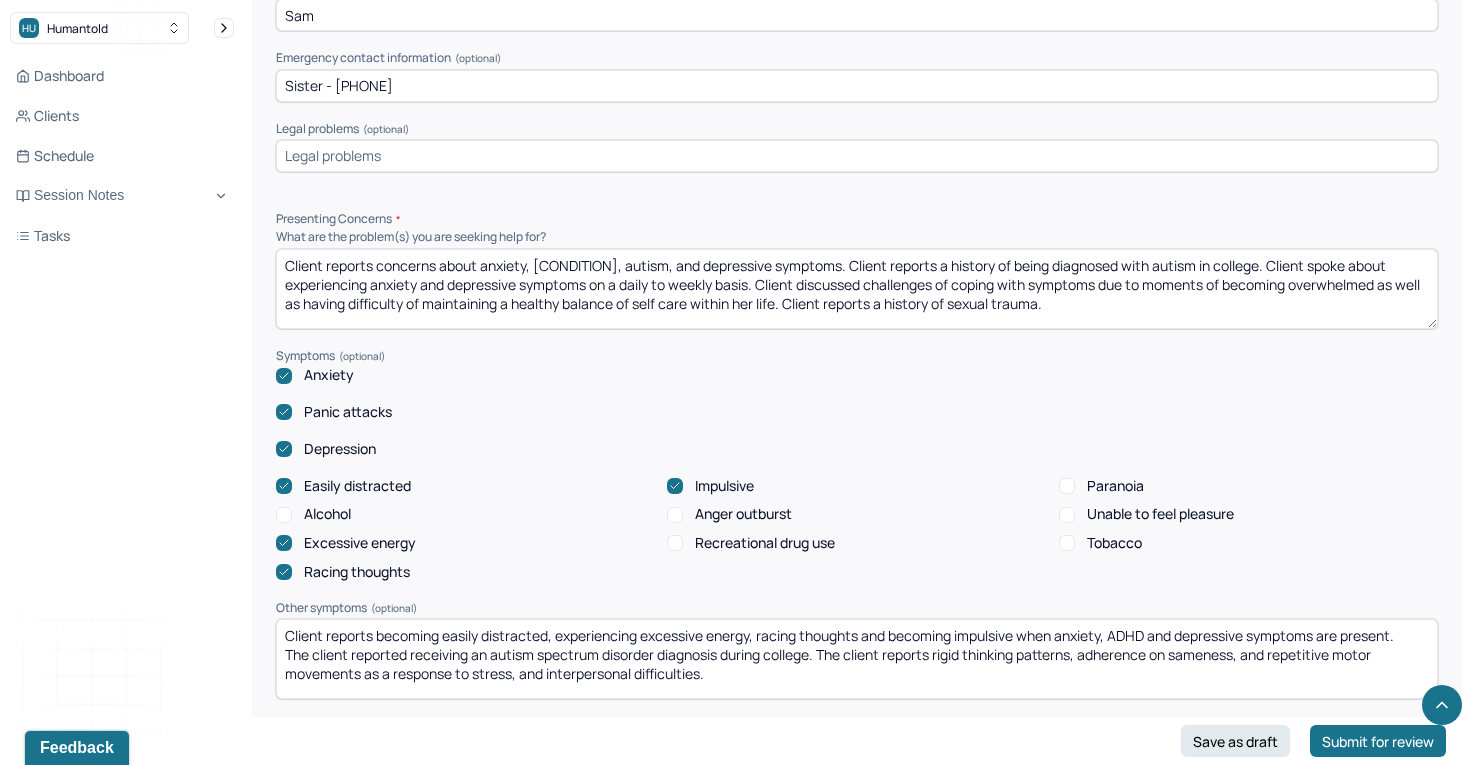 scroll, scrollTop: 1746, scrollLeft: 0, axis: vertical 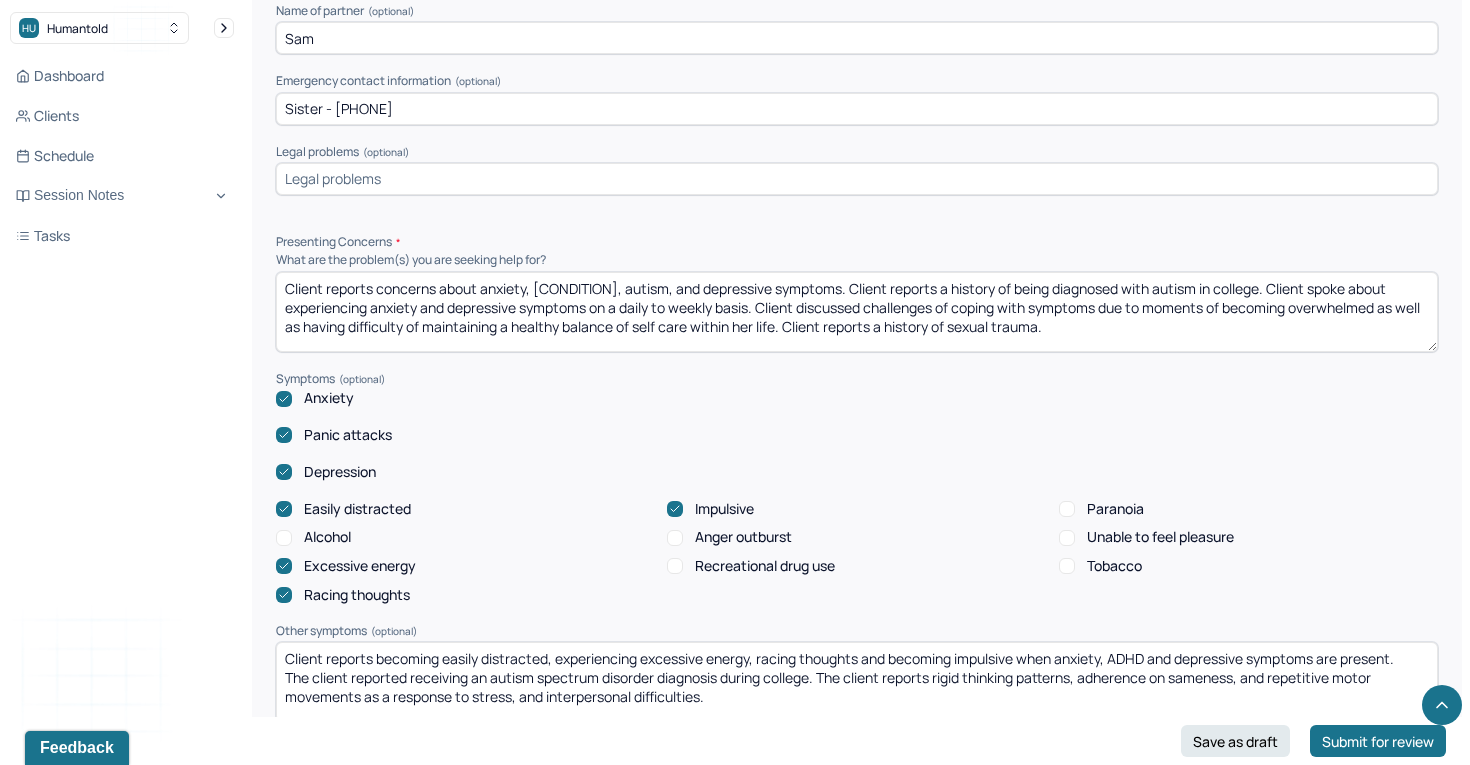 click 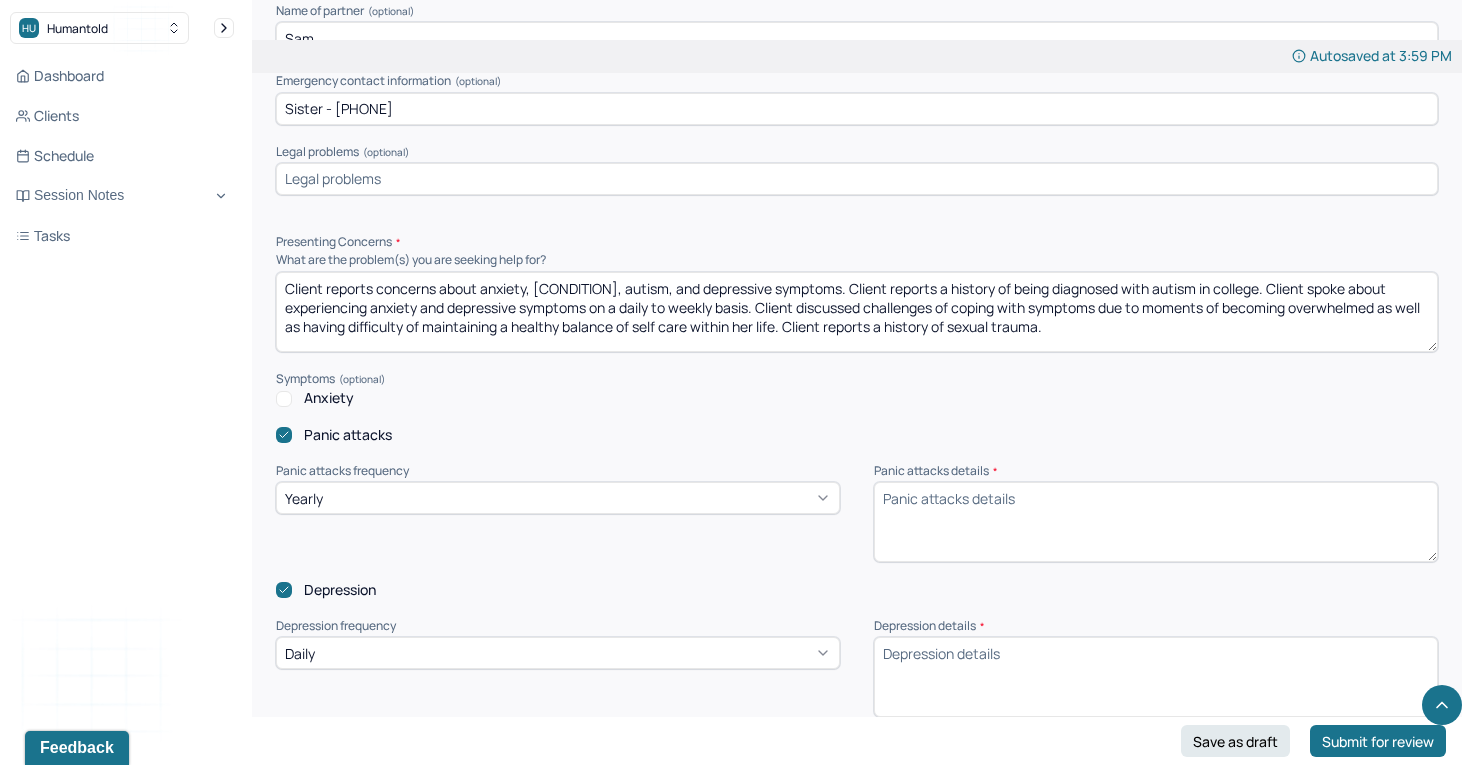 click 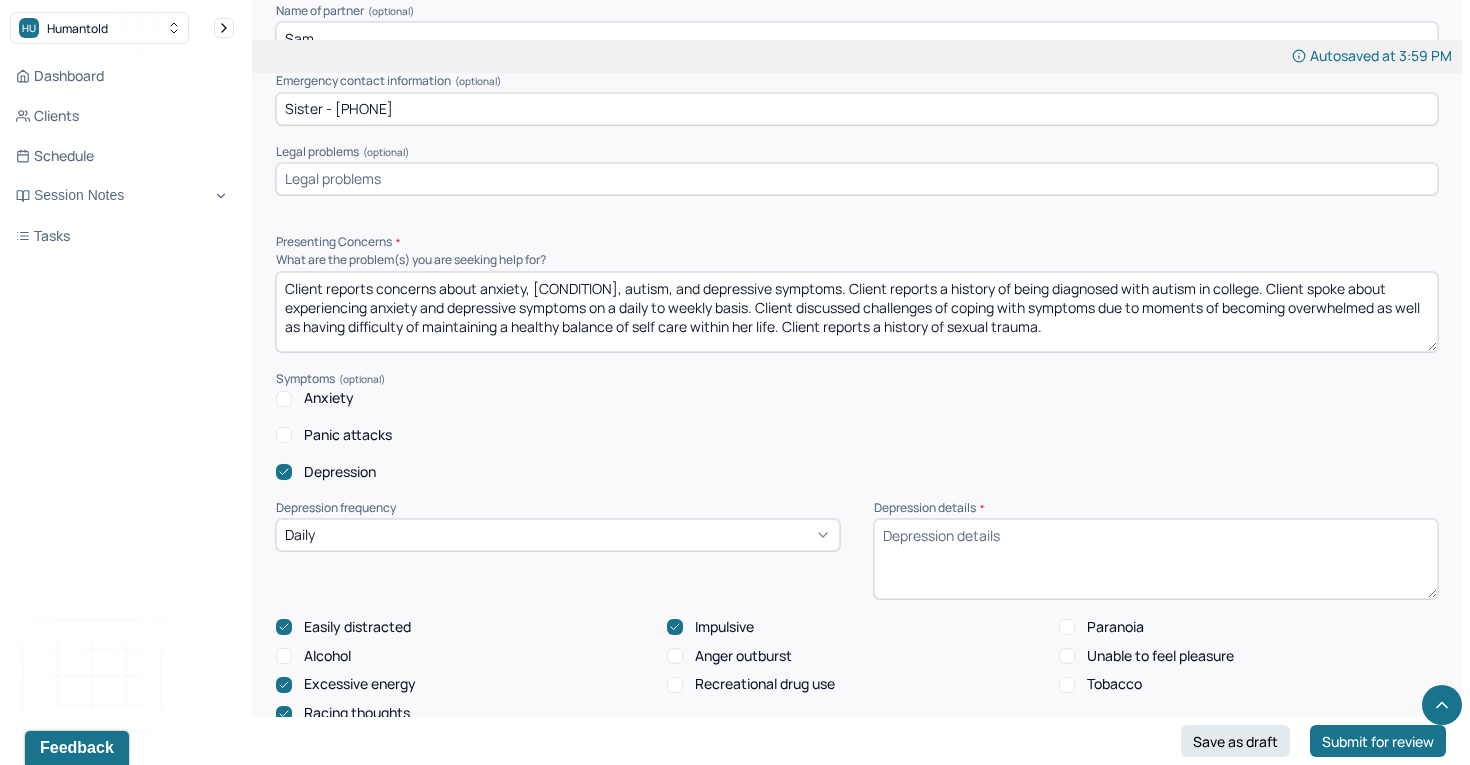 click on "Presenting Concerns What are the problem(s) you are seeking help for? Client reports concerns about anxiety, ADHD, autism, and depressive symptoms. Client reports a history of being diagnosed with autism in college. Client spoke about experiencing anxiety and depressive symptoms on a daily to weekly basis. Client discussed challenges of coping with symptoms due to moments of becoming overwhelmed as well as having difficulty of maintaining a healthy balance of self care within her life. Client reports a history of sexual trauma.  Symptoms Anxiety Panic attacks Depression Depression frequency Daily Depression details * Easily distracted Impulsive Paranoia Alcohol Anger outburst Unable to feel pleasure Excessive energy Recreational drug use Tobacco Racing thoughts Other symptoms (optional) Physical symptoms (optional) Medication physical/psychiatric (optional) Wellbutrin 150 mg Adderall 10 mg ER  Sleeping habits and concerns (optional) Difficulties with appetite or eating patterns (optional) Client denies" at bounding box center (857, 774) 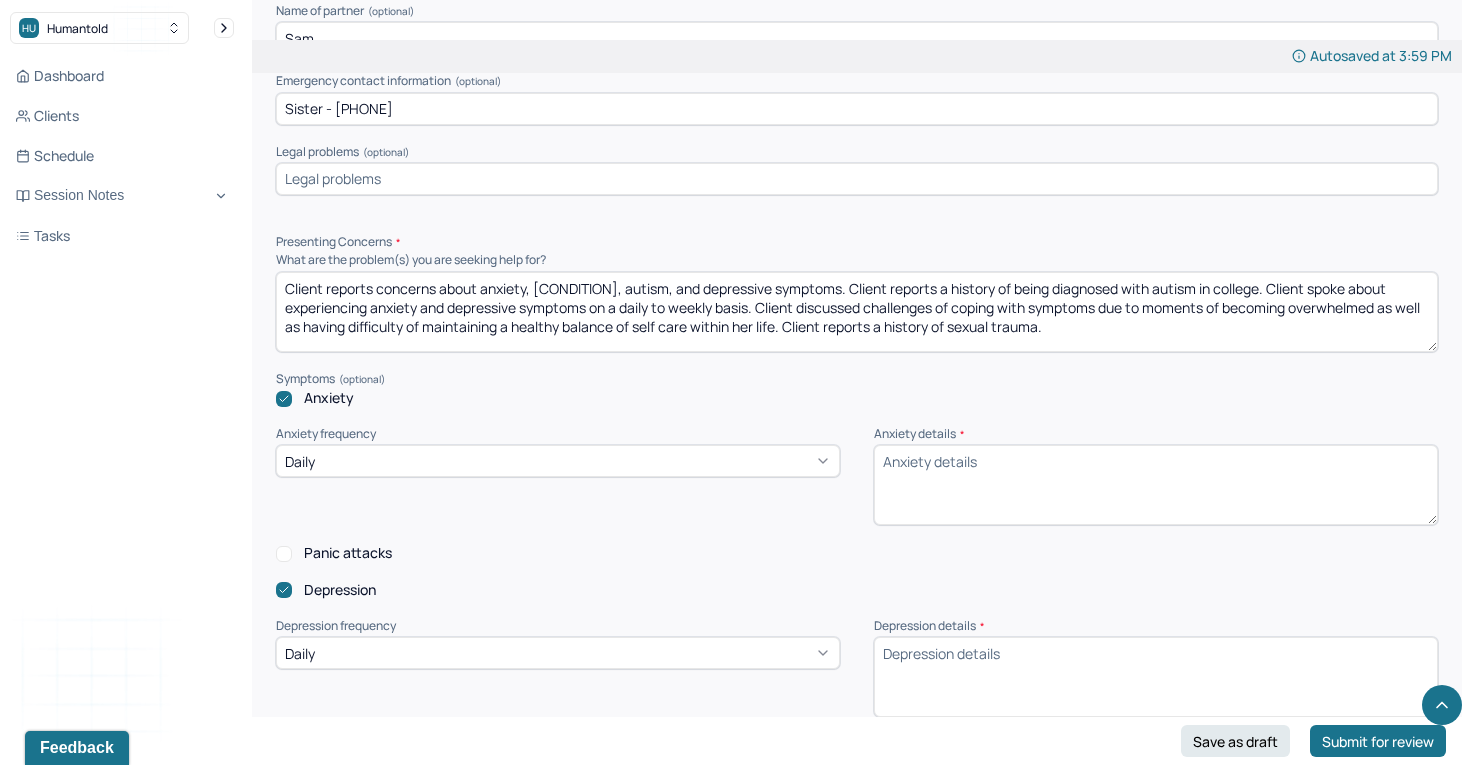 click on "Panic attacks" at bounding box center [284, 554] 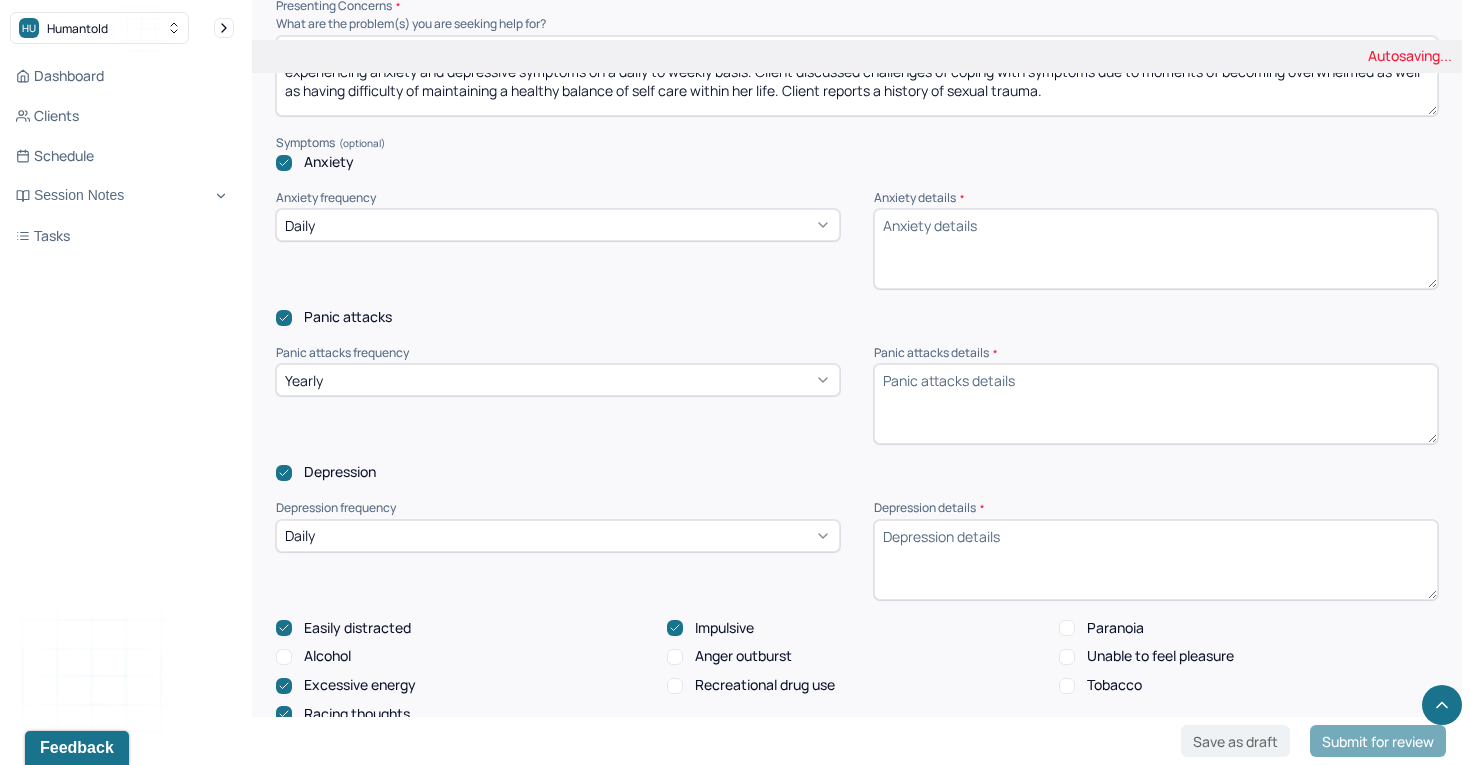 scroll, scrollTop: 1981, scrollLeft: 0, axis: vertical 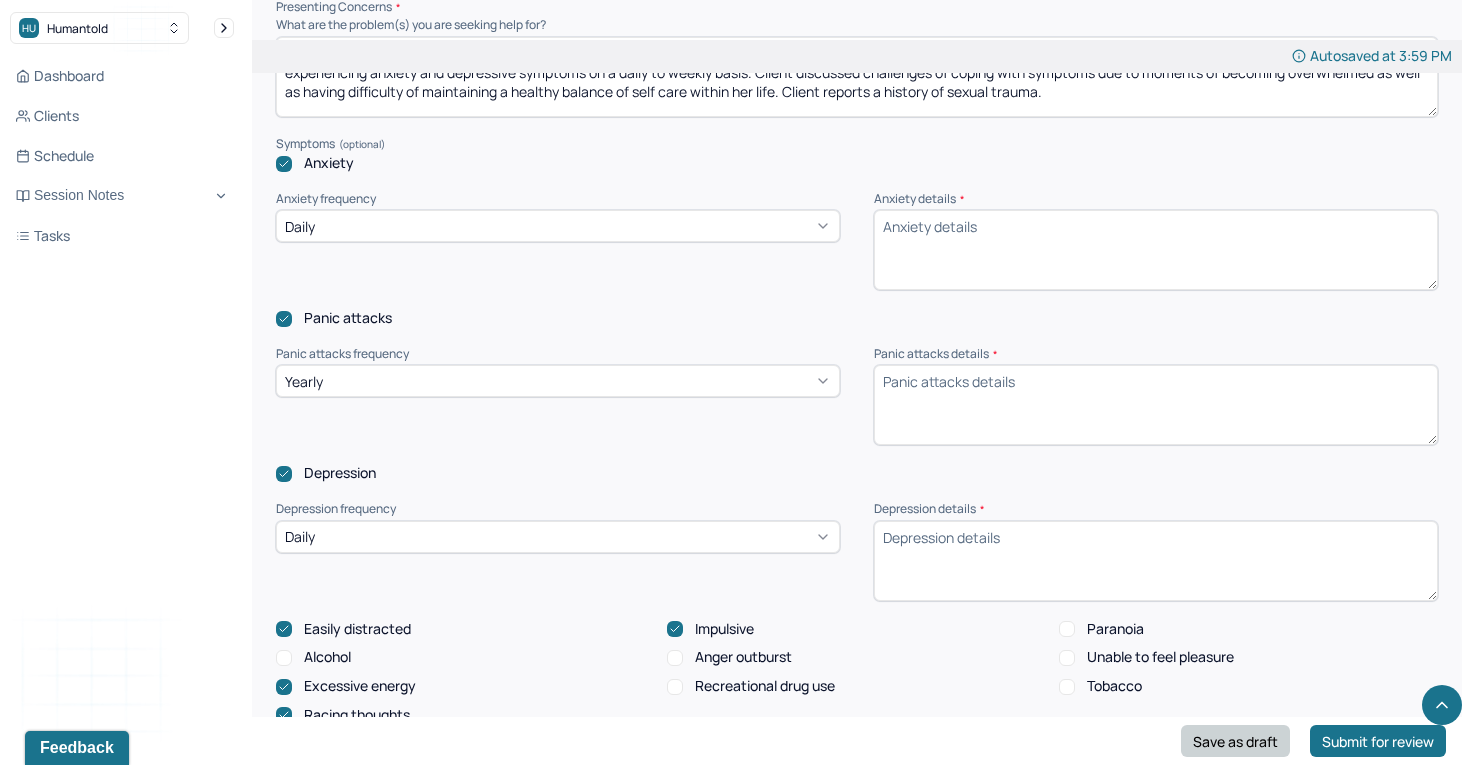 click on "Save as draft" at bounding box center (1235, 741) 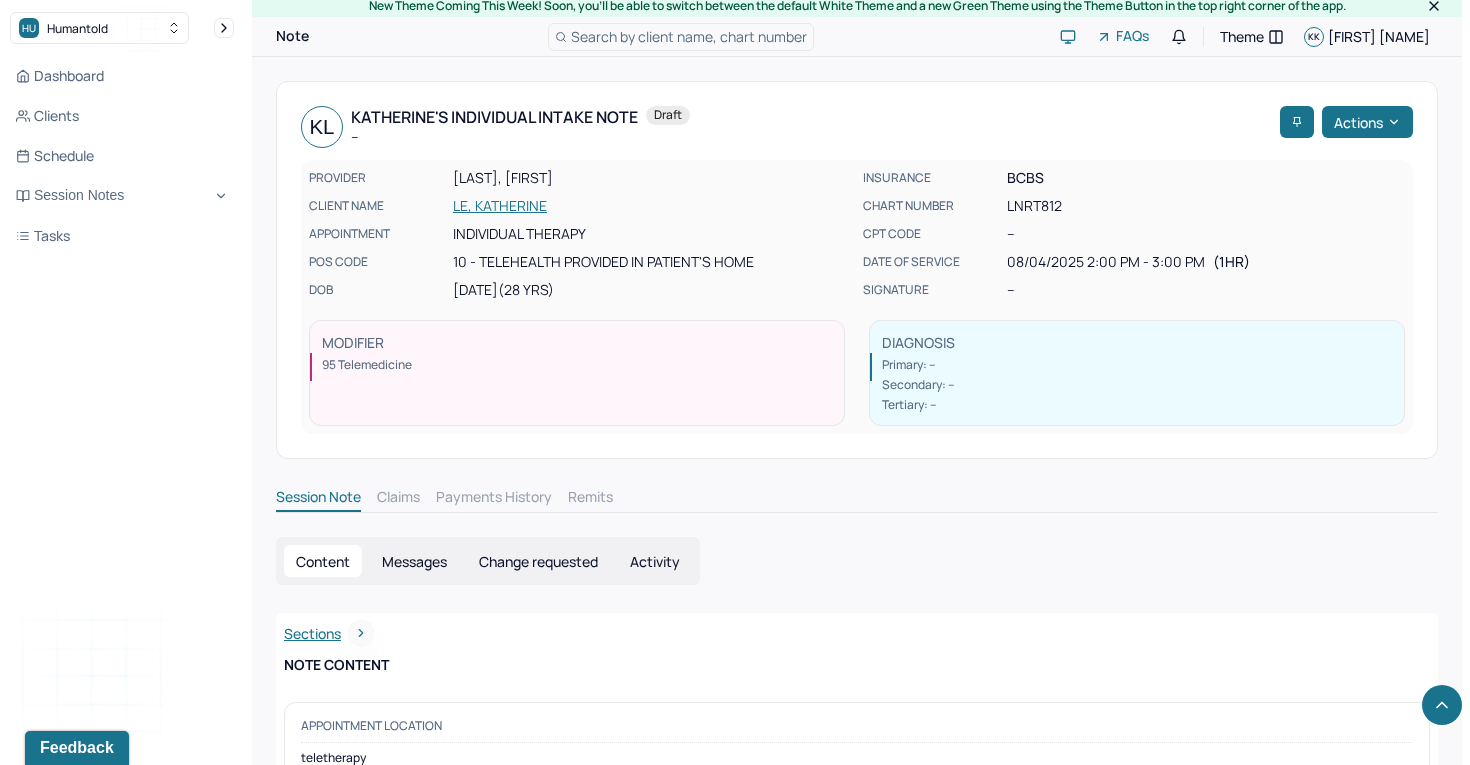scroll, scrollTop: 0, scrollLeft: 0, axis: both 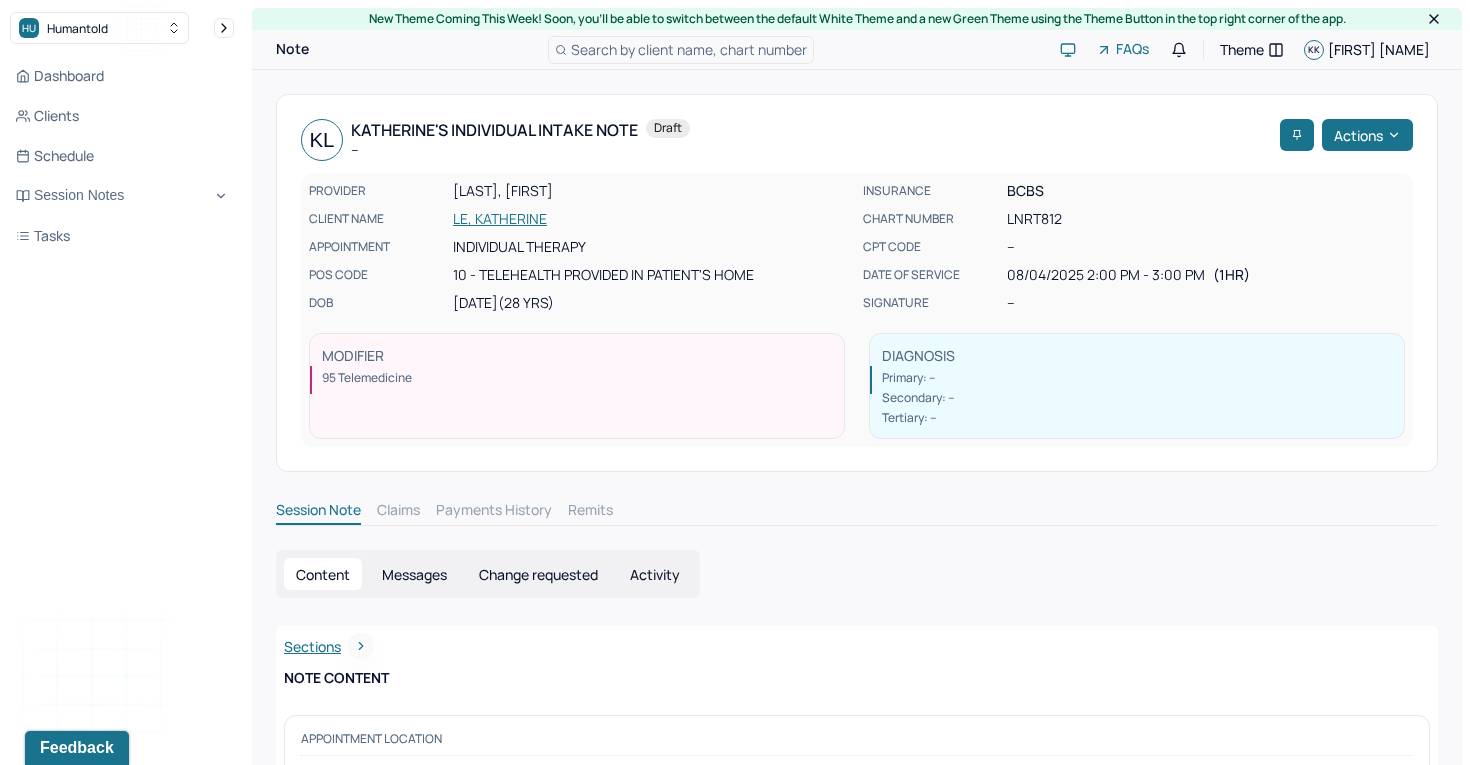 click on "LE, KATHERINE" at bounding box center (652, 219) 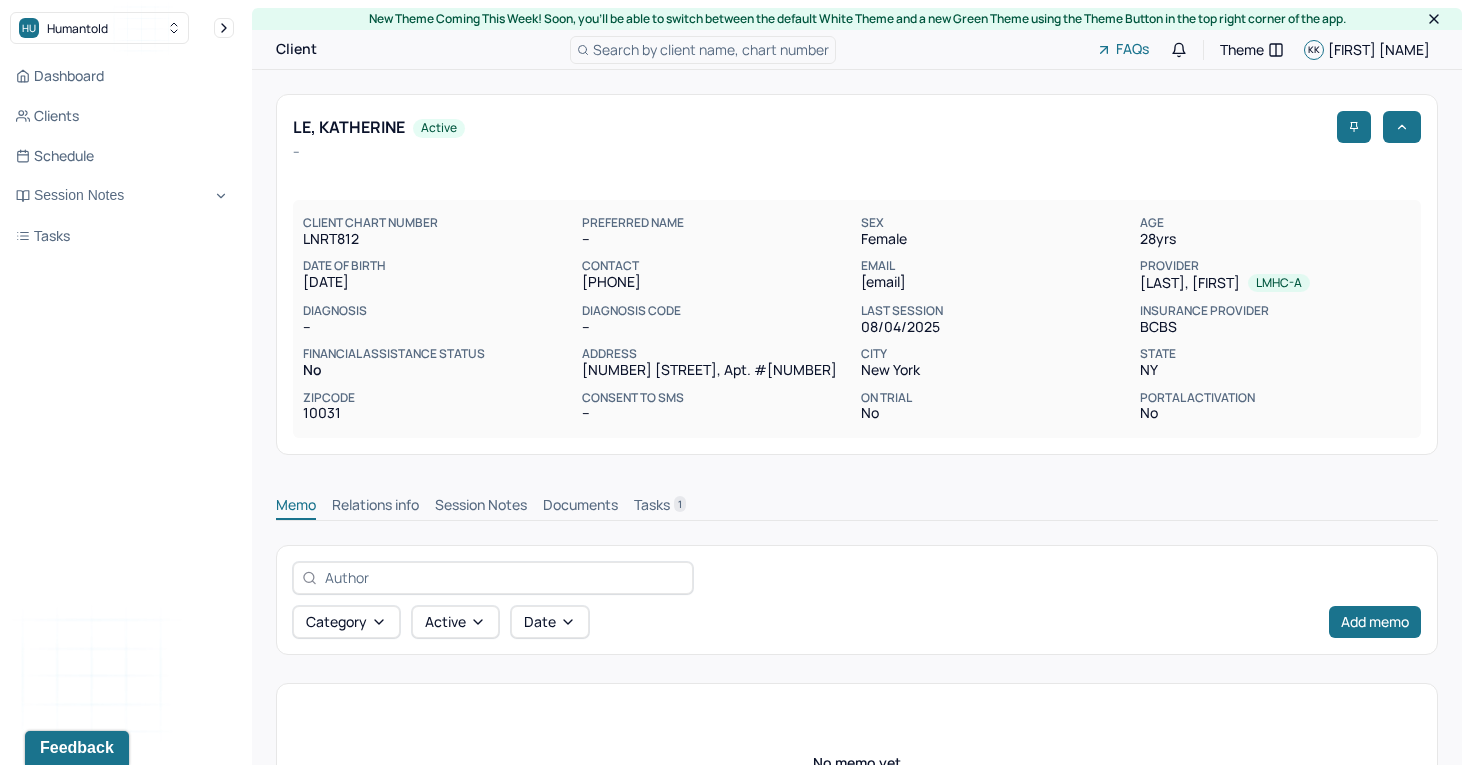 scroll, scrollTop: 181, scrollLeft: 0, axis: vertical 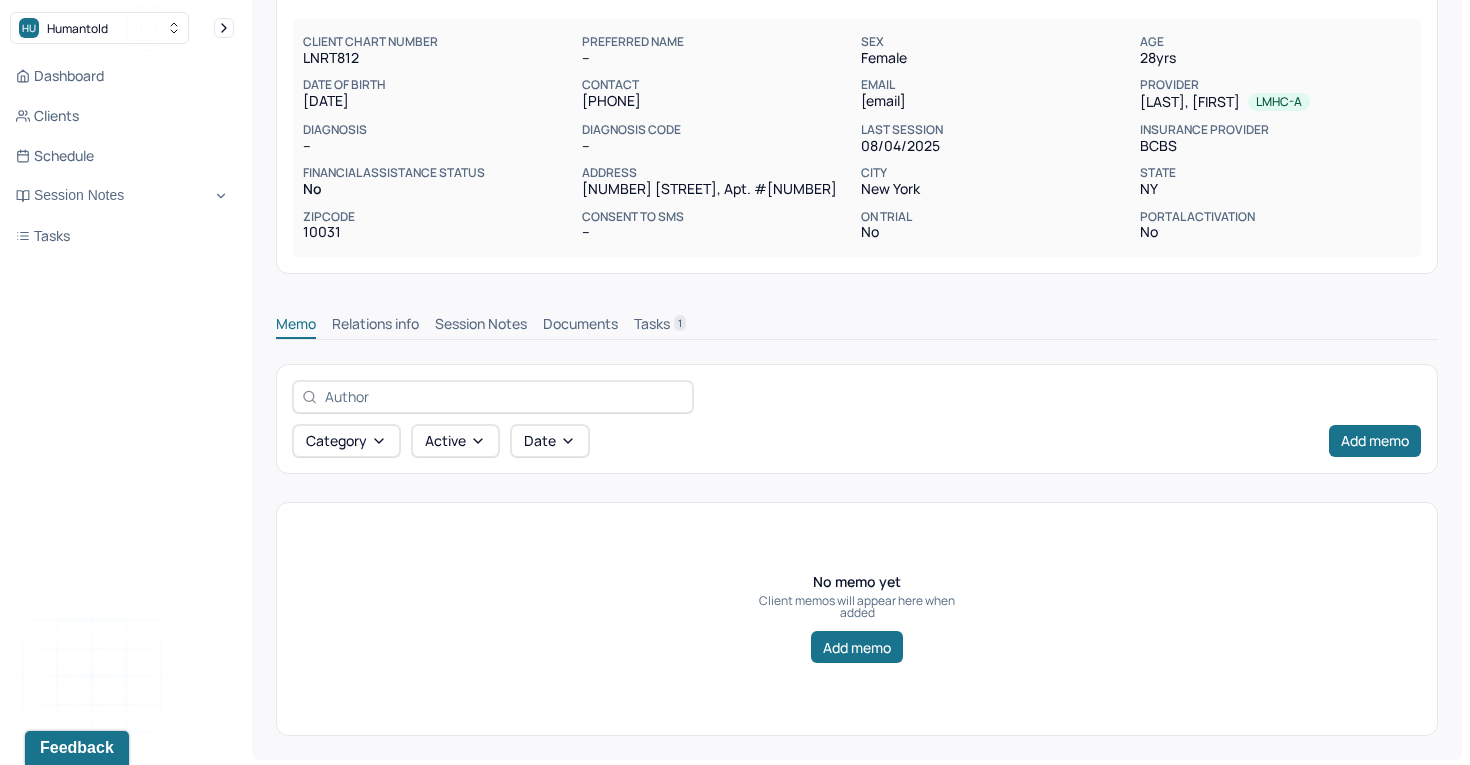 click on "Session Notes" at bounding box center (481, 326) 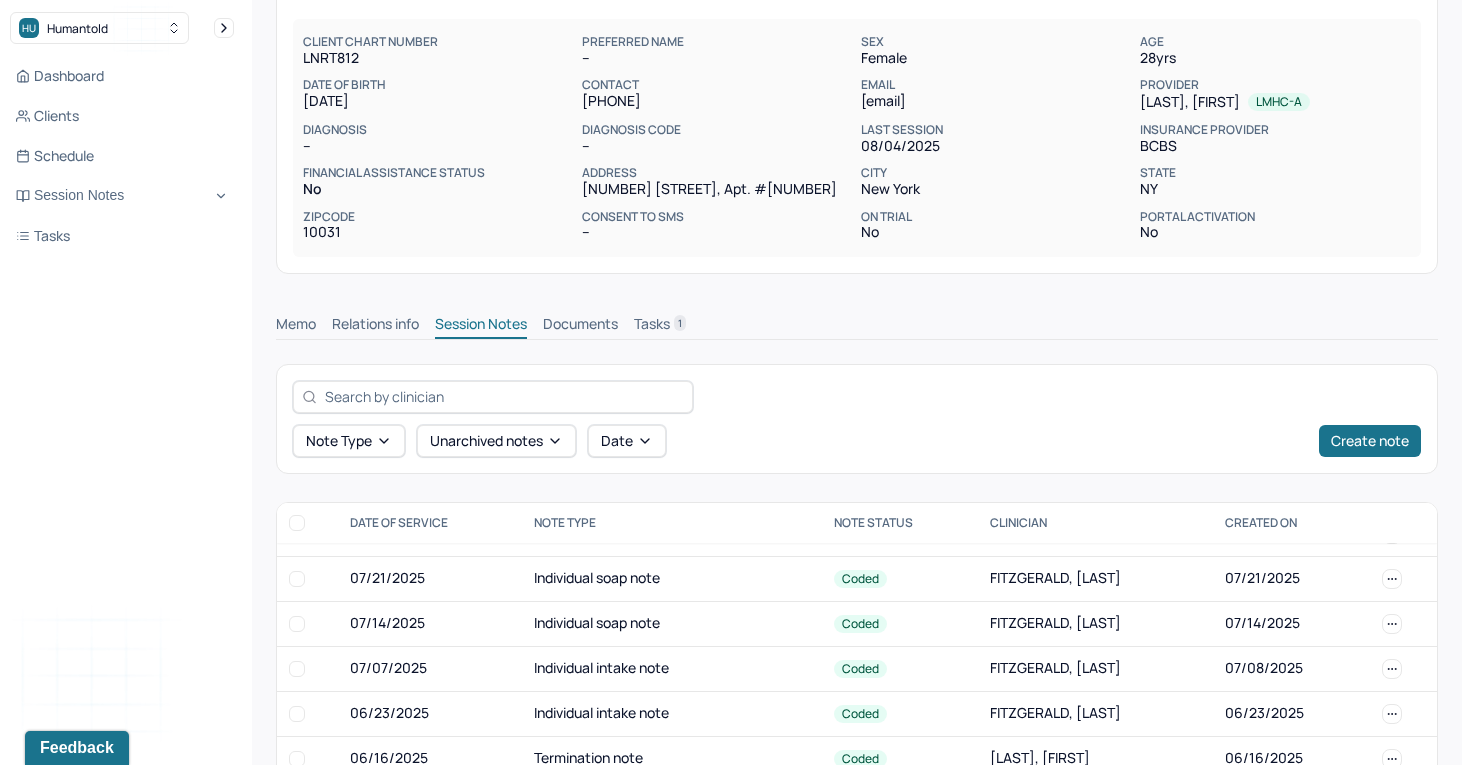 scroll, scrollTop: 187, scrollLeft: 0, axis: vertical 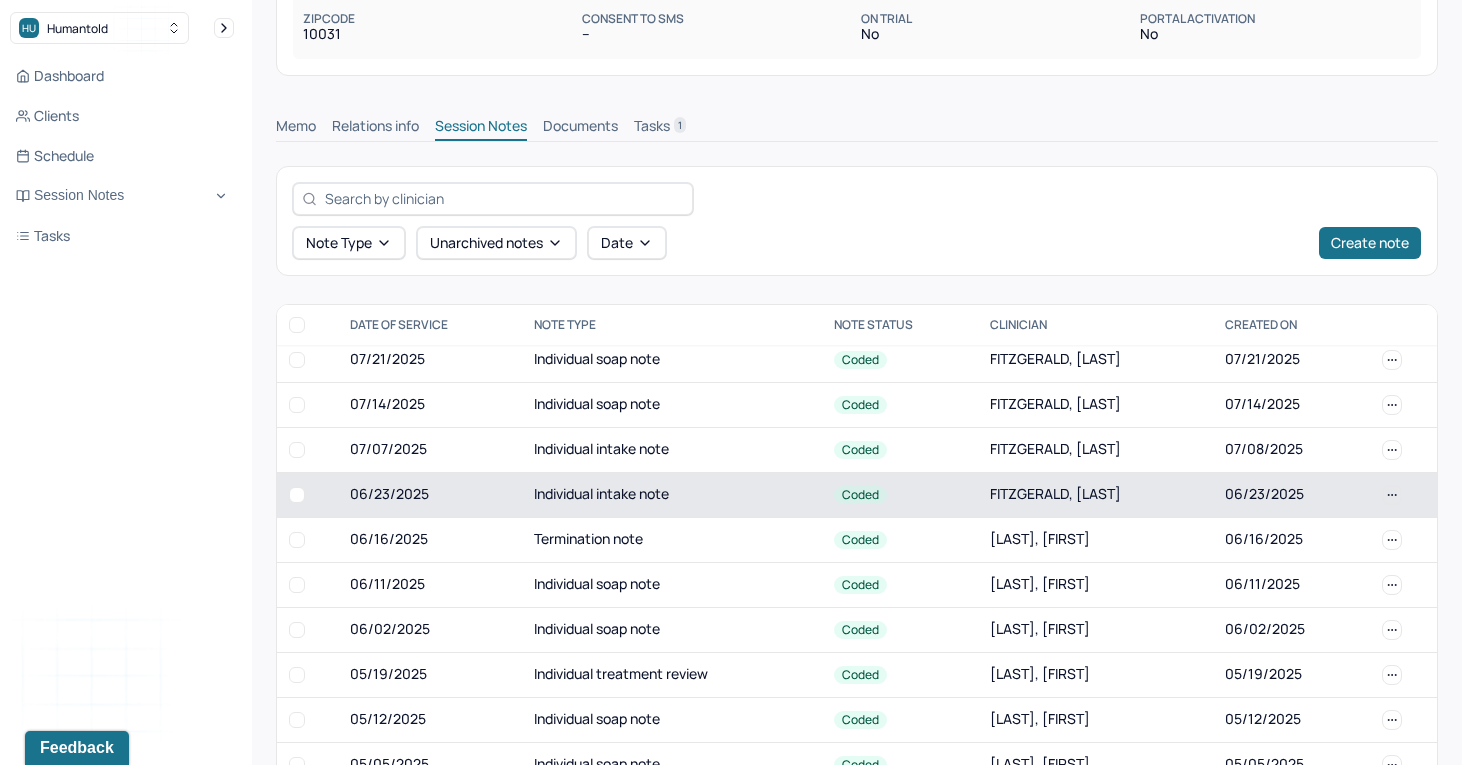 click on "Individual intake note" at bounding box center (672, 494) 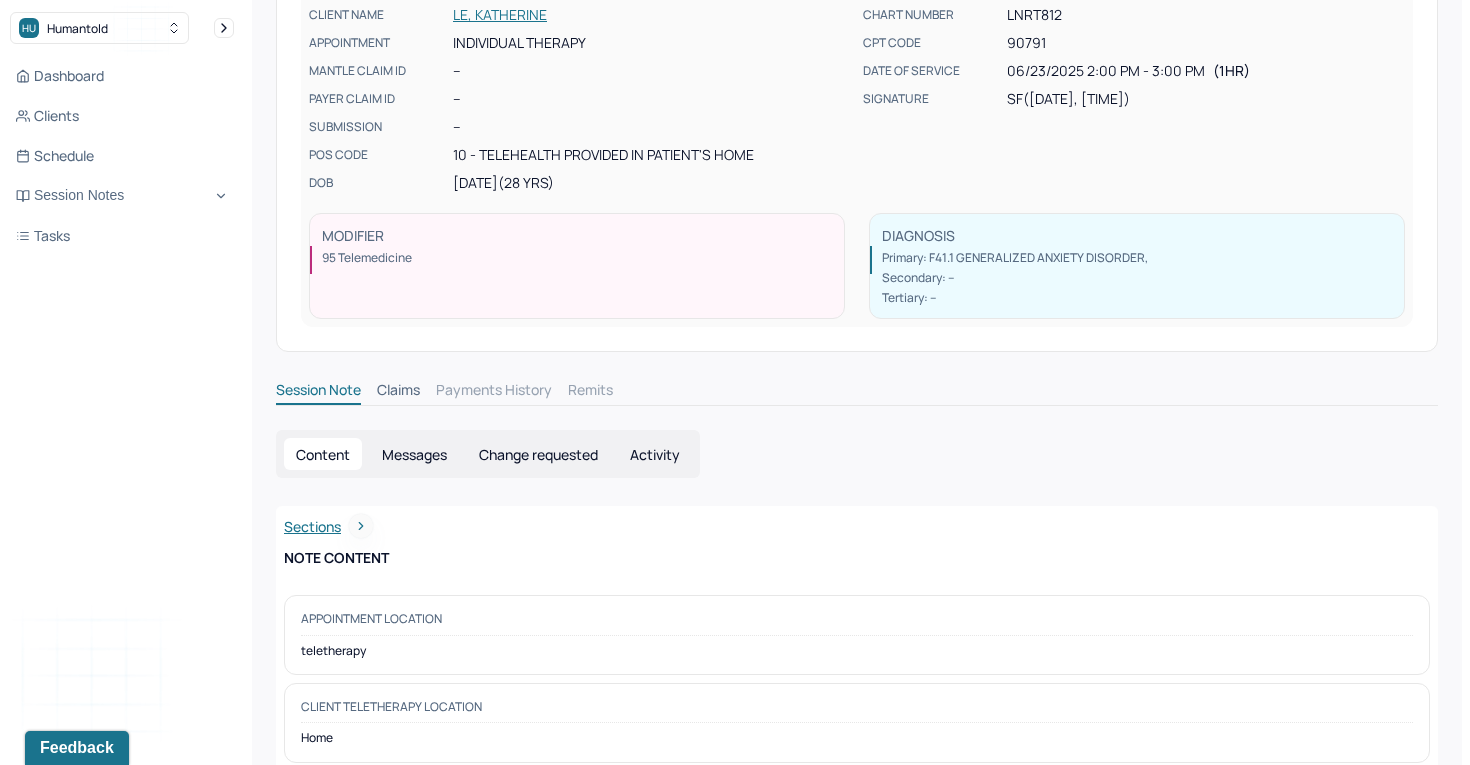 scroll, scrollTop: 0, scrollLeft: 0, axis: both 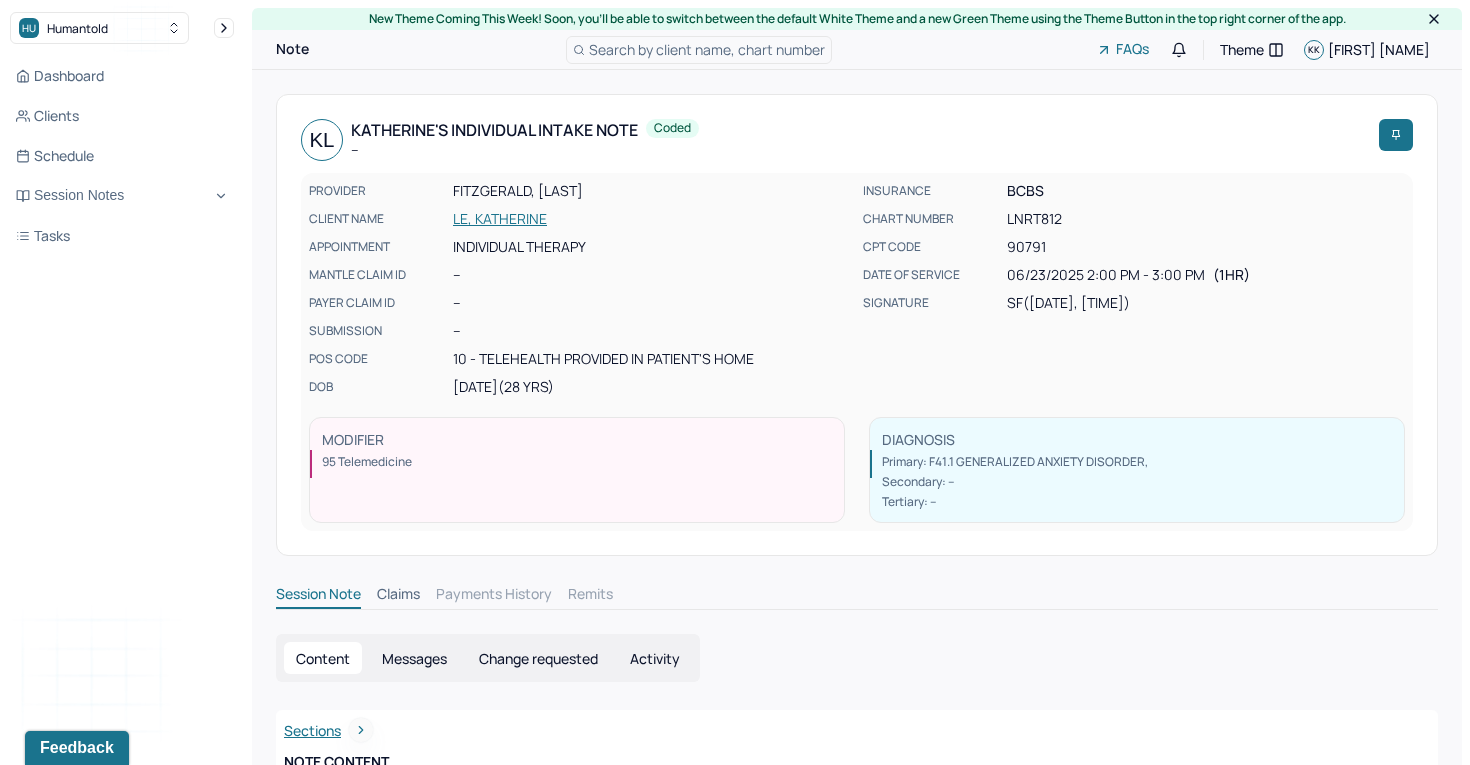 click on "LE, KATHERINE" at bounding box center [652, 219] 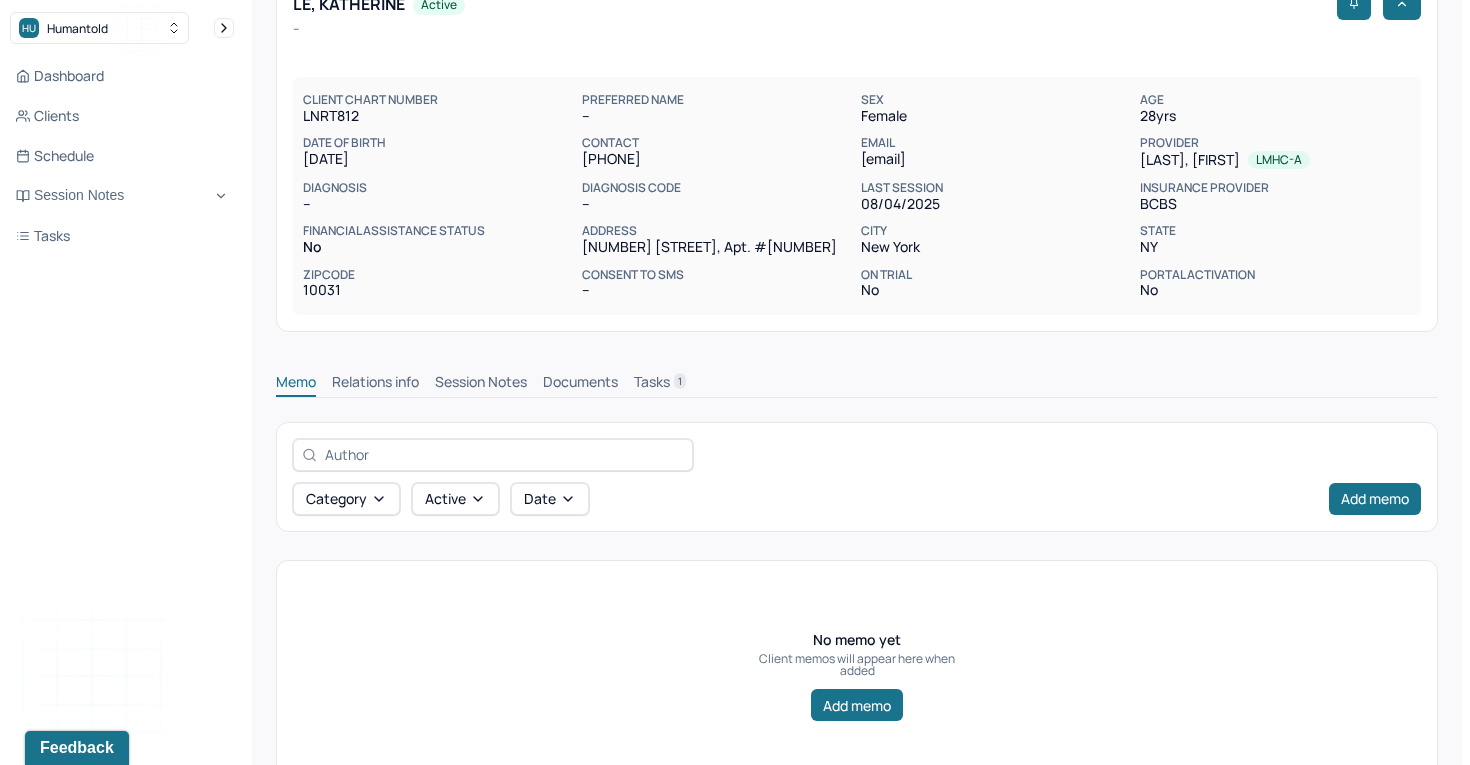scroll, scrollTop: 130, scrollLeft: 0, axis: vertical 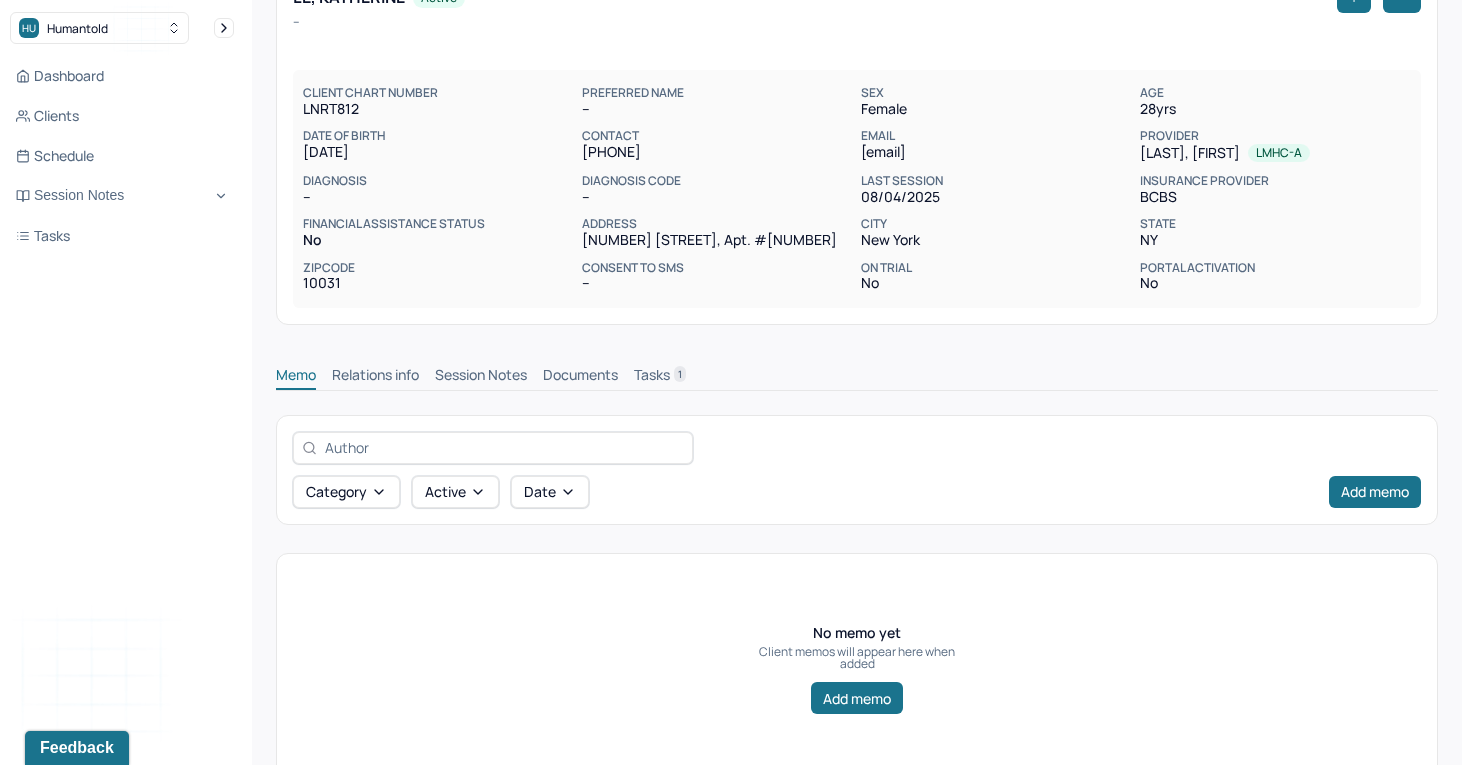 click on "Session Notes" at bounding box center [481, 377] 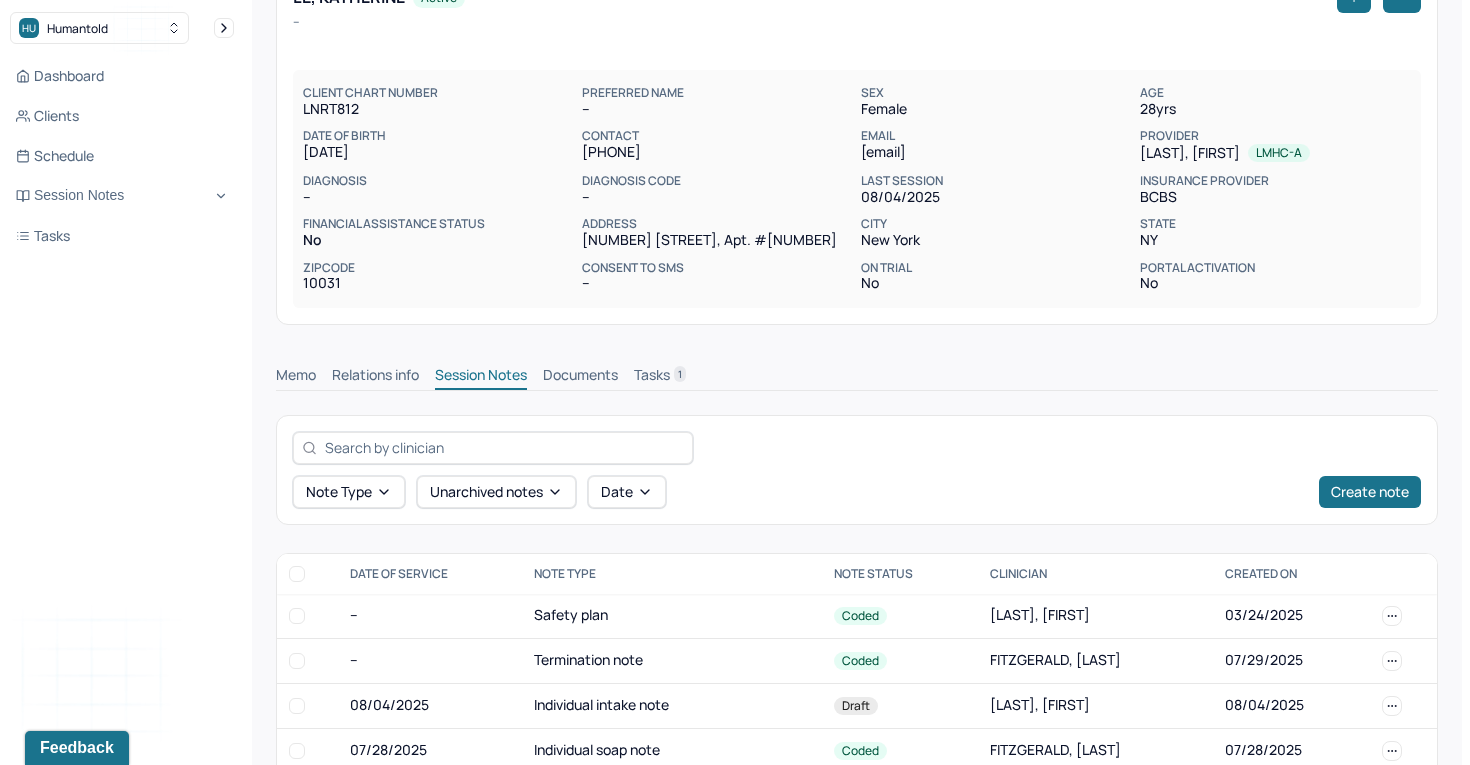 scroll, scrollTop: 560, scrollLeft: 0, axis: vertical 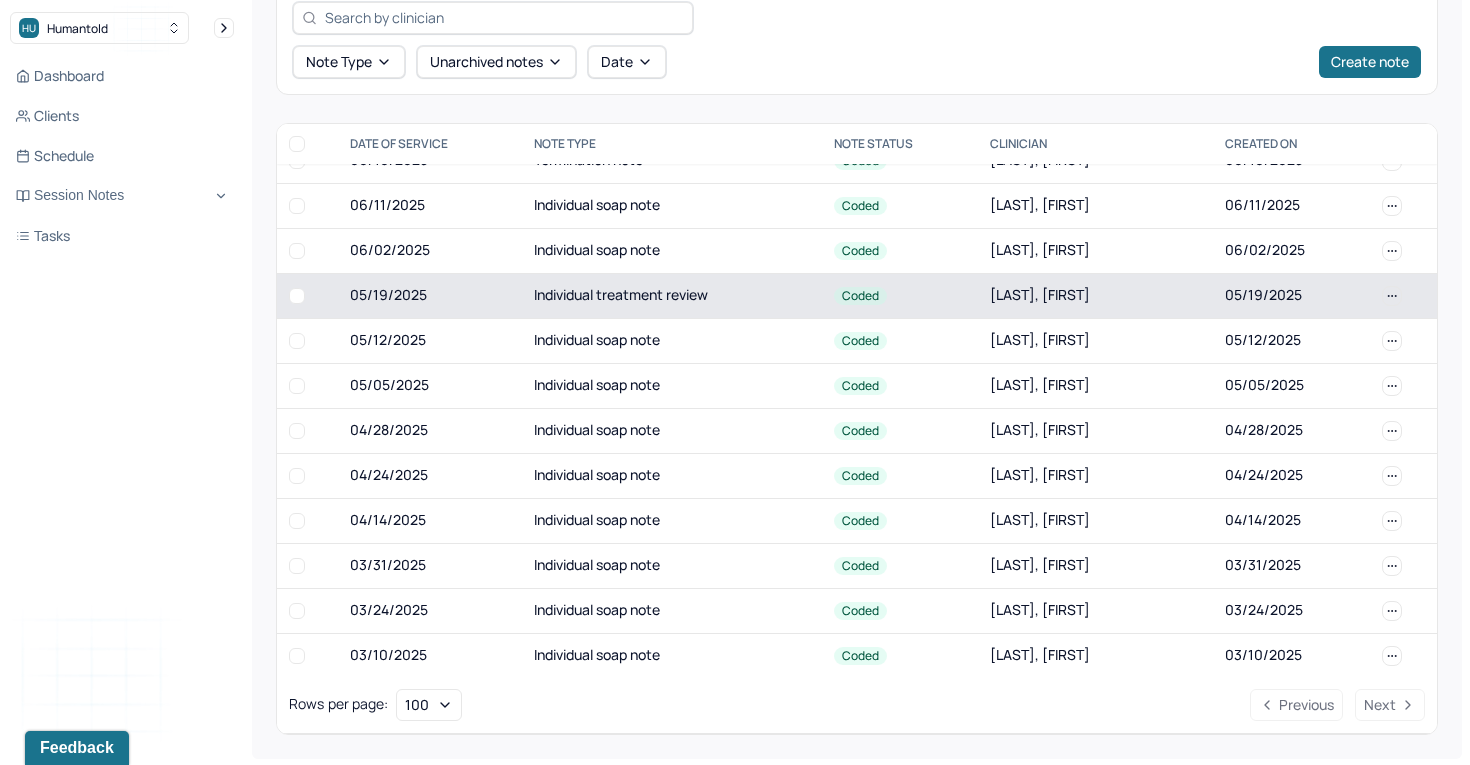 click on "Individual treatment review" at bounding box center (672, 295) 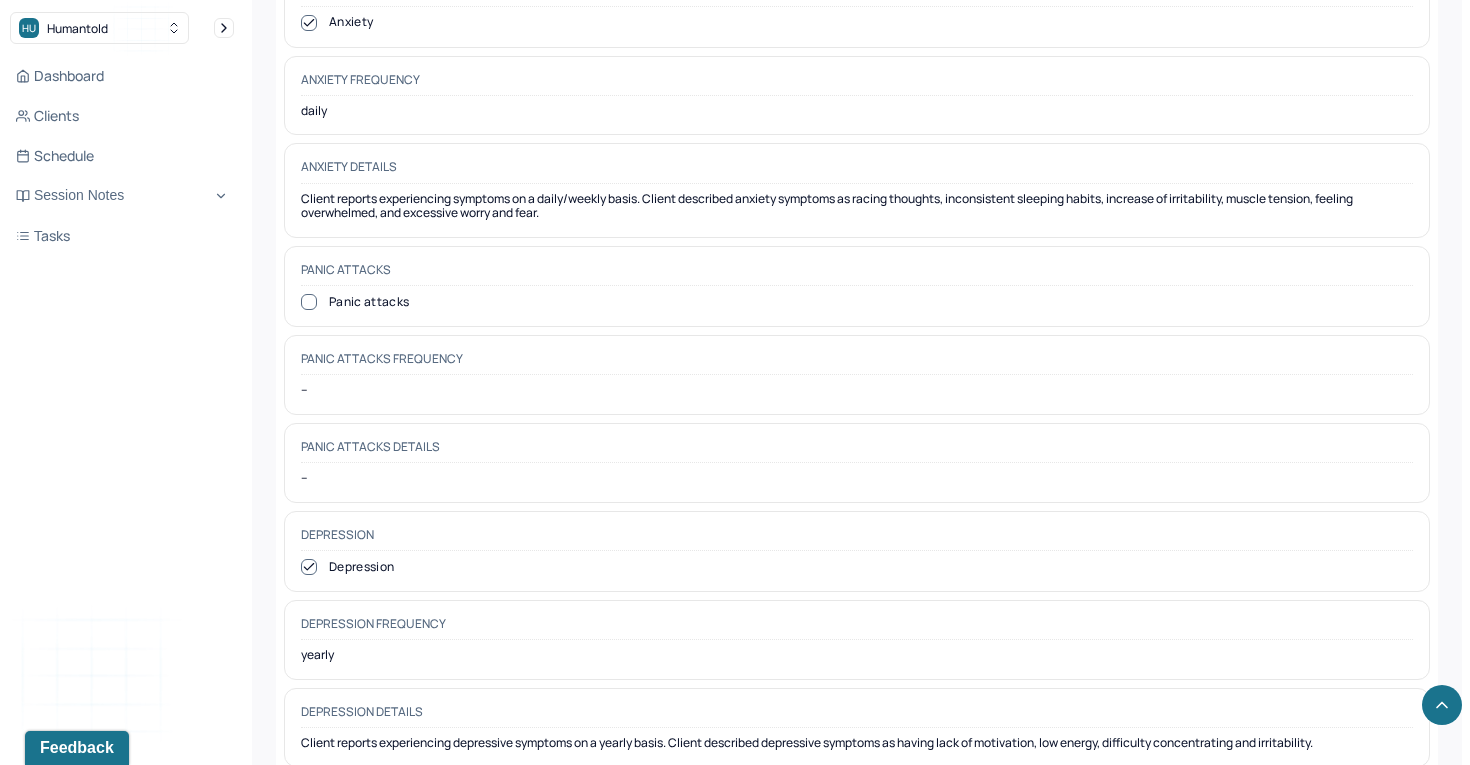 scroll, scrollTop: 1698, scrollLeft: 0, axis: vertical 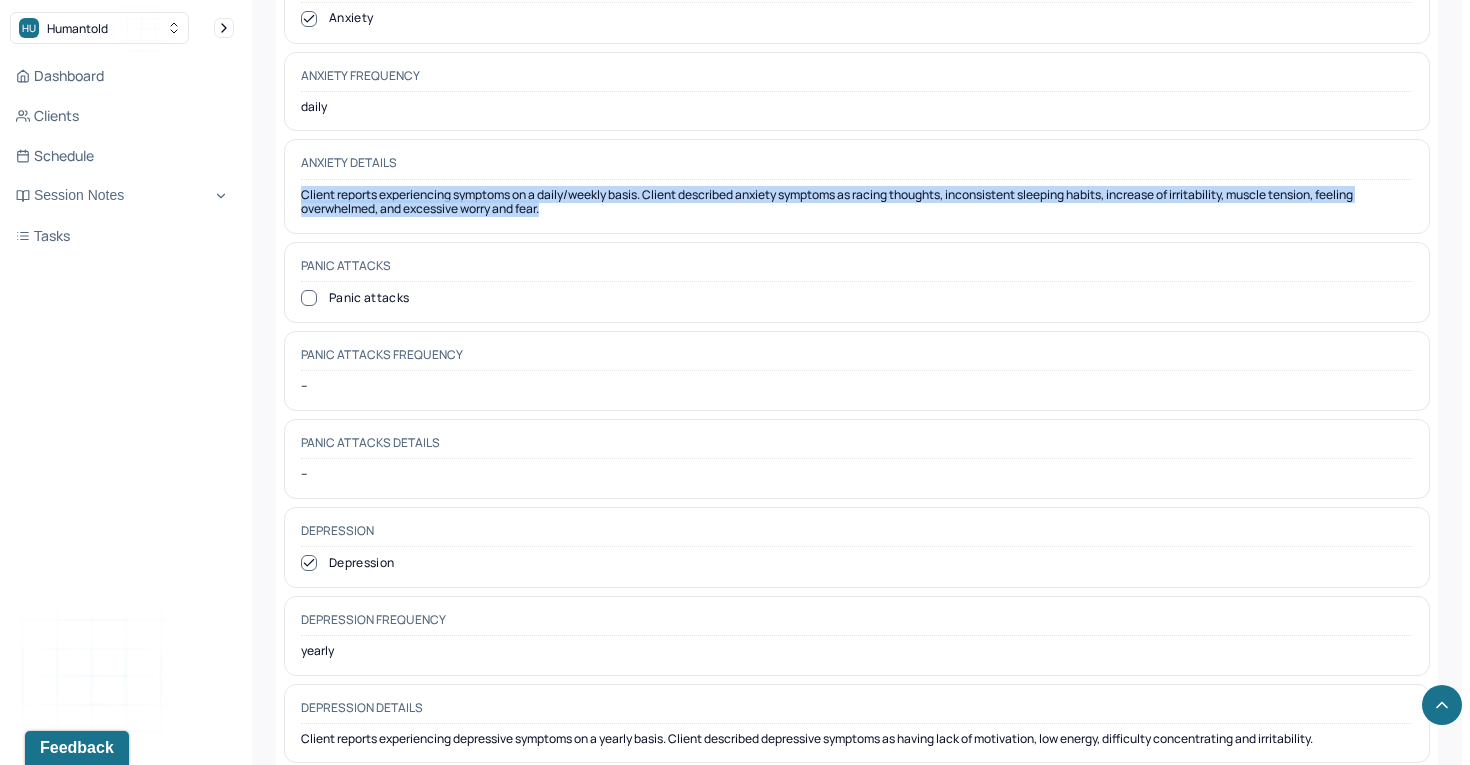 drag, startPoint x: 563, startPoint y: 197, endPoint x: 285, endPoint y: 157, distance: 280.86295 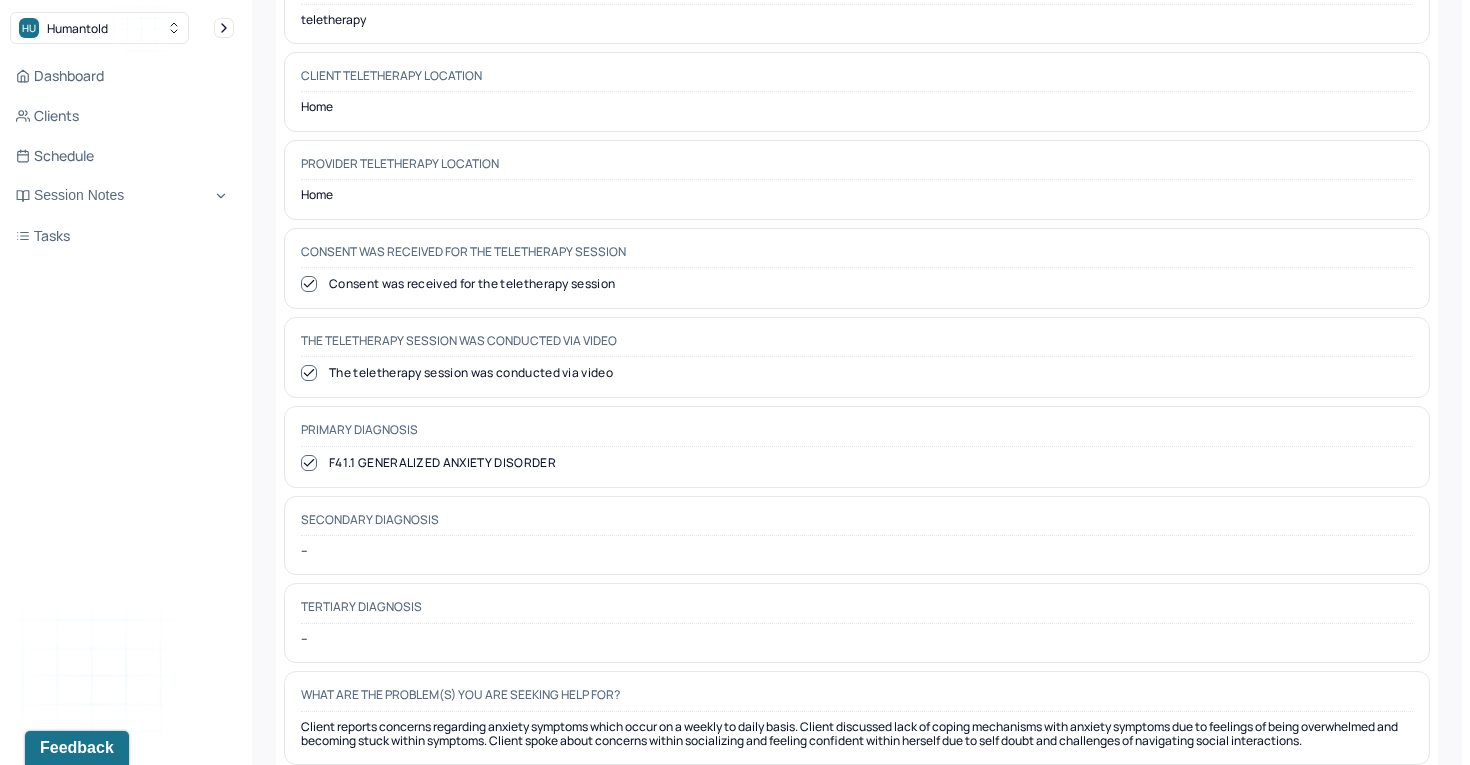 scroll, scrollTop: 0, scrollLeft: 0, axis: both 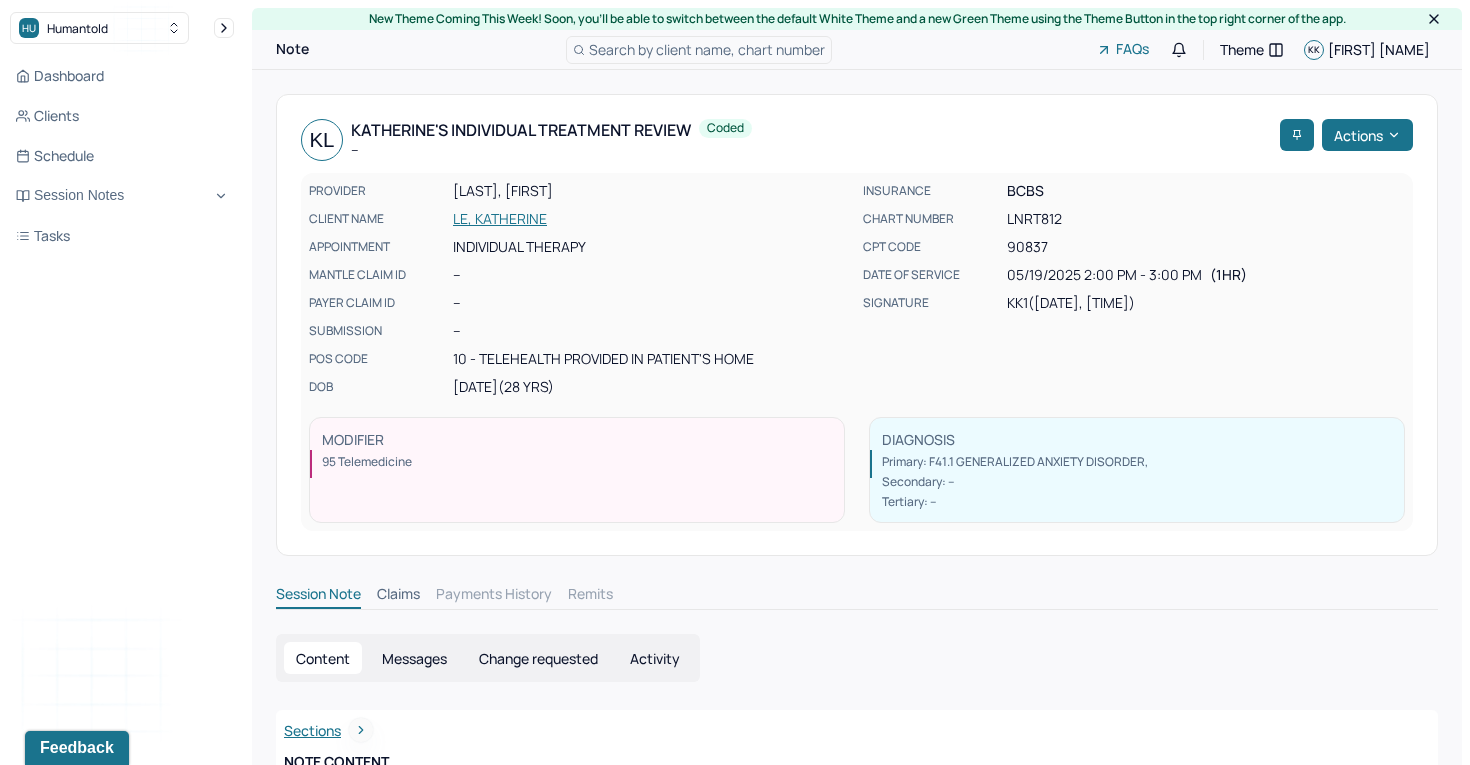 click on "LE, KATHERINE" at bounding box center (652, 219) 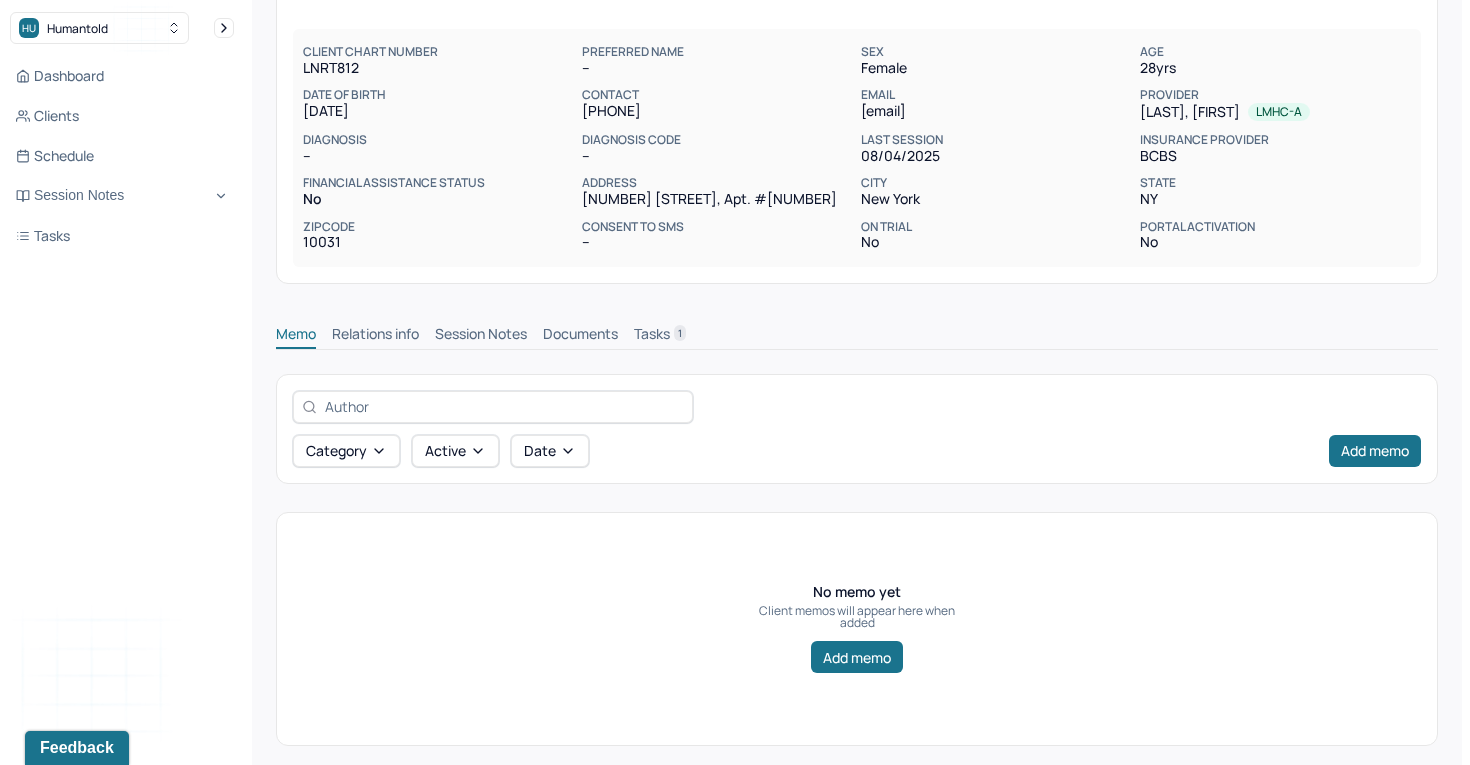 scroll, scrollTop: 172, scrollLeft: 0, axis: vertical 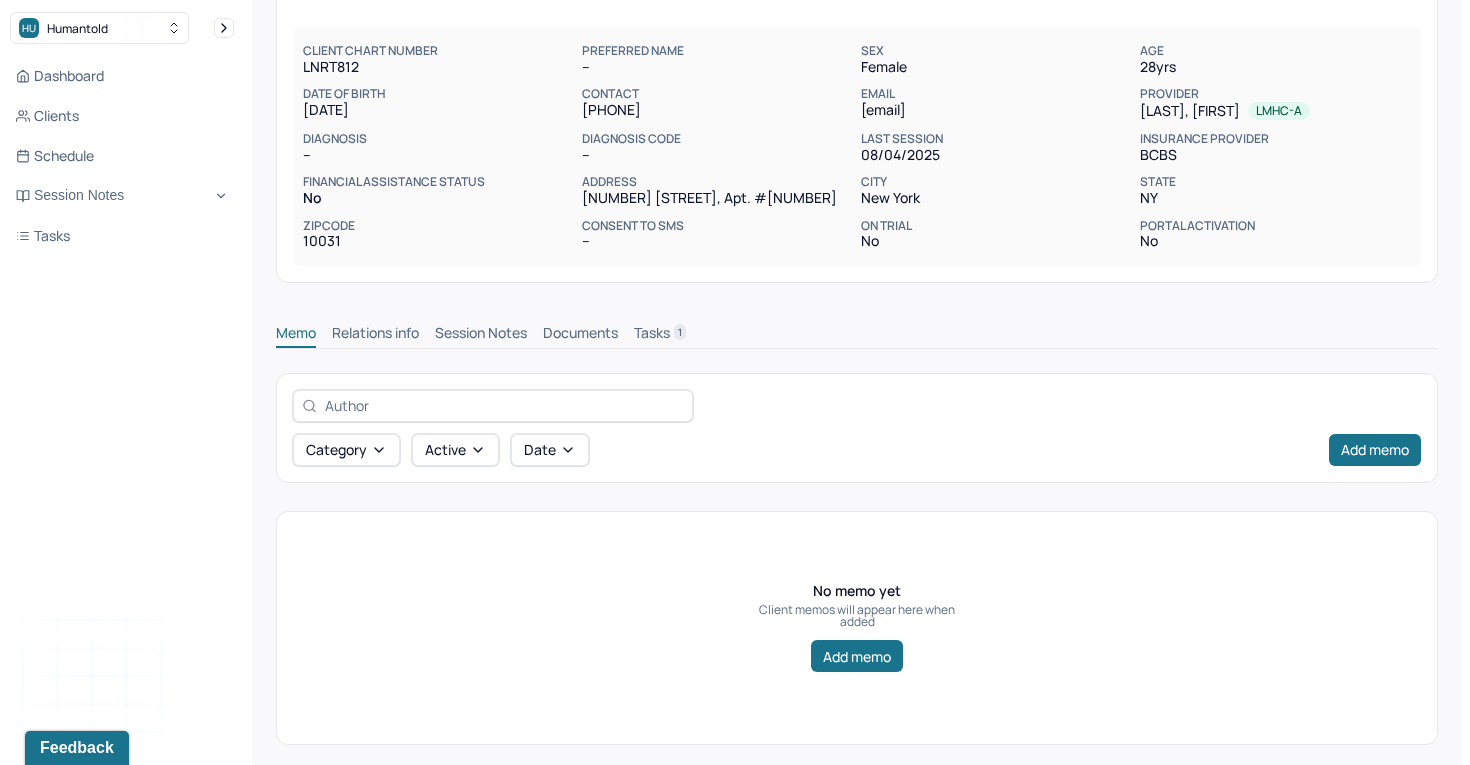 click on "Session Notes" at bounding box center (481, 335) 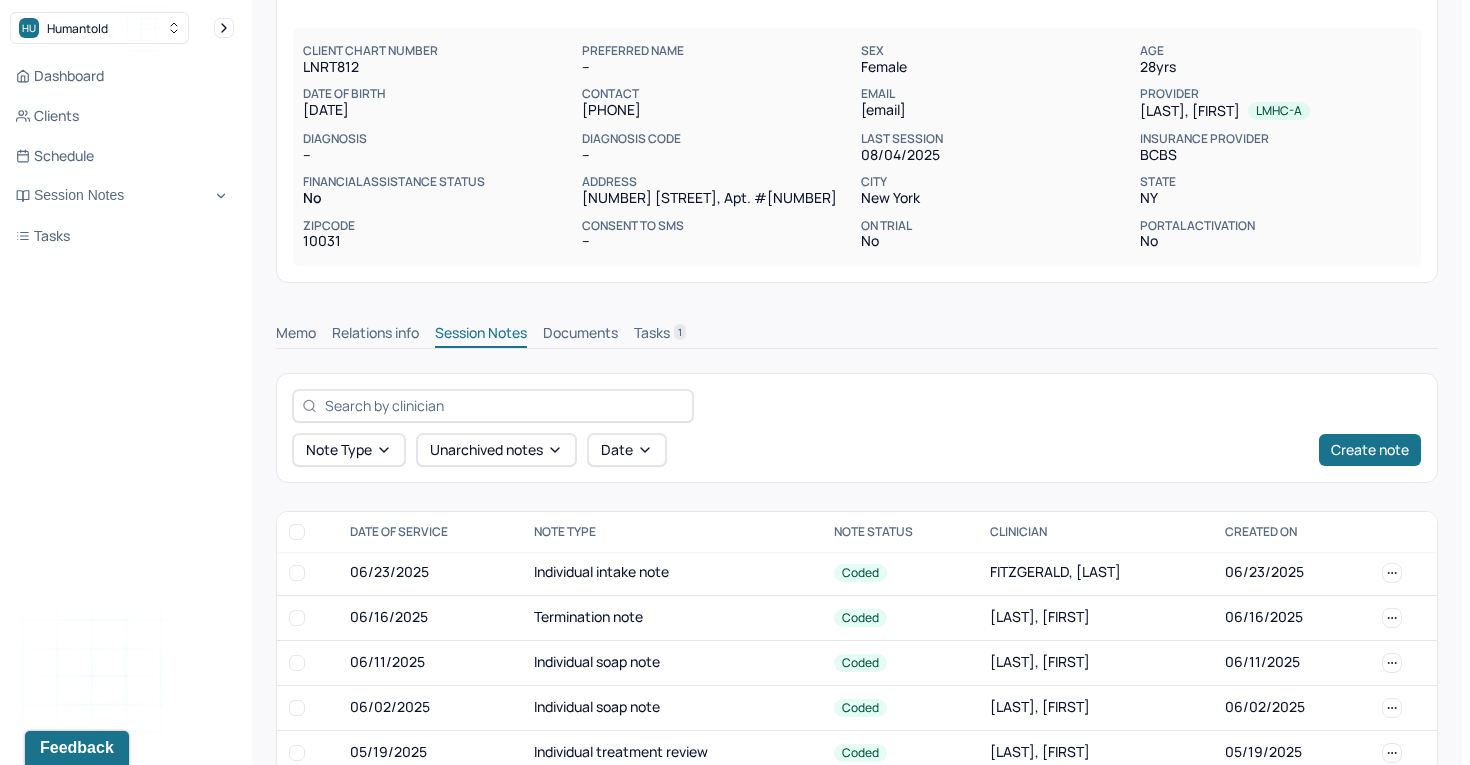 scroll, scrollTop: 342, scrollLeft: 0, axis: vertical 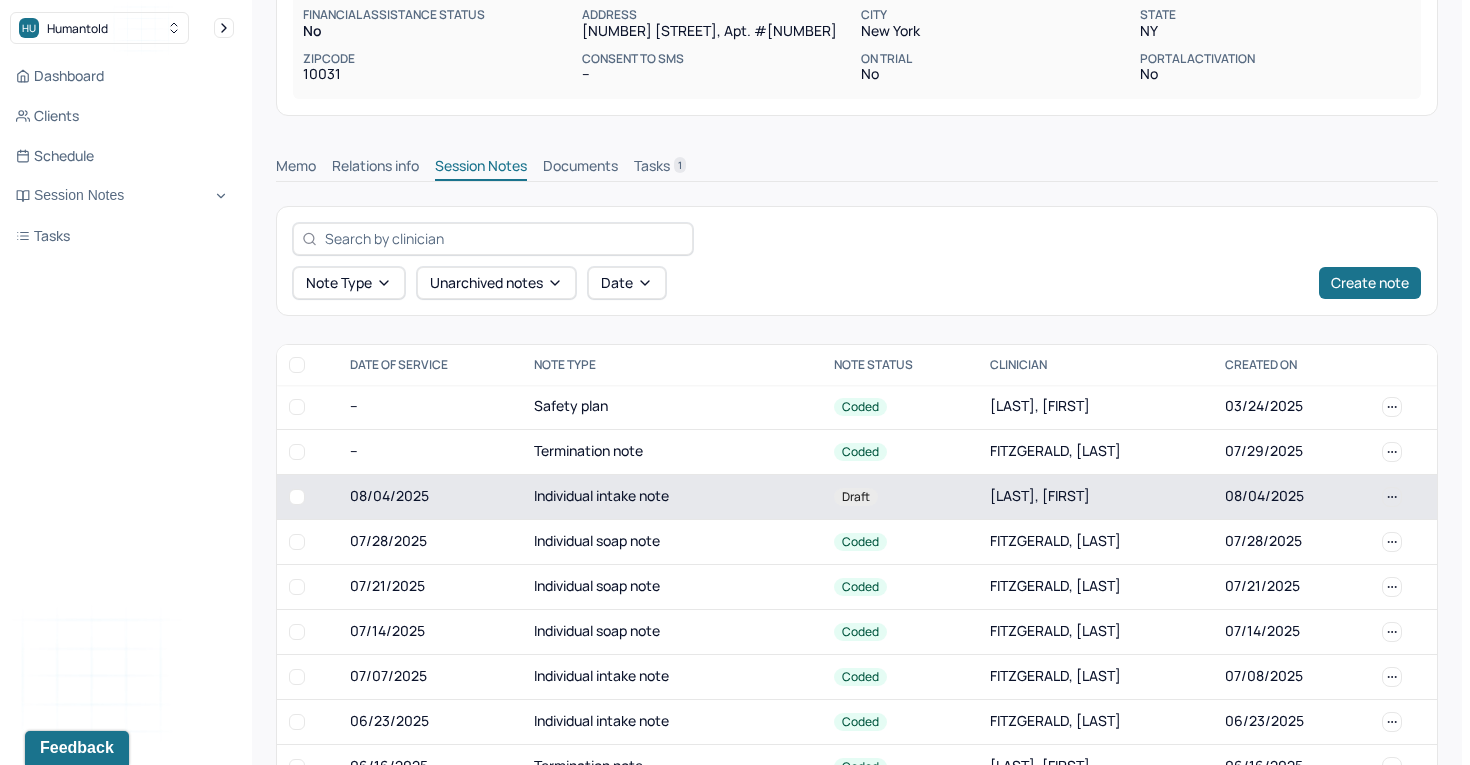 click on "Individual intake note" at bounding box center (672, 496) 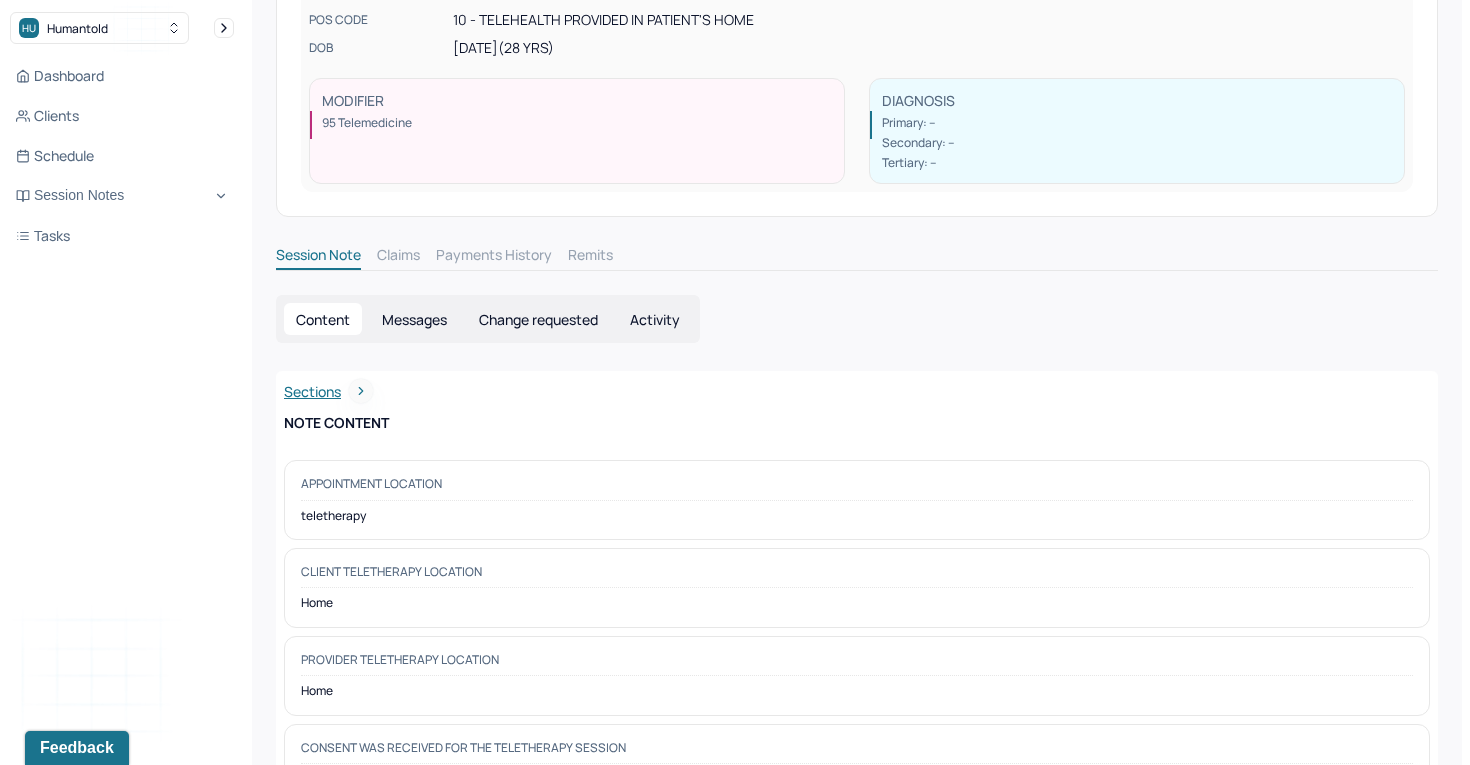 scroll, scrollTop: 0, scrollLeft: 0, axis: both 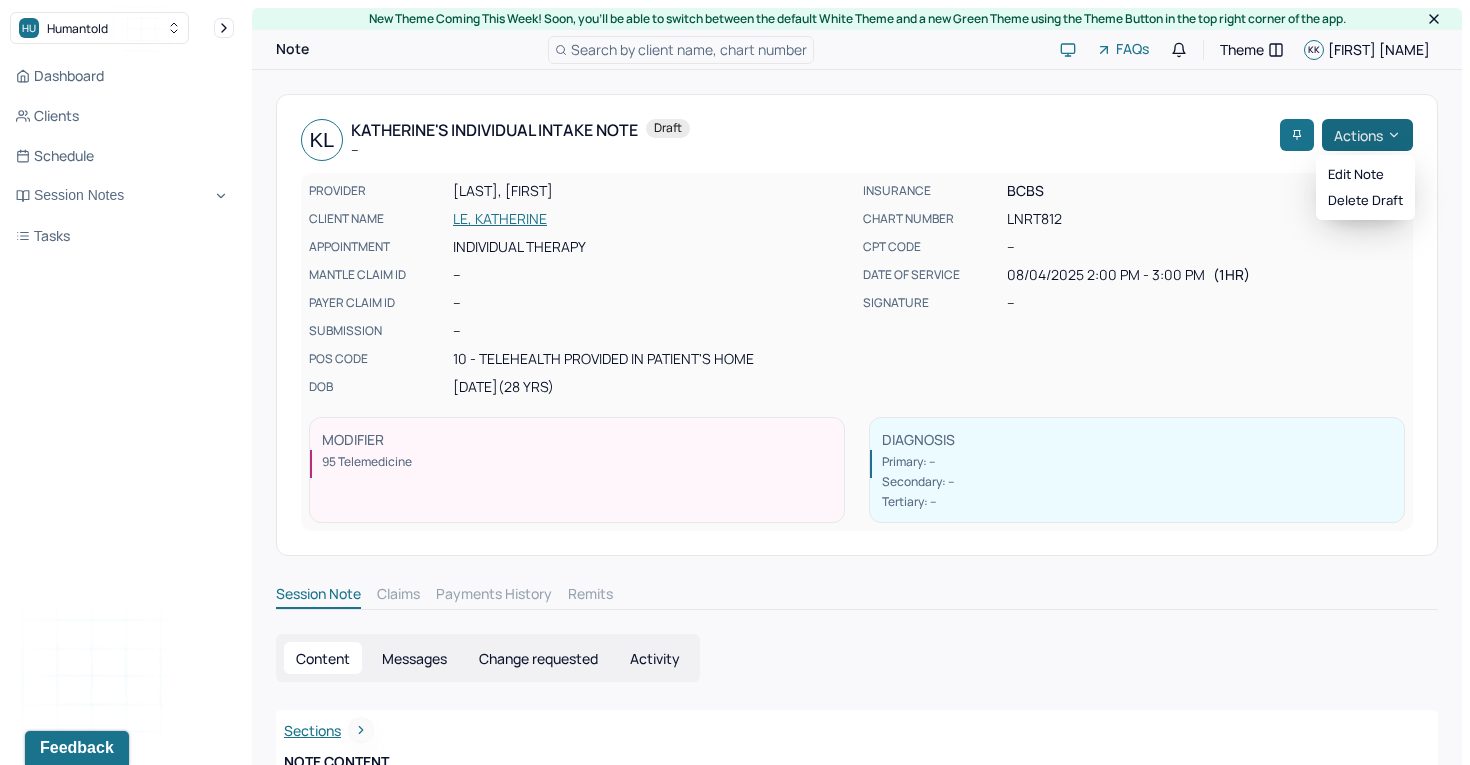 click 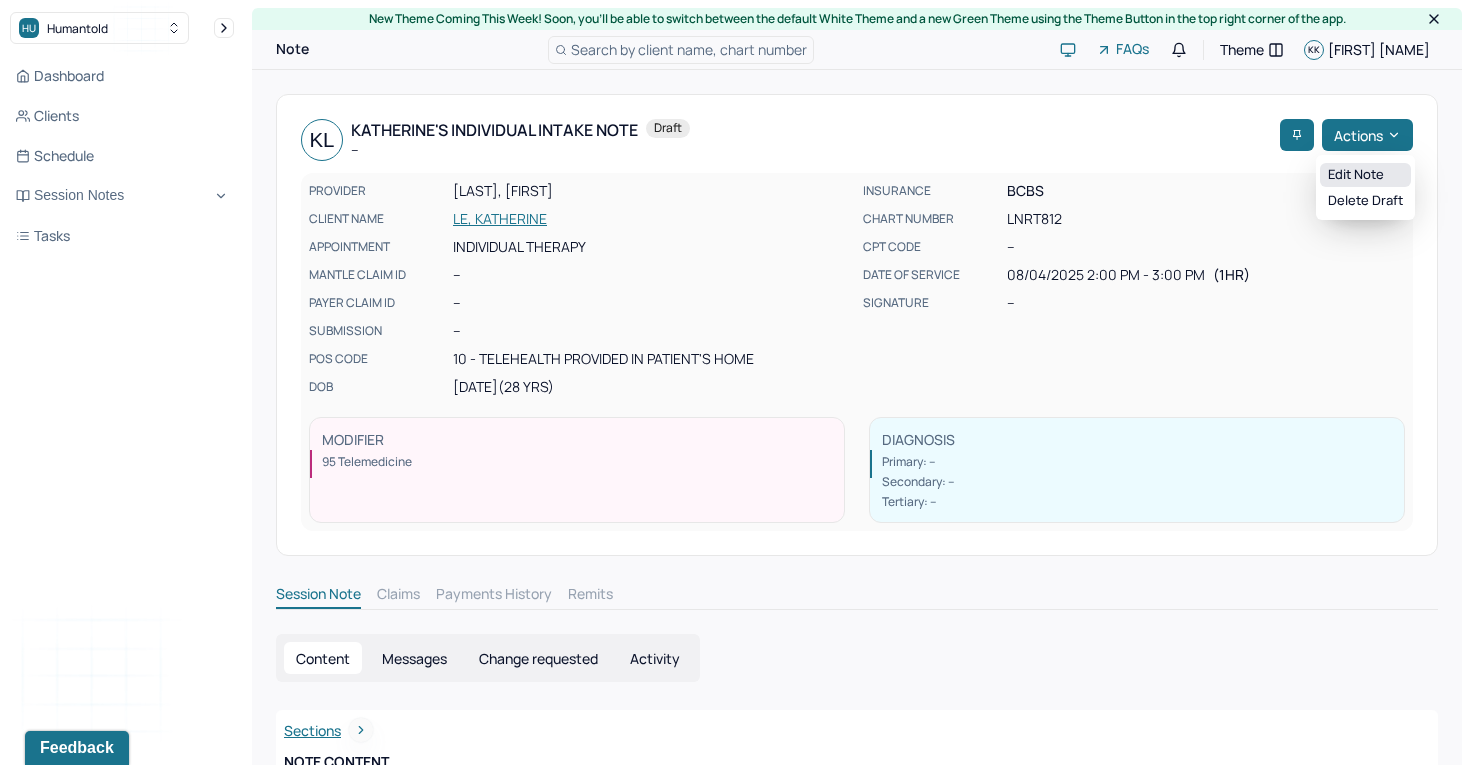 click on "Edit note" at bounding box center [1365, 175] 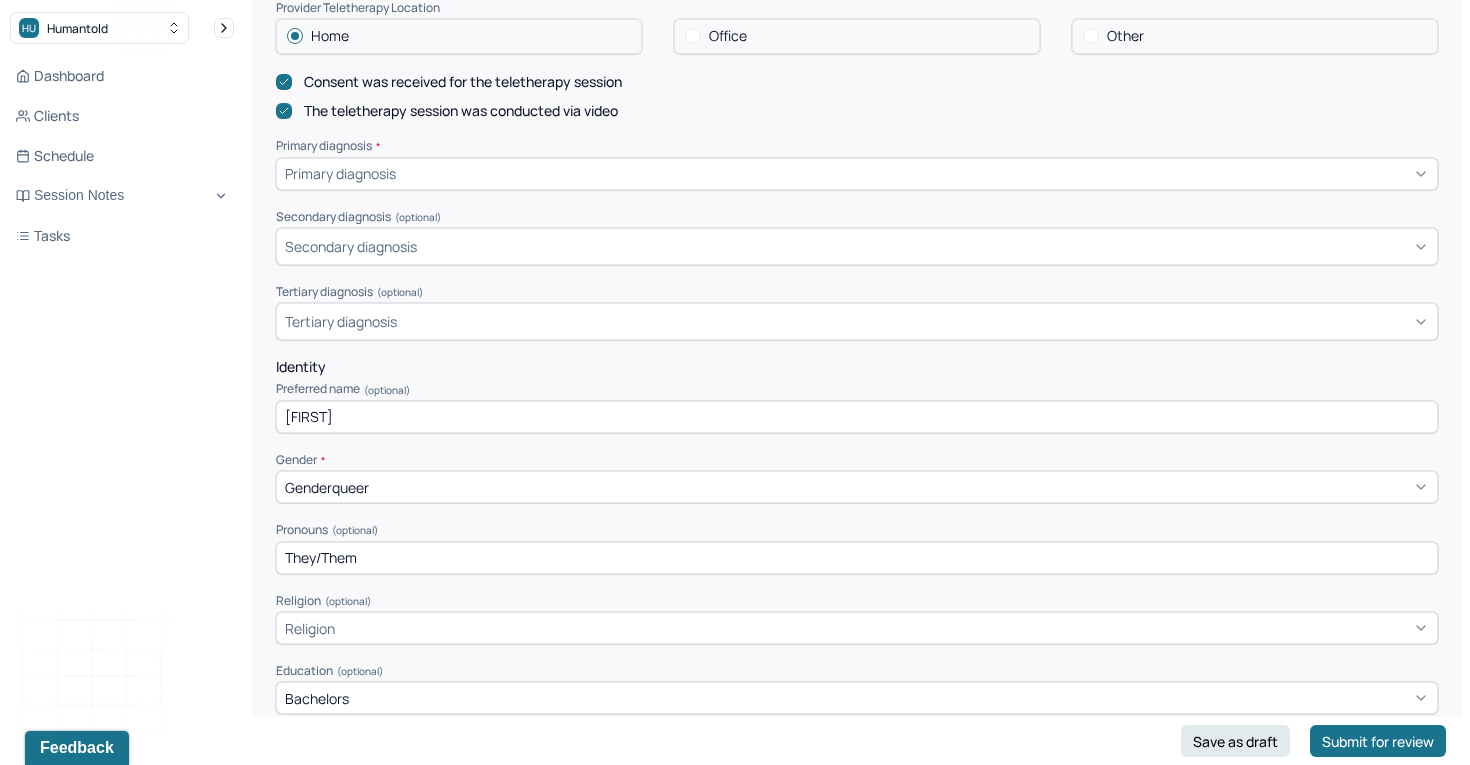 scroll, scrollTop: 551, scrollLeft: 0, axis: vertical 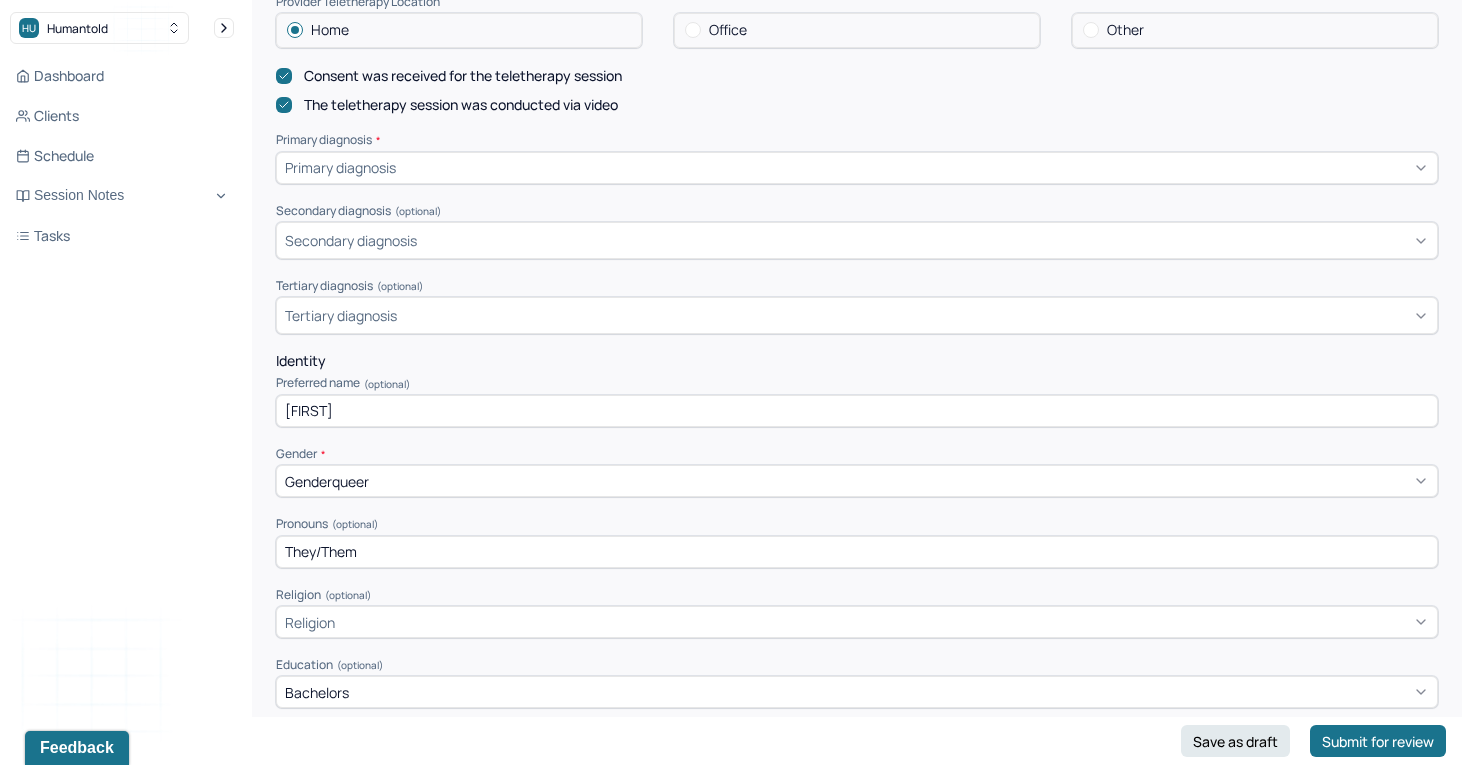 click at bounding box center (914, 167) 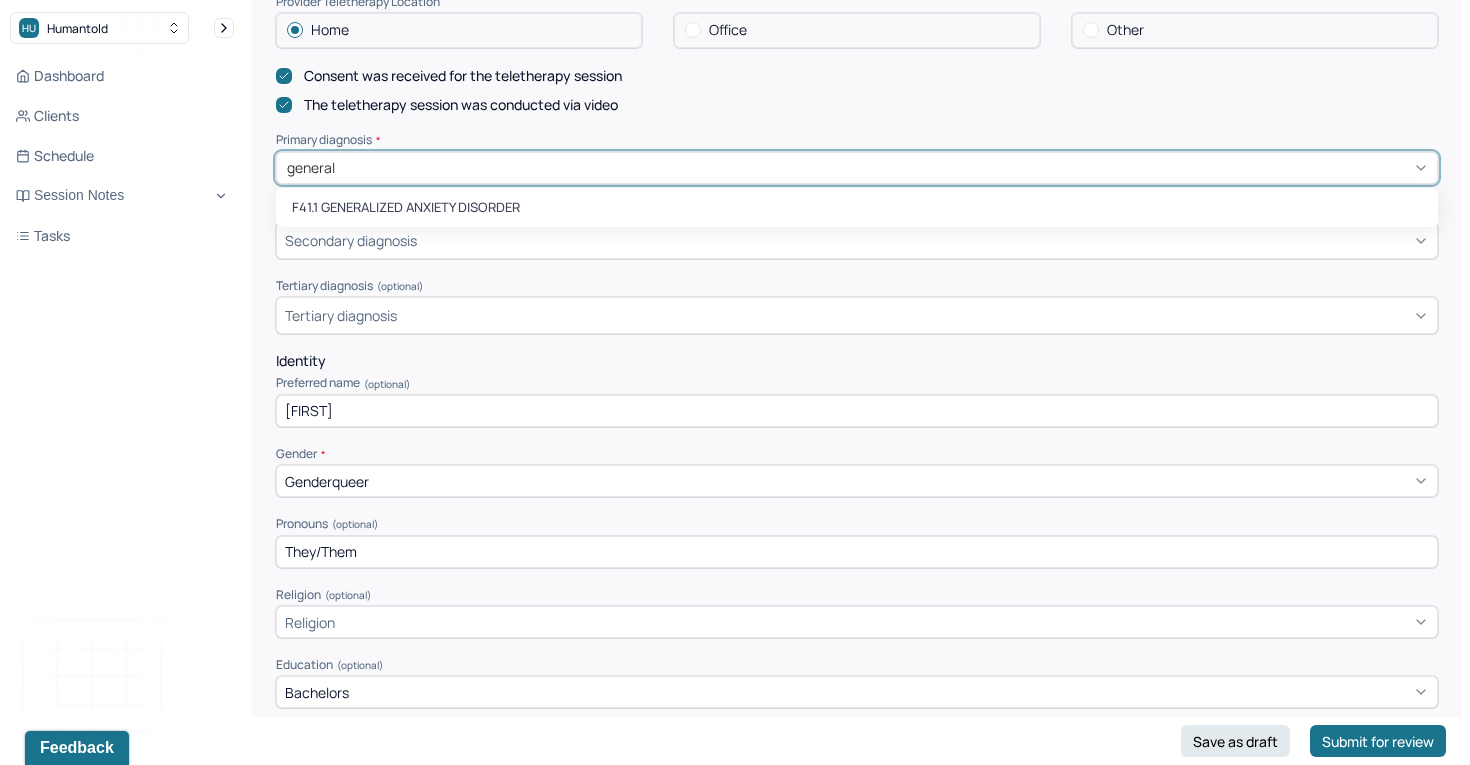 type on "generali" 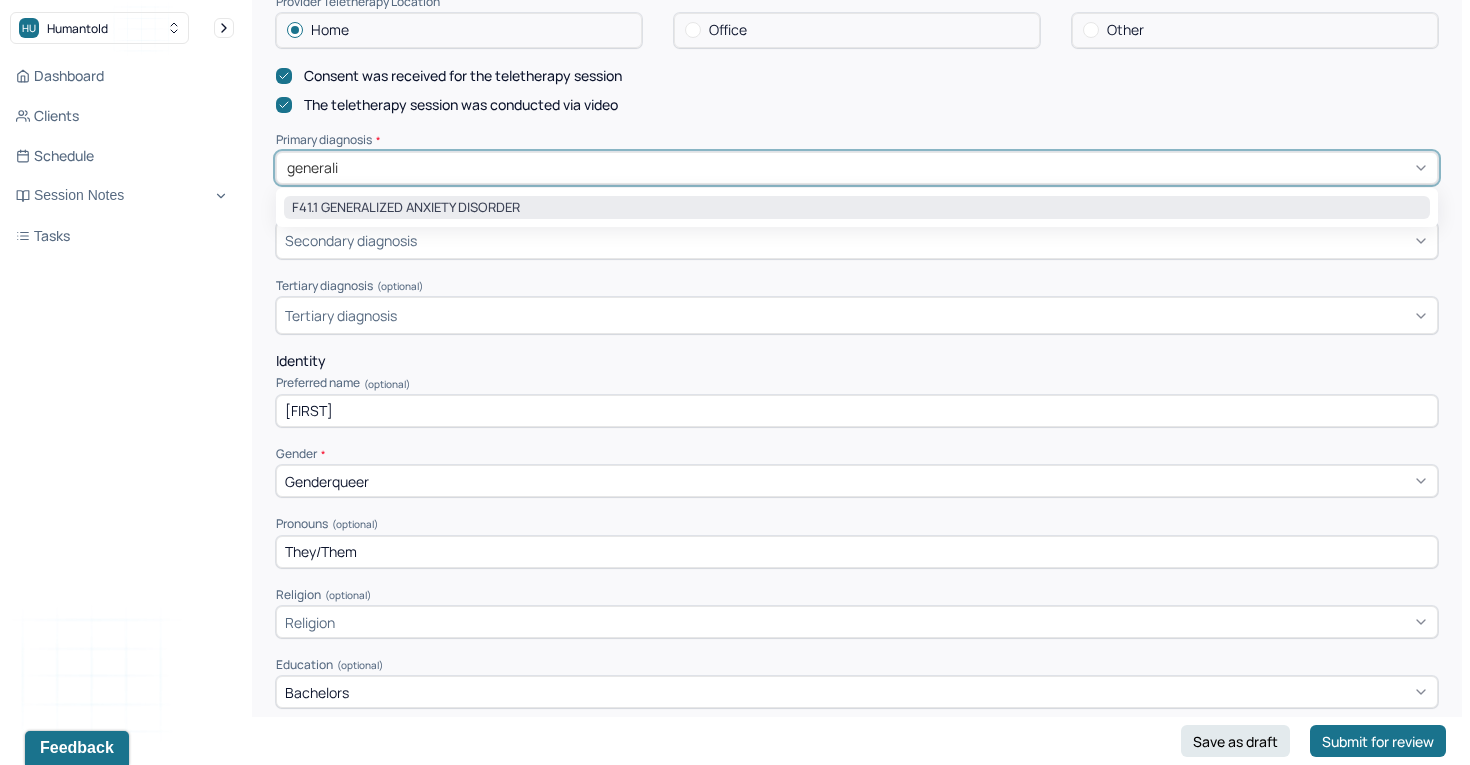 click on "F41.1 GENERALIZED ANXIETY DISORDER" at bounding box center [857, 208] 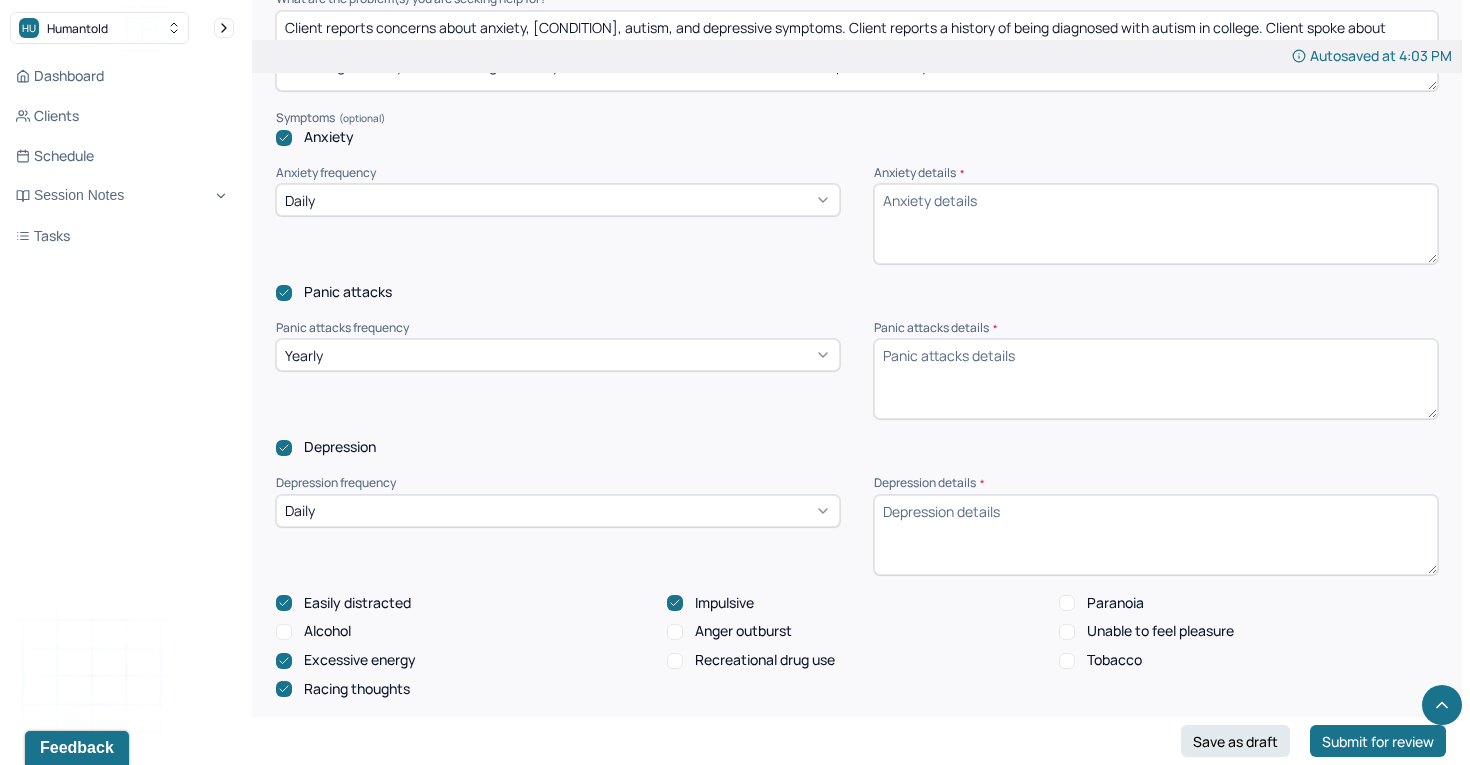 scroll, scrollTop: 2011, scrollLeft: 0, axis: vertical 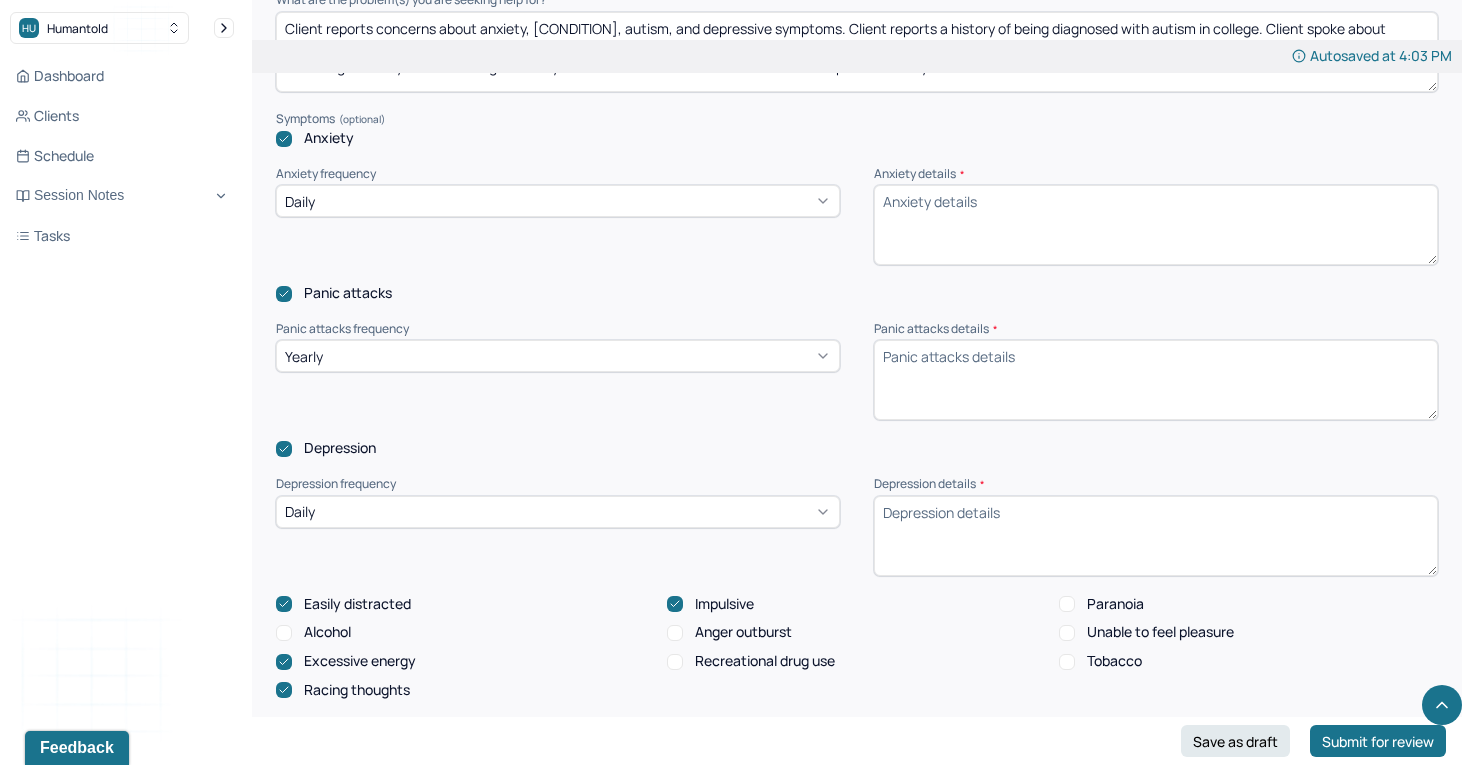 click on "Anxiety details *" at bounding box center (1156, 225) 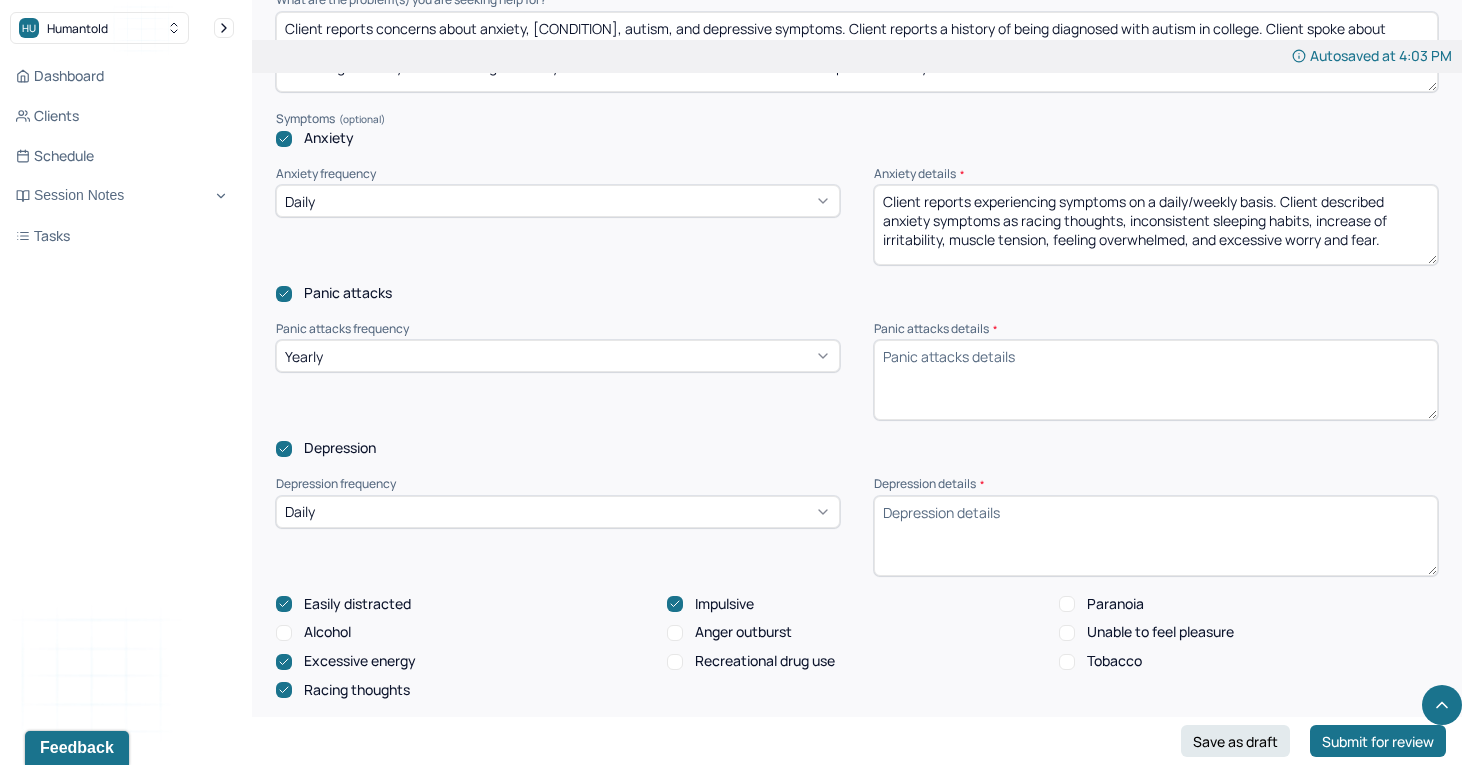 scroll, scrollTop: 3, scrollLeft: 0, axis: vertical 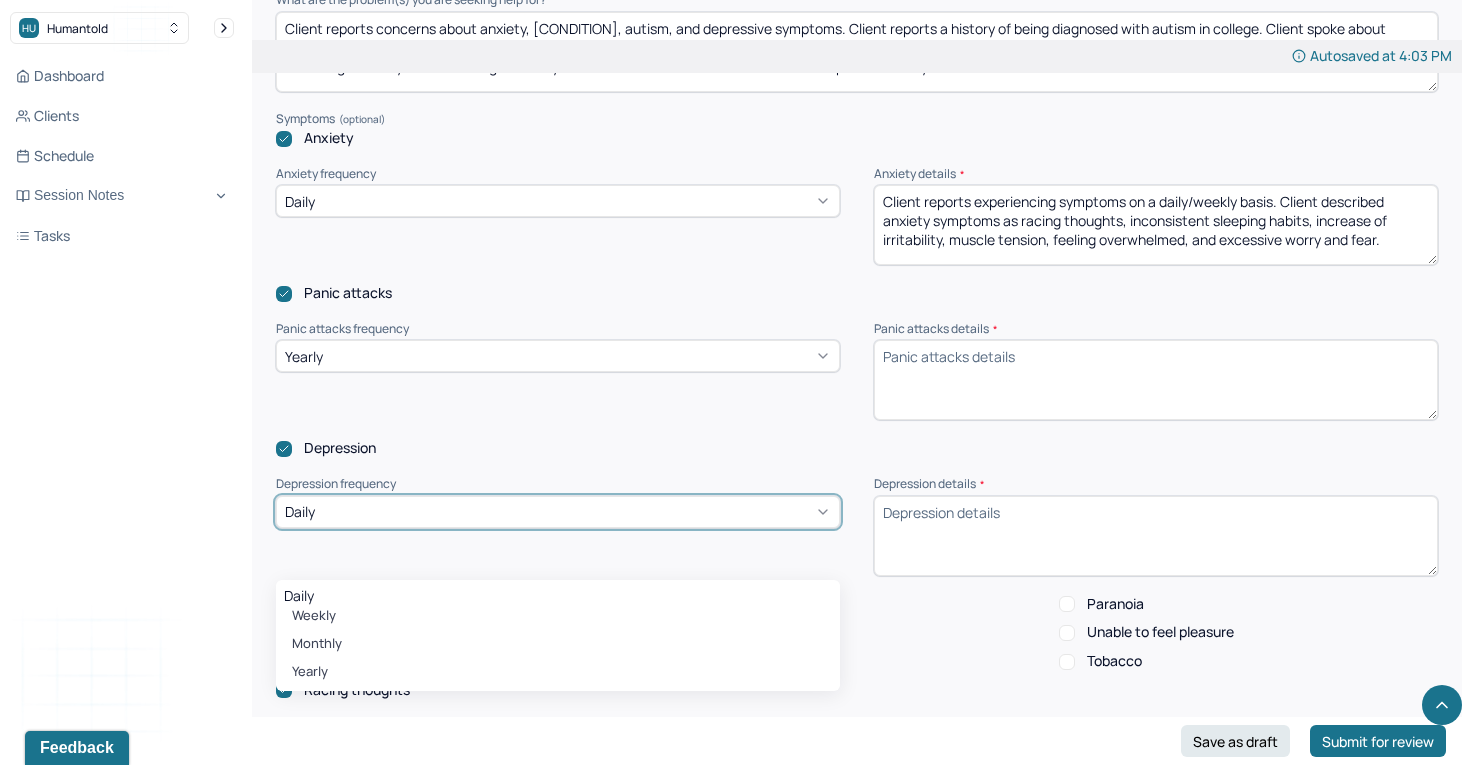 click 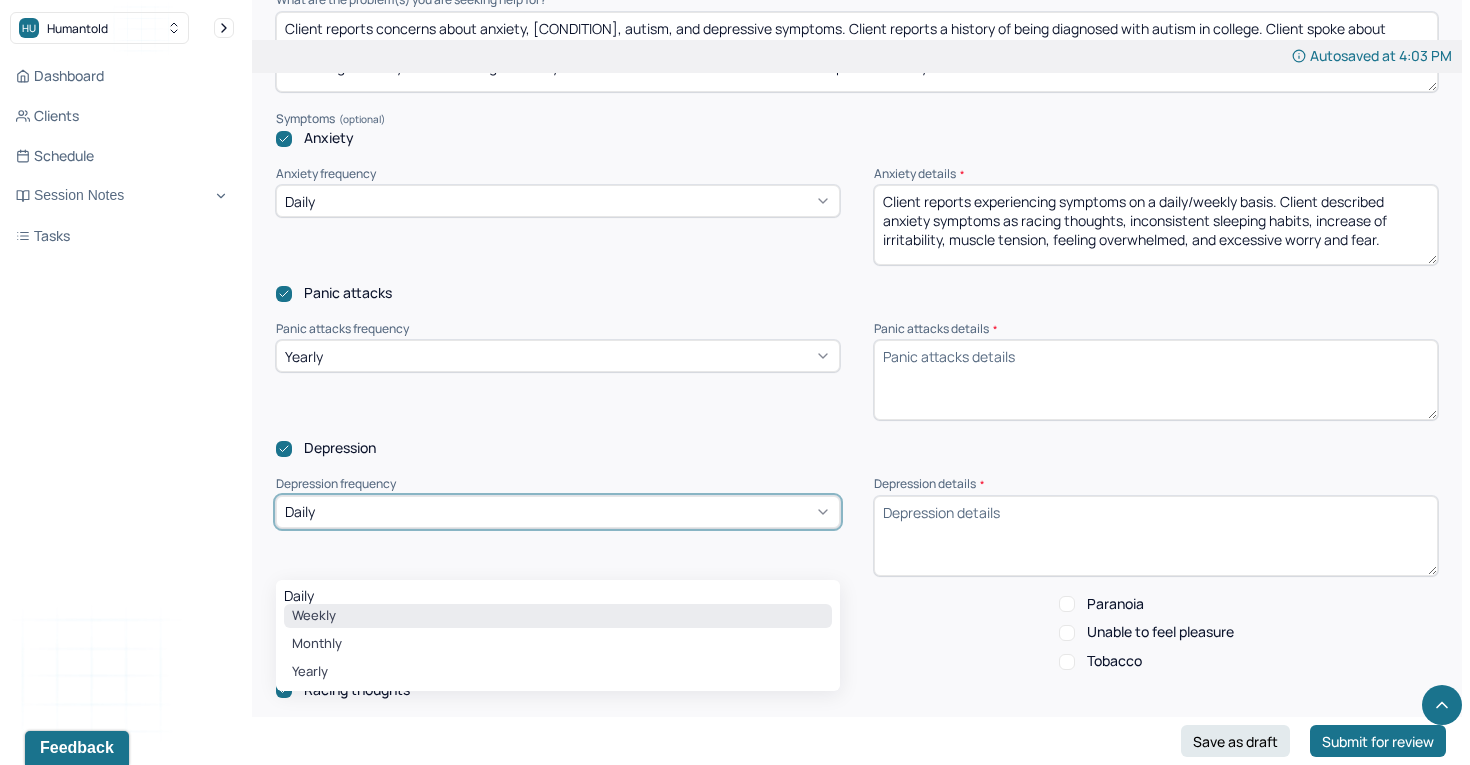 click on "Weekly" at bounding box center [558, 616] 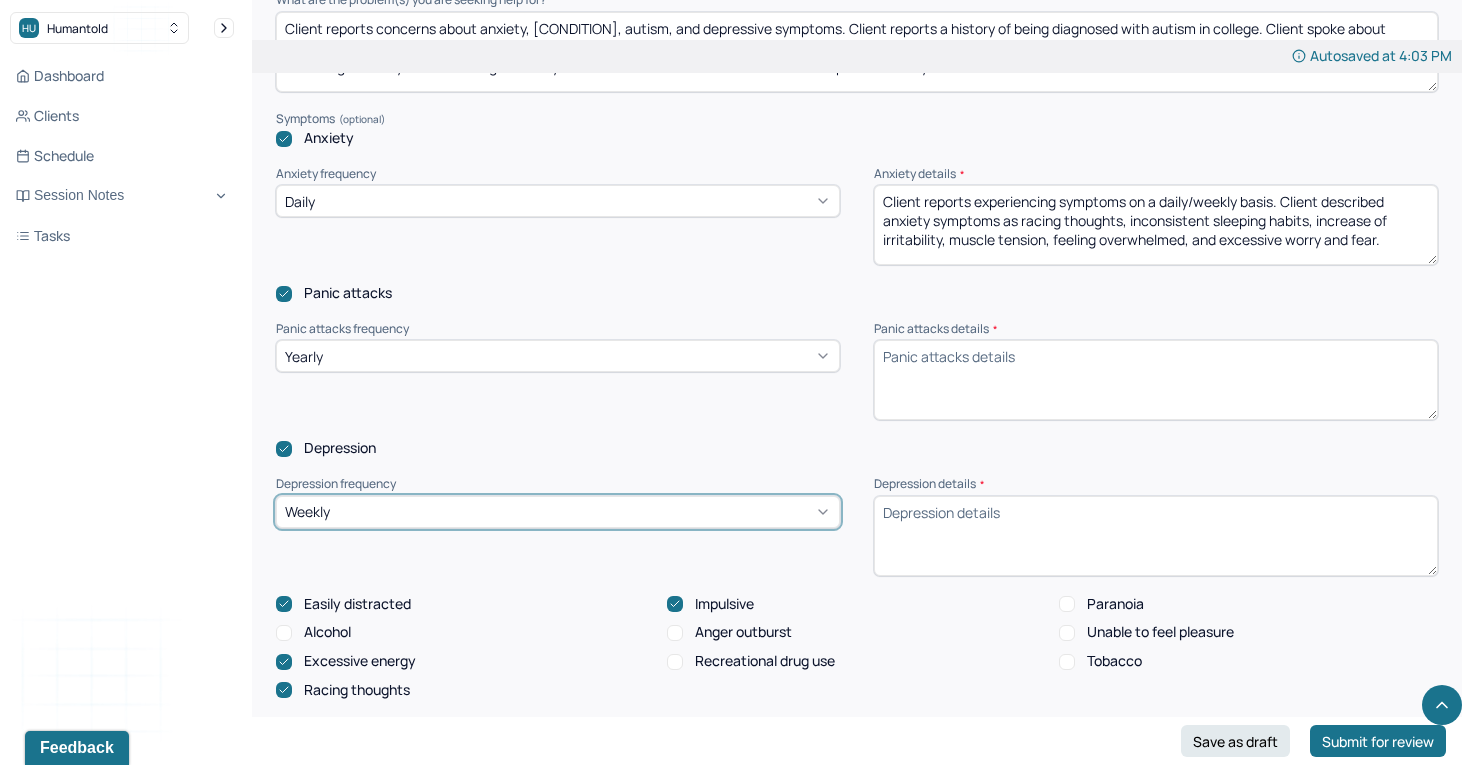 click on "Depression details *" at bounding box center [1156, 536] 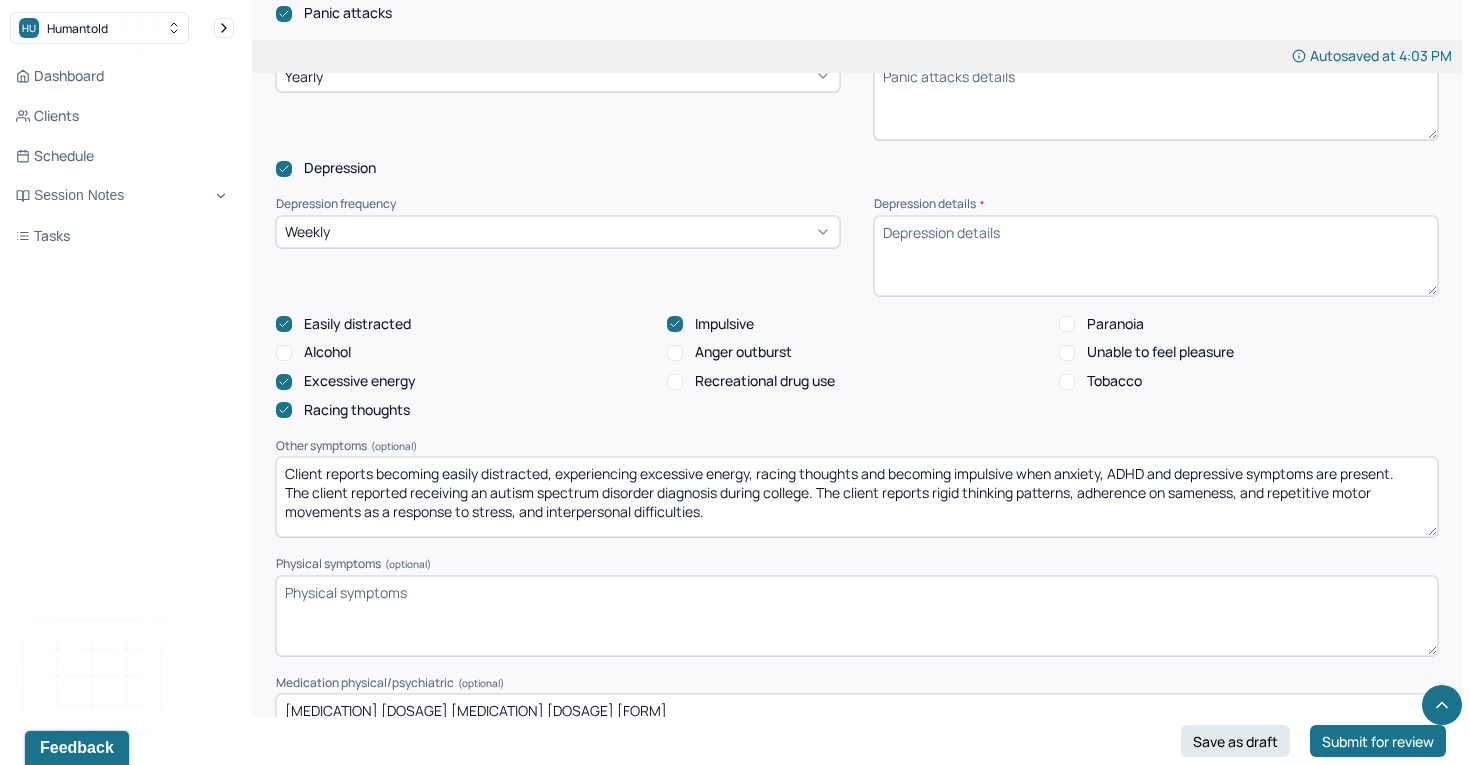 scroll, scrollTop: 2345, scrollLeft: 0, axis: vertical 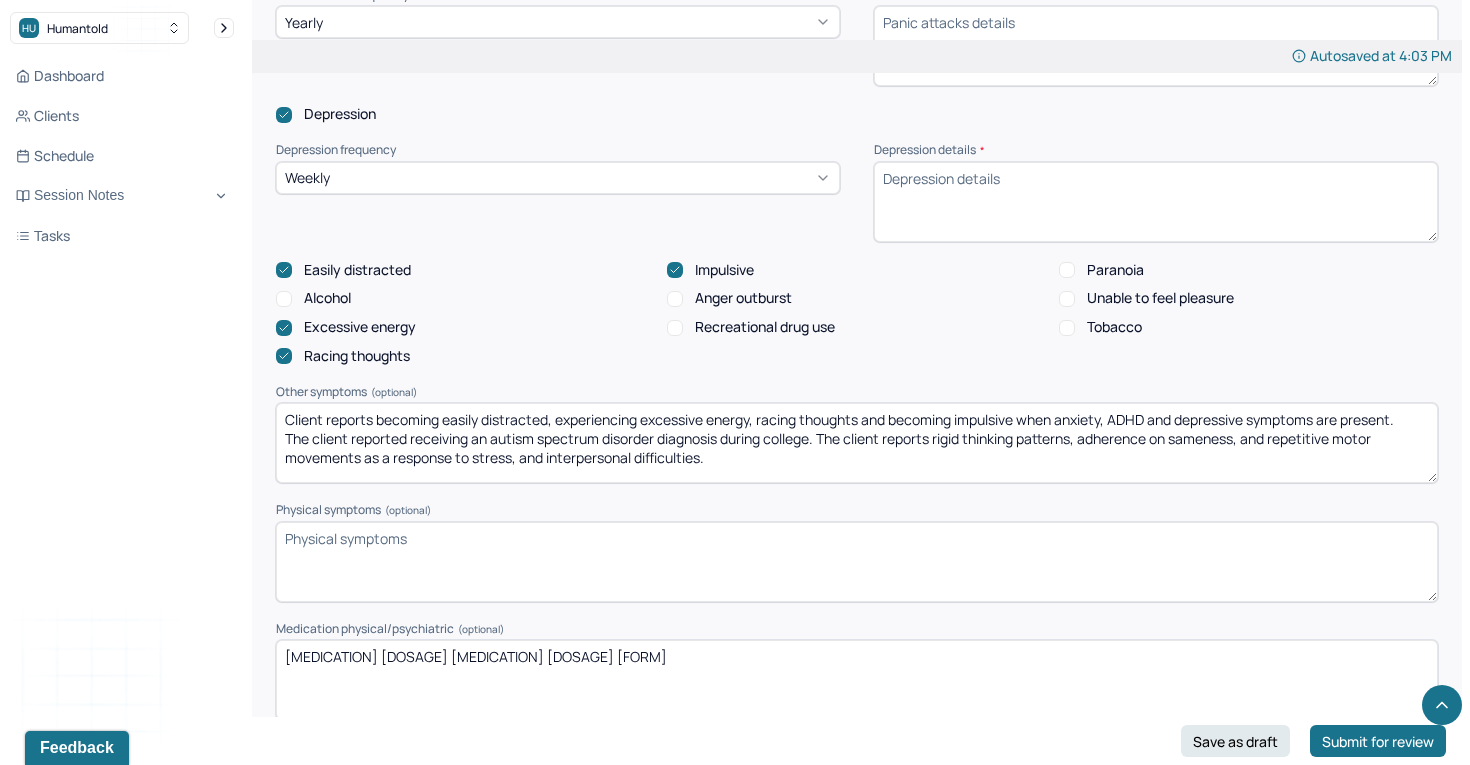 click on "Client reports becoming easily distracted, experiencing excessive energy, racing thoughts and becoming impulsive when anxiety, ADHD and depressive symptoms are present.
The client reported receiving an autism spectrum disorder diagnosis during college. The client reports rigid thinking patterns, adherence on sameness, and repetitive motor movements as a response to stress, and interpersonal difficulties." at bounding box center (857, 443) 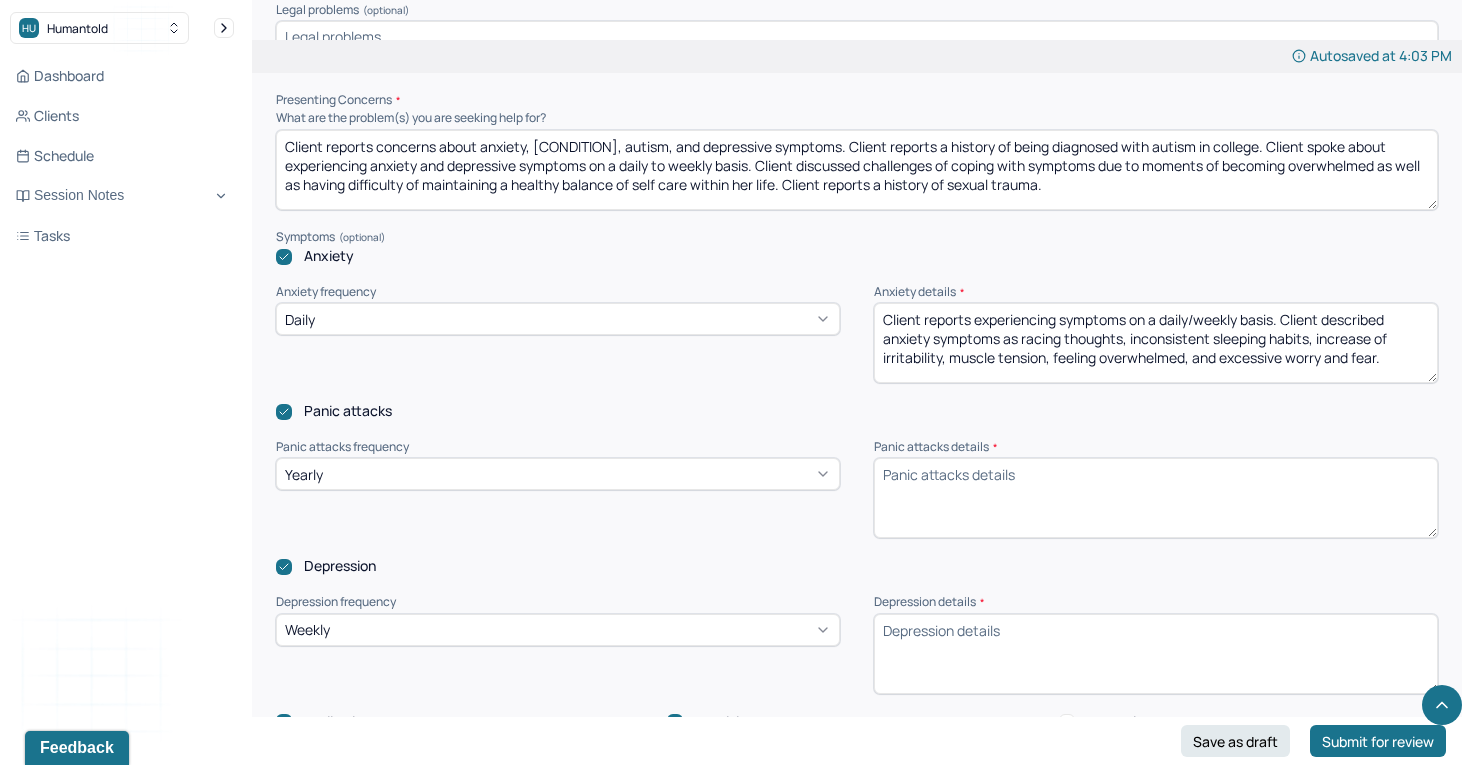 scroll, scrollTop: 1734, scrollLeft: 0, axis: vertical 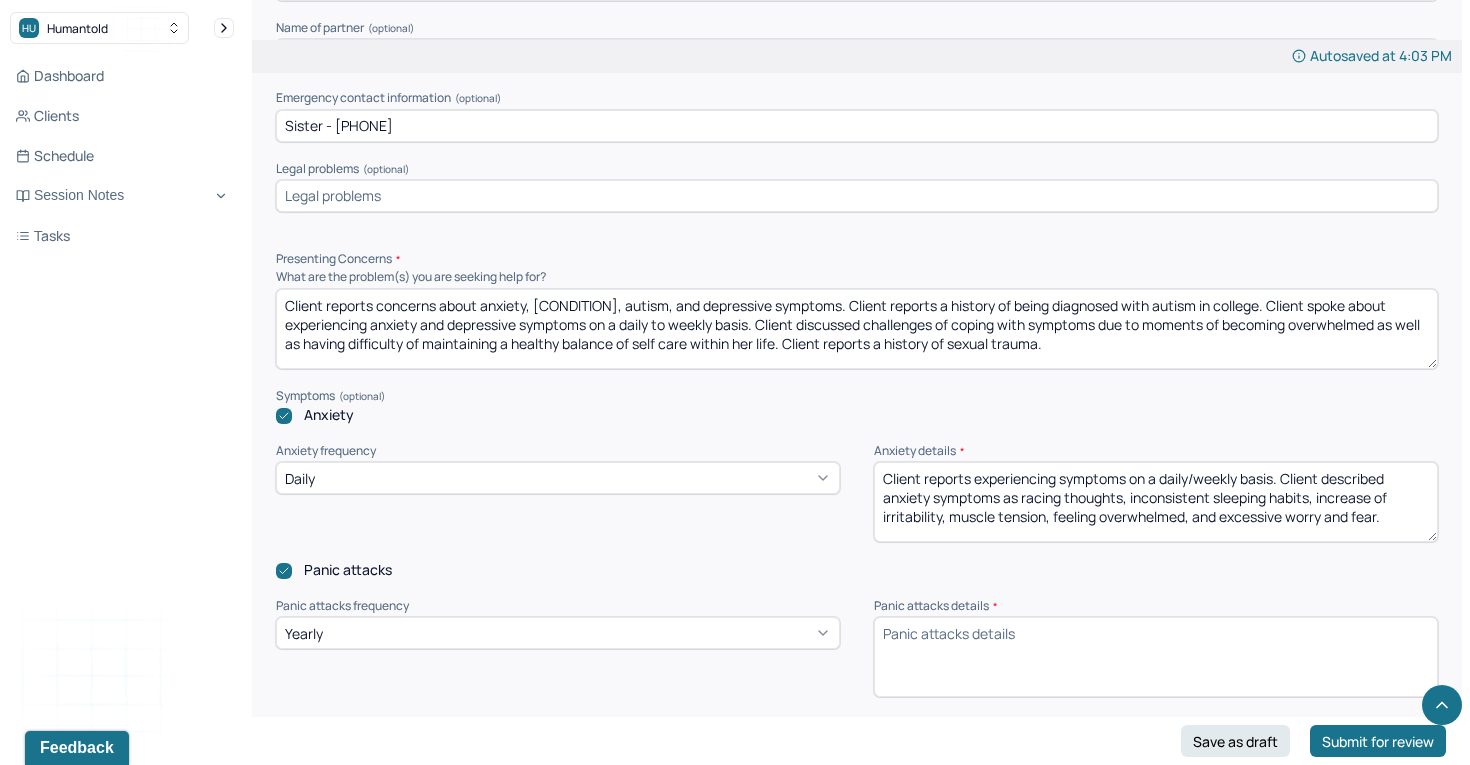 click on "Panic attacks details *" at bounding box center [1156, 657] 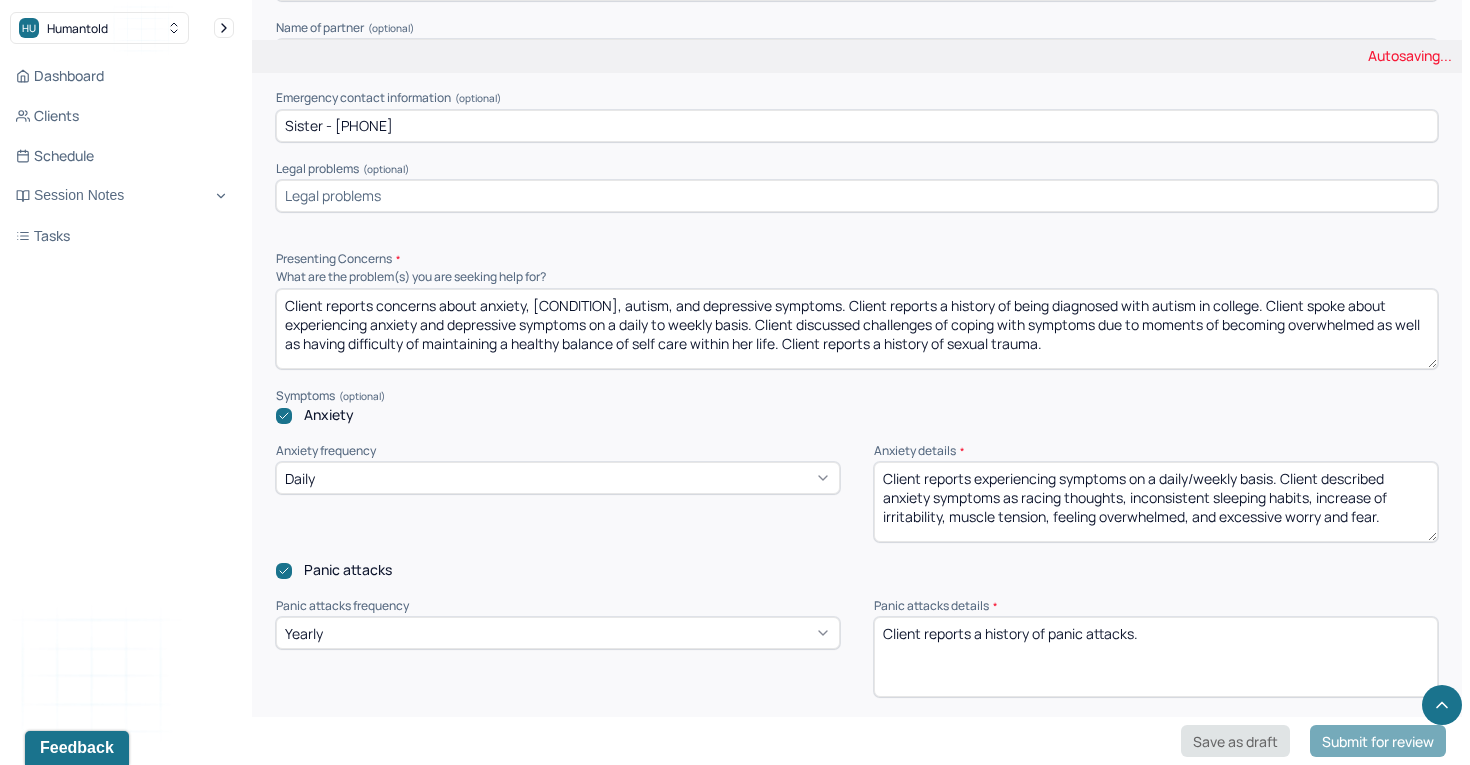 type on "Client reports a history of panic attacks." 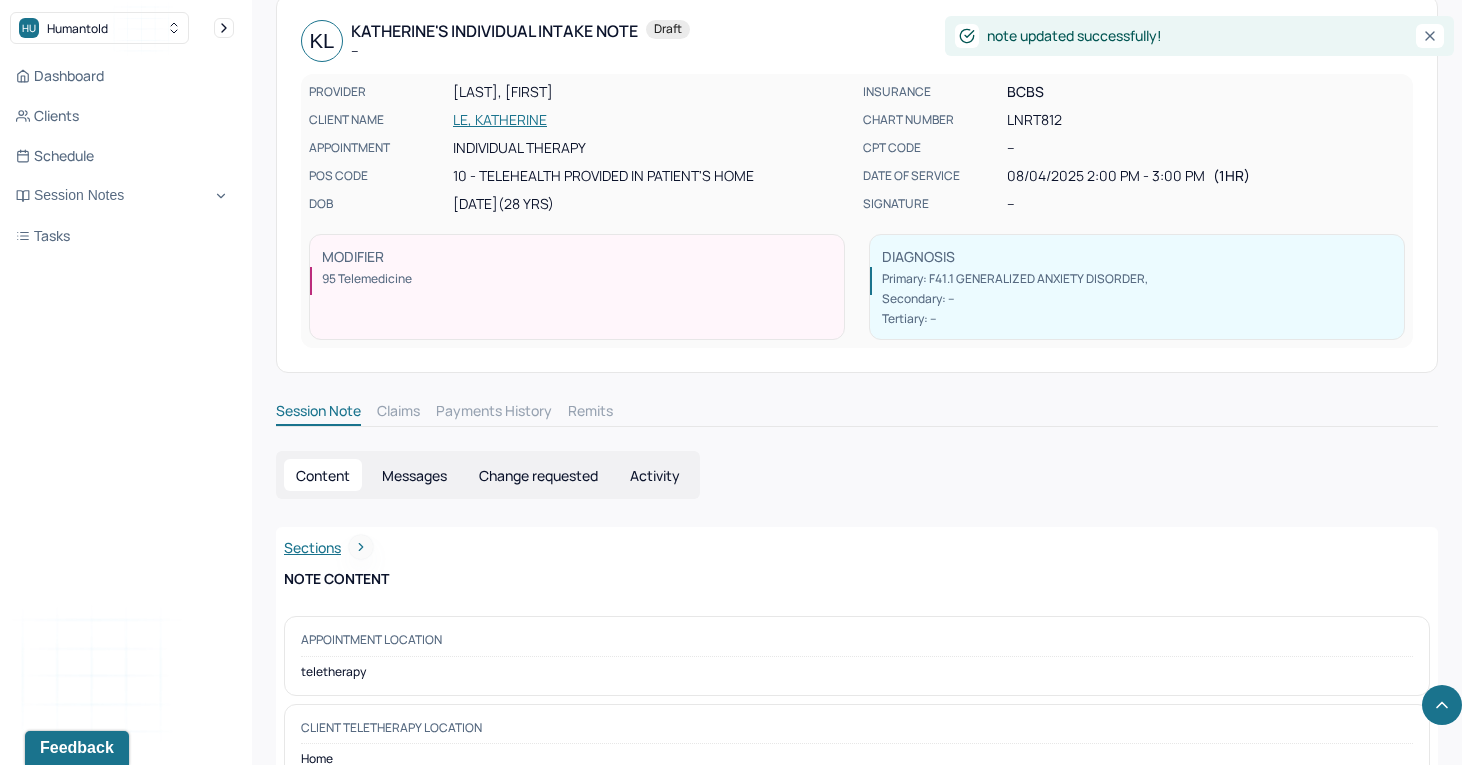 scroll, scrollTop: 0, scrollLeft: 0, axis: both 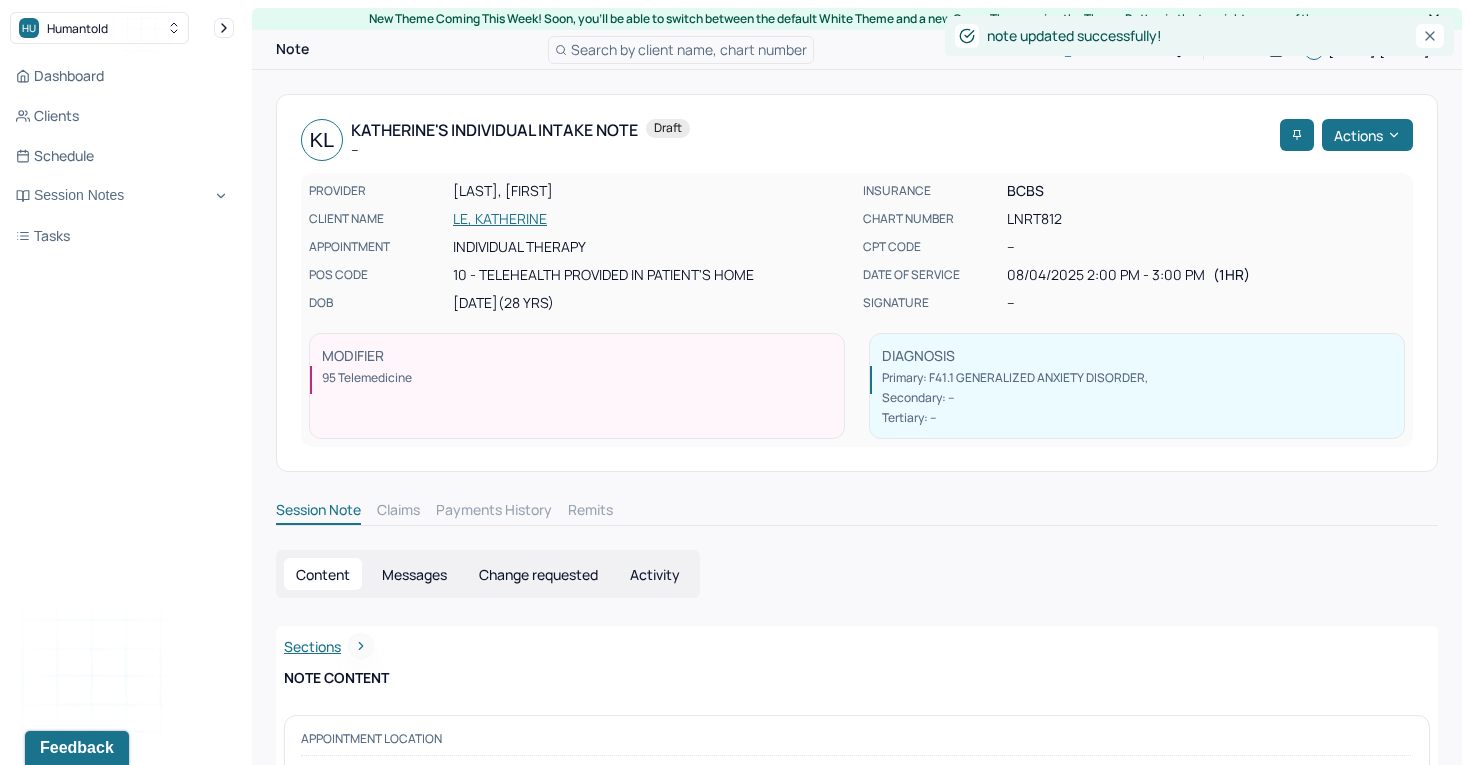 click on "LE, KATHERINE" at bounding box center [652, 219] 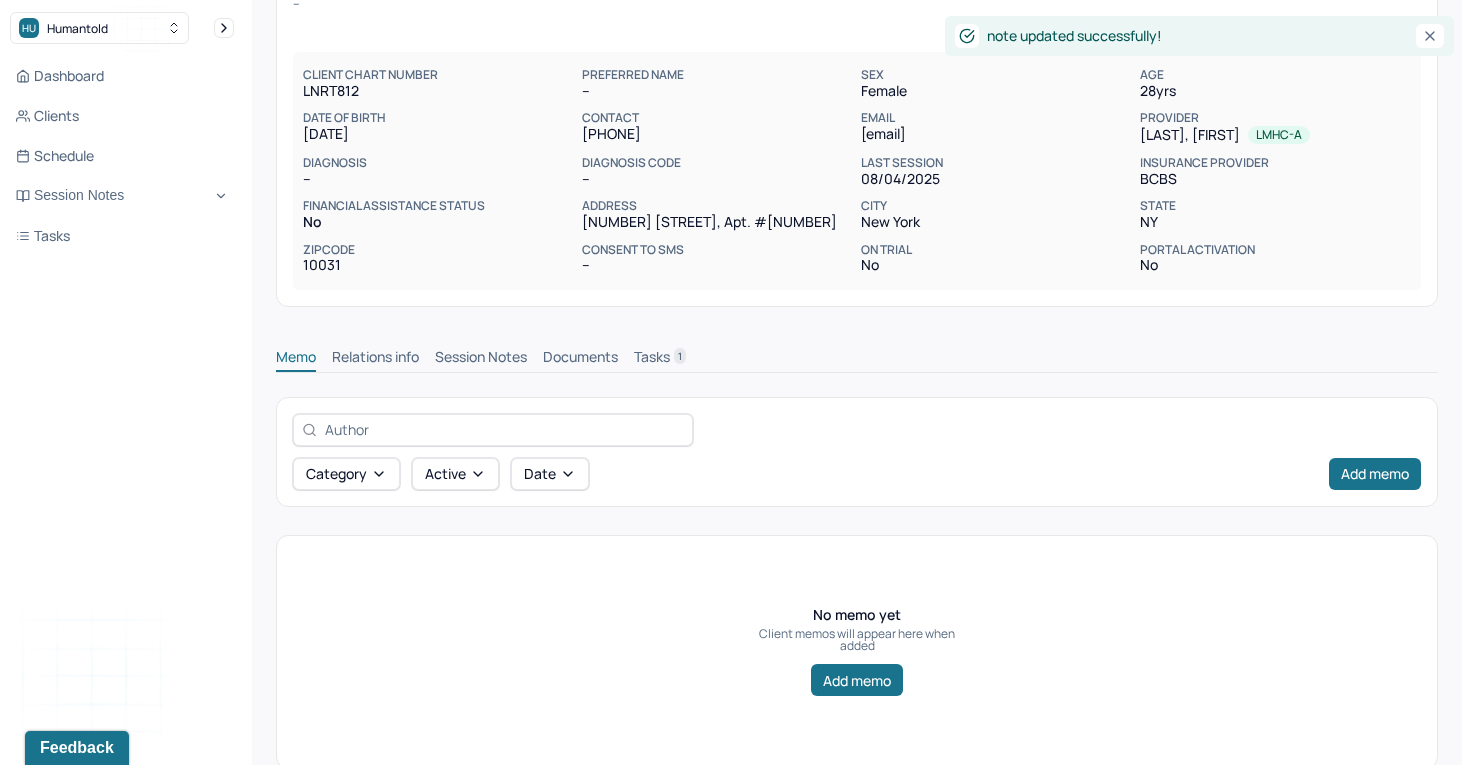 scroll, scrollTop: 181, scrollLeft: 0, axis: vertical 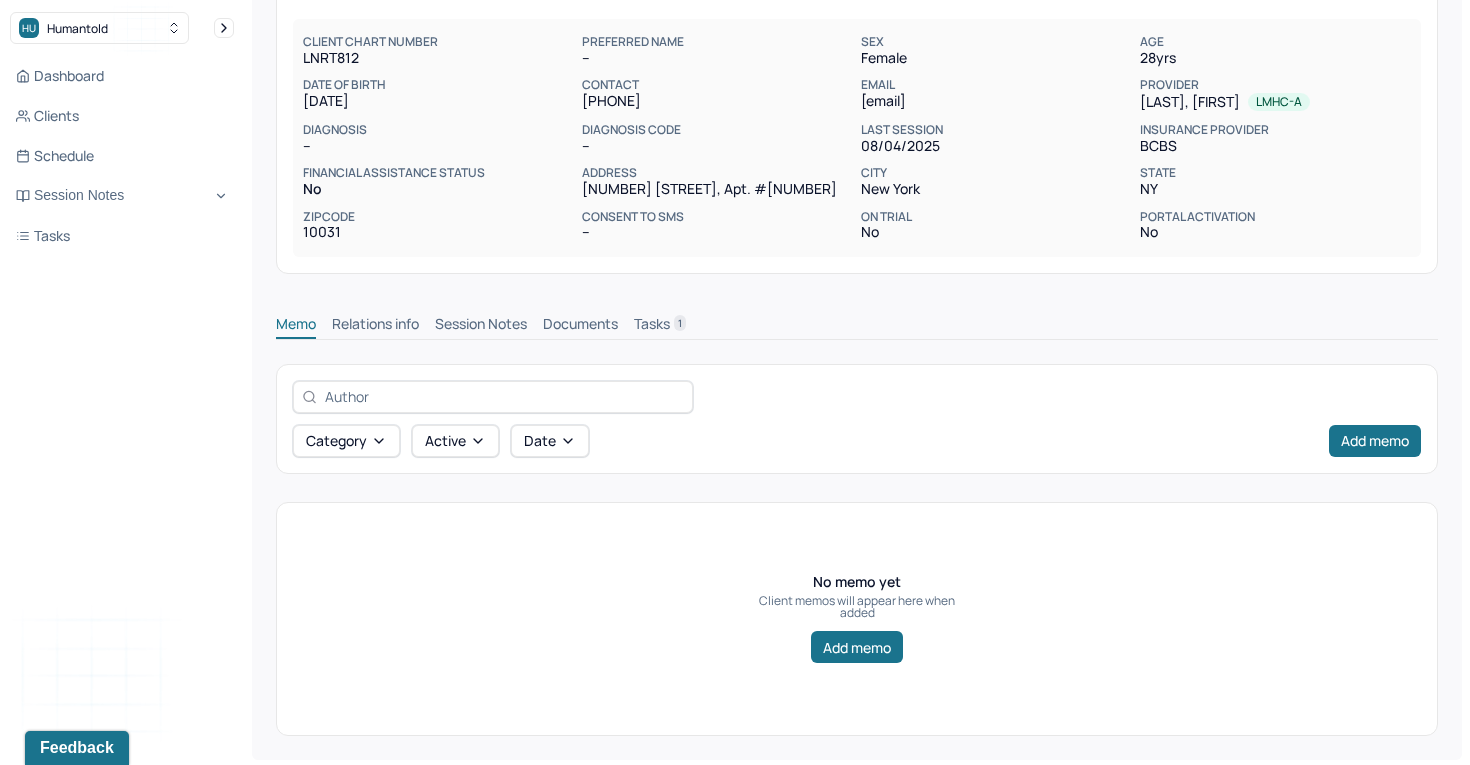 click on "Session Notes" at bounding box center (481, 326) 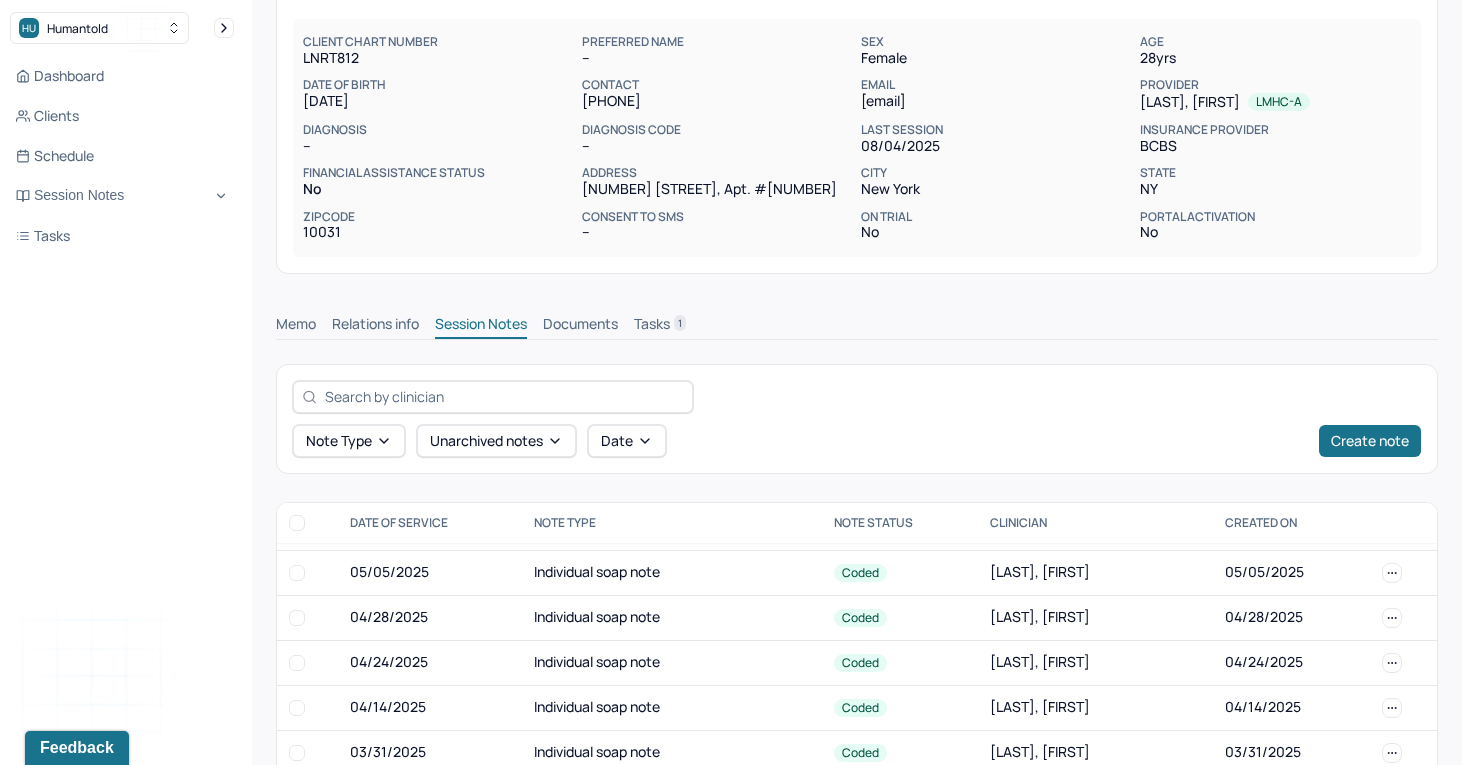 scroll, scrollTop: 746, scrollLeft: 0, axis: vertical 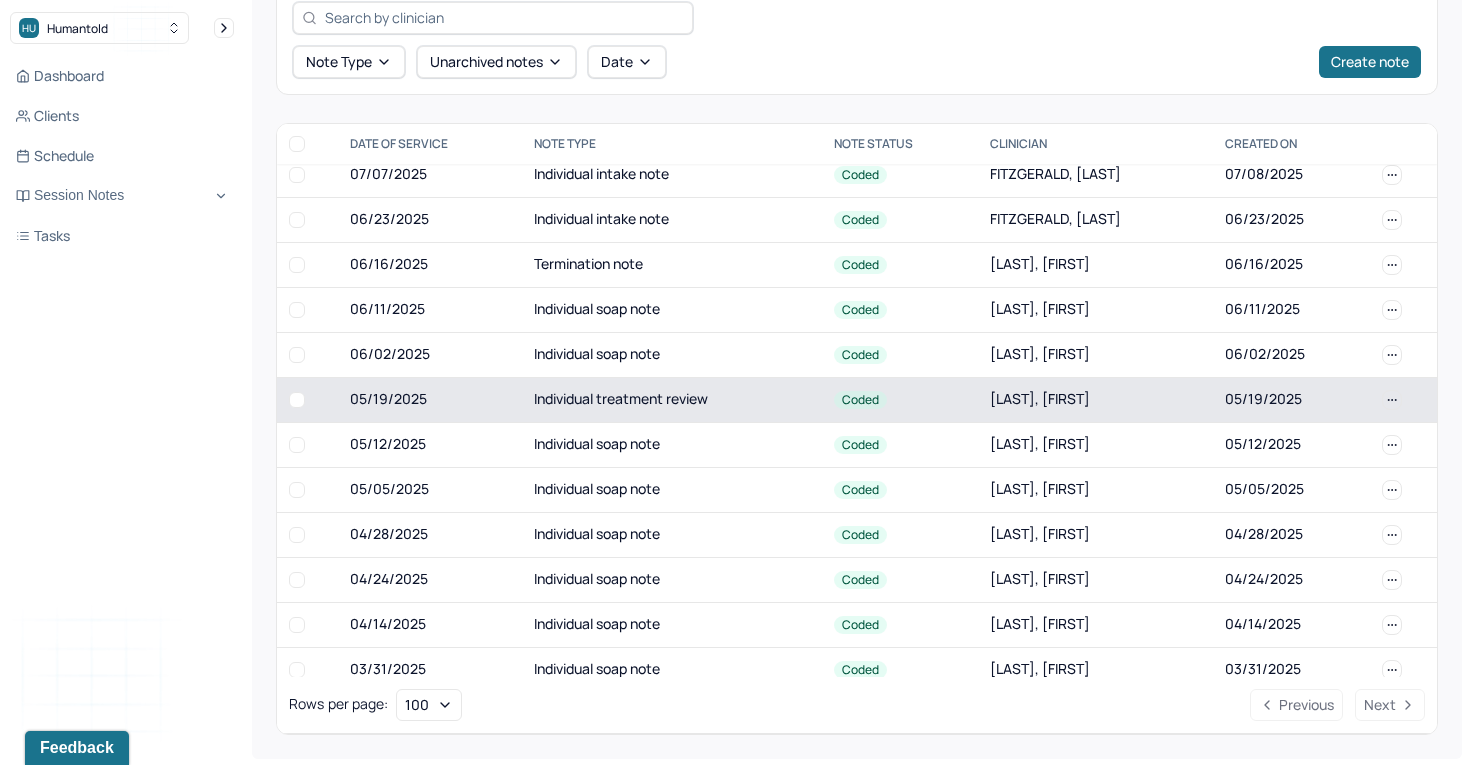 click on "Individual treatment review" at bounding box center (672, 399) 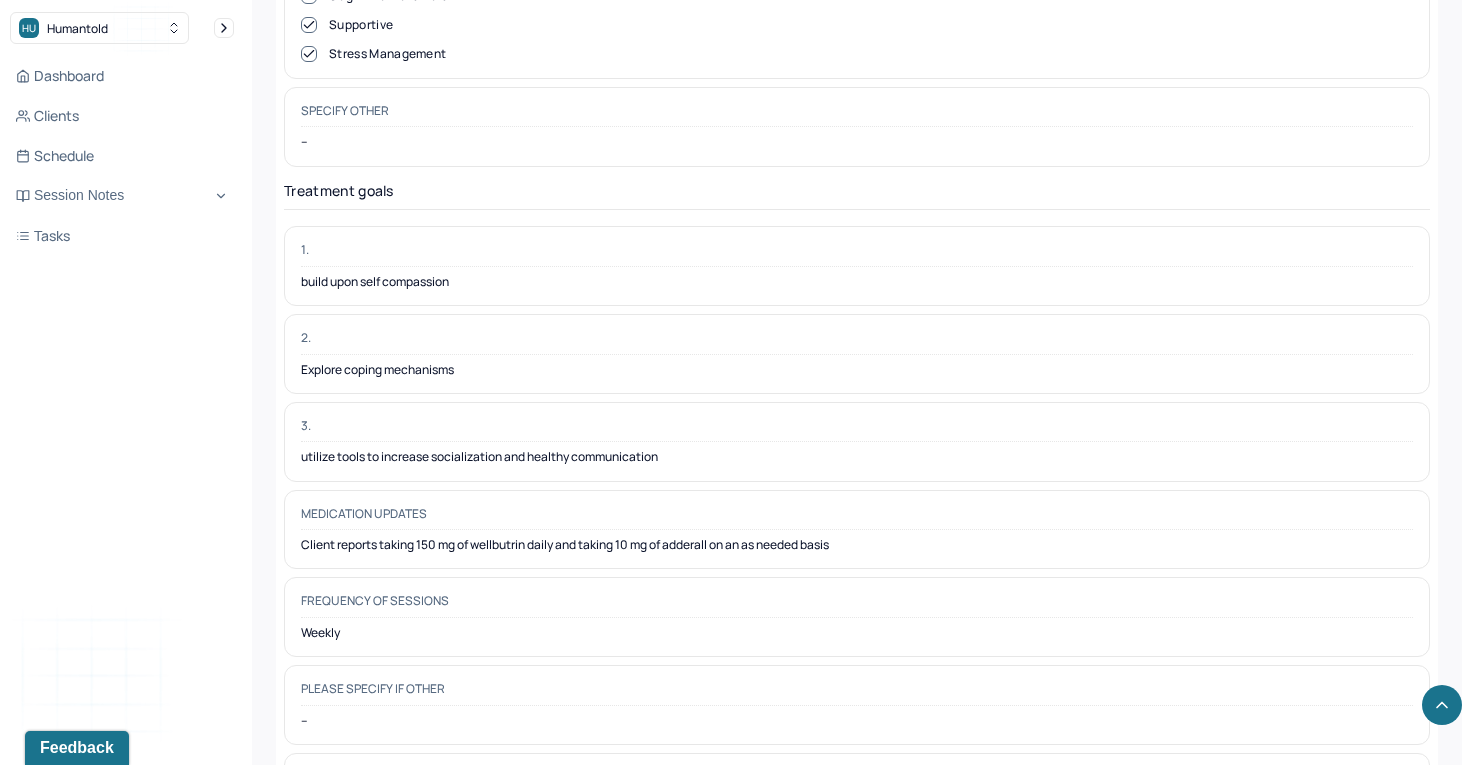 scroll, scrollTop: 5182, scrollLeft: 0, axis: vertical 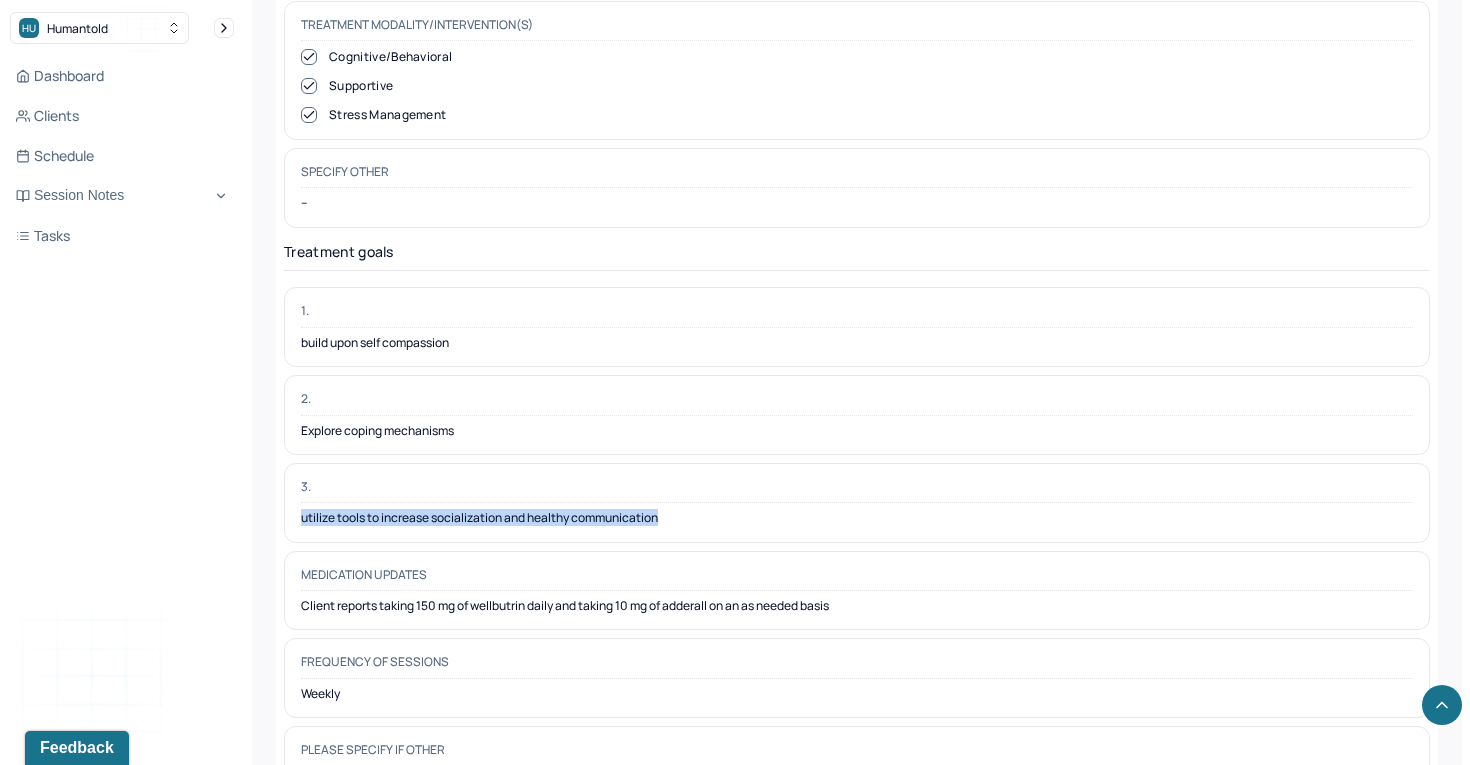 drag, startPoint x: 689, startPoint y: 465, endPoint x: 276, endPoint y: 459, distance: 413.04358 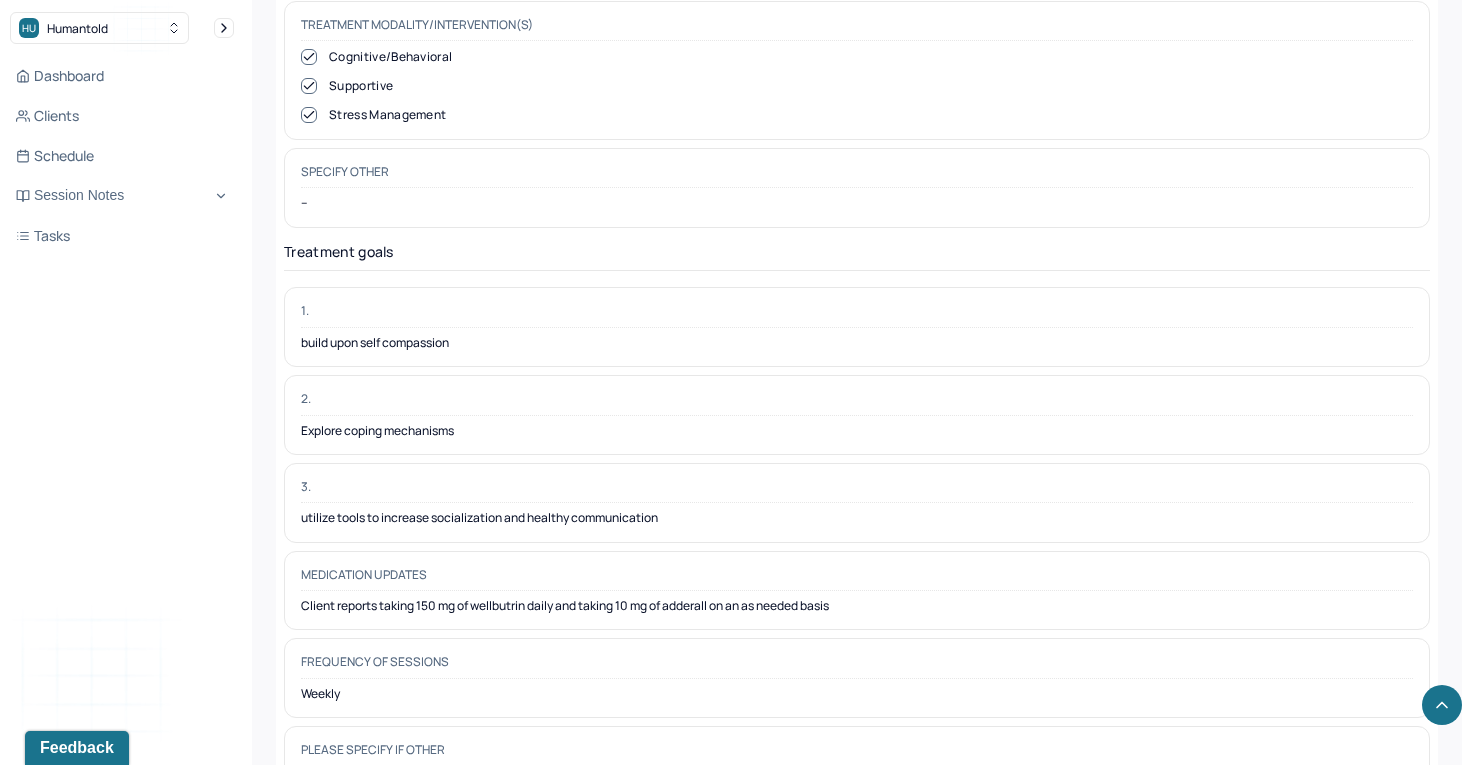 click on "Medication updates" at bounding box center (857, 579) 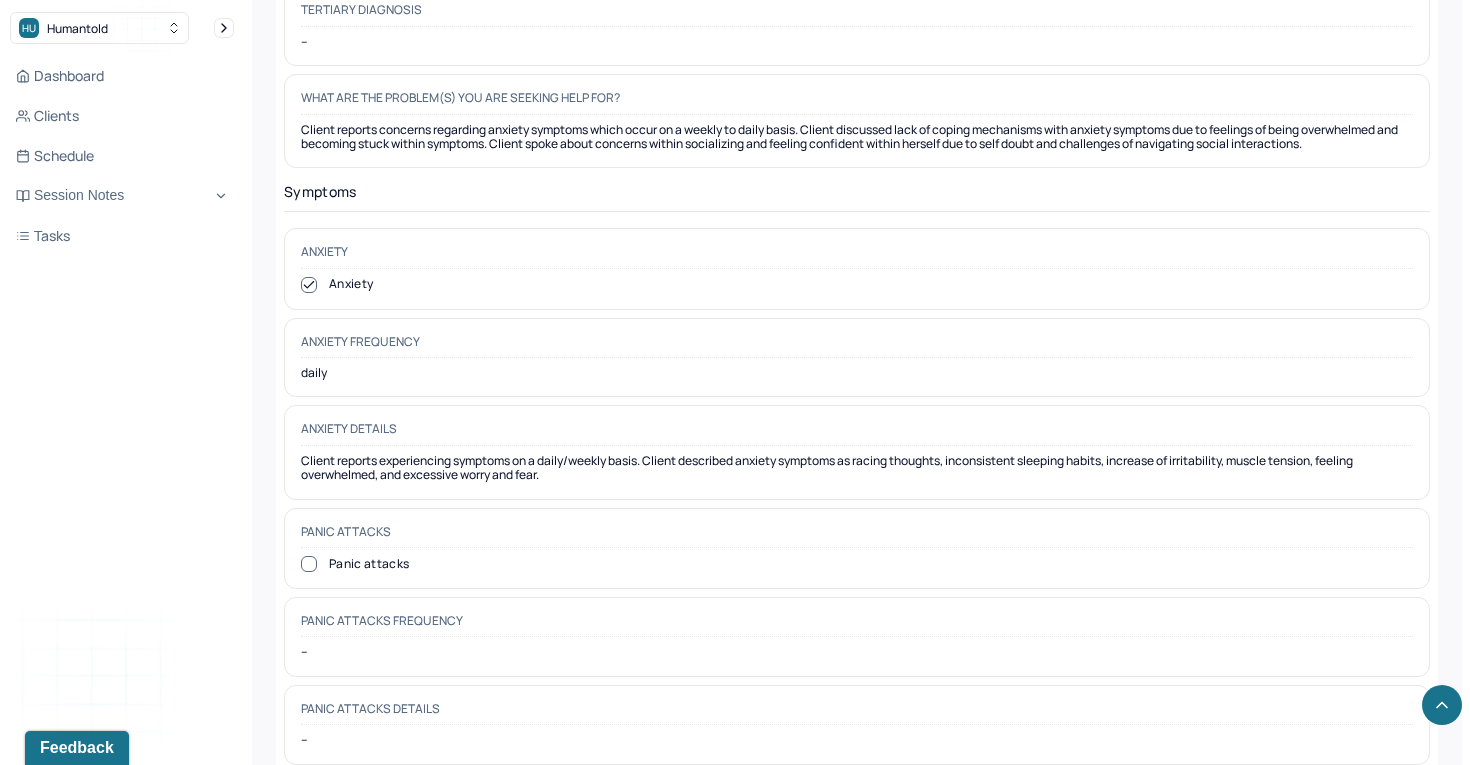 scroll, scrollTop: 0, scrollLeft: 0, axis: both 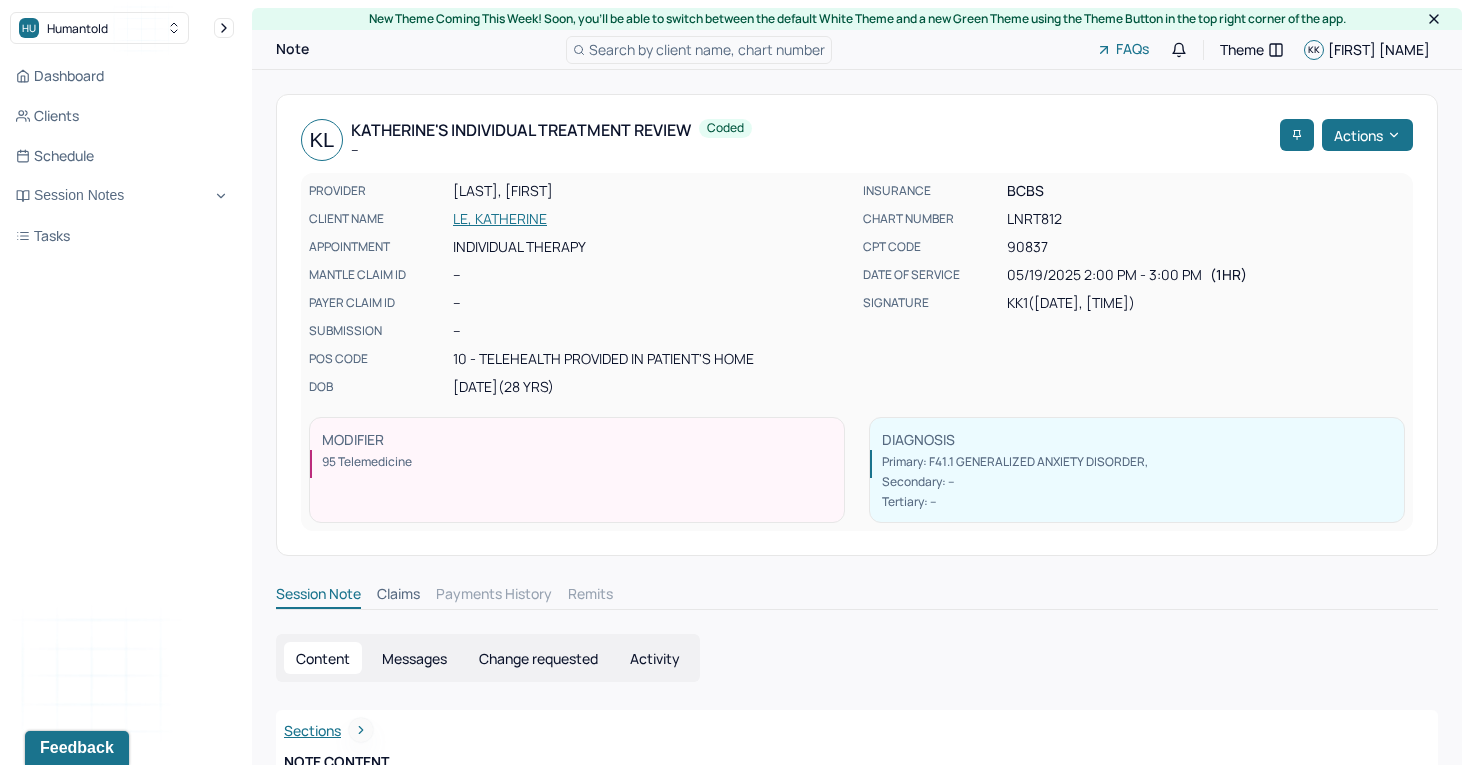 click on "LE, KATHERINE" at bounding box center (652, 219) 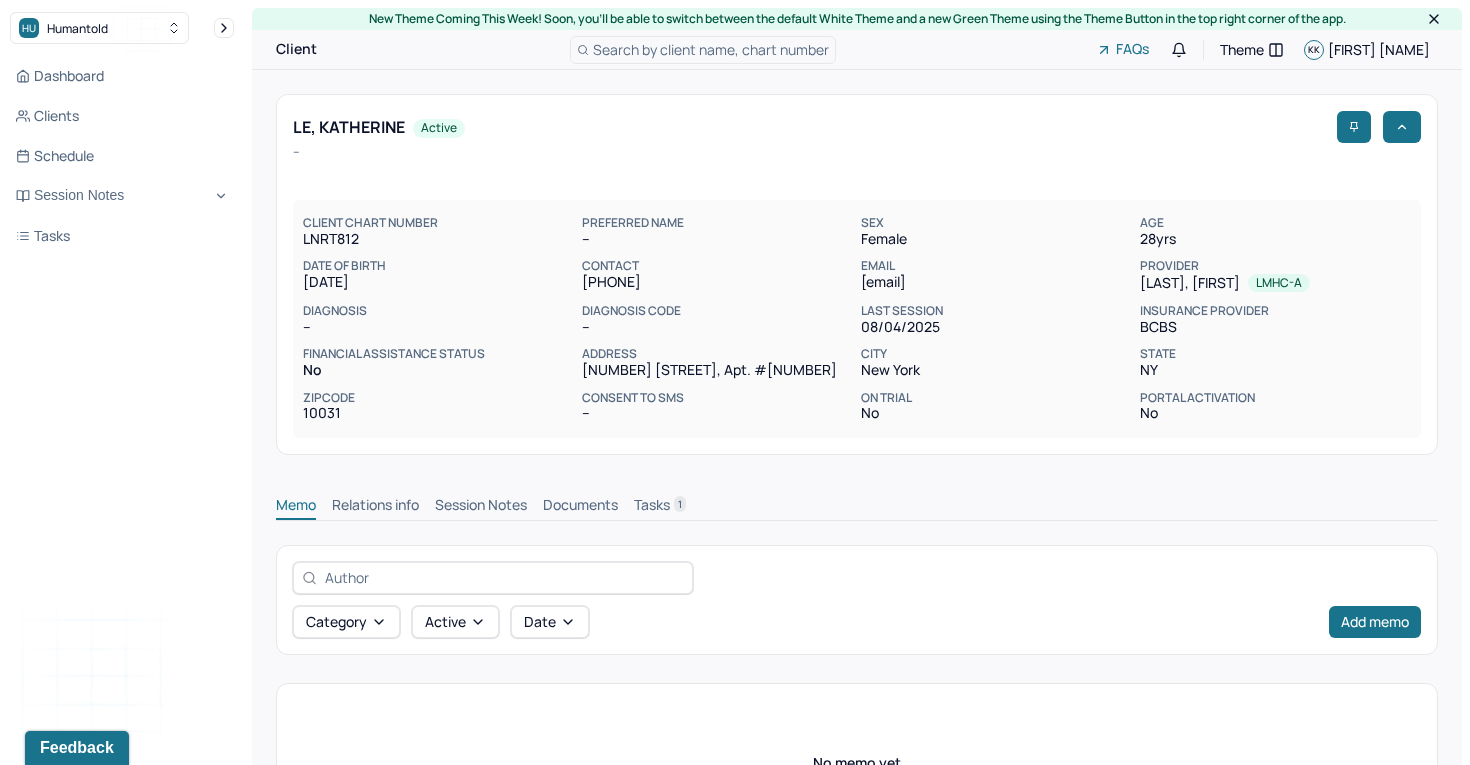 click on "Session Notes" at bounding box center [481, 507] 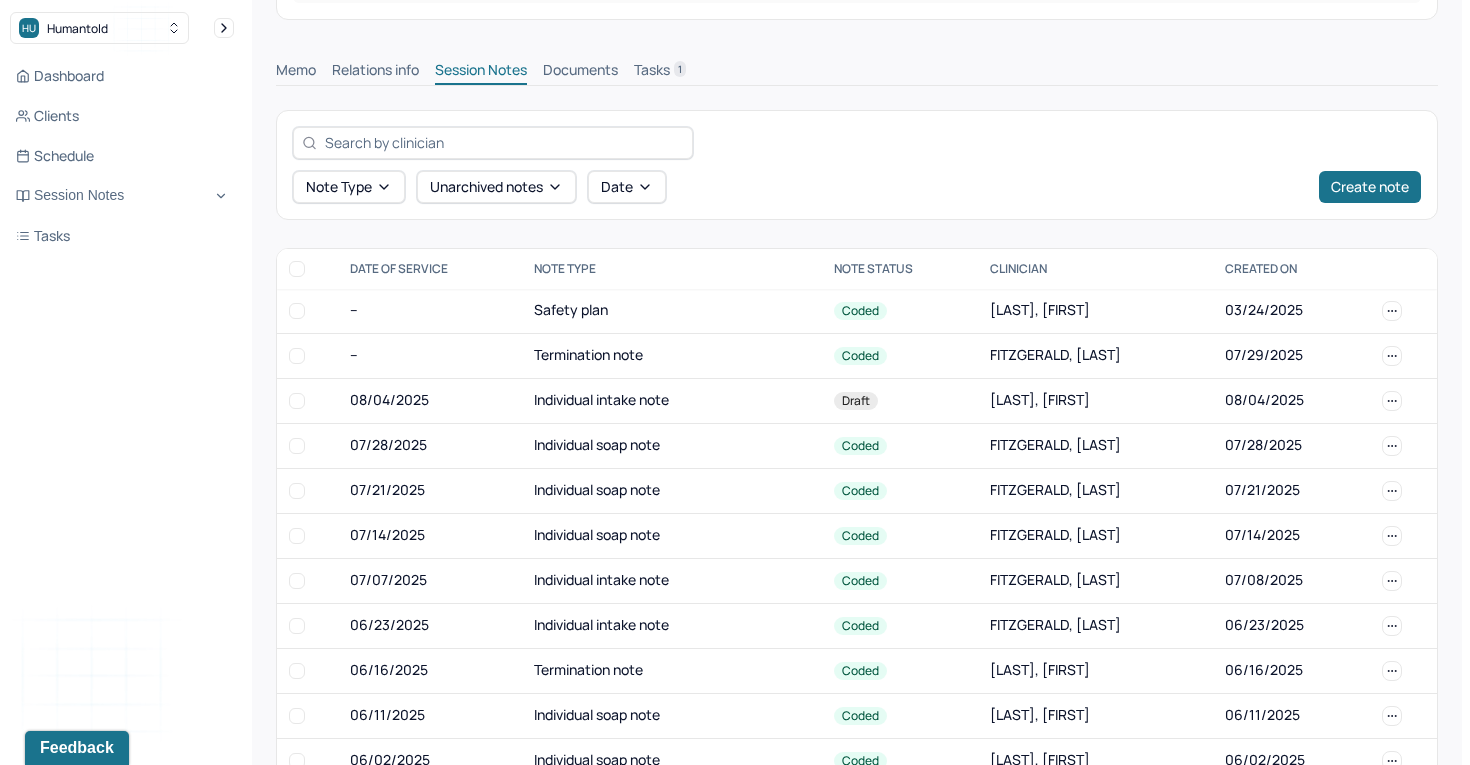 scroll, scrollTop: 450, scrollLeft: 0, axis: vertical 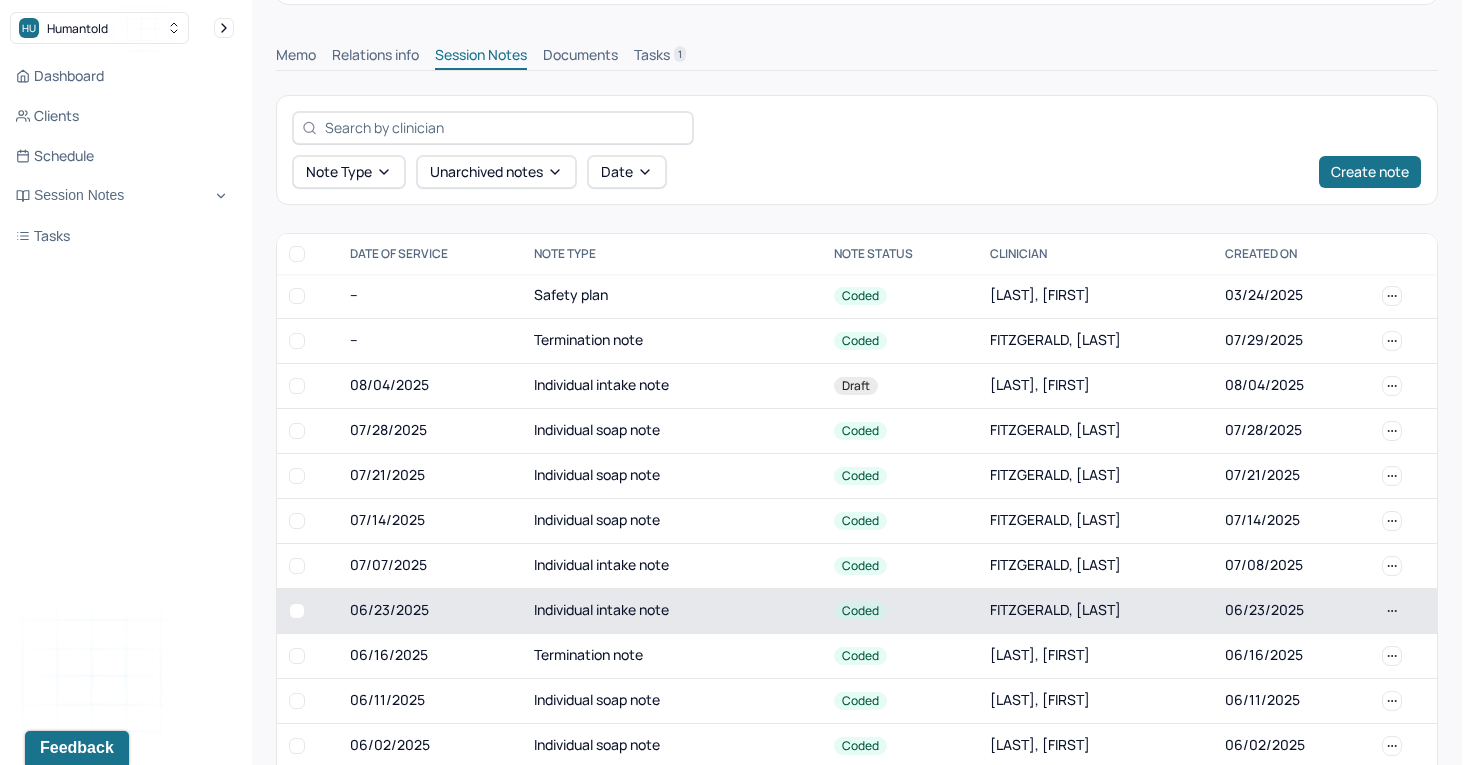 click on "Individual intake note" at bounding box center [672, 610] 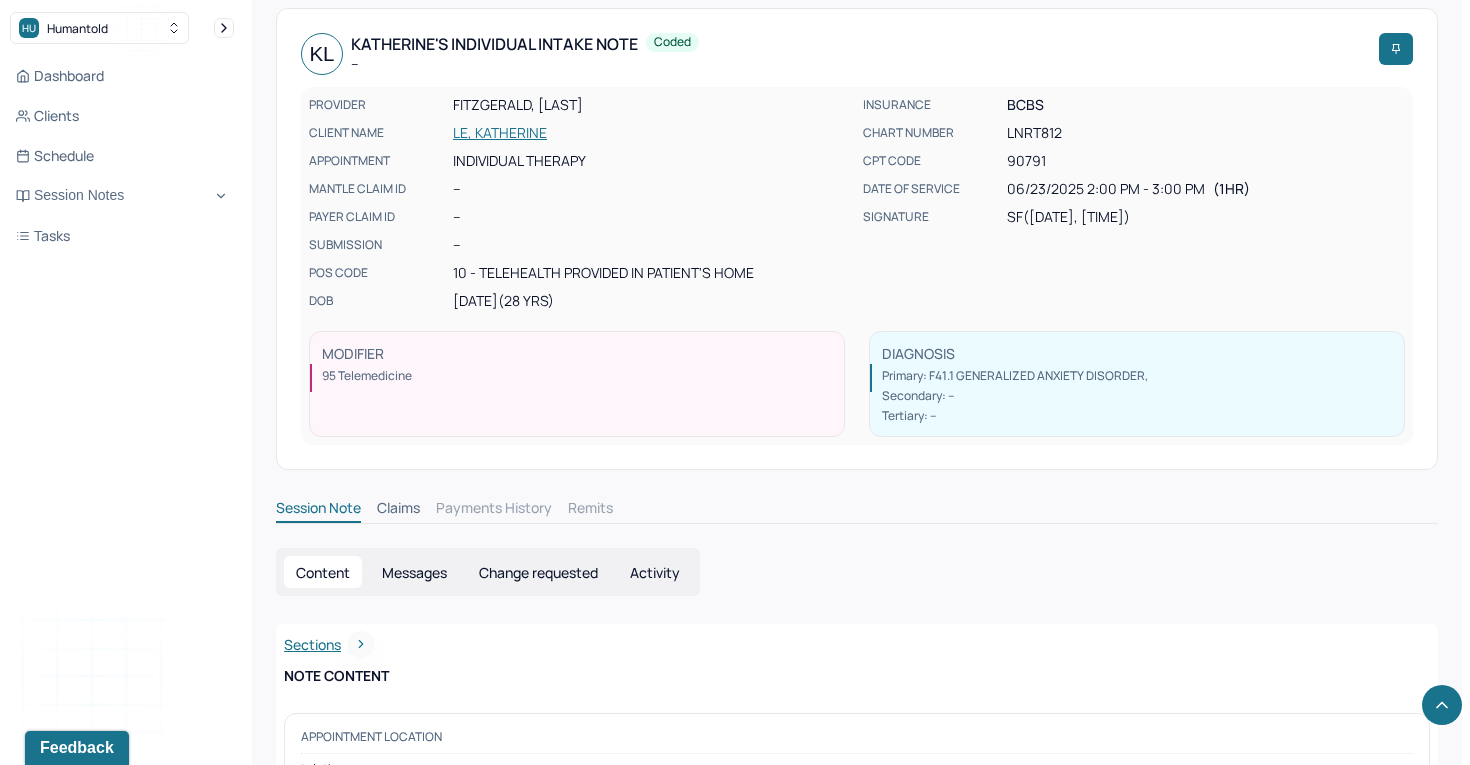 scroll, scrollTop: 0, scrollLeft: 0, axis: both 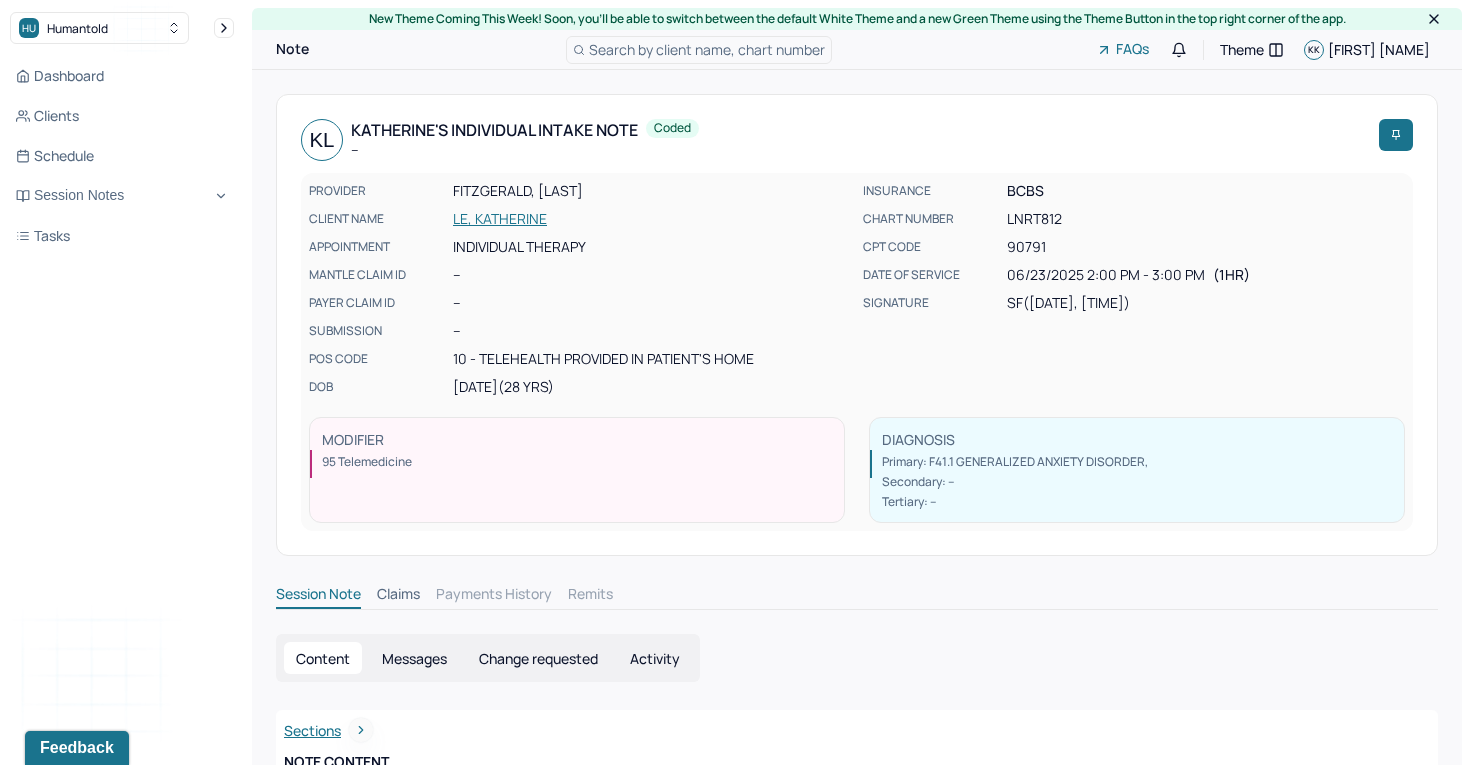 click on "LE, KATHERINE" at bounding box center [652, 219] 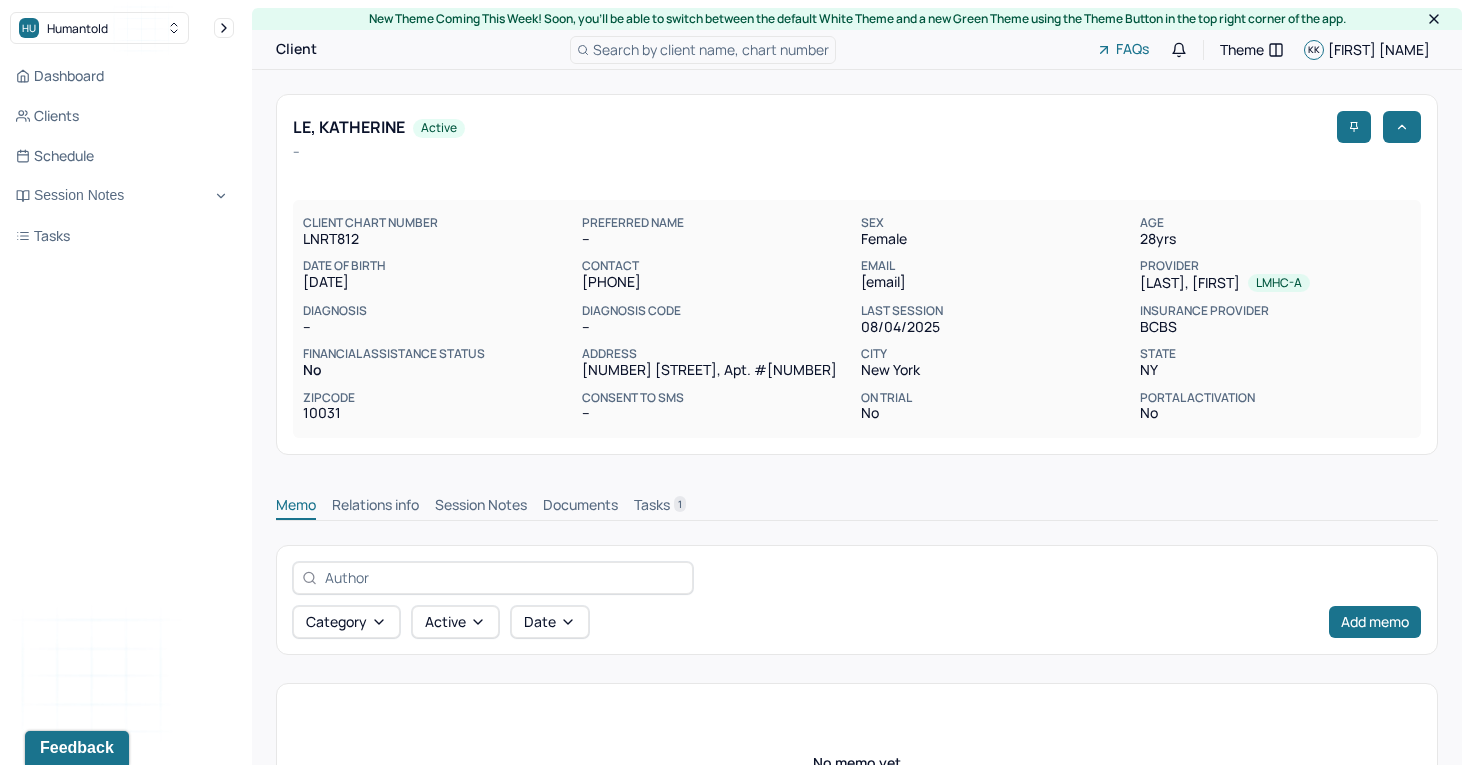click on "Session Notes" at bounding box center [481, 507] 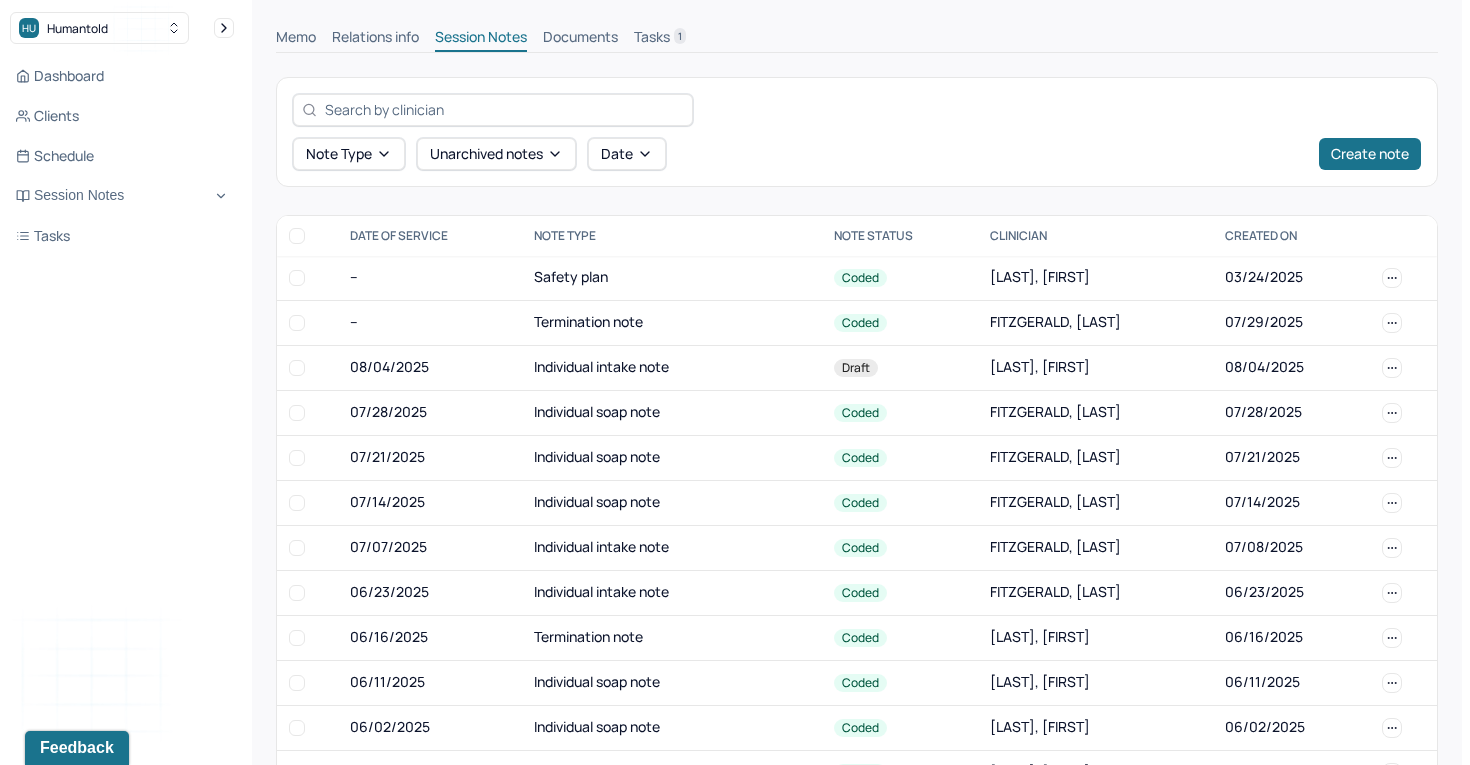 scroll, scrollTop: 501, scrollLeft: 0, axis: vertical 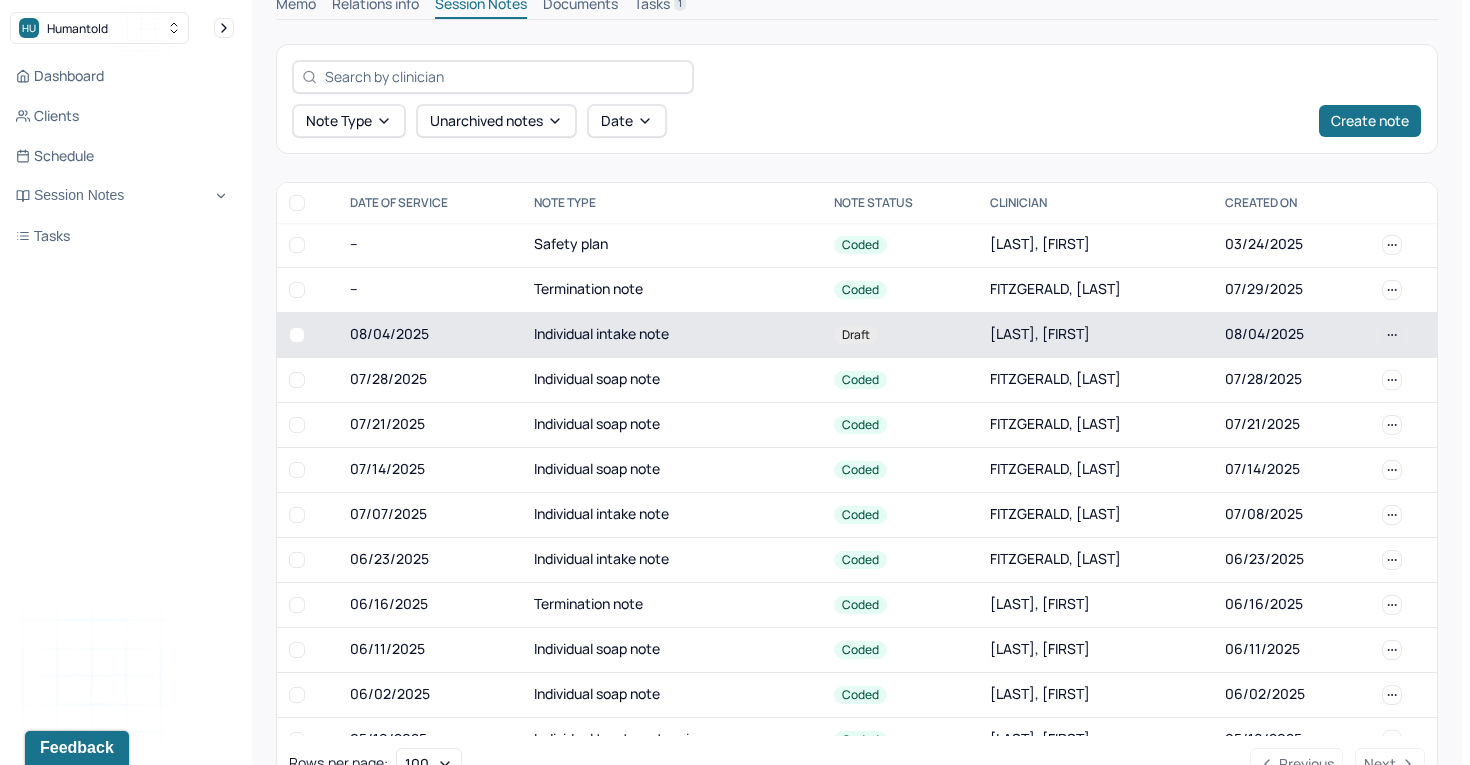 click on "Individual intake note" at bounding box center [672, 334] 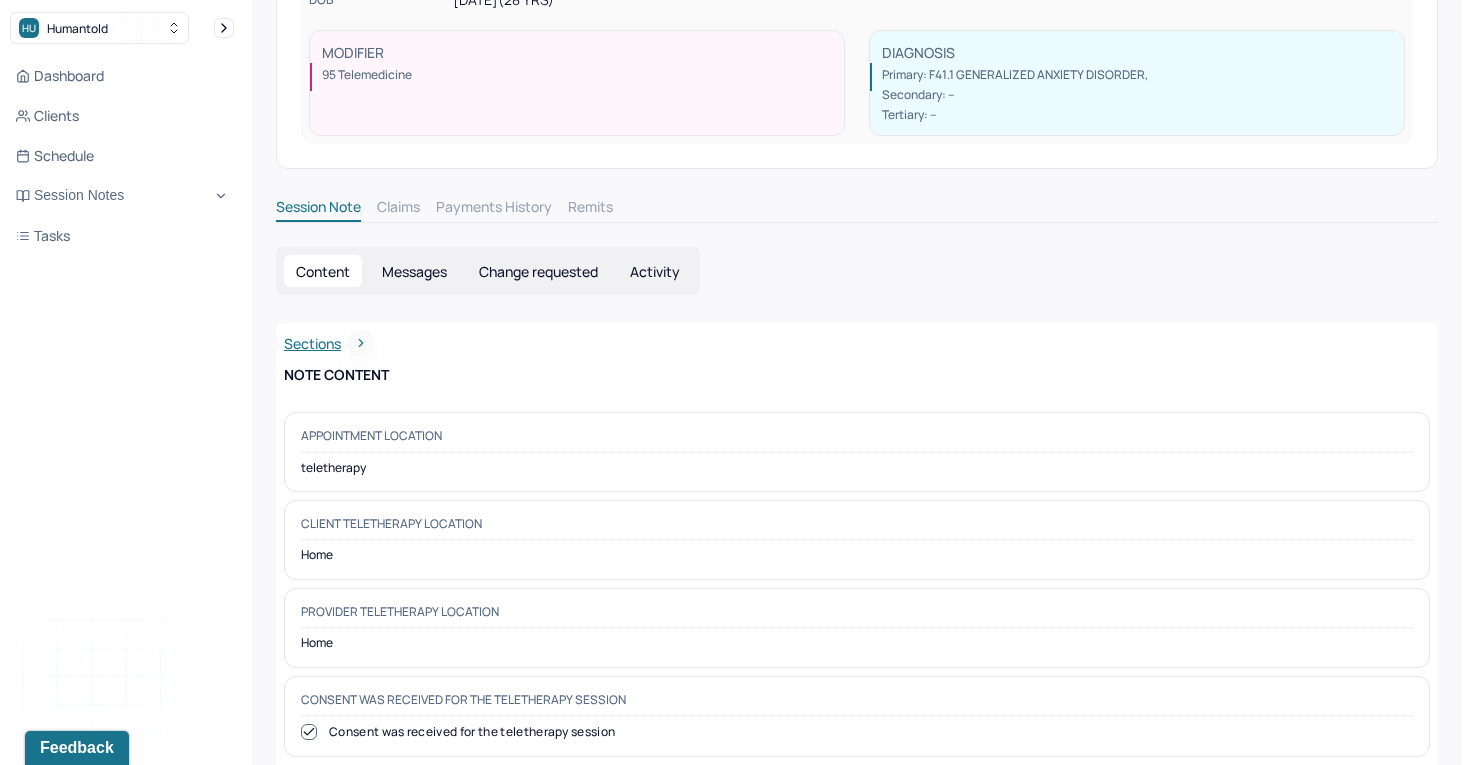 scroll, scrollTop: 21, scrollLeft: 0, axis: vertical 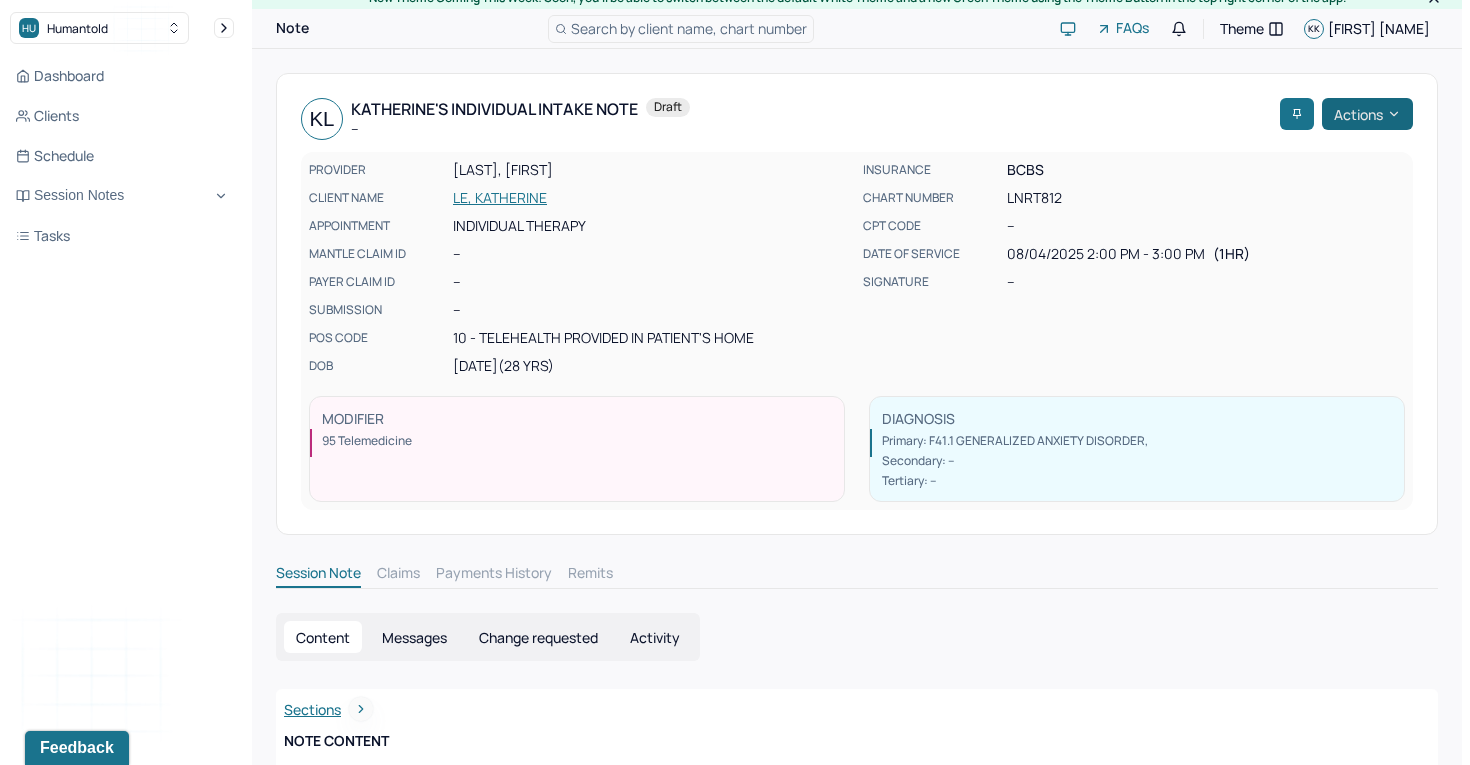 click on "Actions" at bounding box center [1367, 114] 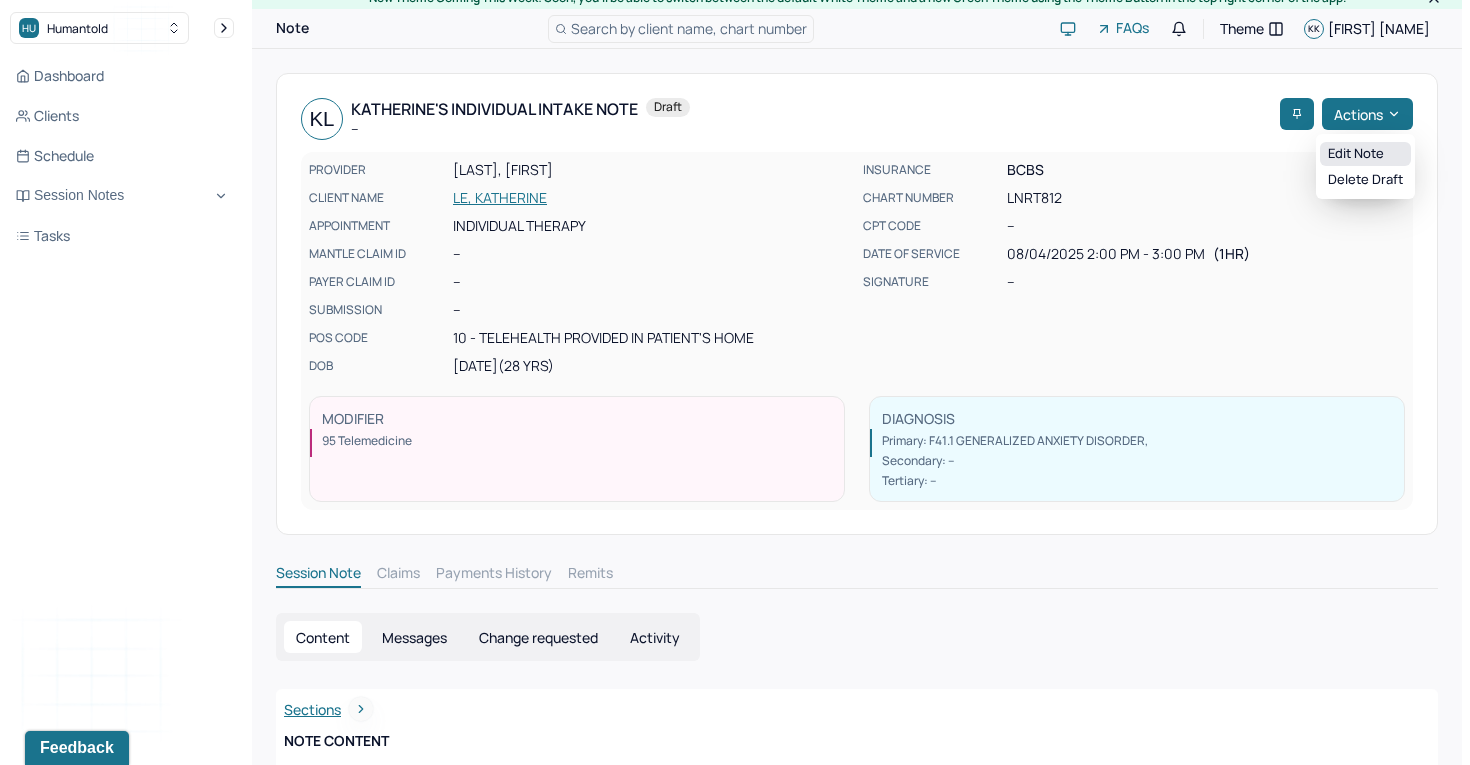 click on "Edit note" at bounding box center (1365, 154) 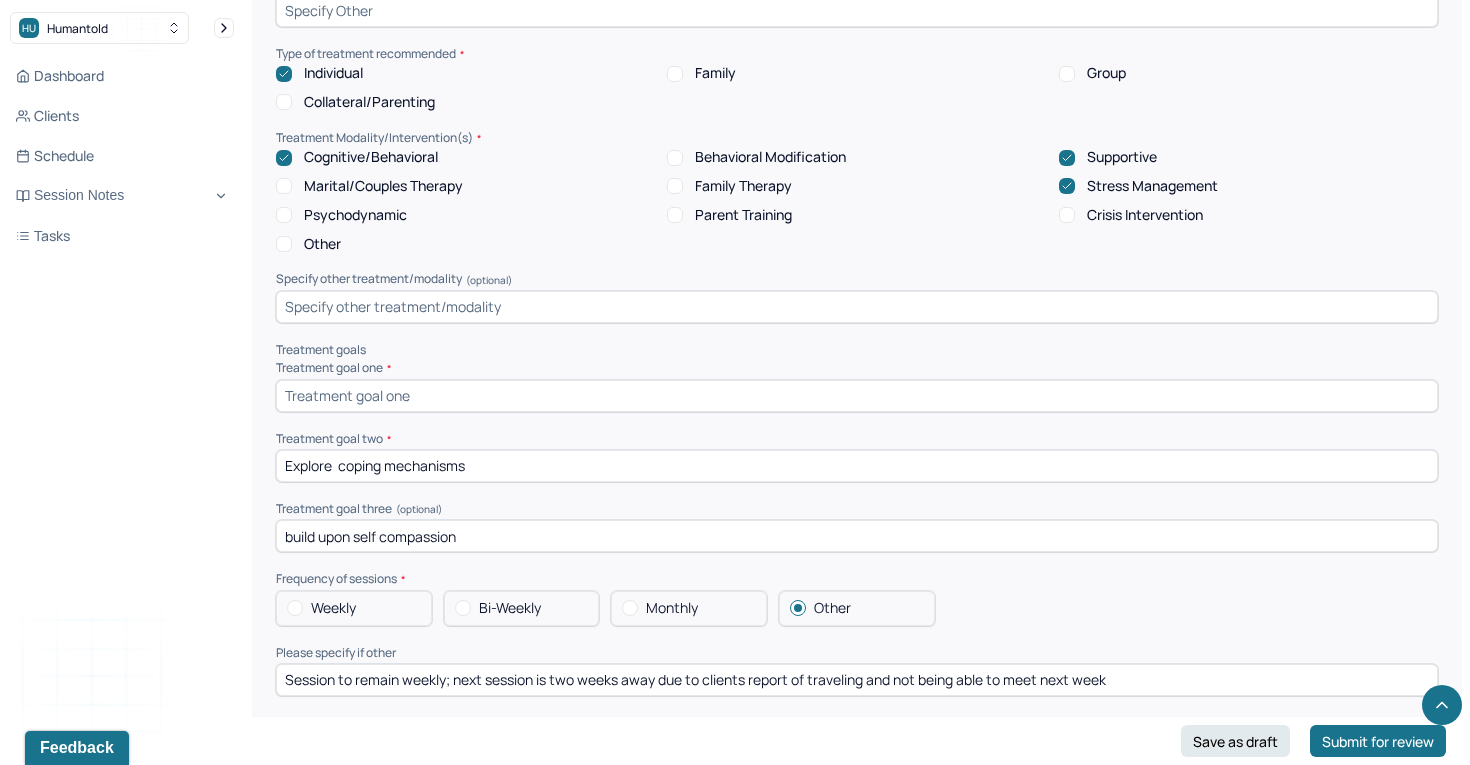 scroll, scrollTop: 7277, scrollLeft: 0, axis: vertical 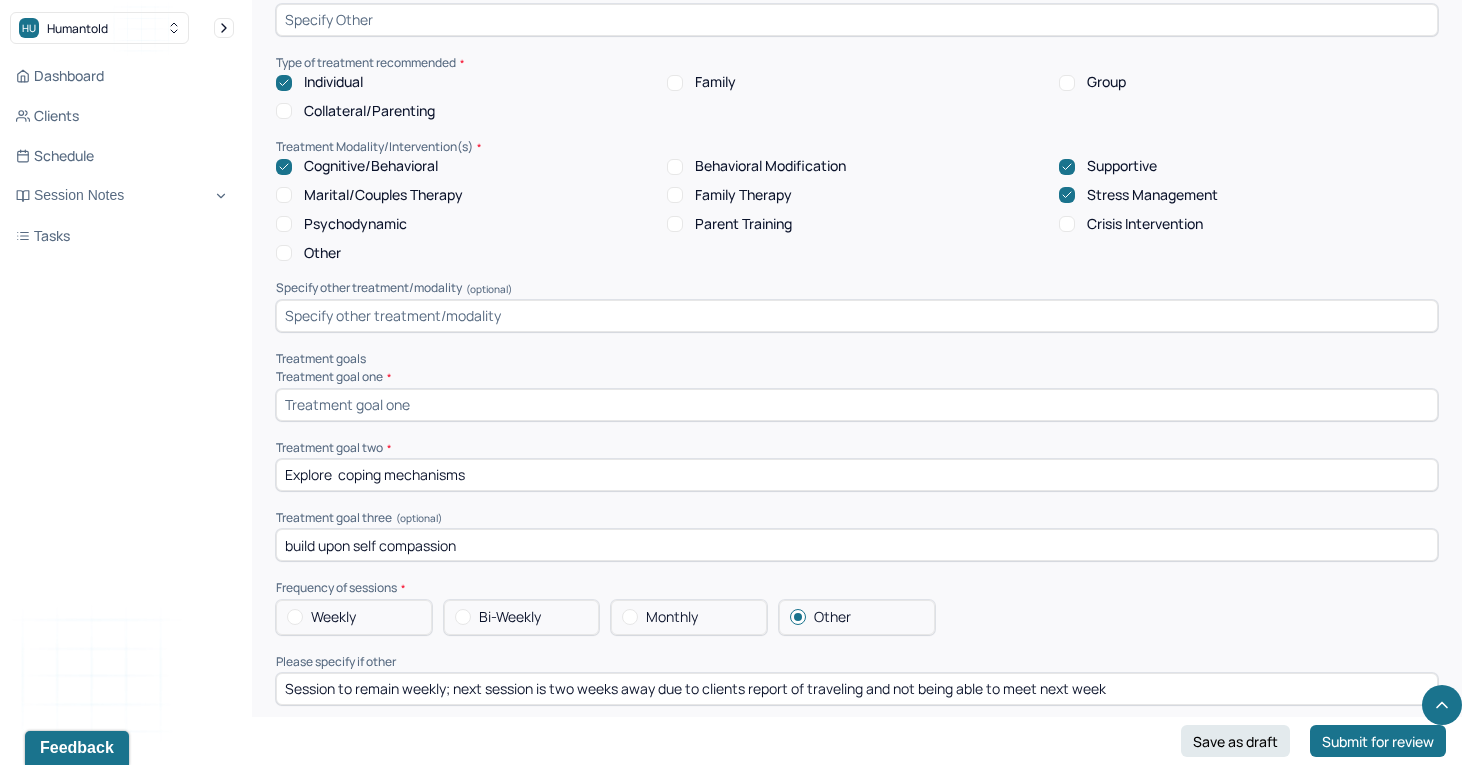click at bounding box center [857, 405] 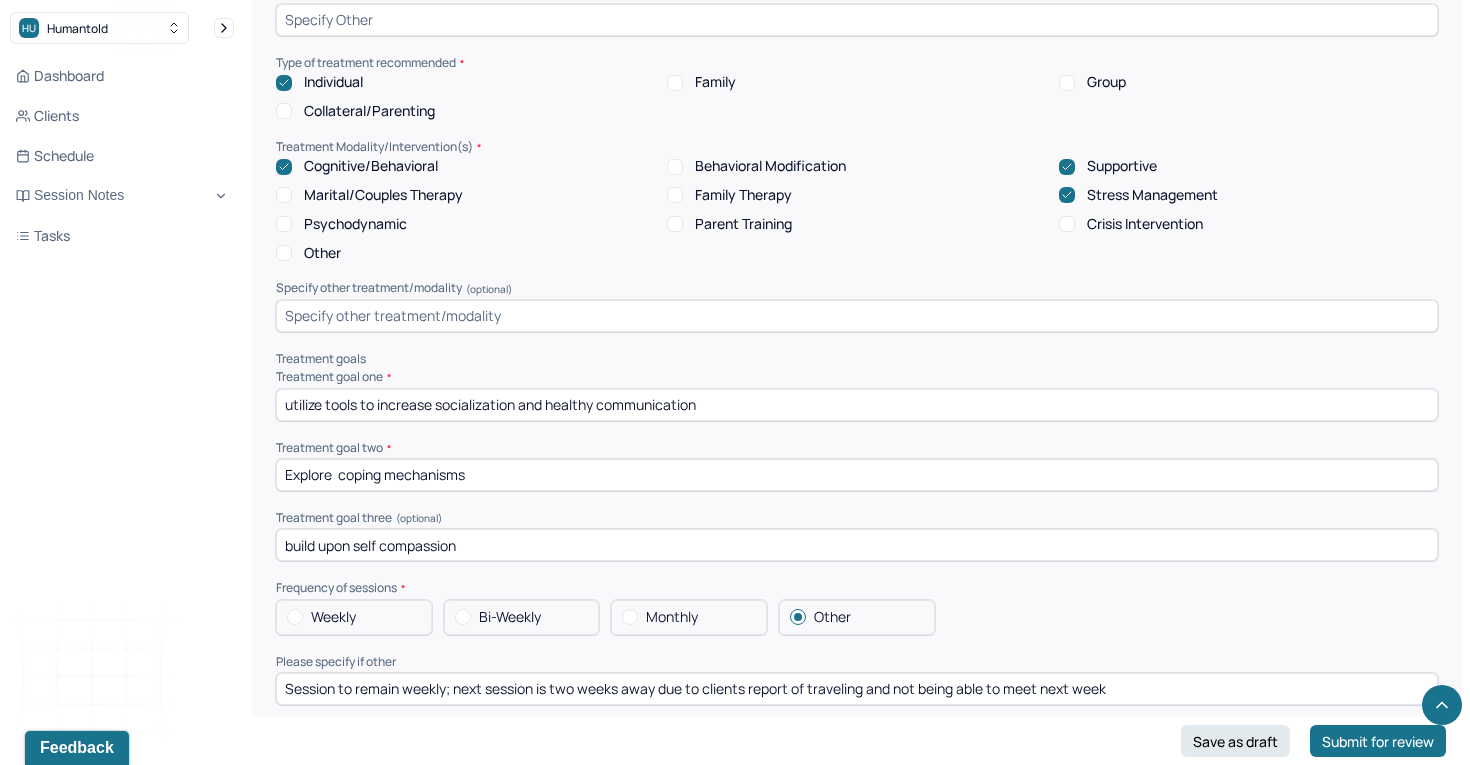 scroll, scrollTop: 7632, scrollLeft: 0, axis: vertical 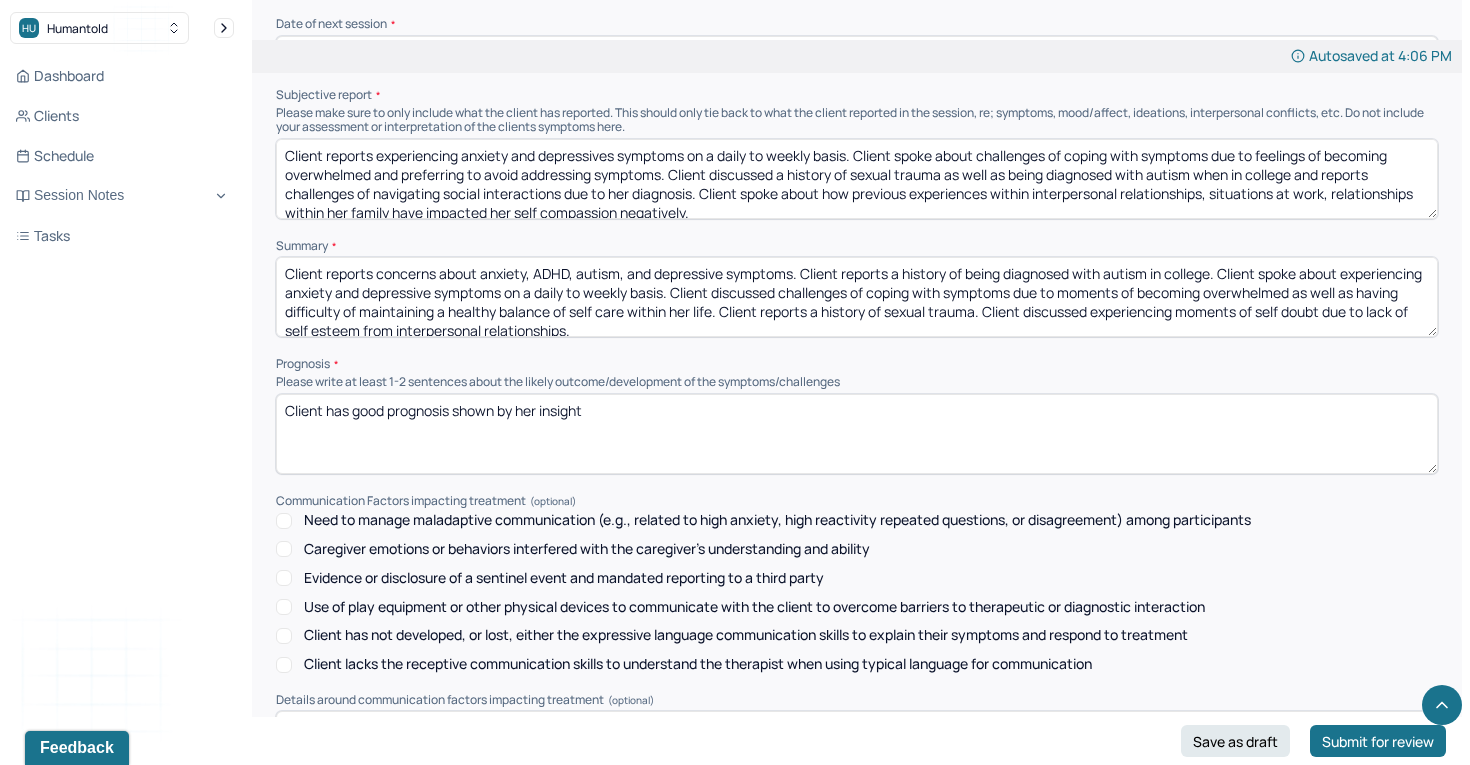 type on "utilize tools to increase socialization and healthy communication" 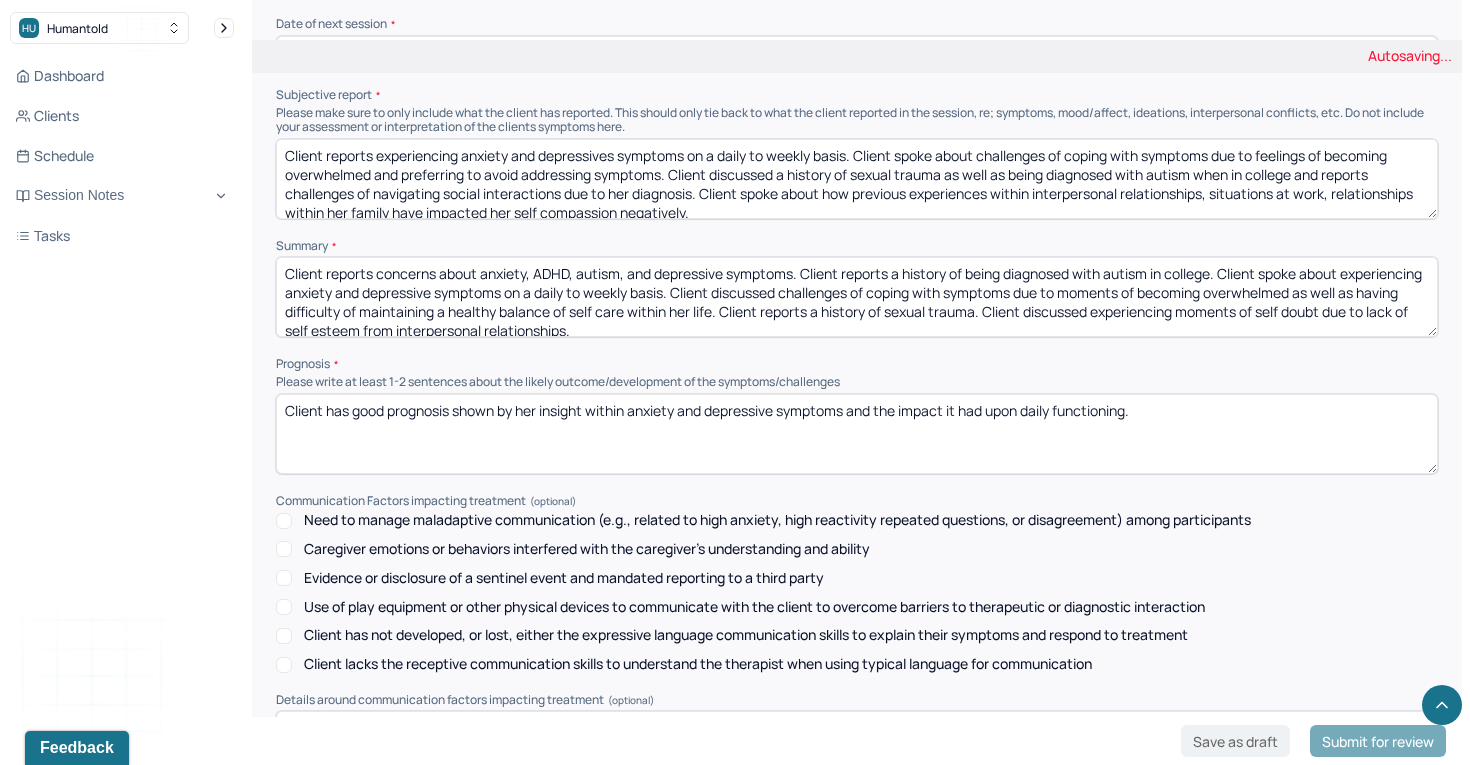 type on "Client has good prognosis shown by her insight within anxiety and depressive symptoms and the impact it had upon daily functioning." 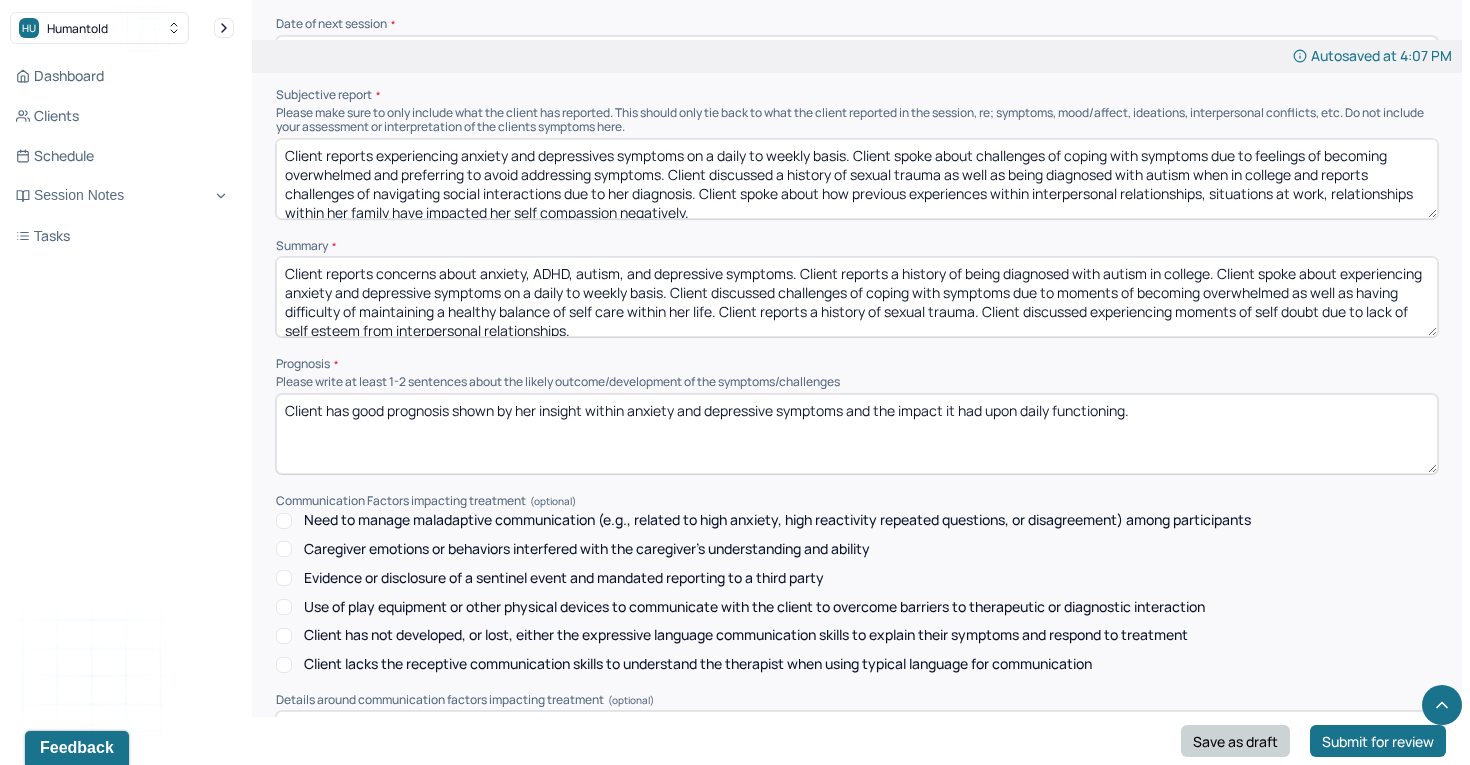 click on "Save as draft" at bounding box center (1235, 741) 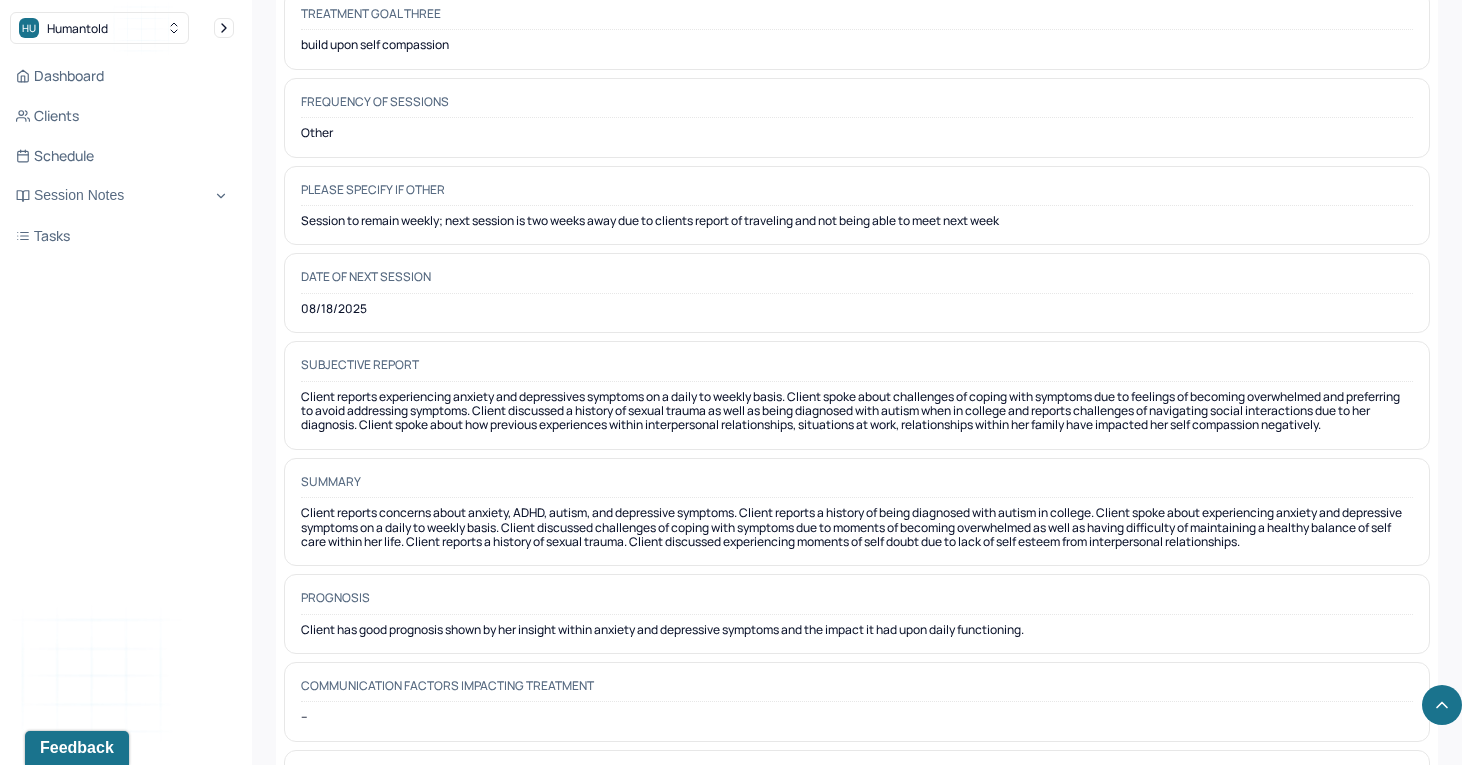 scroll, scrollTop: 10488, scrollLeft: 0, axis: vertical 